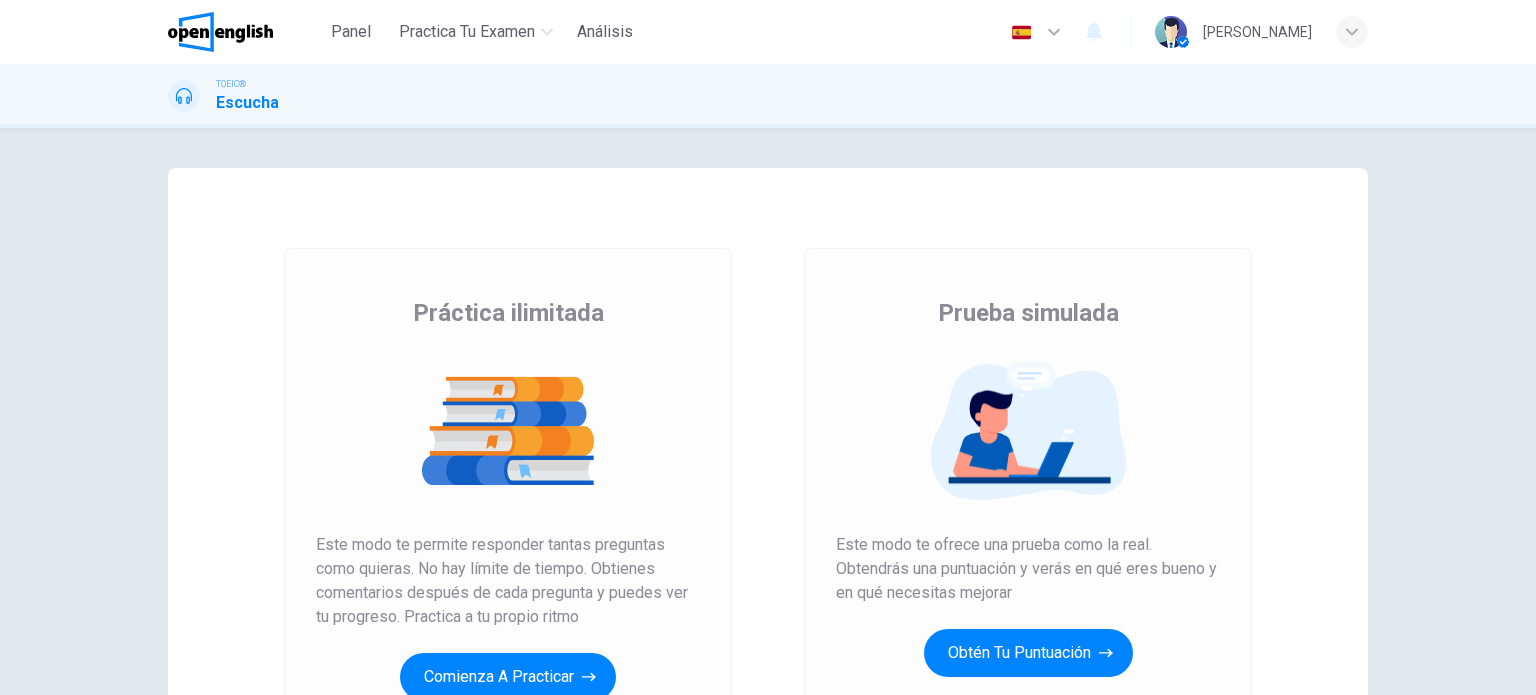 scroll, scrollTop: 0, scrollLeft: 0, axis: both 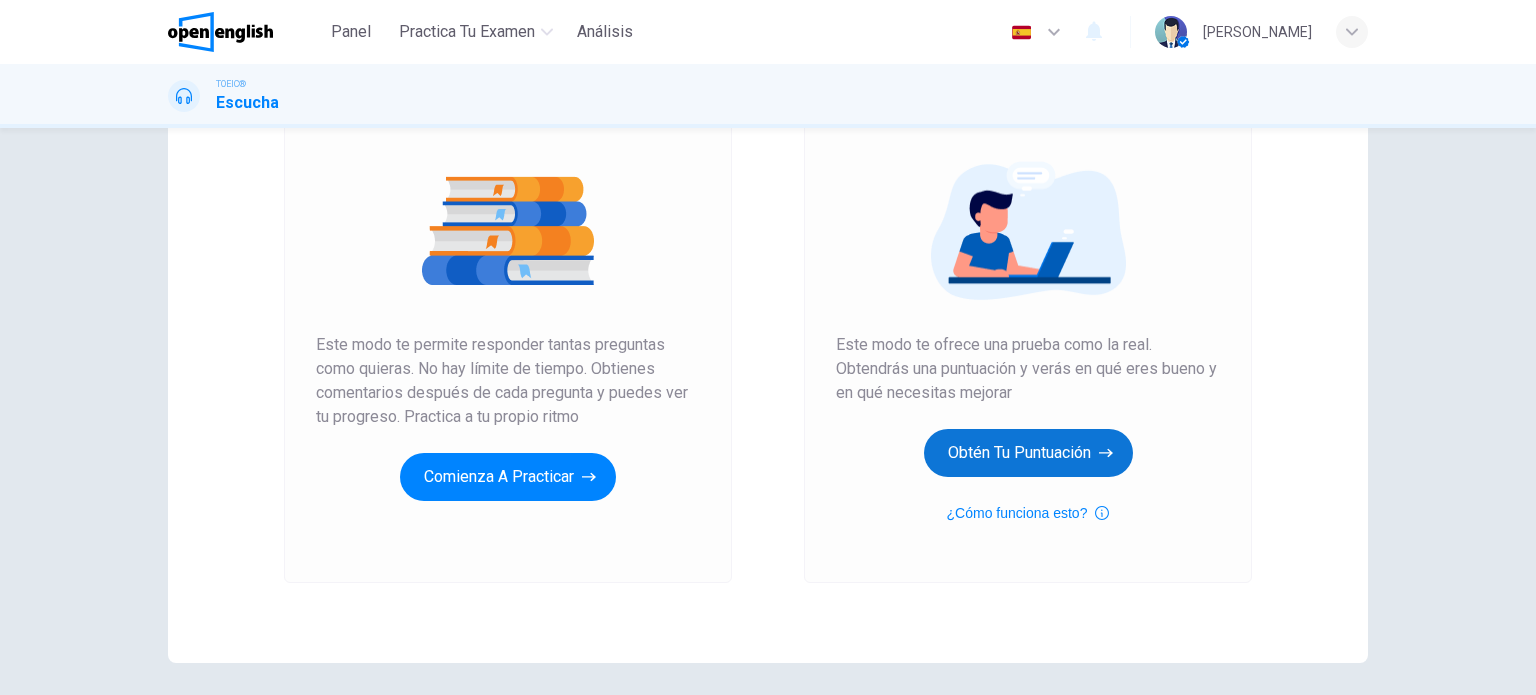 click on "Obtén tu puntuación" at bounding box center (1028, 453) 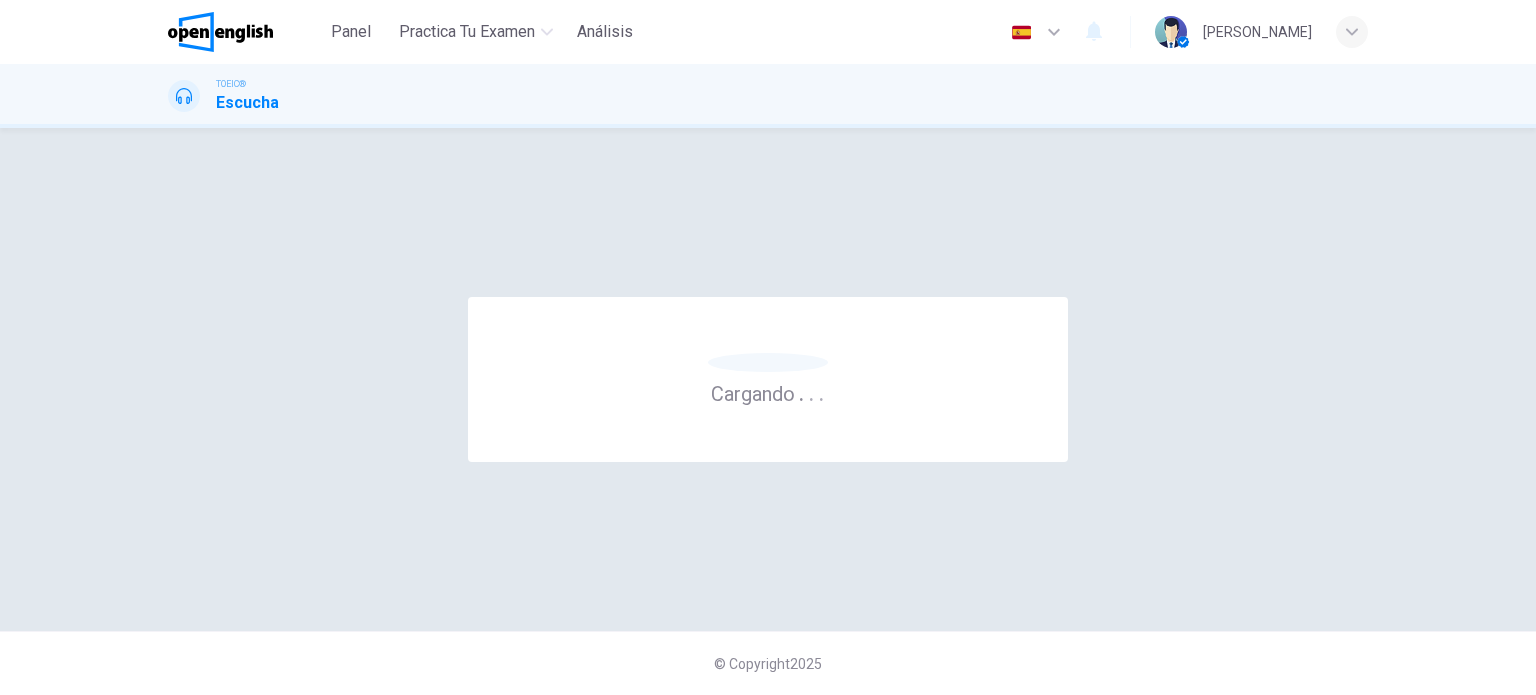 scroll, scrollTop: 0, scrollLeft: 0, axis: both 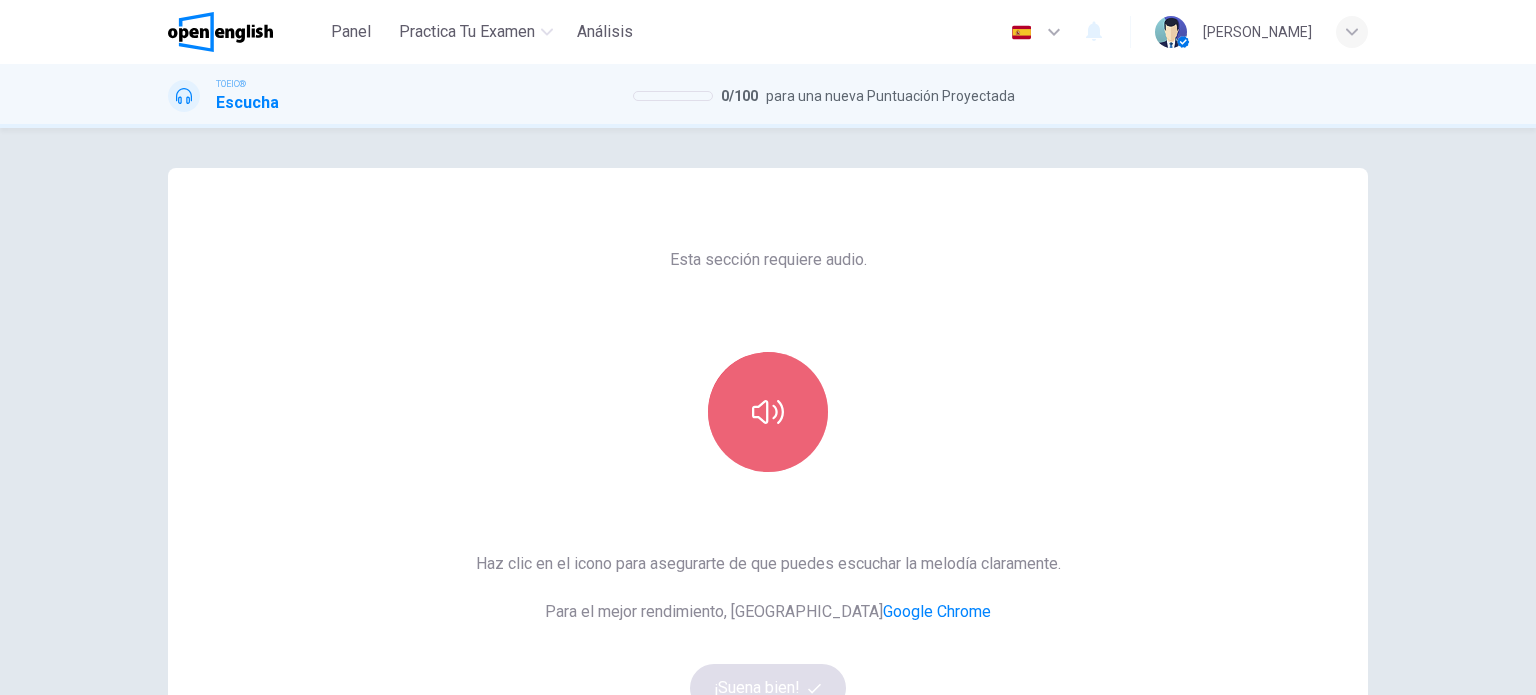 click 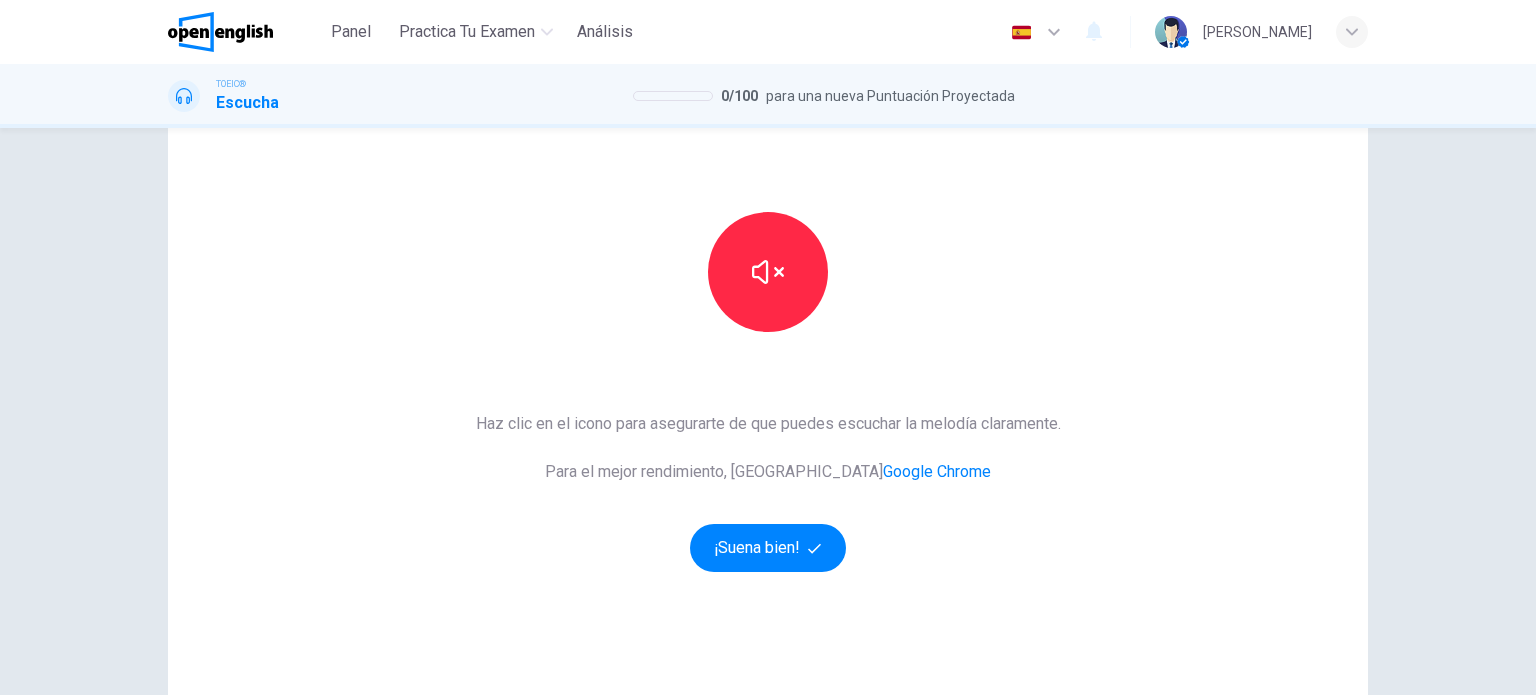 scroll, scrollTop: 272, scrollLeft: 0, axis: vertical 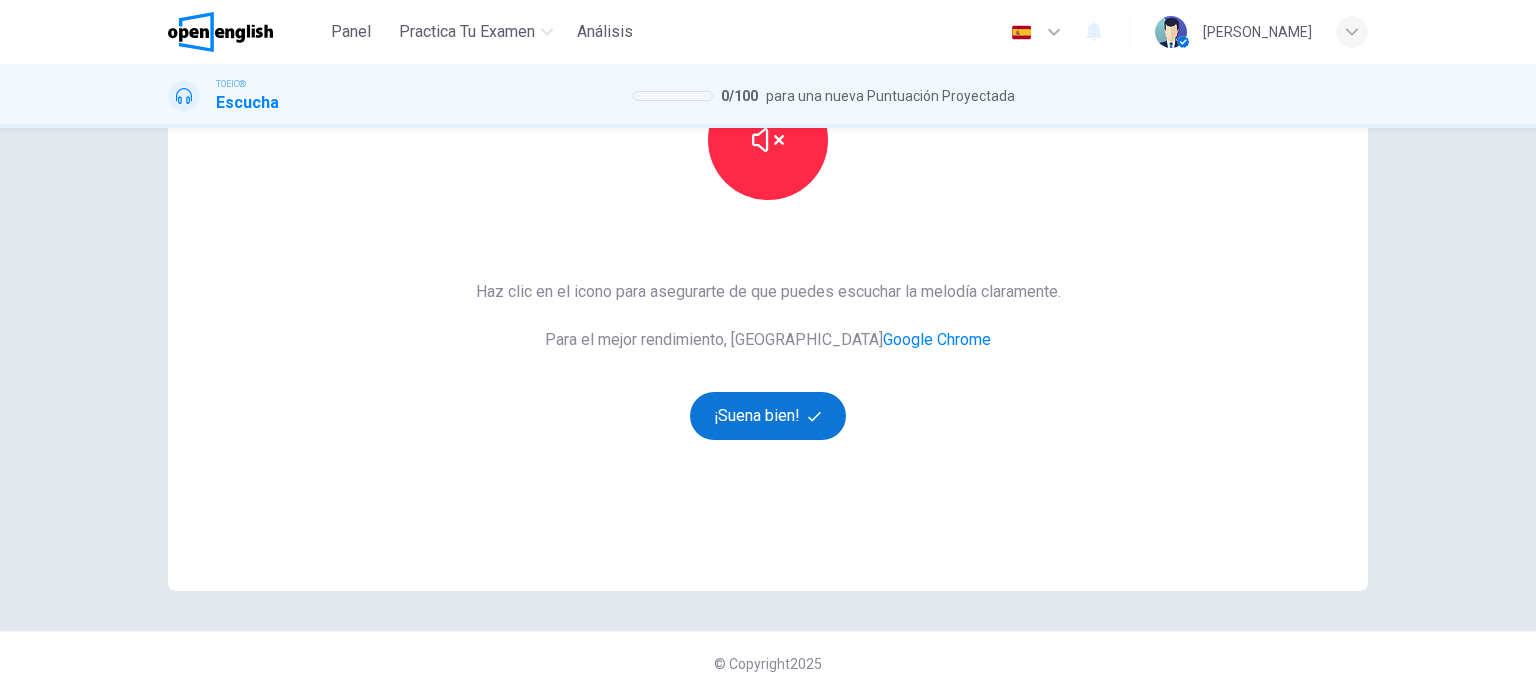 click on "¡Suena bien!" at bounding box center [768, 416] 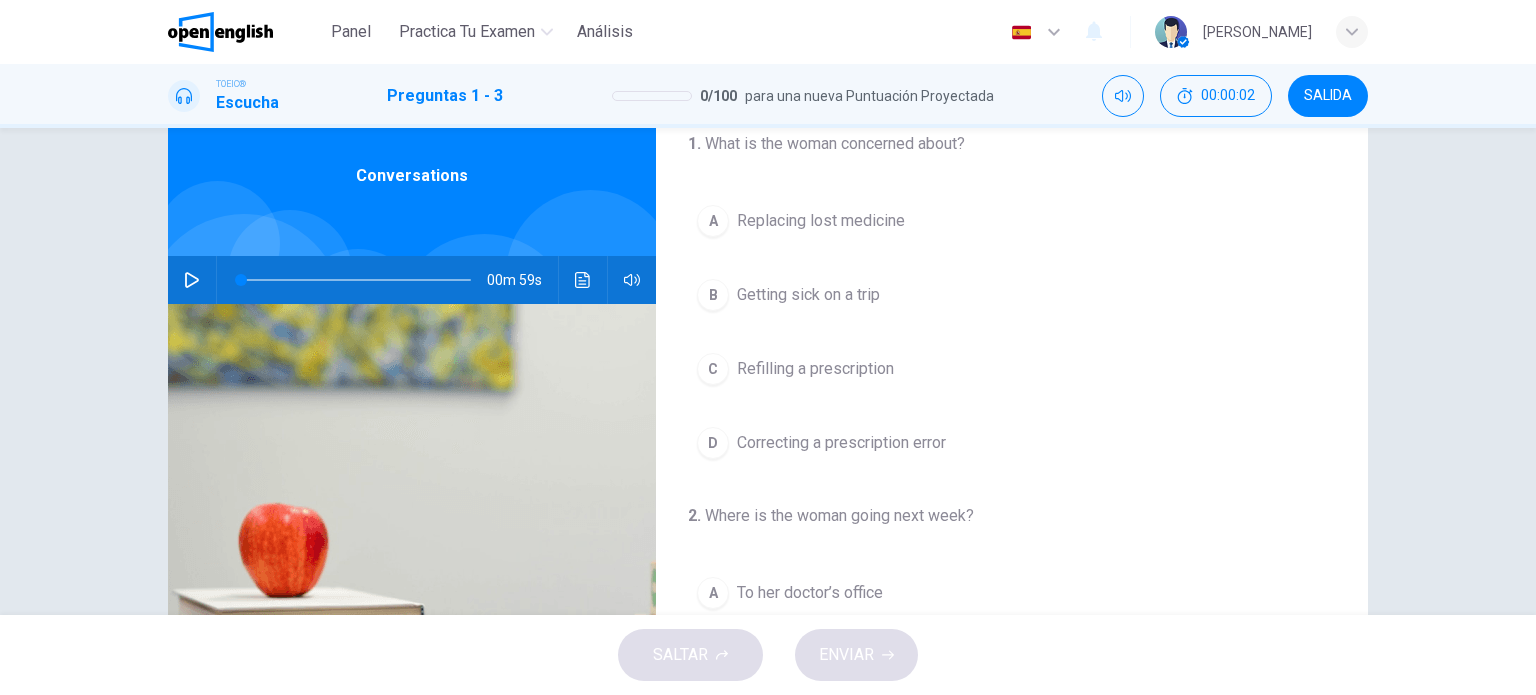 scroll, scrollTop: 0, scrollLeft: 0, axis: both 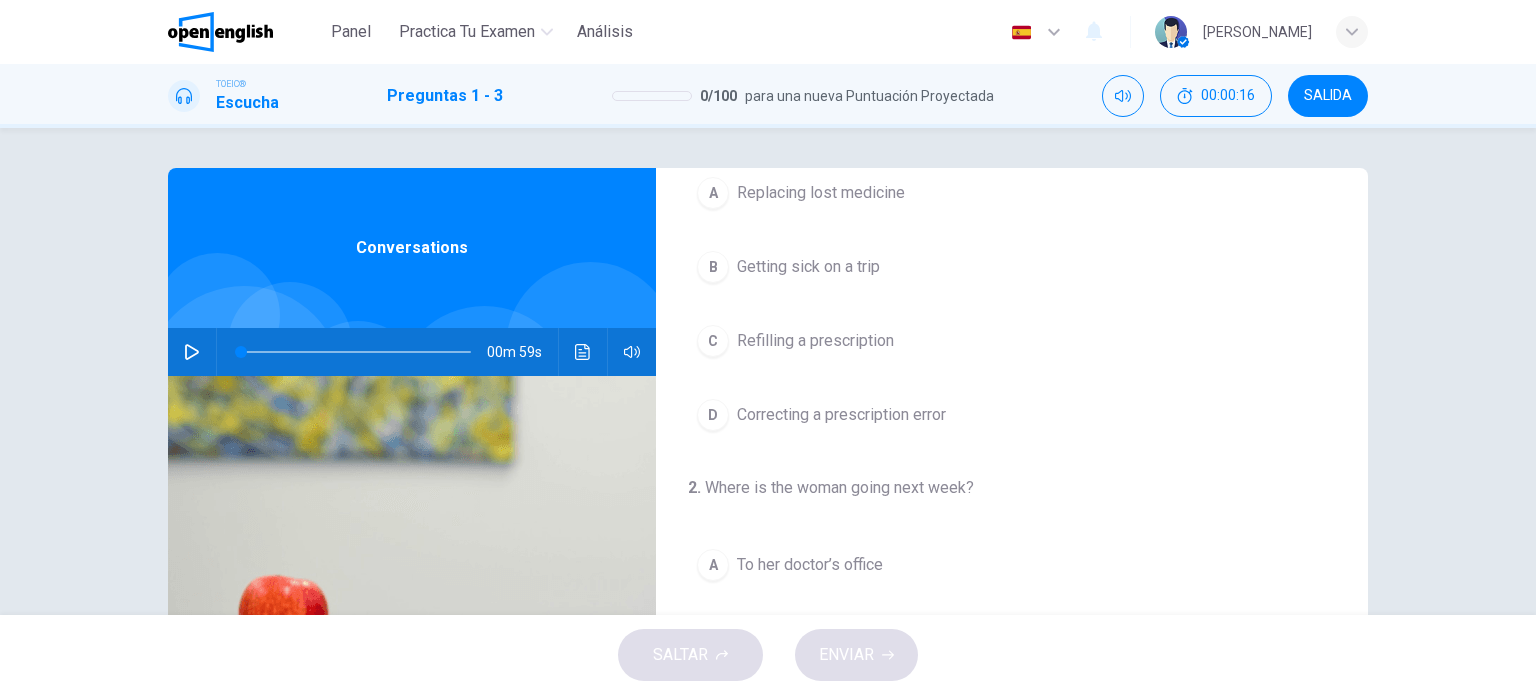 click 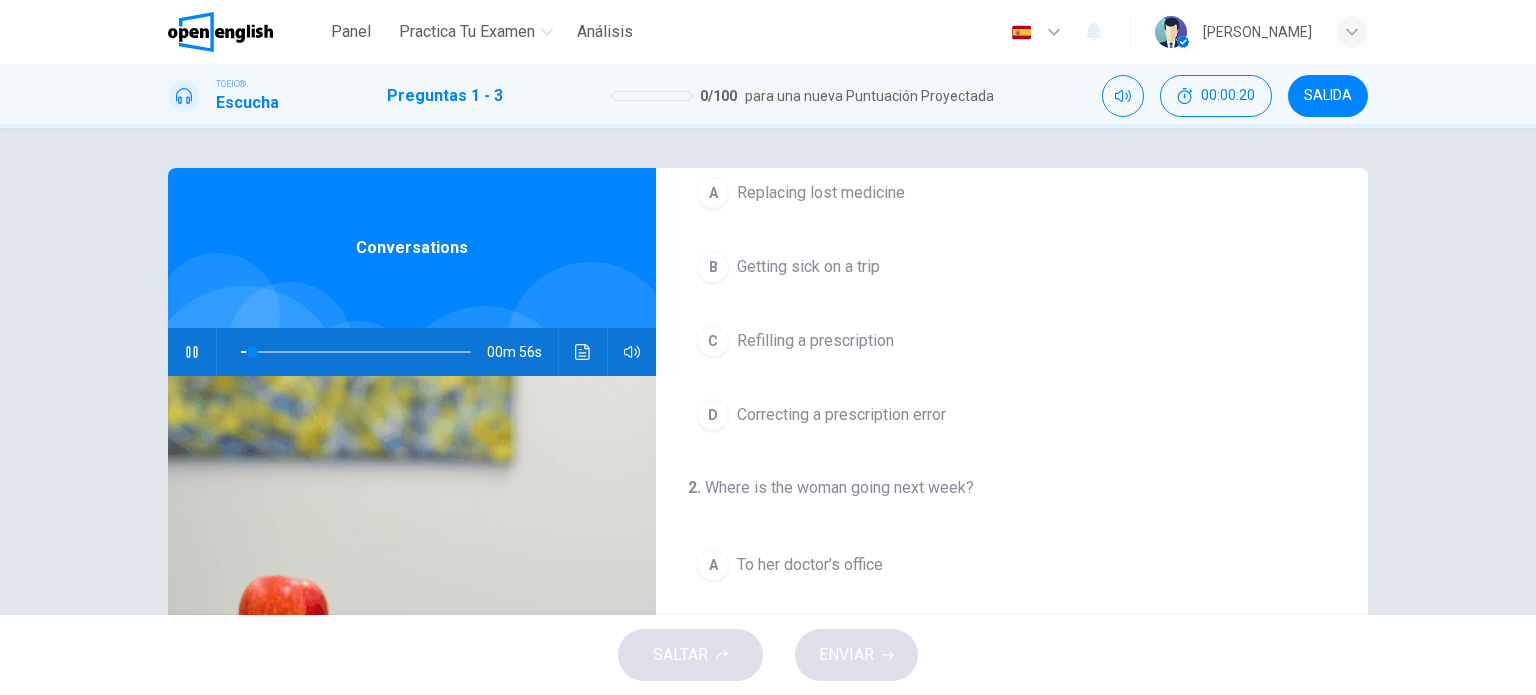 type on "*" 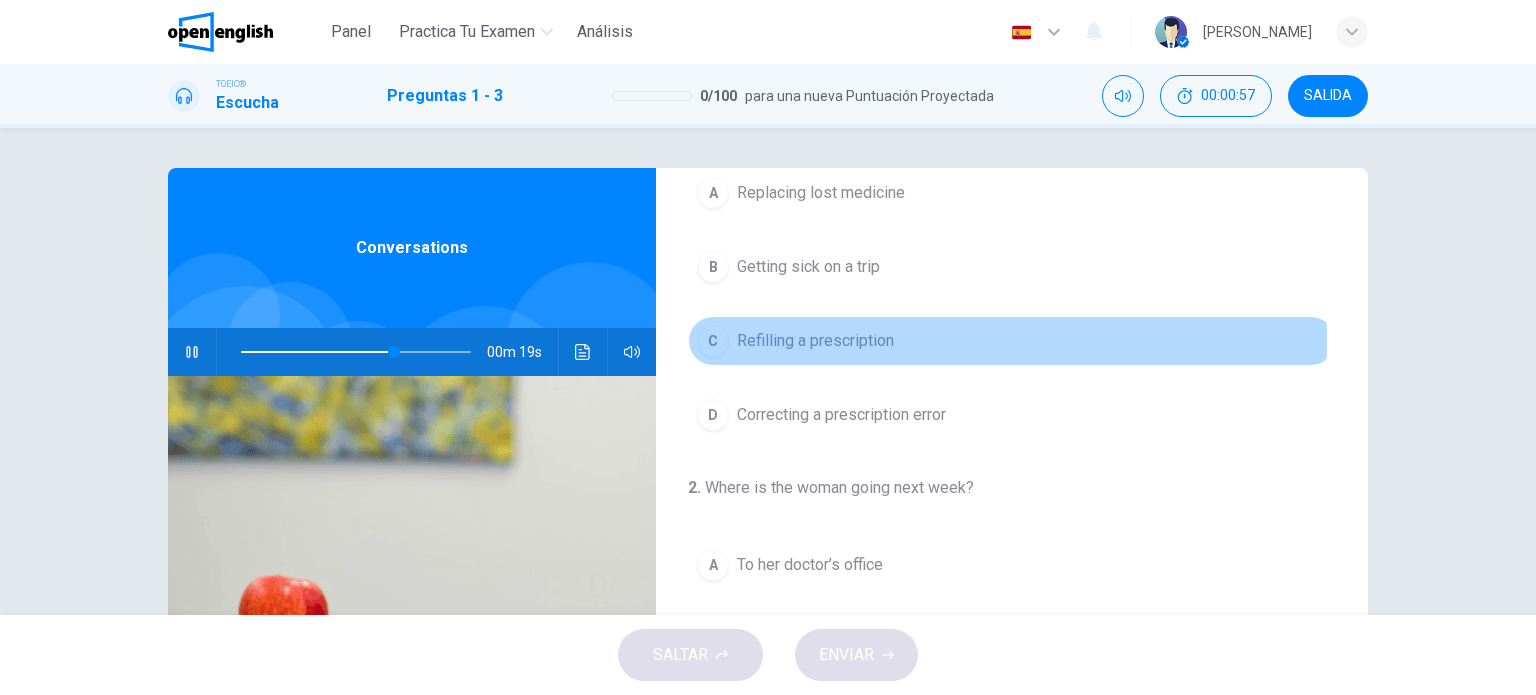 click on "Refilling a prescription" at bounding box center [815, 341] 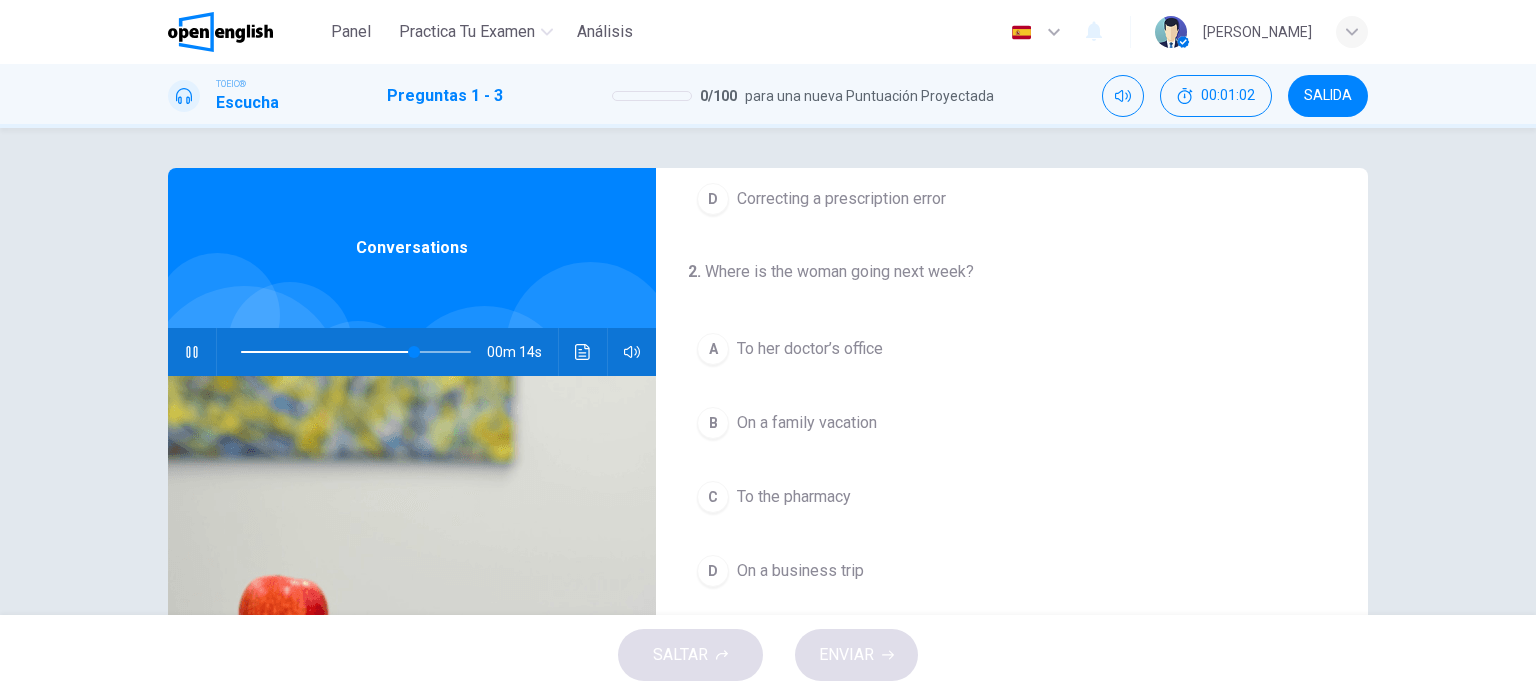 scroll, scrollTop: 400, scrollLeft: 0, axis: vertical 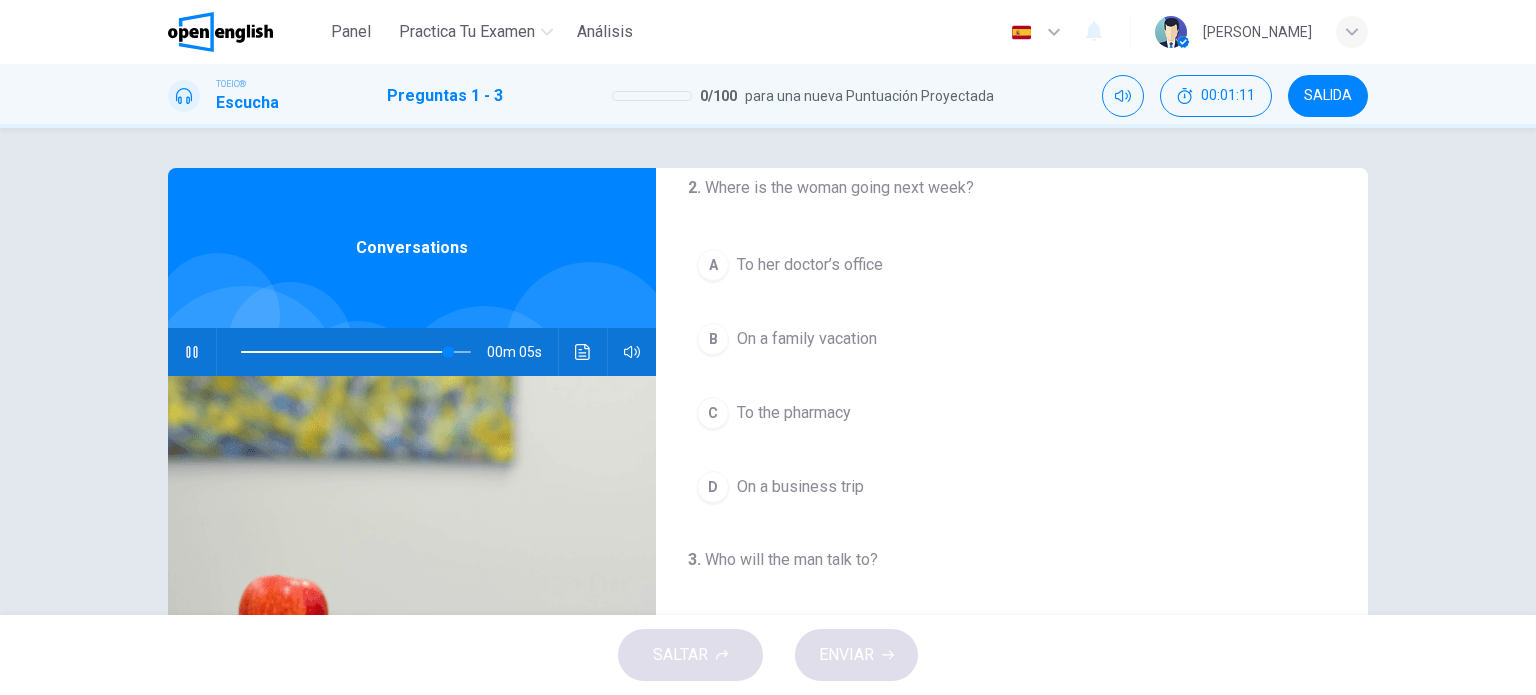 click on "On a business trip" at bounding box center (800, 487) 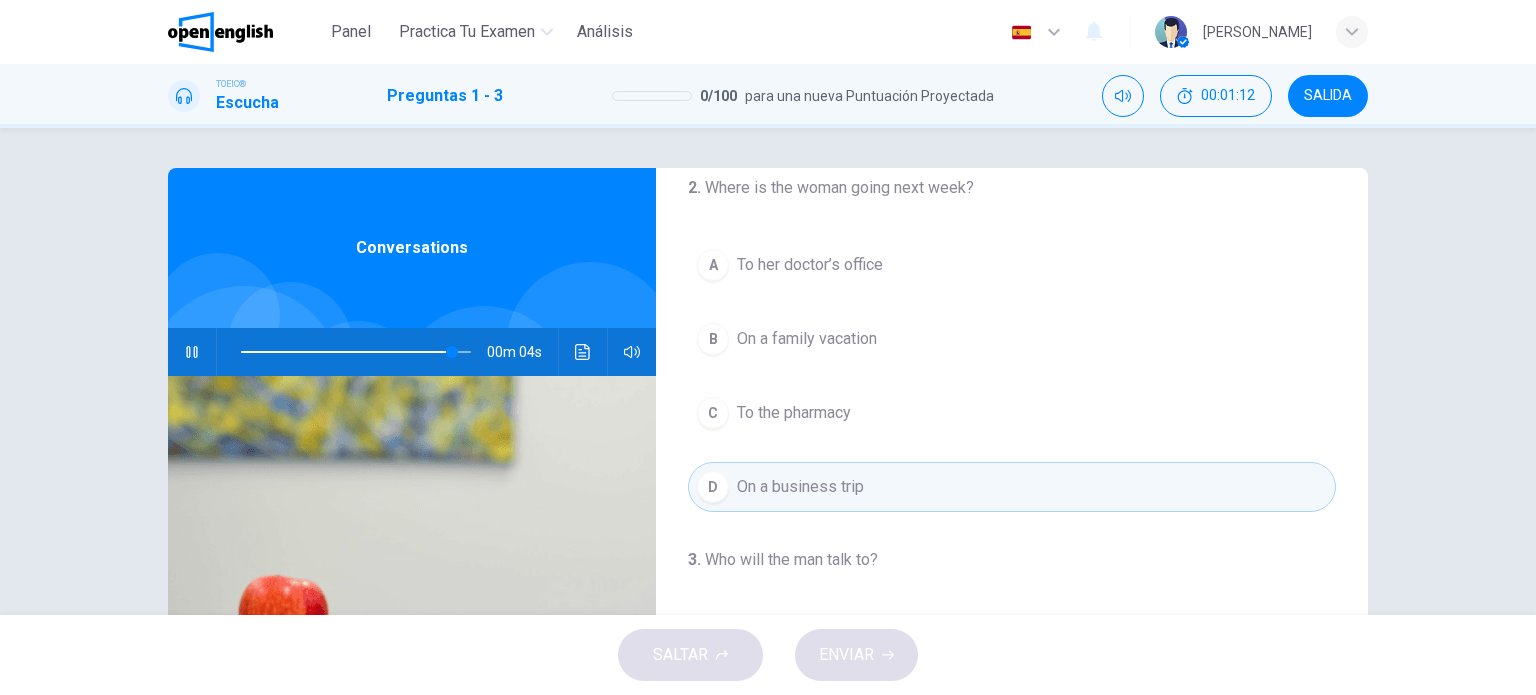 scroll, scrollTop: 452, scrollLeft: 0, axis: vertical 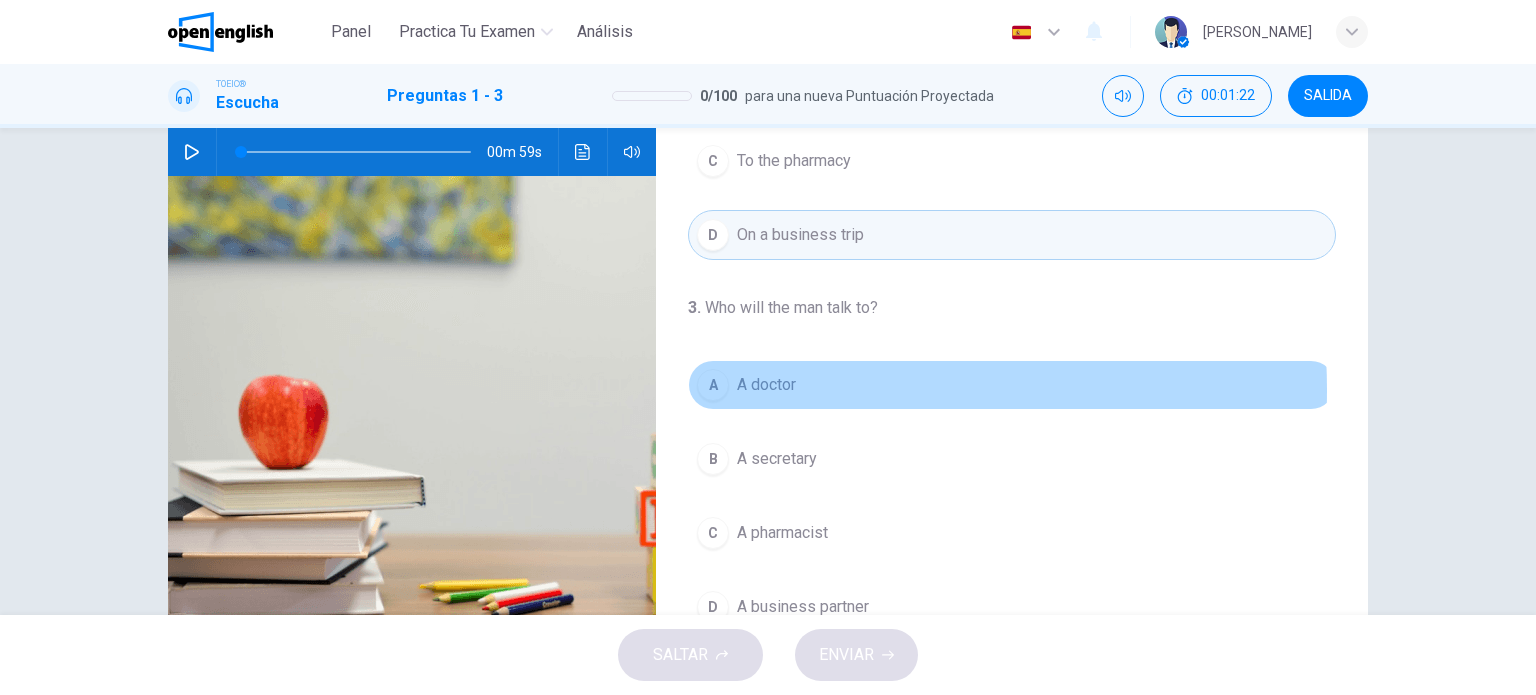 click on "A doctor" at bounding box center (766, 385) 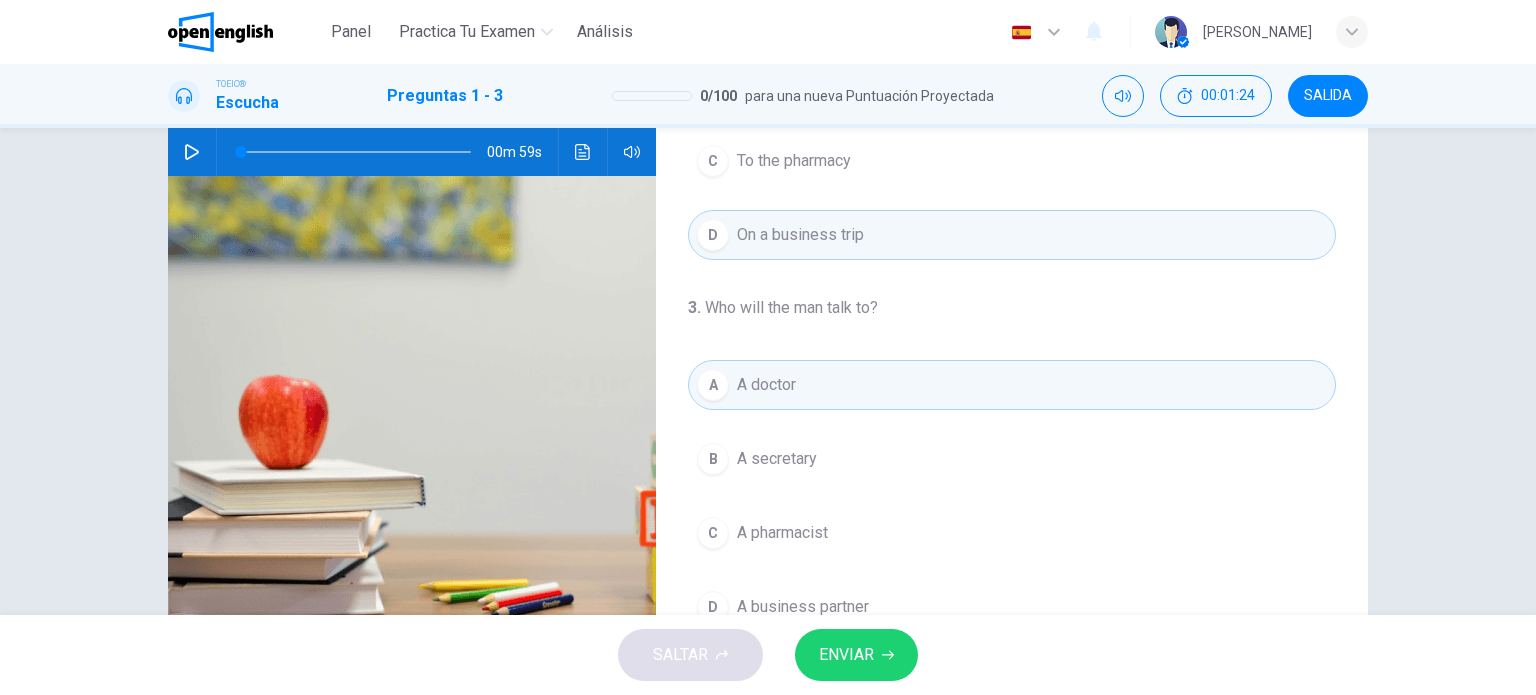 click 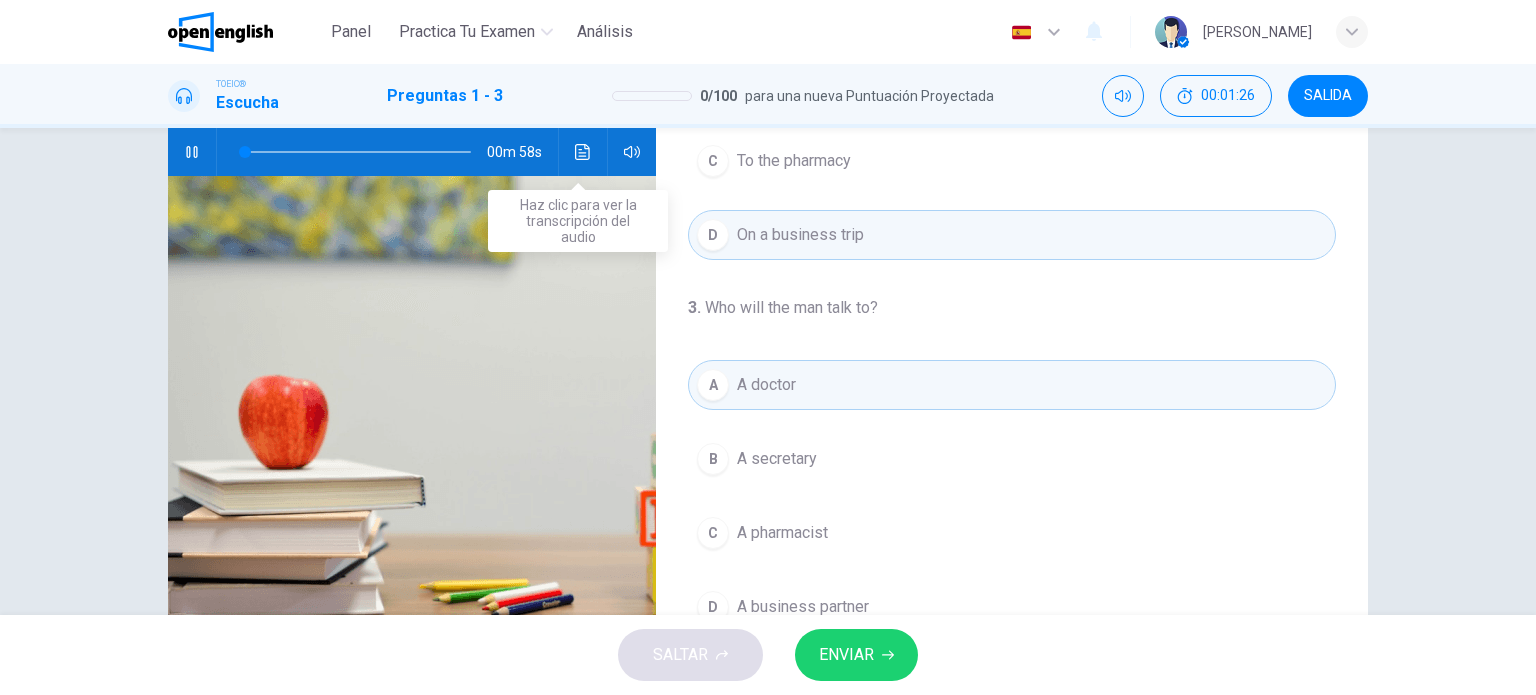 click at bounding box center [583, 152] 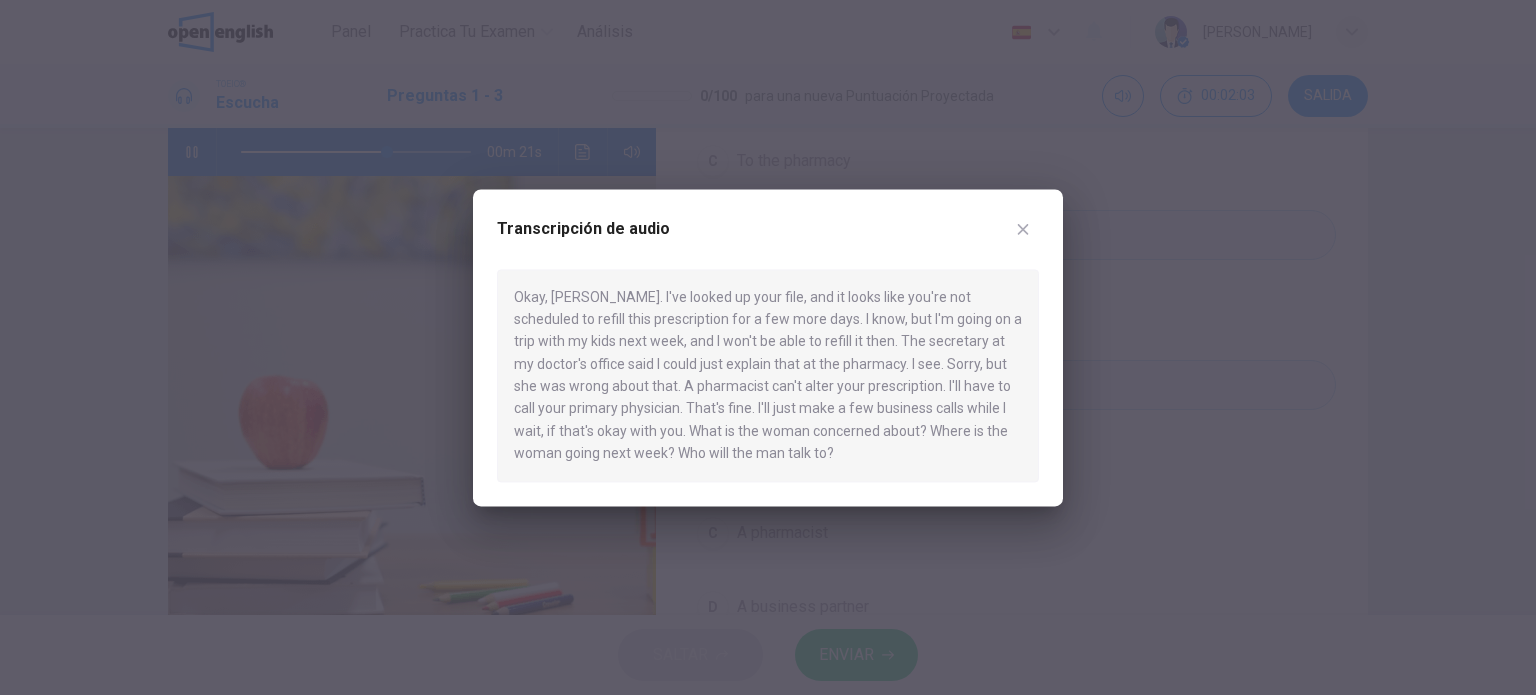 click 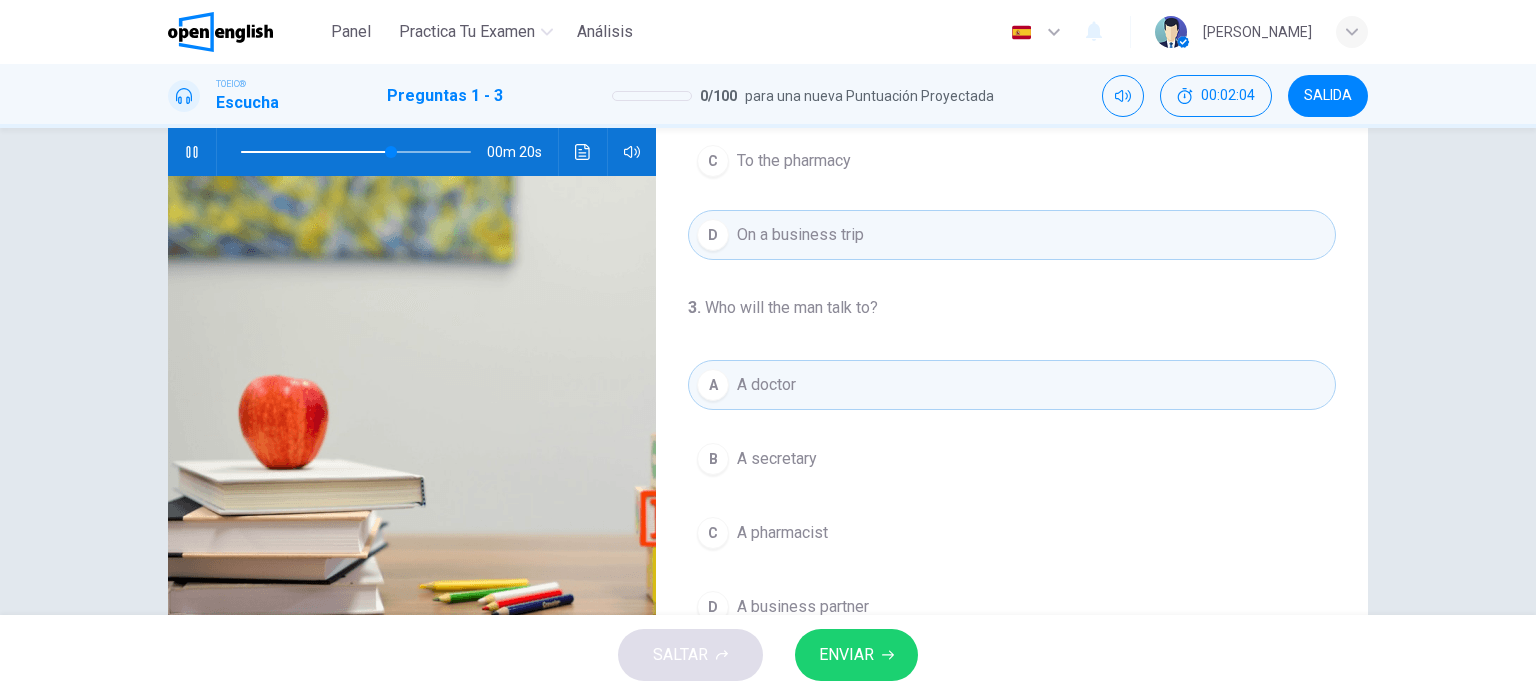 click on "A pharmacist" at bounding box center (782, 533) 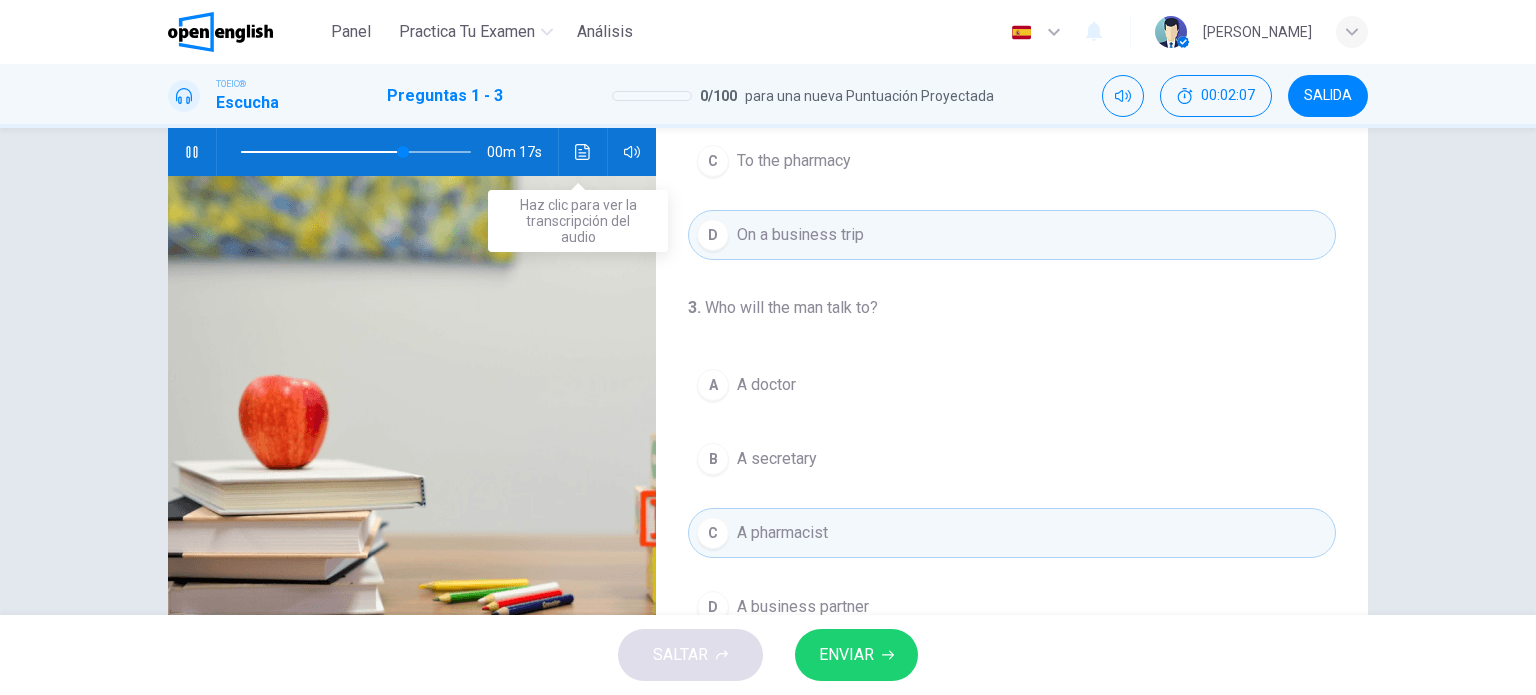 click 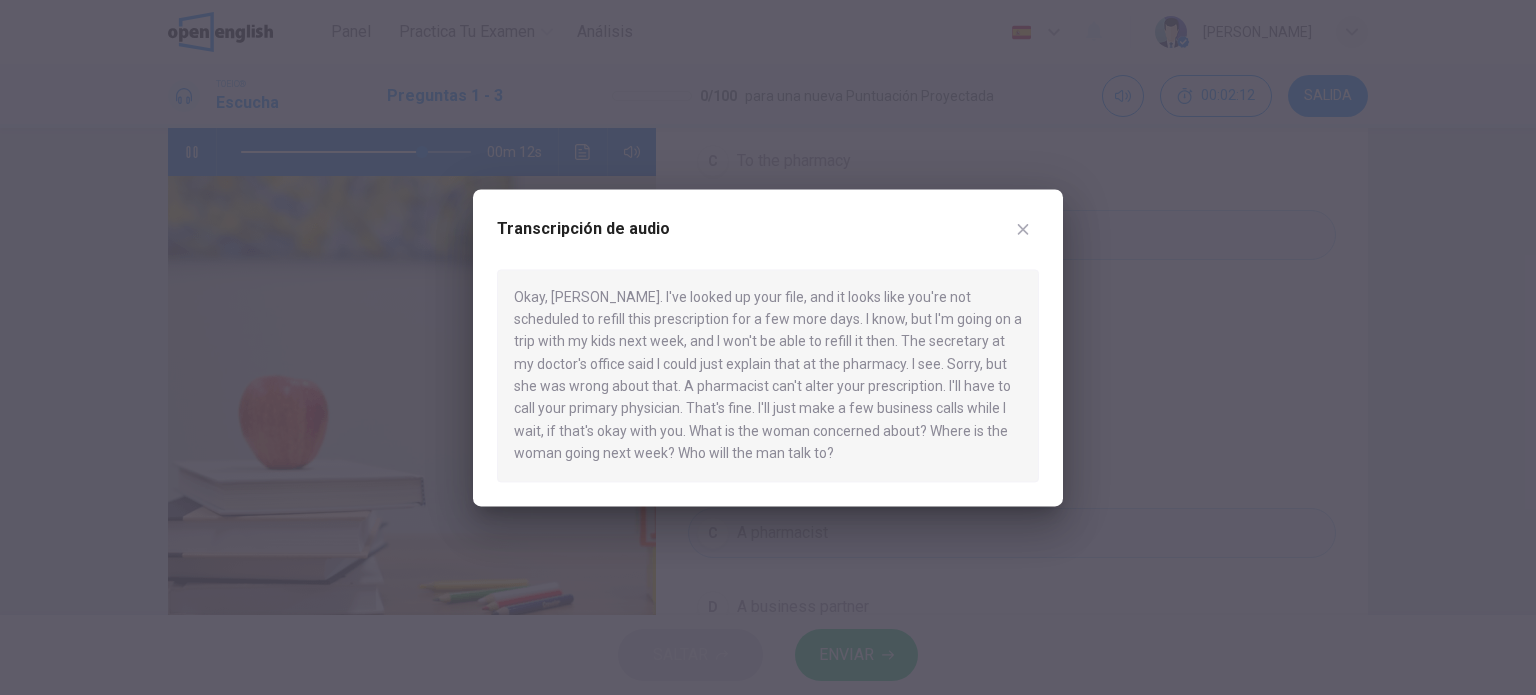 click 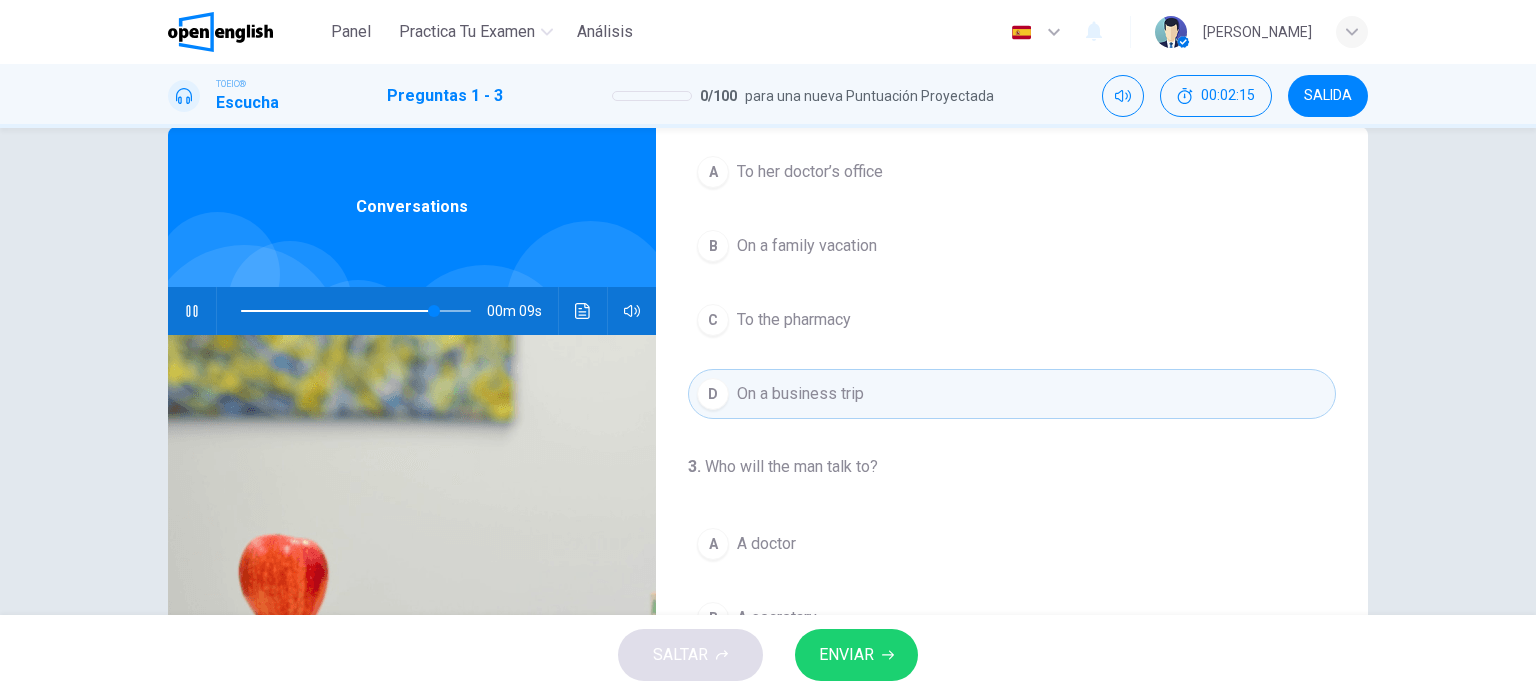scroll, scrollTop: 0, scrollLeft: 0, axis: both 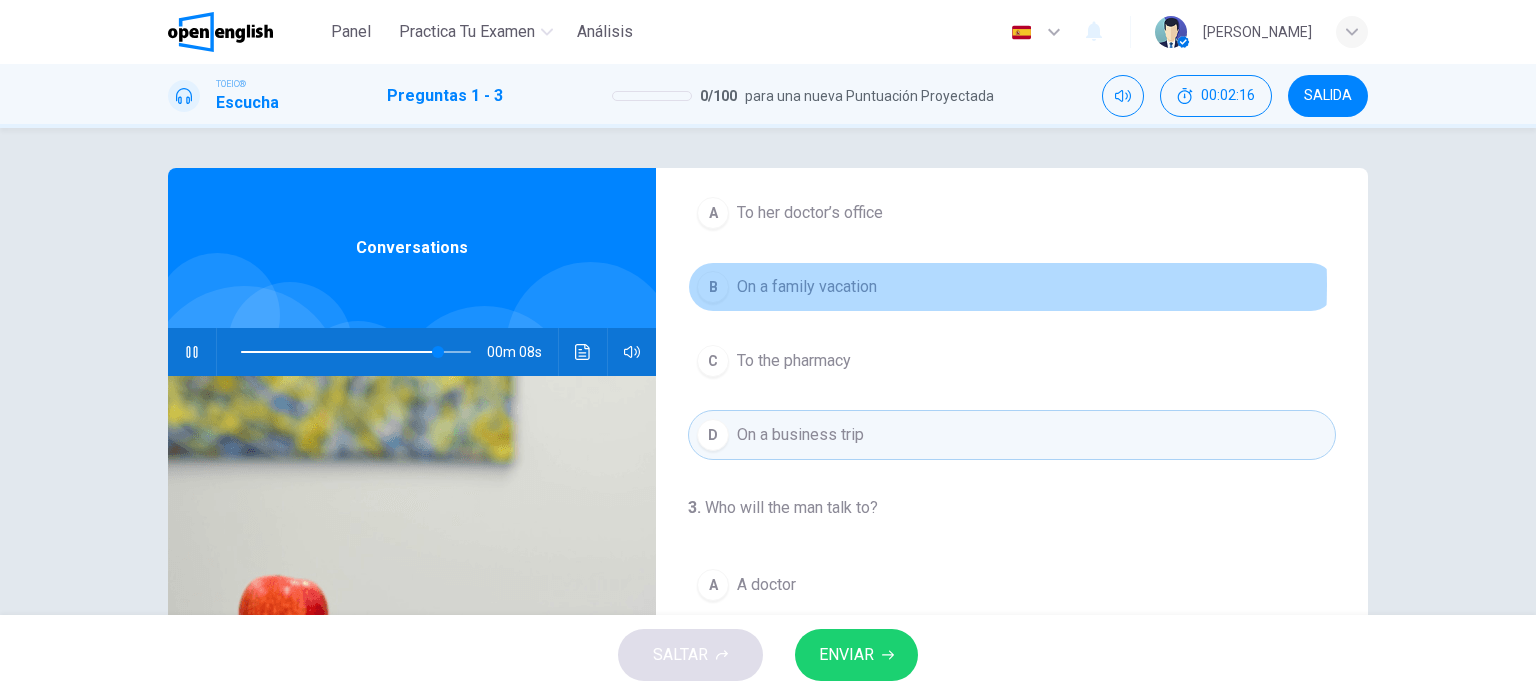 click on "On a family vacation" at bounding box center [807, 287] 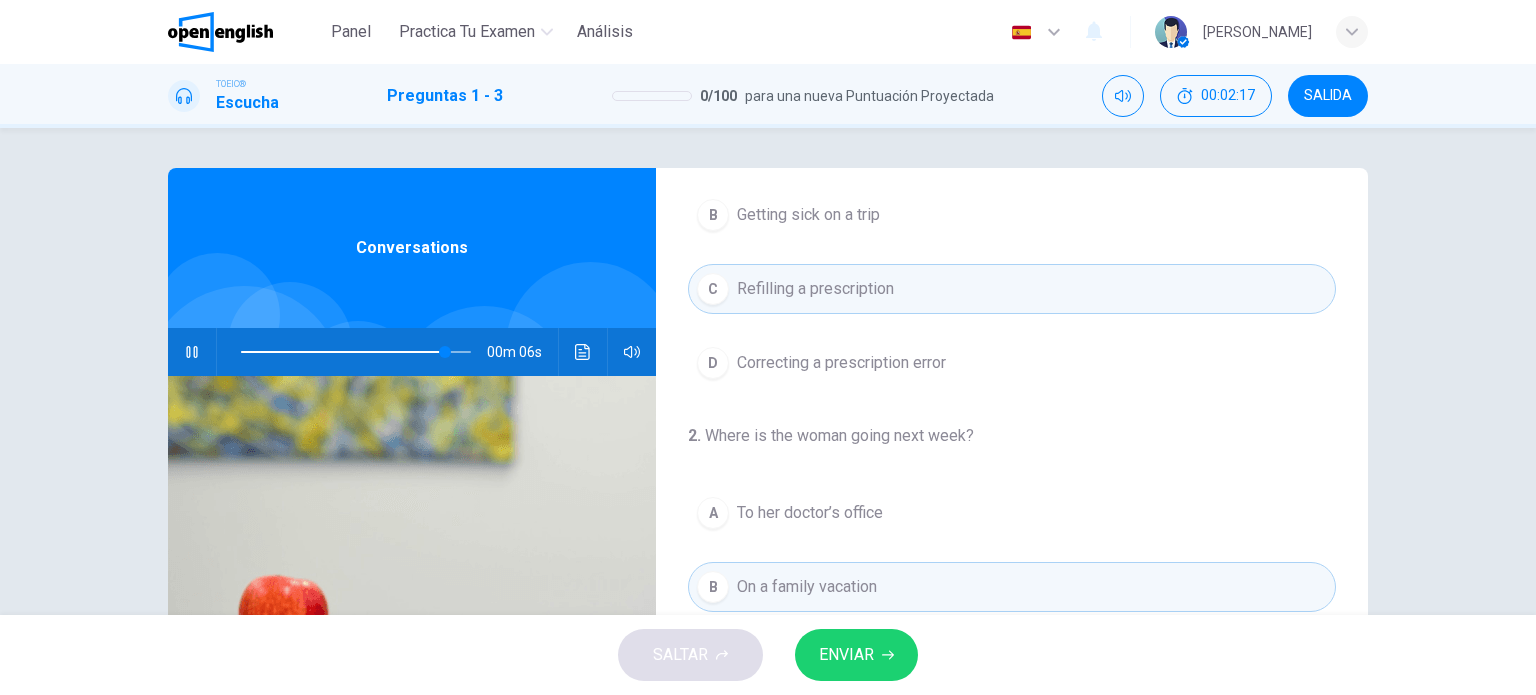 scroll, scrollTop: 152, scrollLeft: 0, axis: vertical 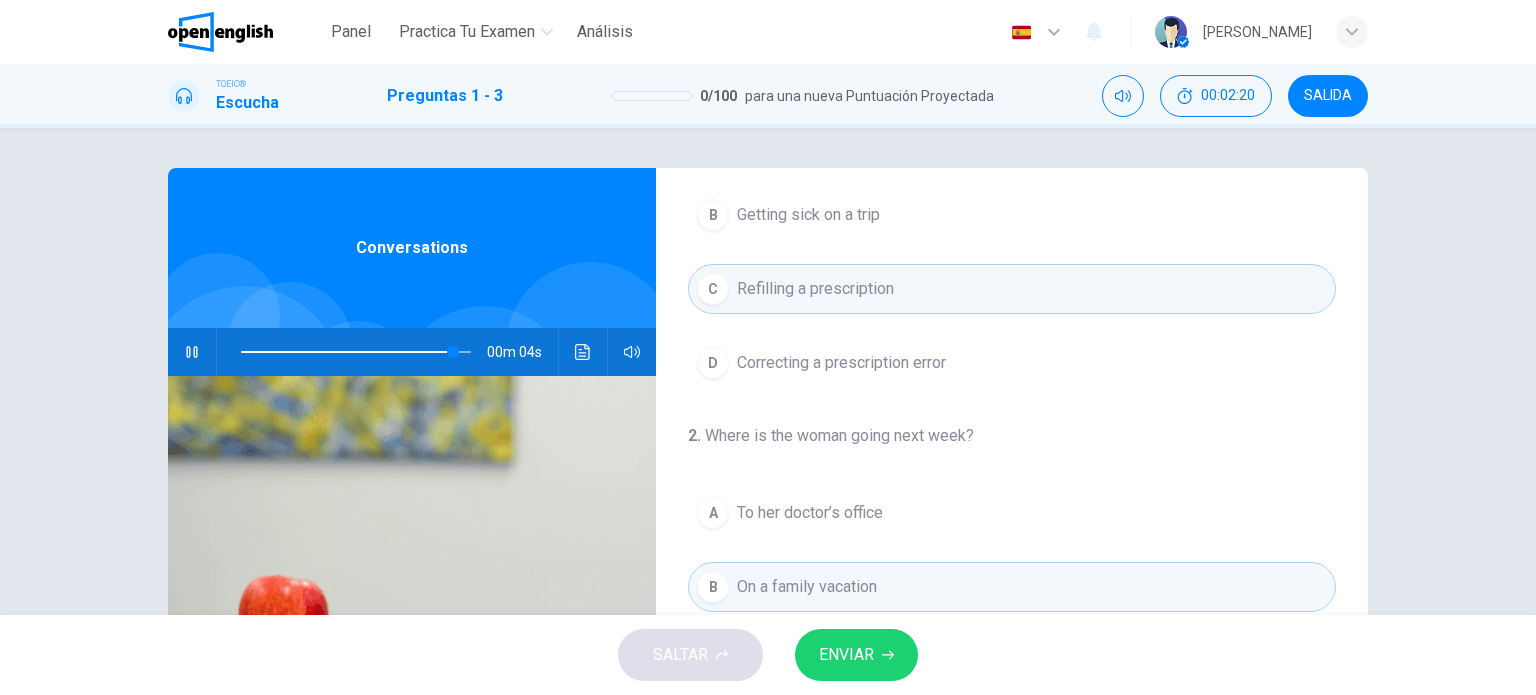 click on "ENVIAR" at bounding box center (846, 655) 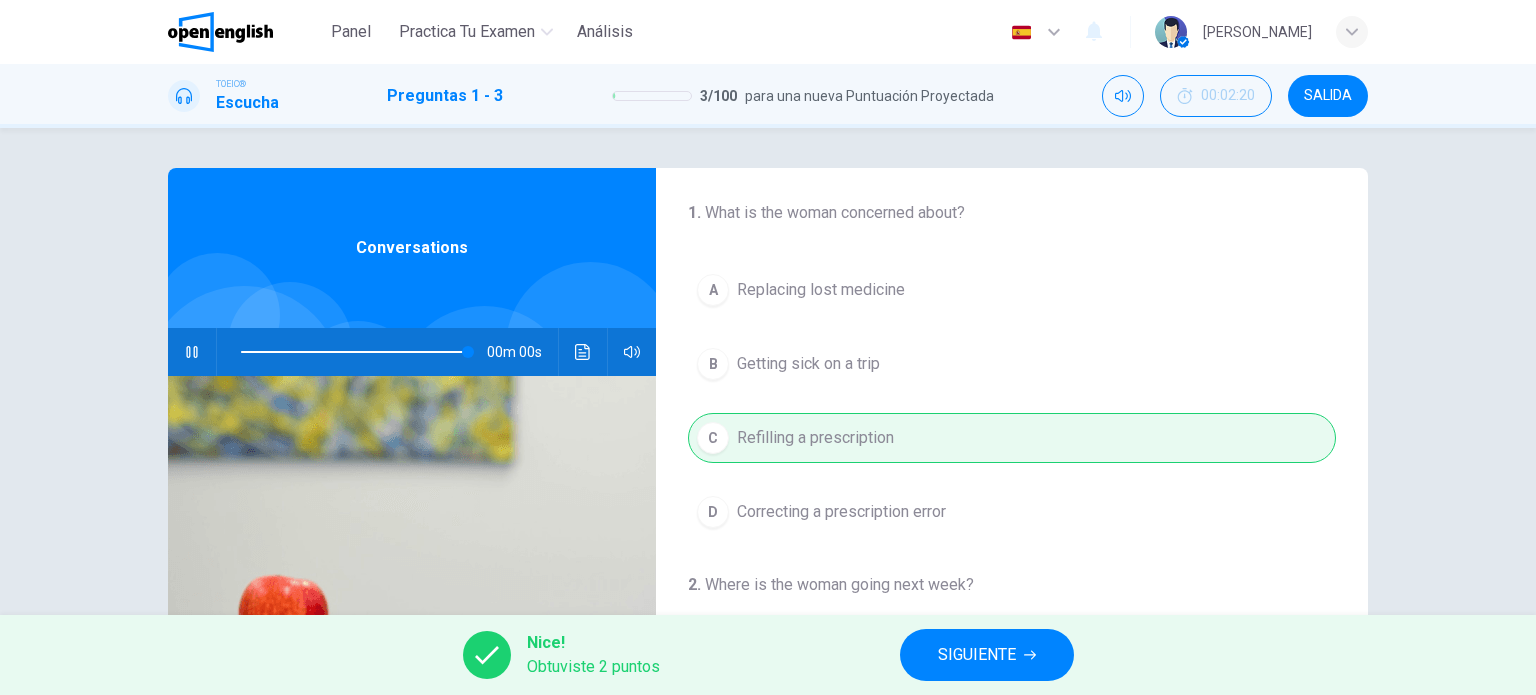 scroll, scrollTop: 0, scrollLeft: 0, axis: both 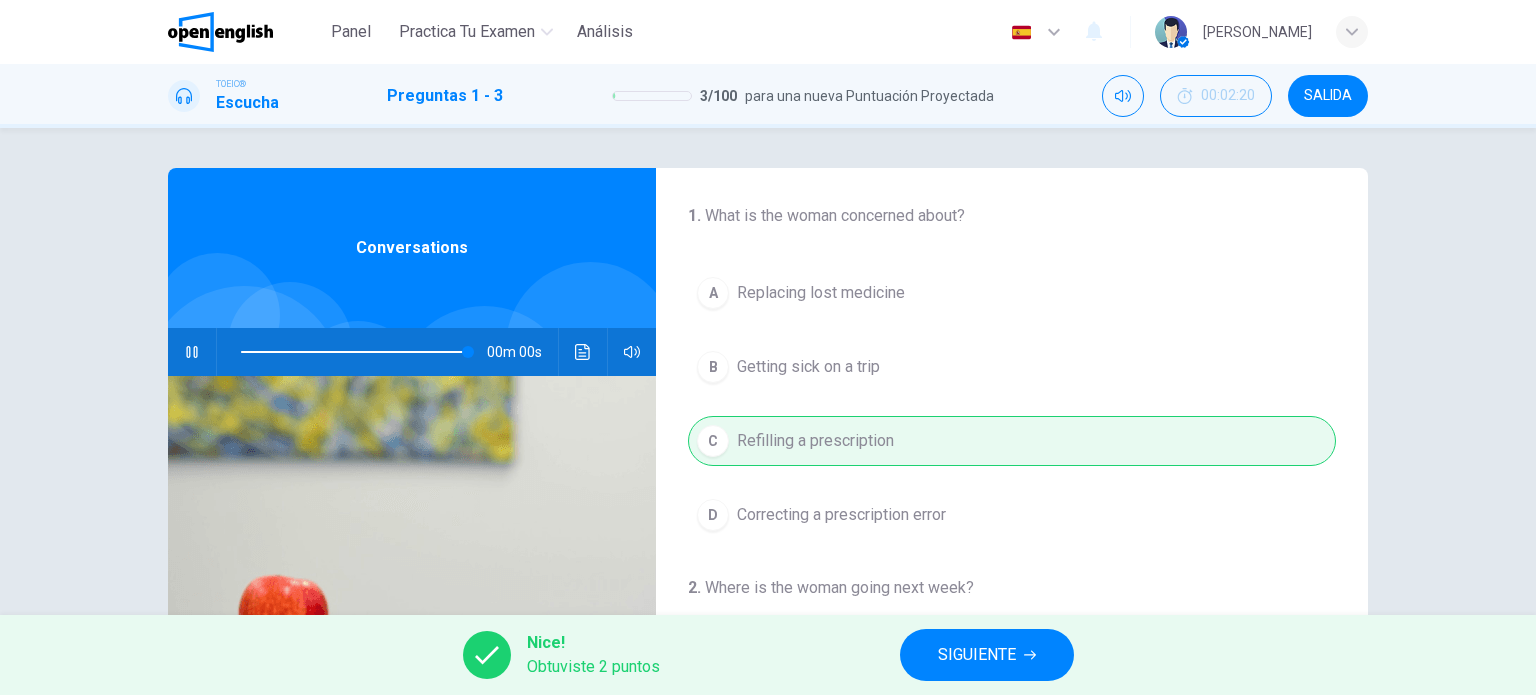 type on "*" 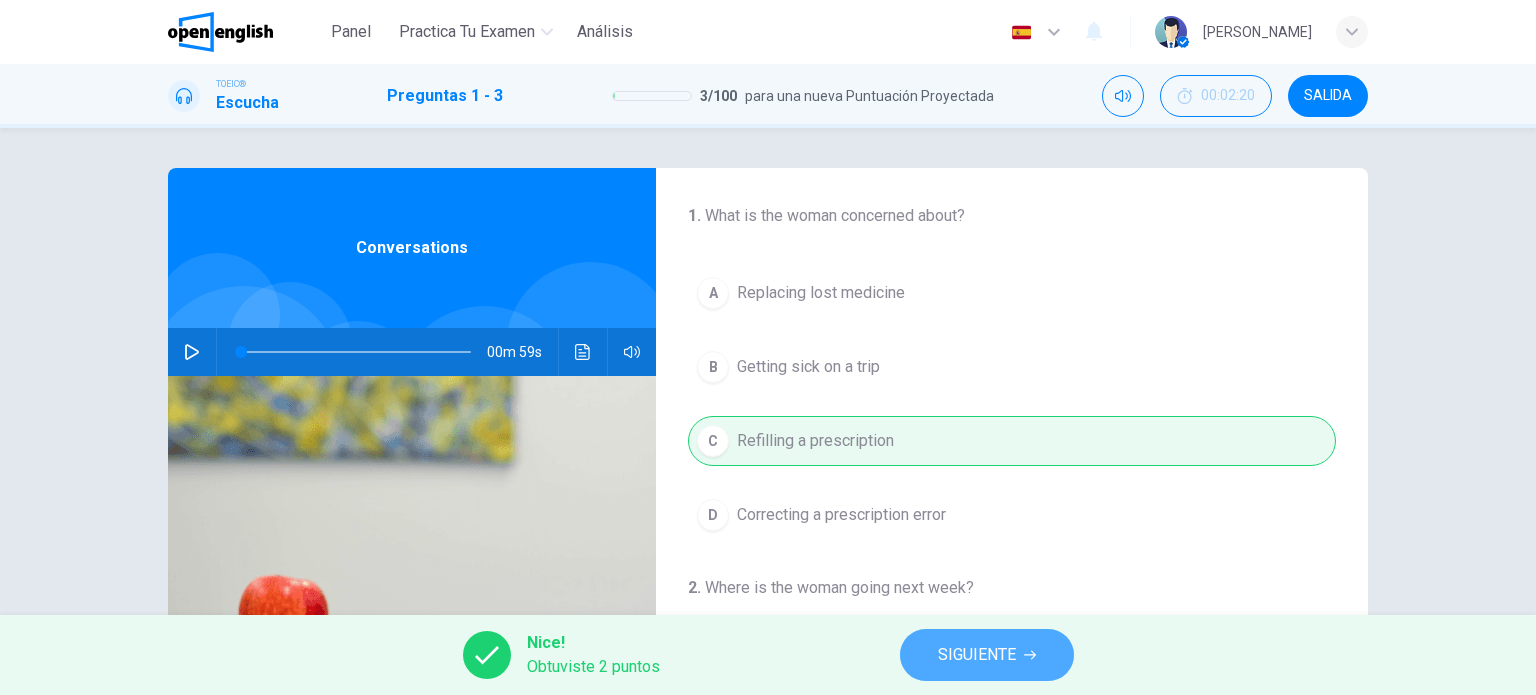 click on "SIGUIENTE" at bounding box center [977, 655] 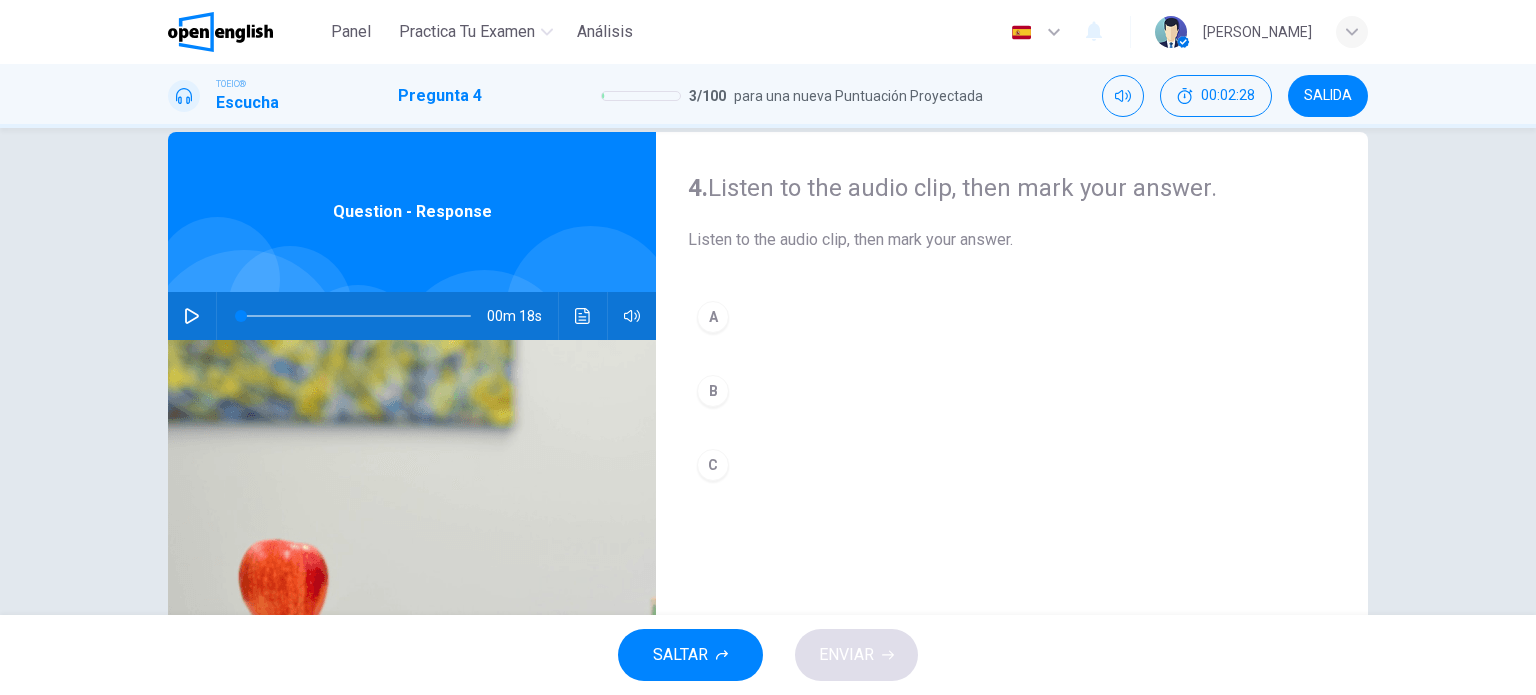 scroll, scrollTop: 0, scrollLeft: 0, axis: both 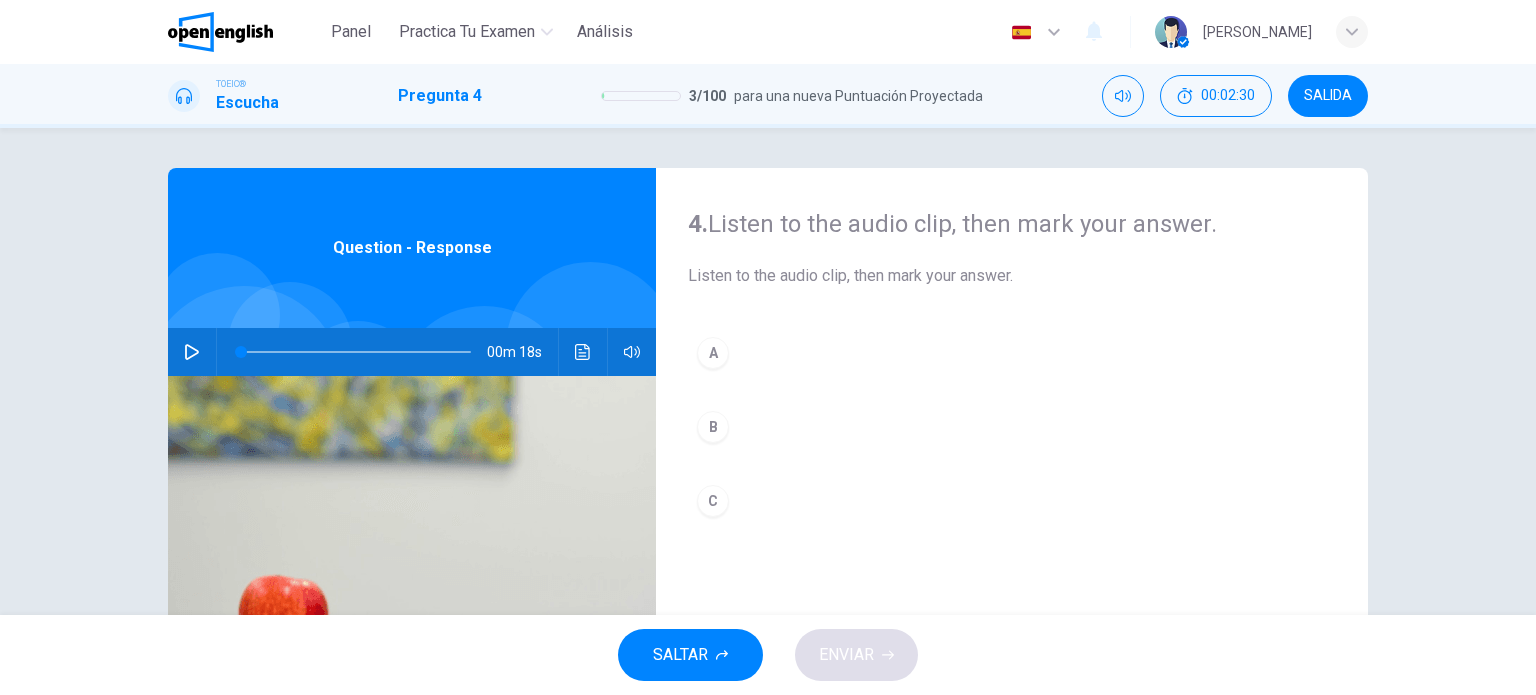 click 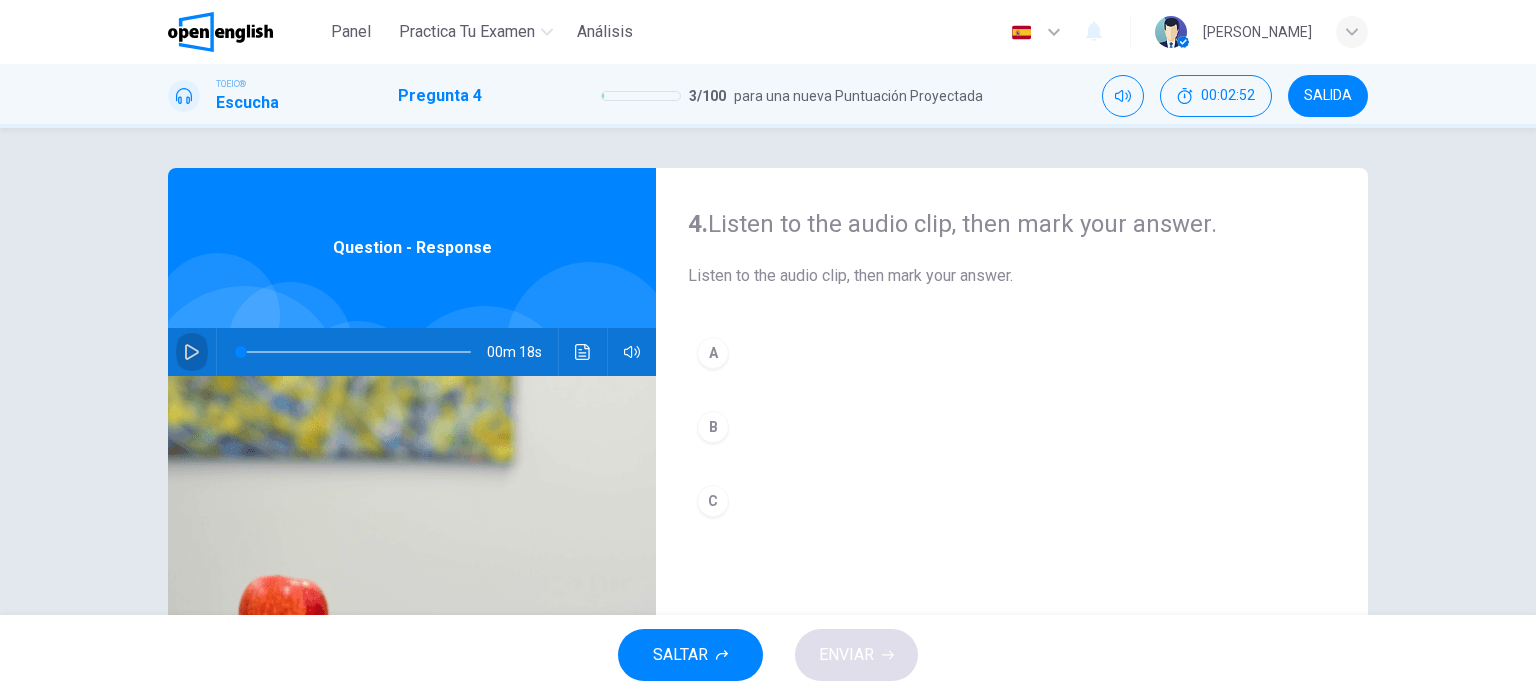 click 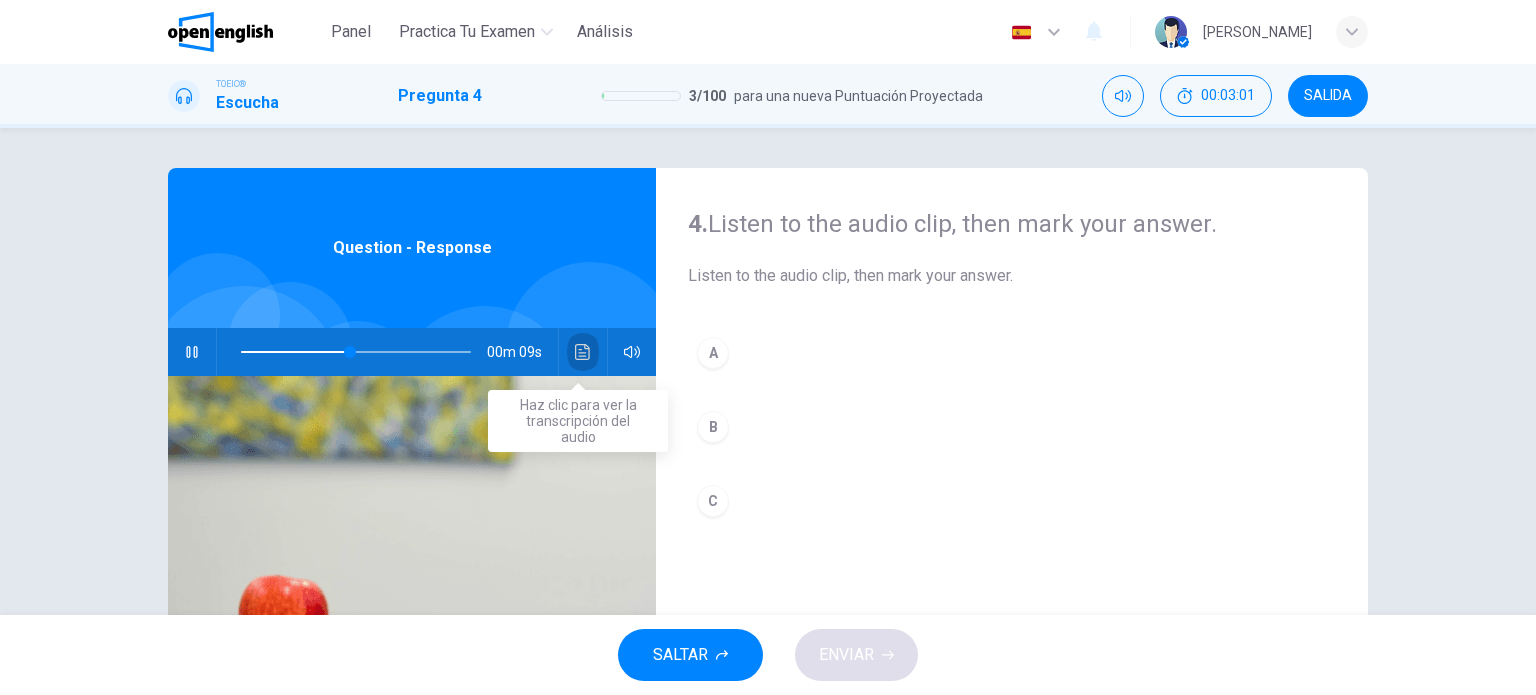 click 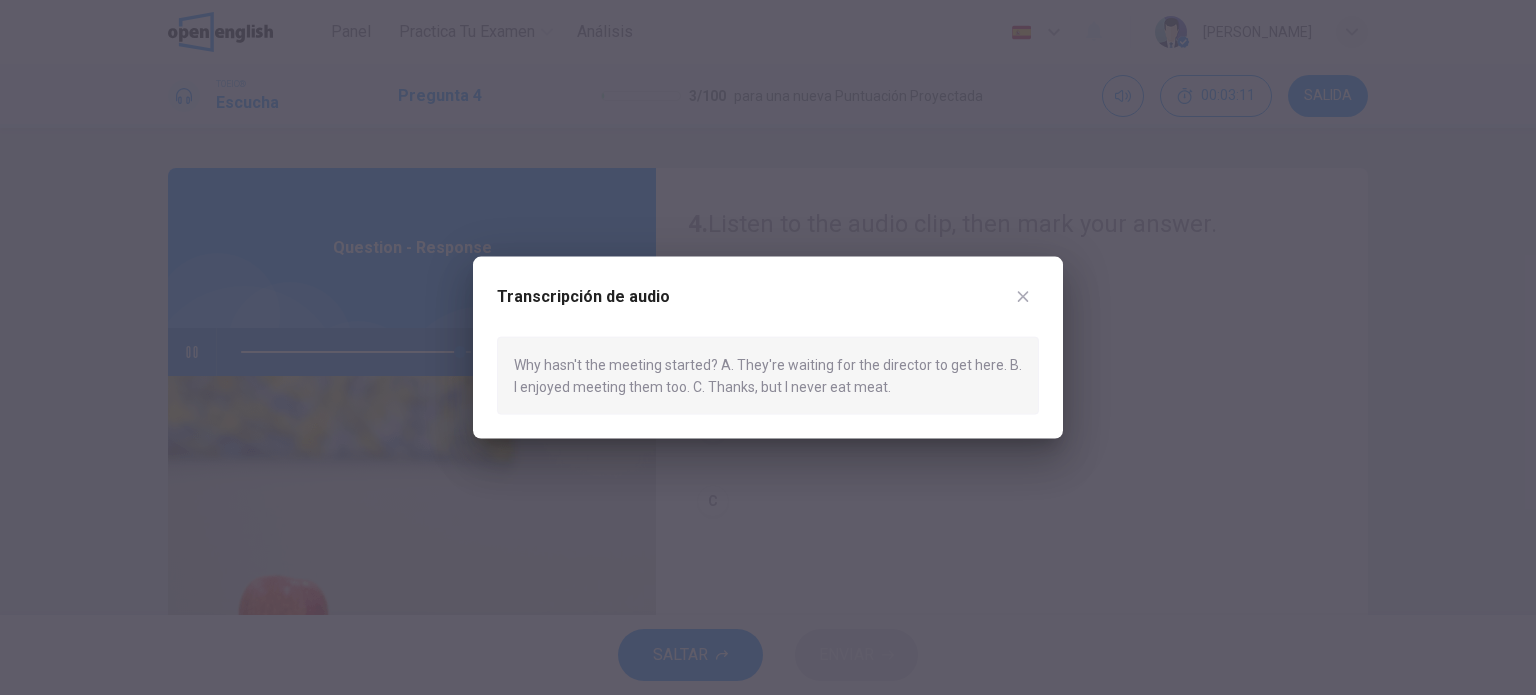 type on "*" 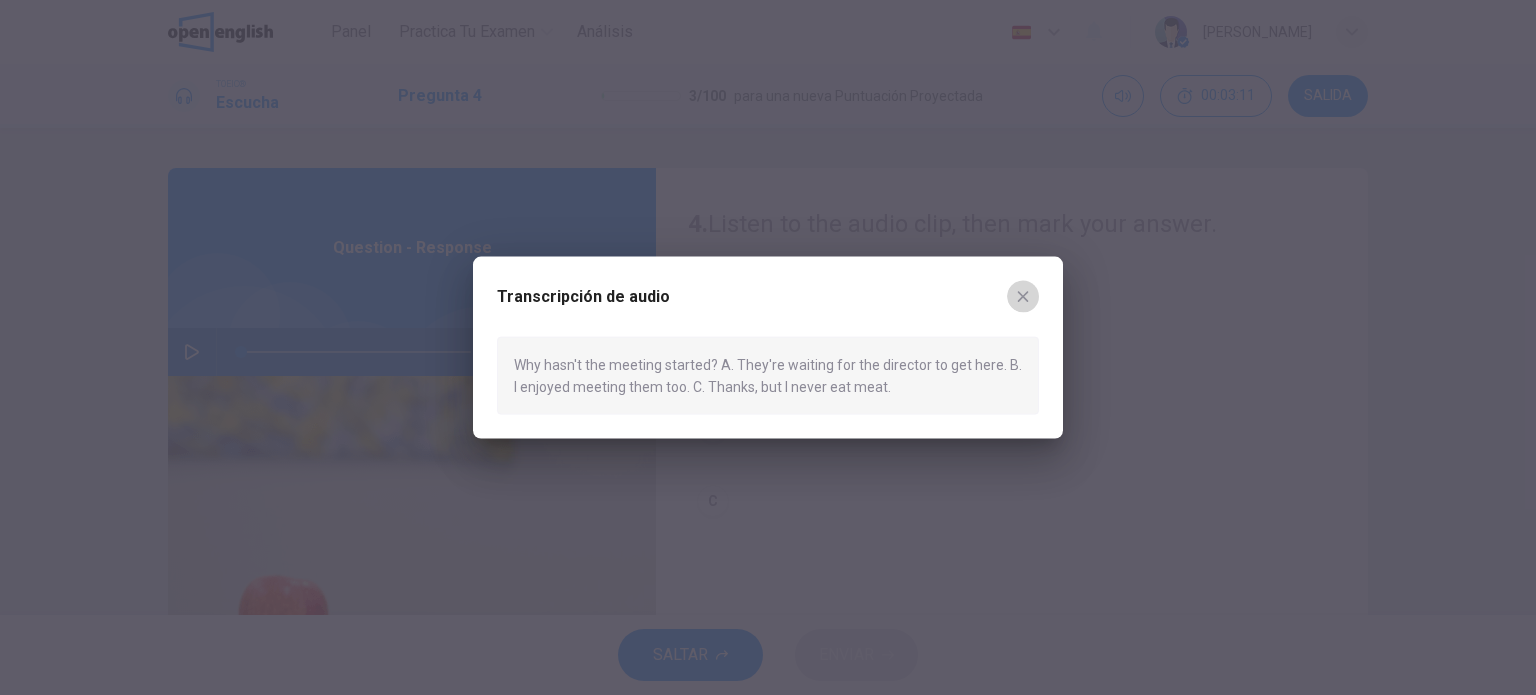 click 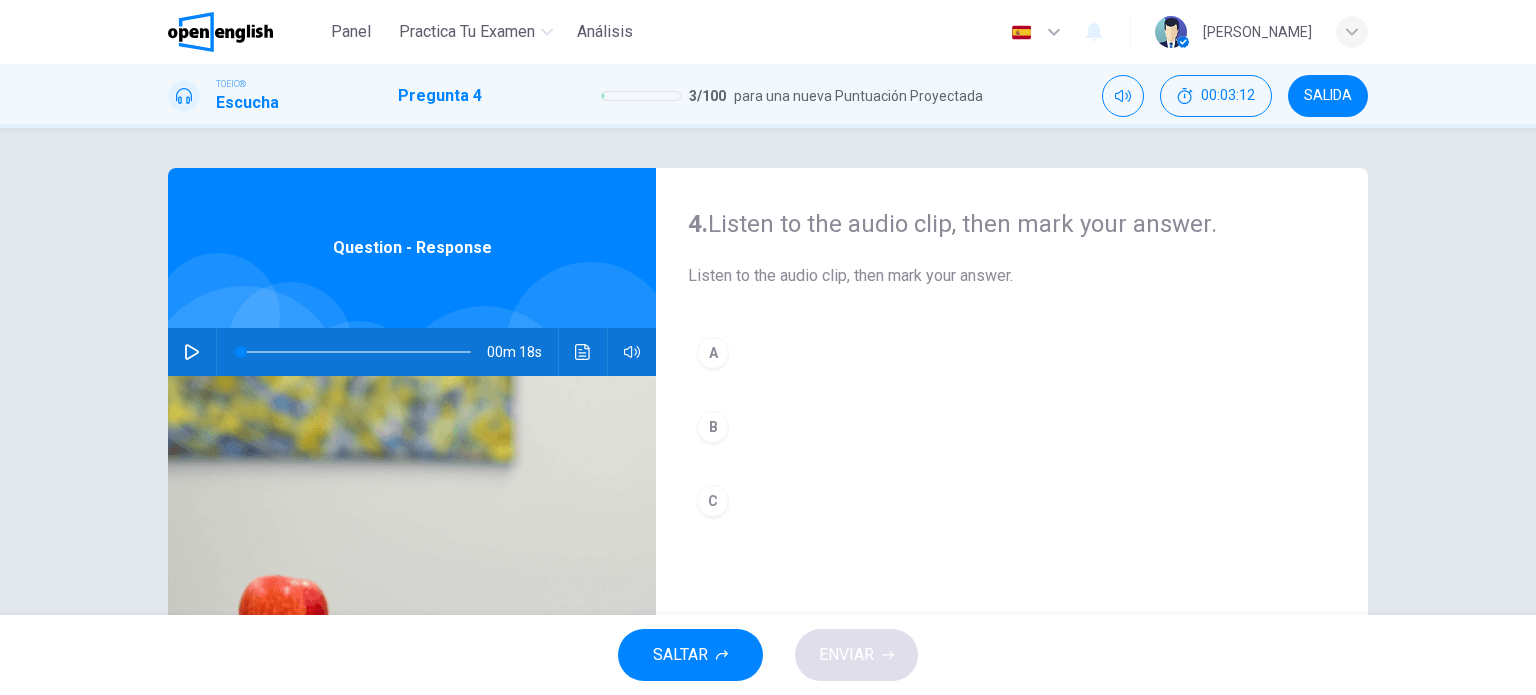 click on "A" at bounding box center [713, 353] 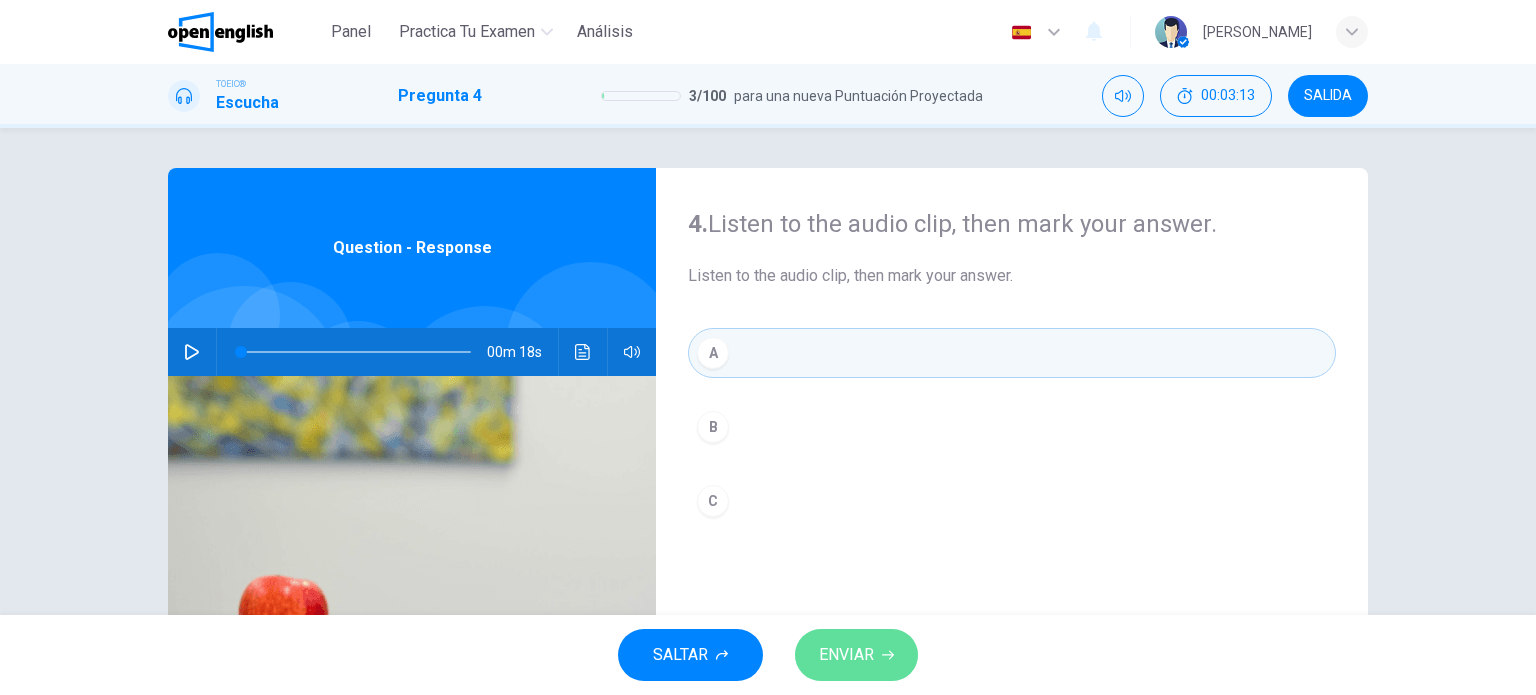 click on "ENVIAR" at bounding box center [846, 655] 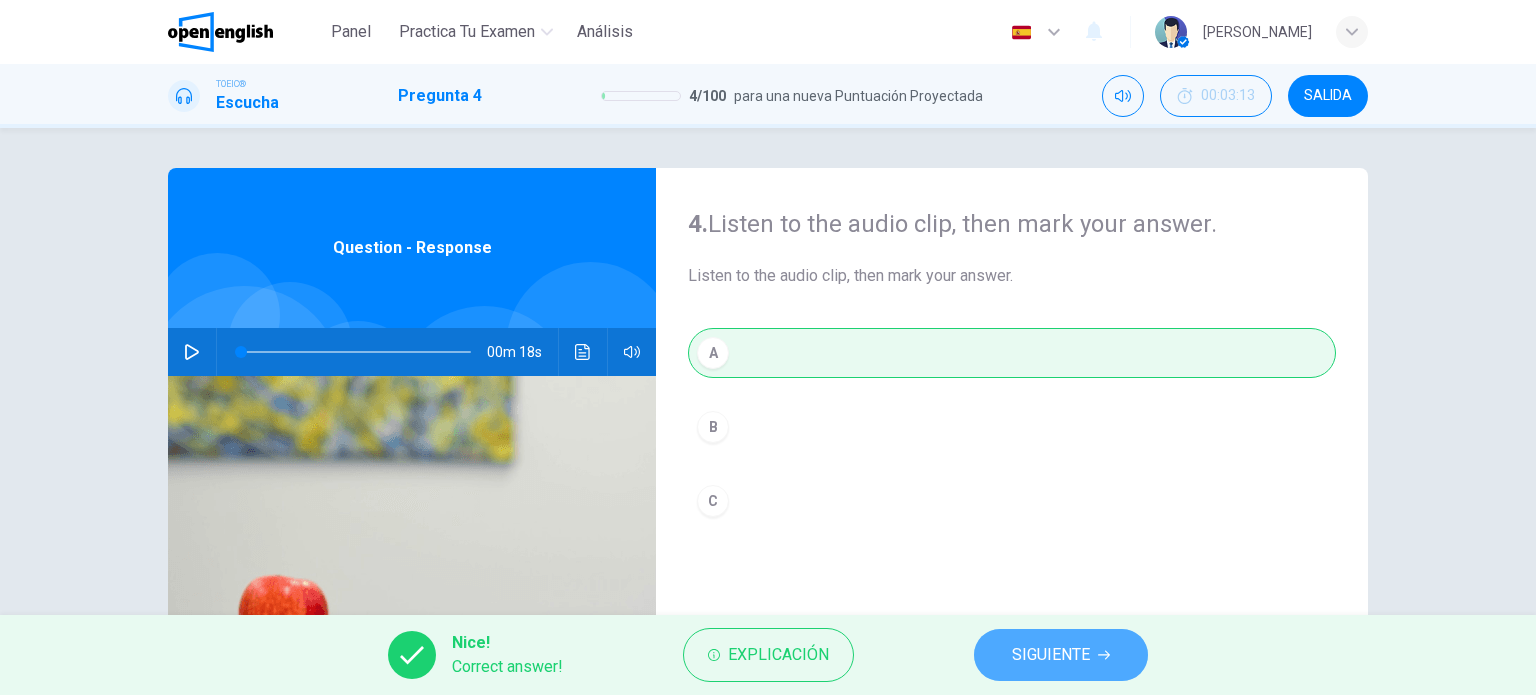 click on "SIGUIENTE" at bounding box center [1051, 655] 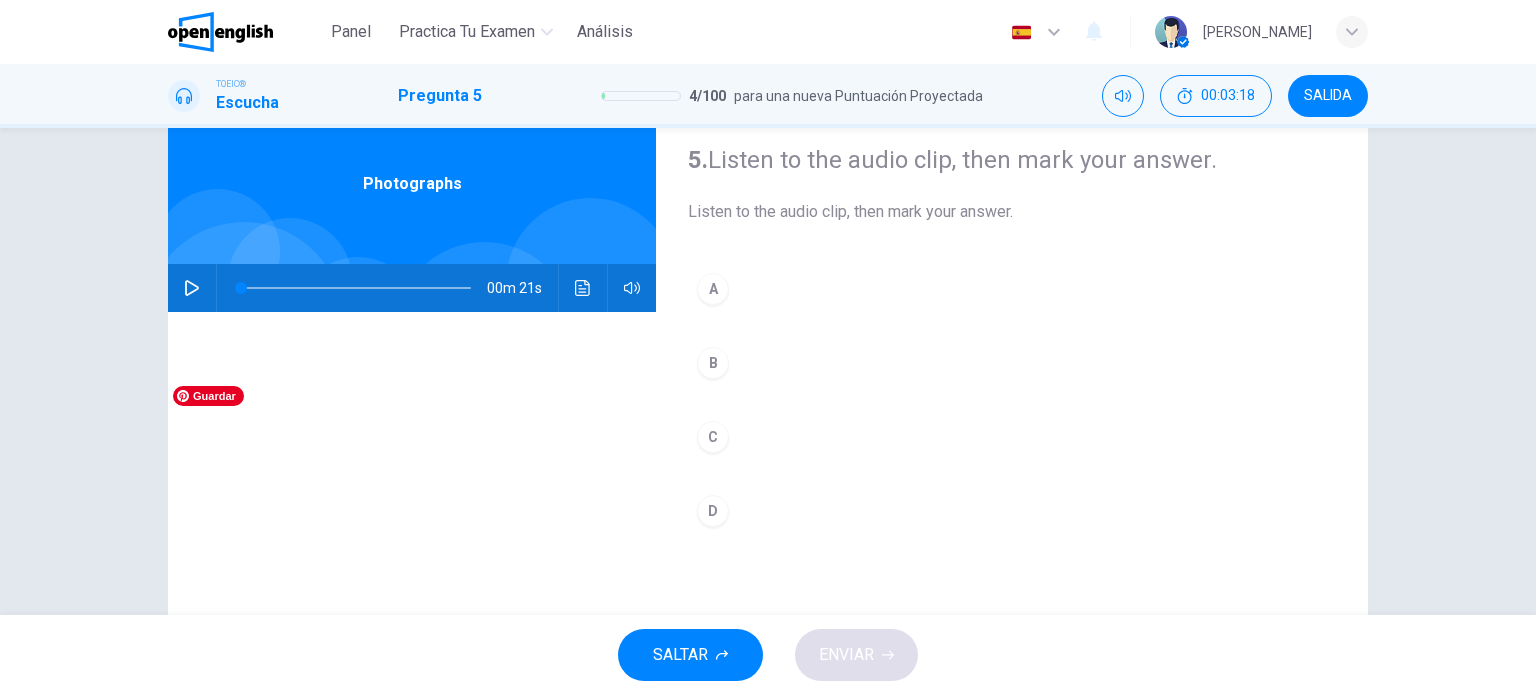 scroll, scrollTop: 0, scrollLeft: 0, axis: both 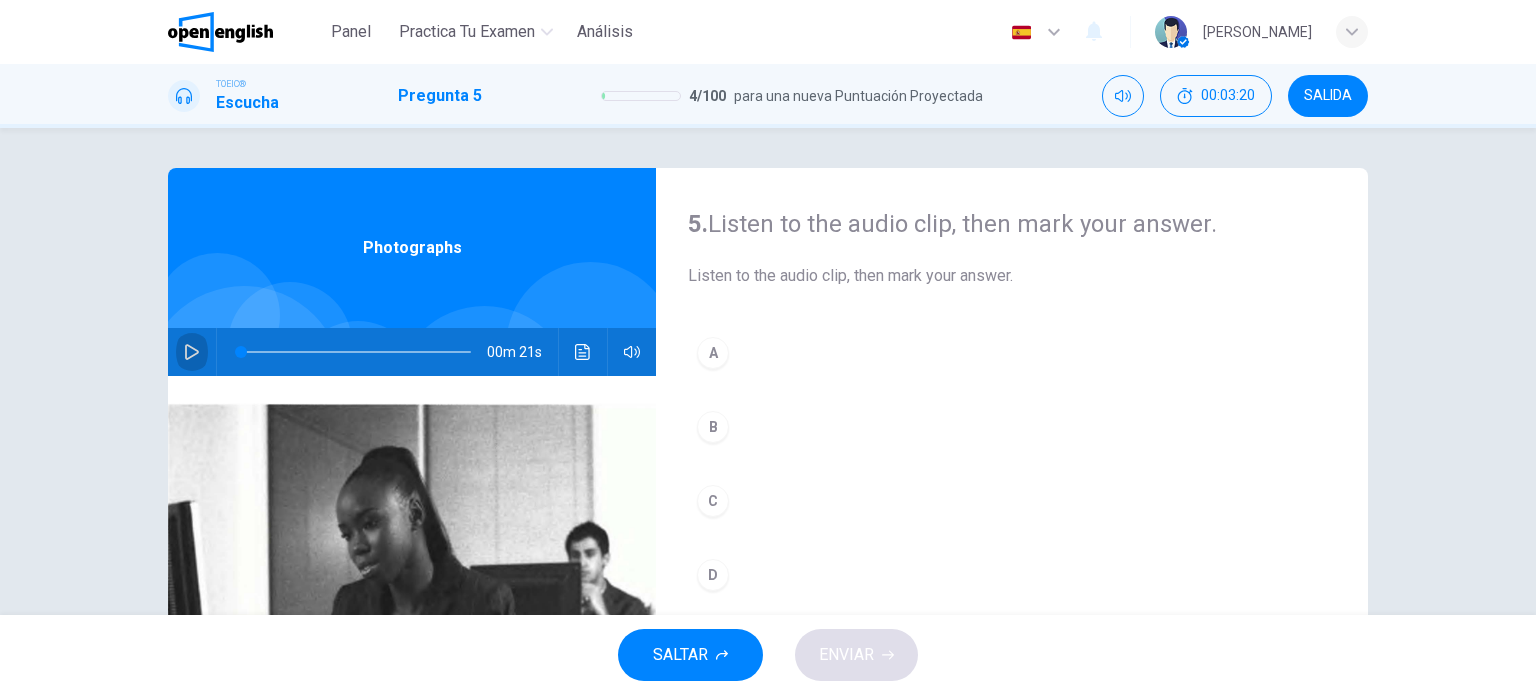 click 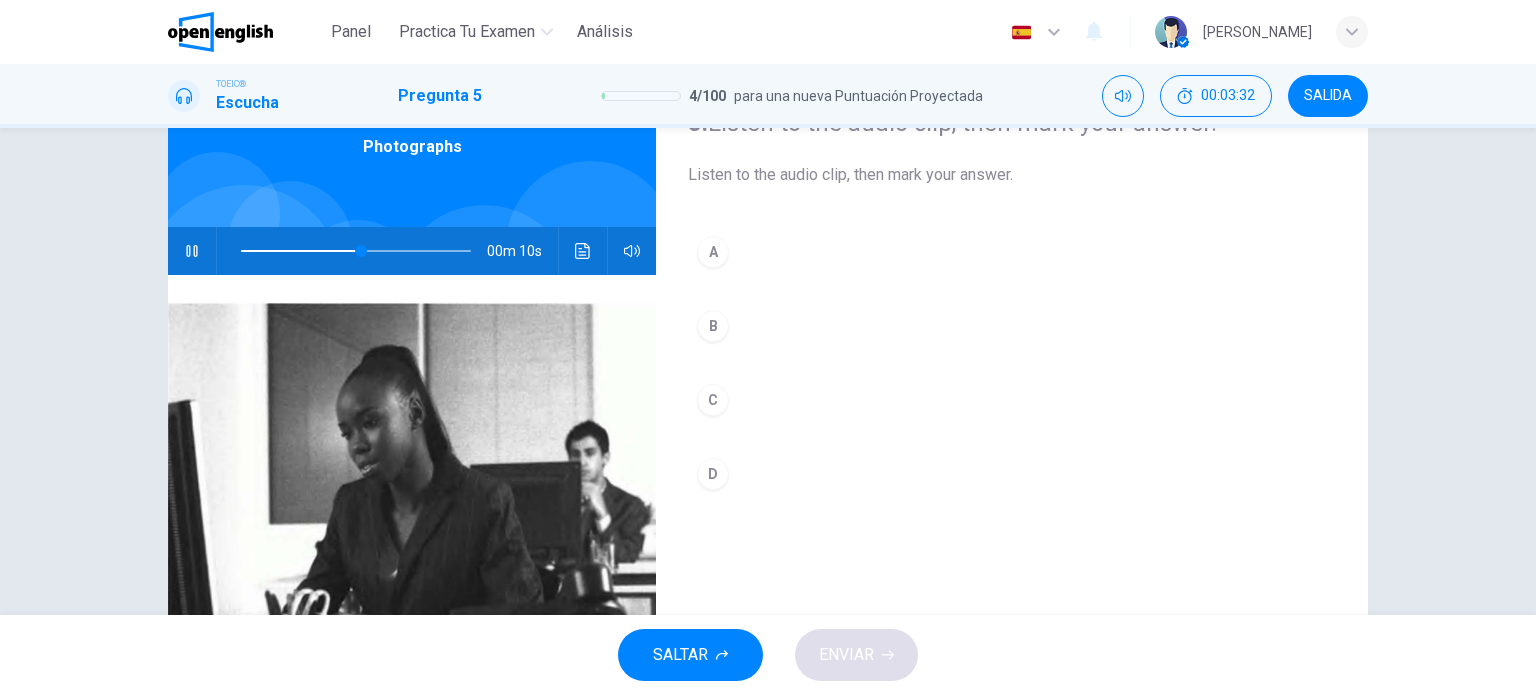 scroll, scrollTop: 200, scrollLeft: 0, axis: vertical 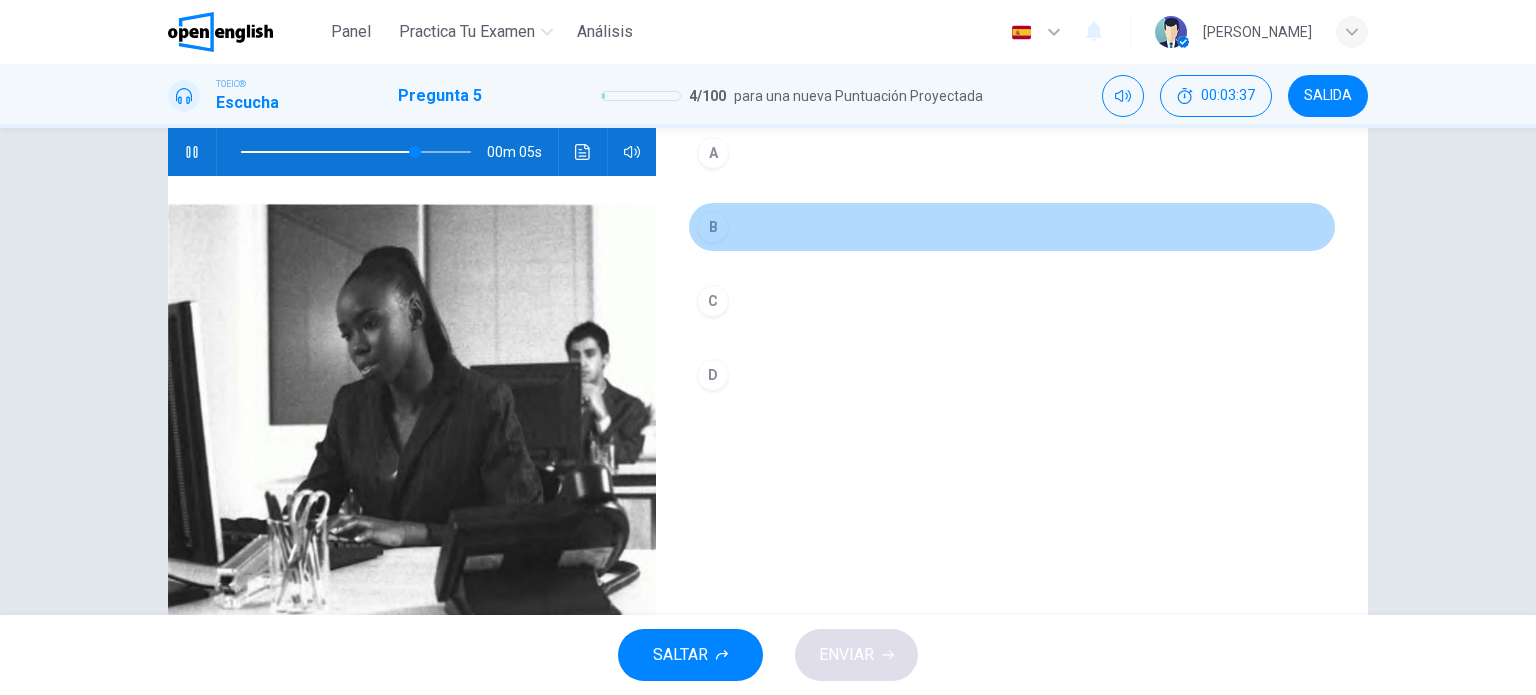 click on "B" at bounding box center [713, 227] 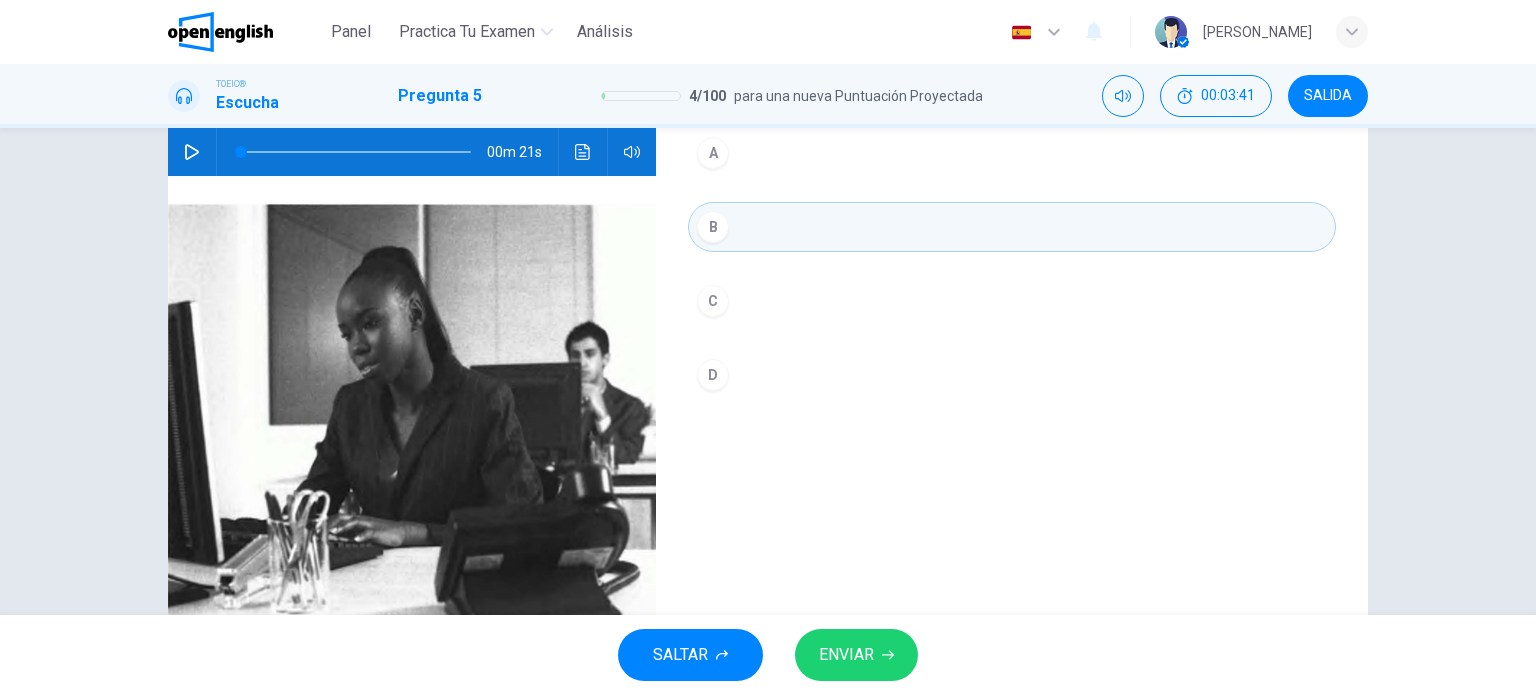 type on "*" 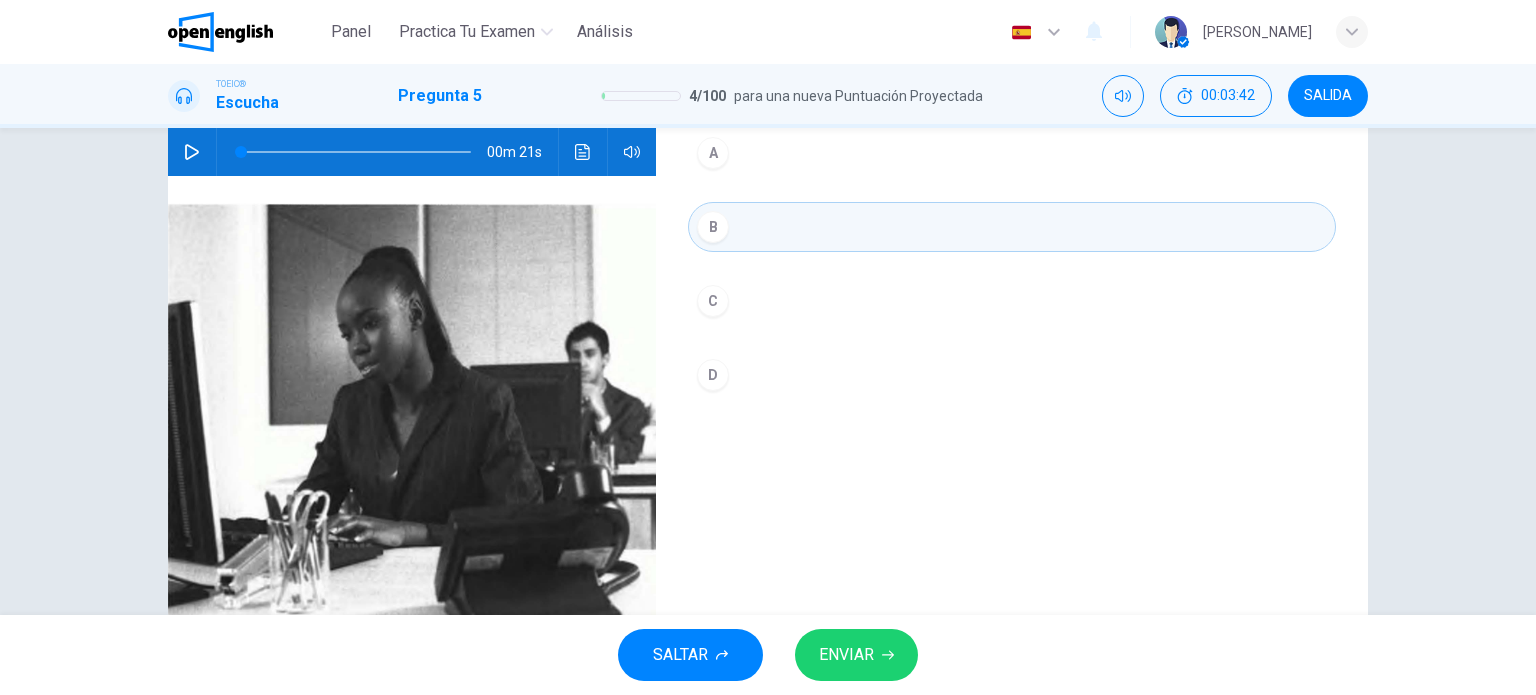 click on "ENVIAR" at bounding box center [846, 655] 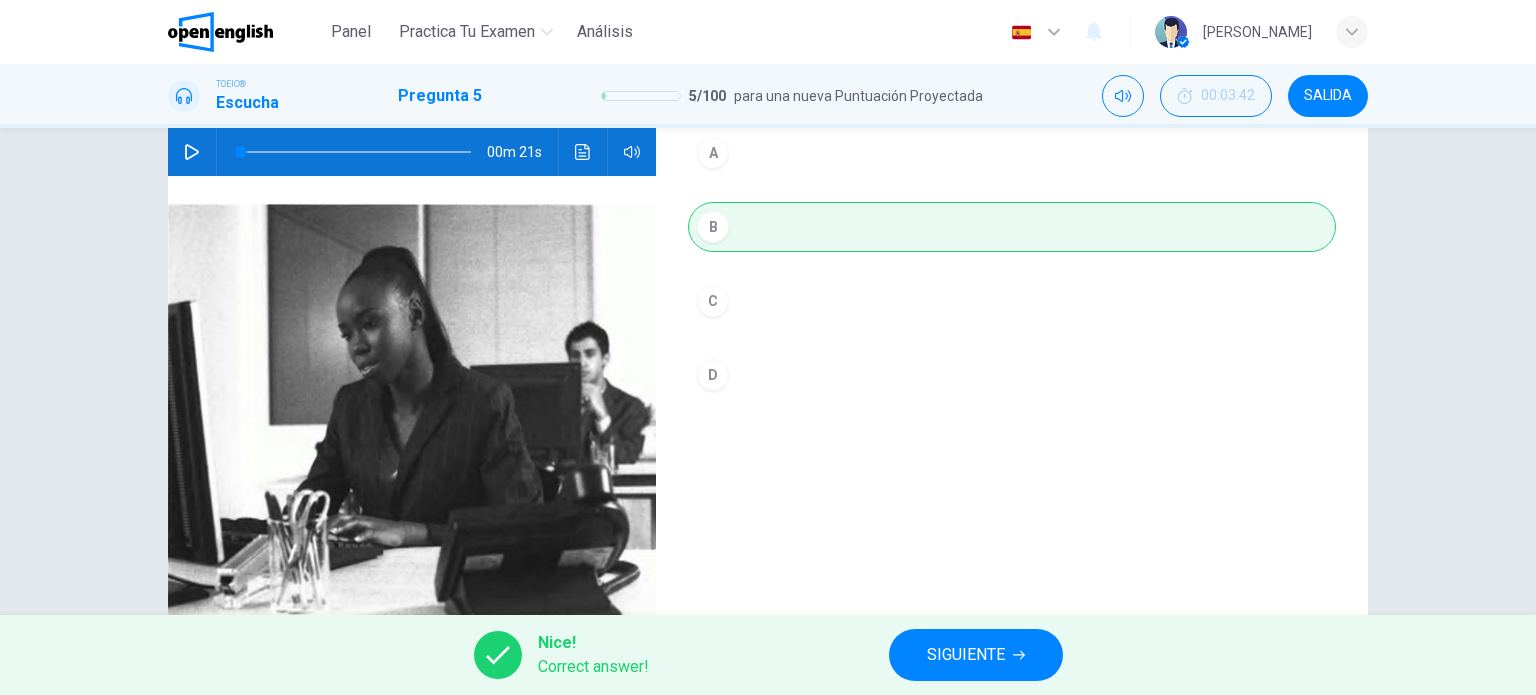click on "SIGUIENTE" at bounding box center (976, 655) 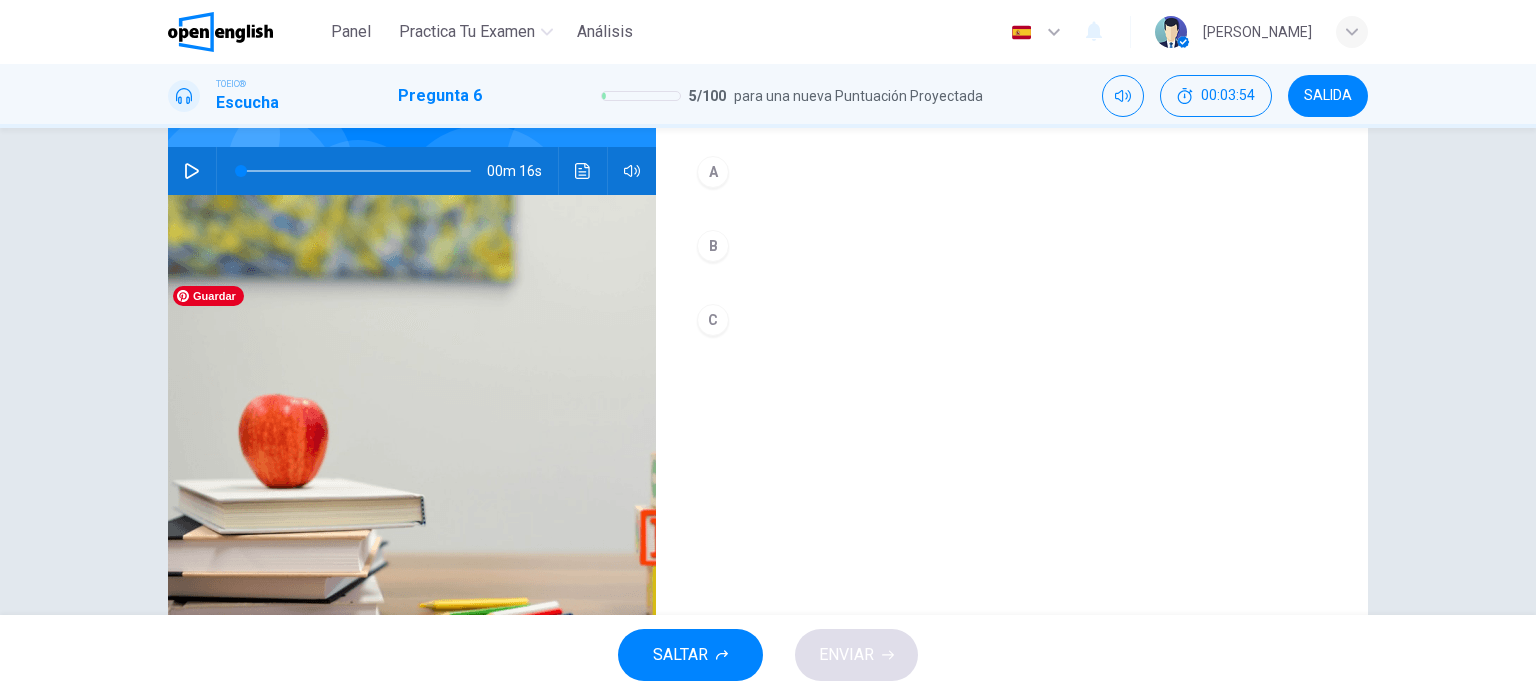 scroll, scrollTop: 88, scrollLeft: 0, axis: vertical 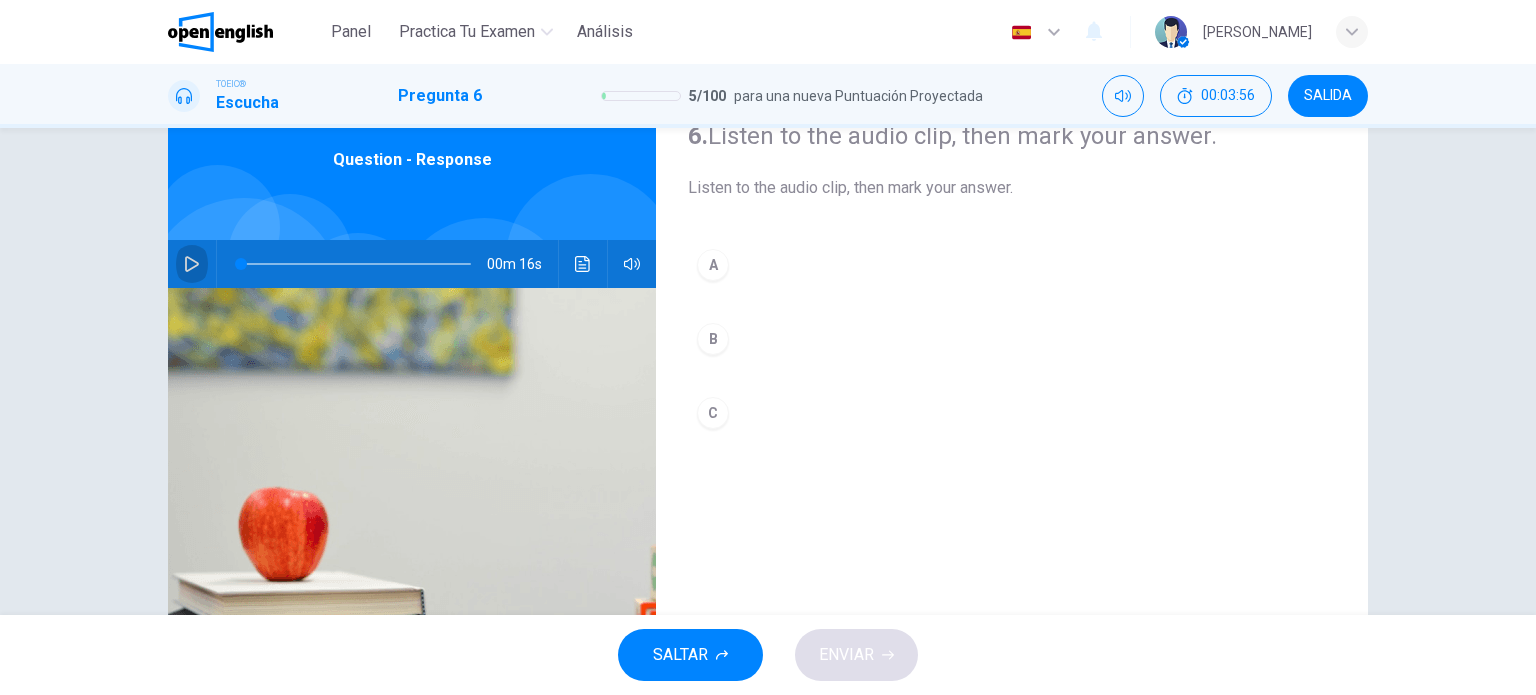 click 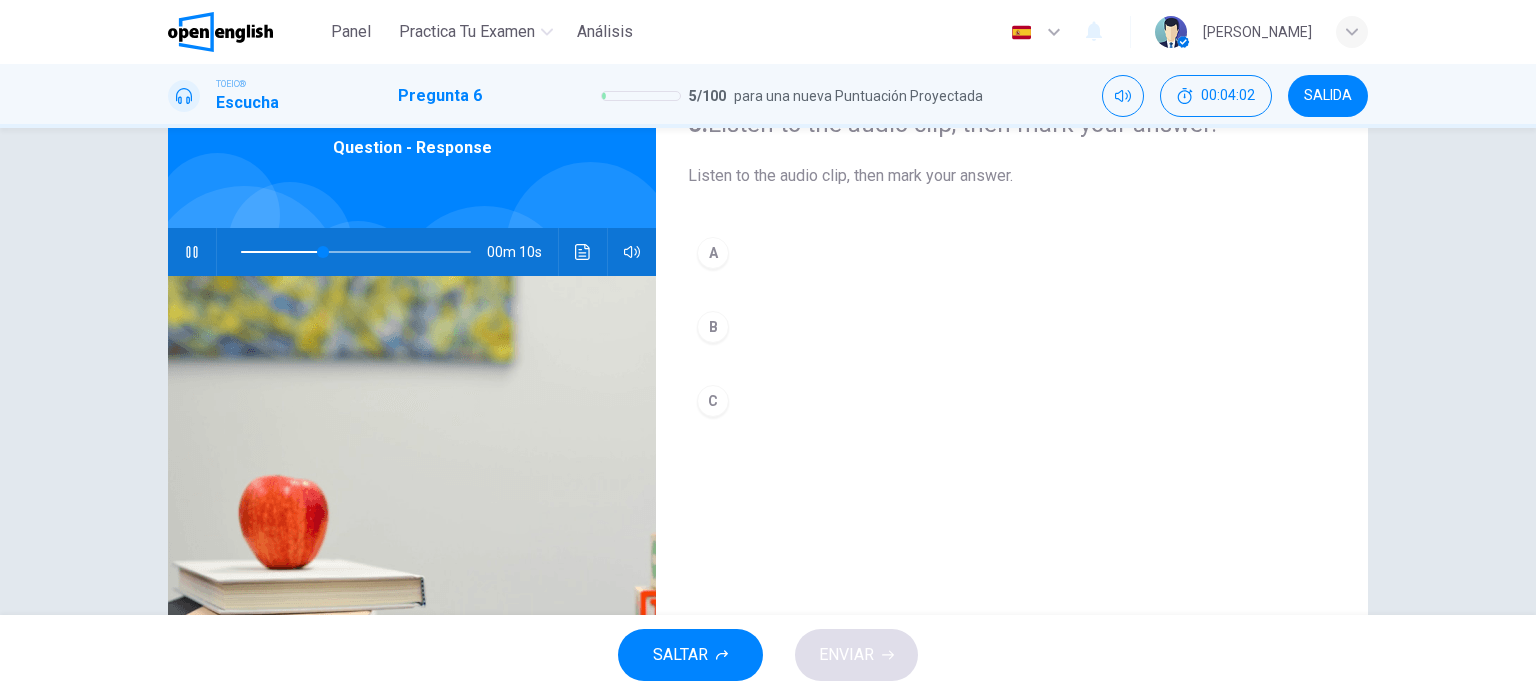 scroll, scrollTop: 88, scrollLeft: 0, axis: vertical 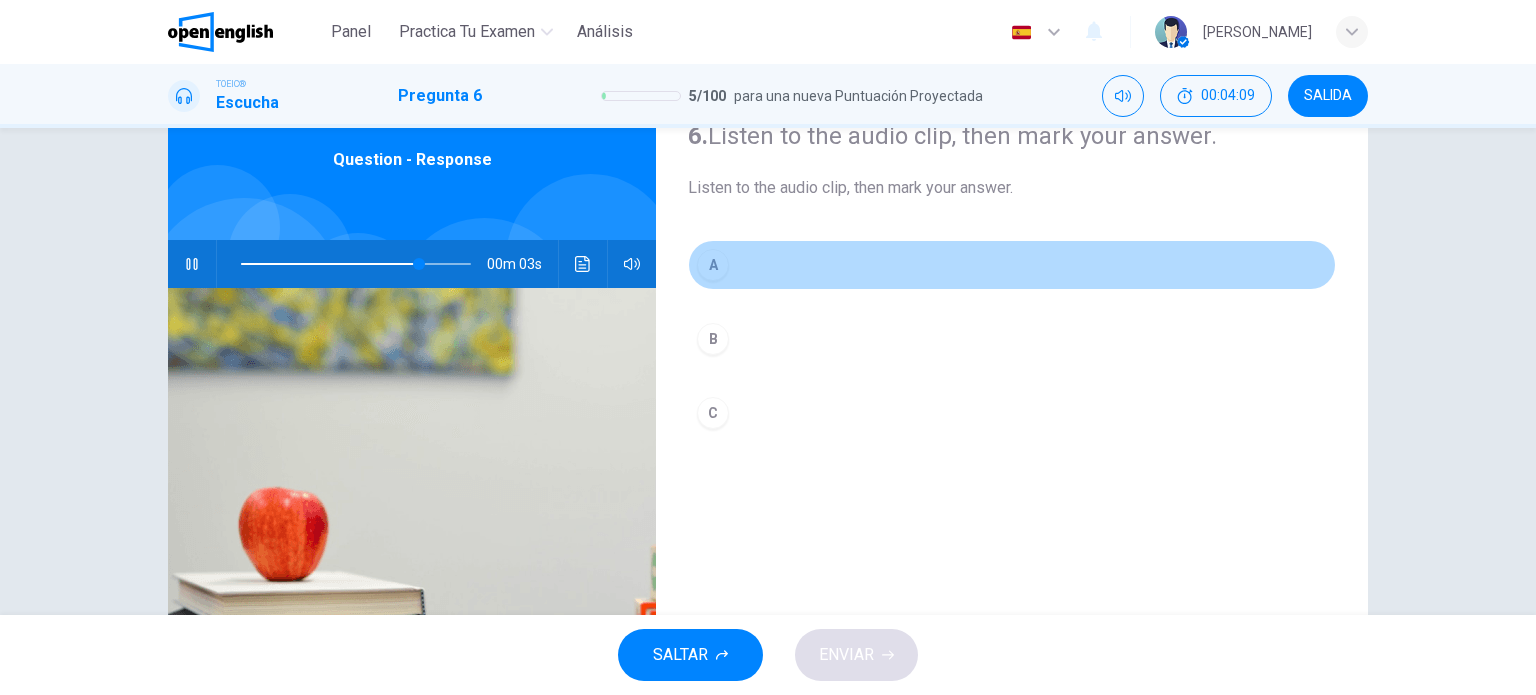 click on "A" at bounding box center [713, 265] 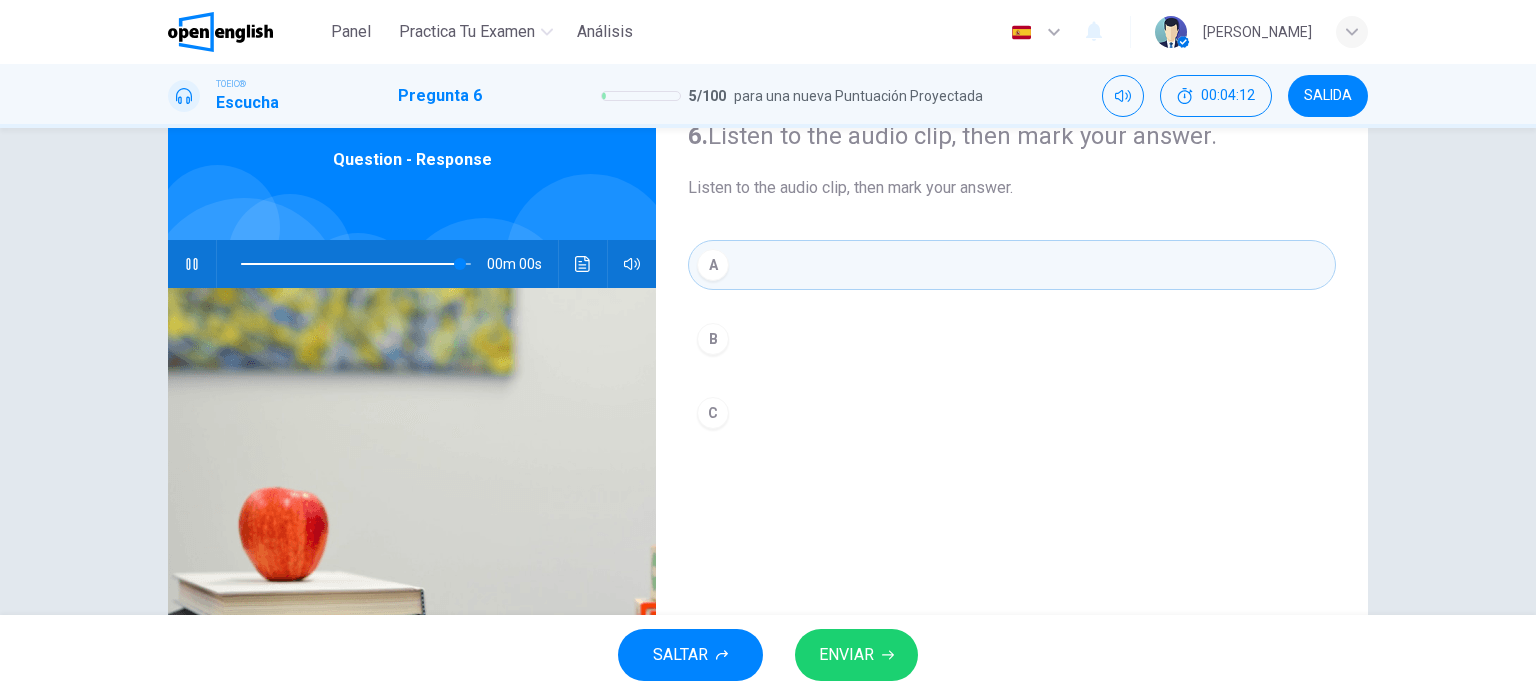 type on "*" 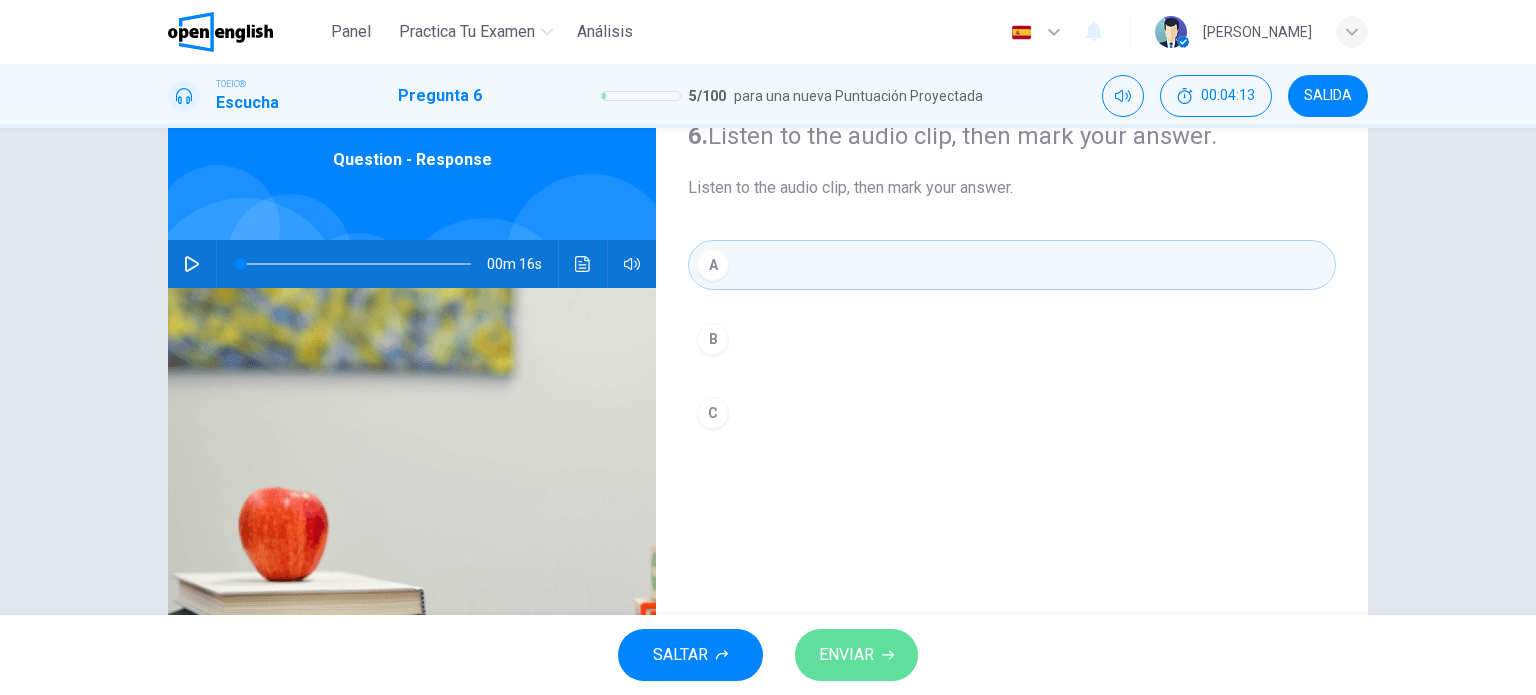 click on "ENVIAR" at bounding box center (846, 655) 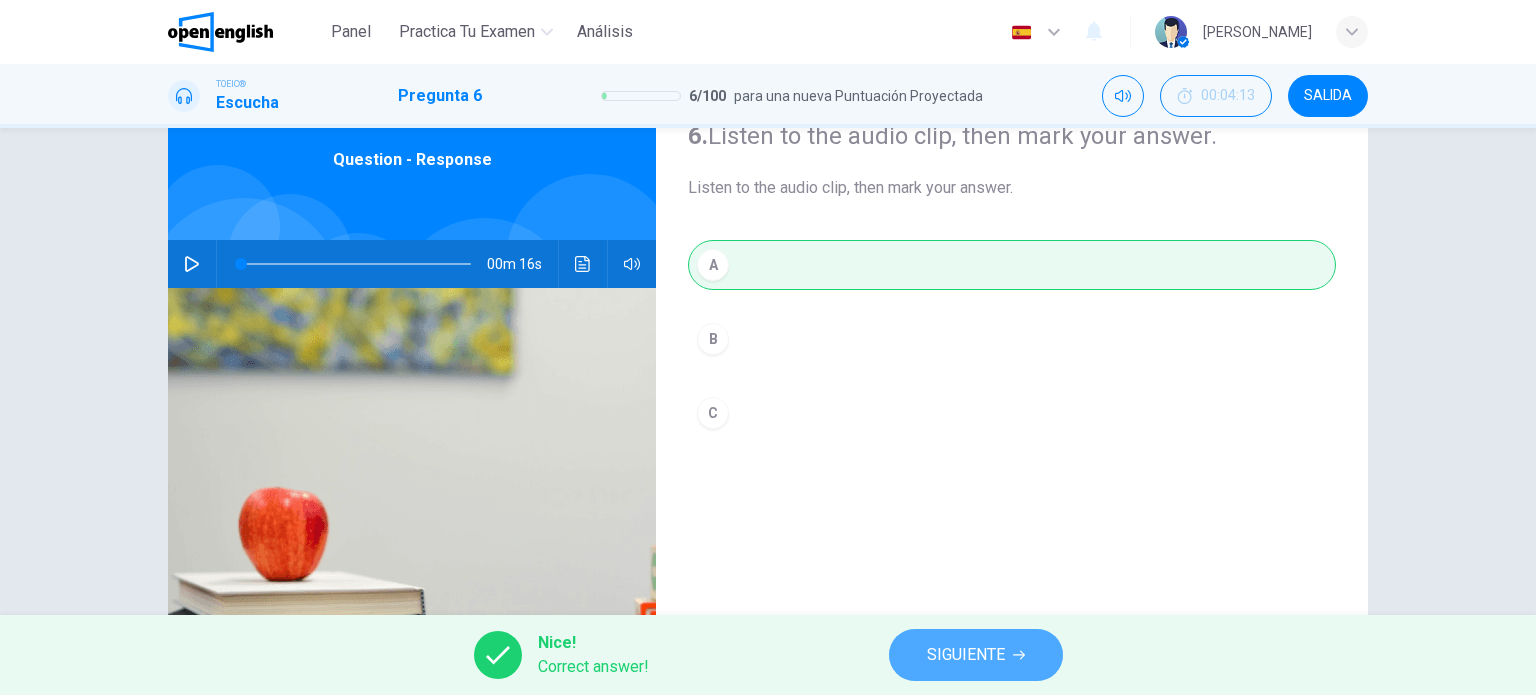 click on "SIGUIENTE" at bounding box center (966, 655) 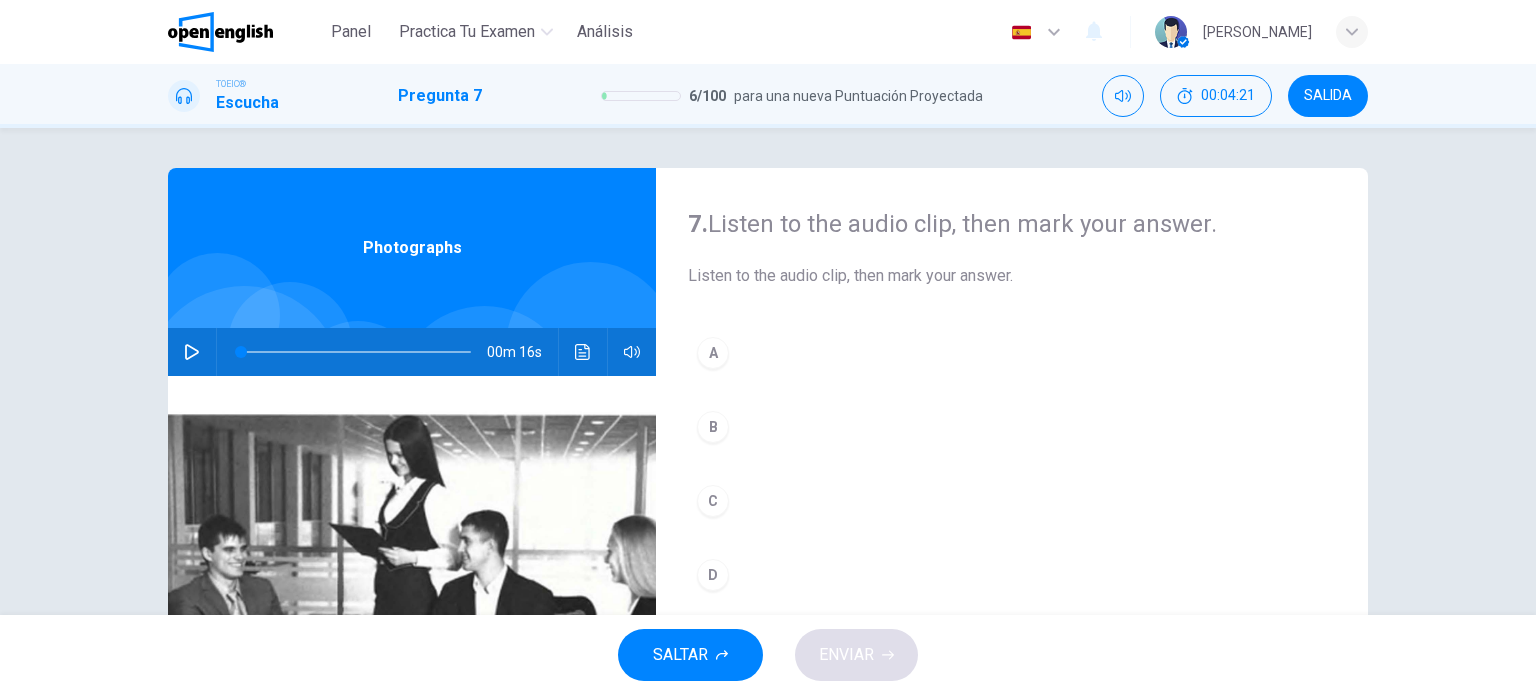 click 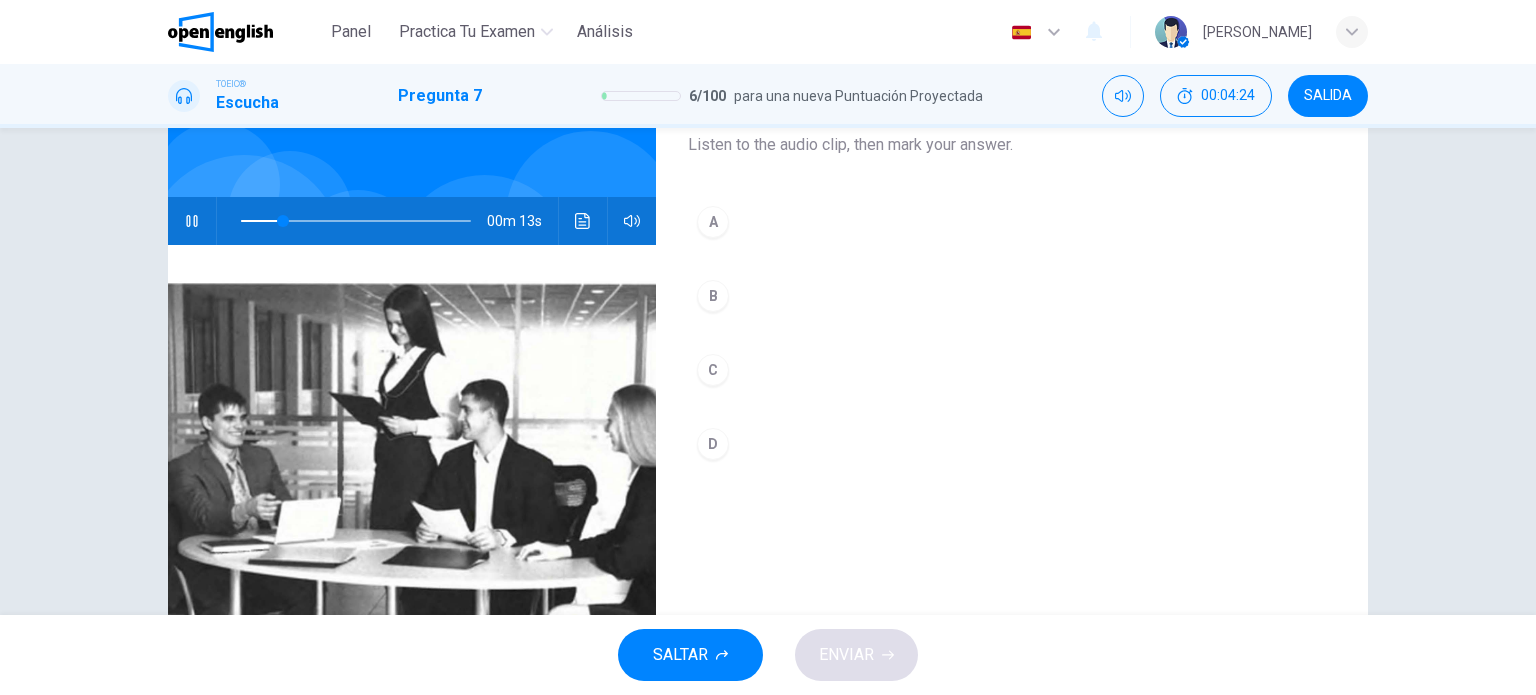 scroll, scrollTop: 200, scrollLeft: 0, axis: vertical 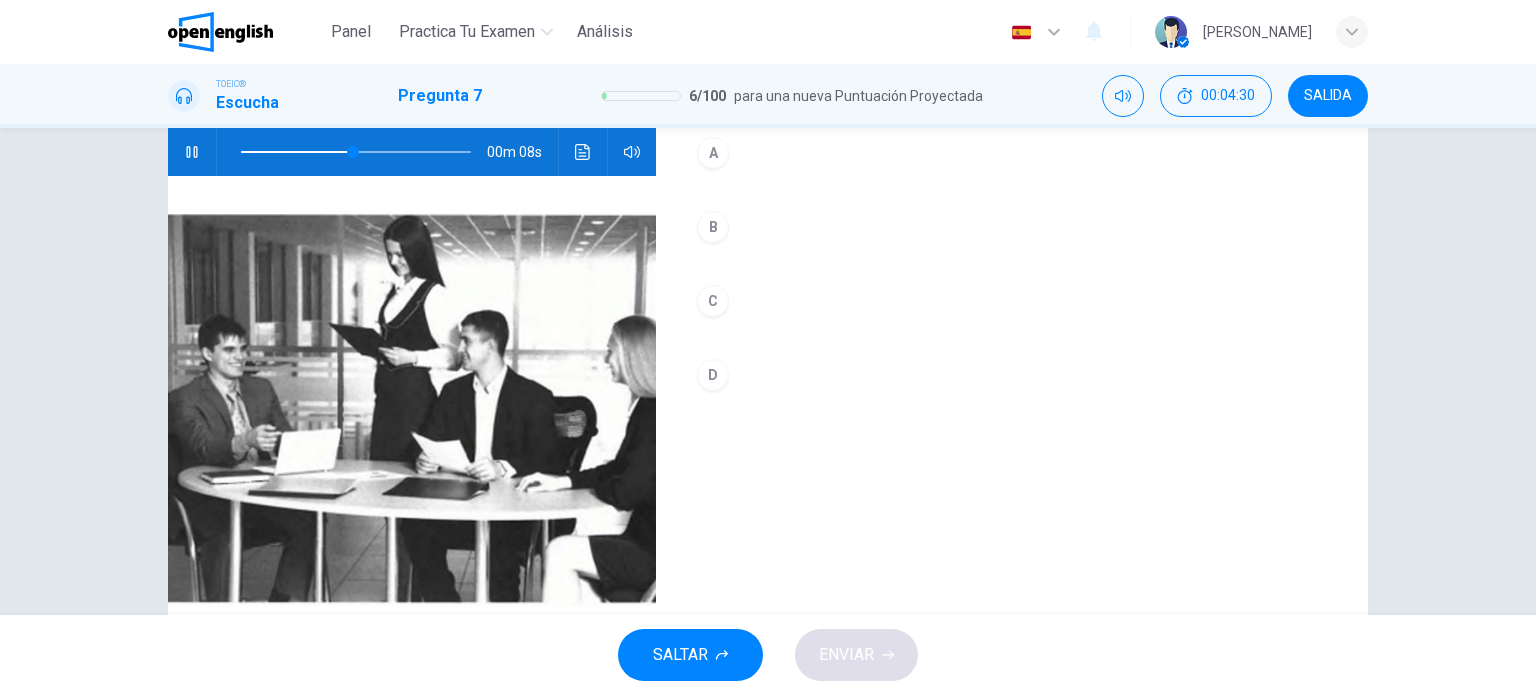 click on "B" at bounding box center (713, 227) 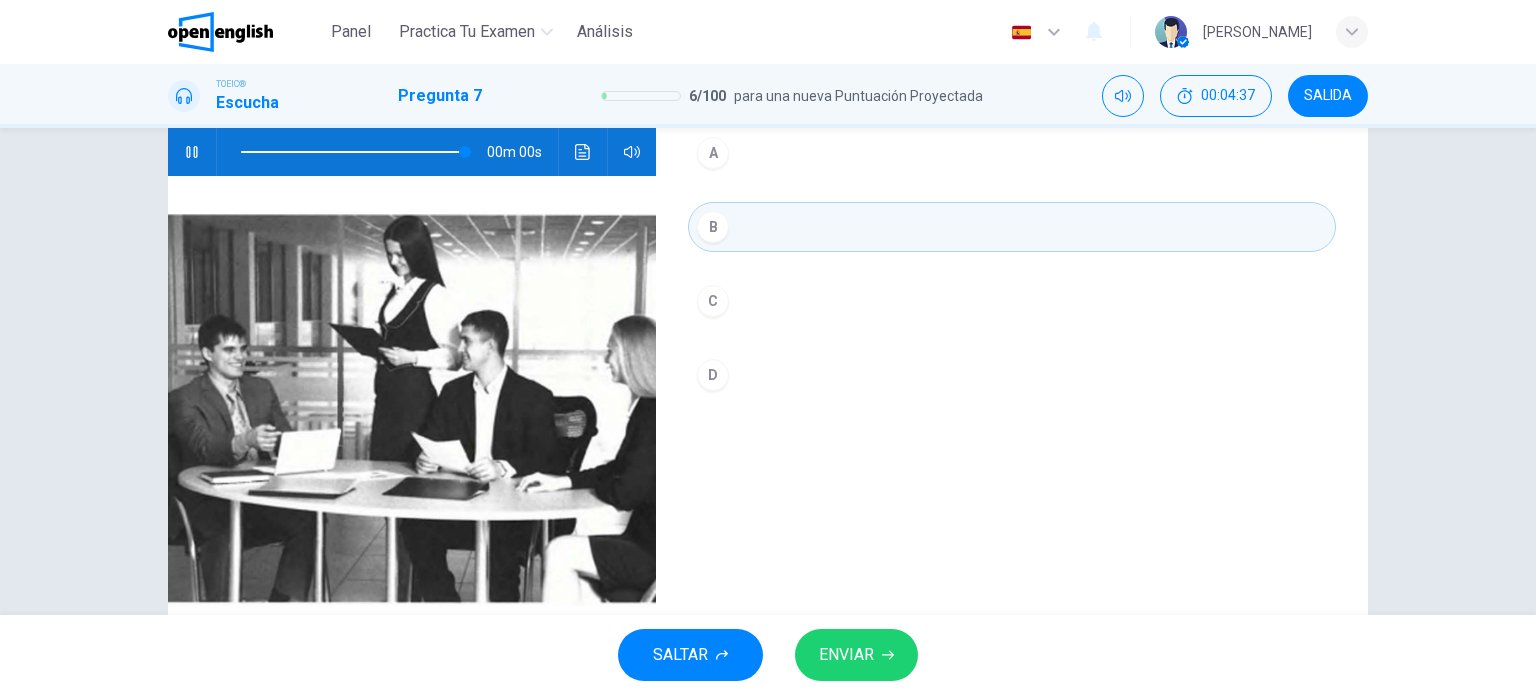 type on "*" 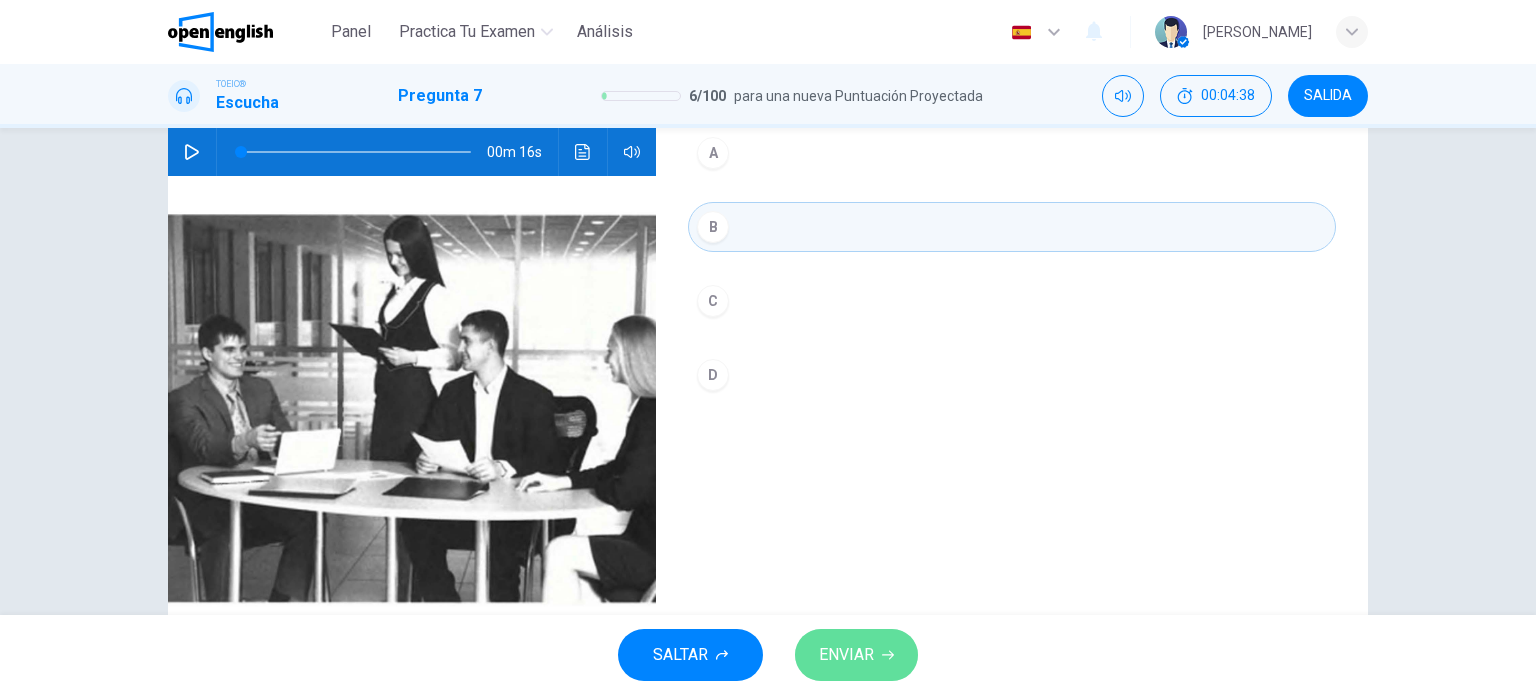 click on "ENVIAR" at bounding box center [846, 655] 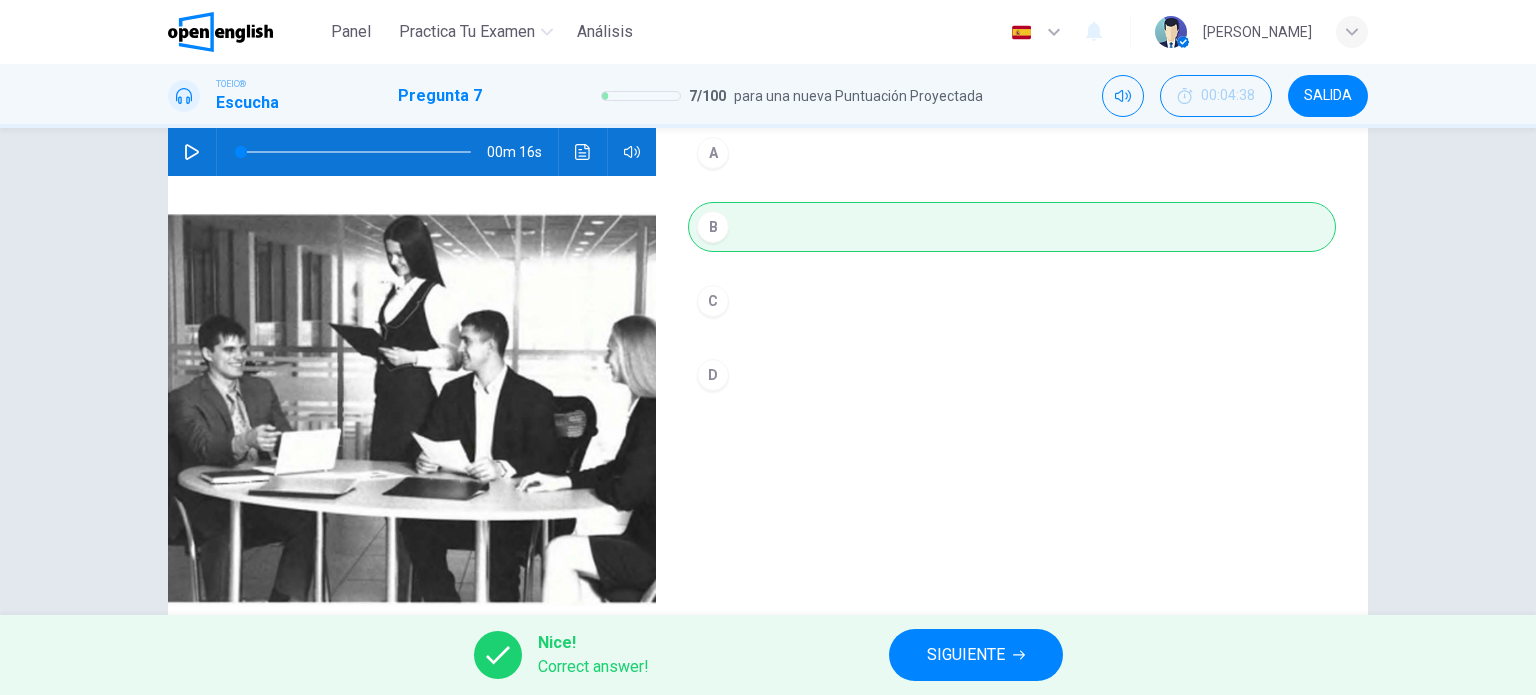 click on "SIGUIENTE" at bounding box center [966, 655] 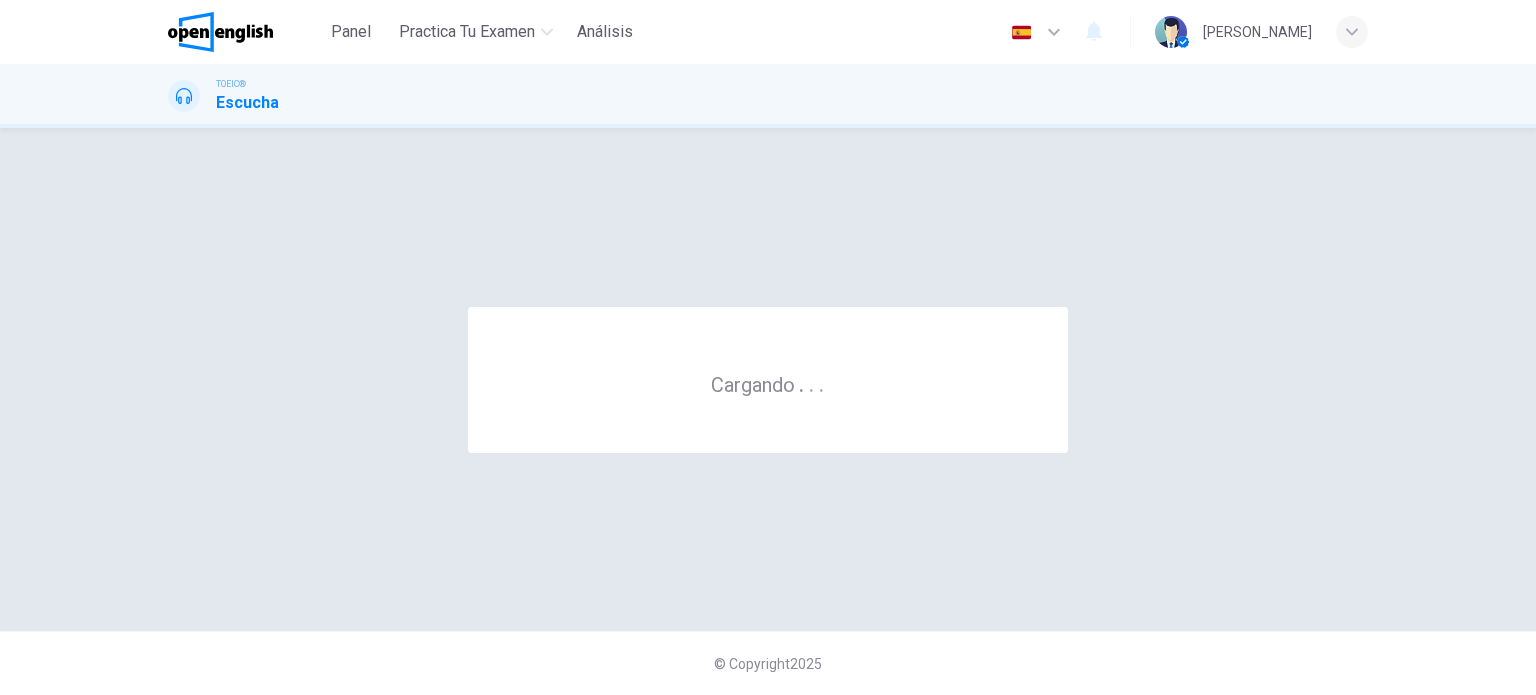 scroll, scrollTop: 0, scrollLeft: 0, axis: both 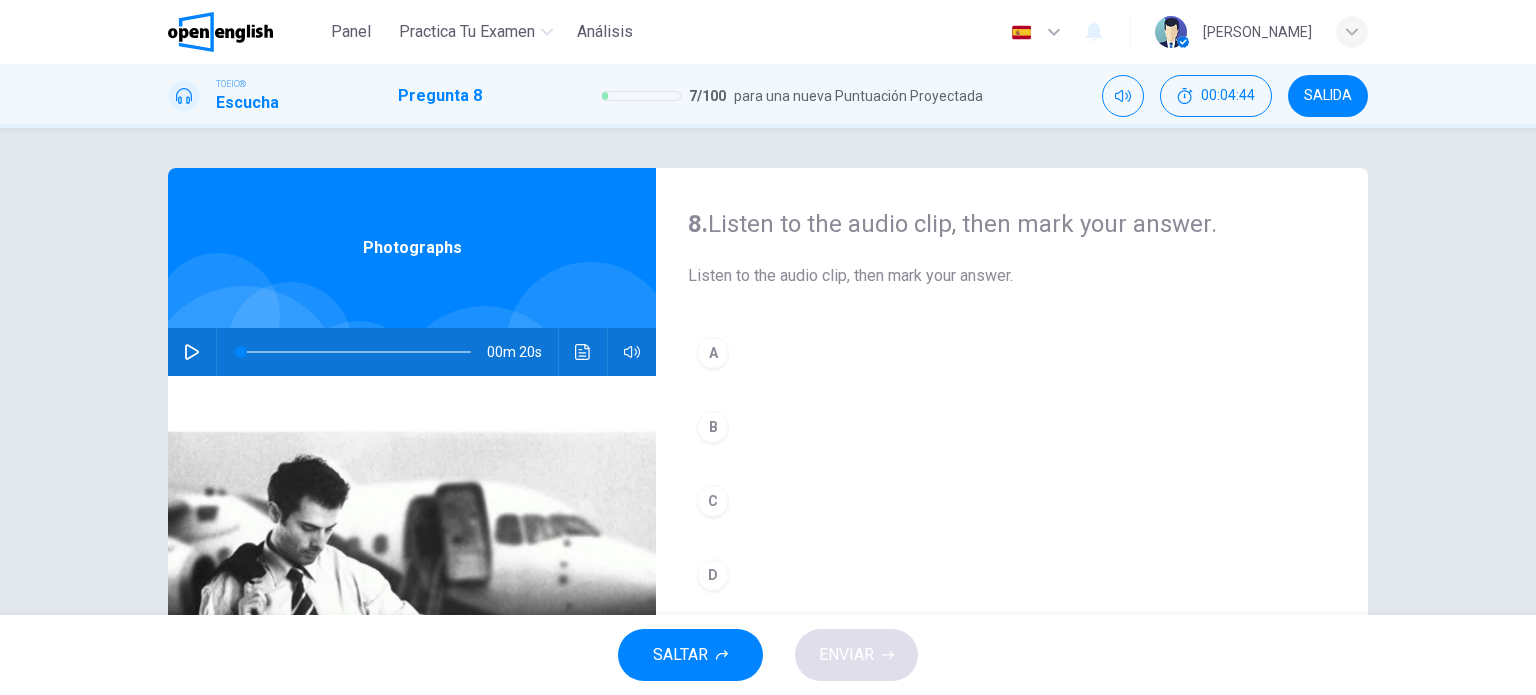 click 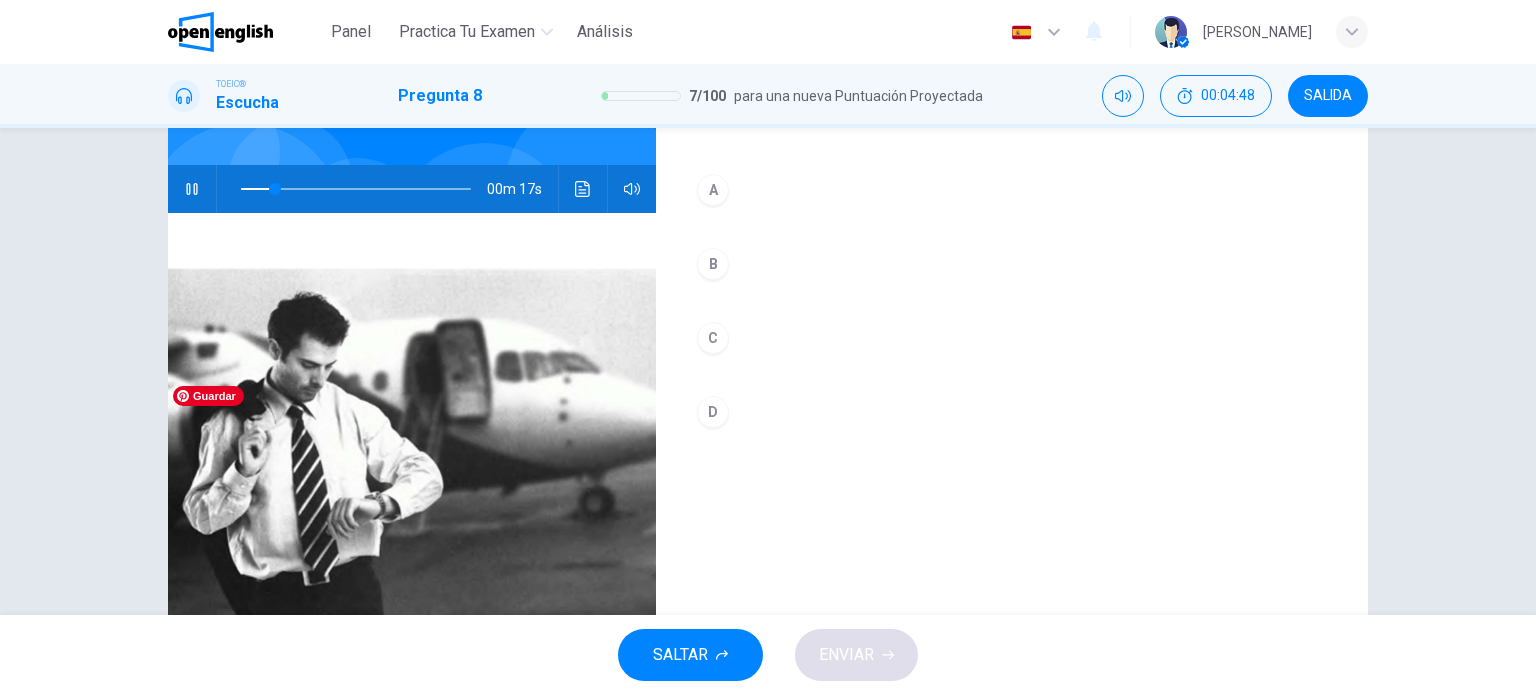 scroll, scrollTop: 200, scrollLeft: 0, axis: vertical 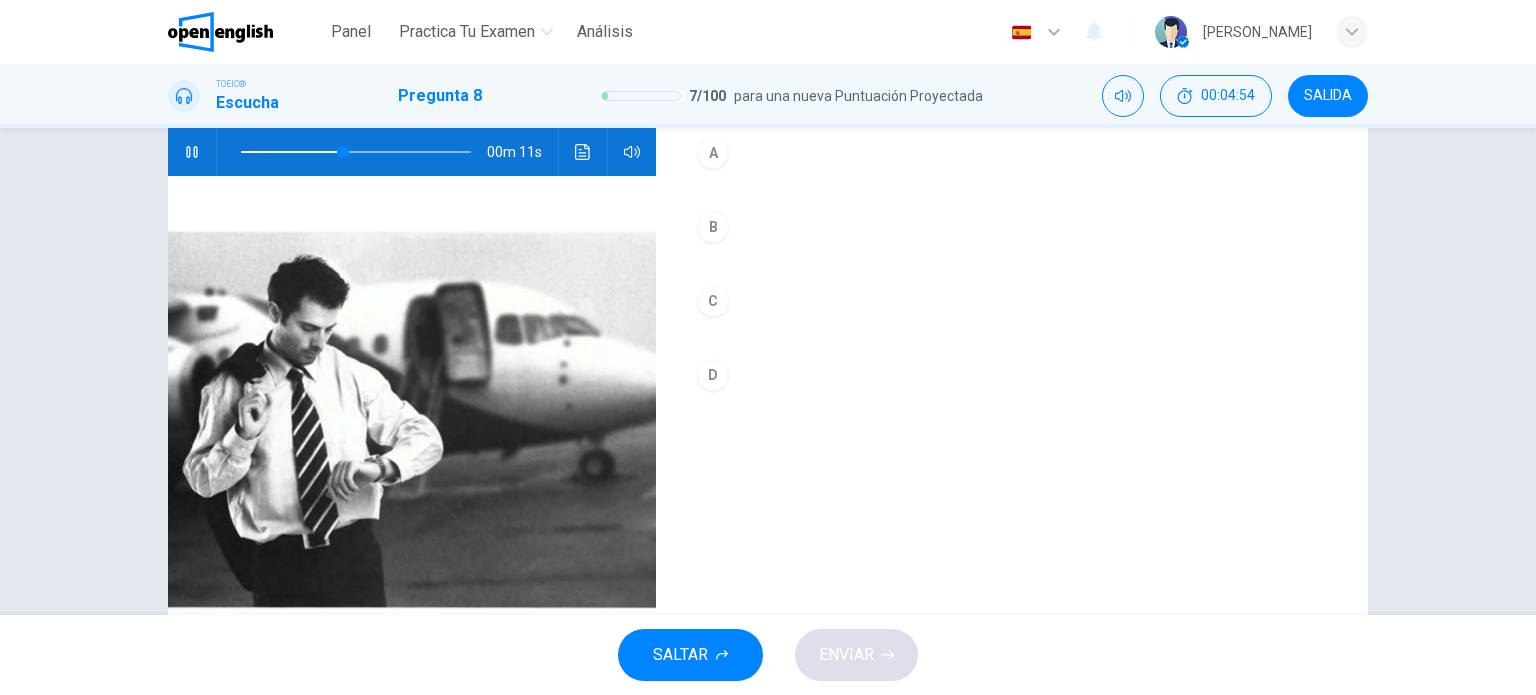 click on "B" at bounding box center [713, 227] 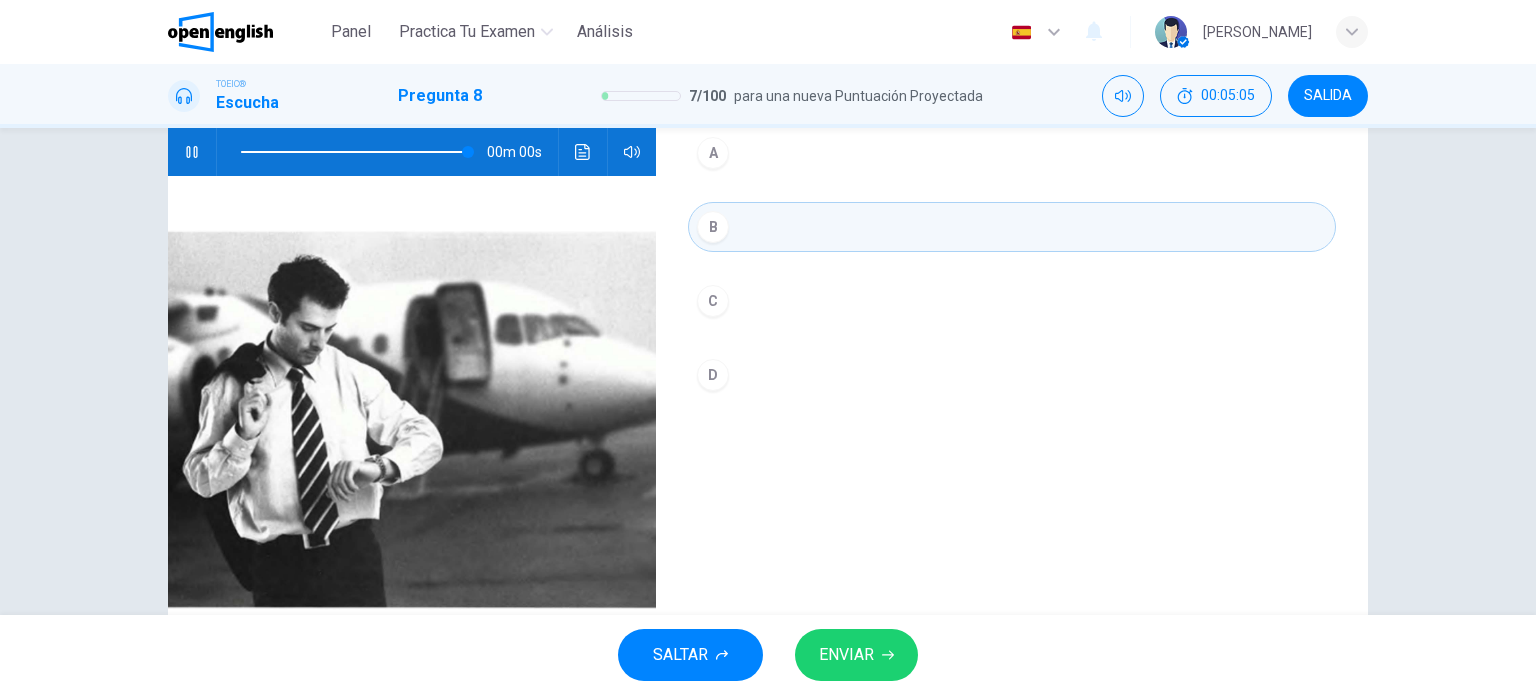 type on "*" 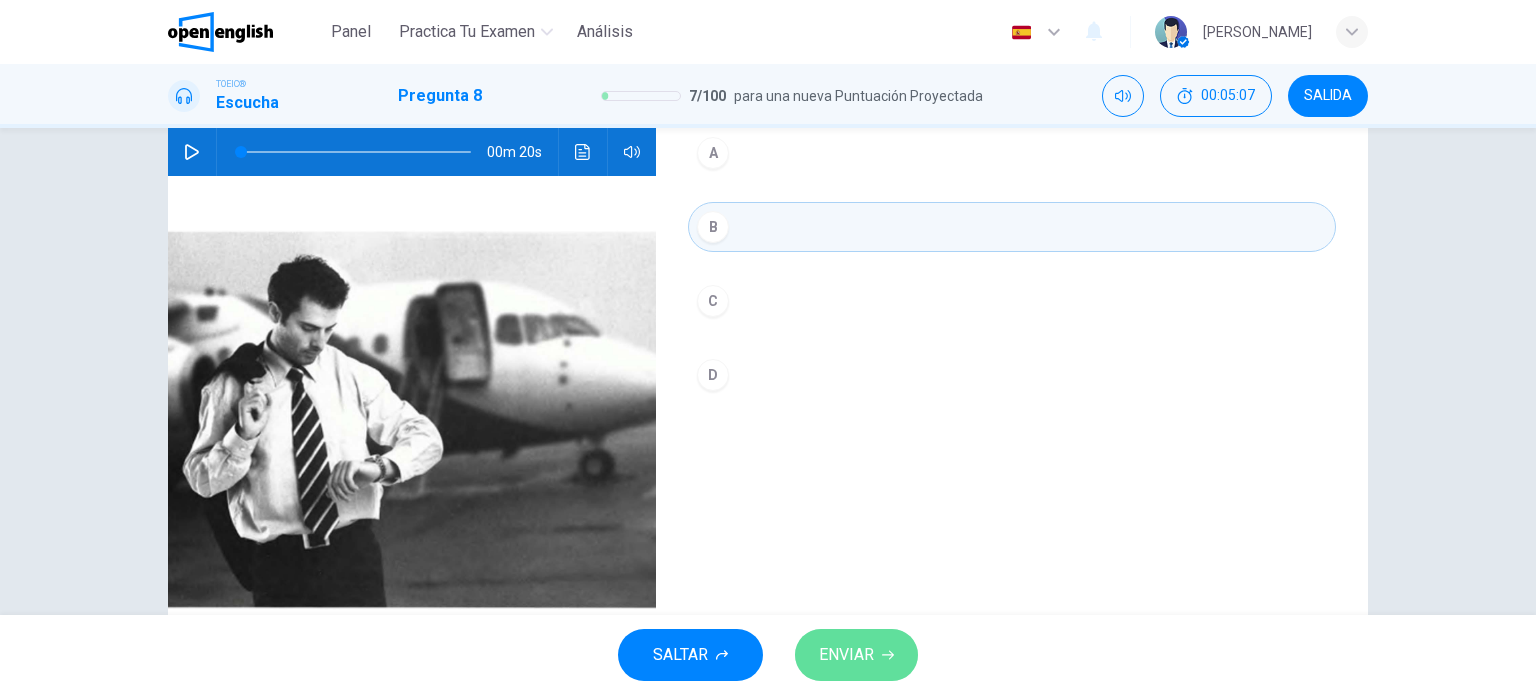 click on "ENVIAR" at bounding box center (846, 655) 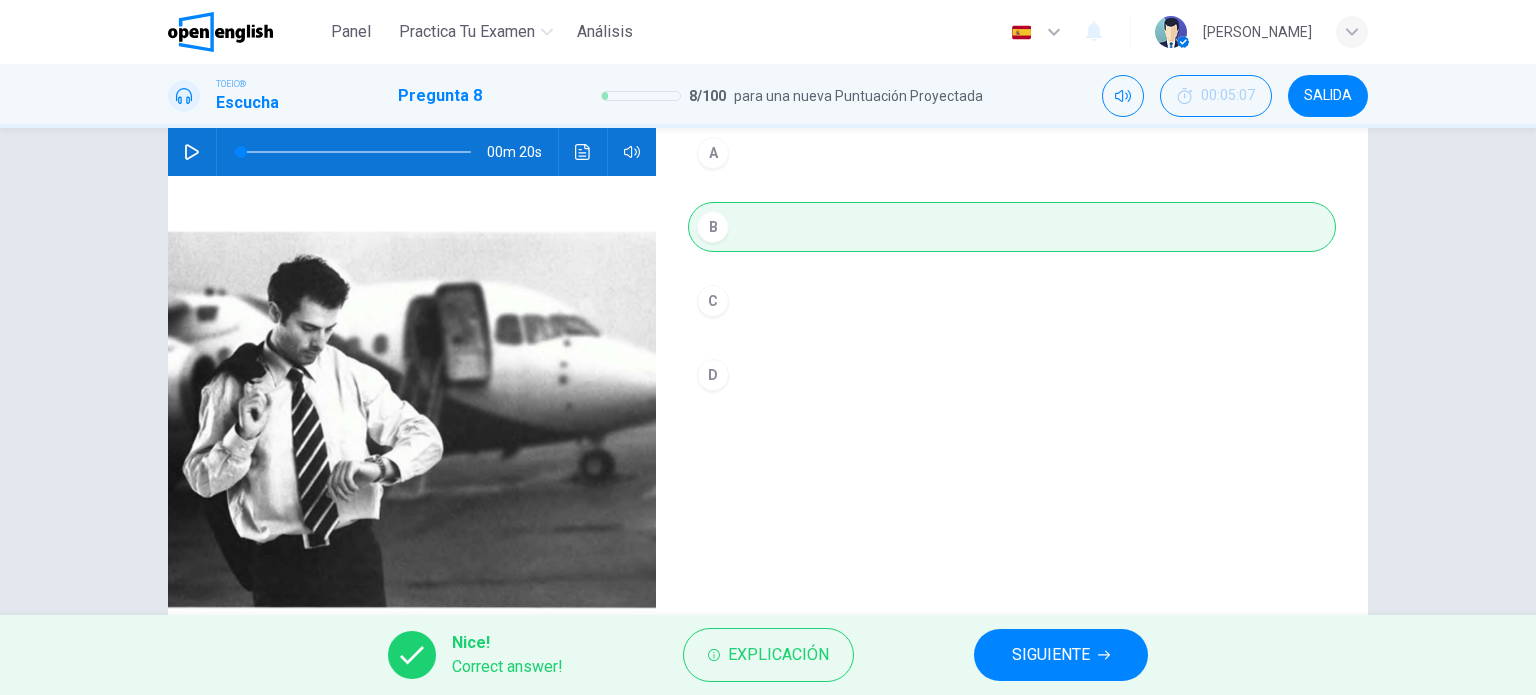 click on "SIGUIENTE" at bounding box center [1051, 655] 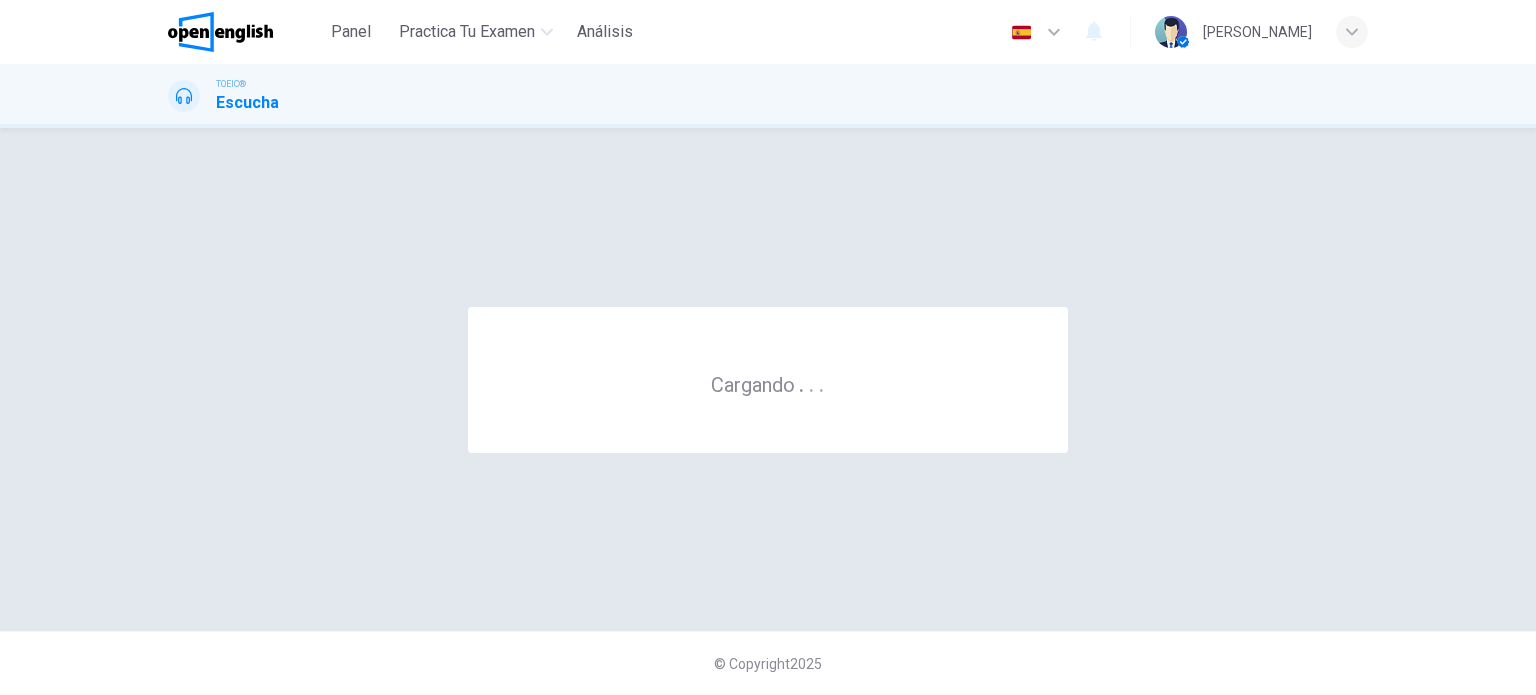 scroll, scrollTop: 0, scrollLeft: 0, axis: both 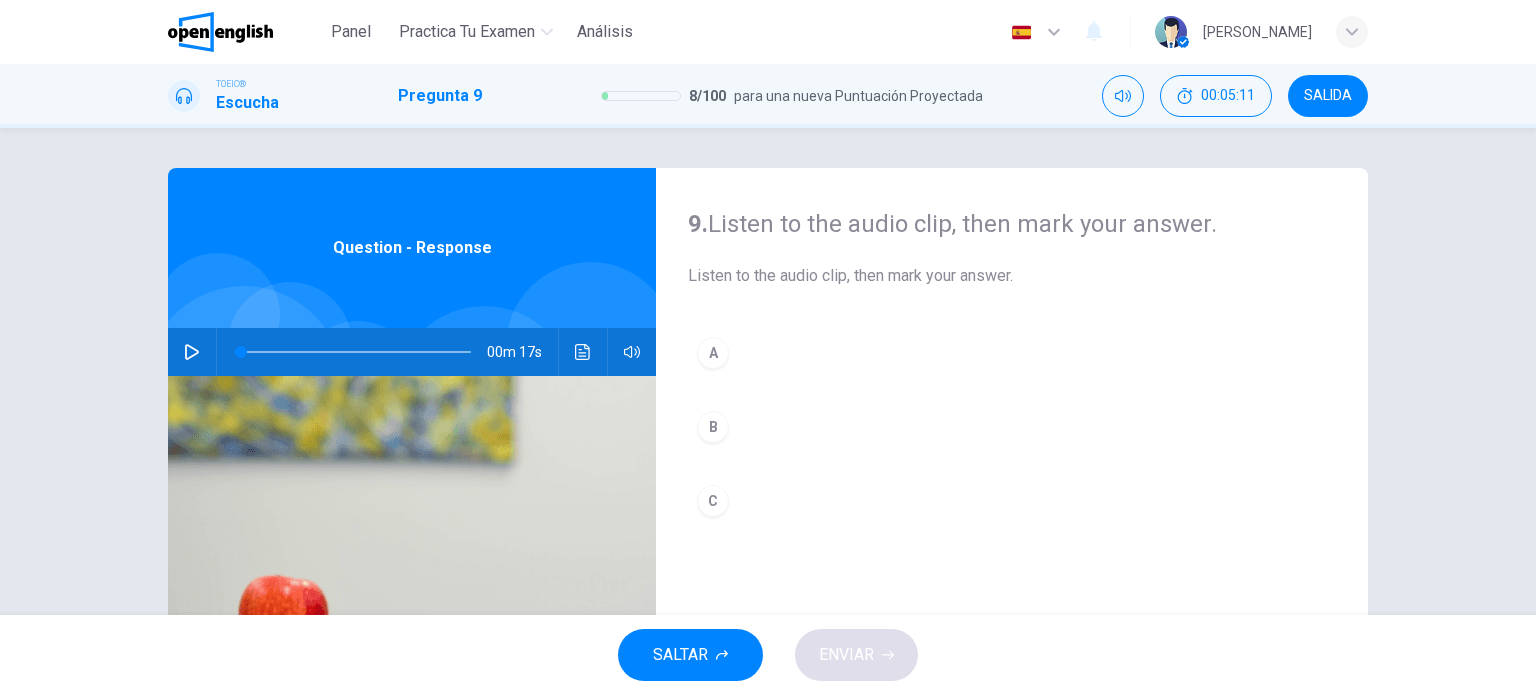 click 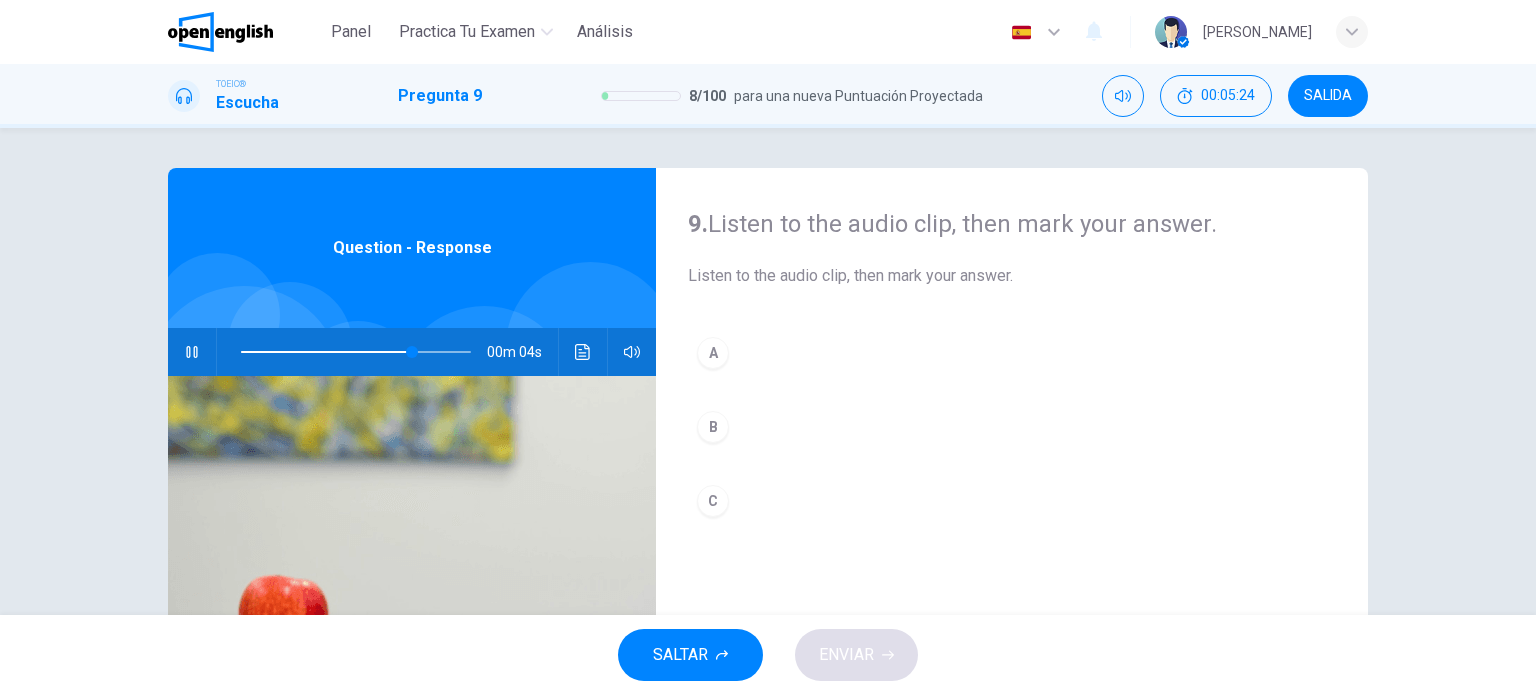 click on "B" at bounding box center [713, 427] 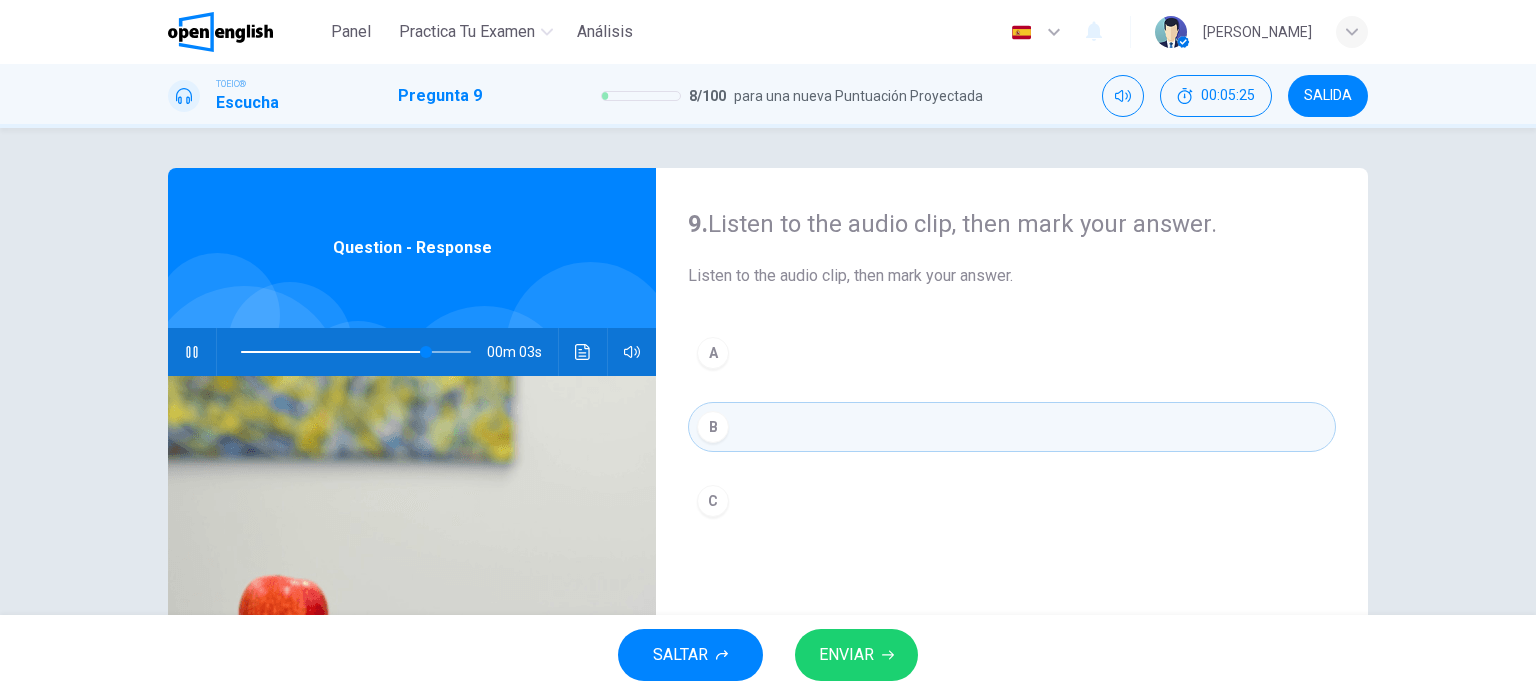 scroll, scrollTop: 100, scrollLeft: 0, axis: vertical 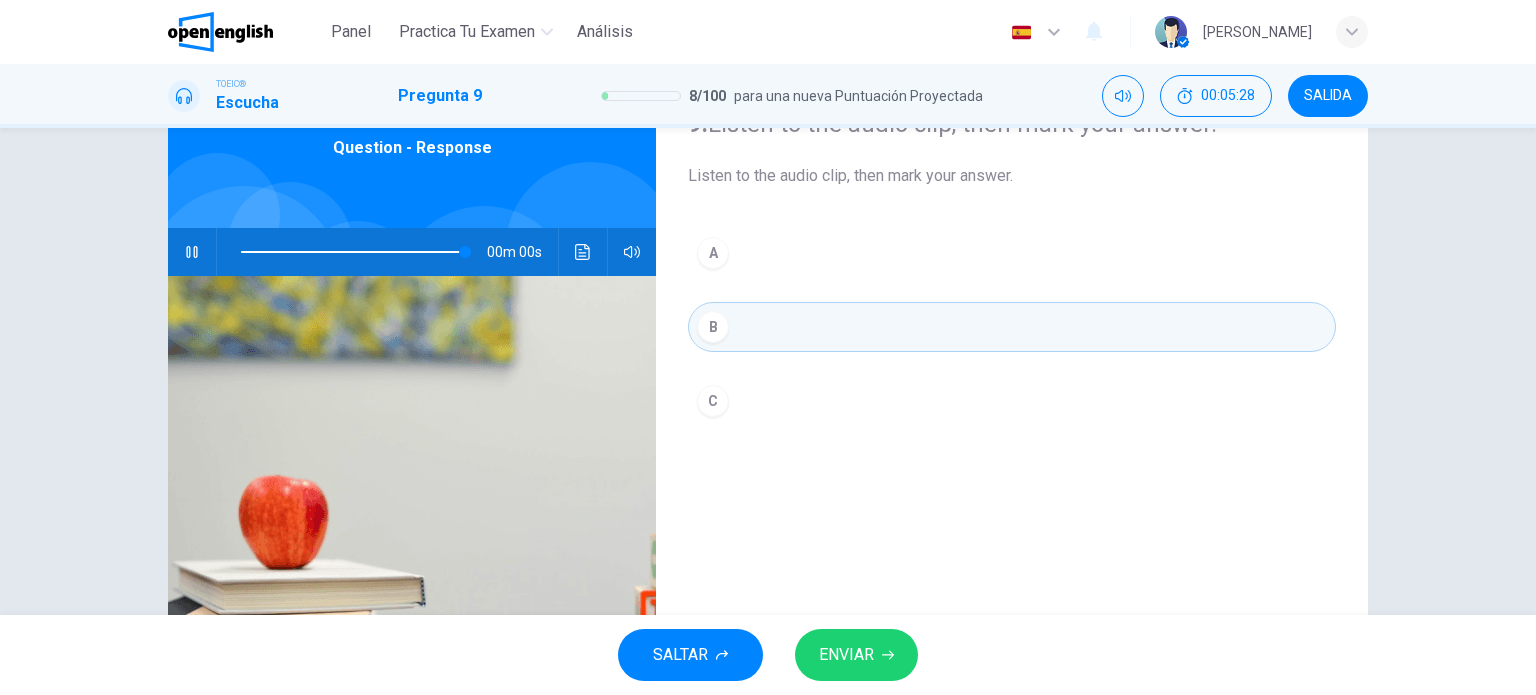 type on "*" 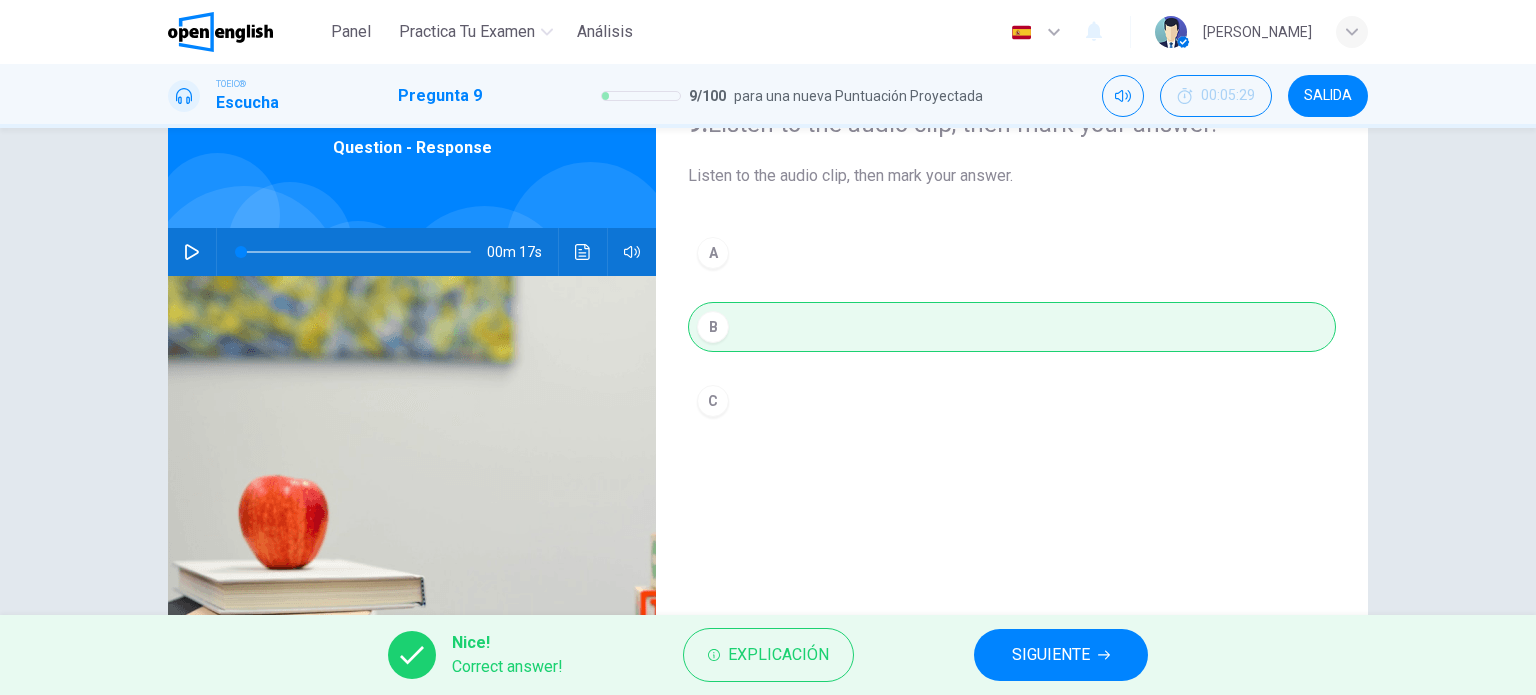 click on "SIGUIENTE" at bounding box center (1061, 655) 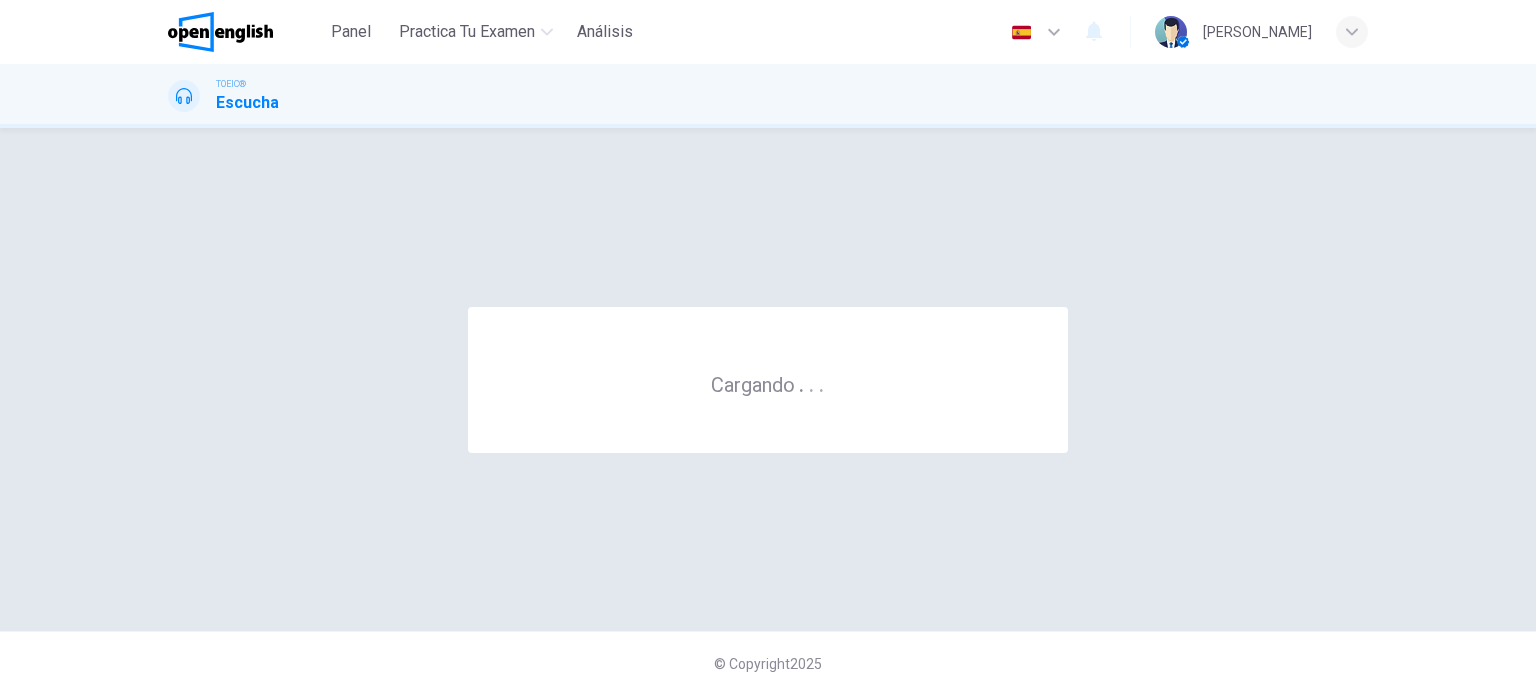 scroll, scrollTop: 0, scrollLeft: 0, axis: both 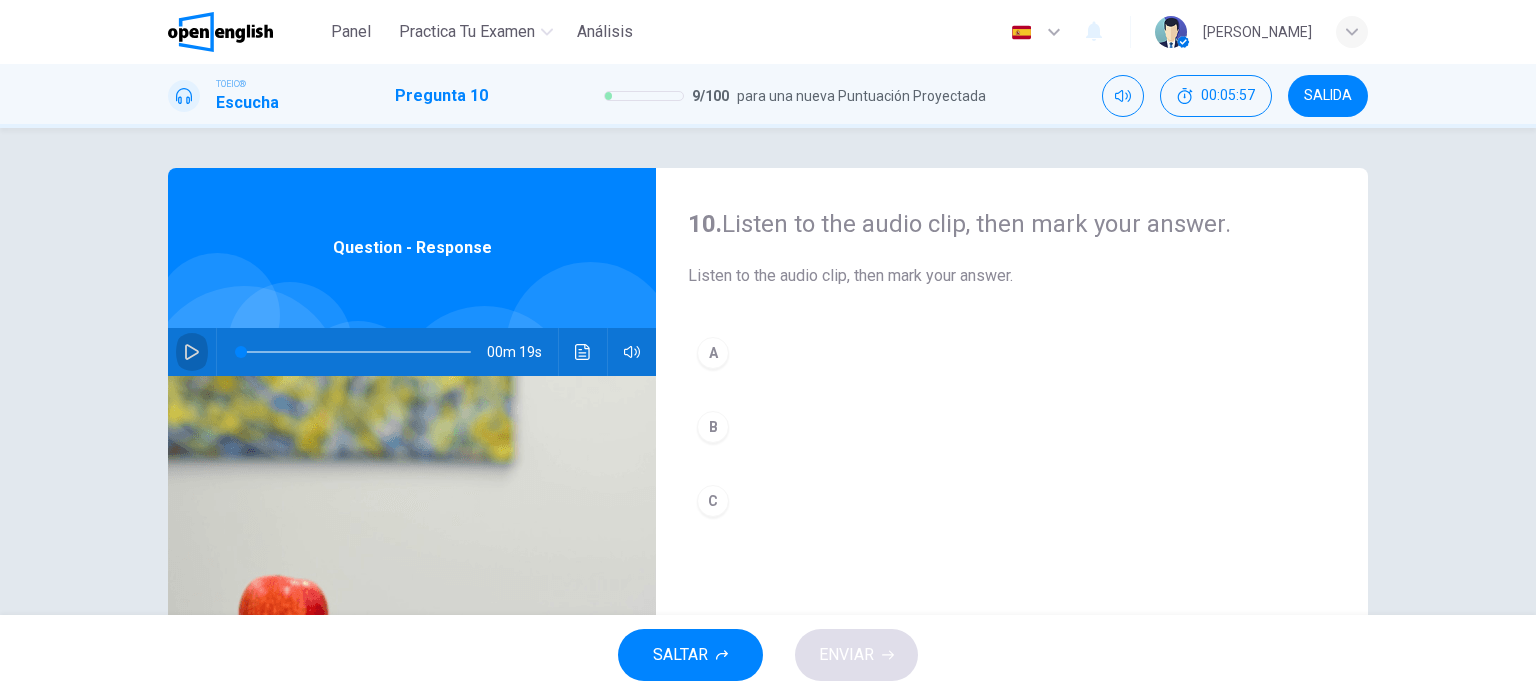 click 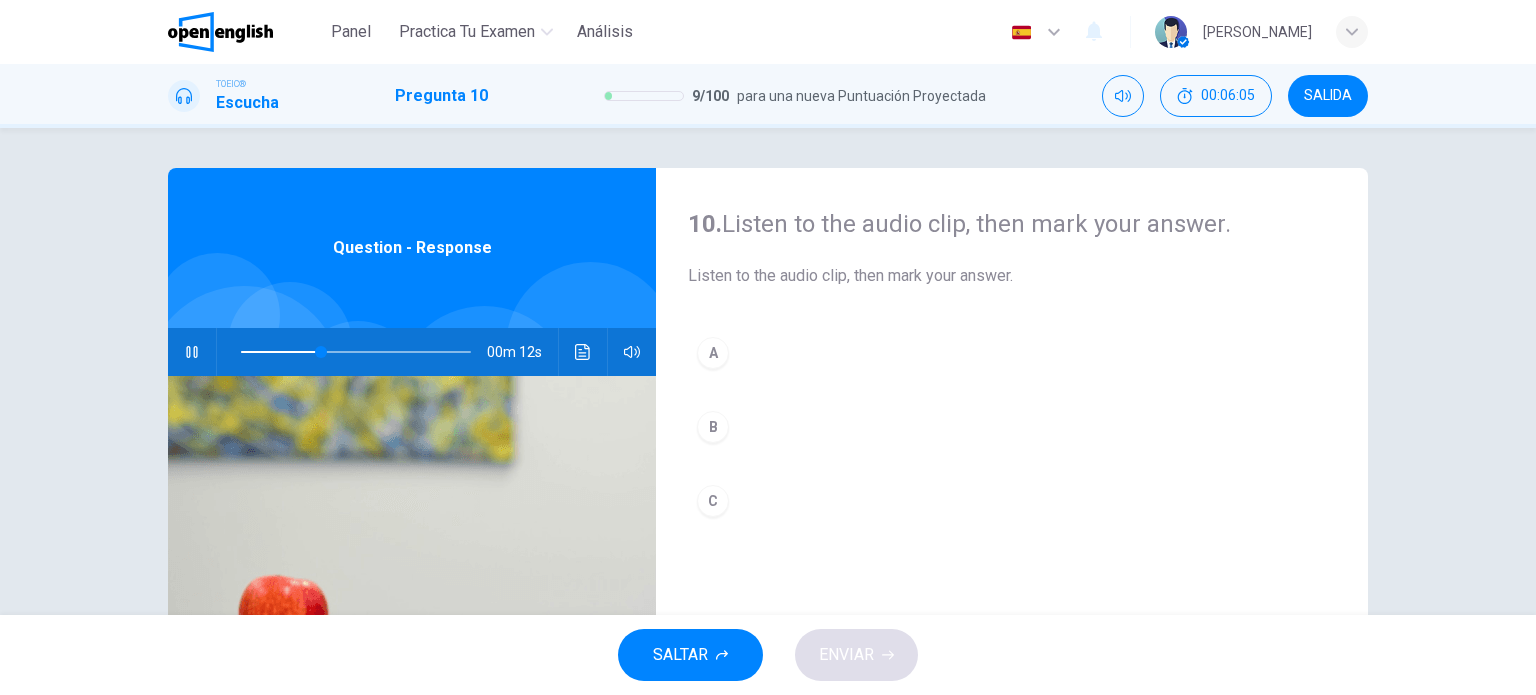 scroll, scrollTop: 100, scrollLeft: 0, axis: vertical 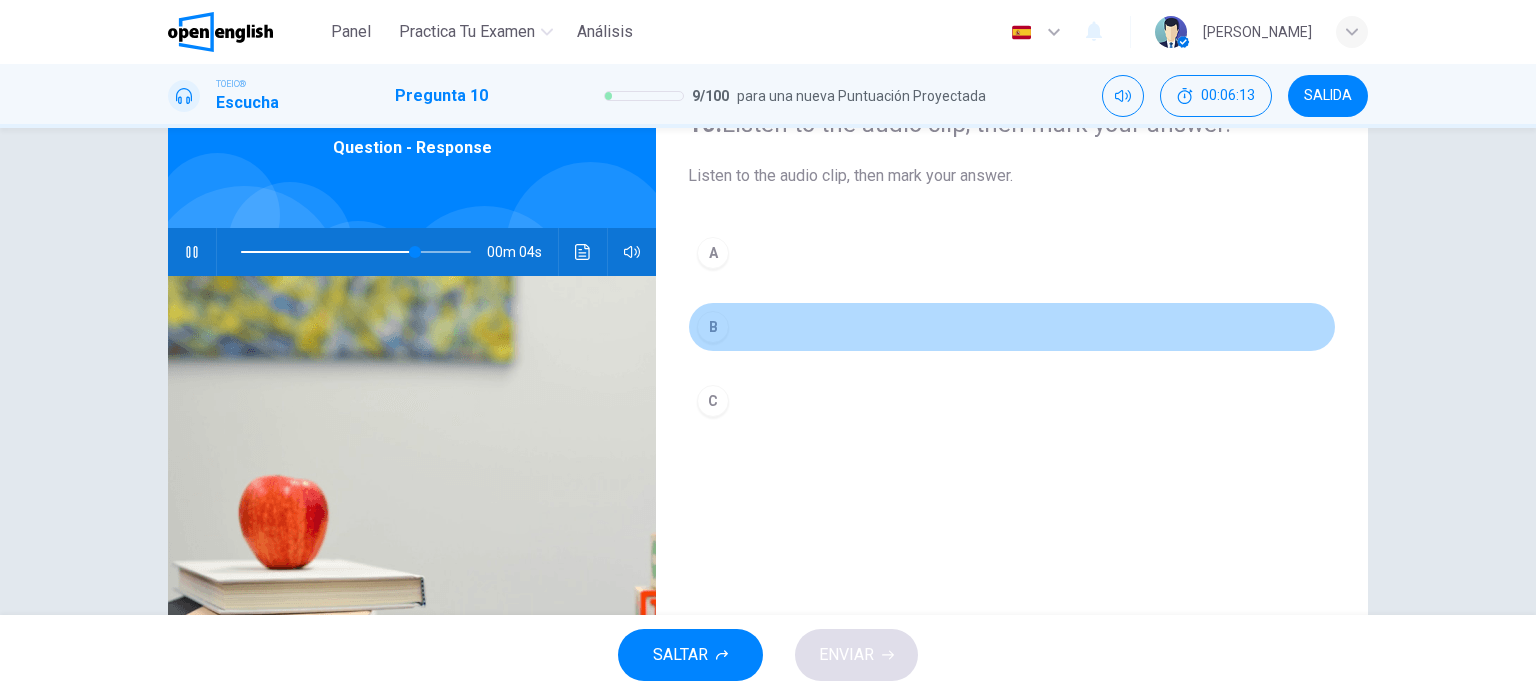 click on "B" at bounding box center (713, 327) 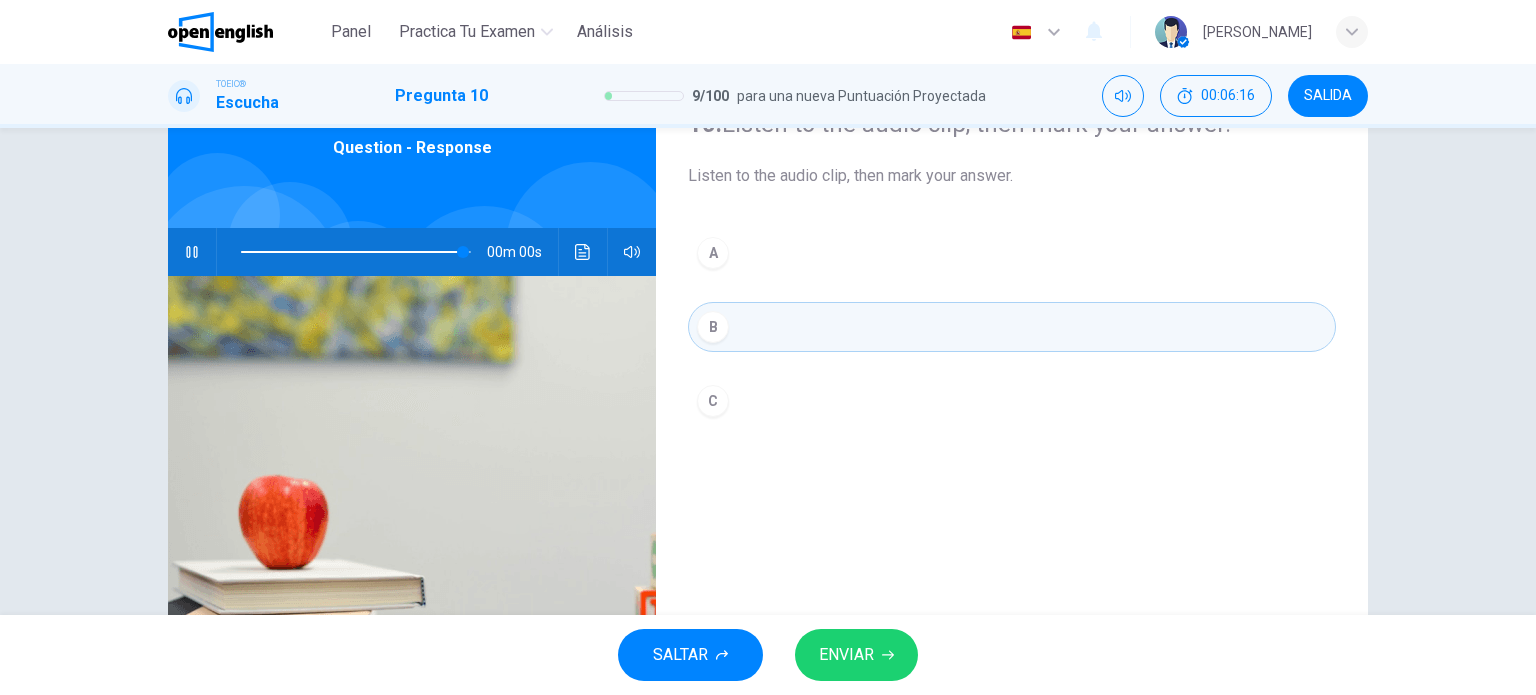 click on "ENVIAR" at bounding box center [846, 655] 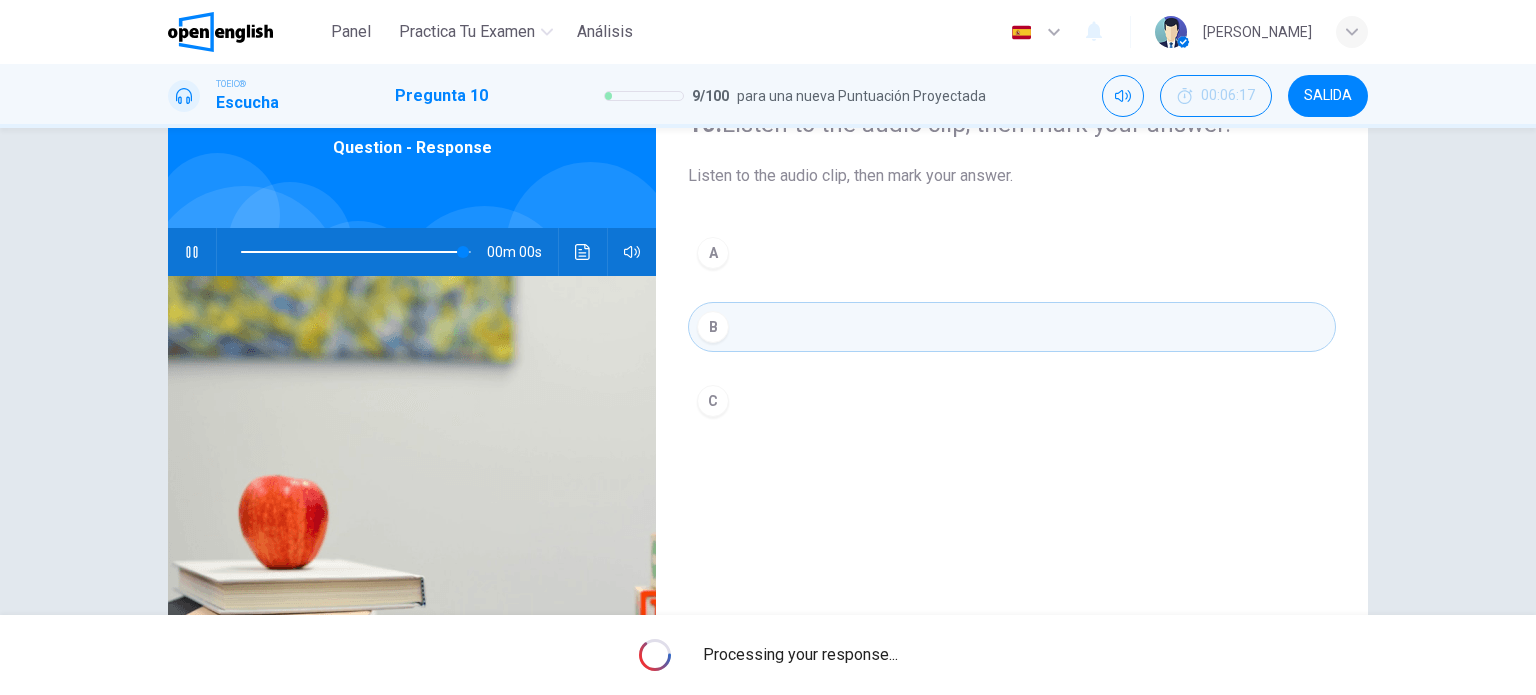 type on "*" 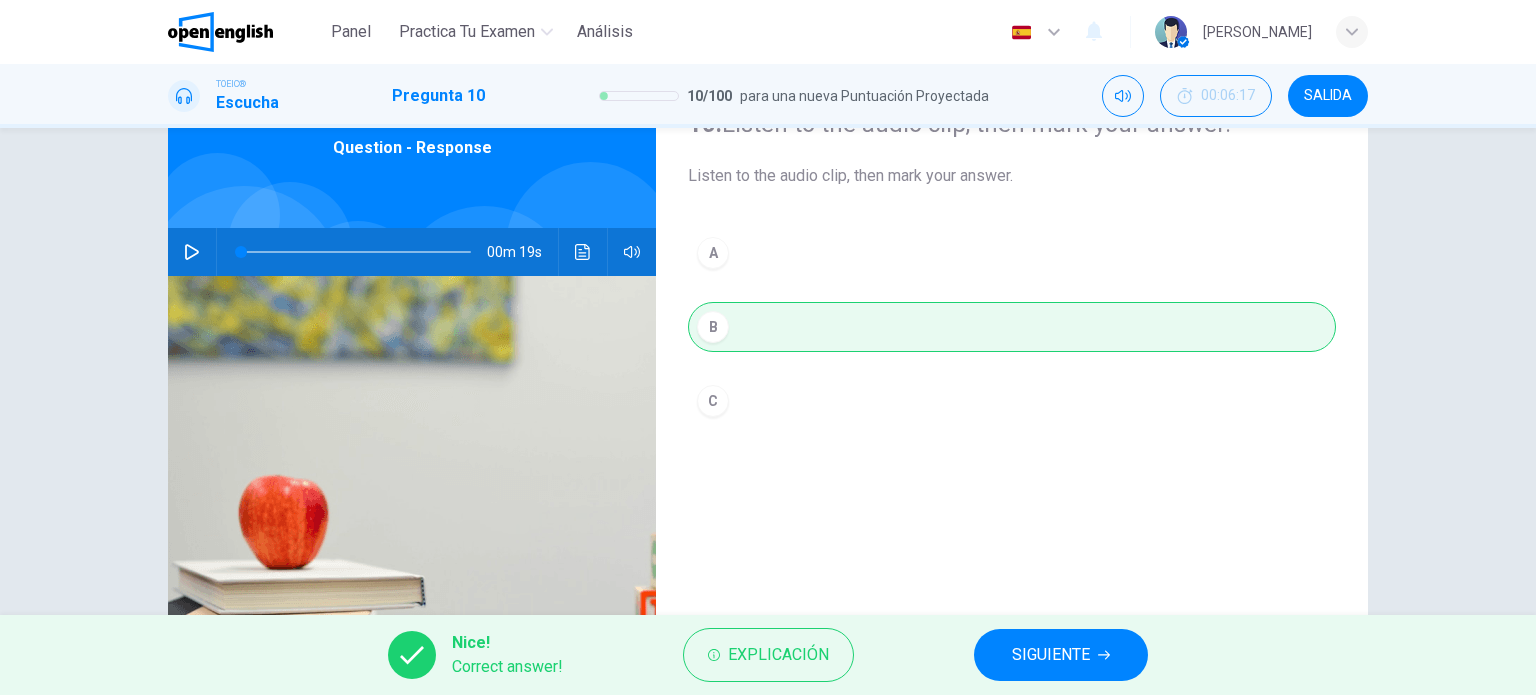 click on "SIGUIENTE" at bounding box center (1051, 655) 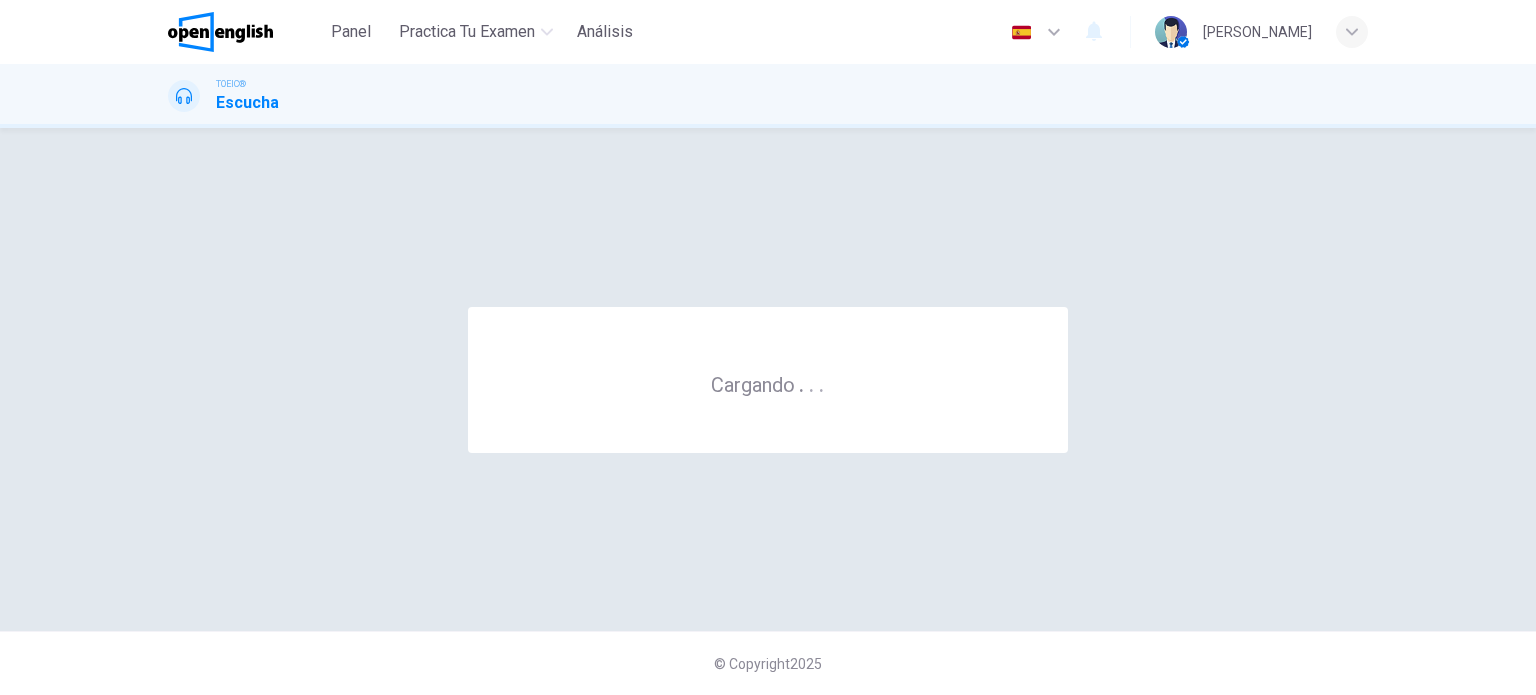 scroll, scrollTop: 0, scrollLeft: 0, axis: both 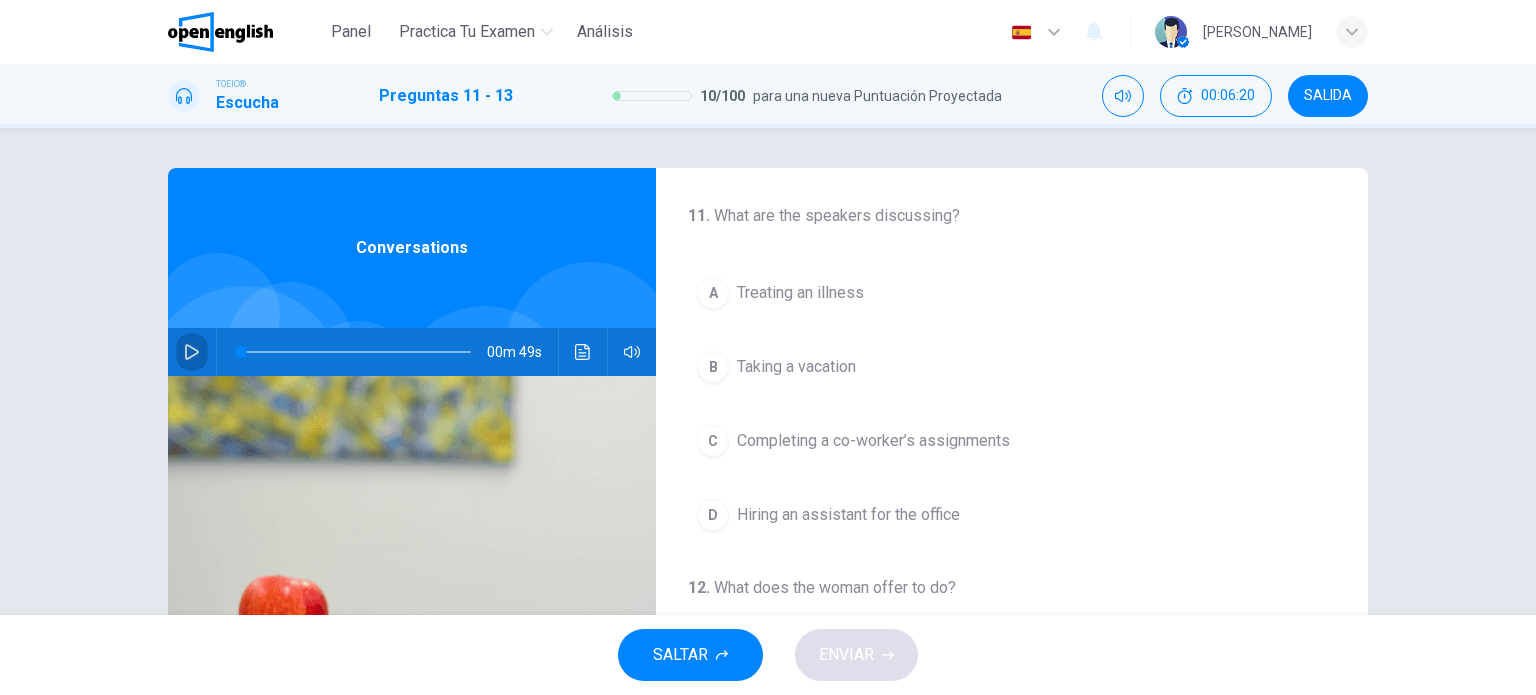 click 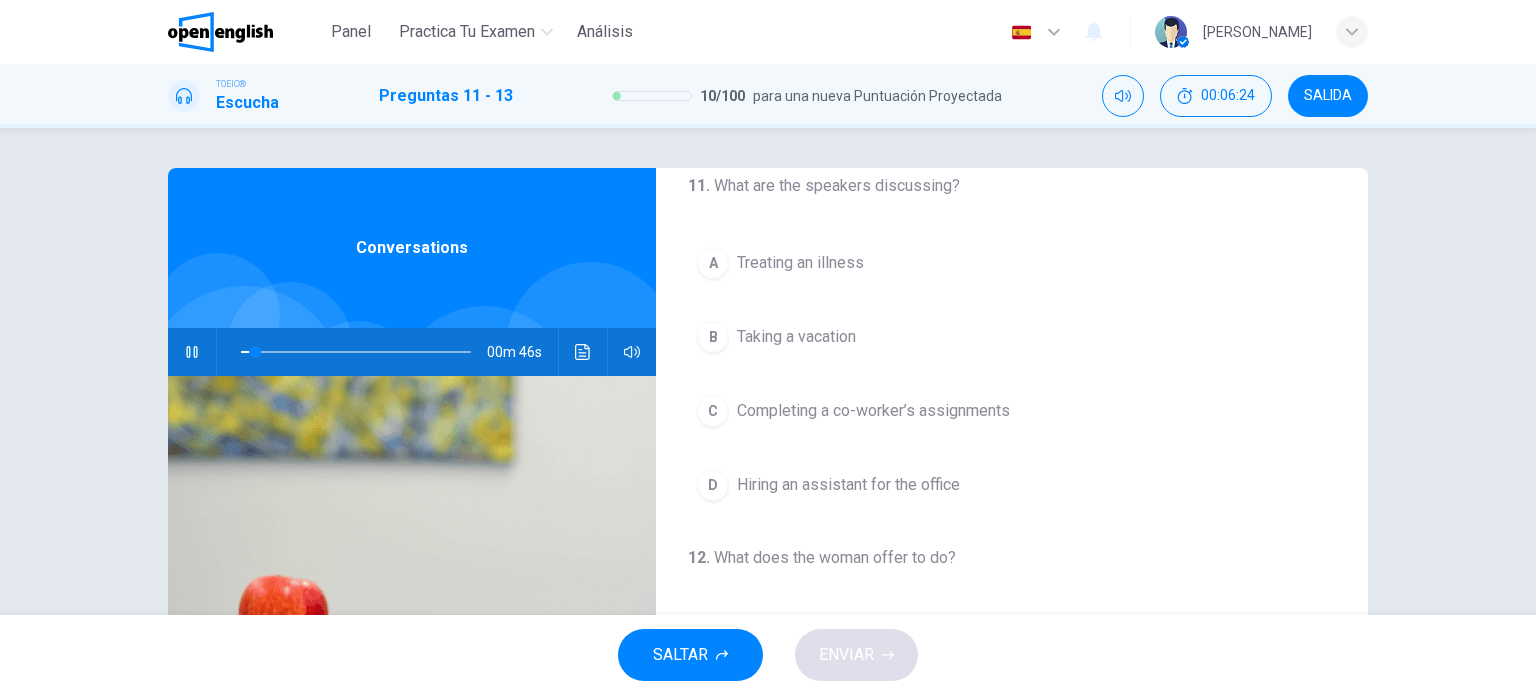 scroll, scrollTop: 0, scrollLeft: 0, axis: both 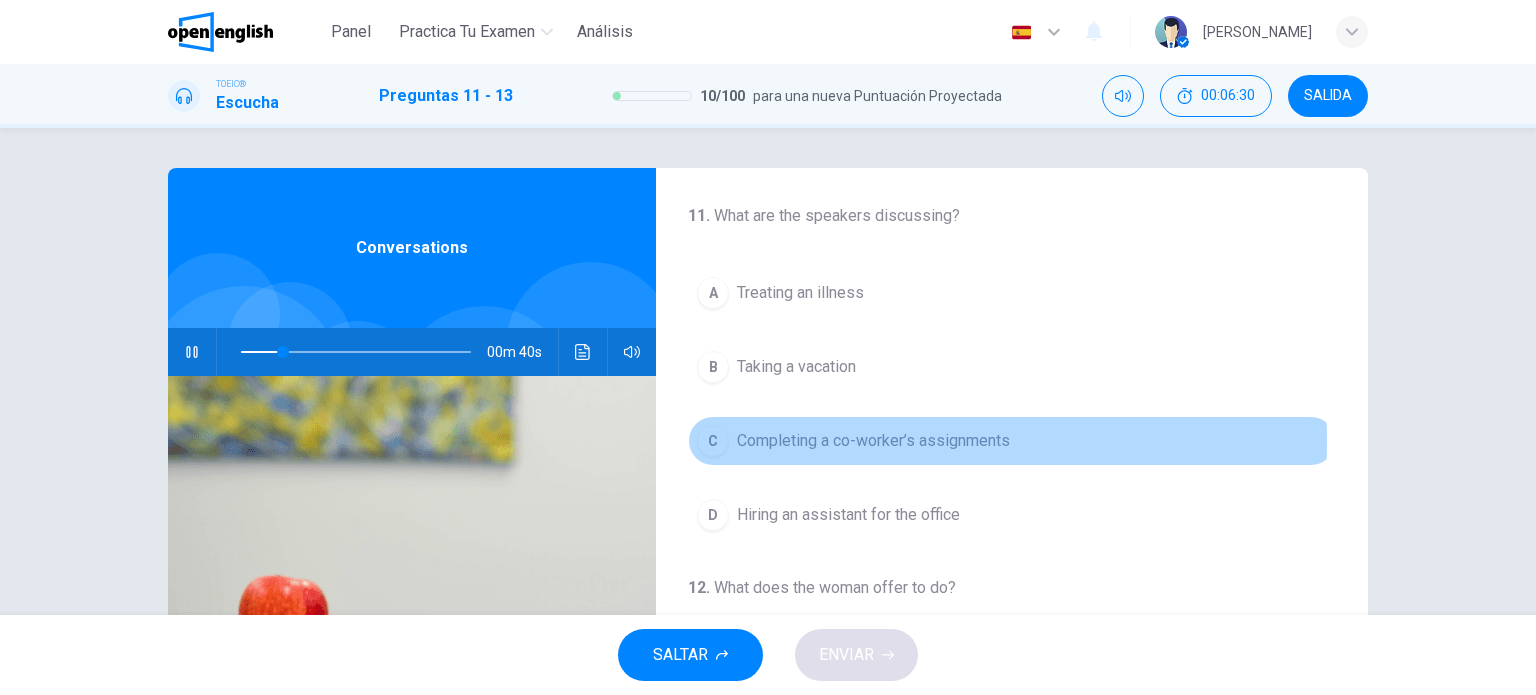 click on "Completing a co-worker’s assignments" at bounding box center (873, 441) 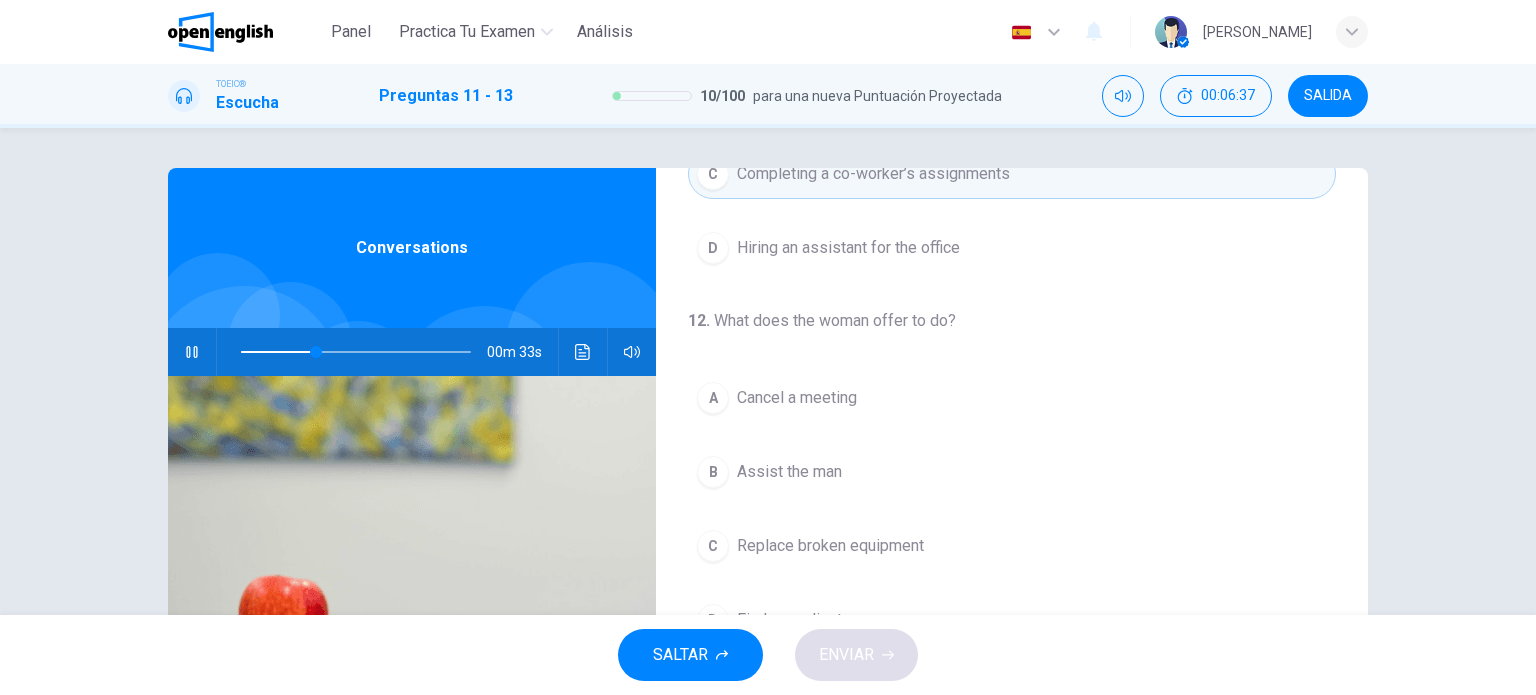 scroll, scrollTop: 300, scrollLeft: 0, axis: vertical 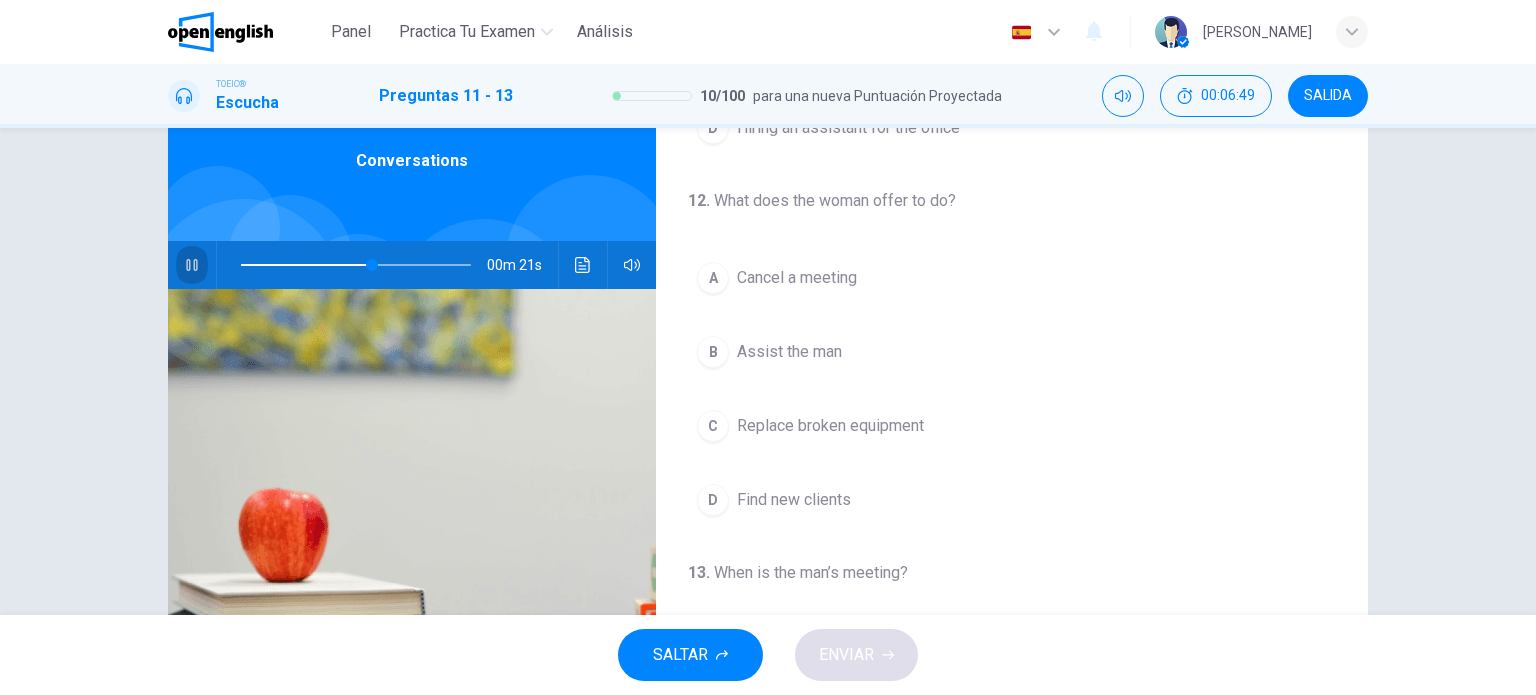 click 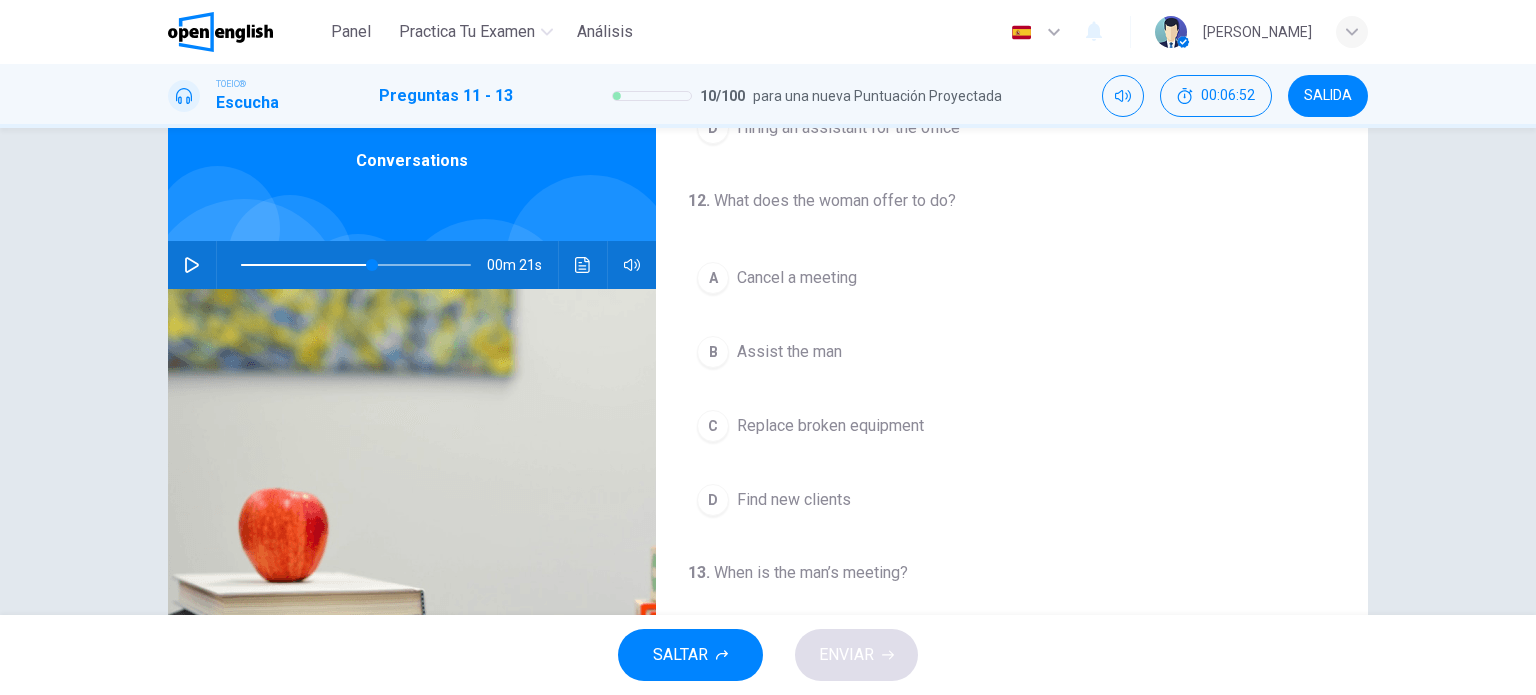 click on "Assist the man" at bounding box center (789, 352) 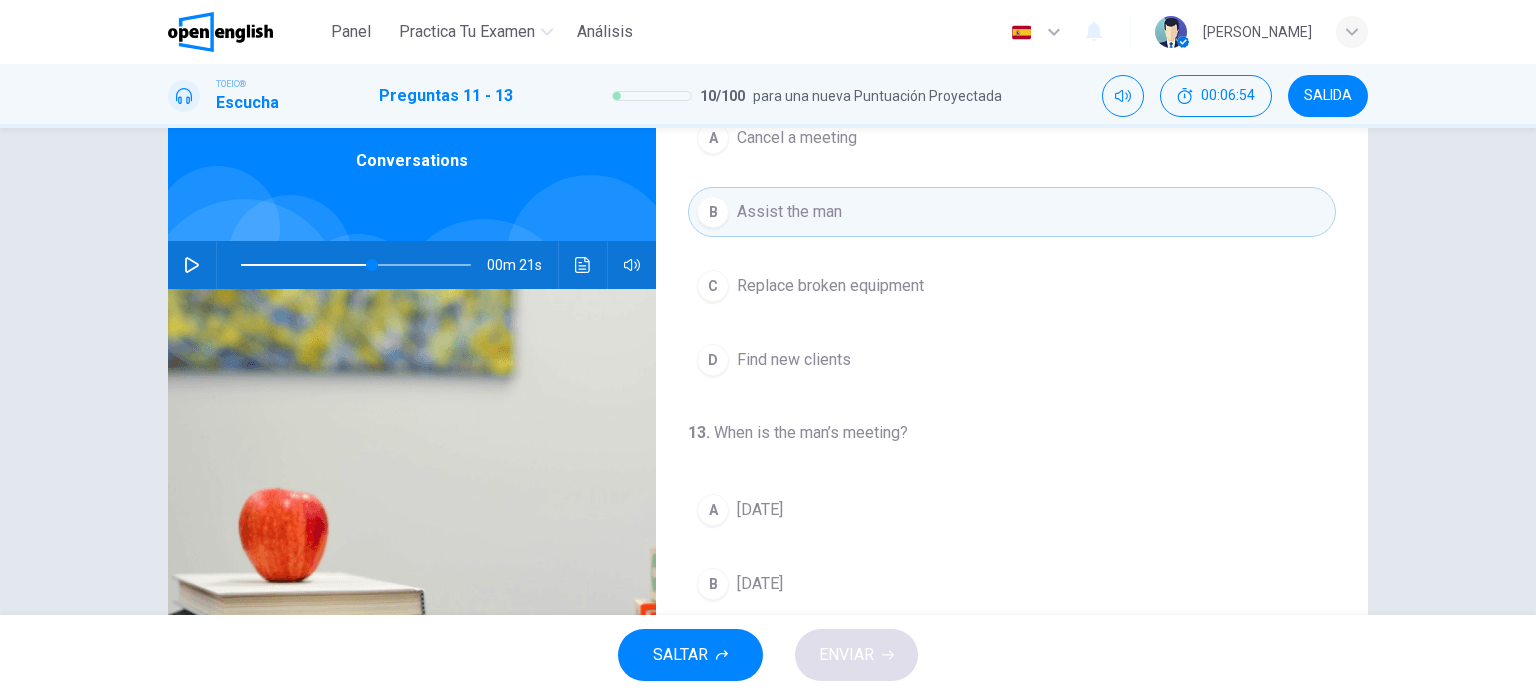 scroll, scrollTop: 452, scrollLeft: 0, axis: vertical 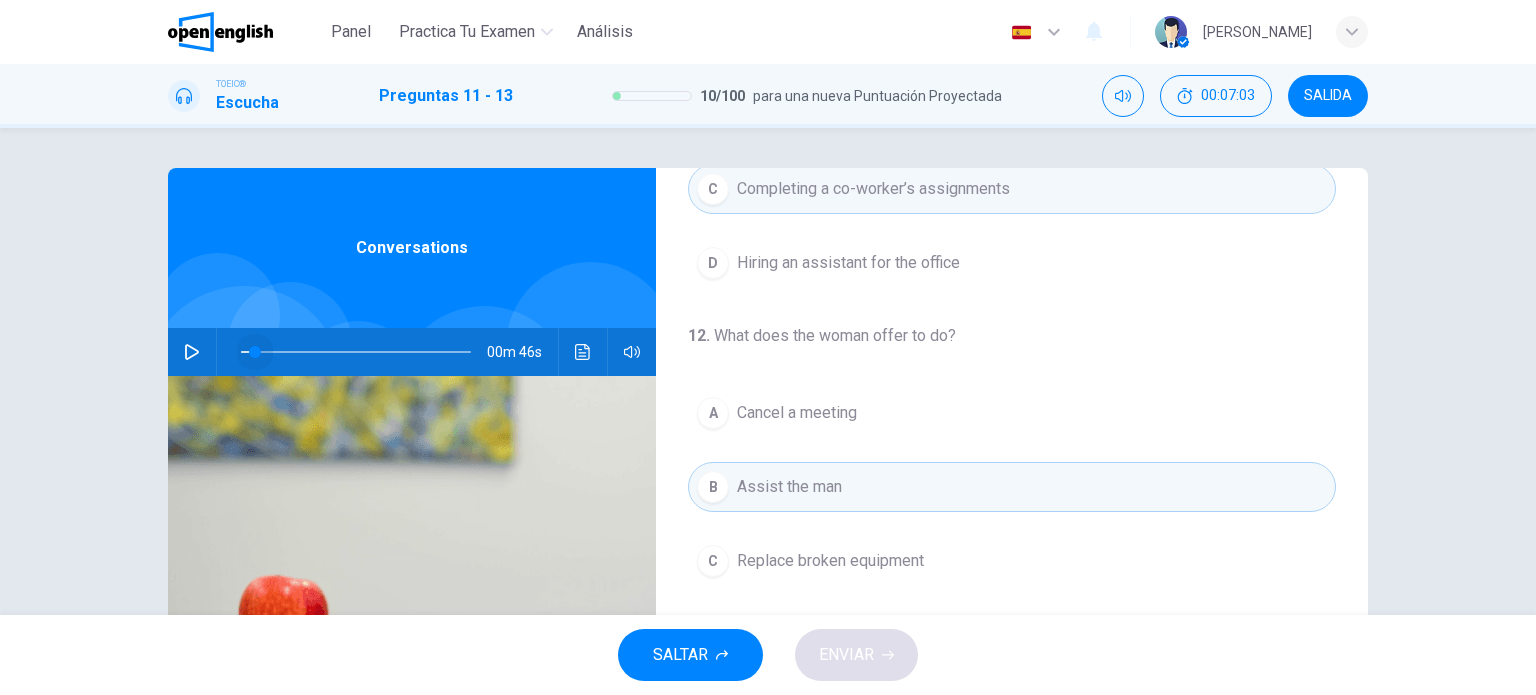 click at bounding box center (356, 352) 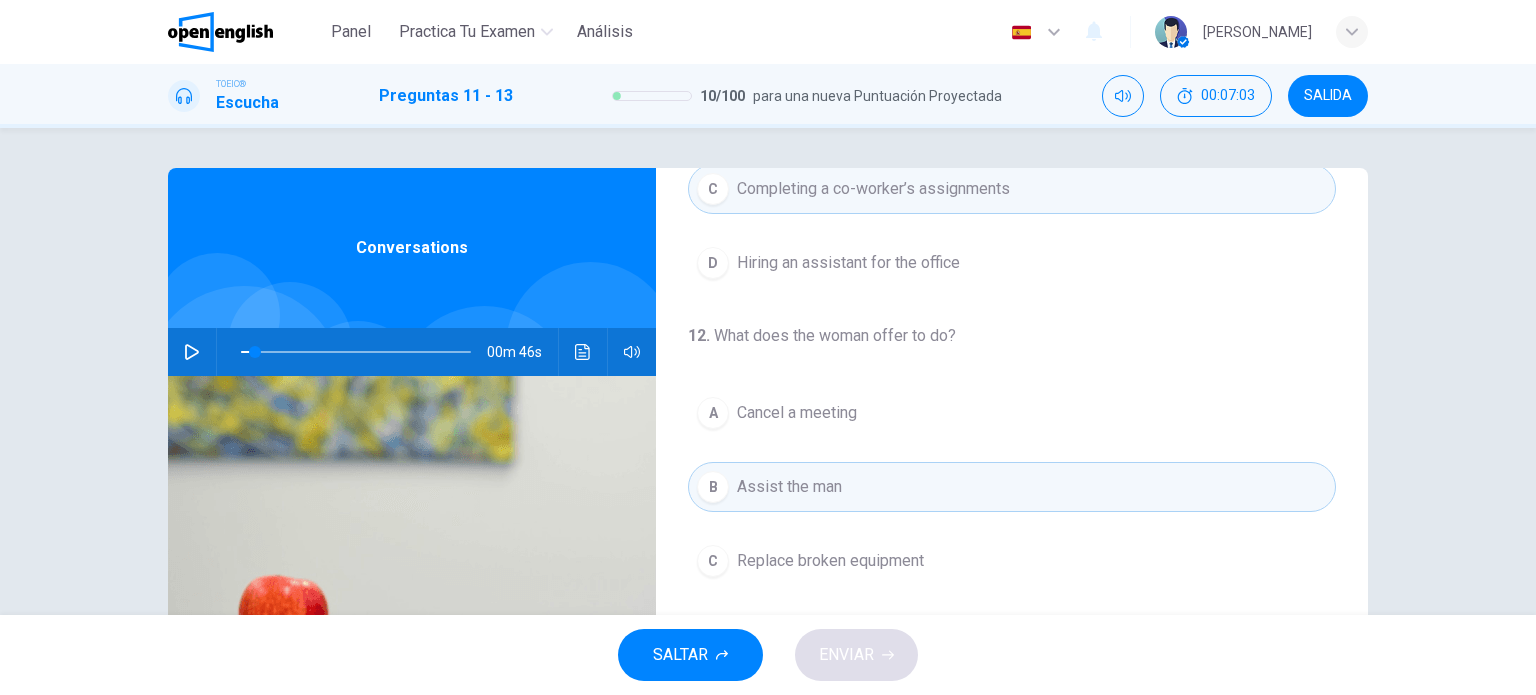 click 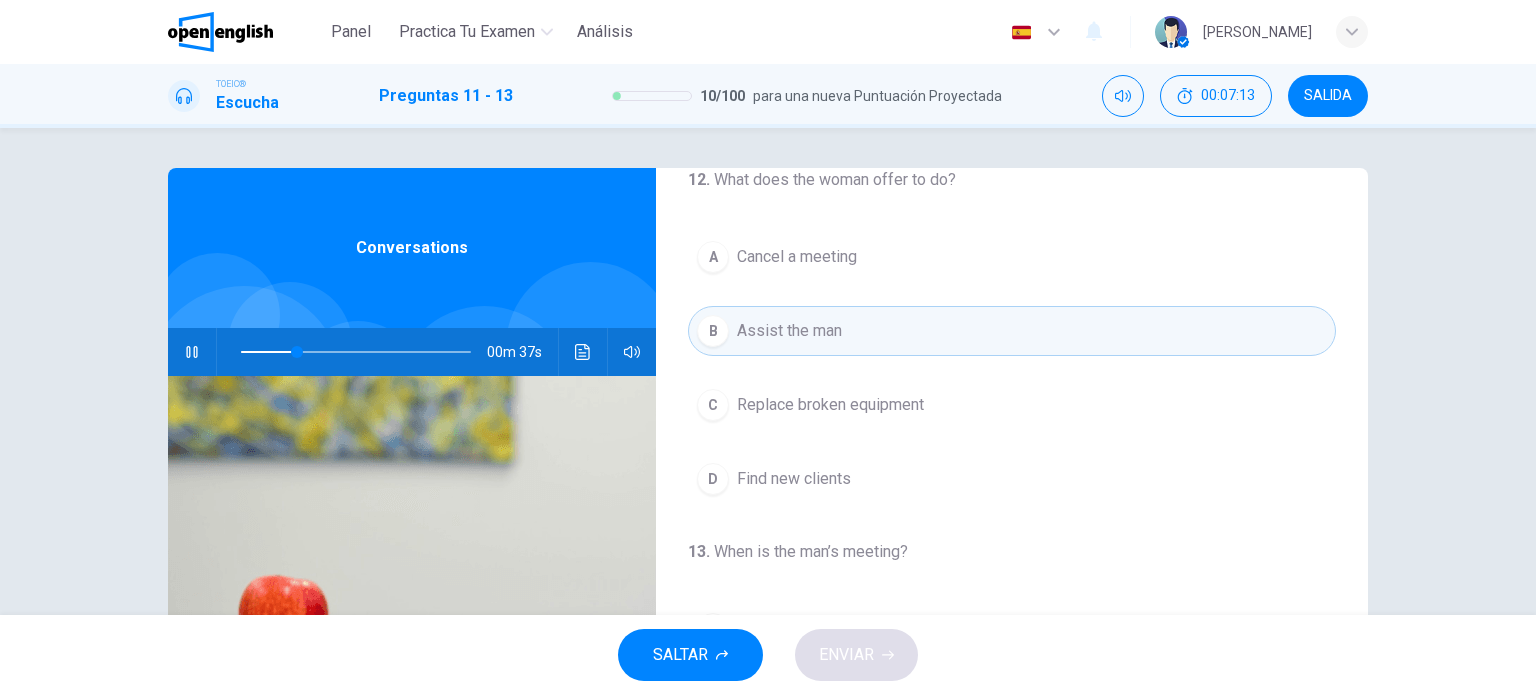 scroll, scrollTop: 452, scrollLeft: 0, axis: vertical 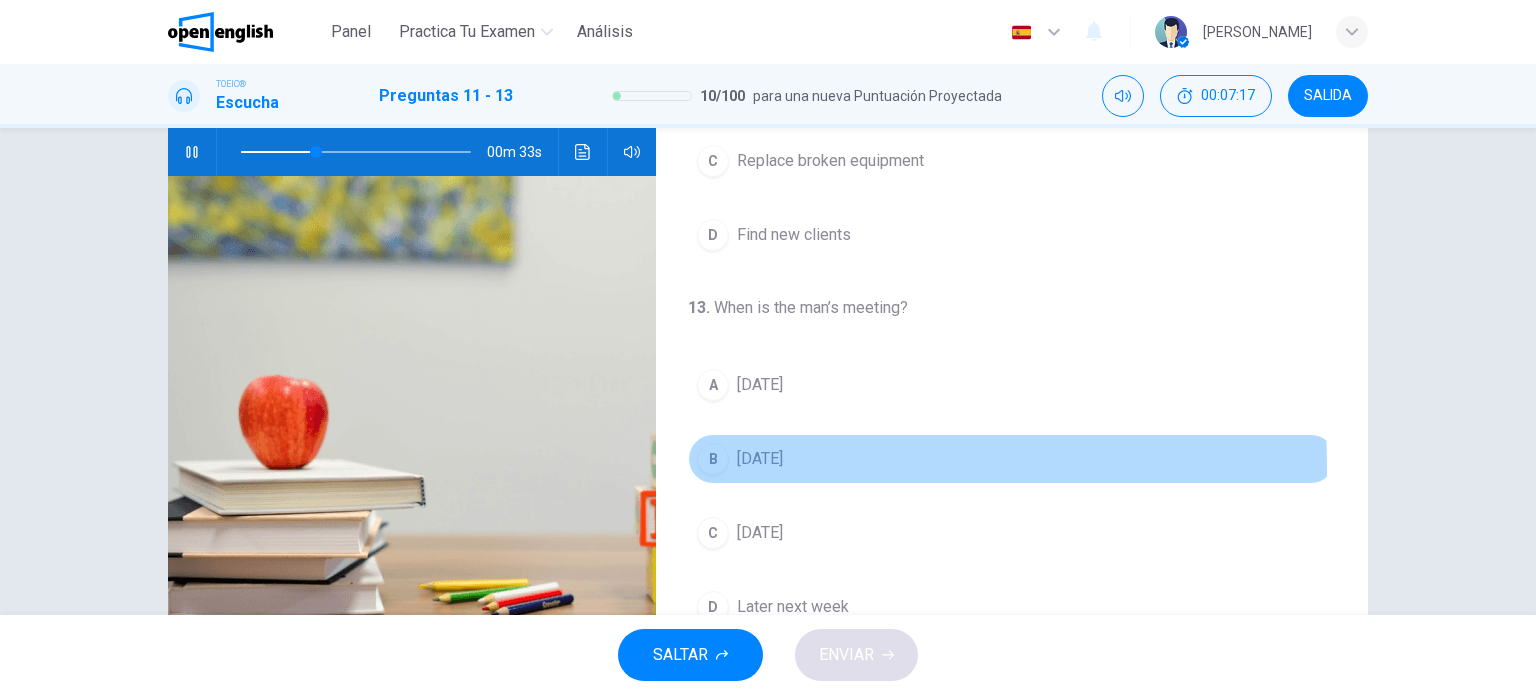 click on "[DATE]" at bounding box center [760, 459] 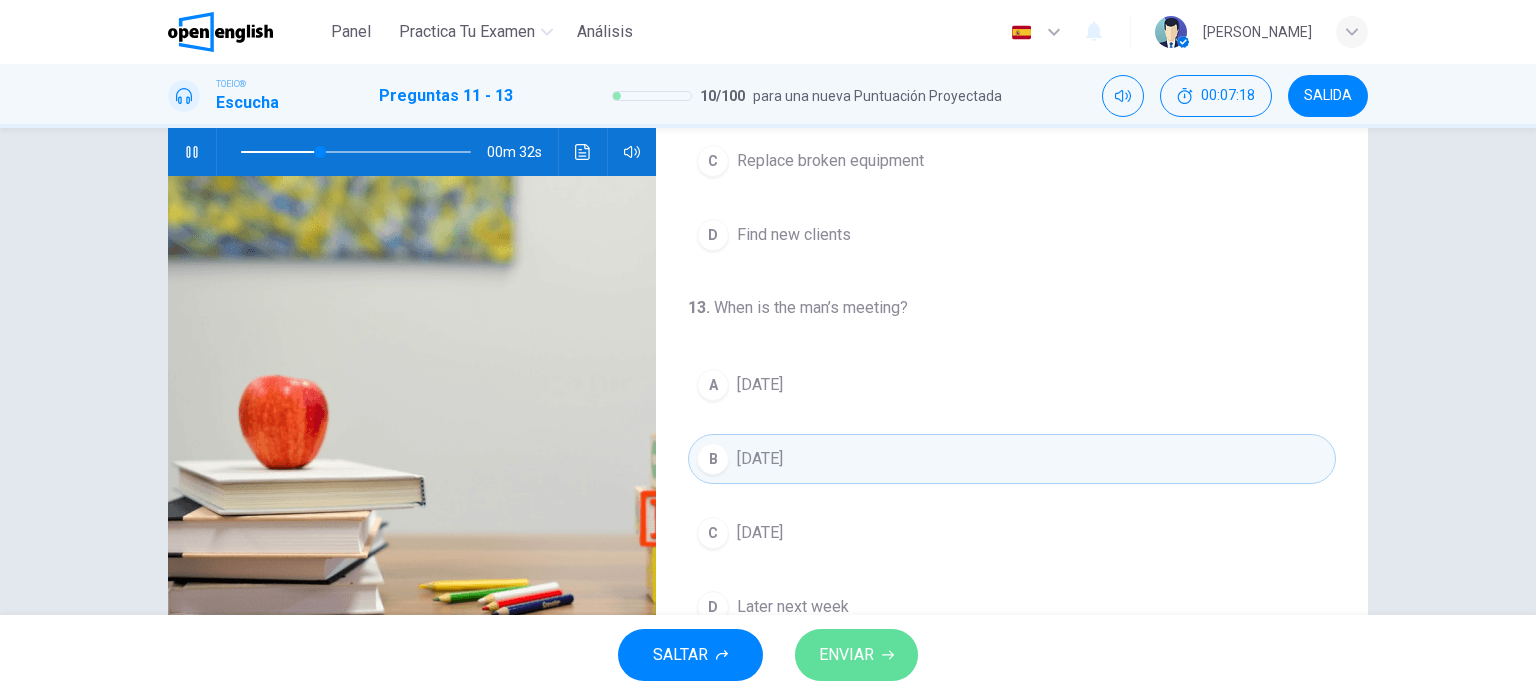click on "ENVIAR" at bounding box center (856, 655) 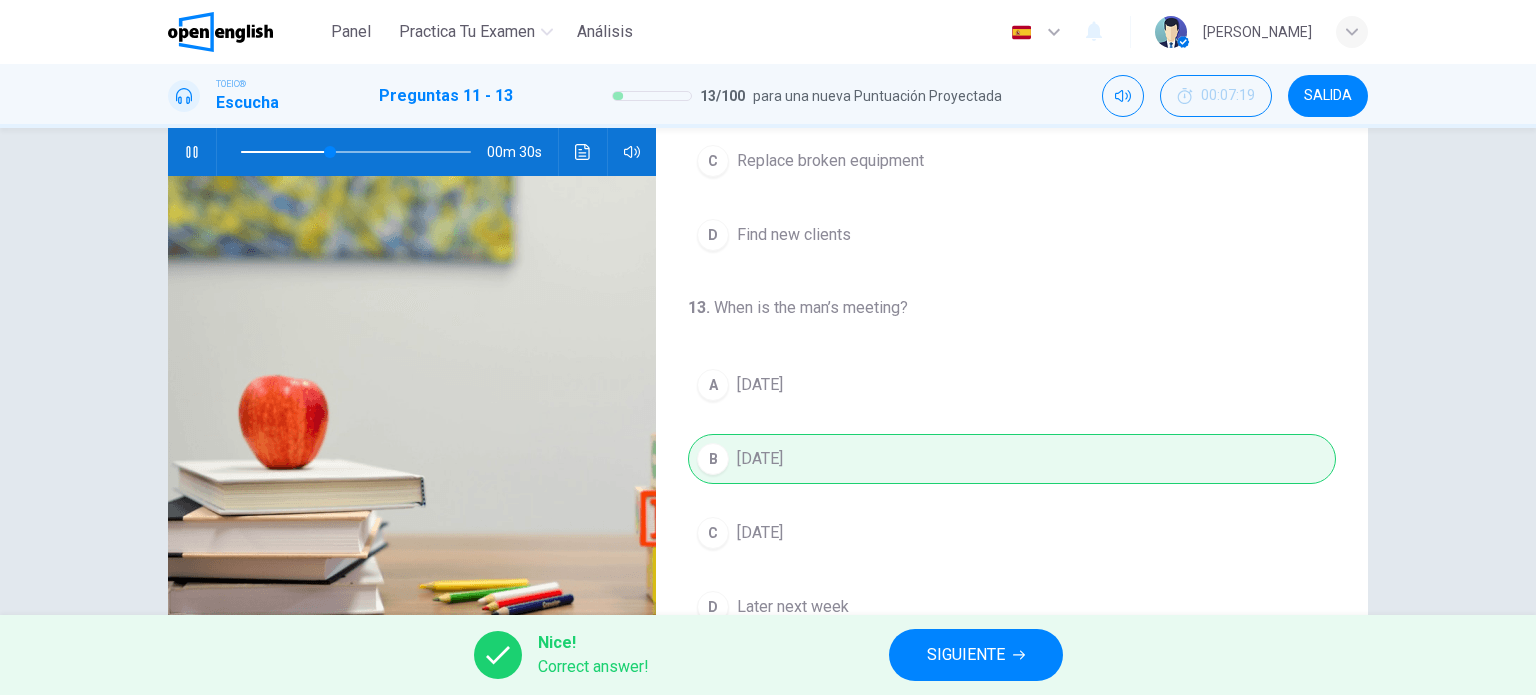 type on "**" 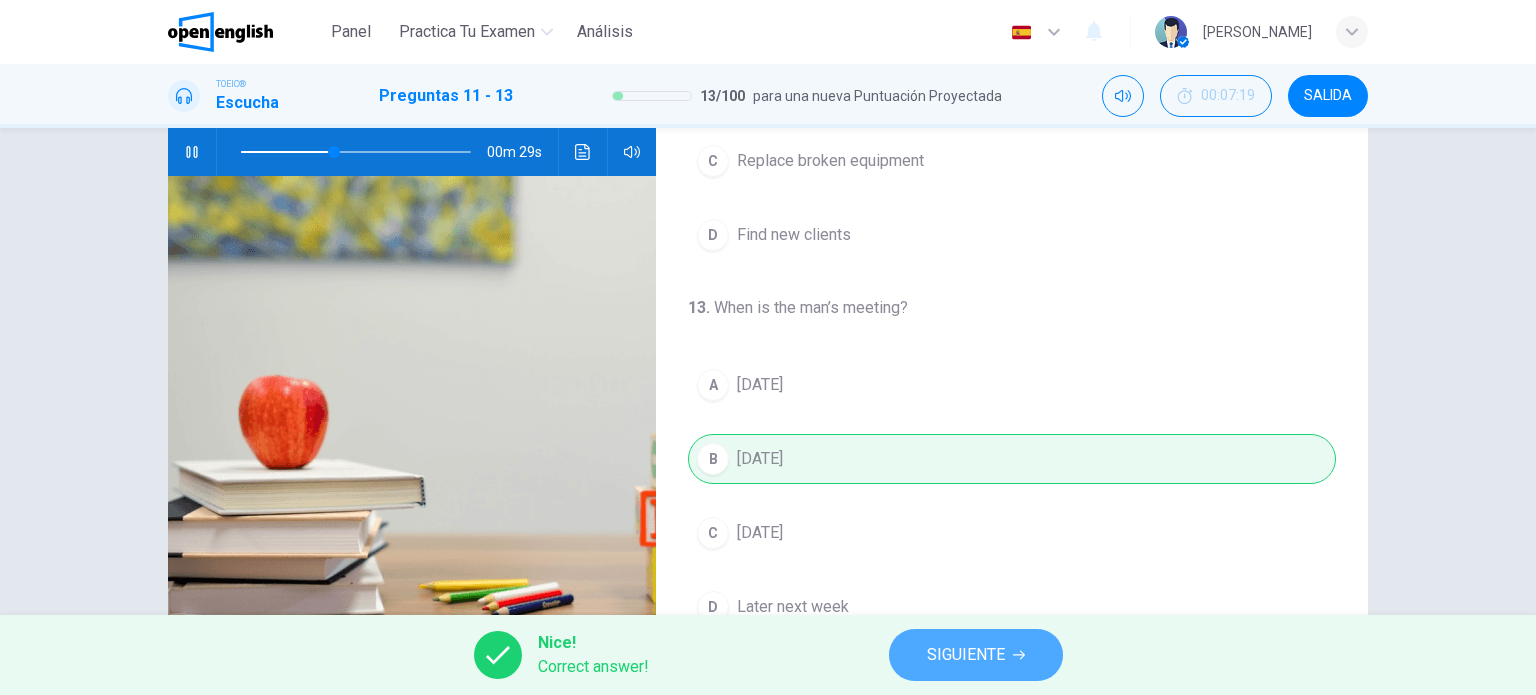 click on "SIGUIENTE" at bounding box center (976, 655) 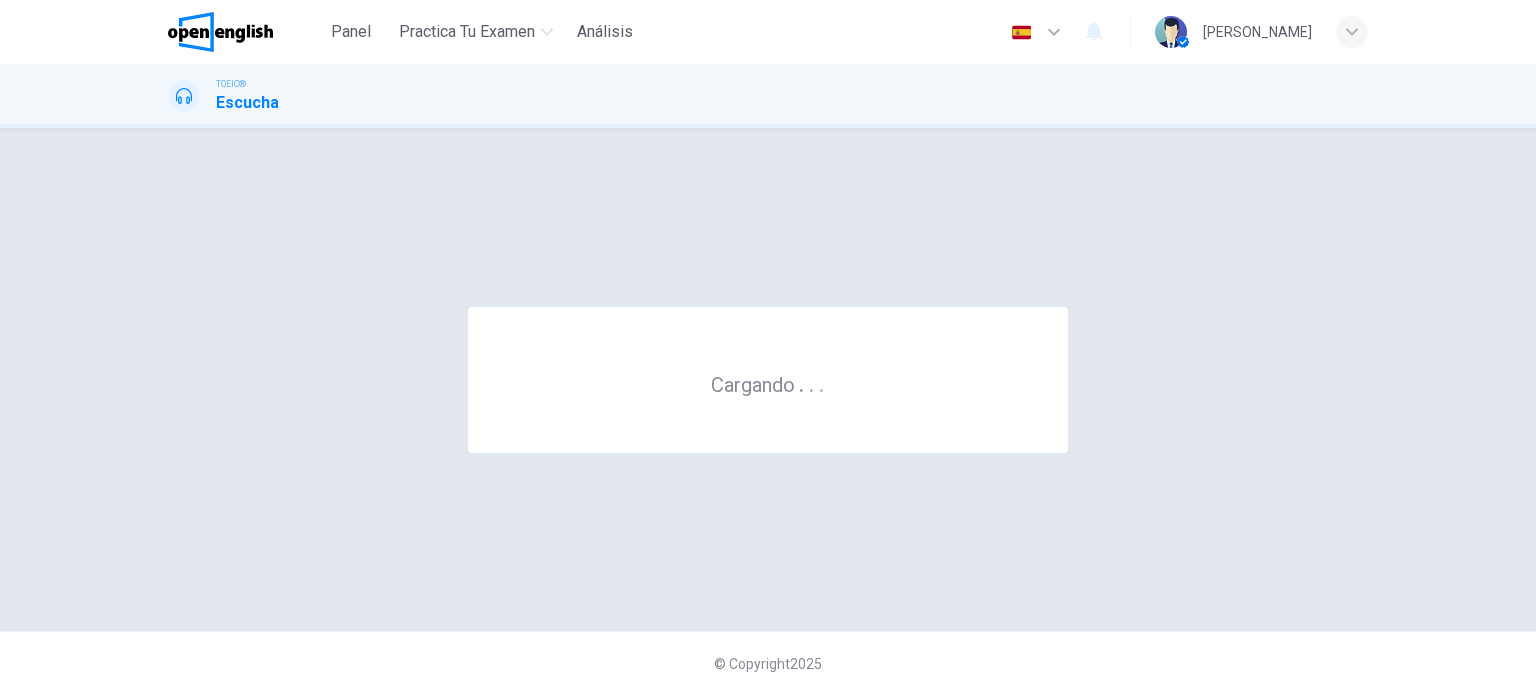 scroll, scrollTop: 0, scrollLeft: 0, axis: both 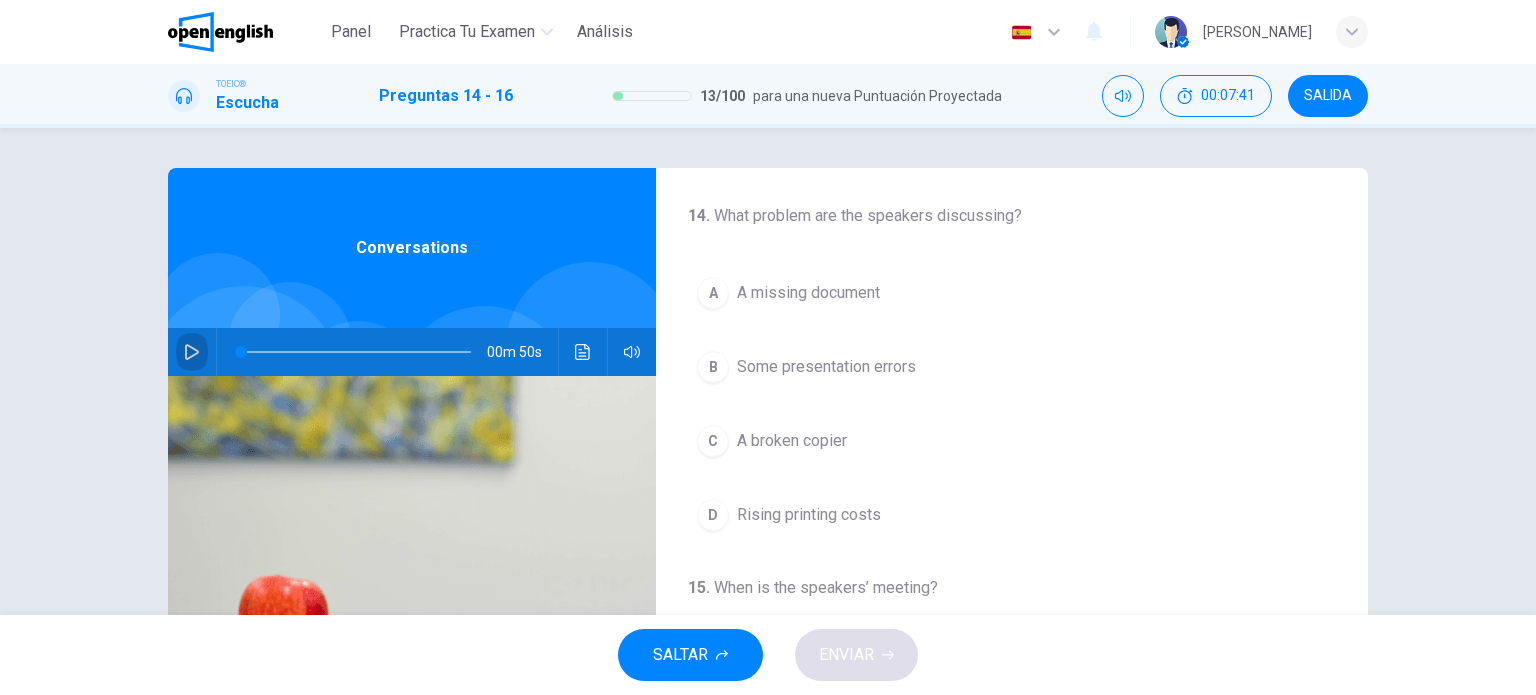 click 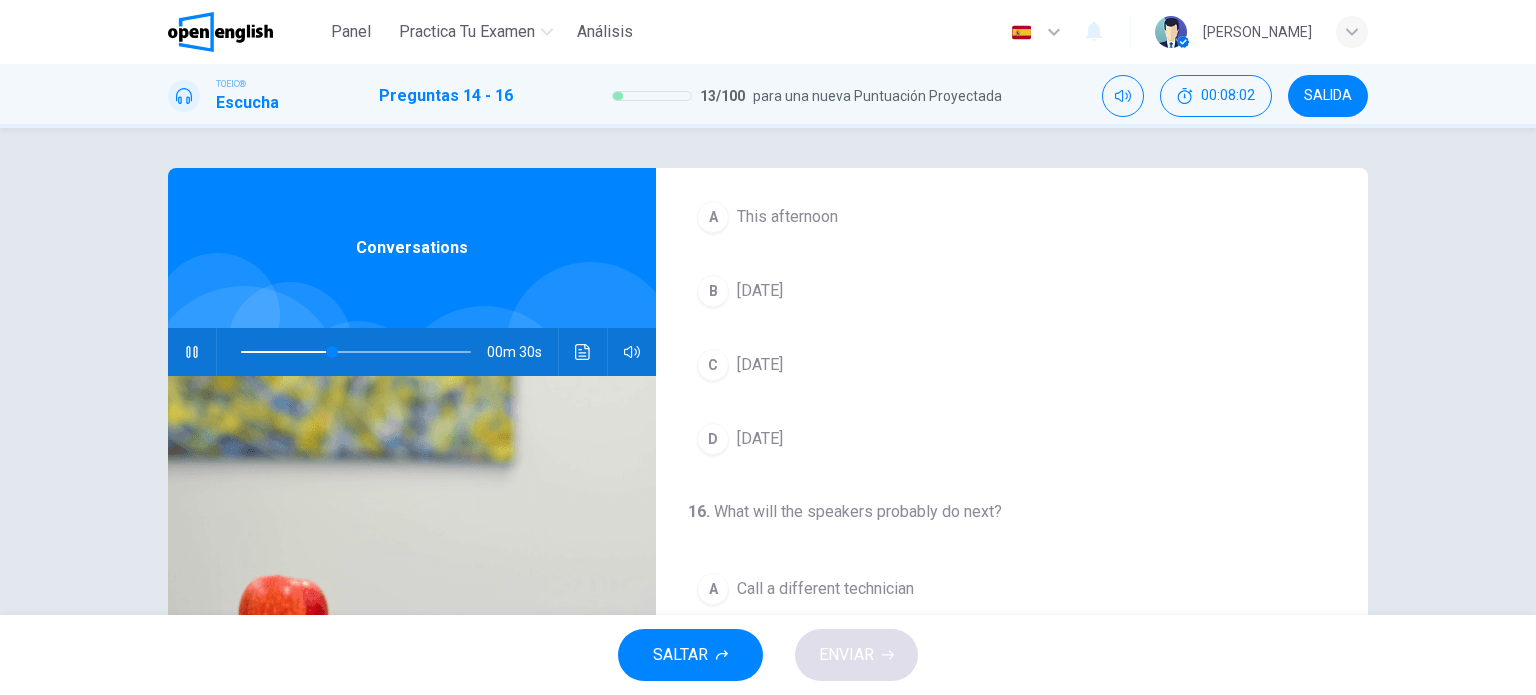scroll, scrollTop: 452, scrollLeft: 0, axis: vertical 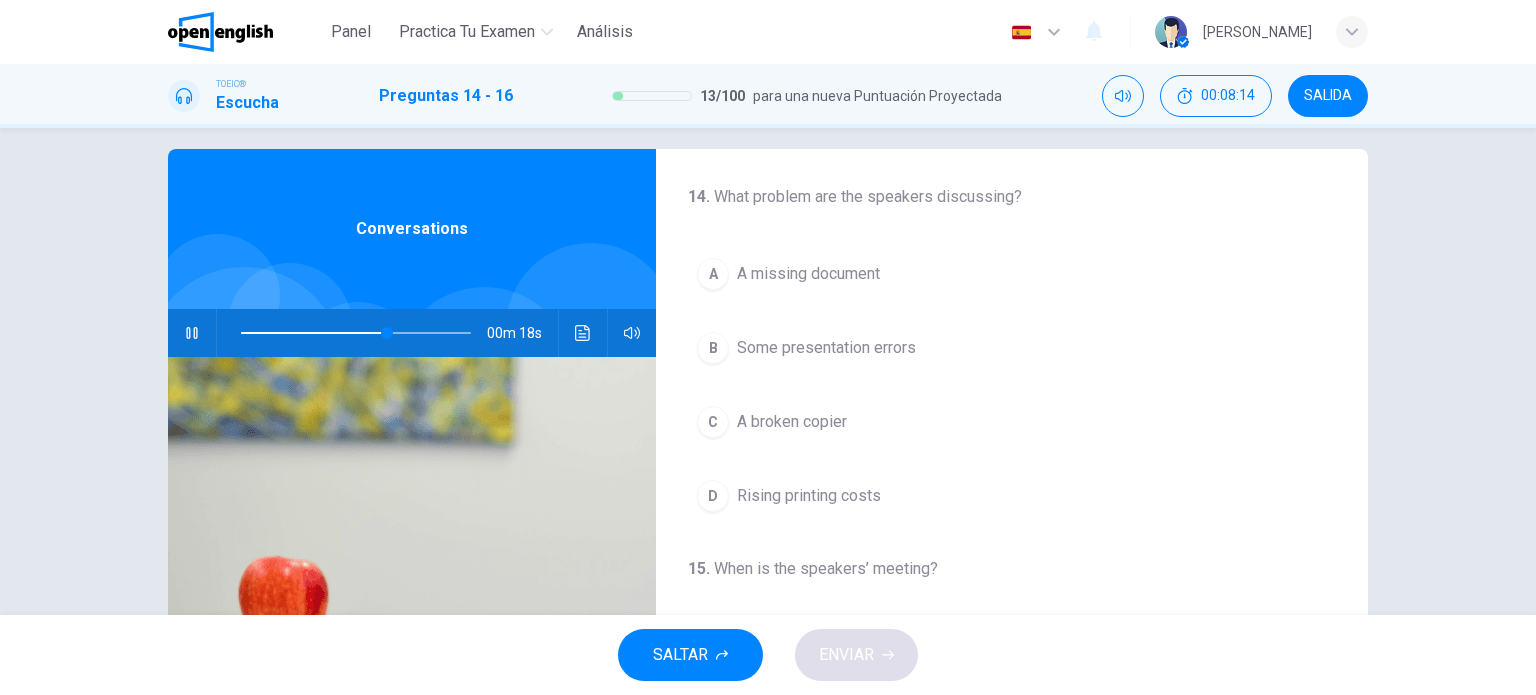 click on "A broken copier" at bounding box center [792, 422] 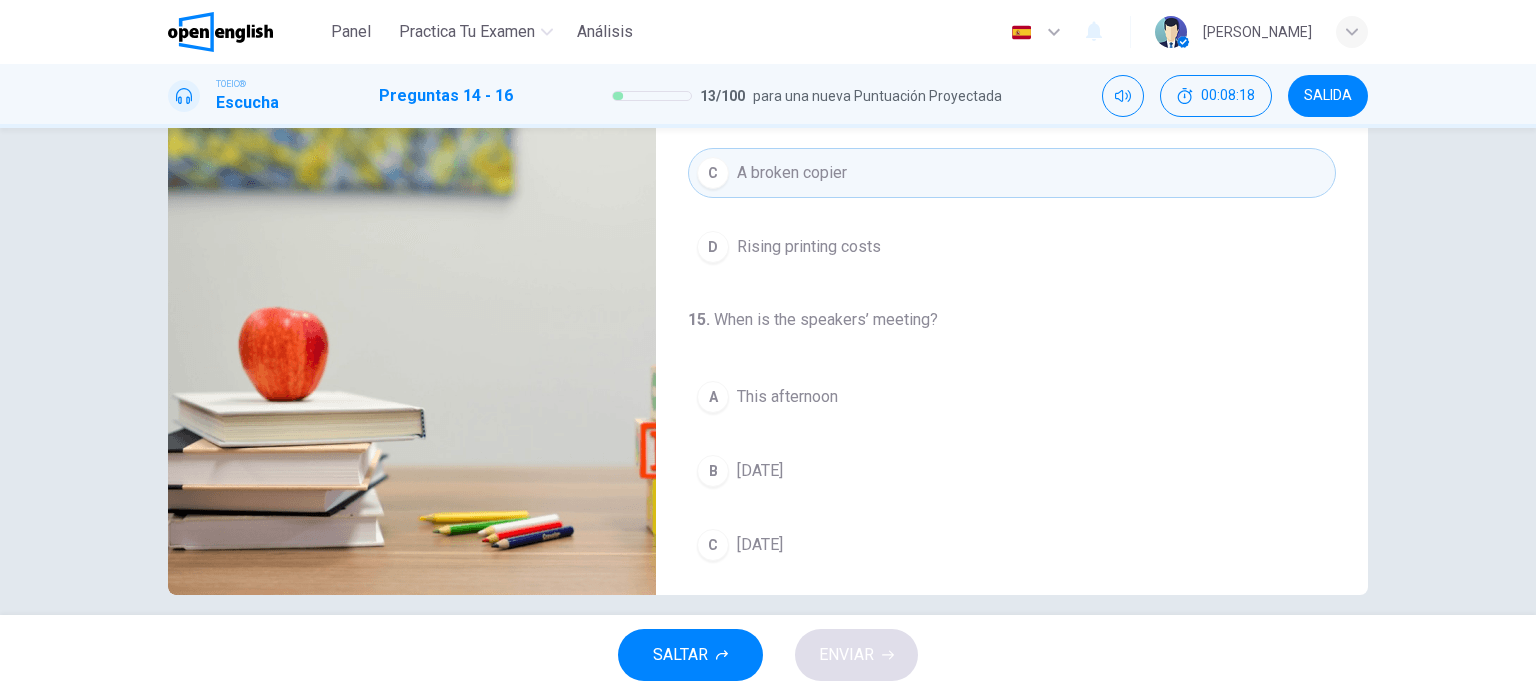 scroll, scrollTop: 270, scrollLeft: 0, axis: vertical 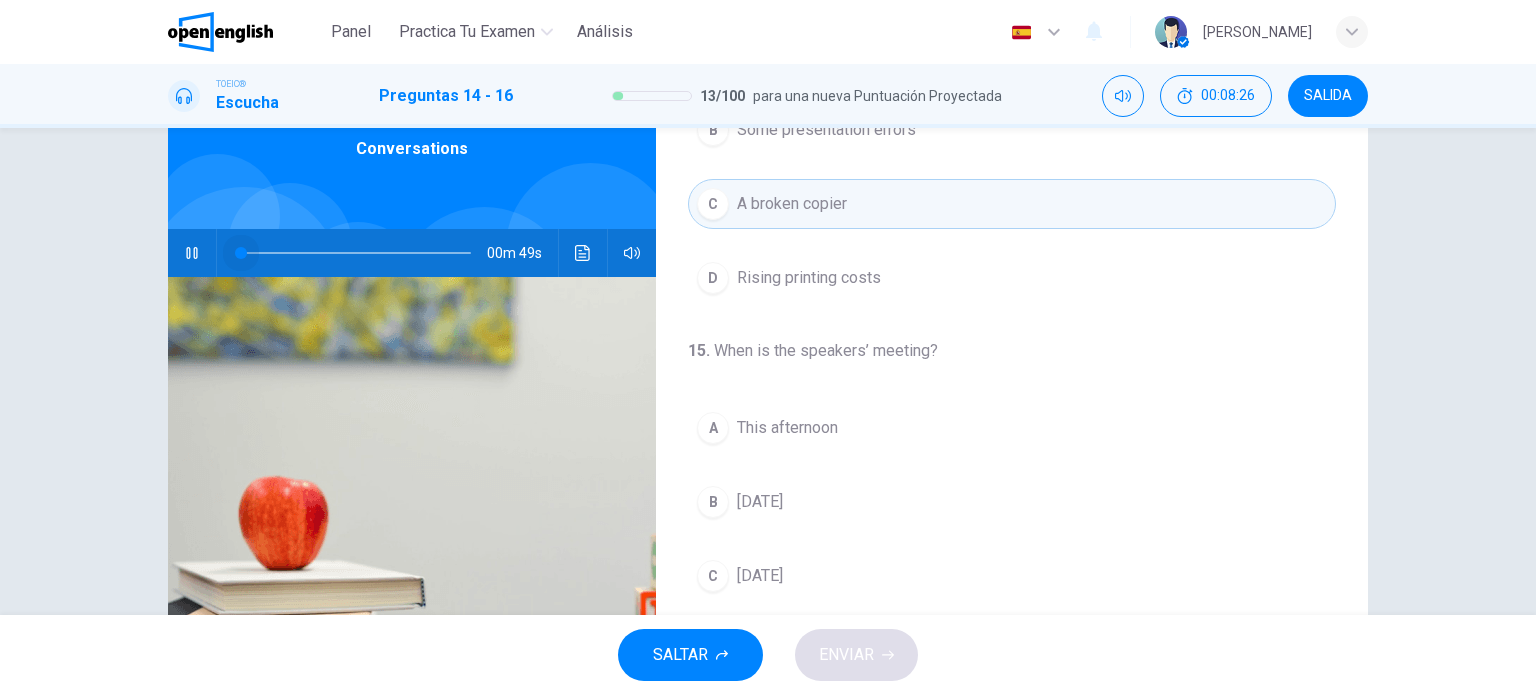 drag, startPoint x: 441, startPoint y: 253, endPoint x: 216, endPoint y: 252, distance: 225.00223 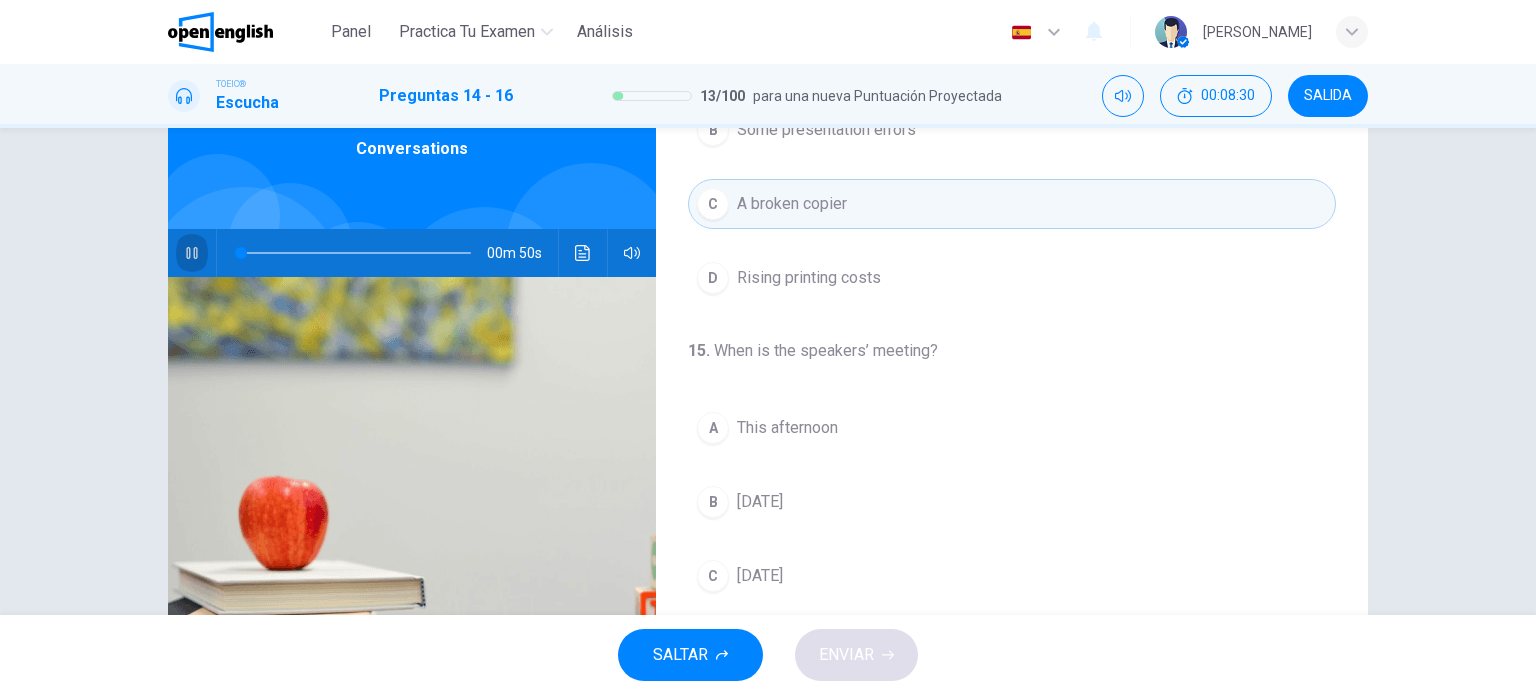 click 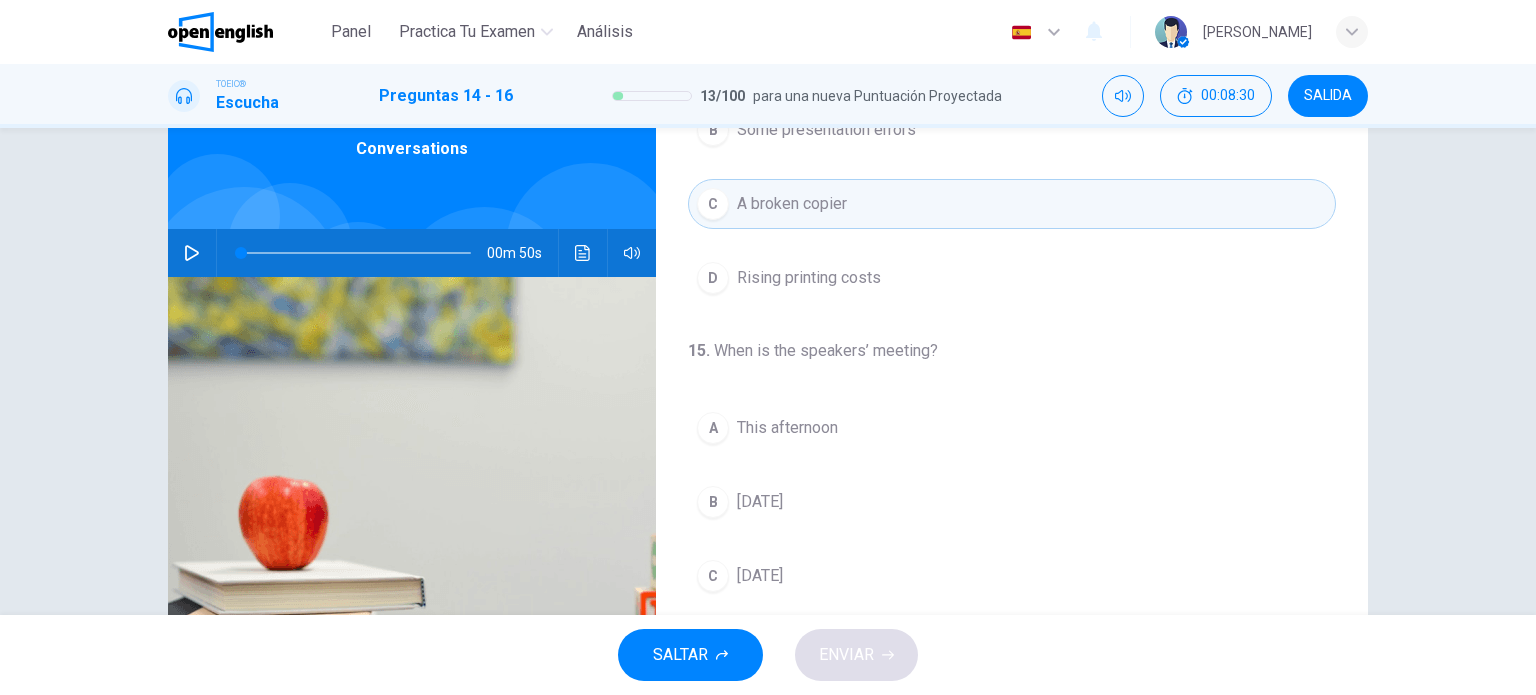 click 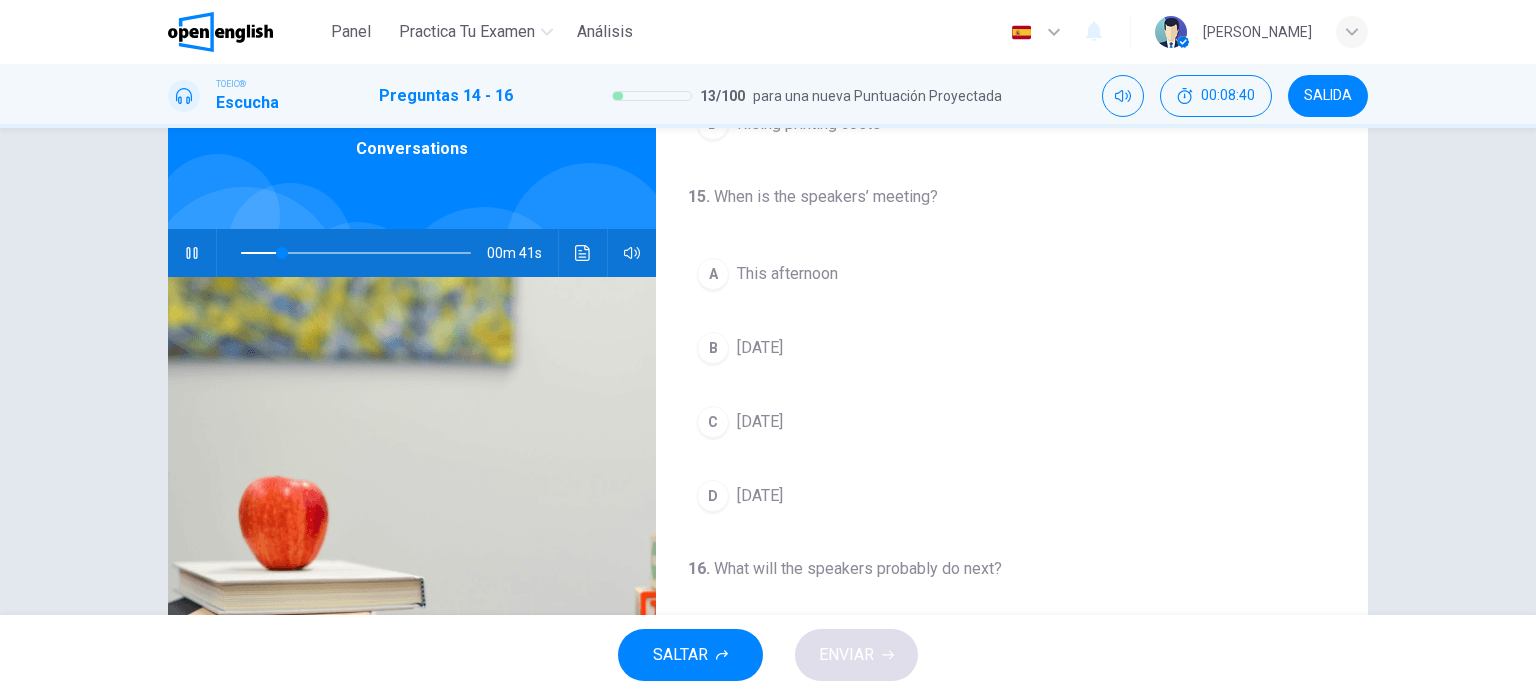 scroll, scrollTop: 296, scrollLeft: 0, axis: vertical 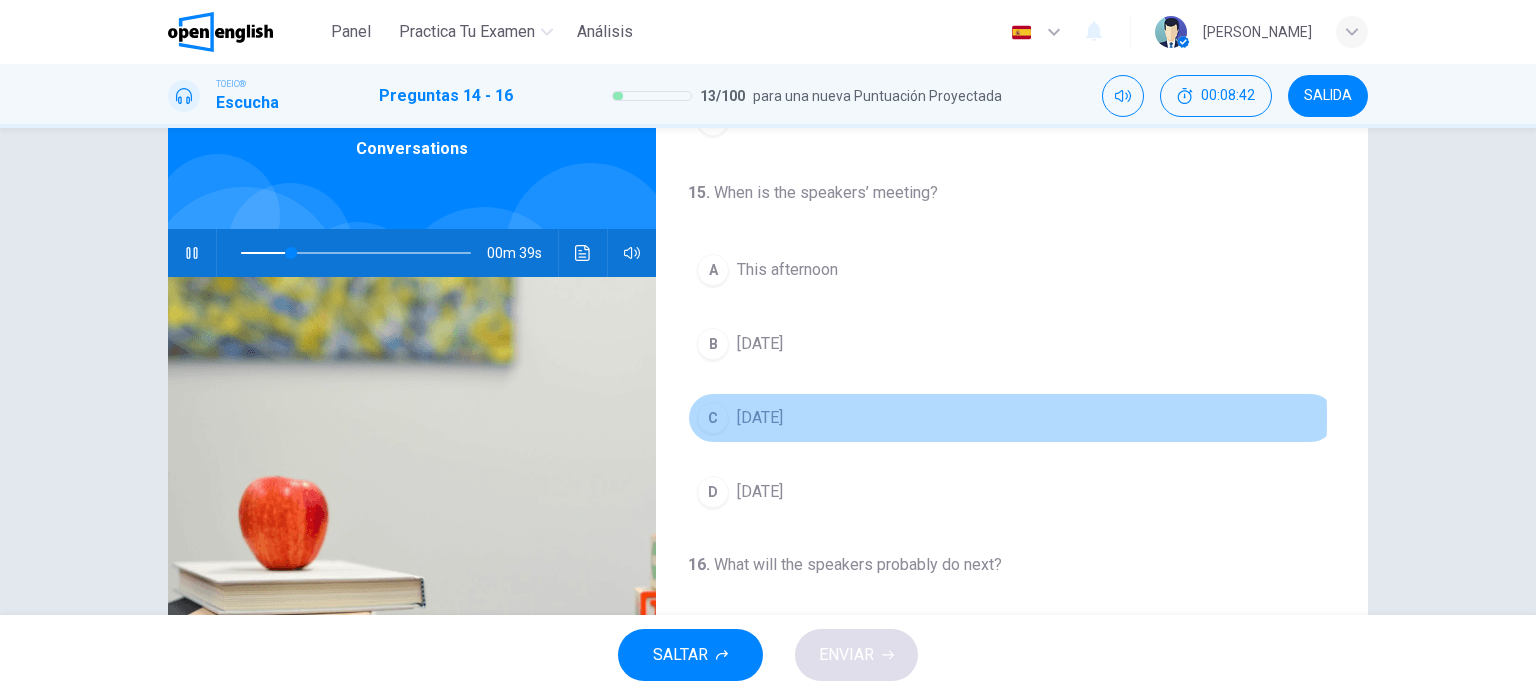 click on "[DATE]" at bounding box center (760, 418) 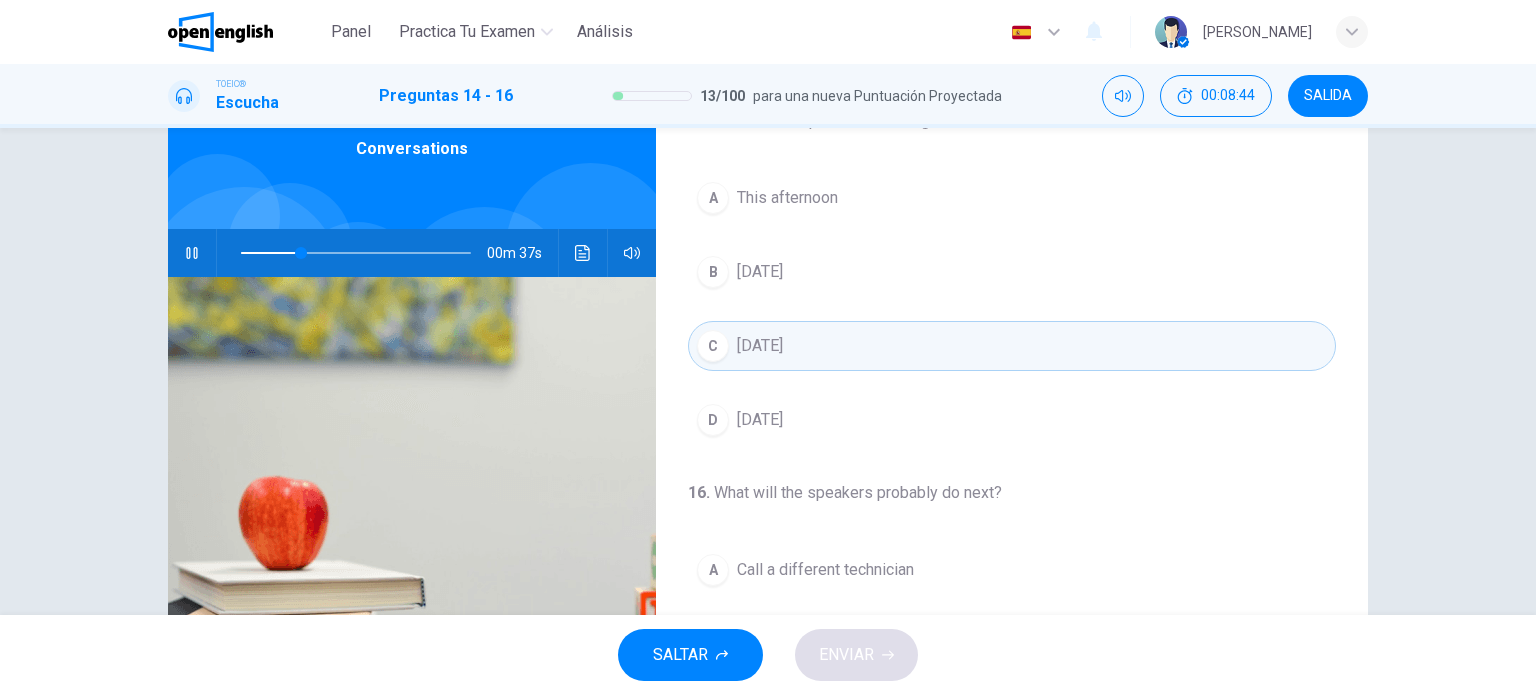 scroll, scrollTop: 452, scrollLeft: 0, axis: vertical 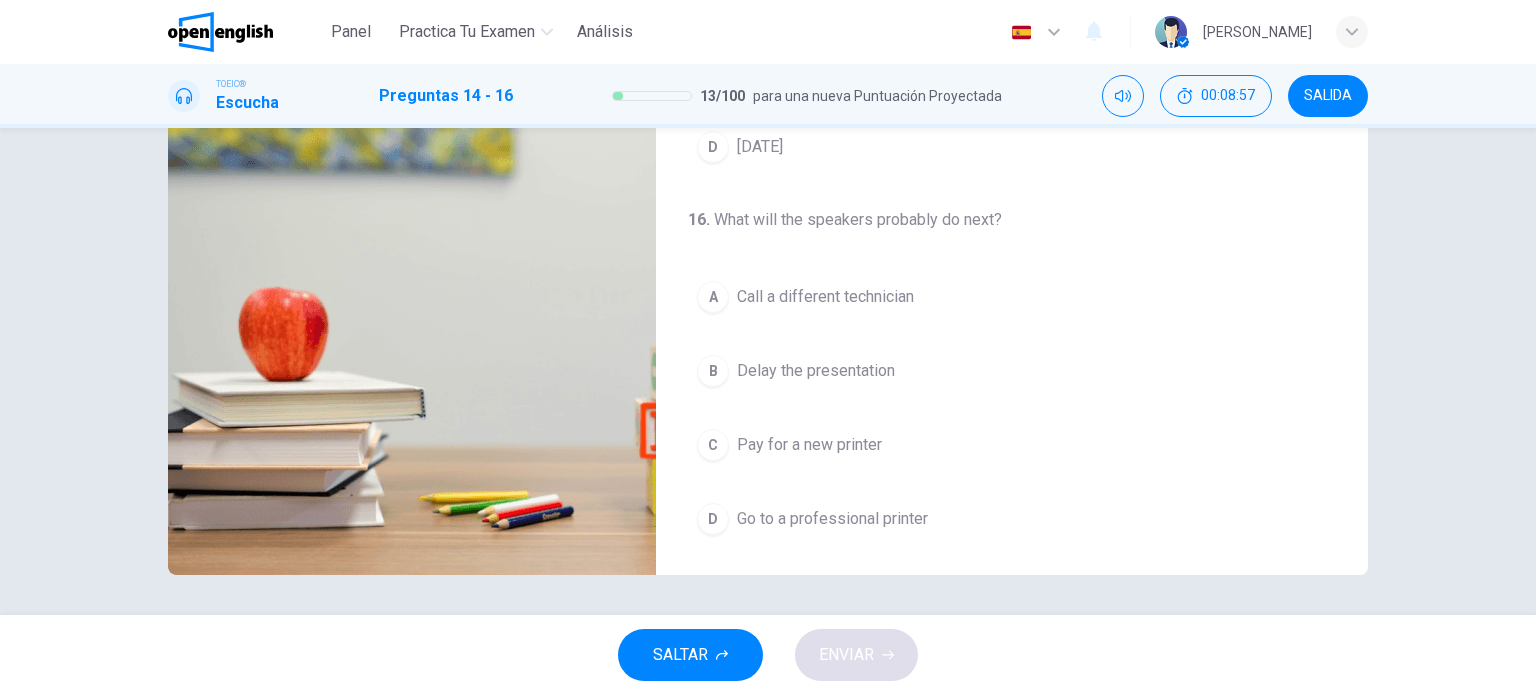 click on "Go to a professional printer" at bounding box center [832, 519] 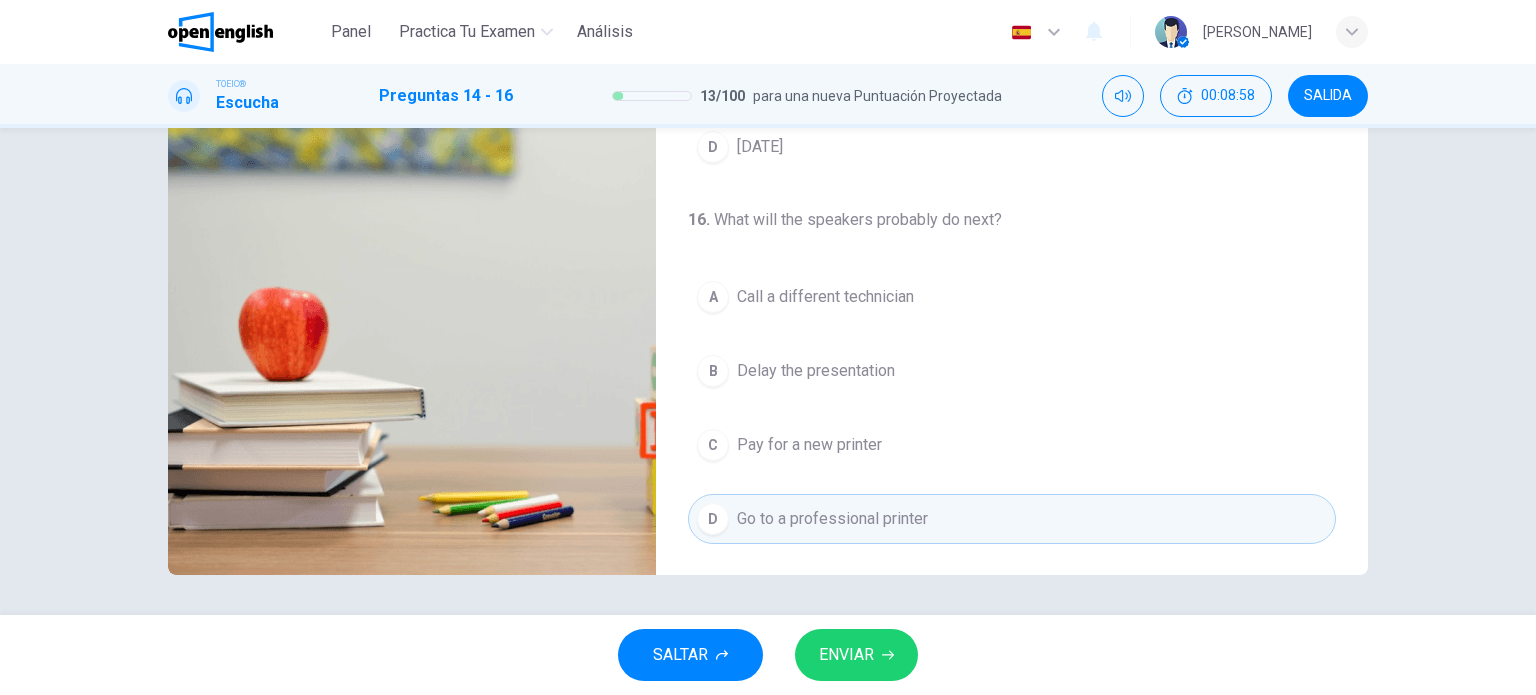 click on "ENVIAR" at bounding box center (846, 655) 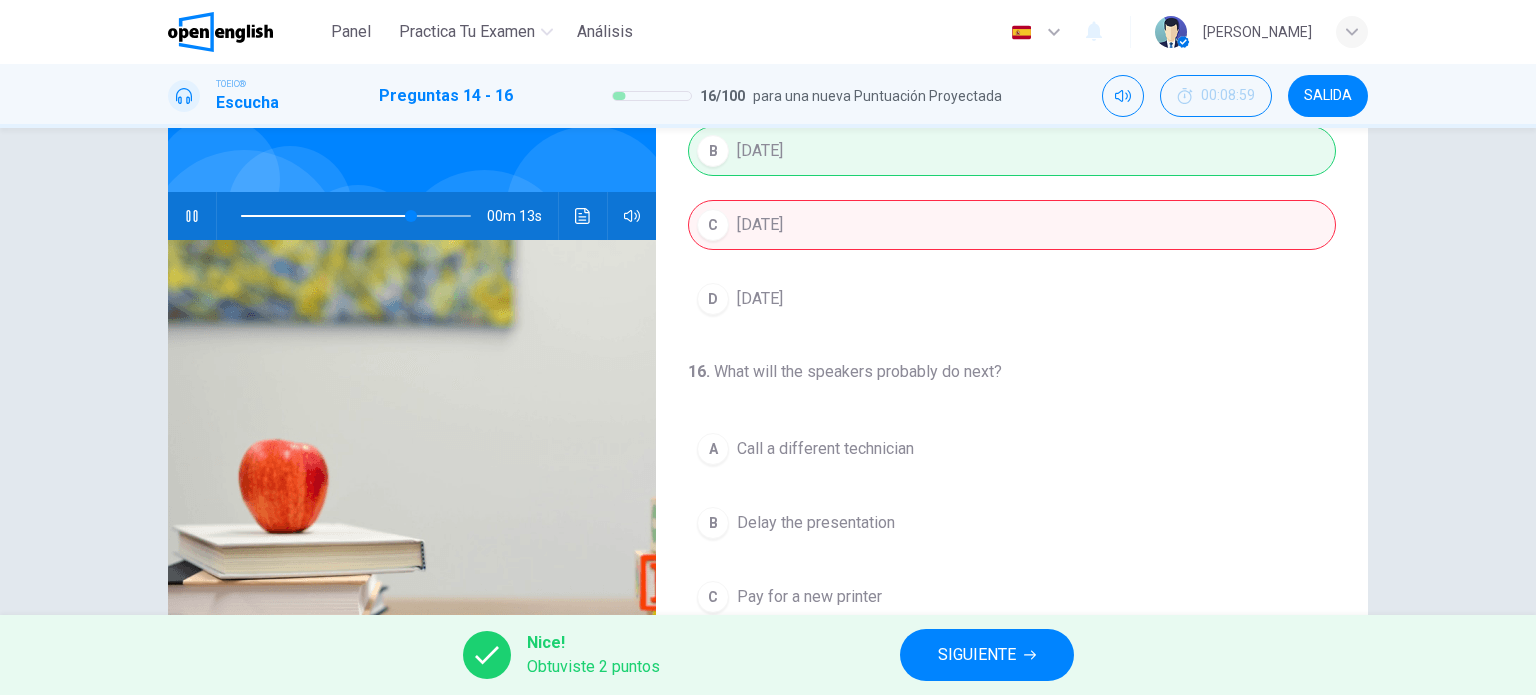 scroll, scrollTop: 83, scrollLeft: 0, axis: vertical 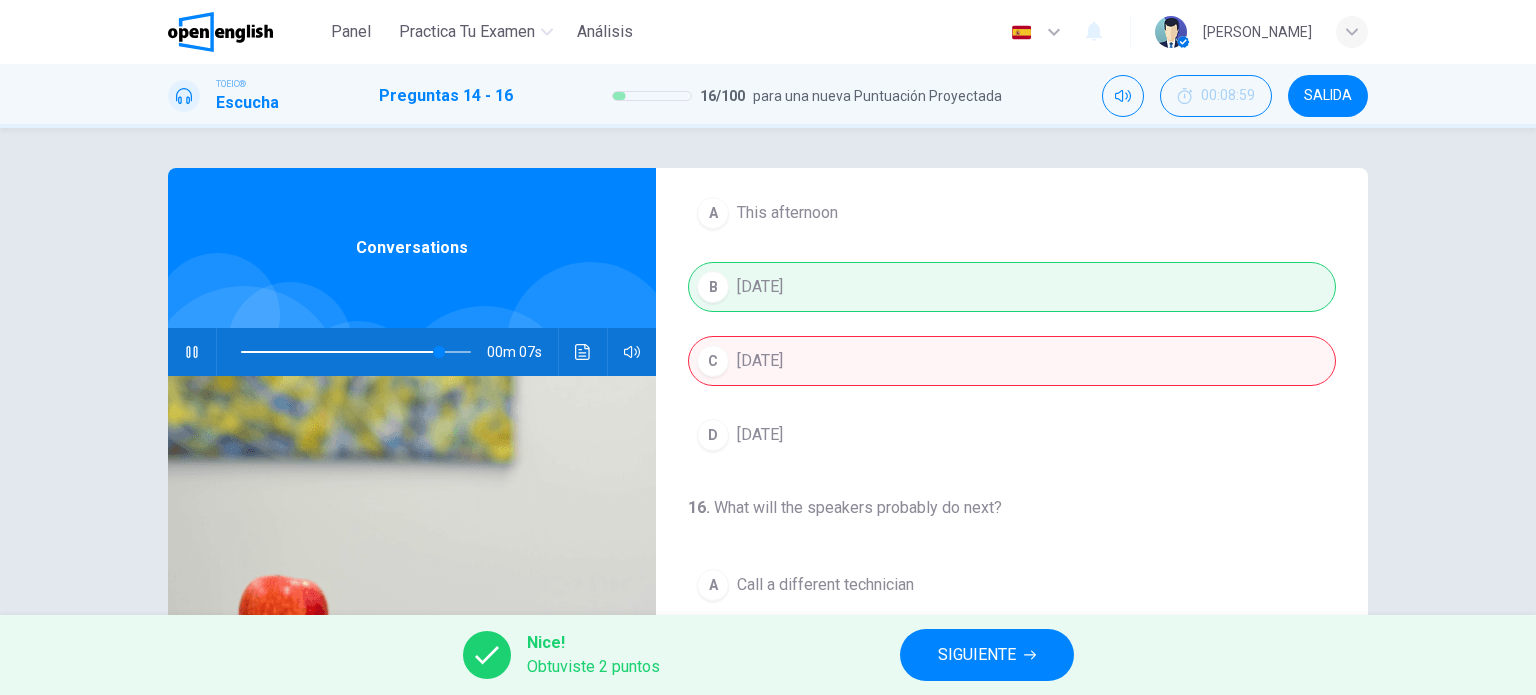 type on "**" 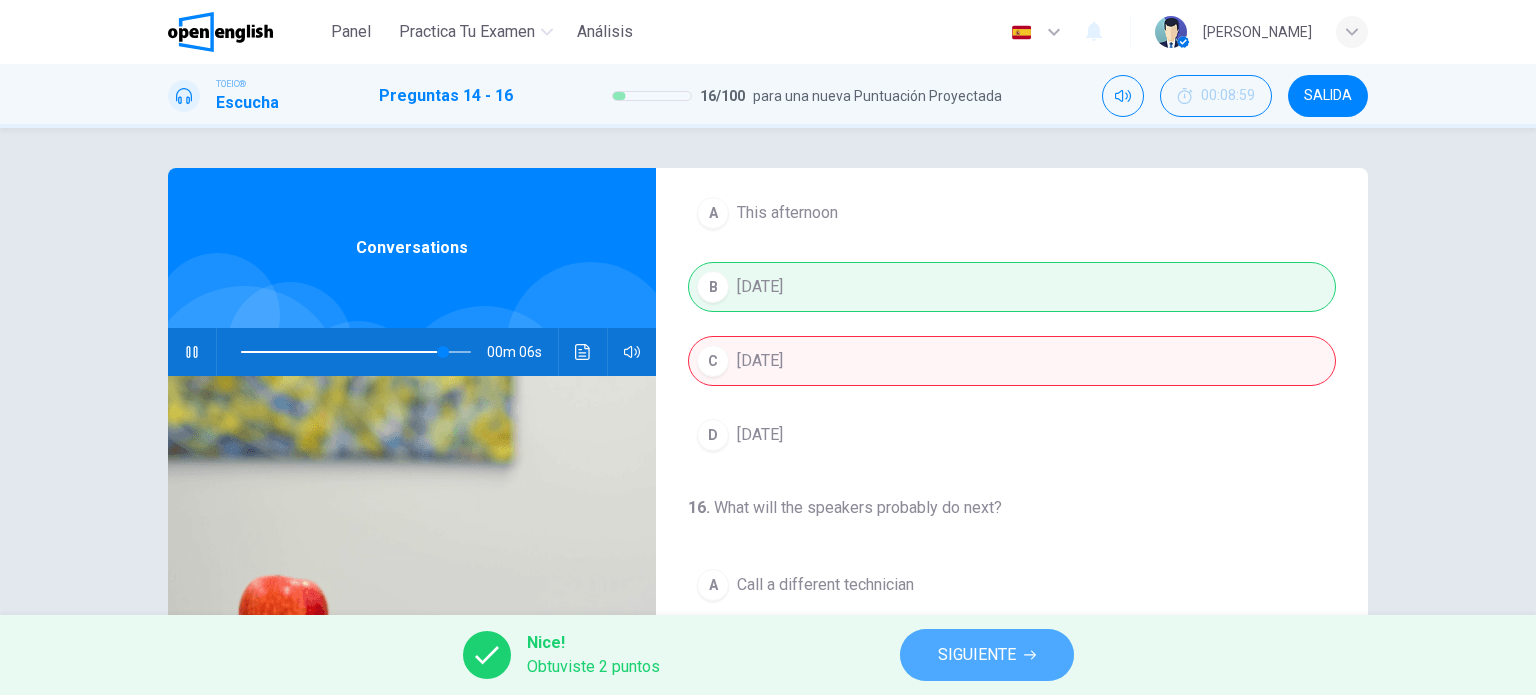 click on "SIGUIENTE" at bounding box center (977, 655) 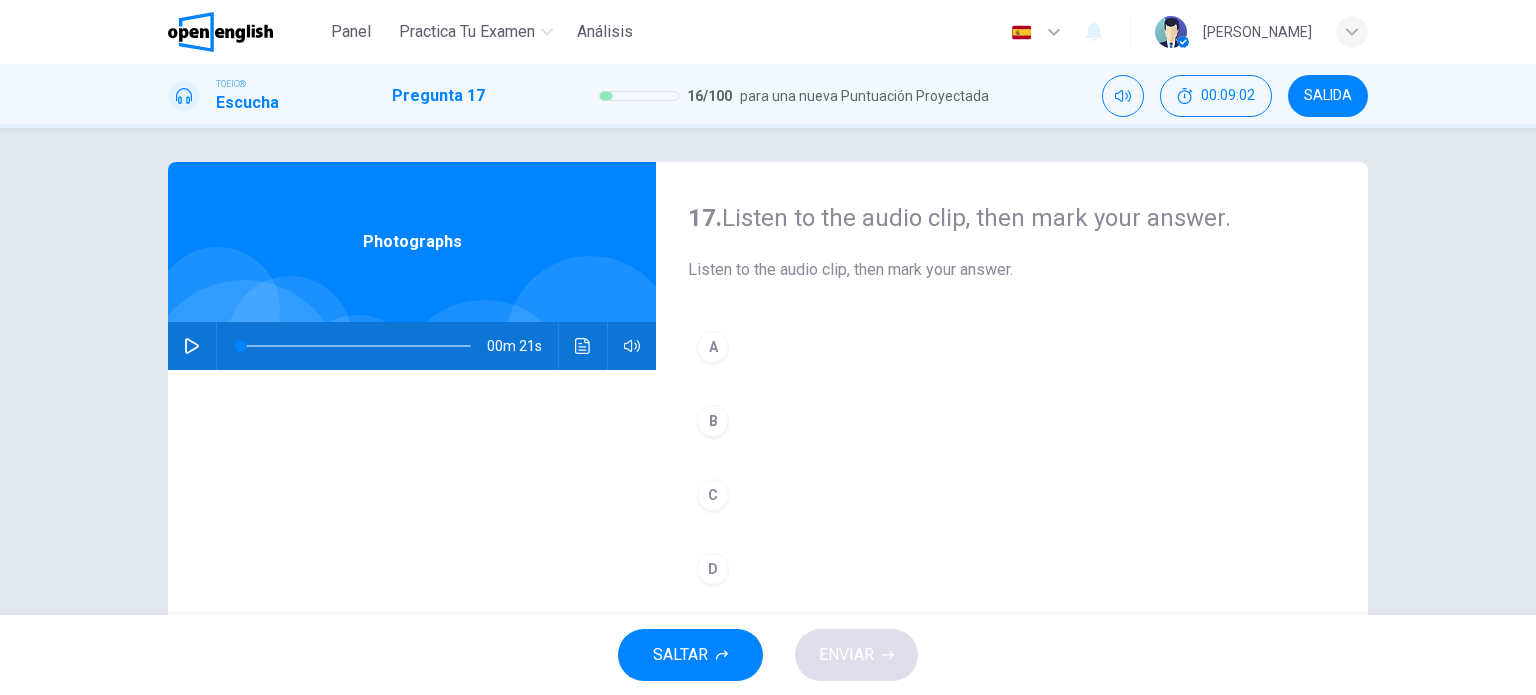 scroll, scrollTop: 0, scrollLeft: 0, axis: both 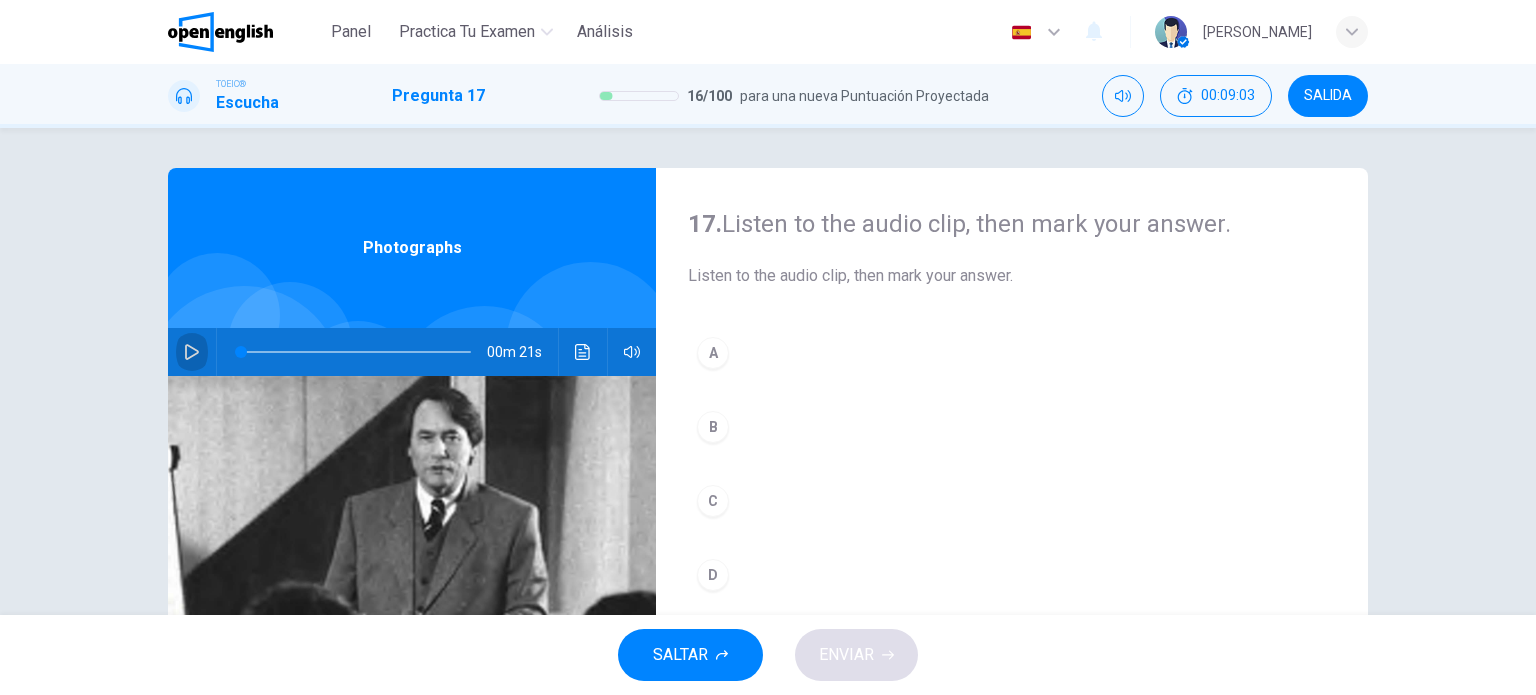 click 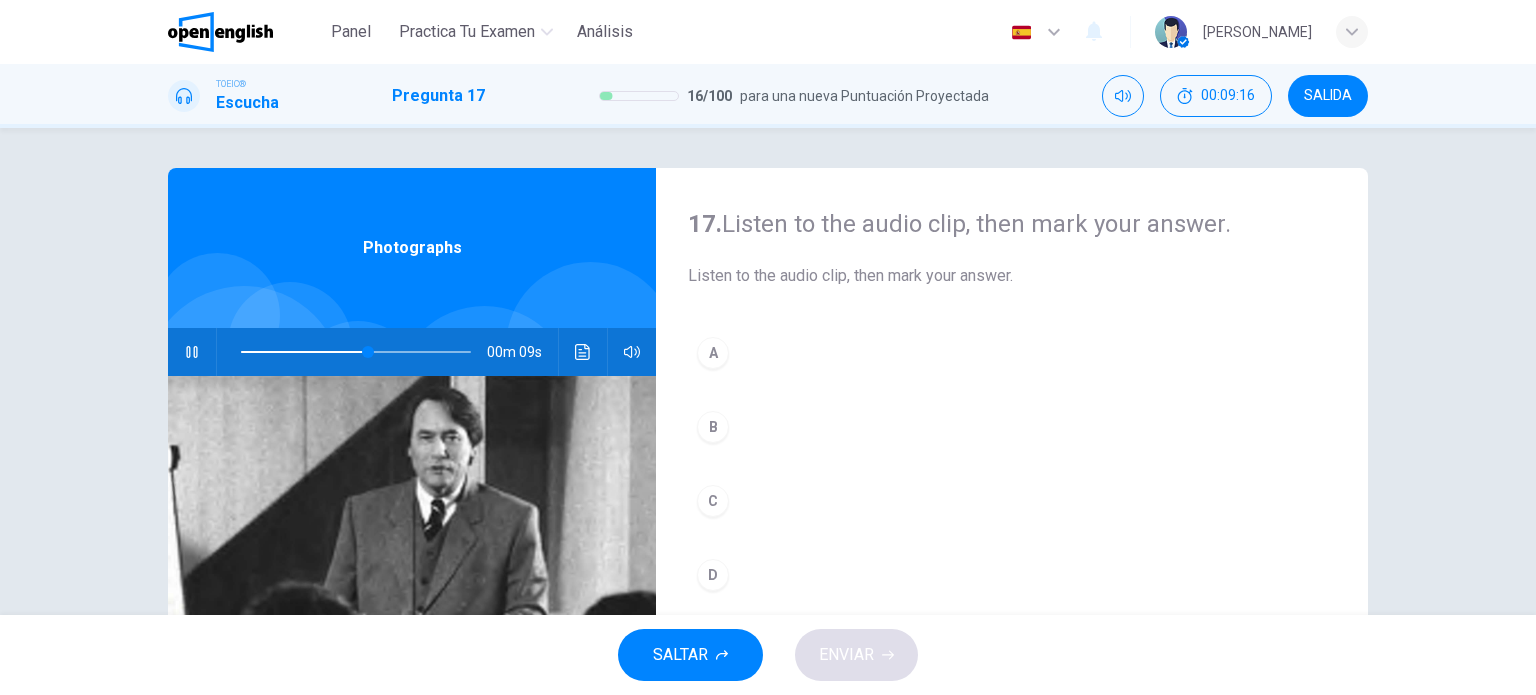 click on "A" at bounding box center (713, 353) 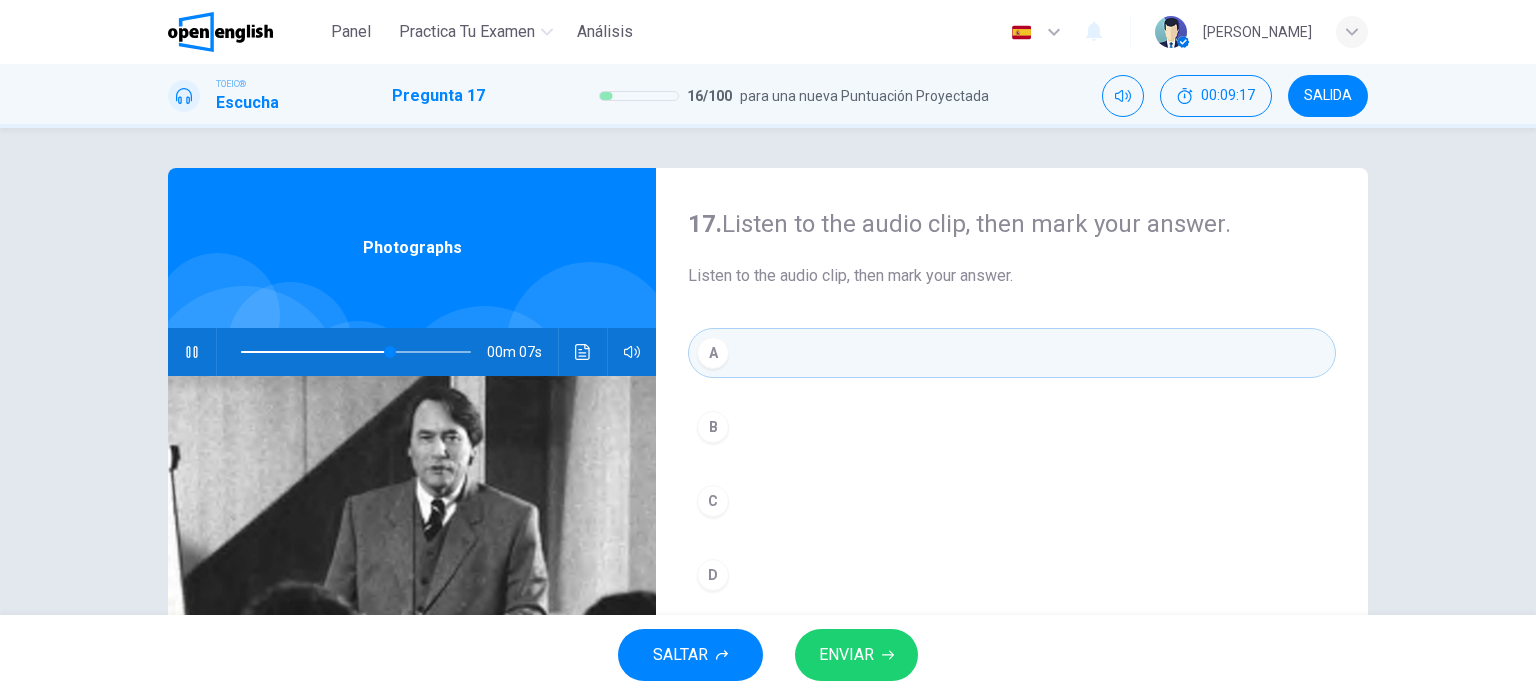scroll, scrollTop: 100, scrollLeft: 0, axis: vertical 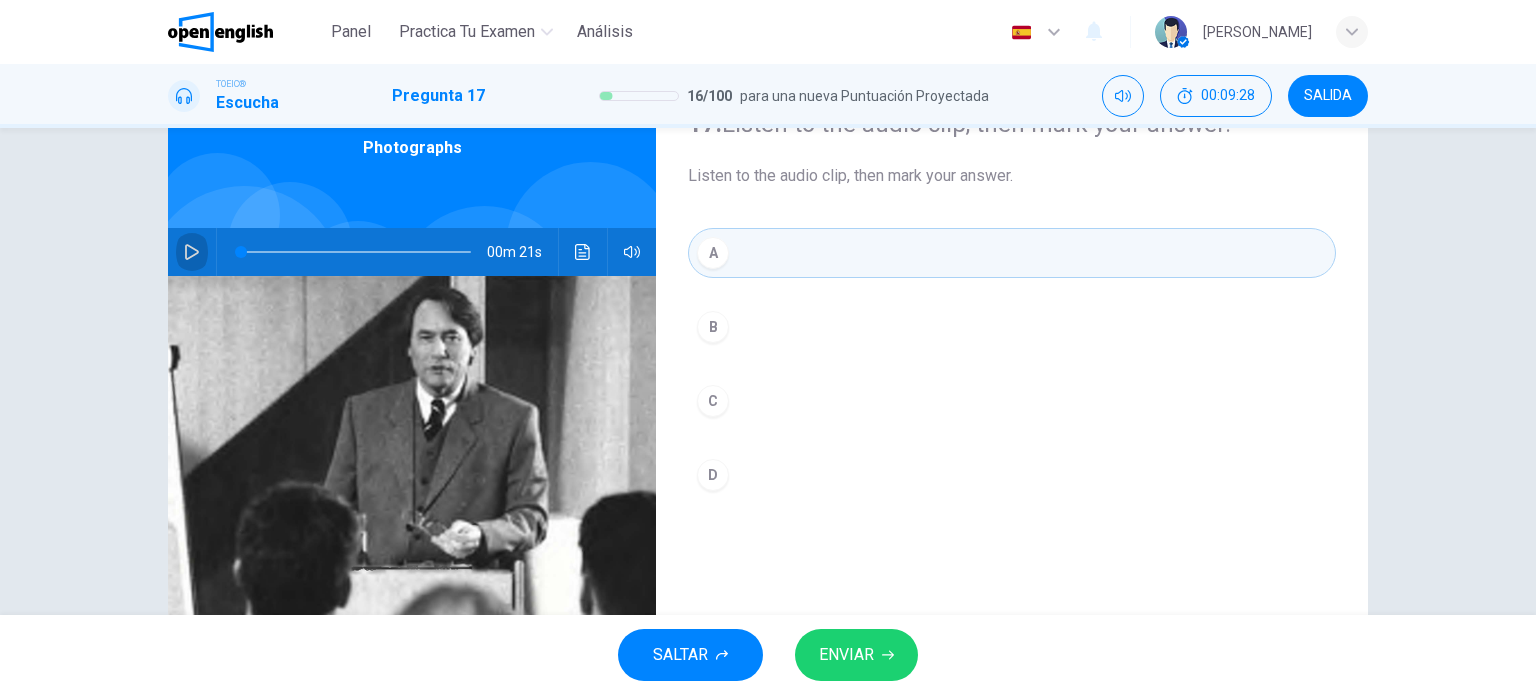 click 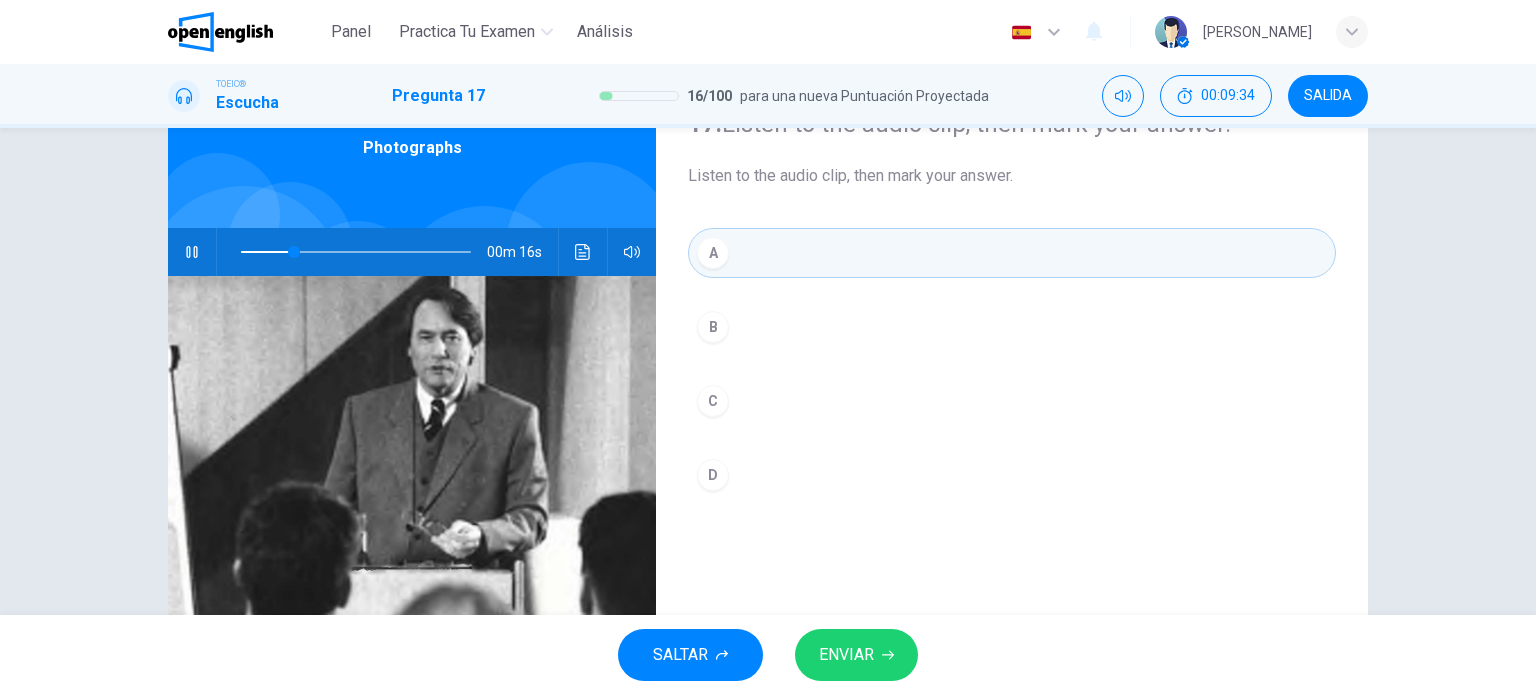 click on "D" at bounding box center (713, 475) 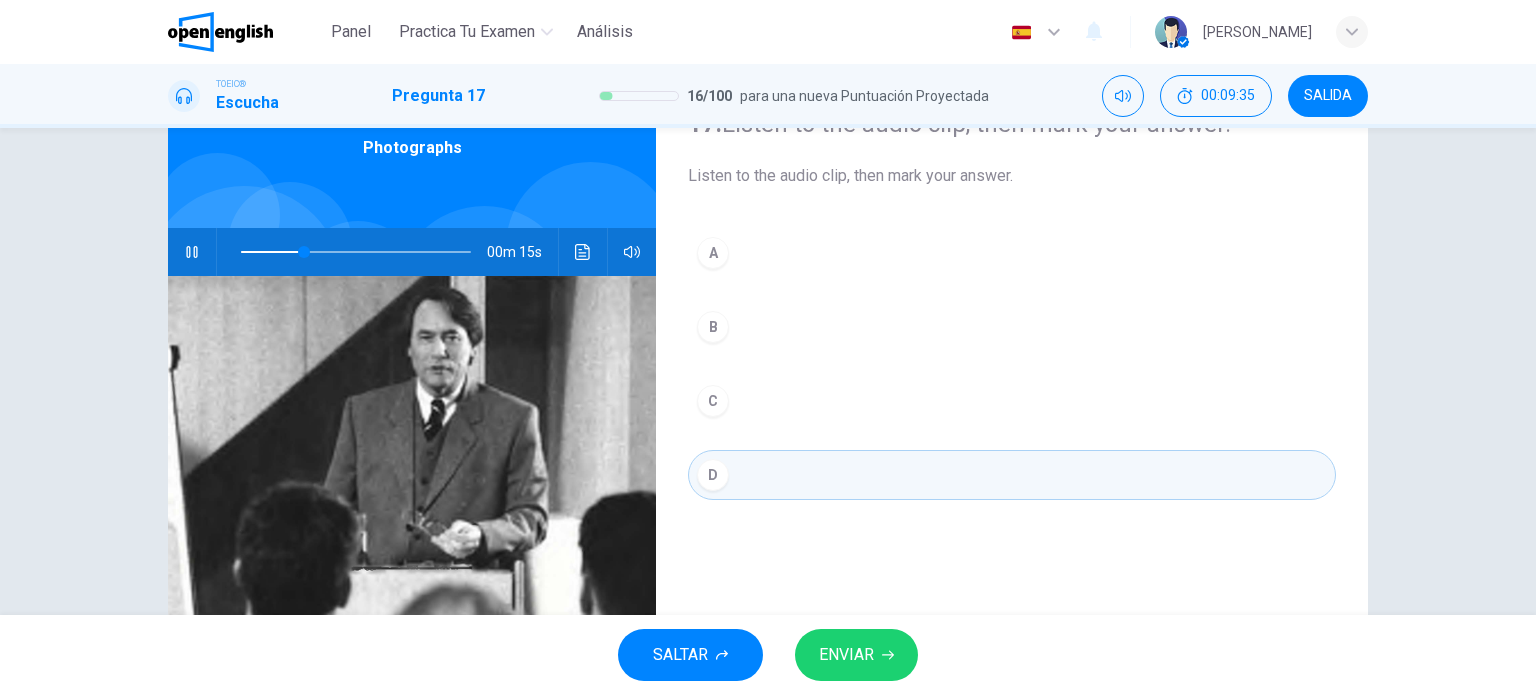 click on "ENVIAR" at bounding box center (846, 655) 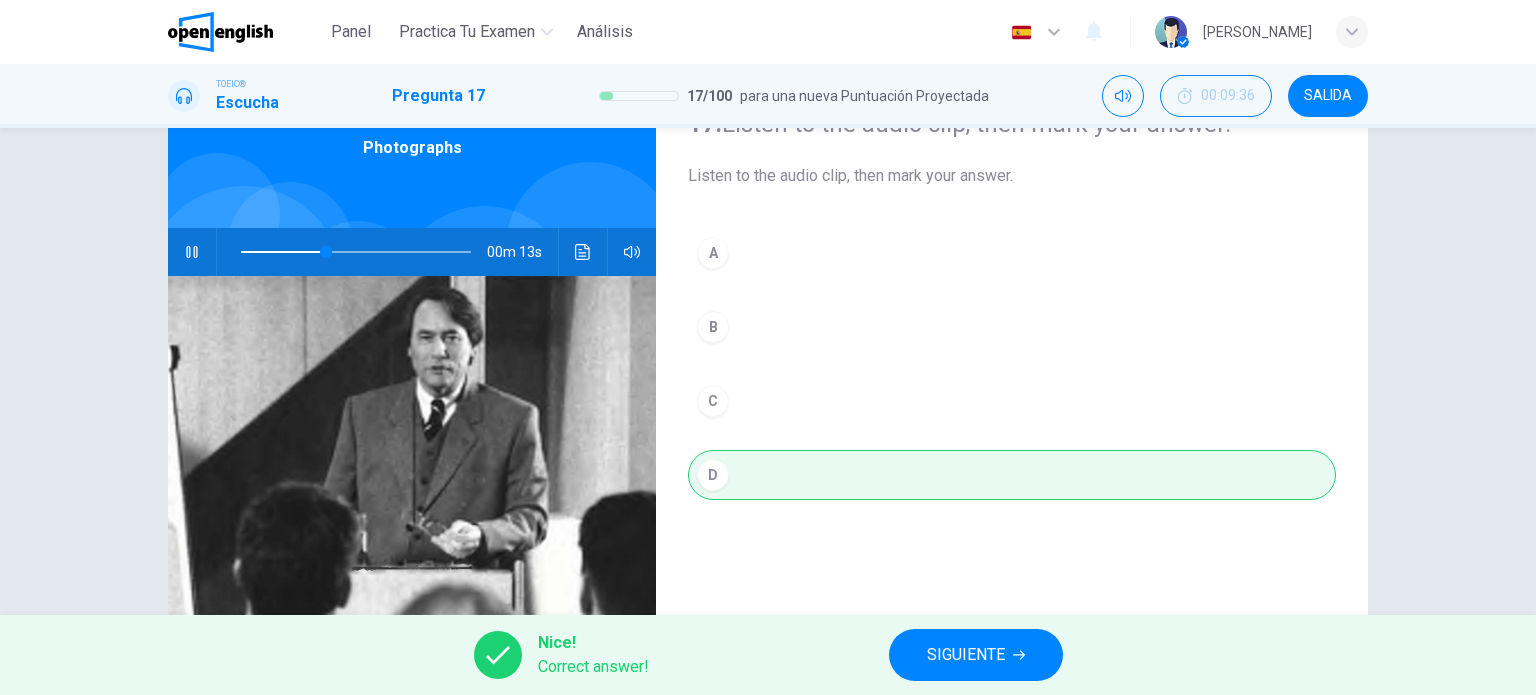 type on "**" 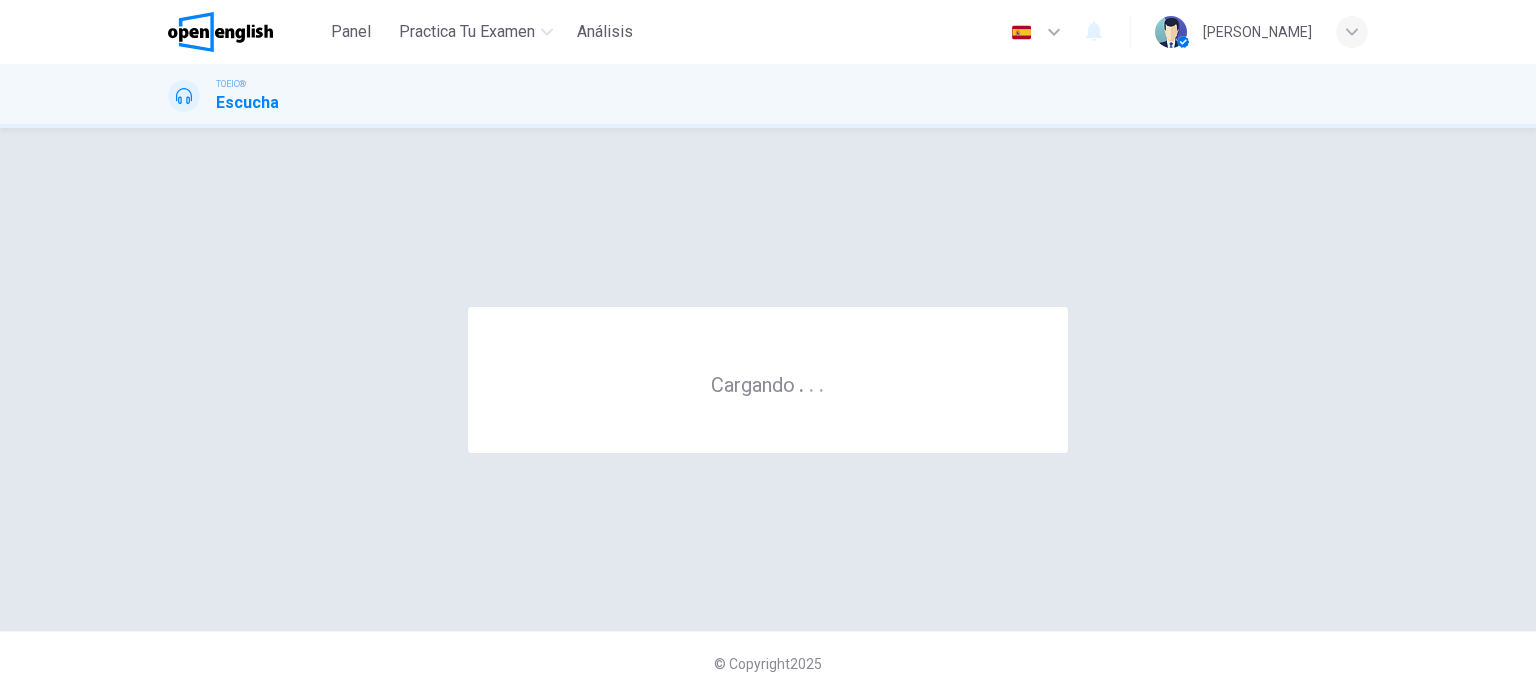scroll, scrollTop: 0, scrollLeft: 0, axis: both 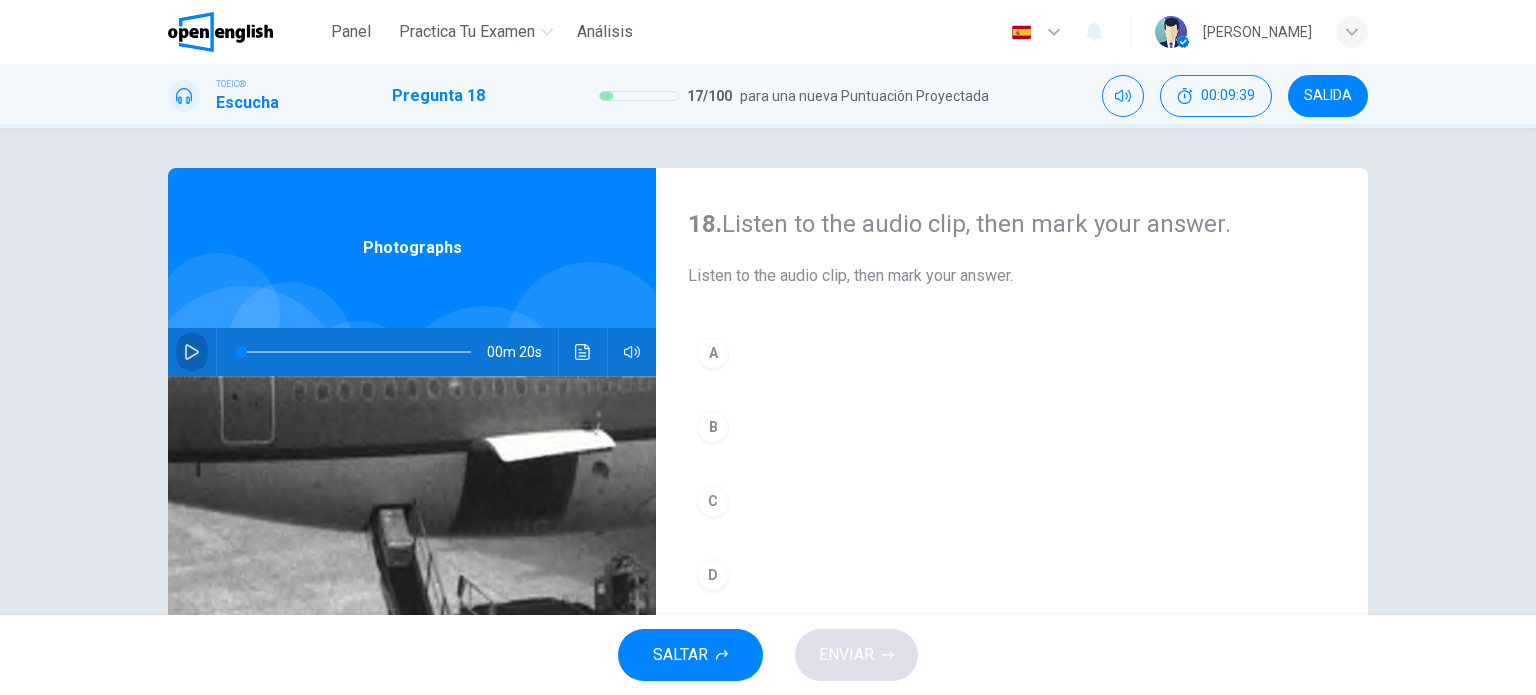 click 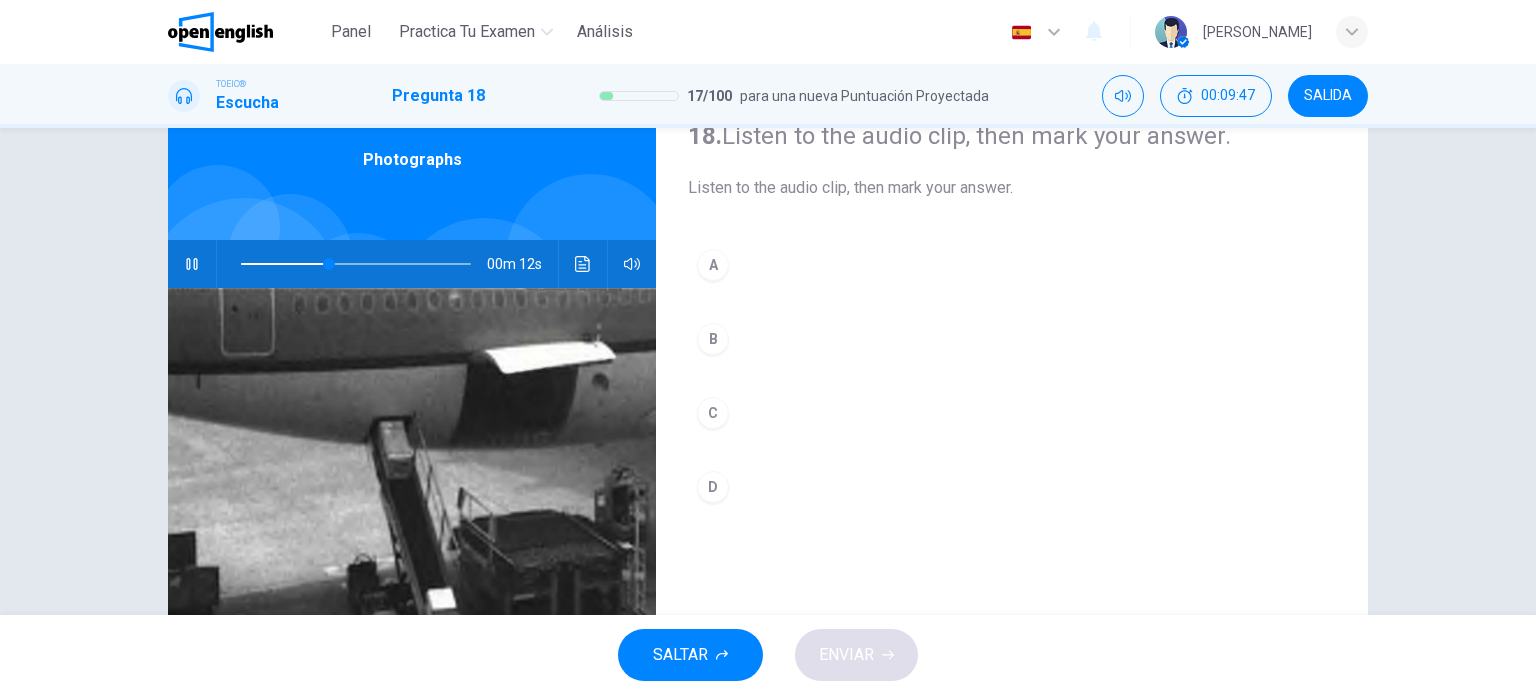 scroll, scrollTop: 188, scrollLeft: 0, axis: vertical 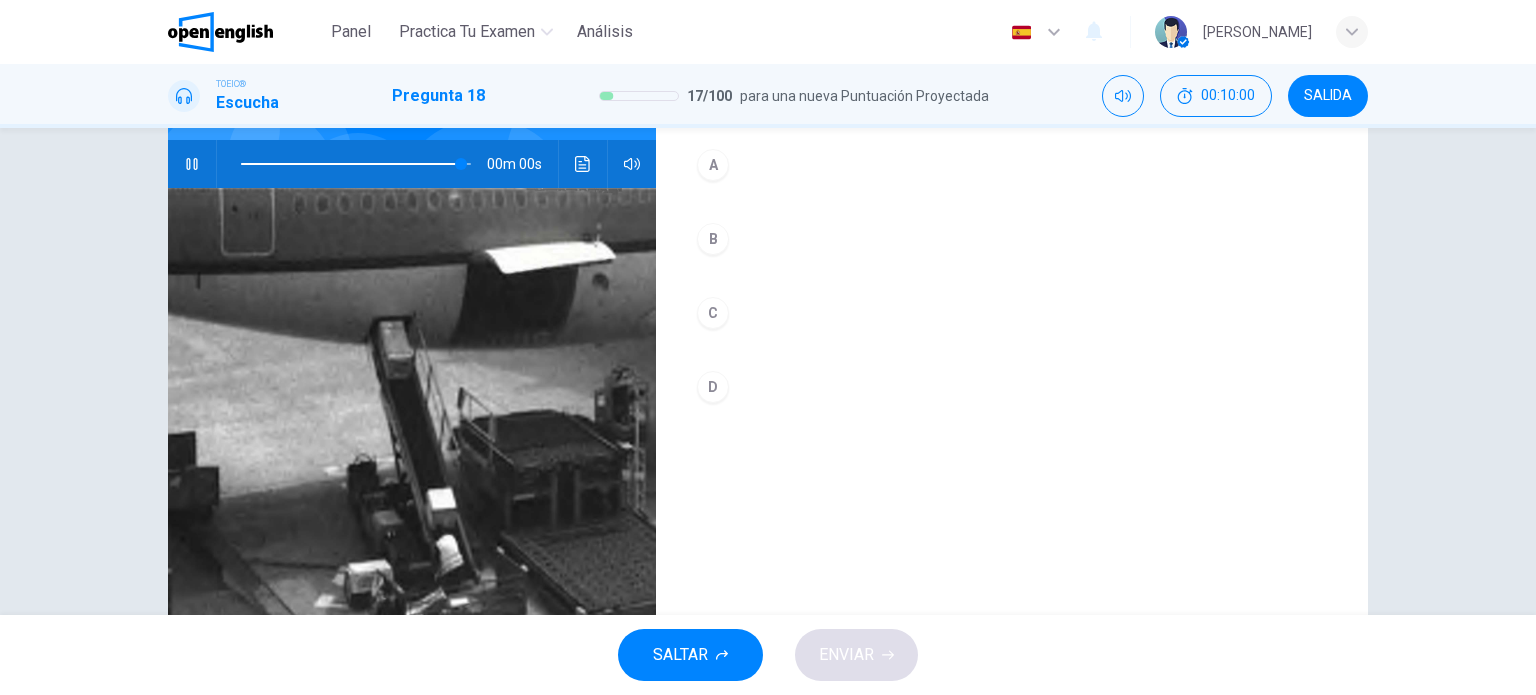 type on "*" 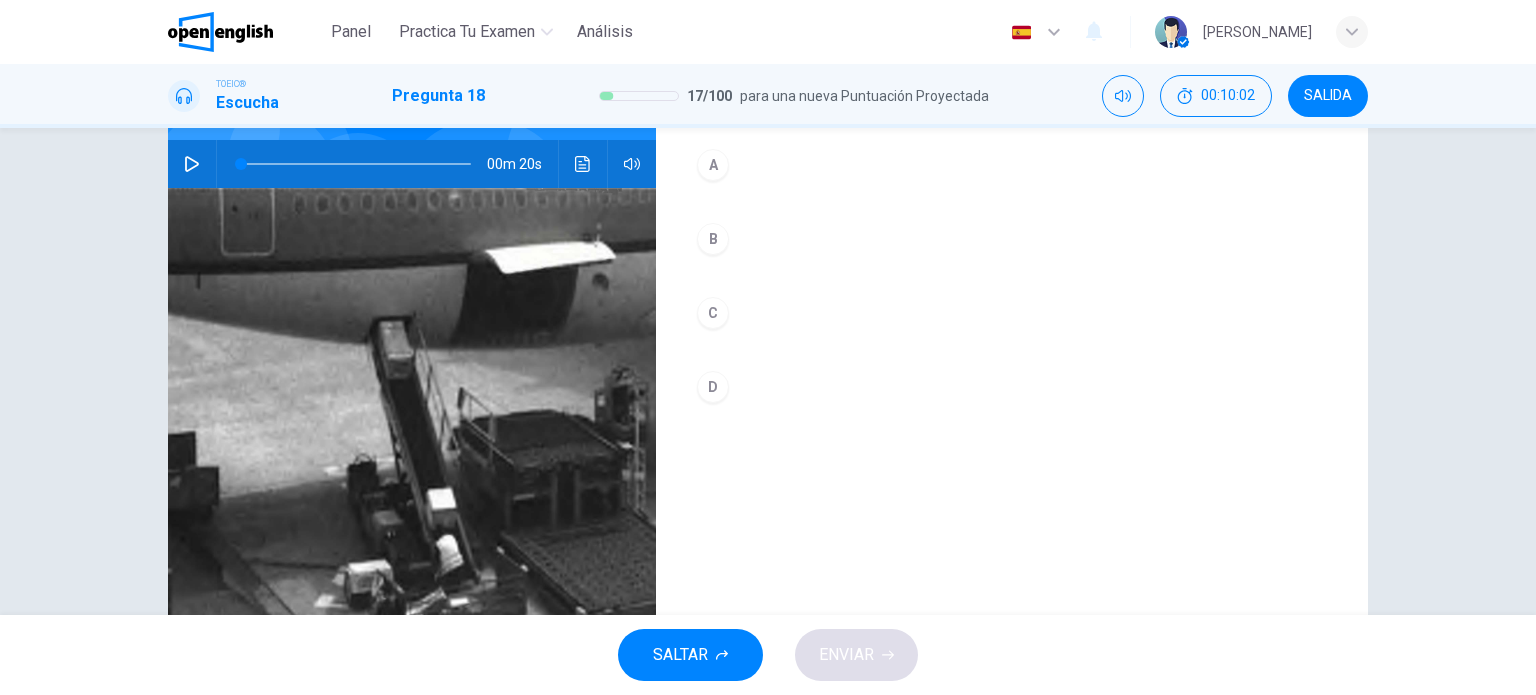 click on "C" at bounding box center (713, 313) 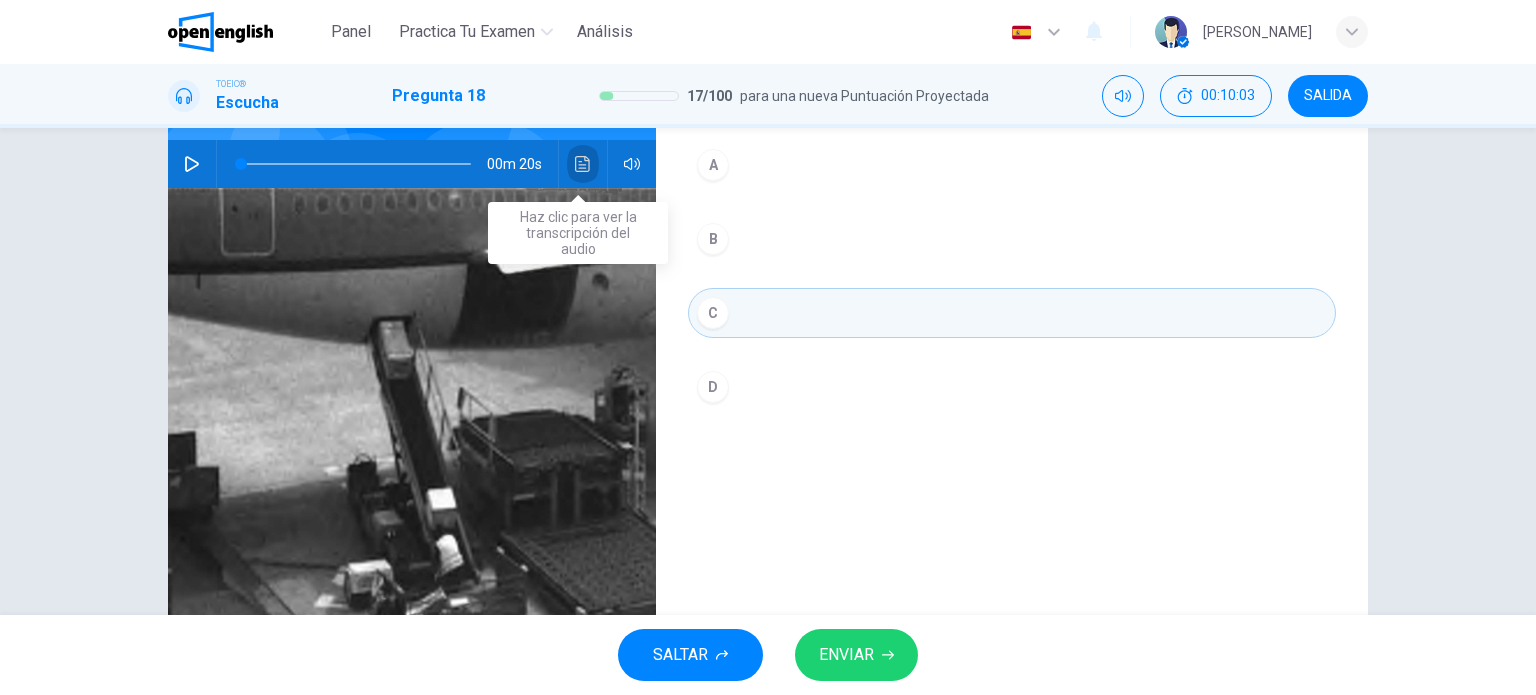 click 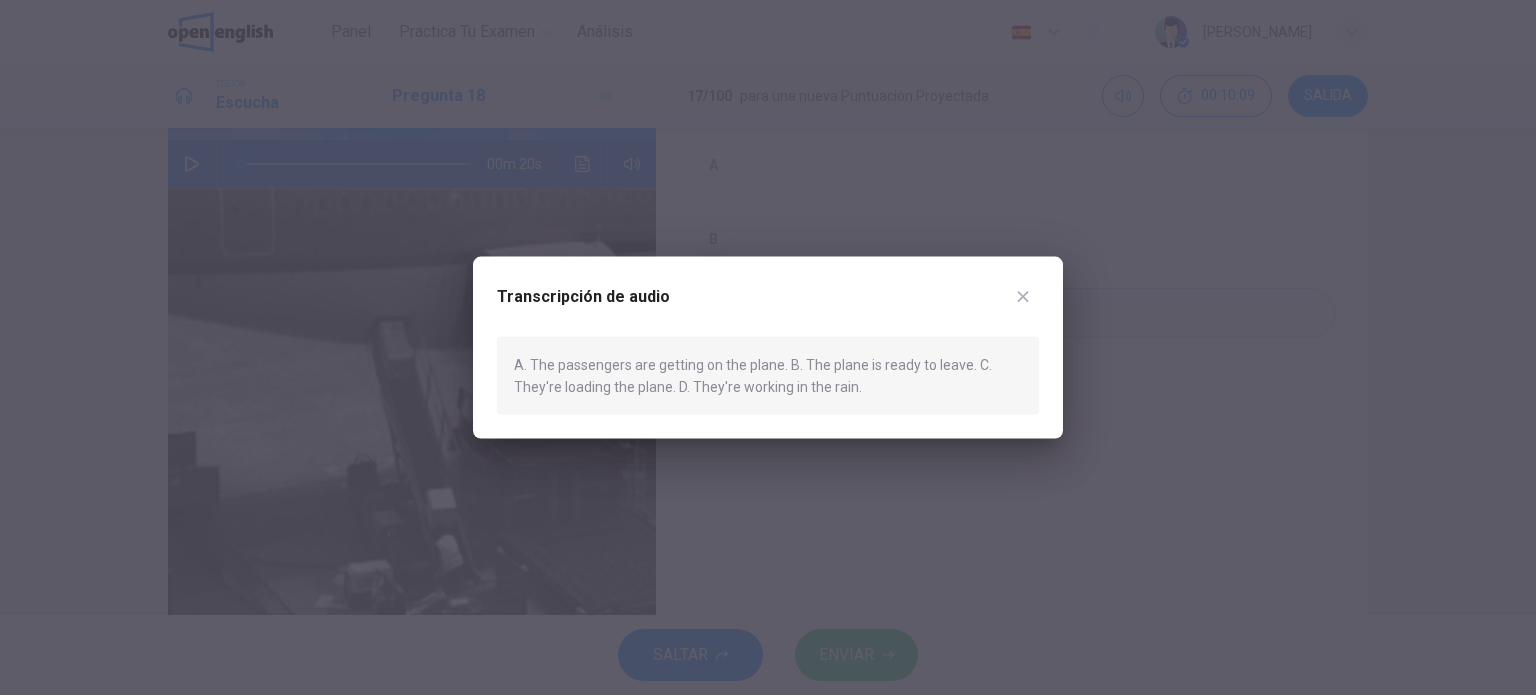 click 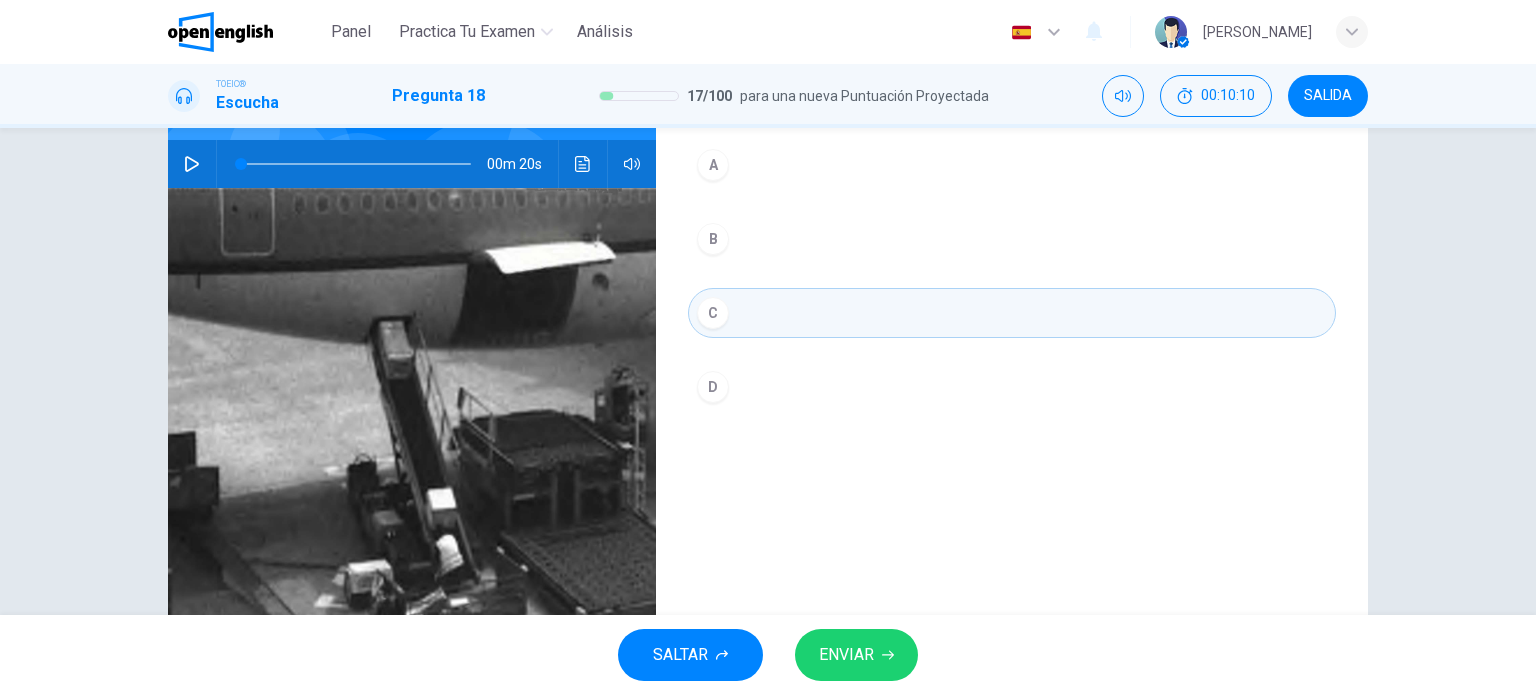 click on "ENVIAR" at bounding box center (846, 655) 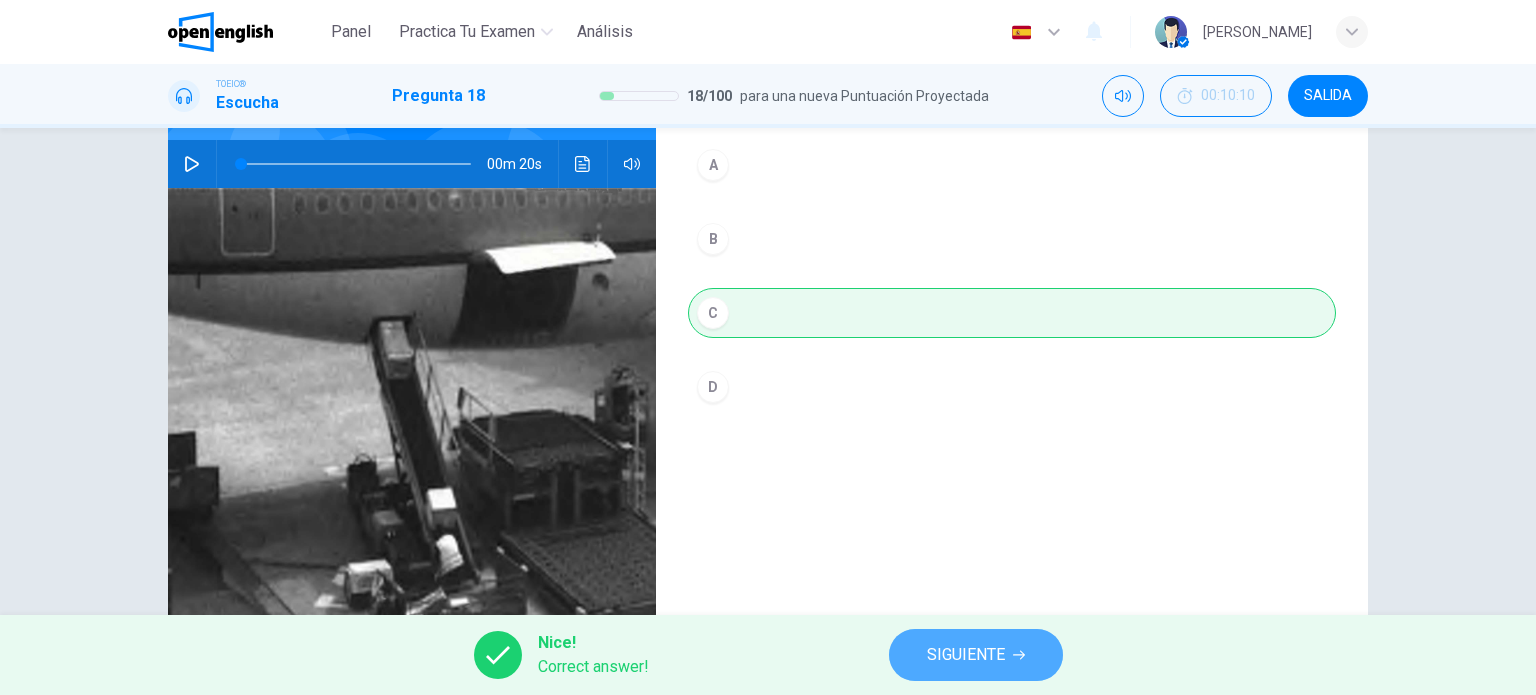 click on "SIGUIENTE" at bounding box center (966, 655) 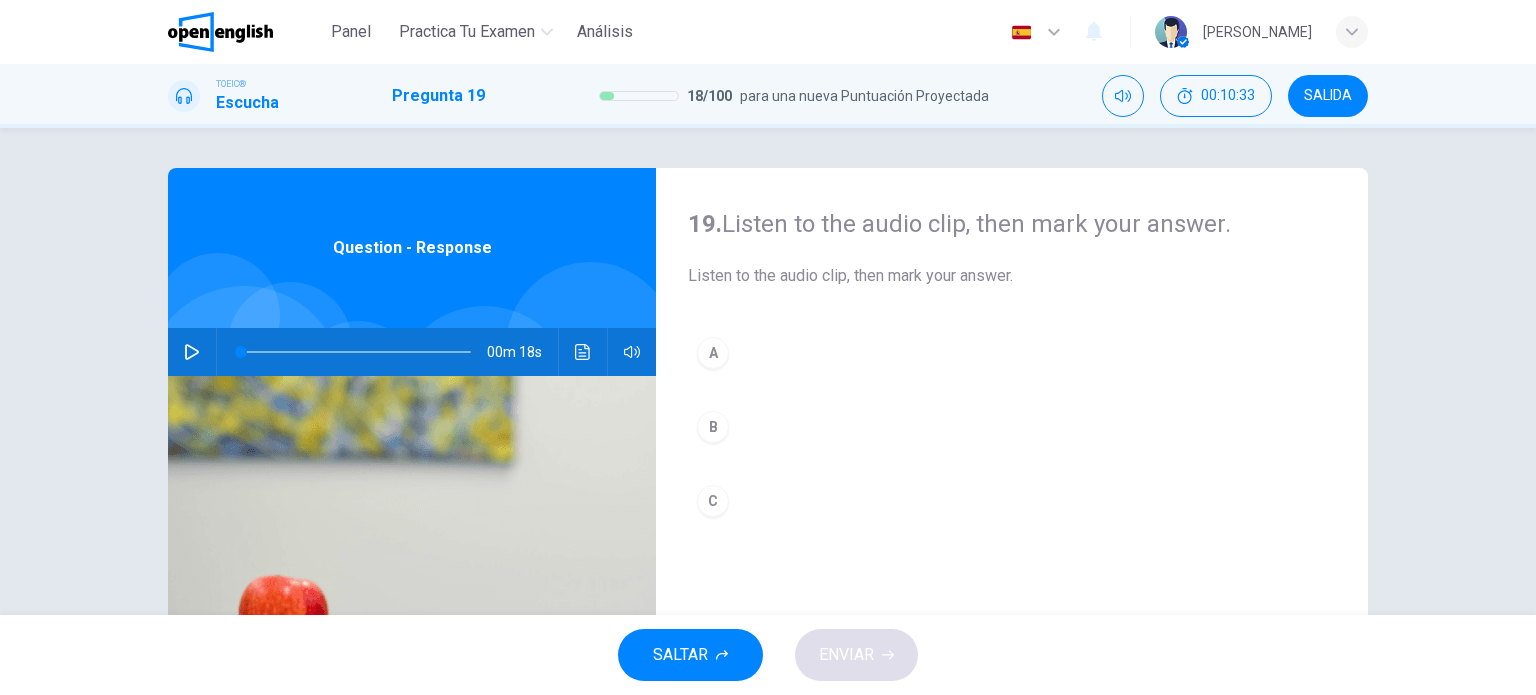 click 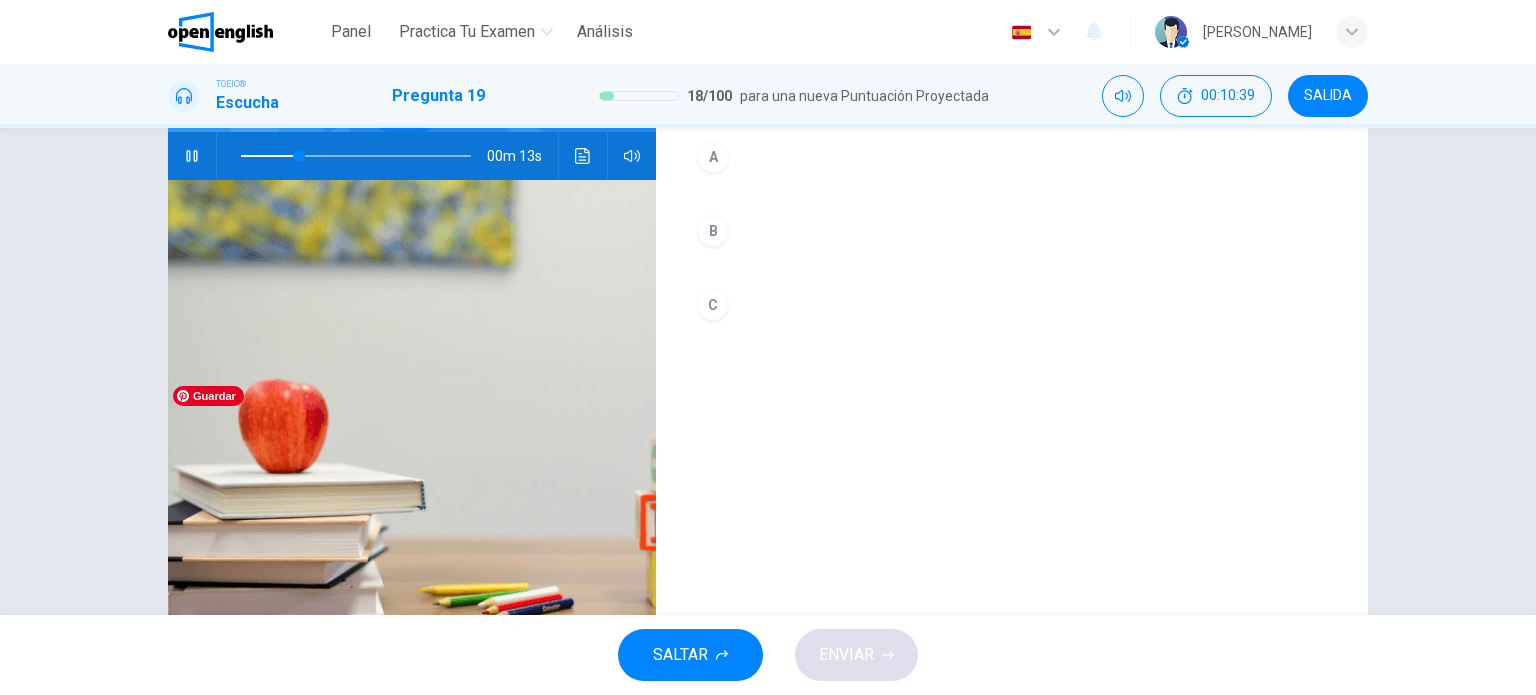 scroll, scrollTop: 200, scrollLeft: 0, axis: vertical 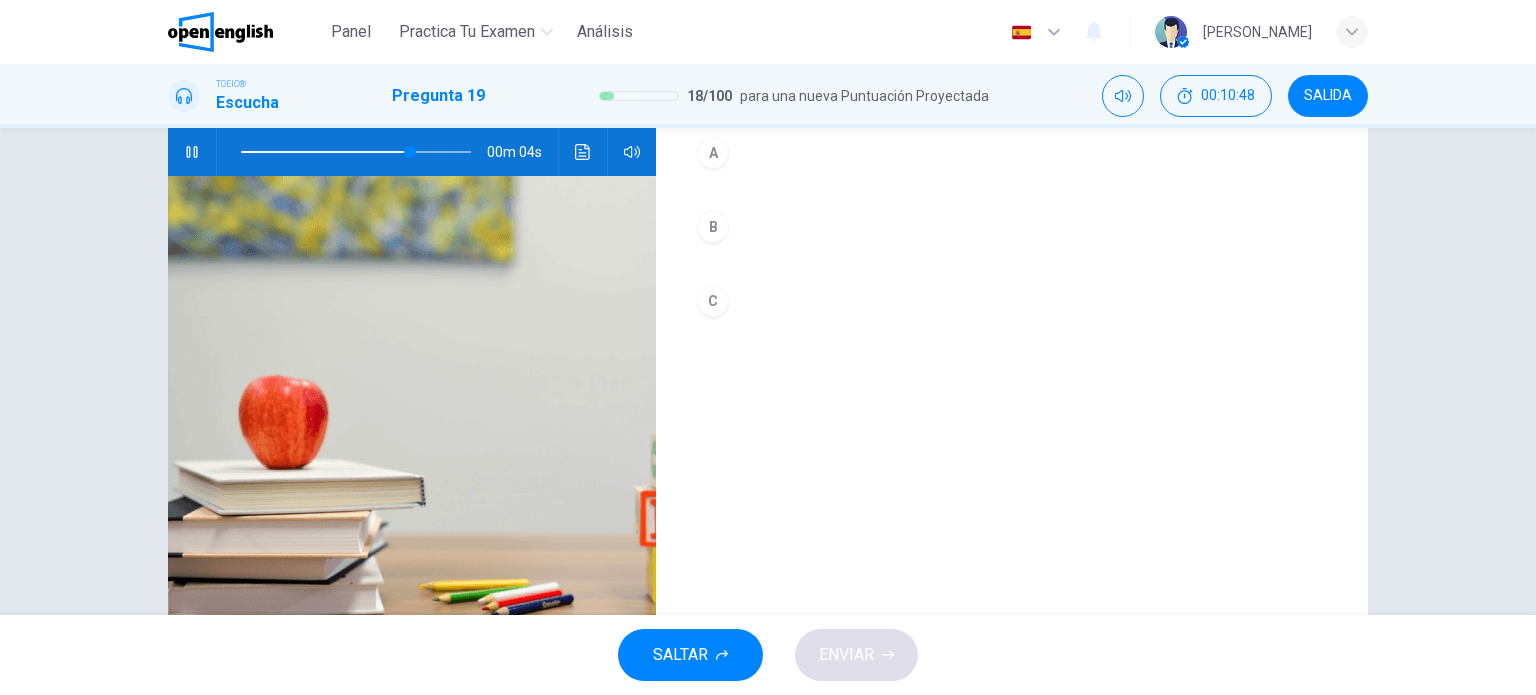click on "B" at bounding box center (713, 227) 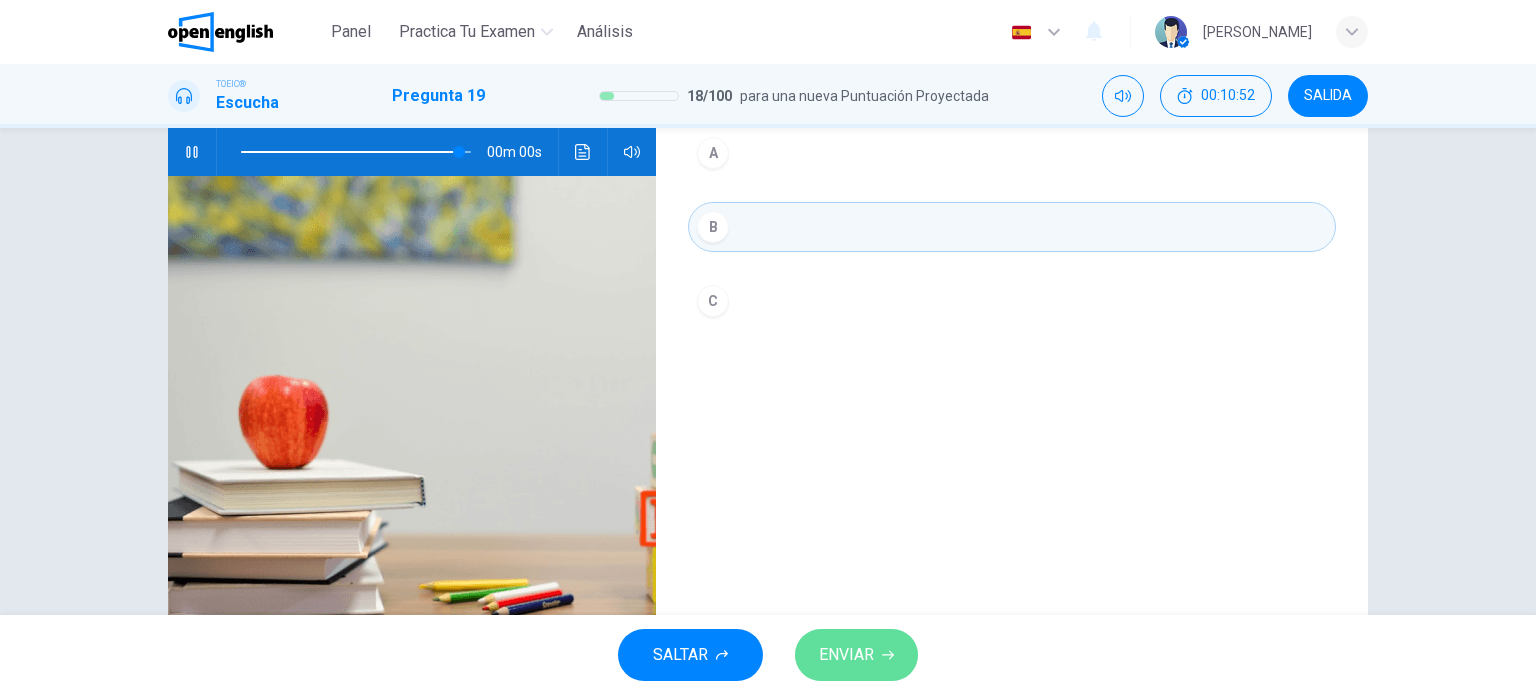 click on "ENVIAR" at bounding box center [846, 655] 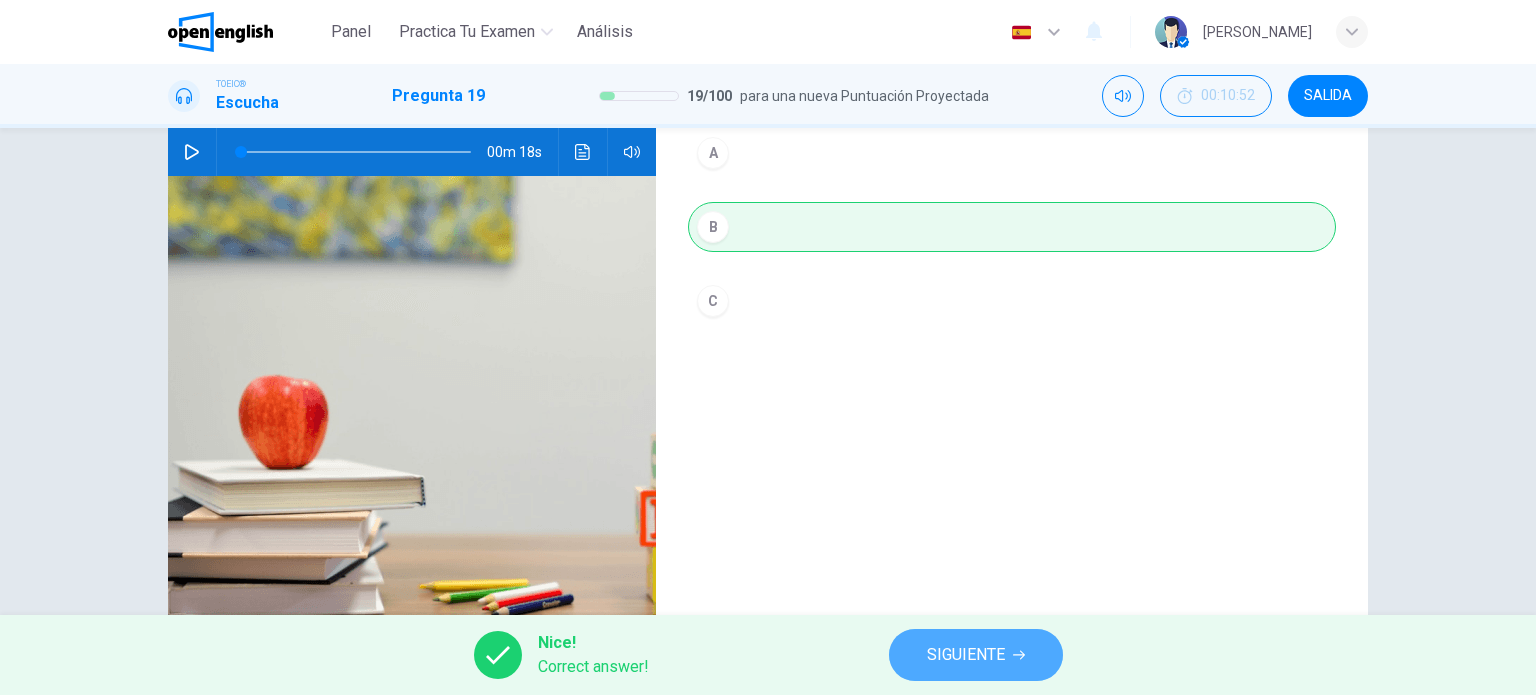 click on "SIGUIENTE" at bounding box center [966, 655] 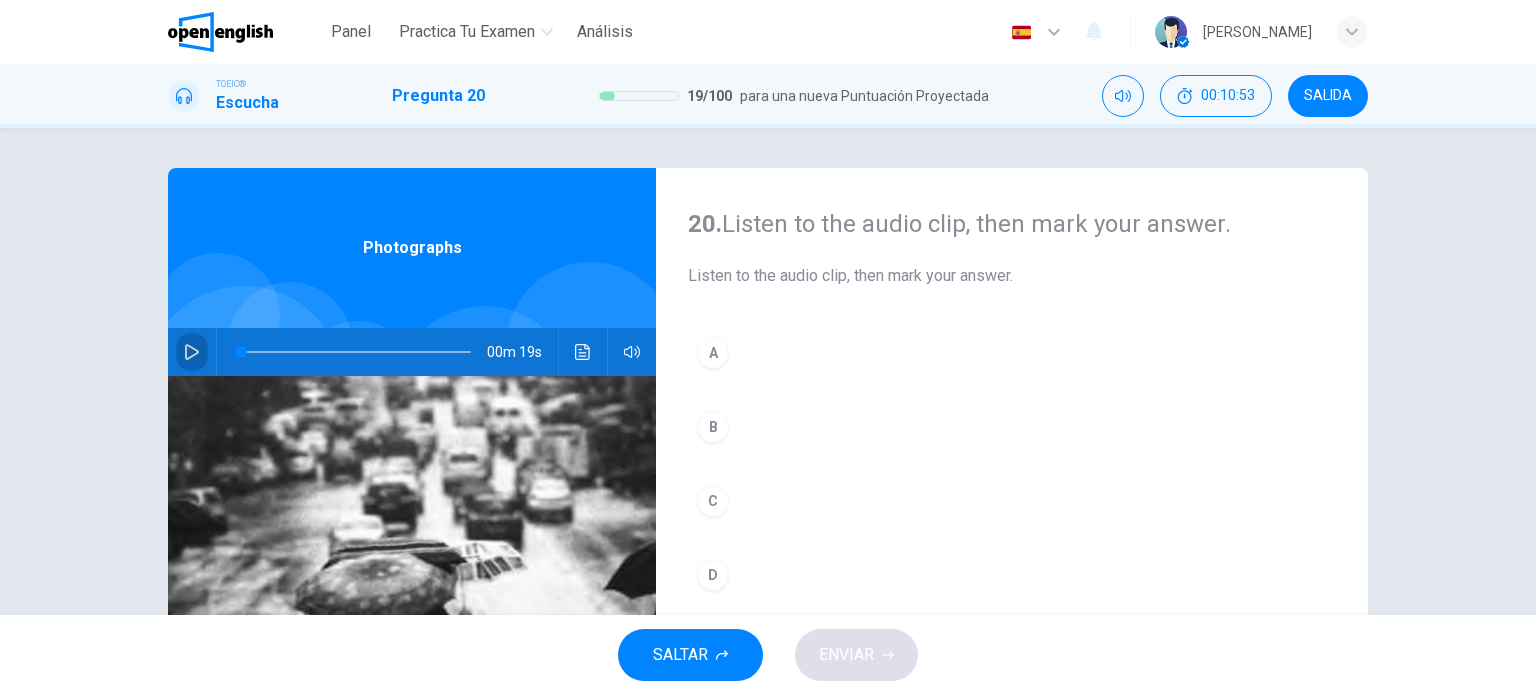 click 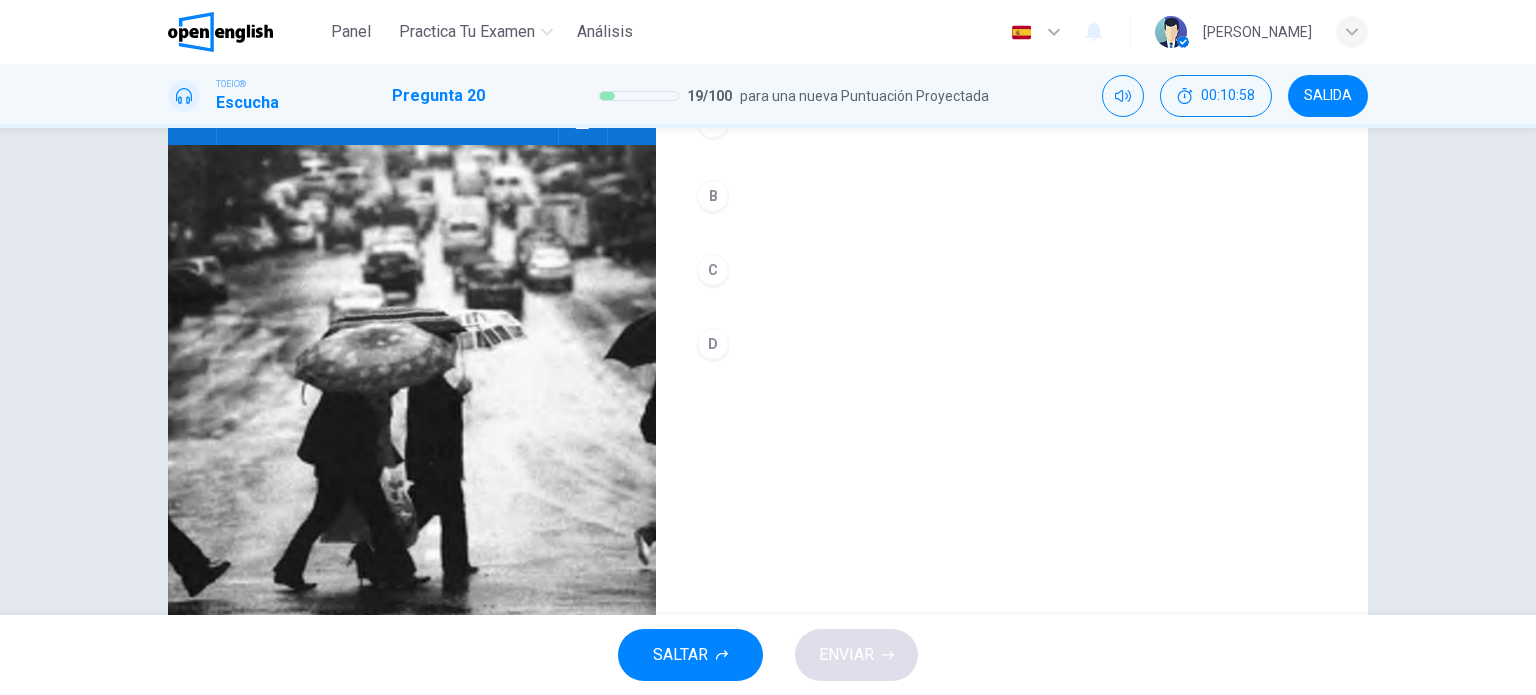 scroll, scrollTop: 188, scrollLeft: 0, axis: vertical 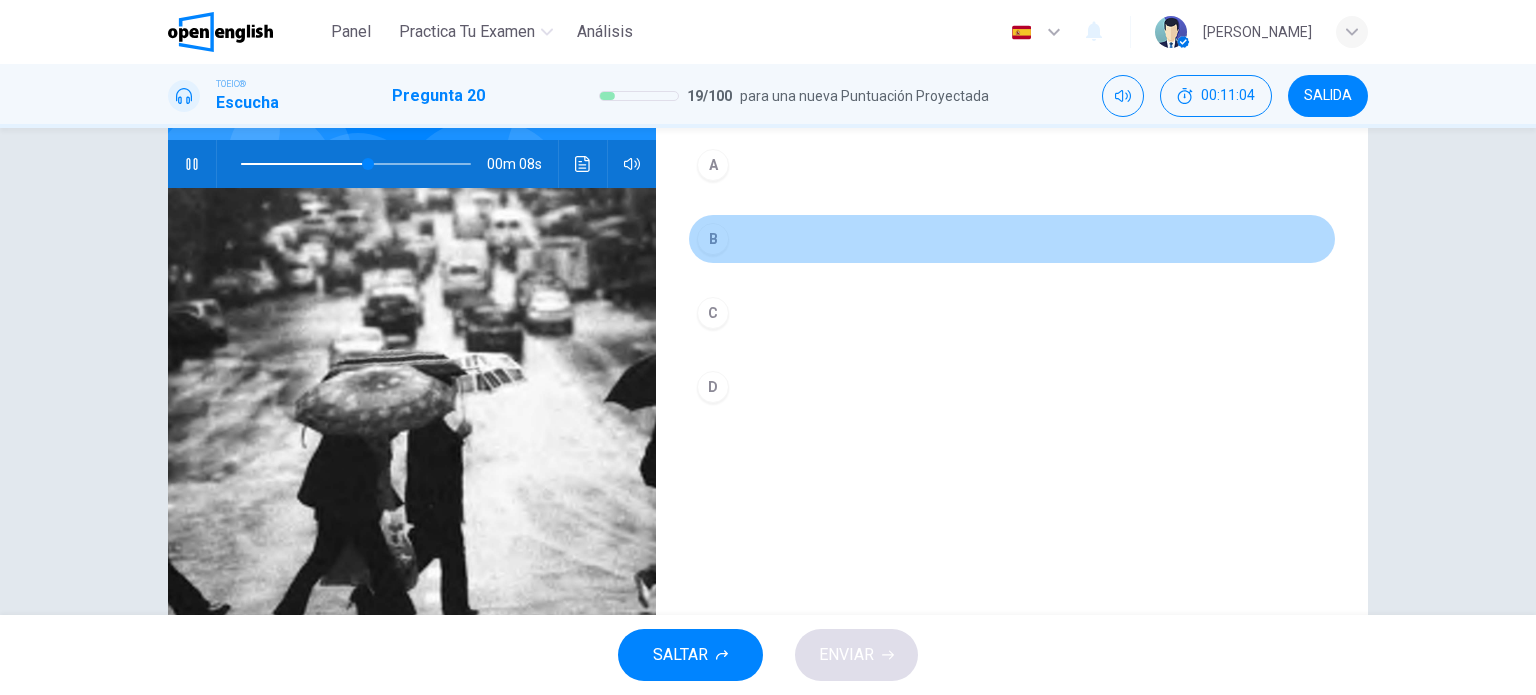 click on "B" at bounding box center [713, 239] 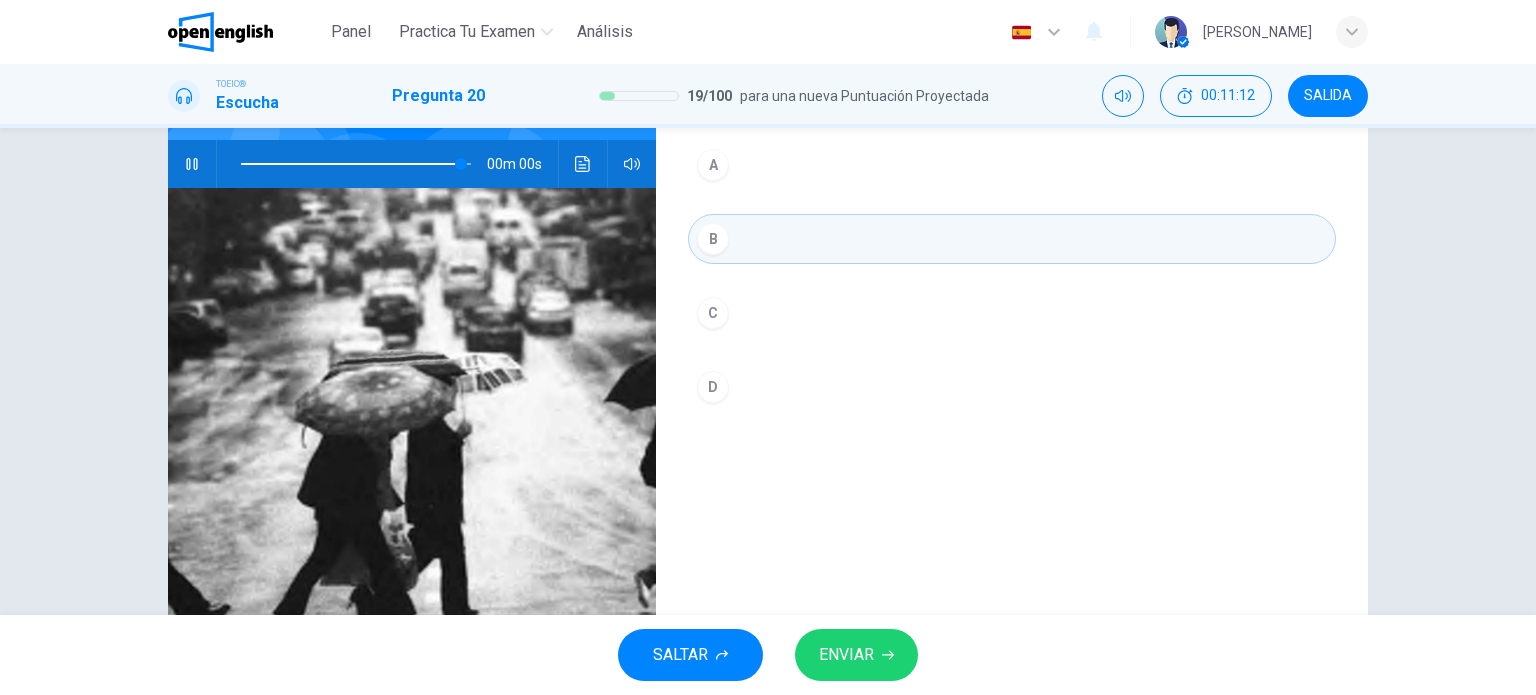 click on "ENVIAR" at bounding box center (856, 655) 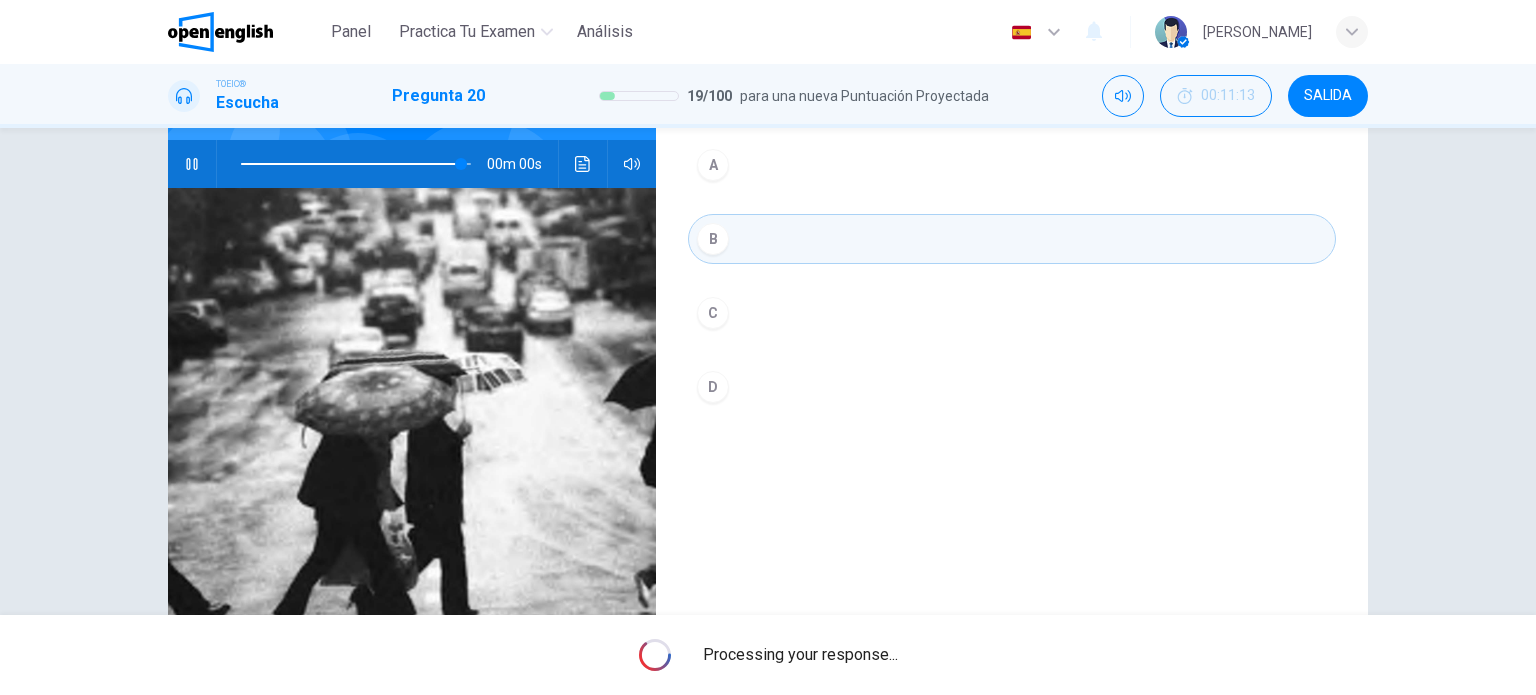 type on "*" 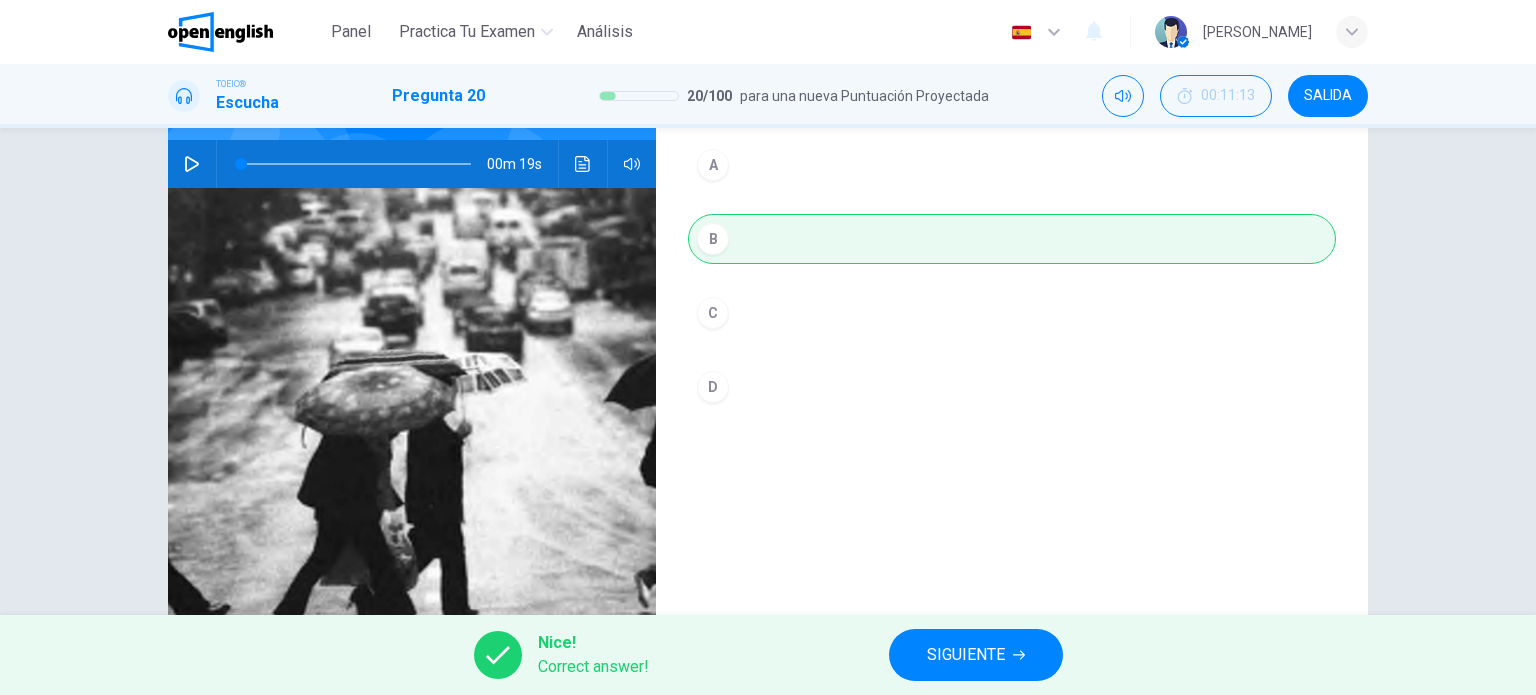 click on "SIGUIENTE" at bounding box center [966, 655] 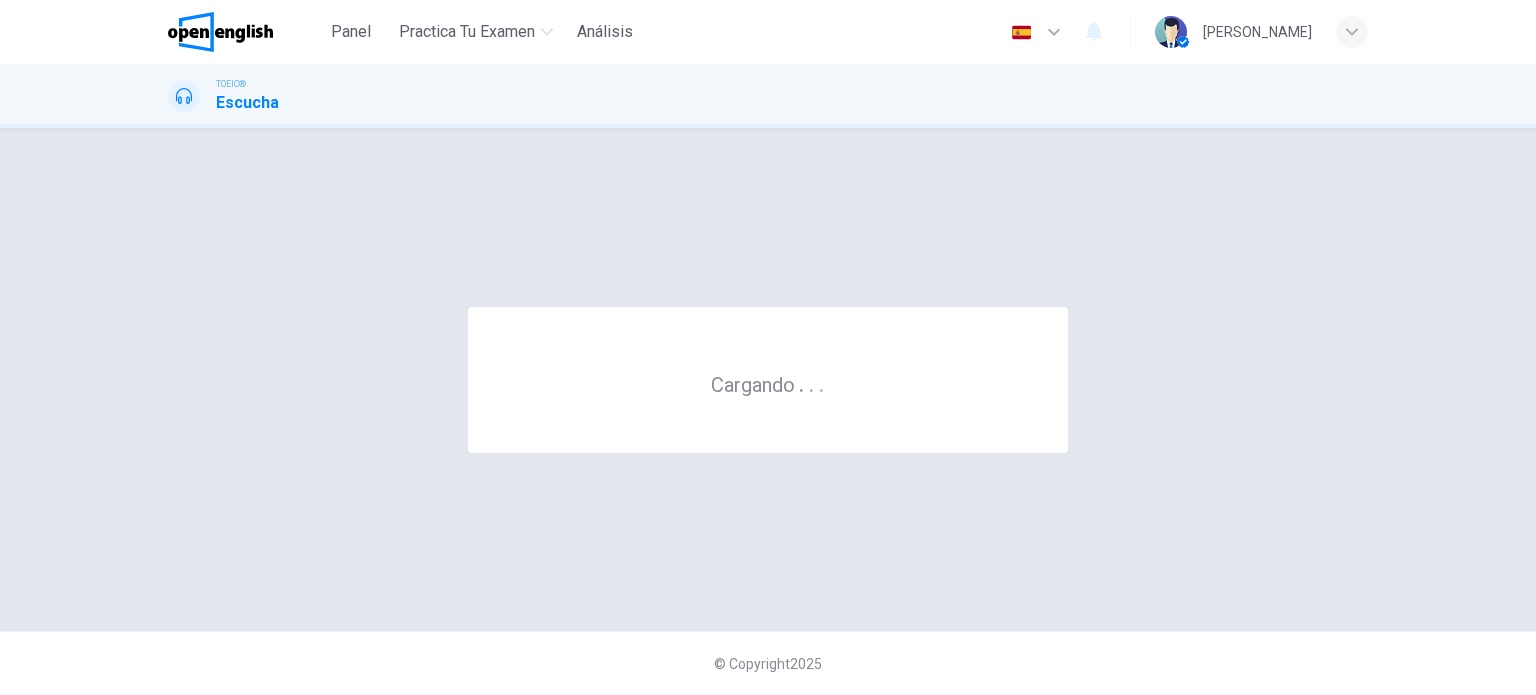 scroll, scrollTop: 0, scrollLeft: 0, axis: both 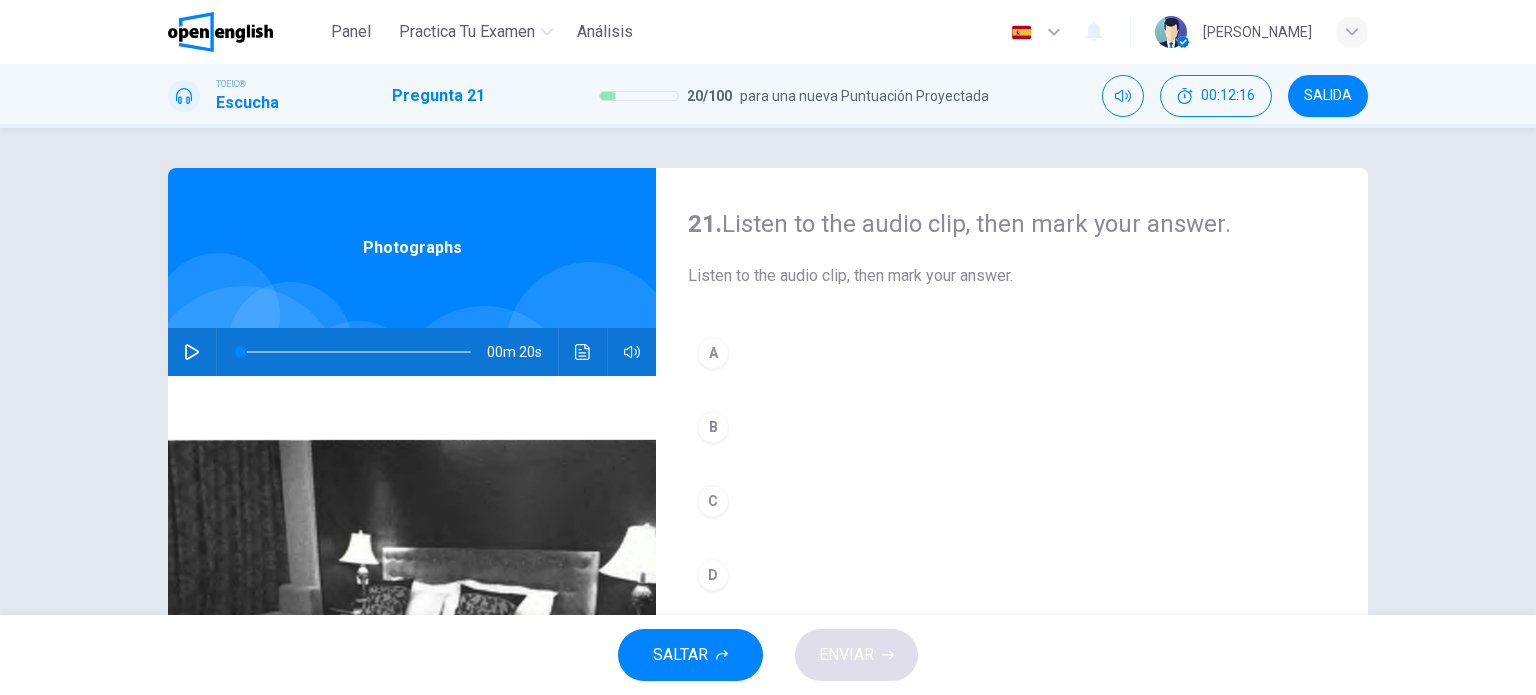 click 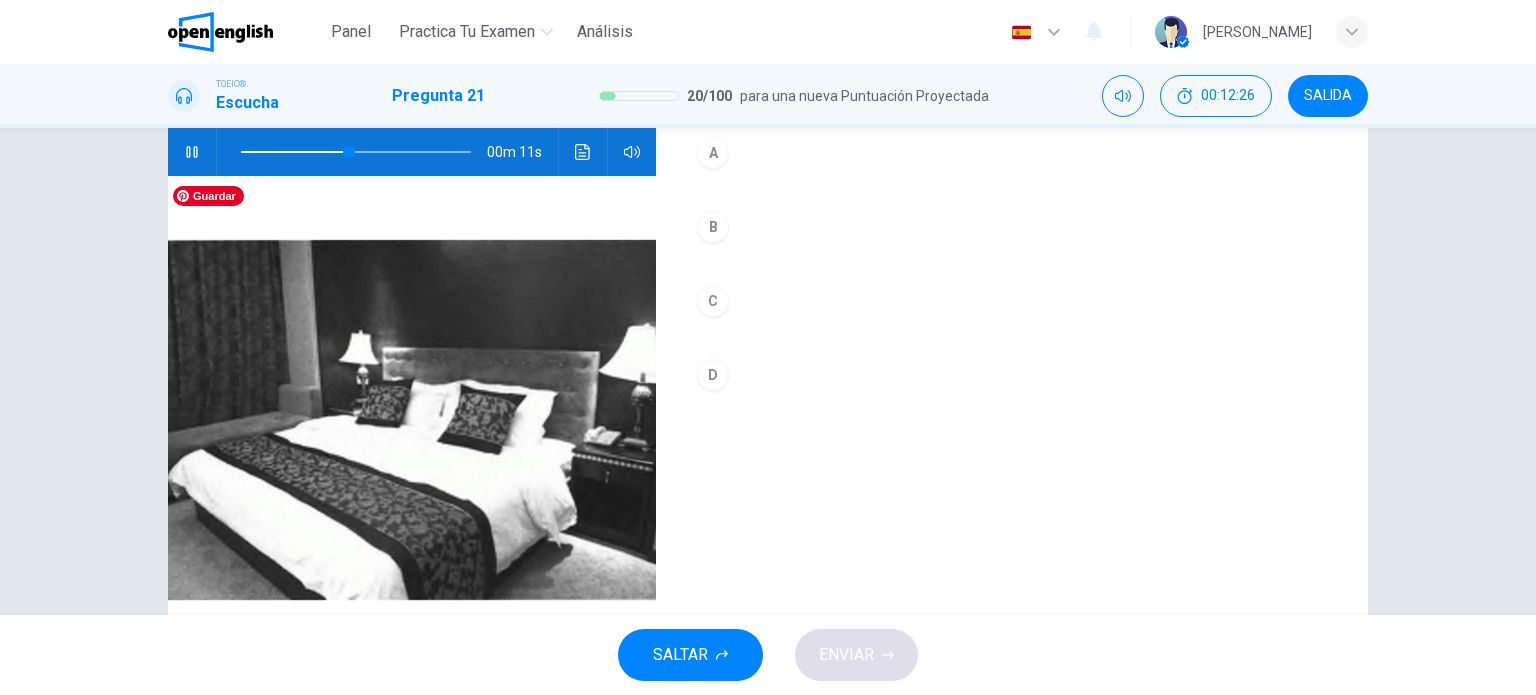 scroll, scrollTop: 288, scrollLeft: 0, axis: vertical 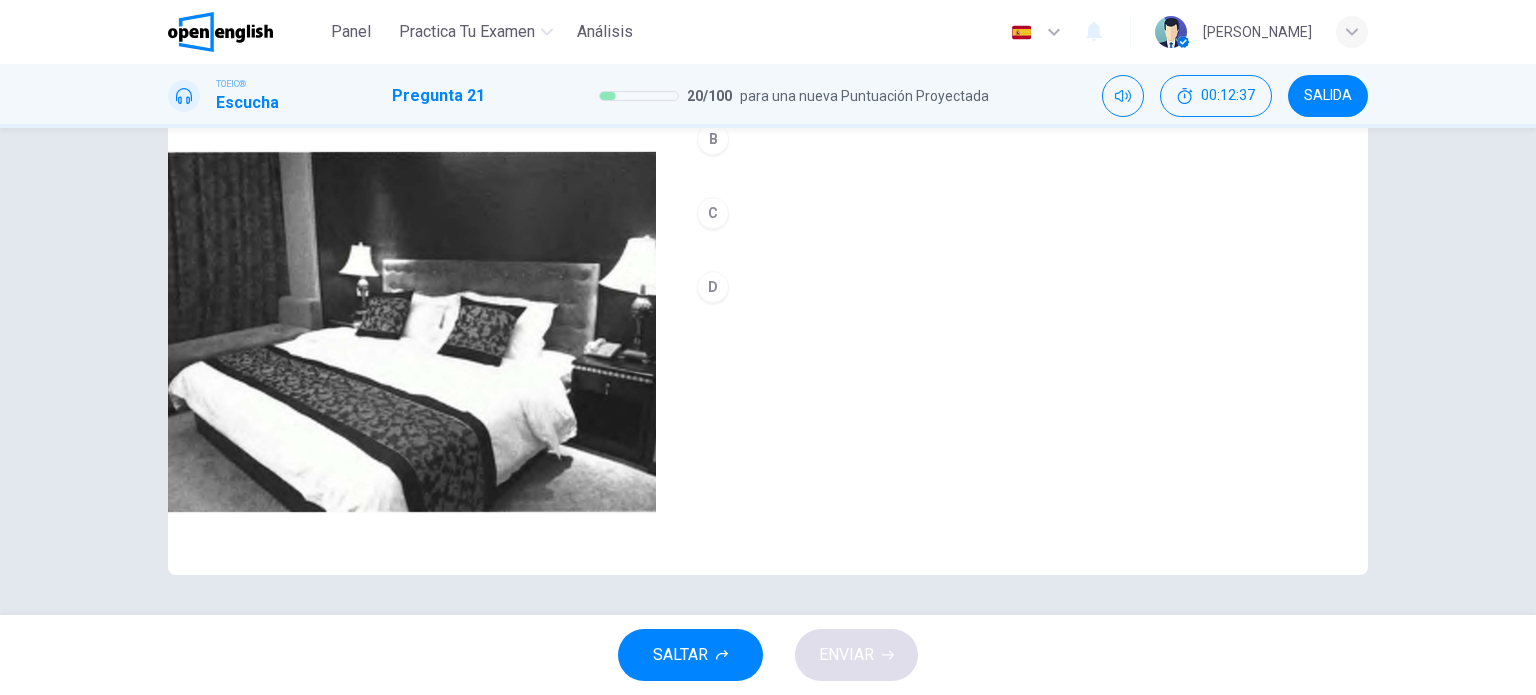type on "*" 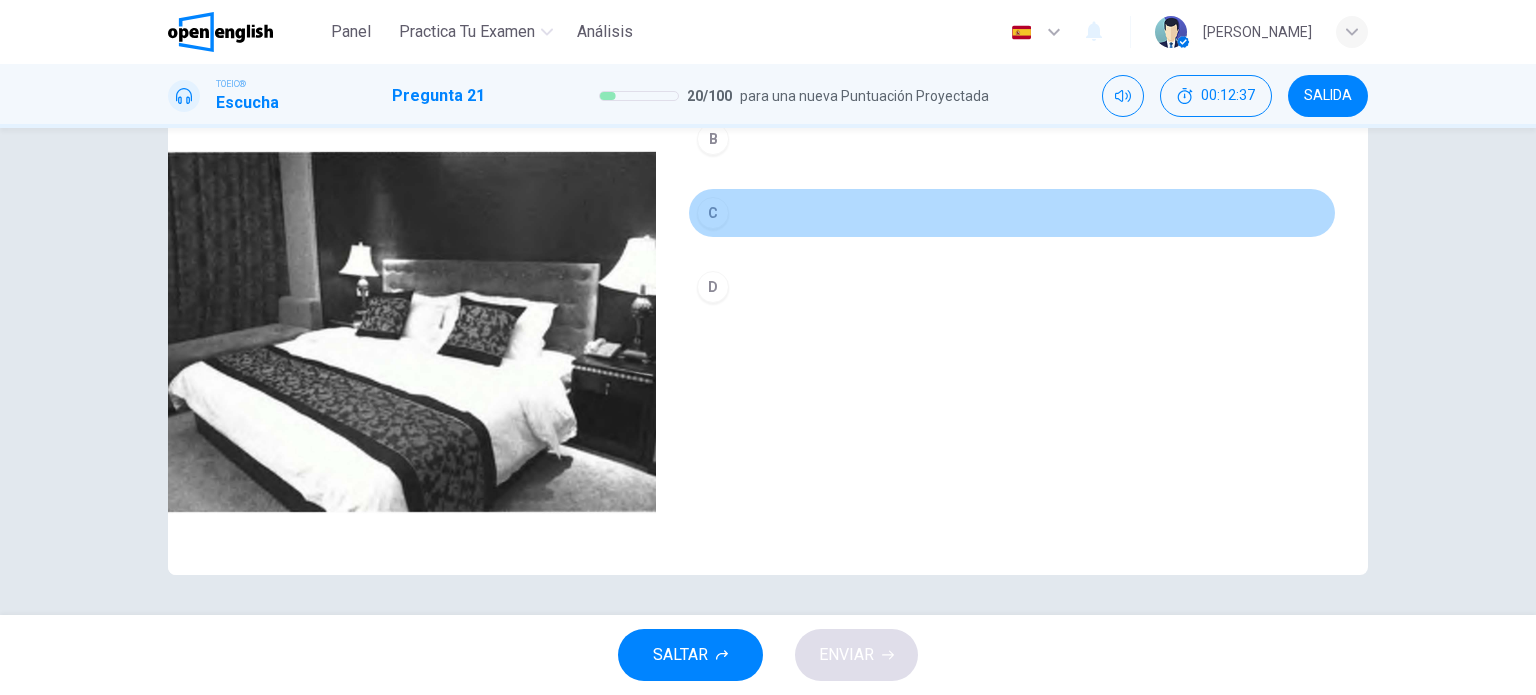 click on "C" at bounding box center (713, 213) 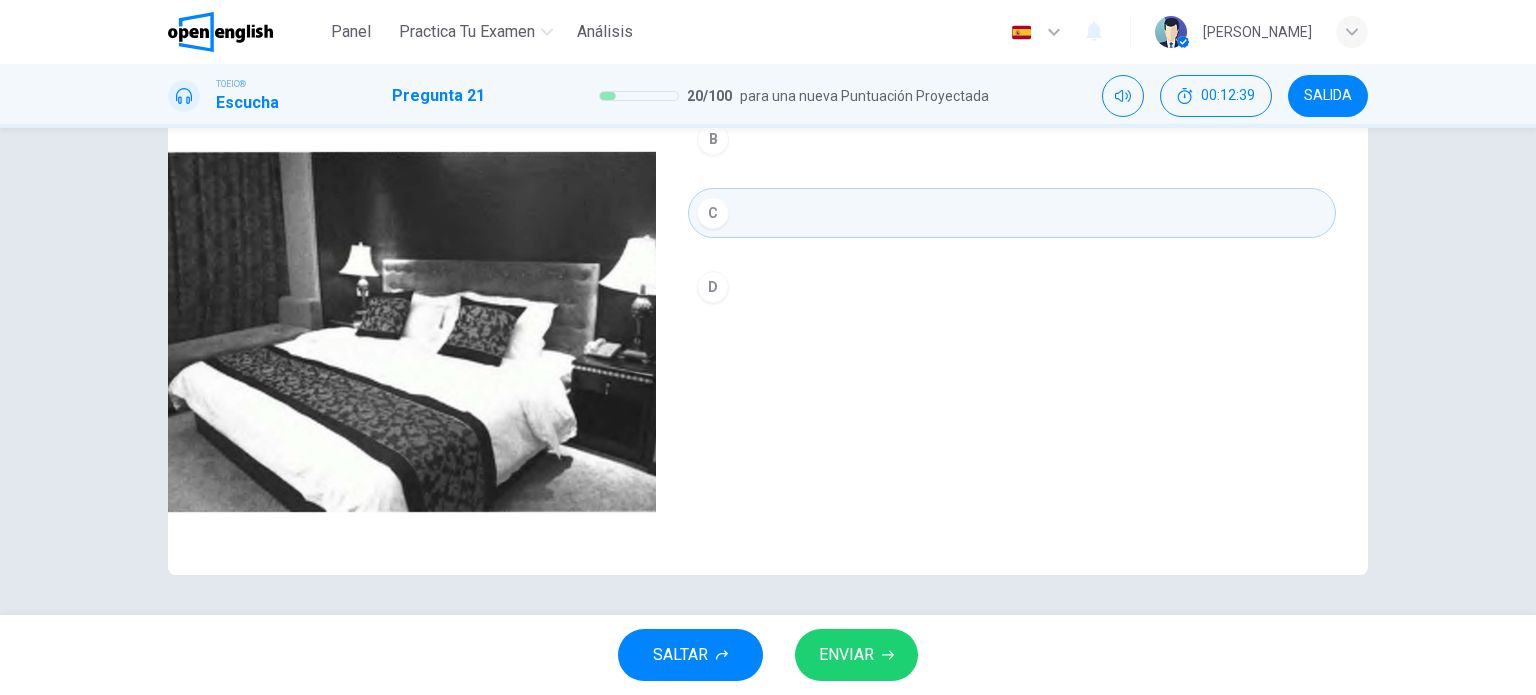 click on "ENVIAR" at bounding box center [856, 655] 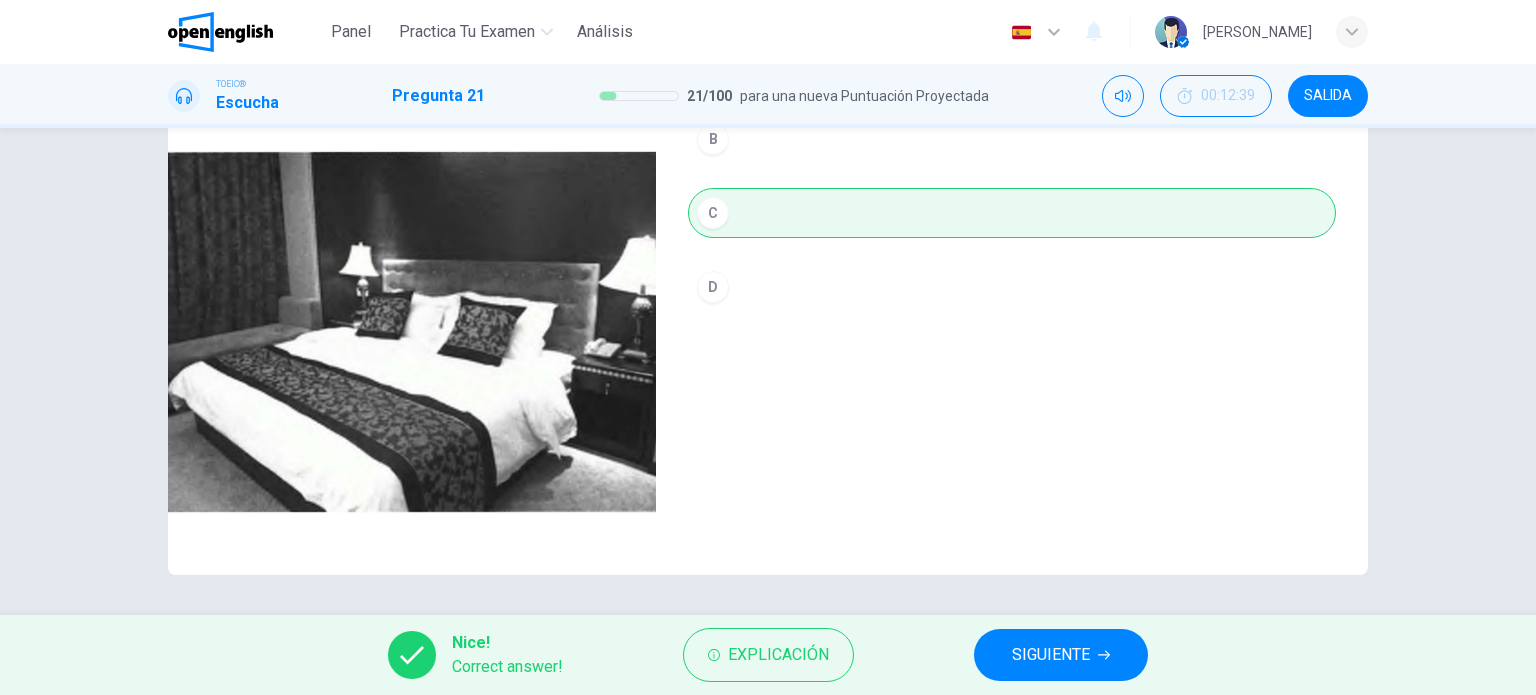 click on "SIGUIENTE" at bounding box center (1051, 655) 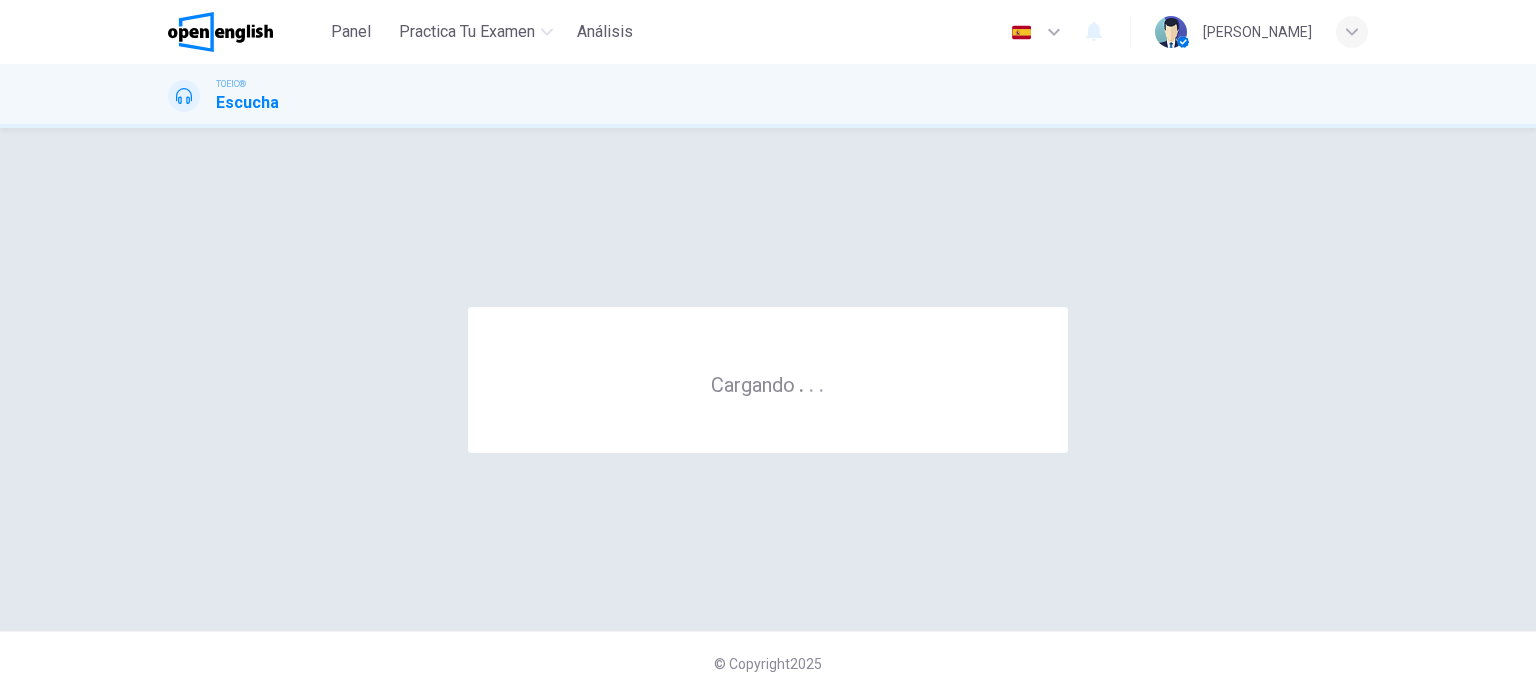 scroll, scrollTop: 0, scrollLeft: 0, axis: both 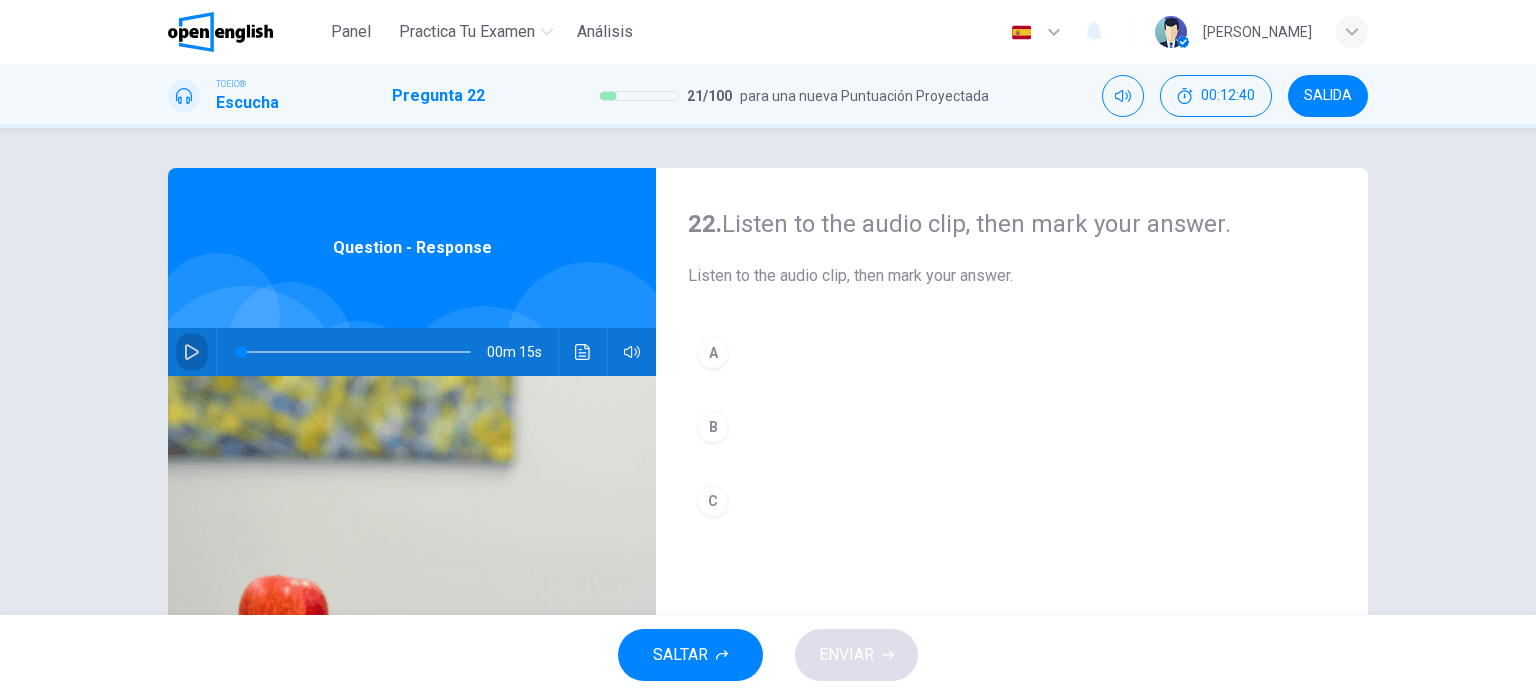 click 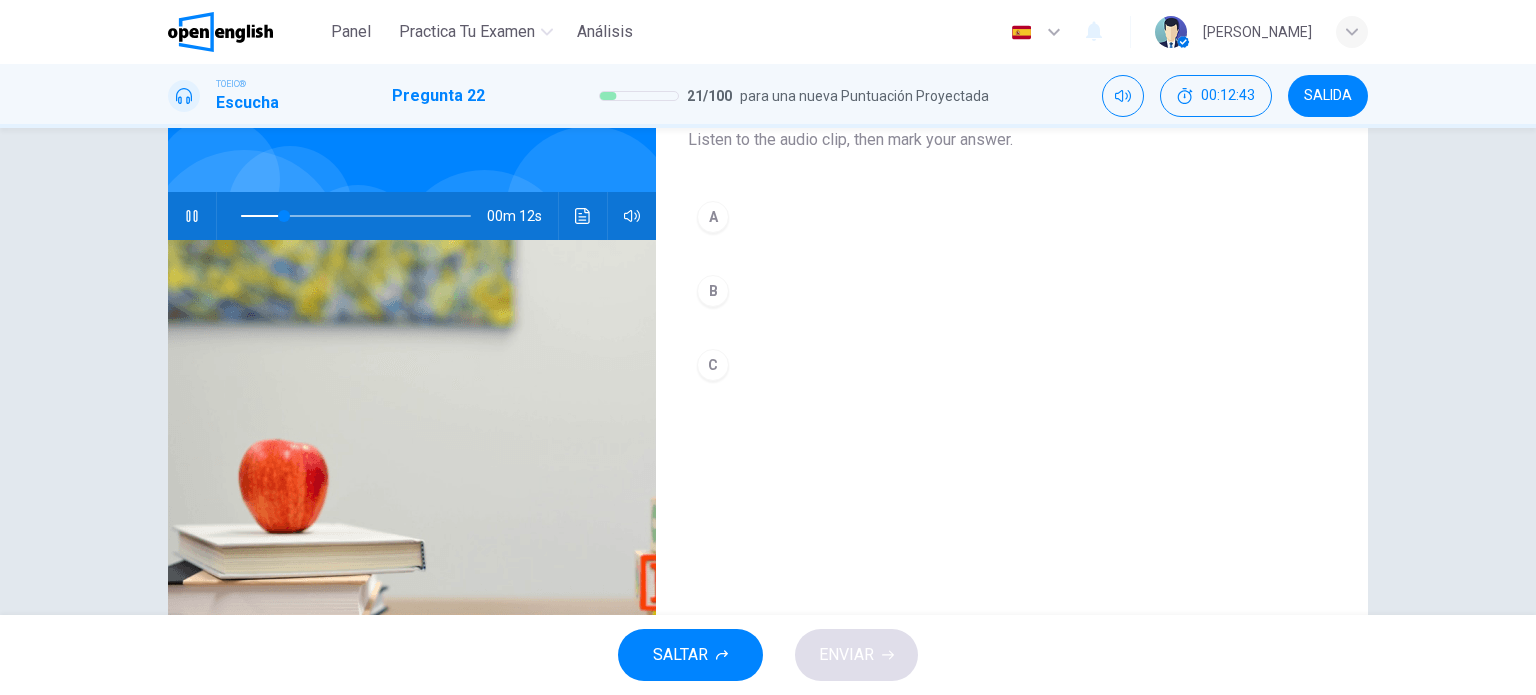 scroll, scrollTop: 200, scrollLeft: 0, axis: vertical 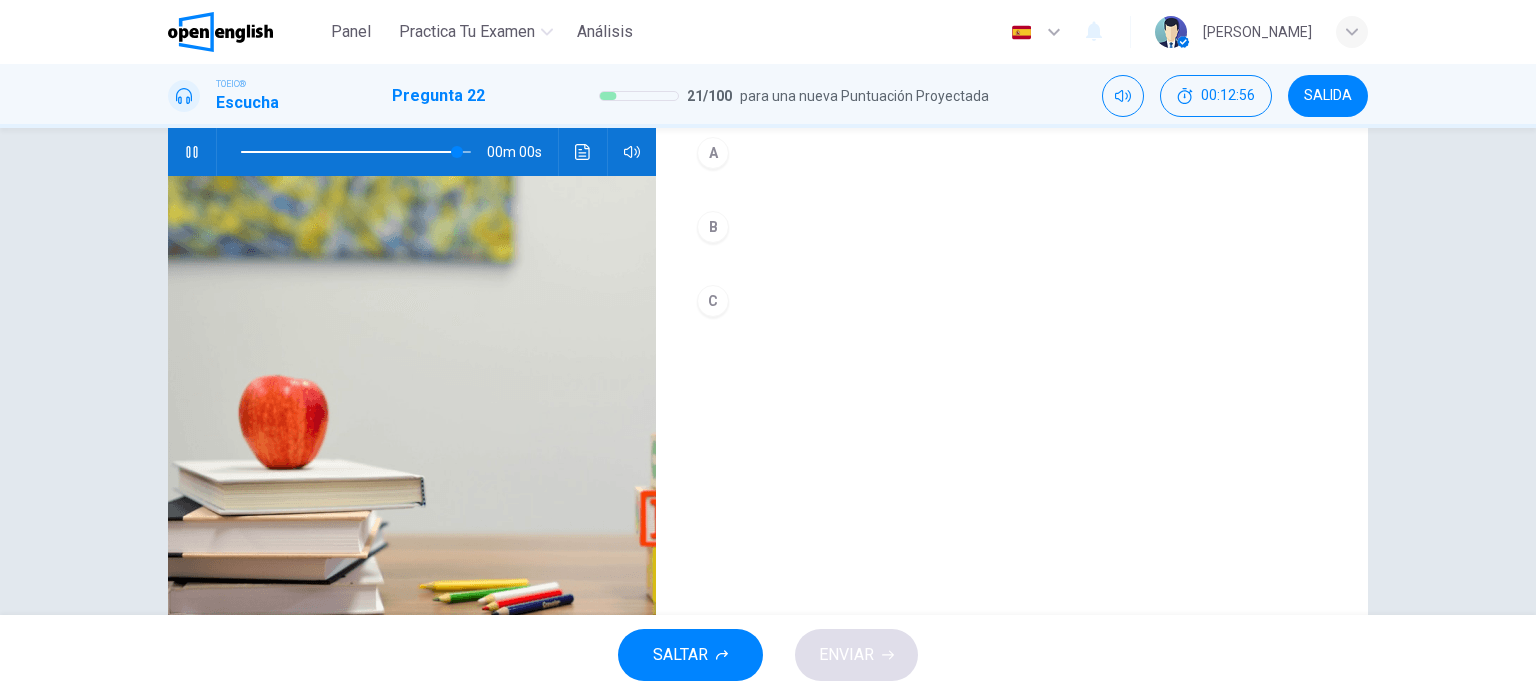 type on "*" 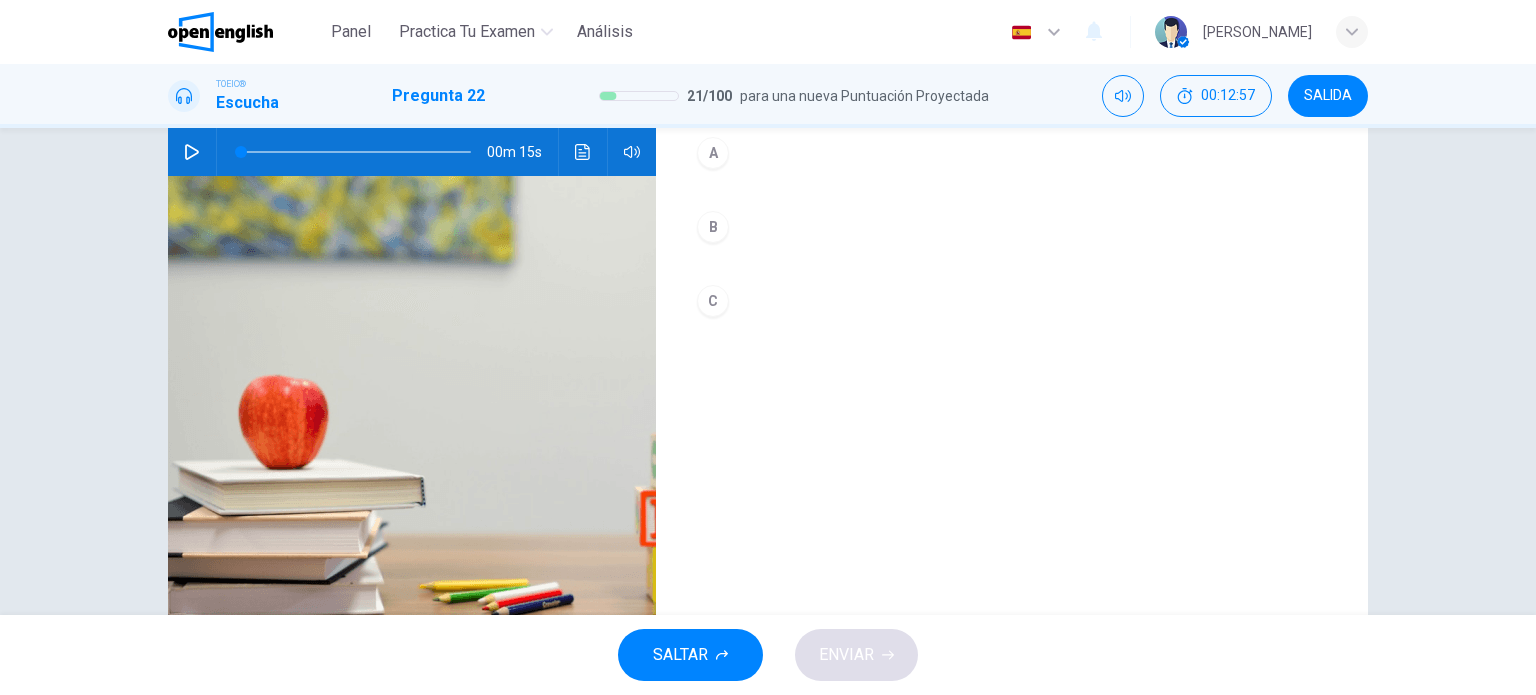 click on "C" at bounding box center (713, 301) 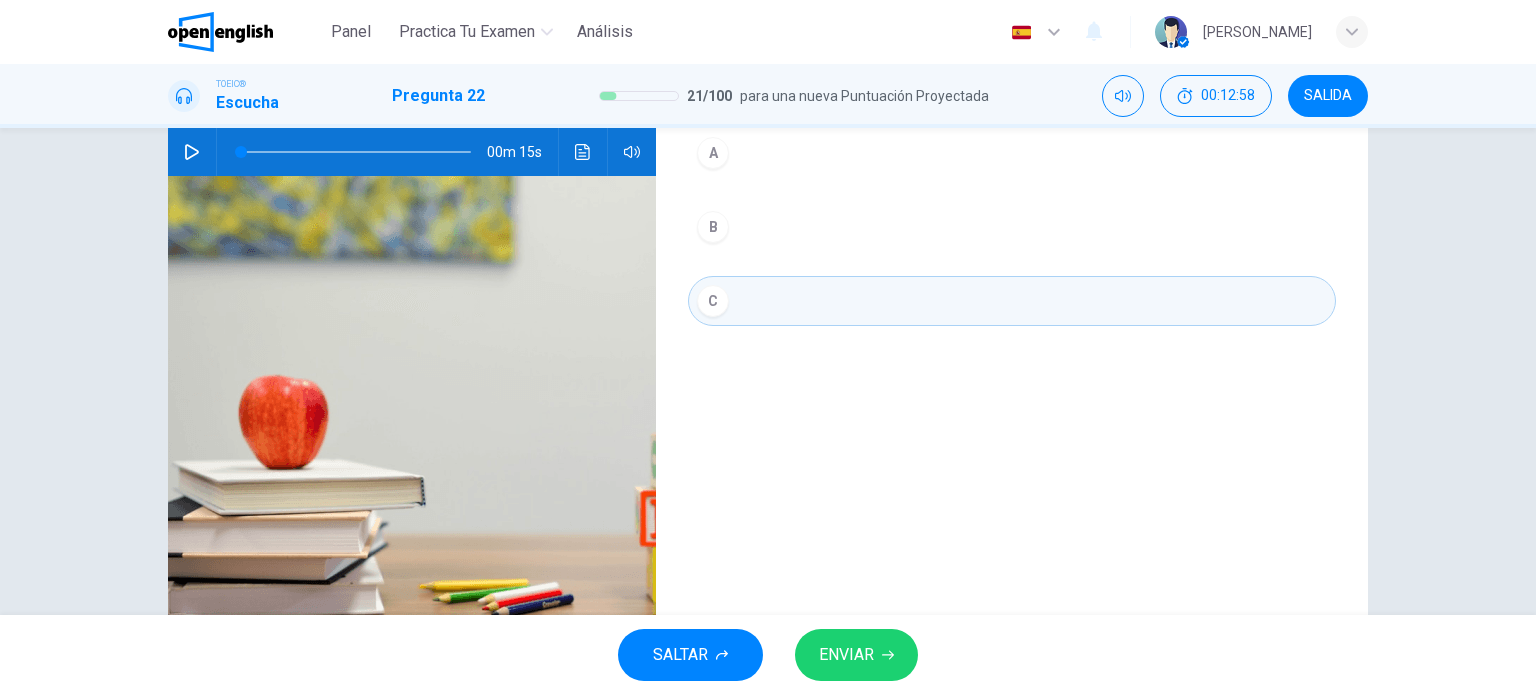 click on "ENVIAR" at bounding box center [846, 655] 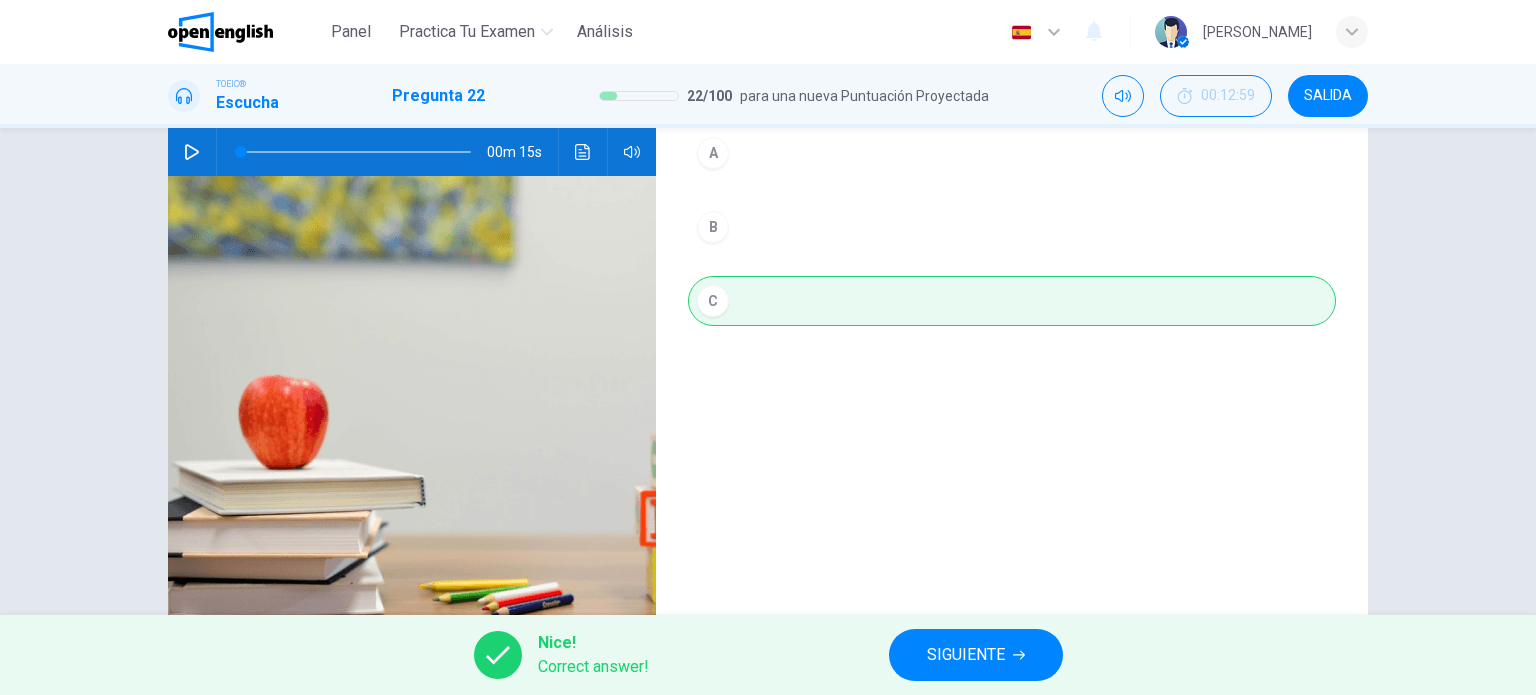 click on "SIGUIENTE" at bounding box center [966, 655] 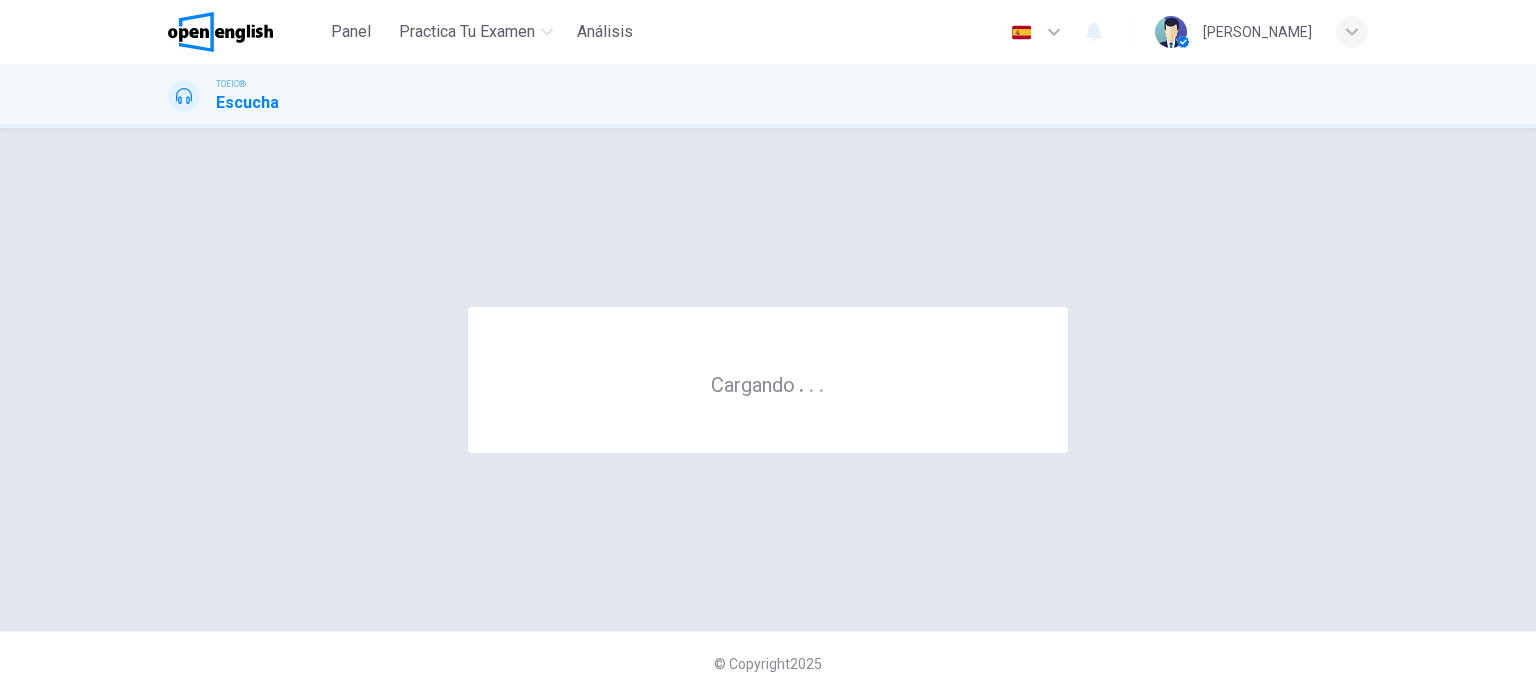 scroll, scrollTop: 0, scrollLeft: 0, axis: both 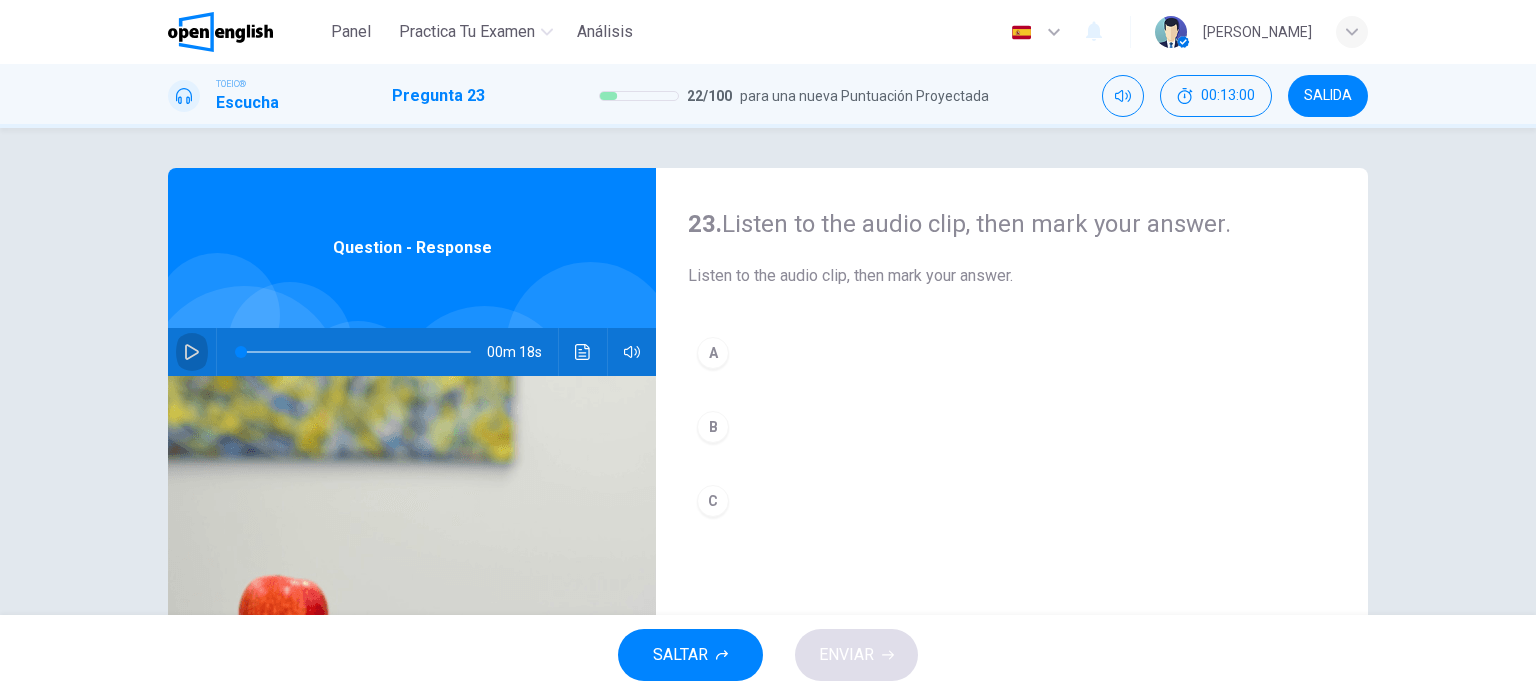 click 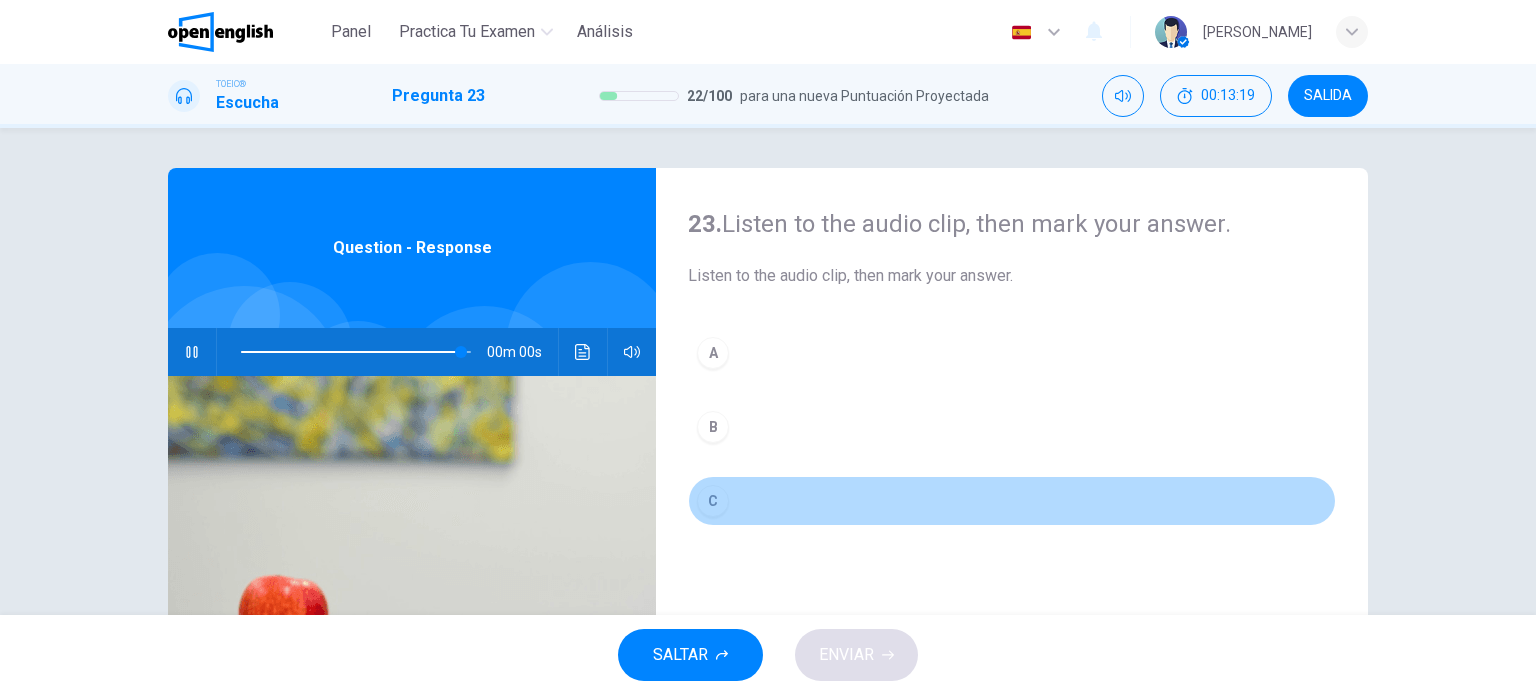 click on "C" at bounding box center [713, 501] 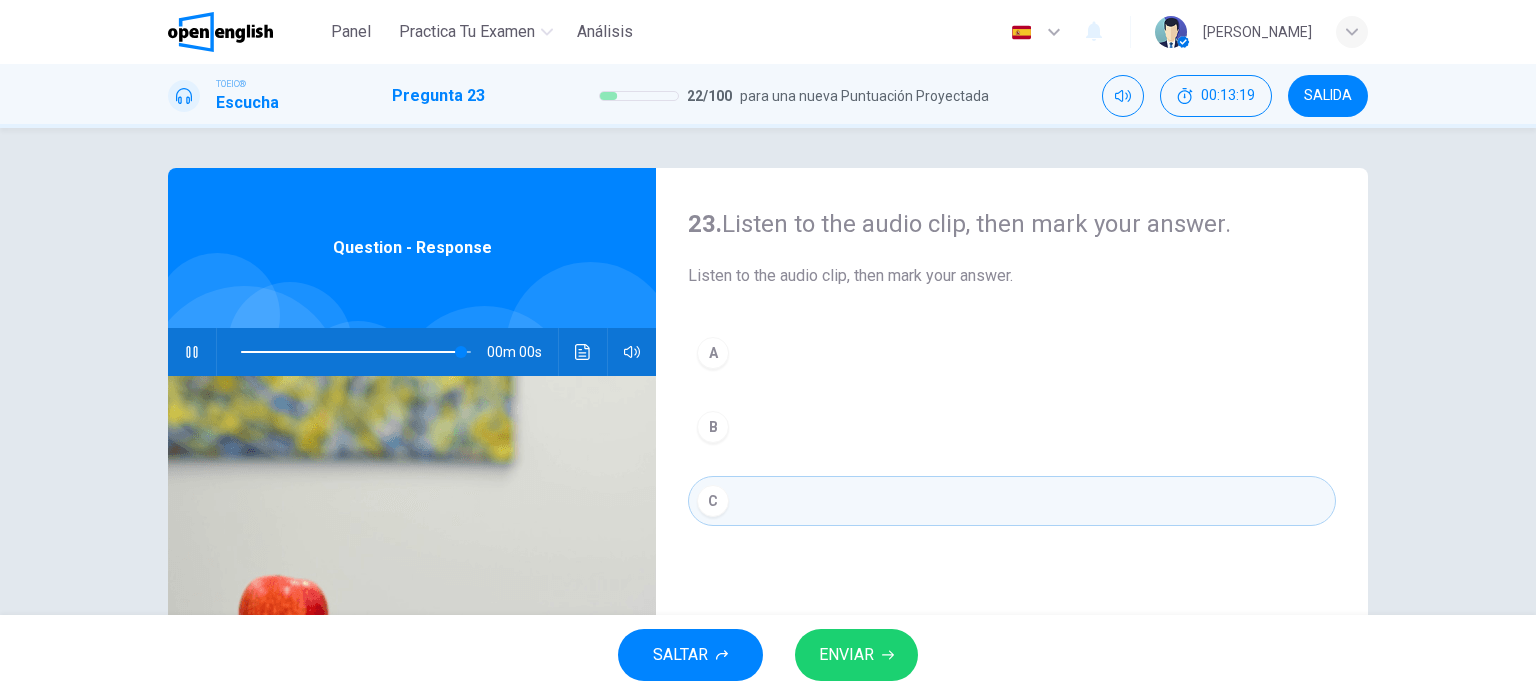 type on "*" 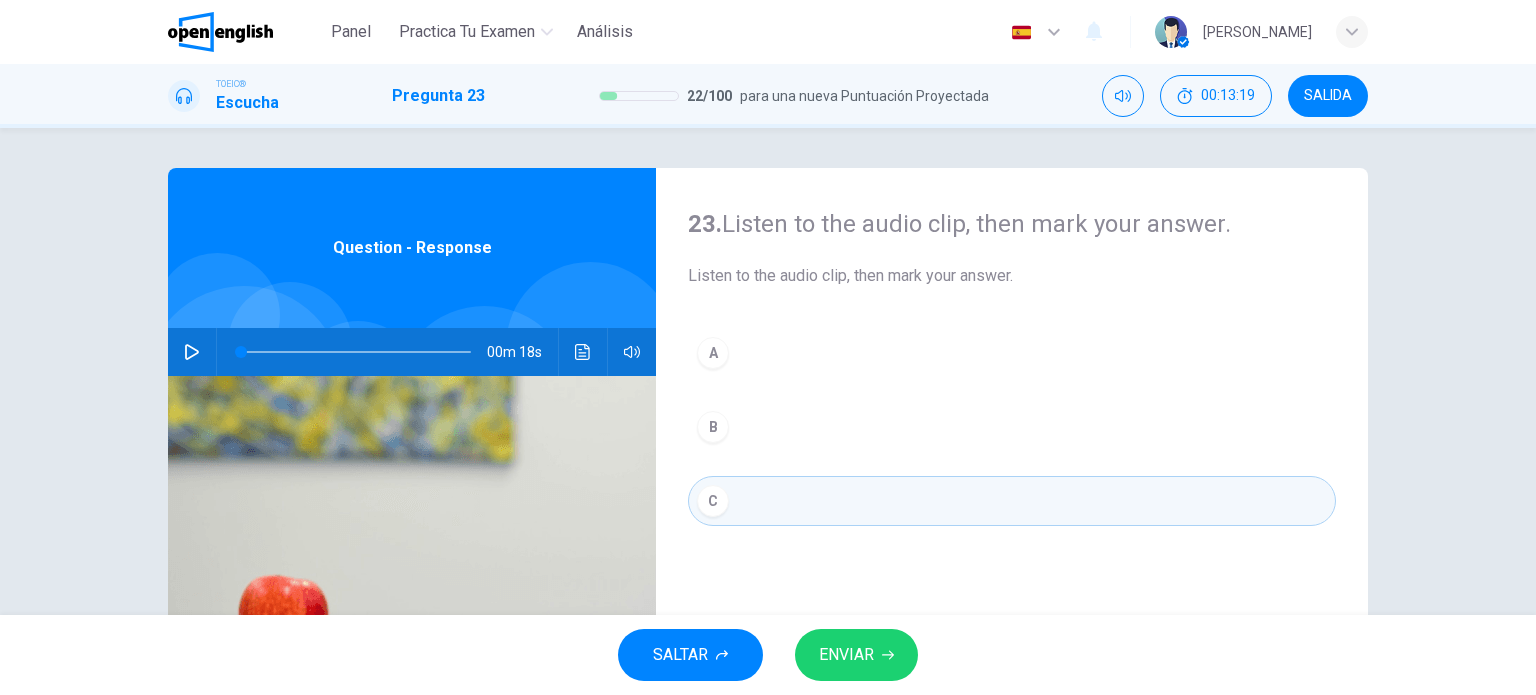 click on "ENVIAR" at bounding box center [846, 655] 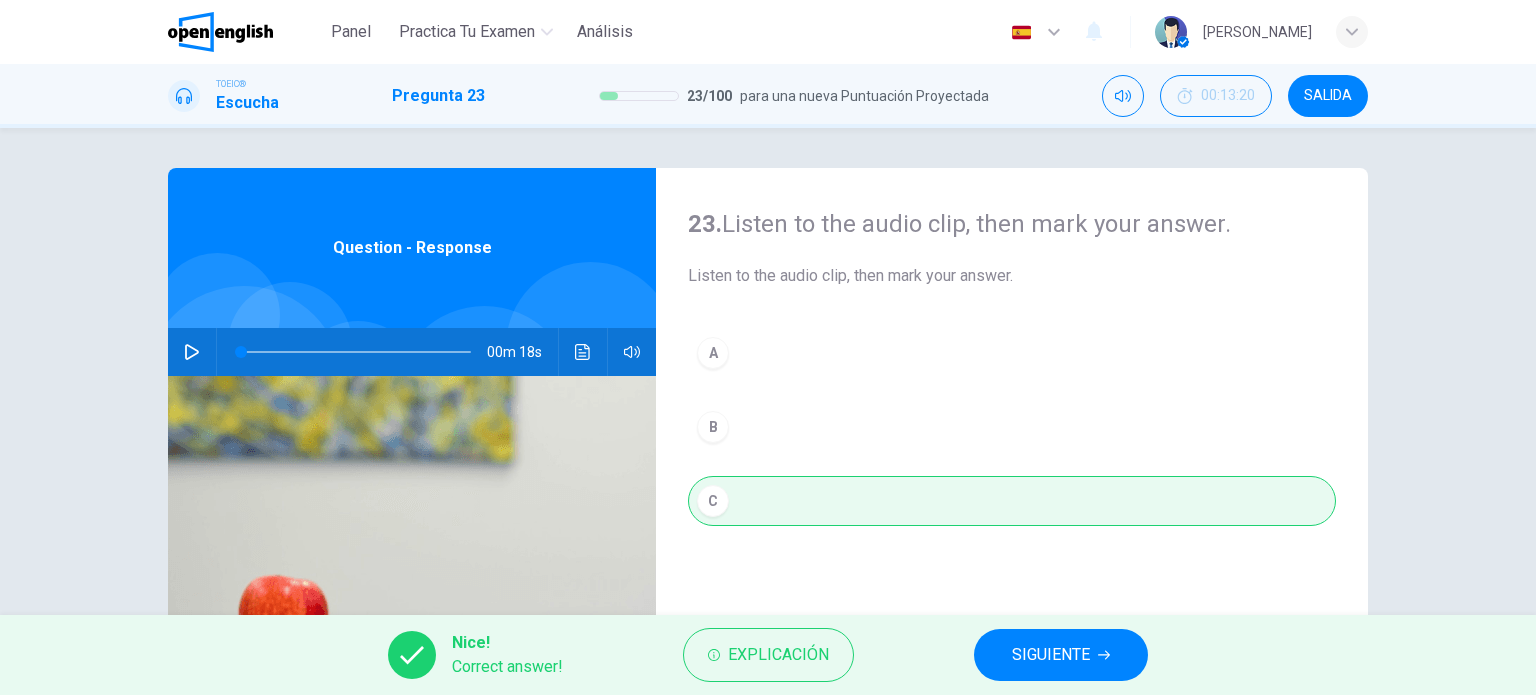 click on "SIGUIENTE" at bounding box center [1051, 655] 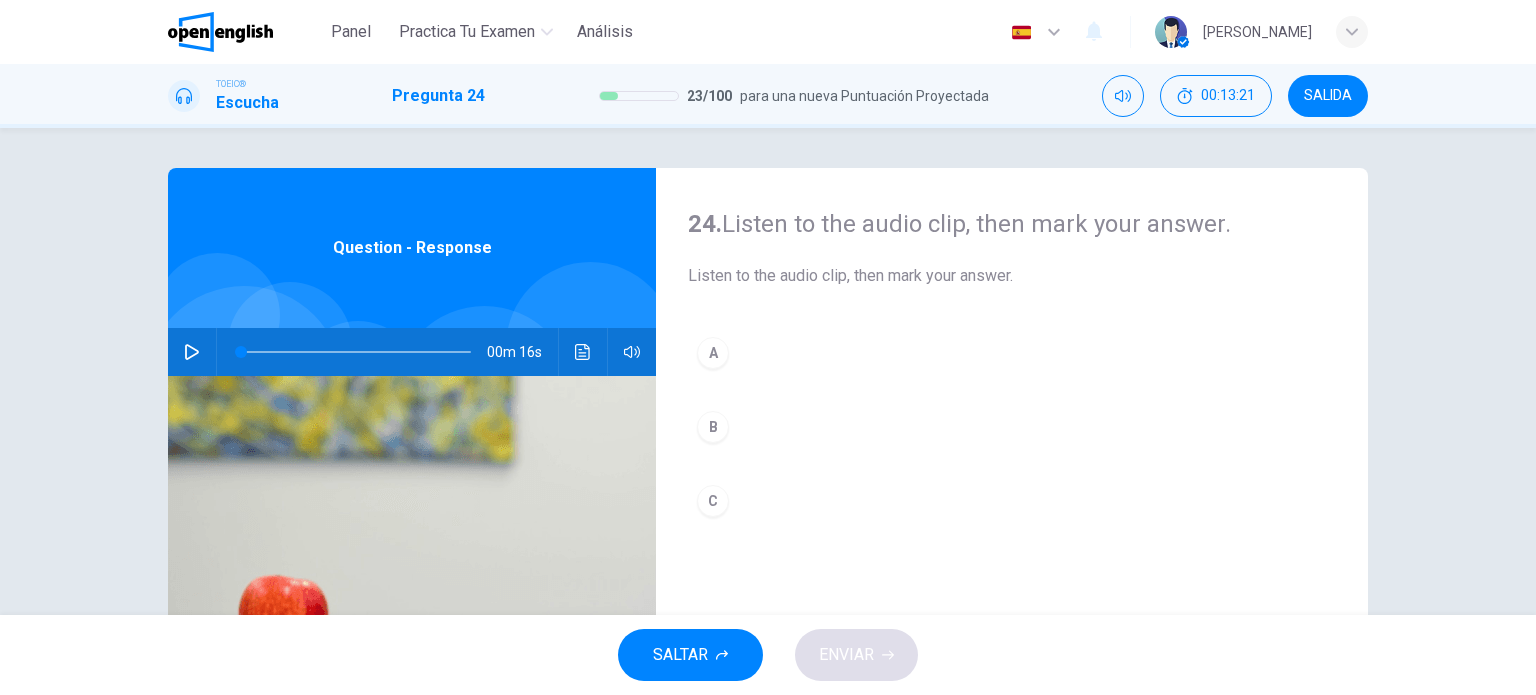click 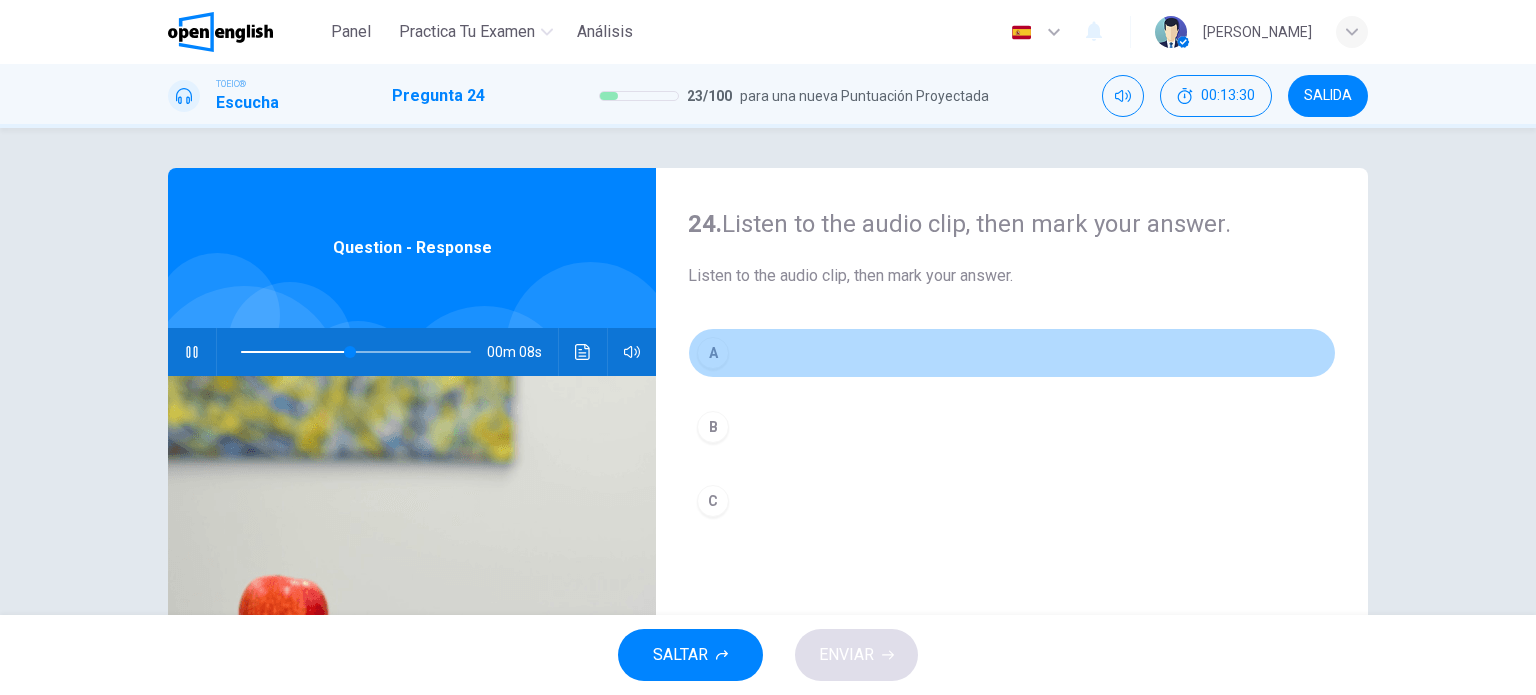 click on "A" at bounding box center (713, 353) 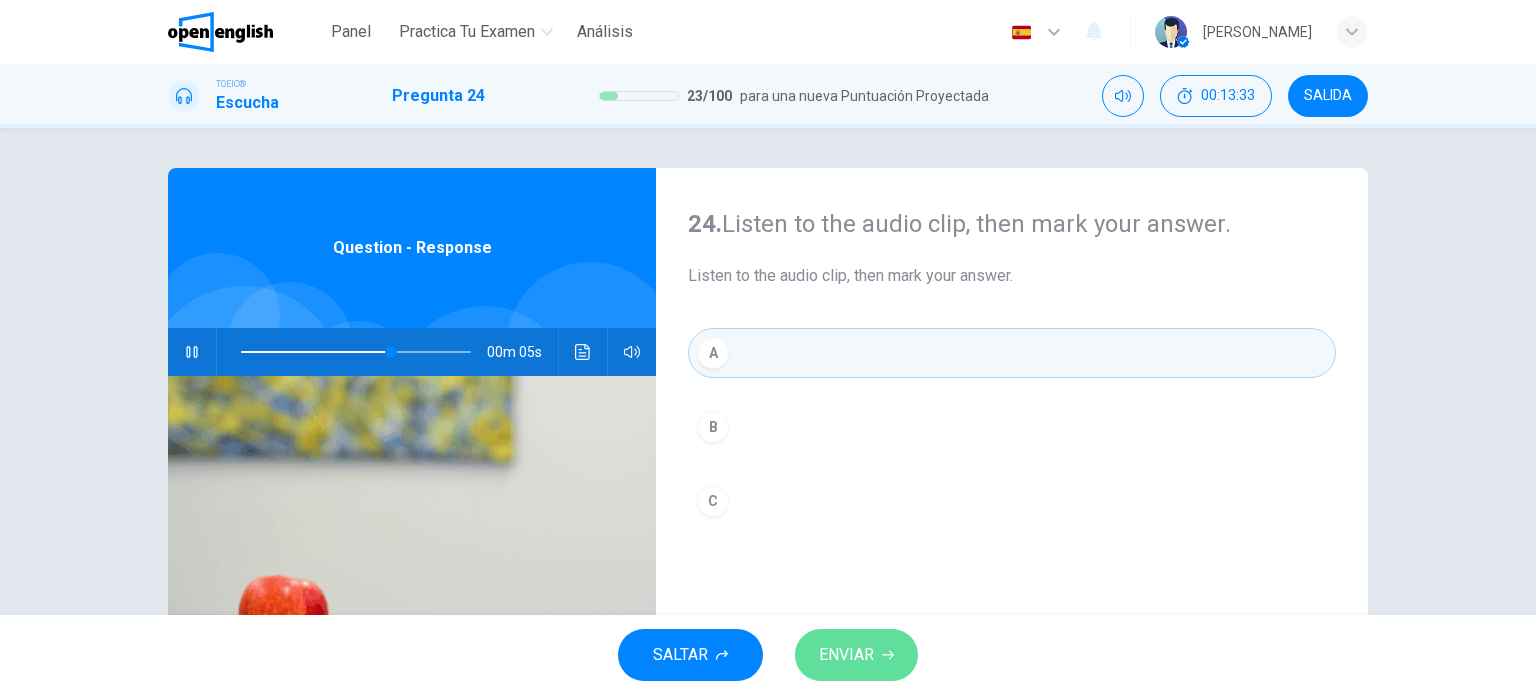 click on "ENVIAR" at bounding box center [846, 655] 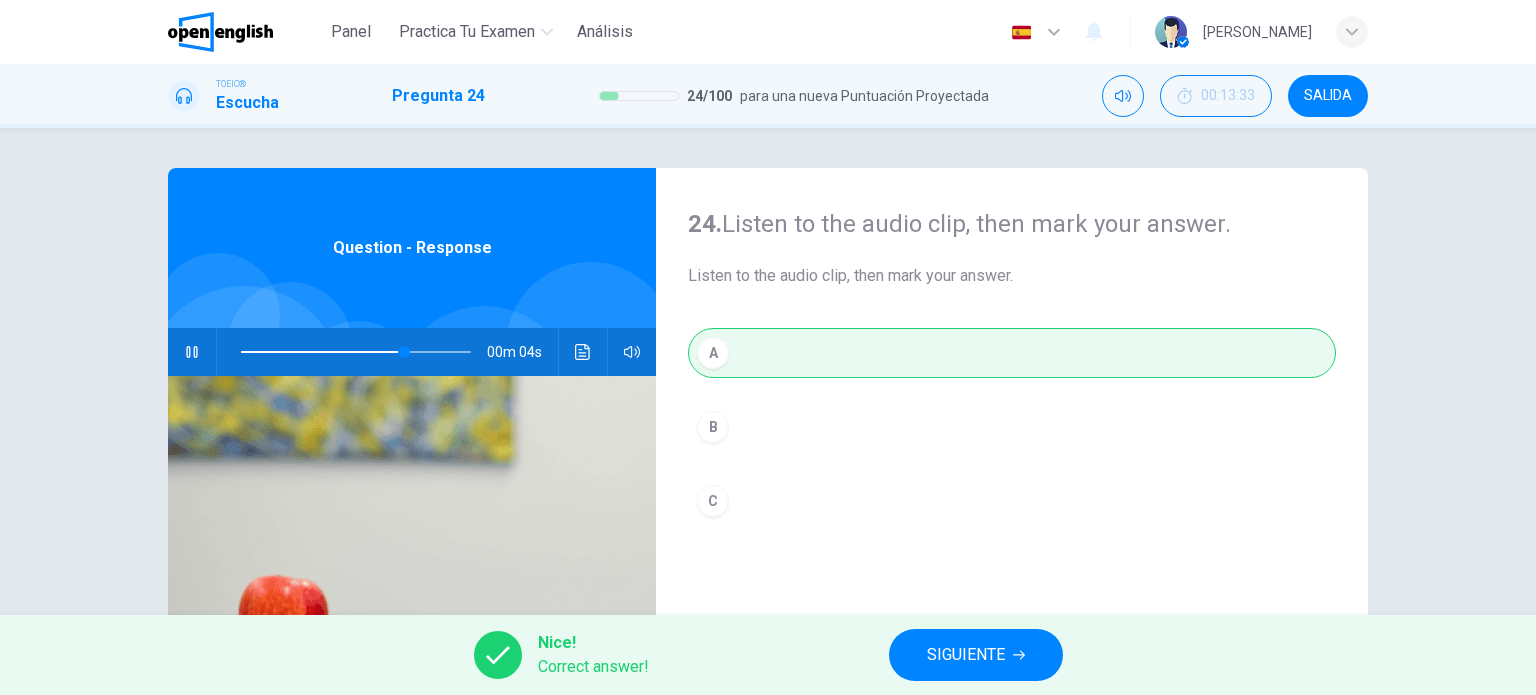 type on "**" 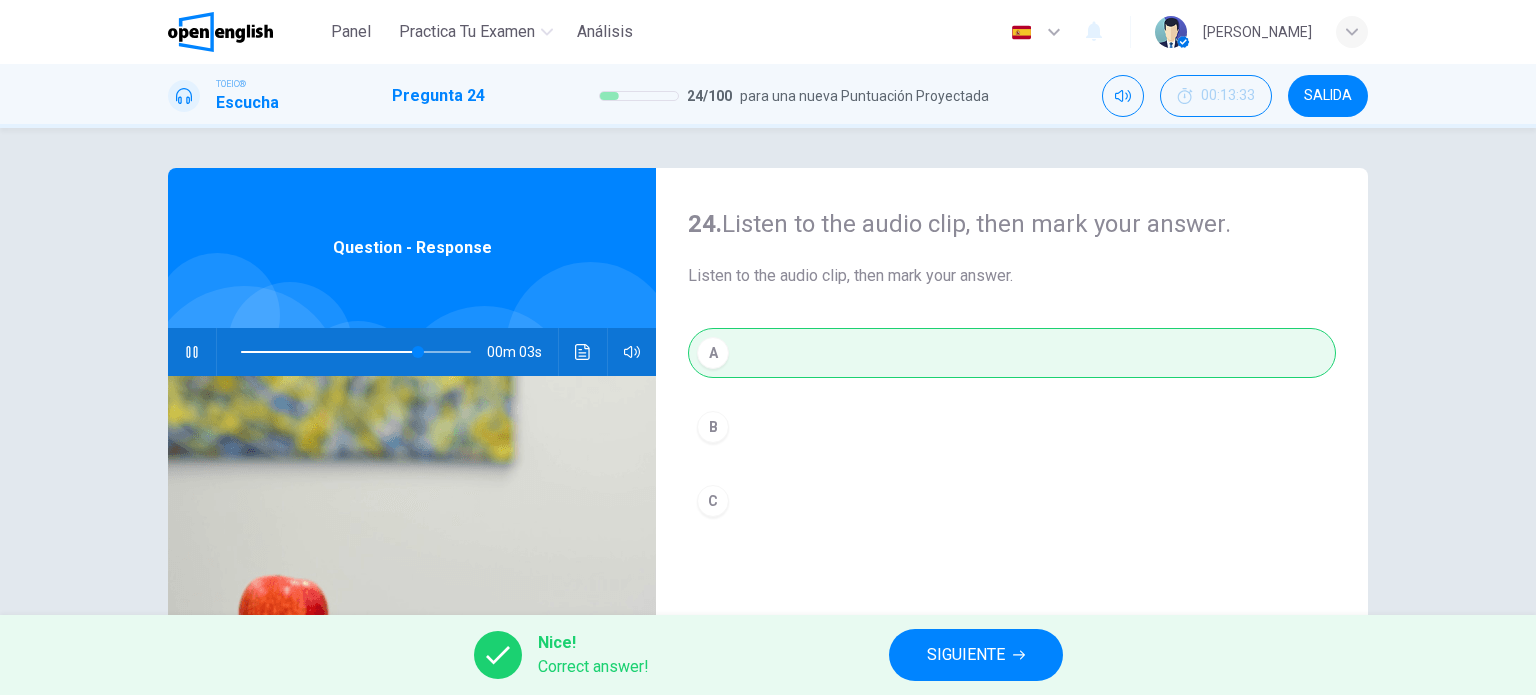 click on "SIGUIENTE" at bounding box center [966, 655] 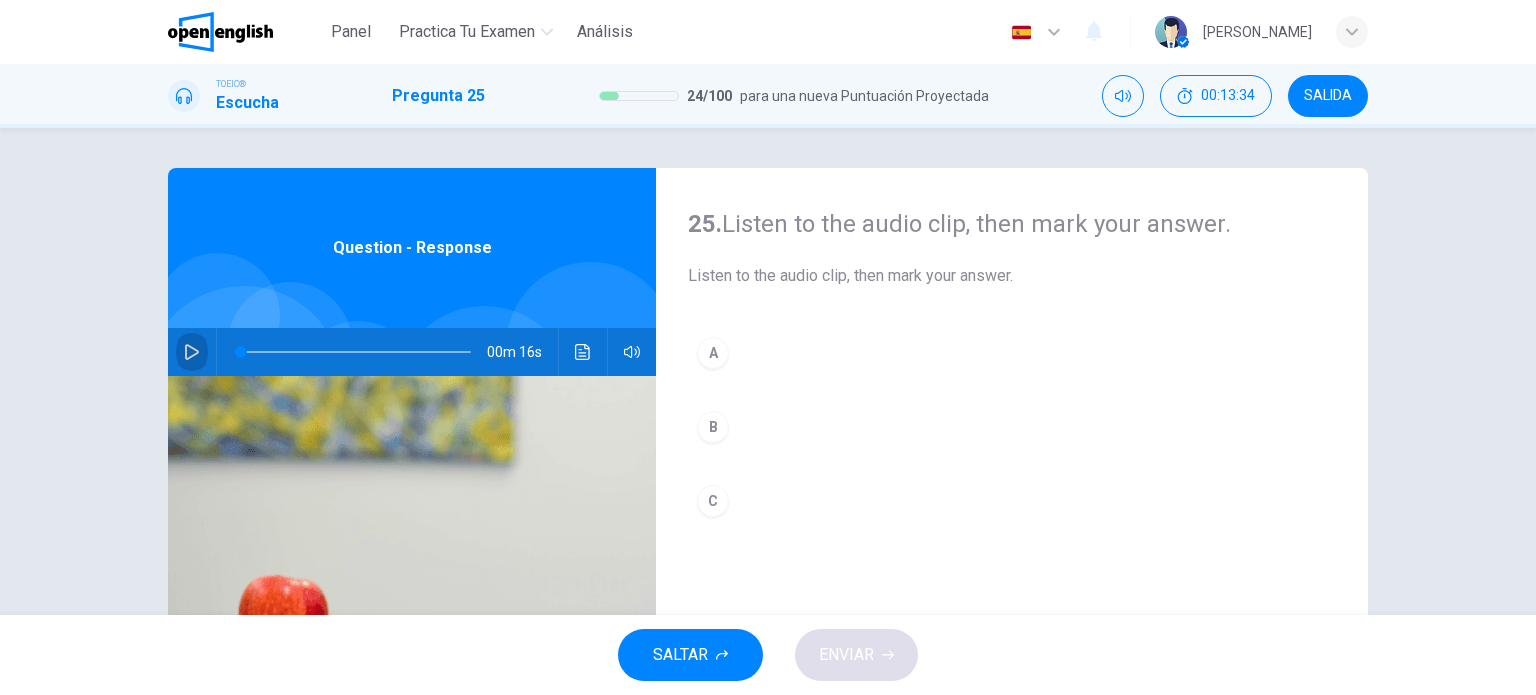 click 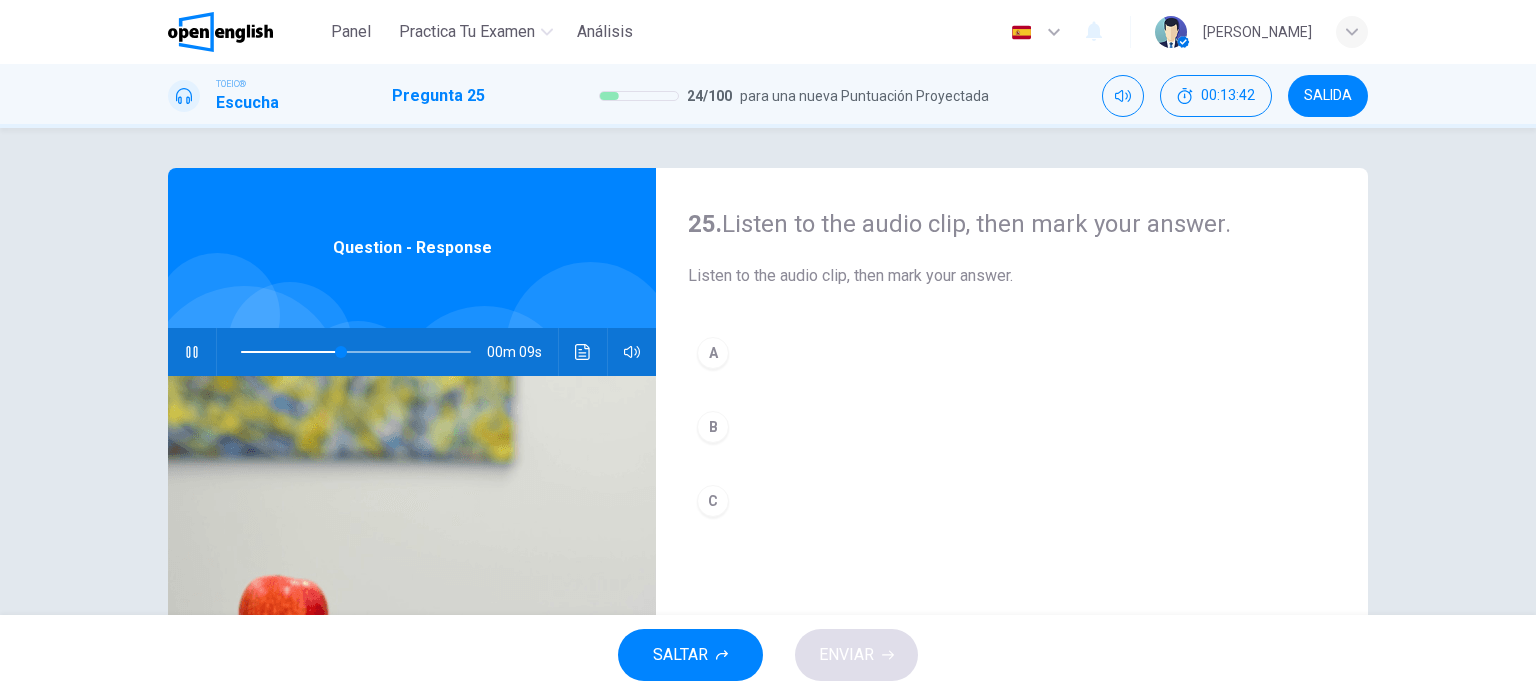 click on "A" at bounding box center [713, 353] 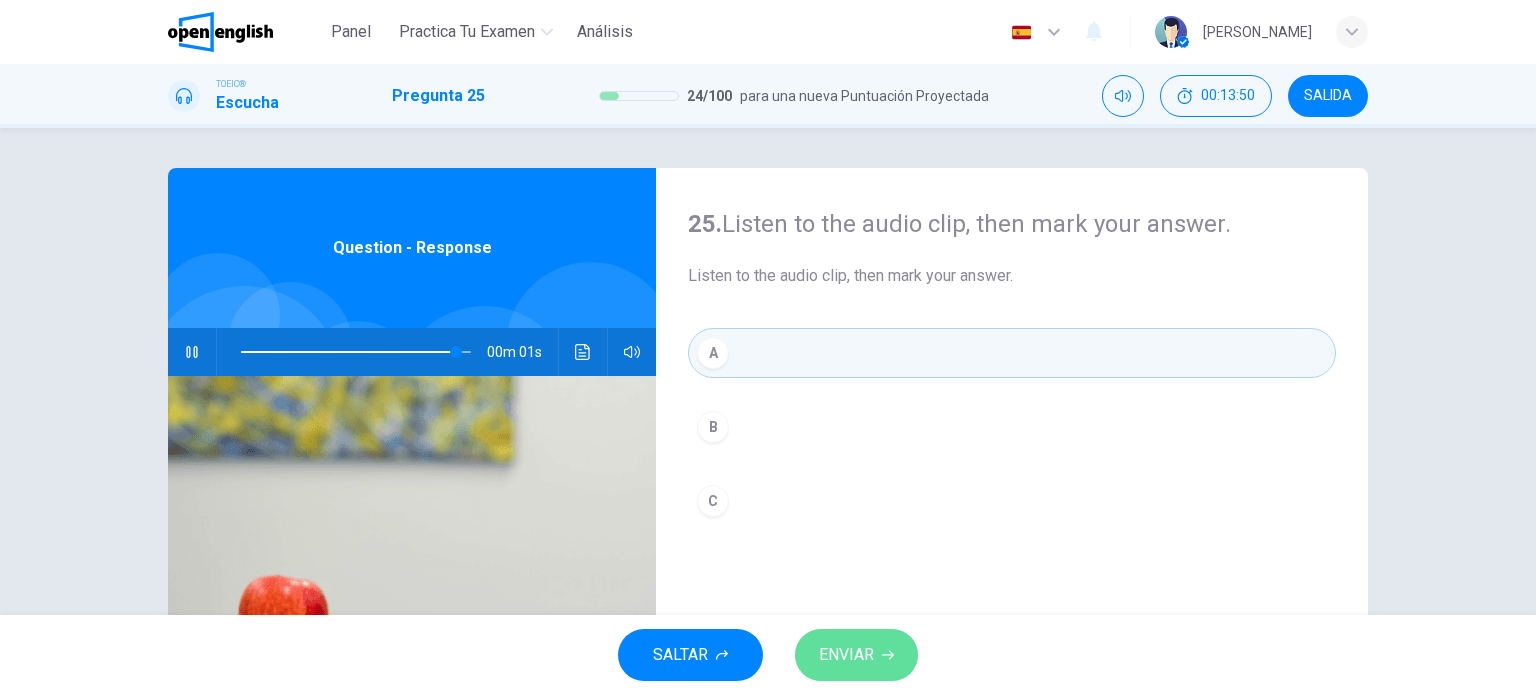 click on "ENVIAR" at bounding box center (856, 655) 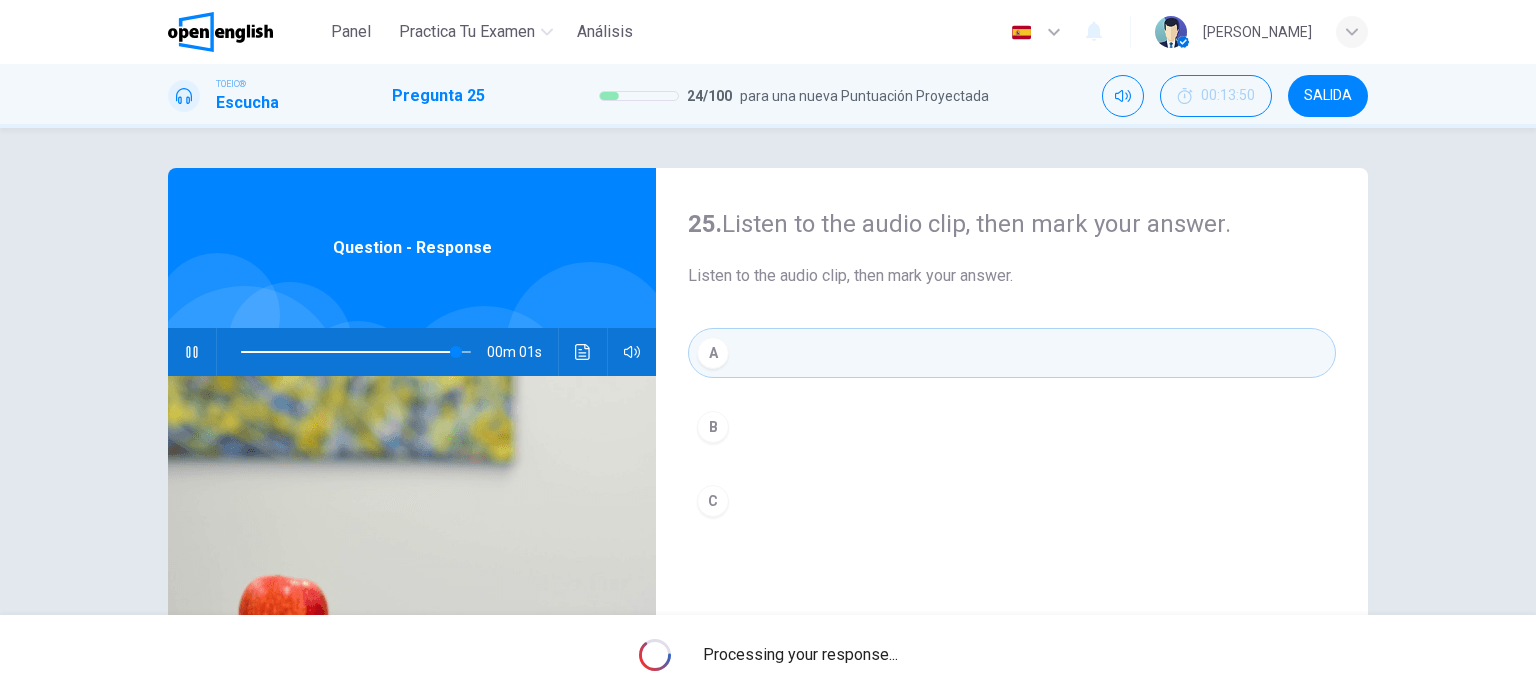 type on "*" 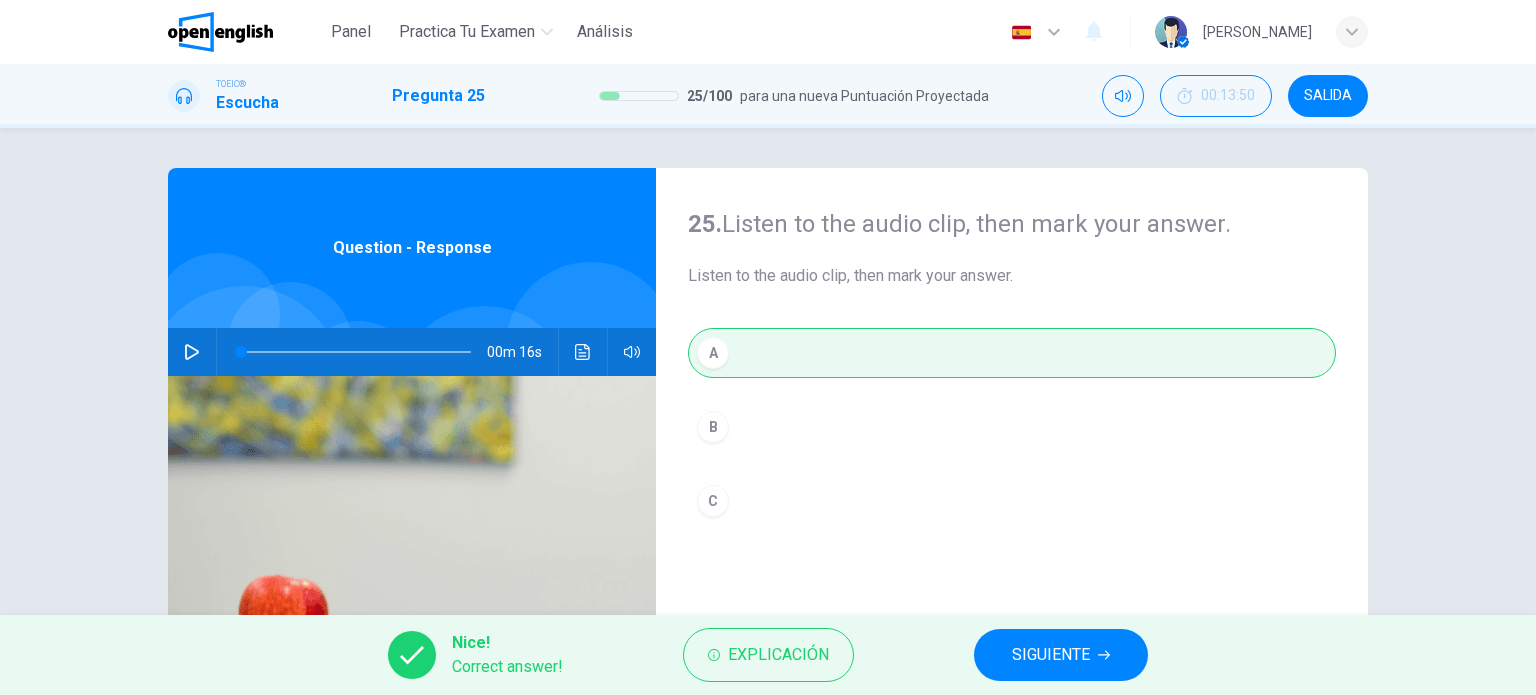 click on "SIGUIENTE" at bounding box center [1051, 655] 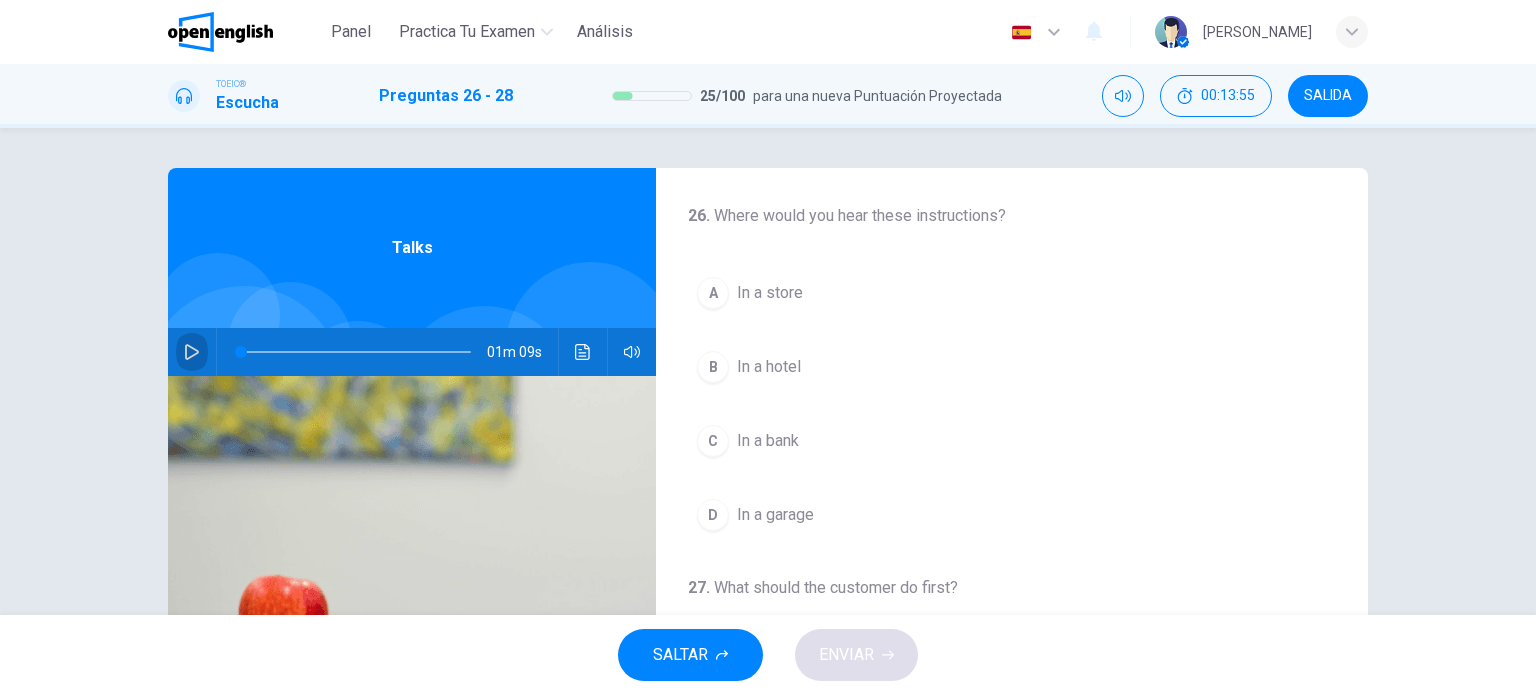 click 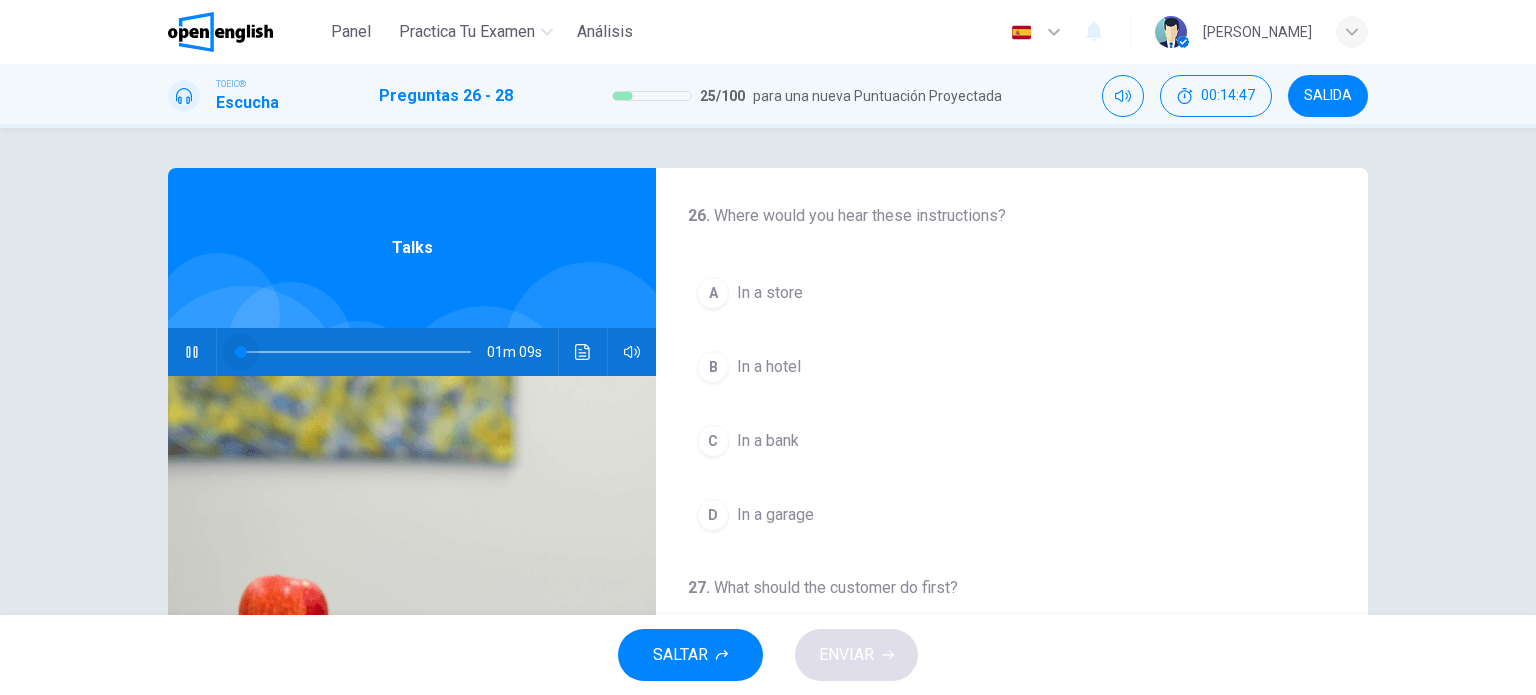 drag, startPoint x: 402, startPoint y: 350, endPoint x: 205, endPoint y: 350, distance: 197 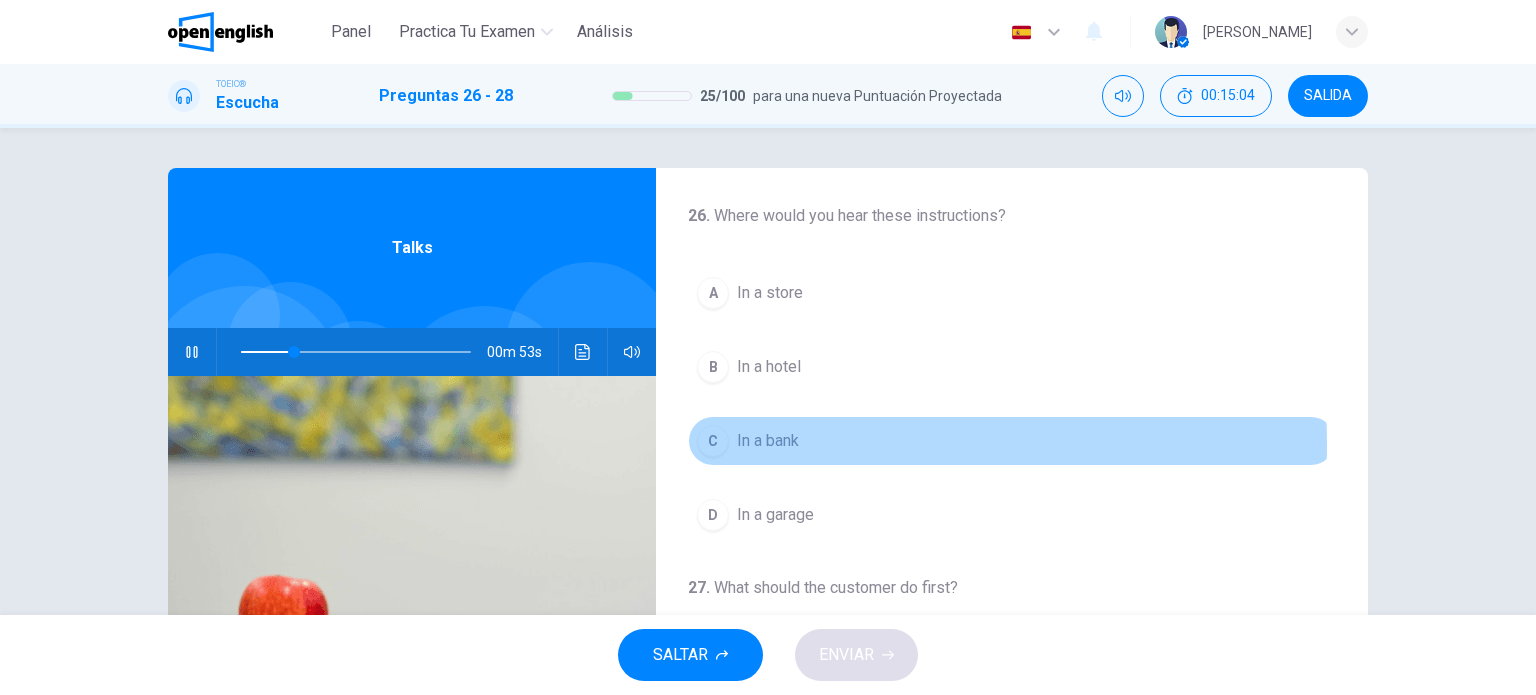 click on "In a bank" at bounding box center (768, 441) 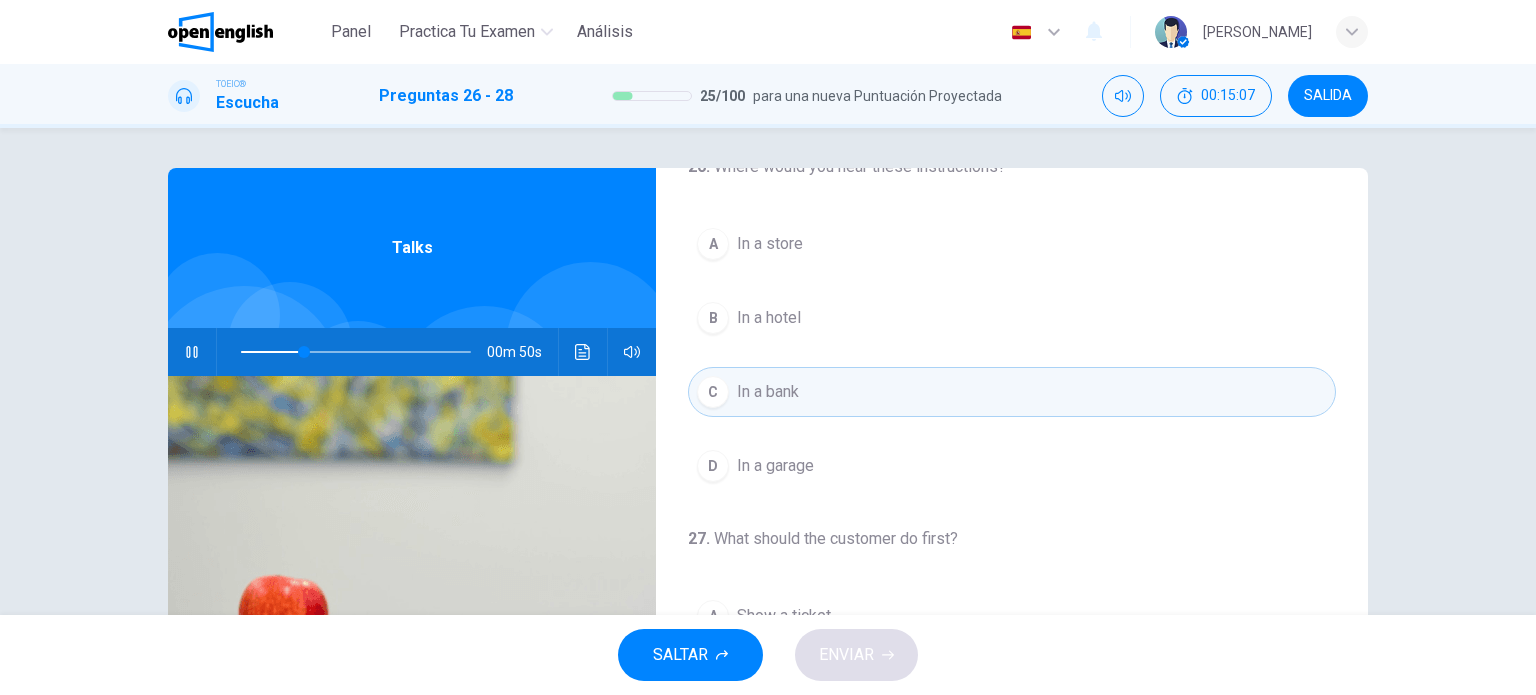 scroll, scrollTop: 0, scrollLeft: 0, axis: both 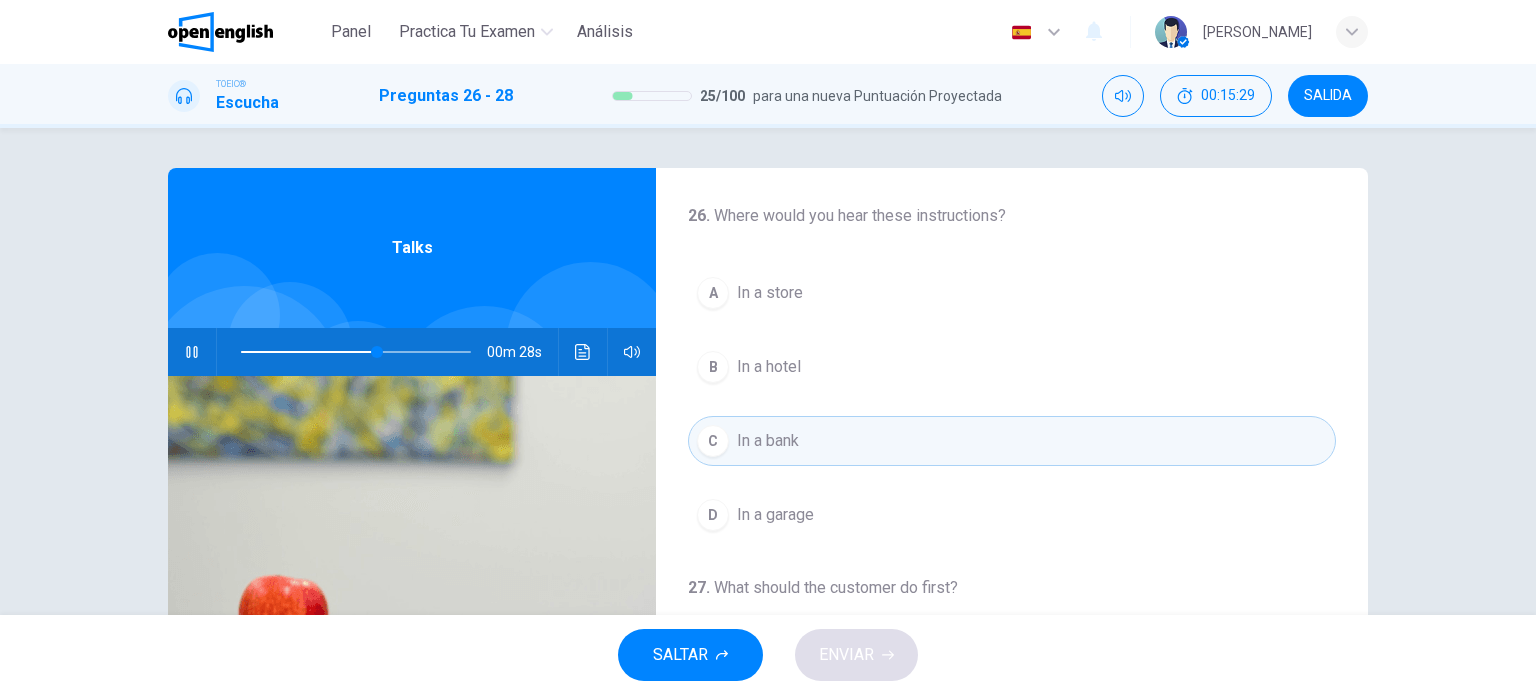 click on "In a store" at bounding box center (770, 293) 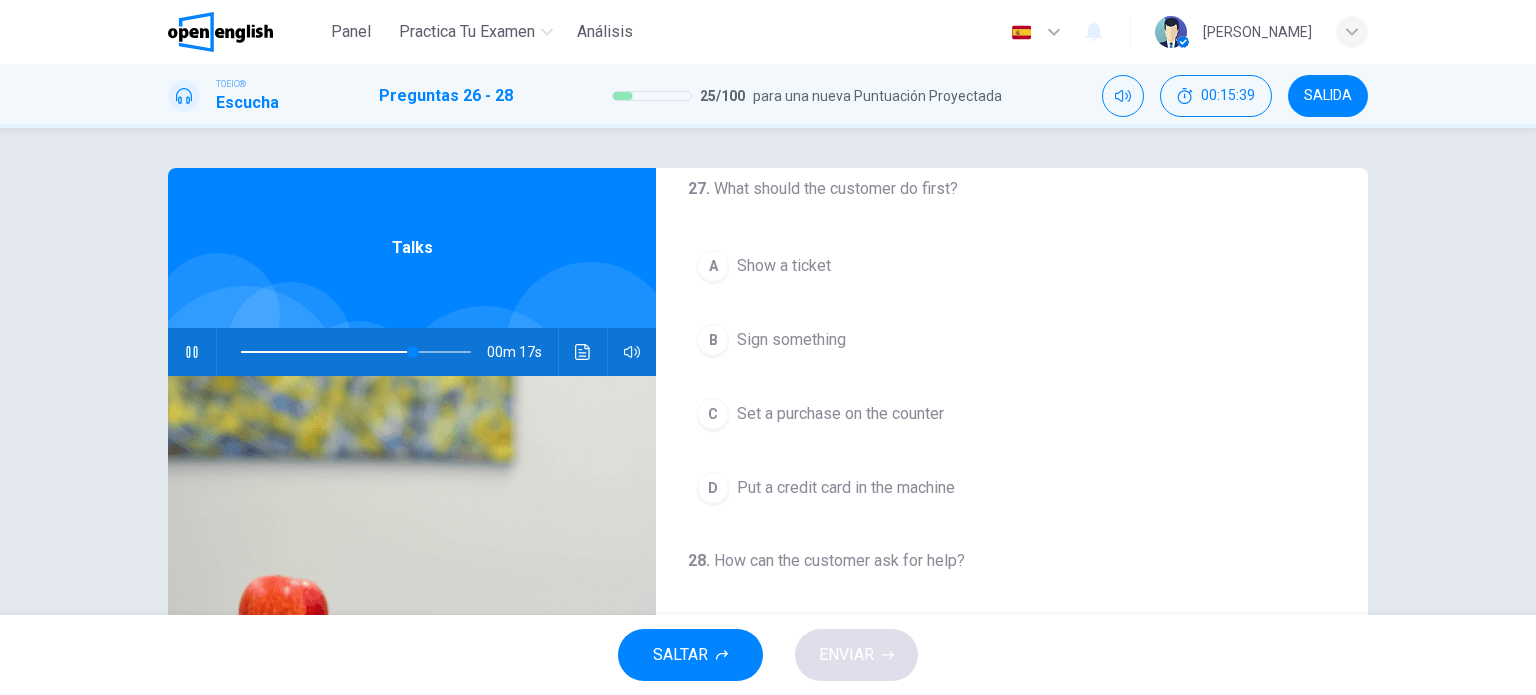 scroll, scrollTop: 400, scrollLeft: 0, axis: vertical 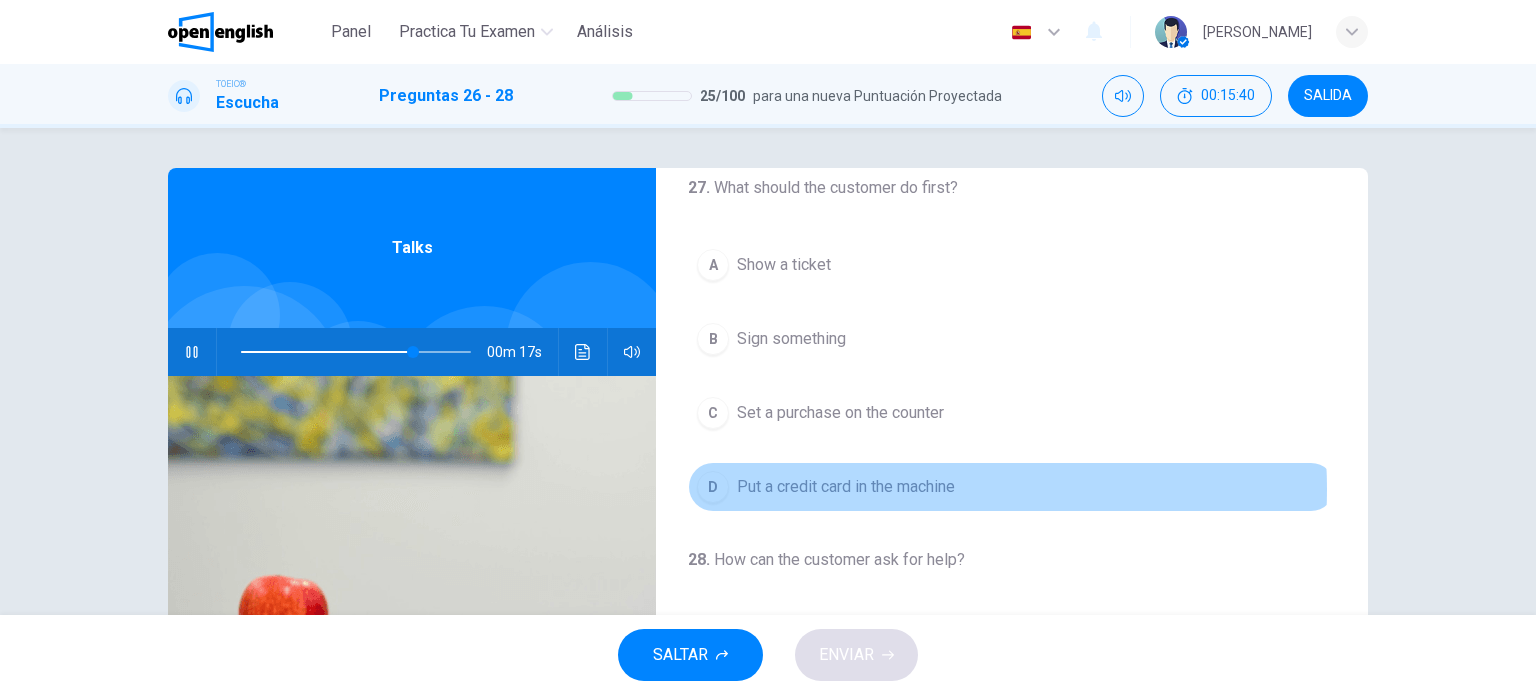 click on "Put a credit card in the machine" at bounding box center (846, 487) 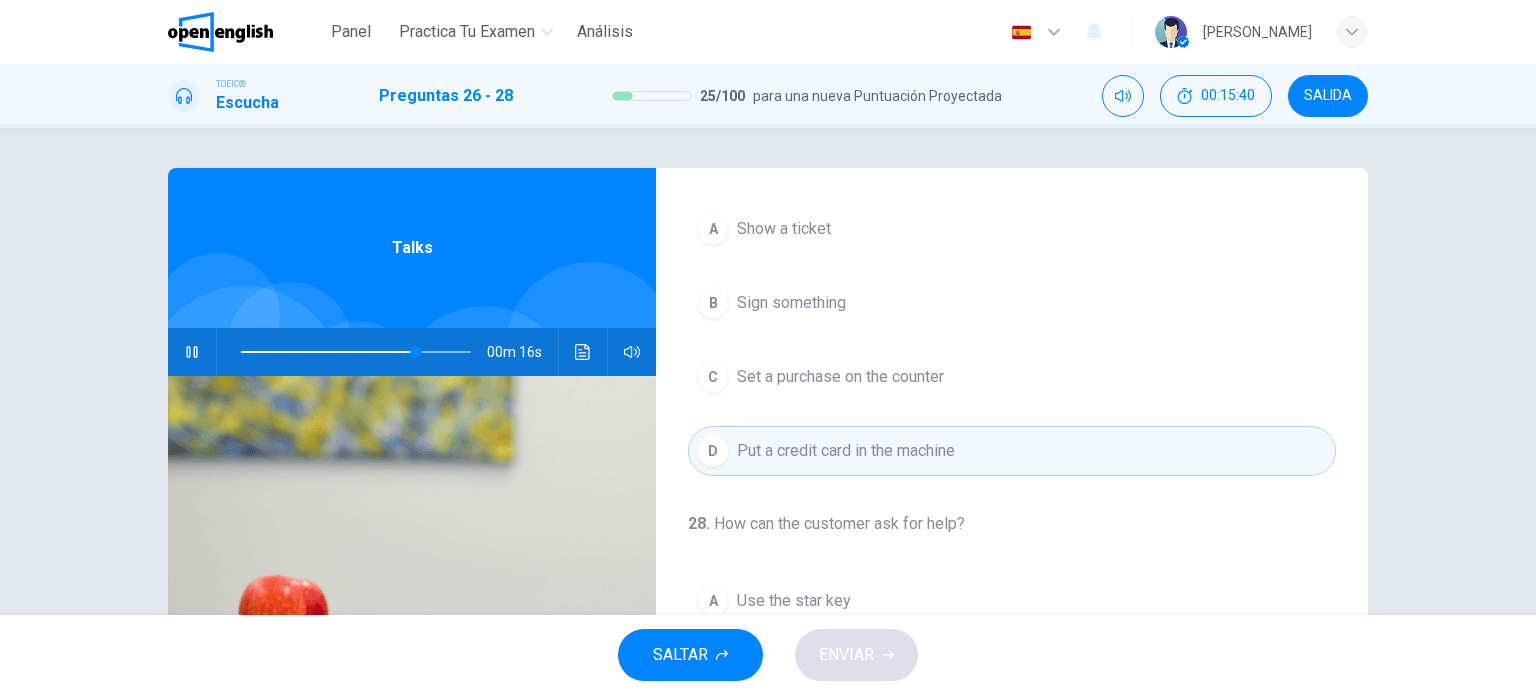 scroll, scrollTop: 452, scrollLeft: 0, axis: vertical 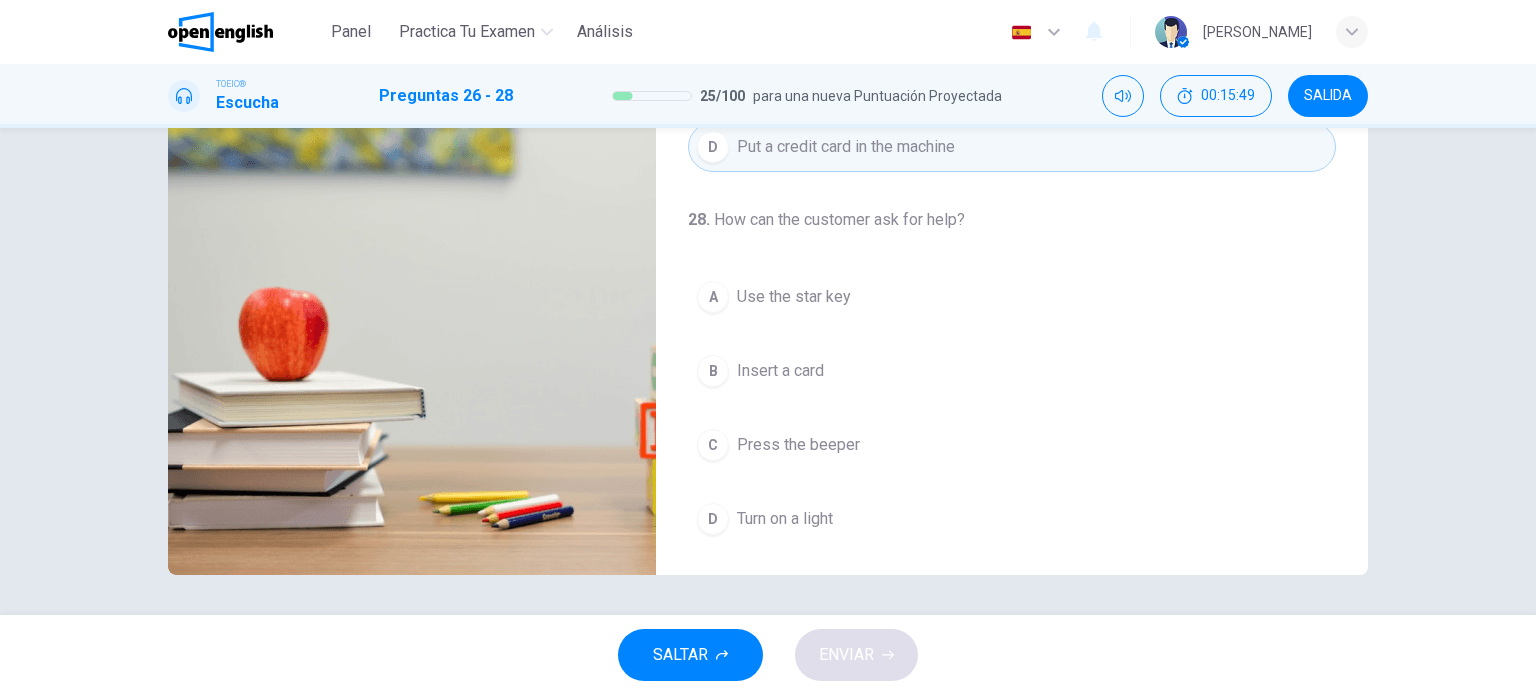 click on "Press the beeper" at bounding box center [798, 445] 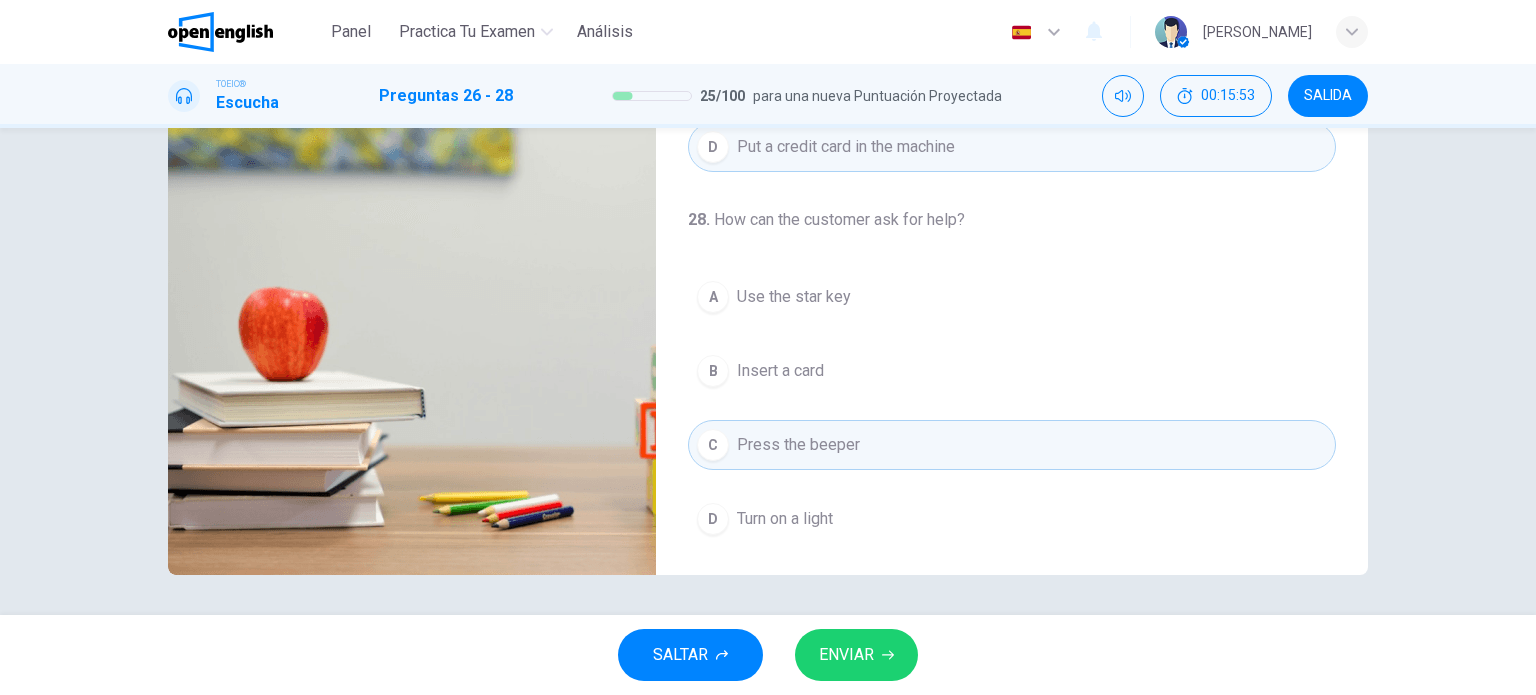 click on "ENVIAR" at bounding box center (856, 655) 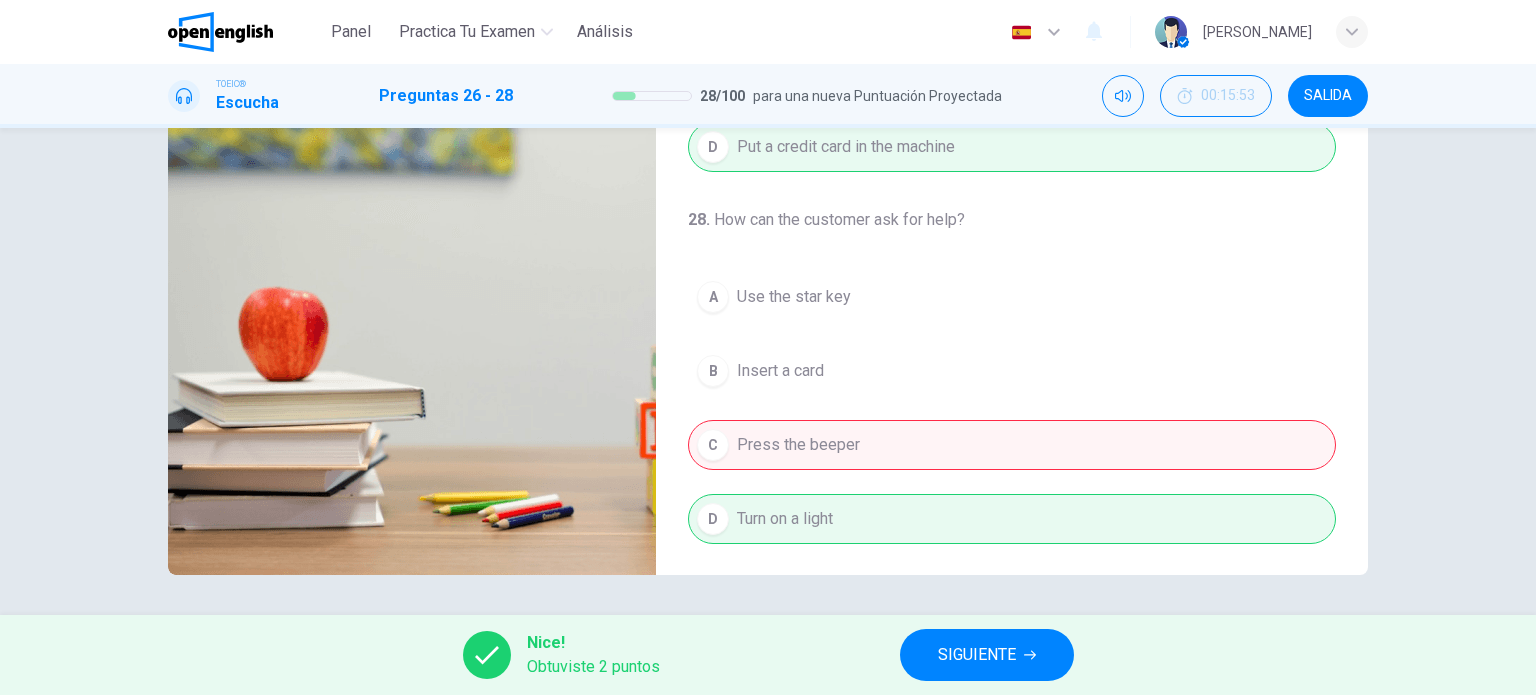 type on "*" 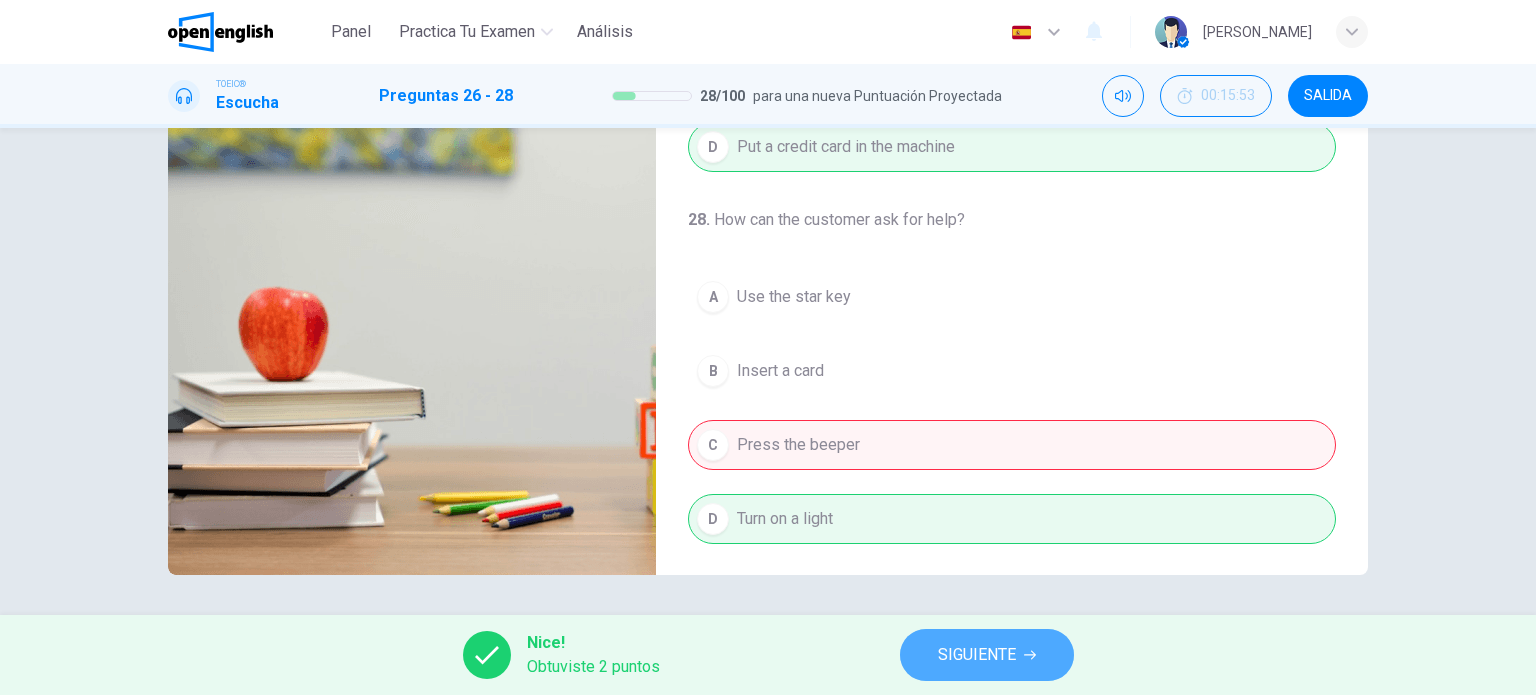click on "SIGUIENTE" at bounding box center (987, 655) 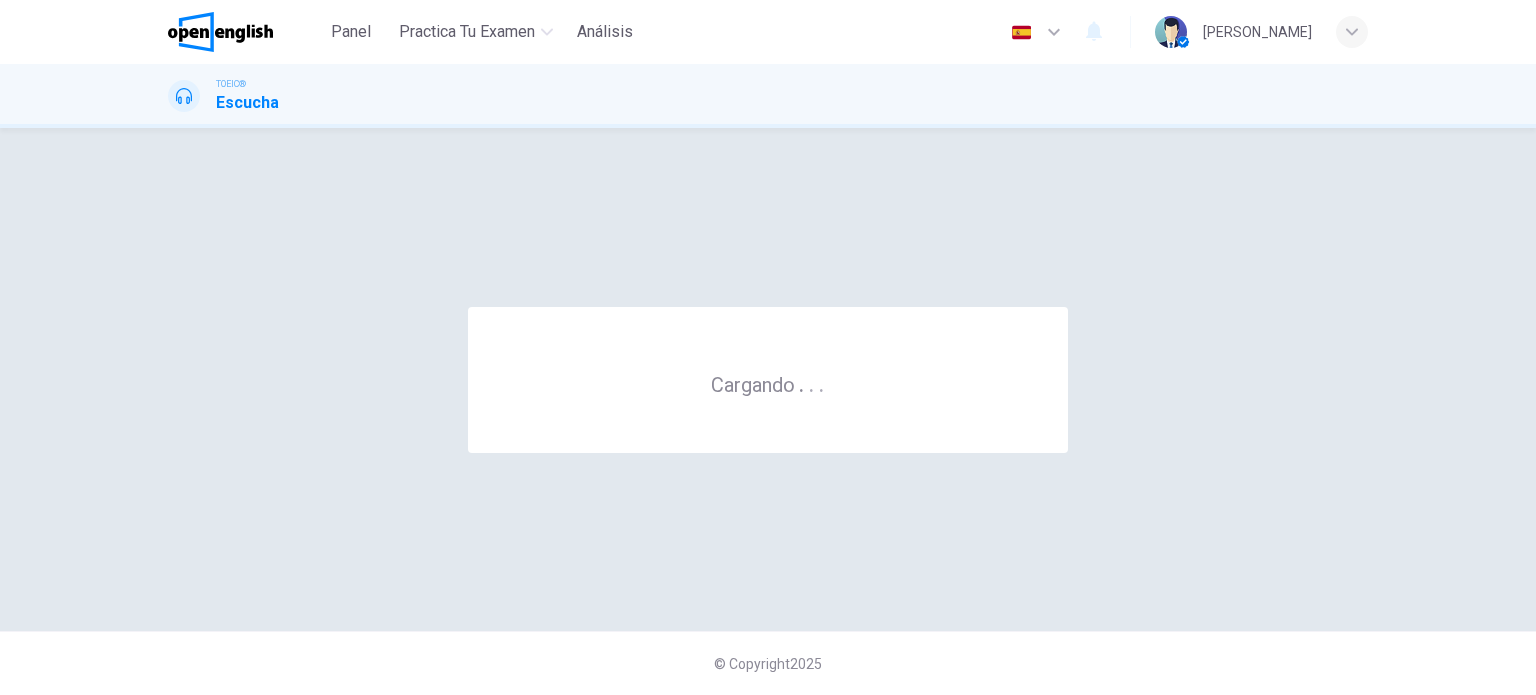 scroll, scrollTop: 0, scrollLeft: 0, axis: both 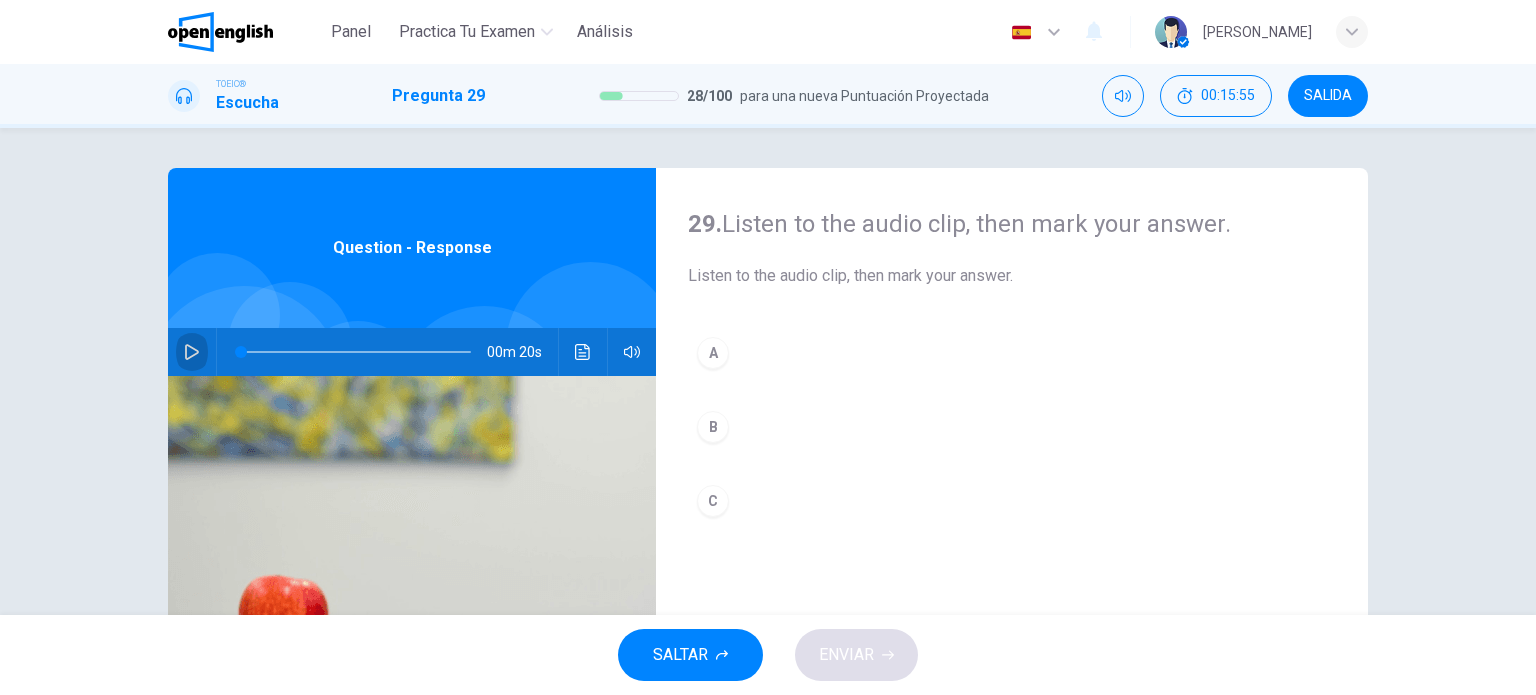 click 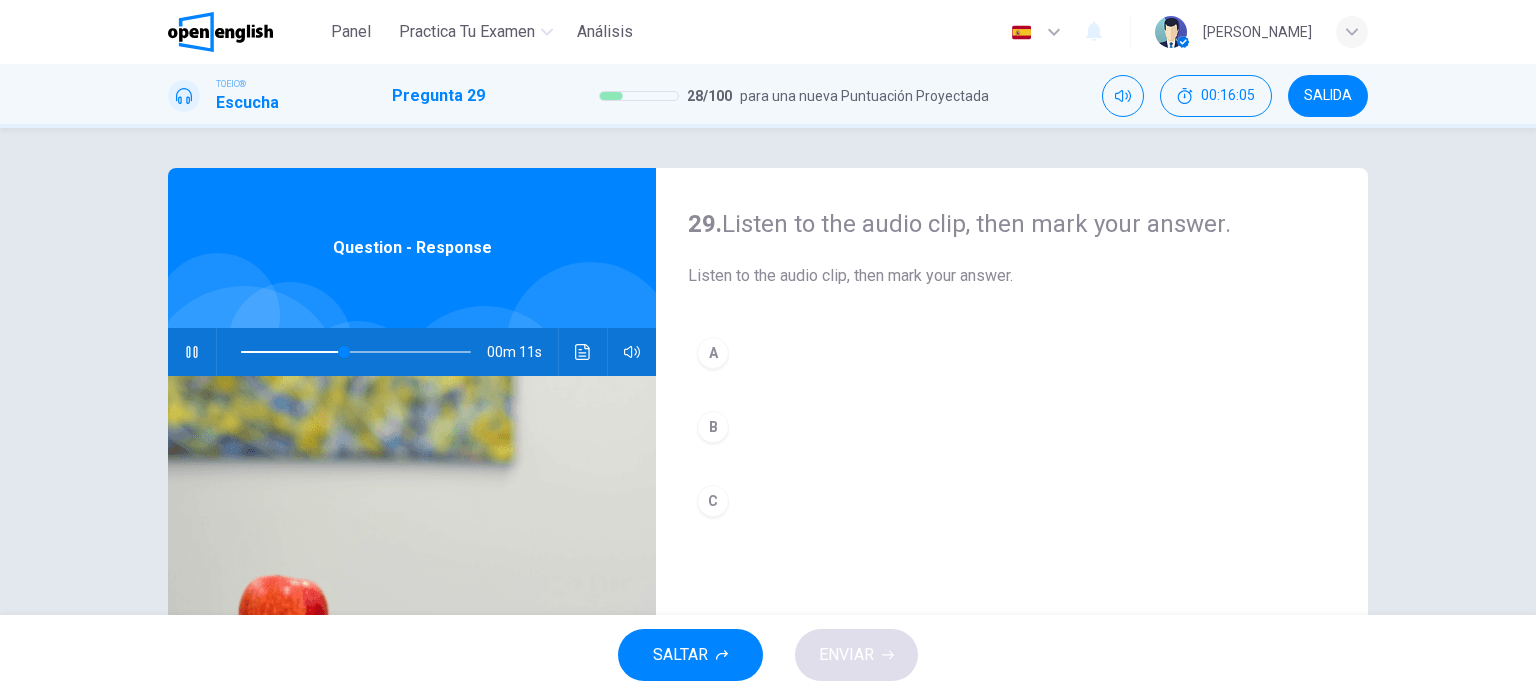 click on "A" at bounding box center [713, 353] 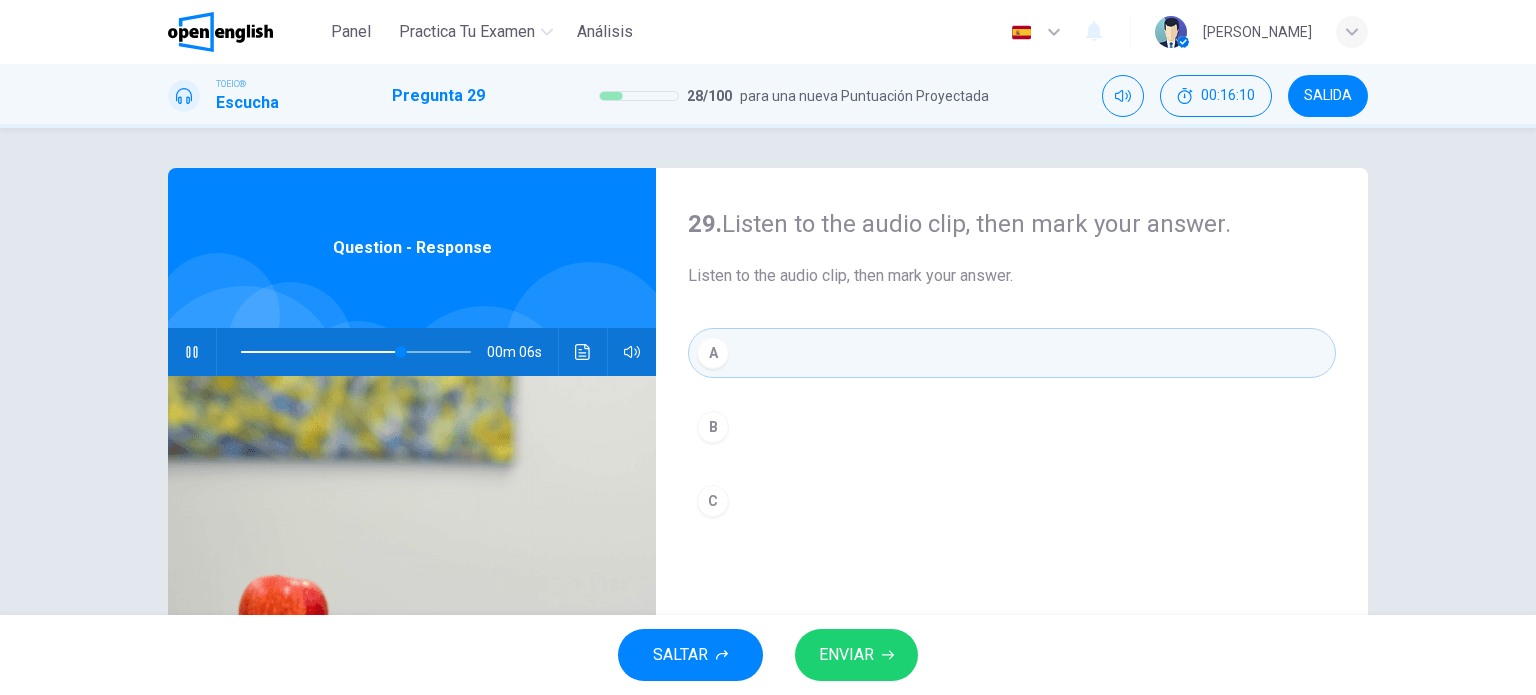 click on "ENVIAR" at bounding box center [856, 655] 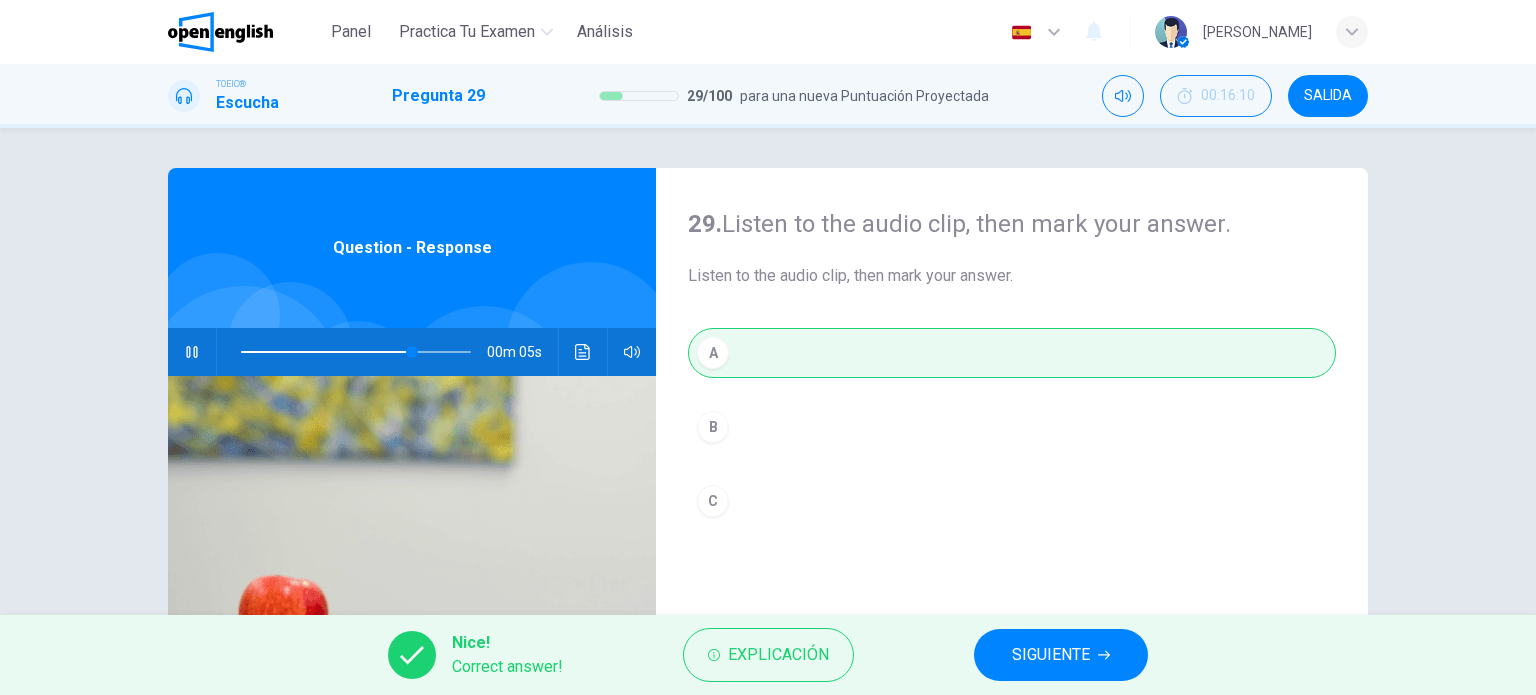 type on "**" 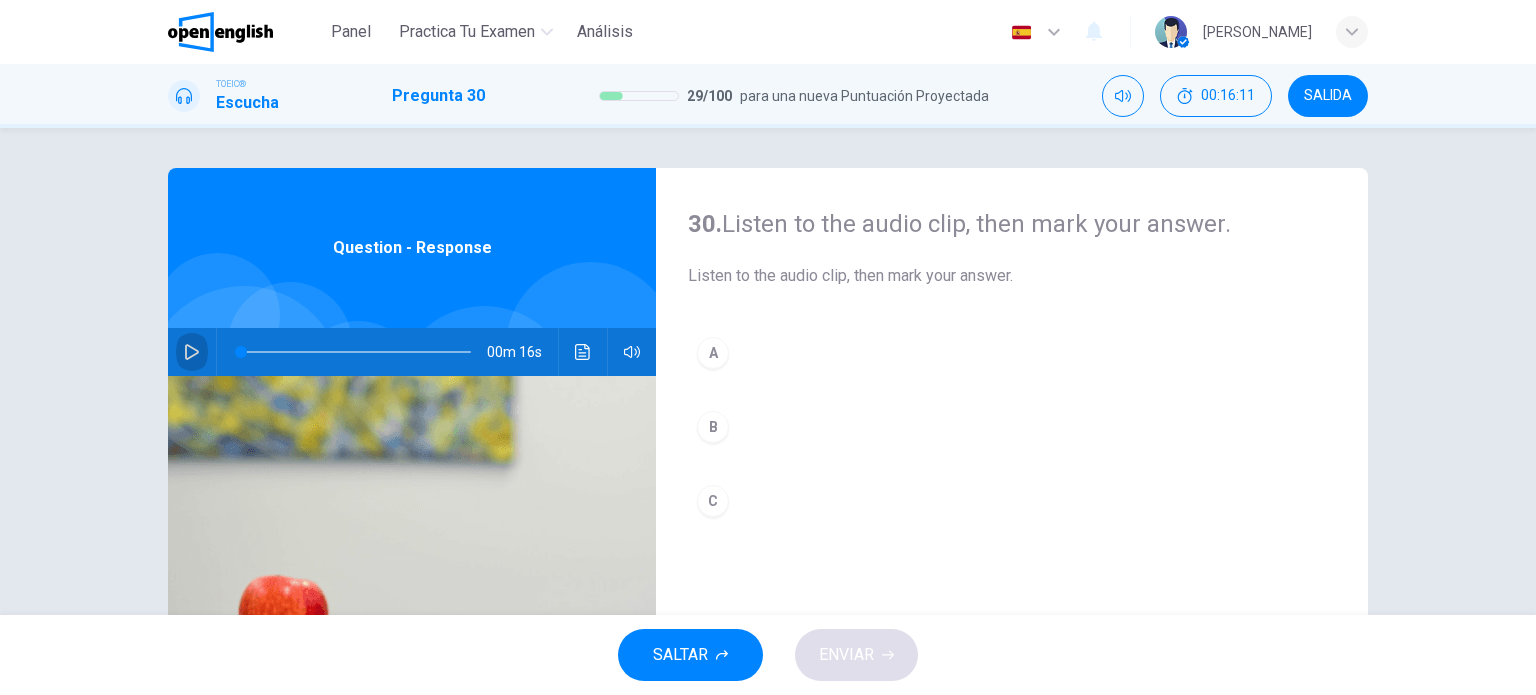 click 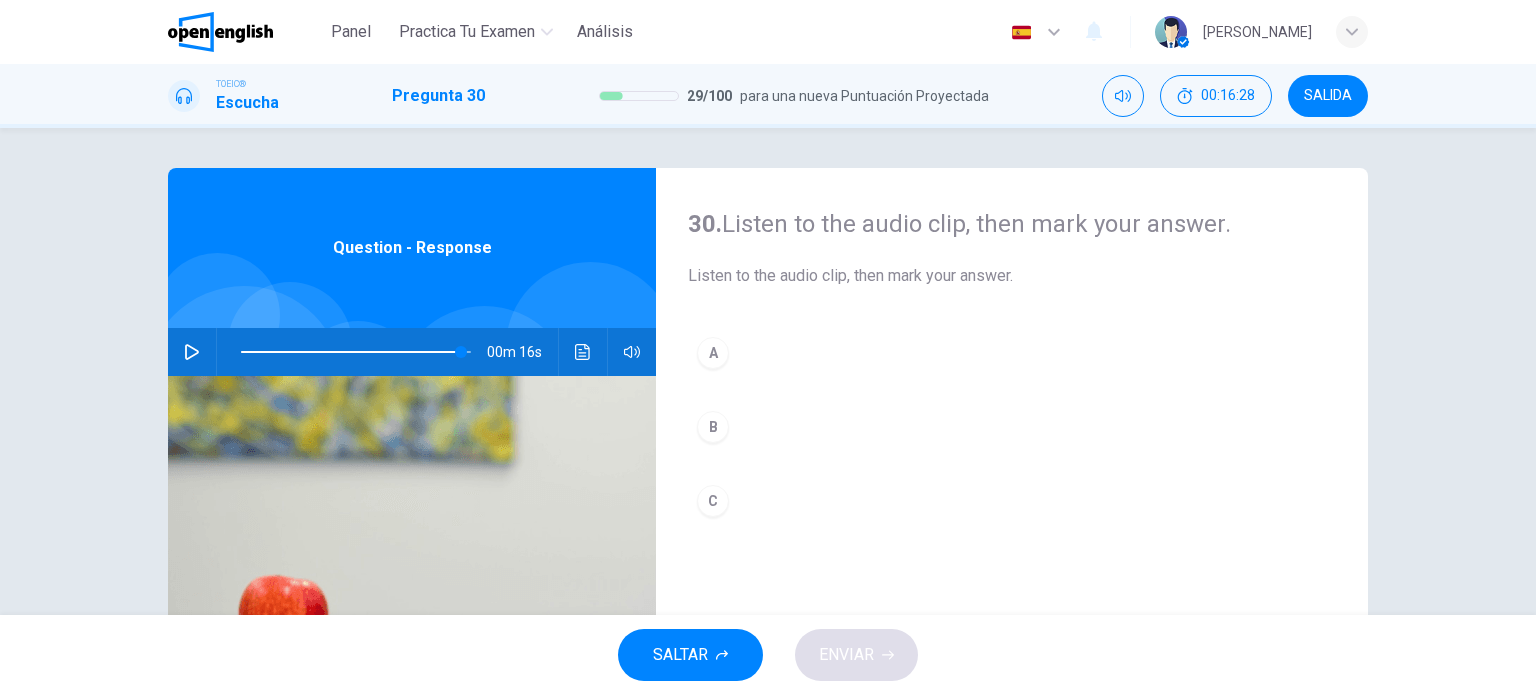 type on "*" 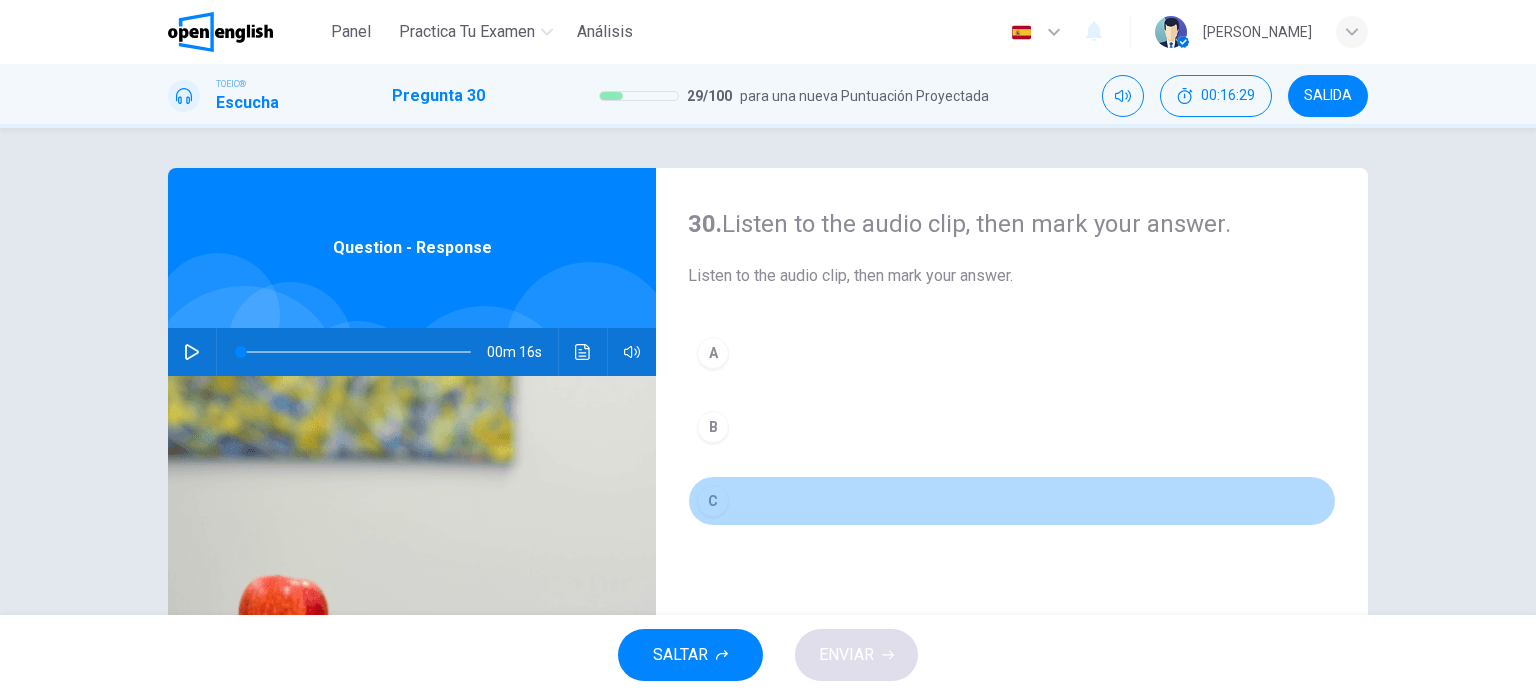 click on "C" at bounding box center [713, 501] 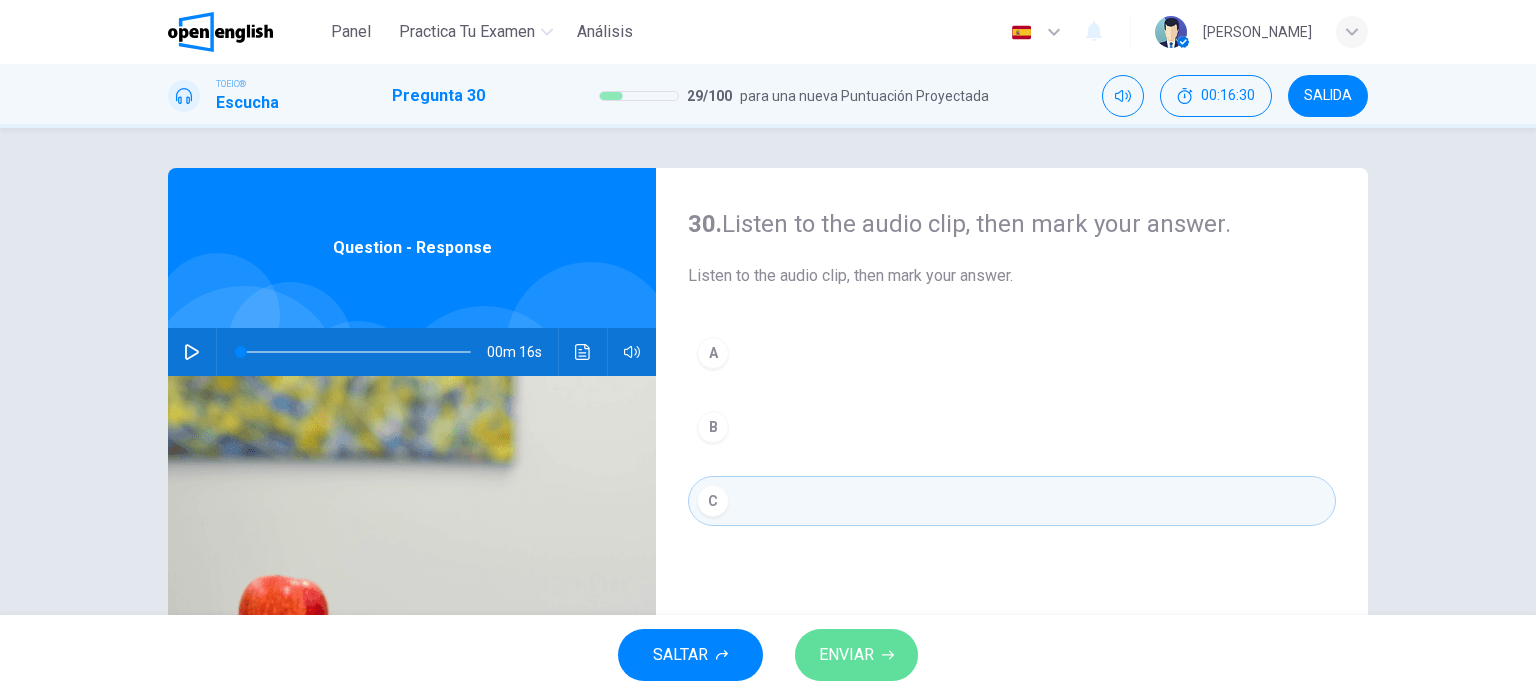 click on "ENVIAR" at bounding box center [846, 655] 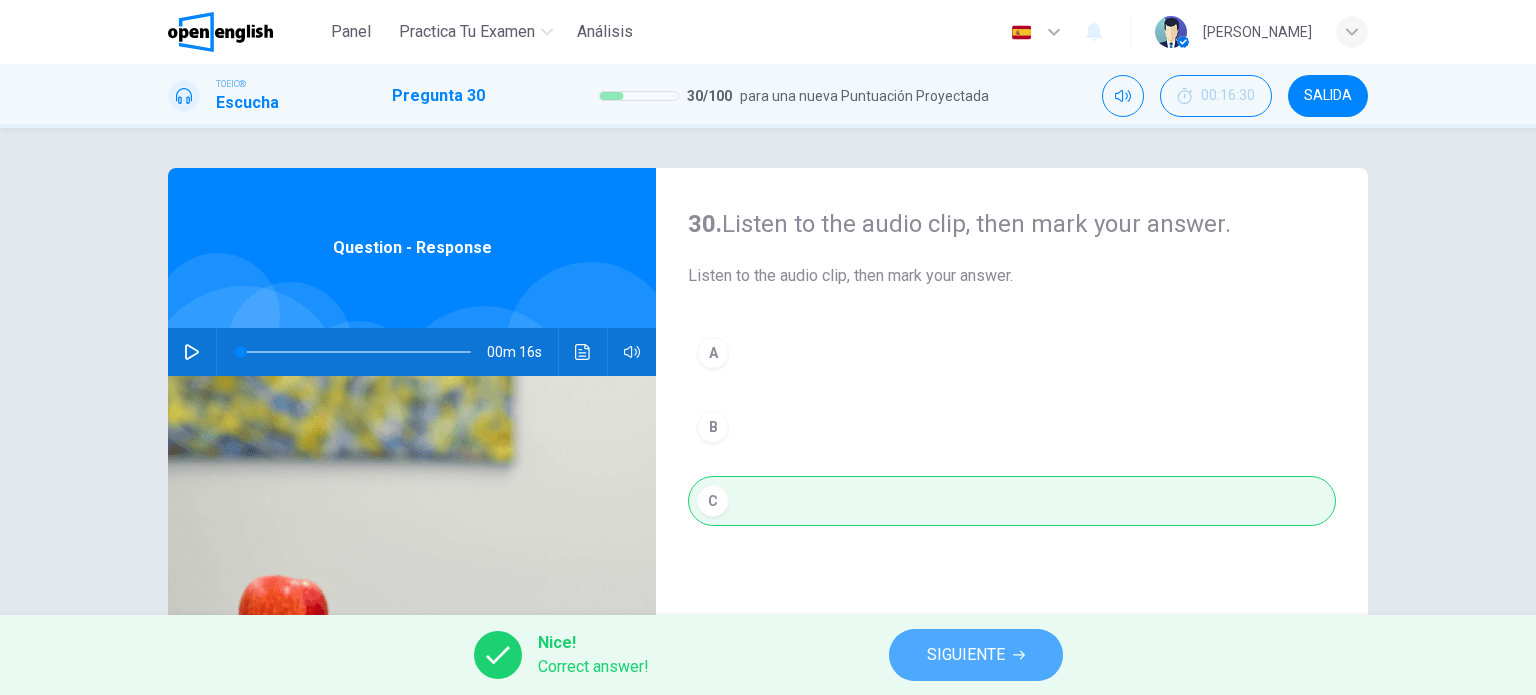 click on "SIGUIENTE" at bounding box center [966, 655] 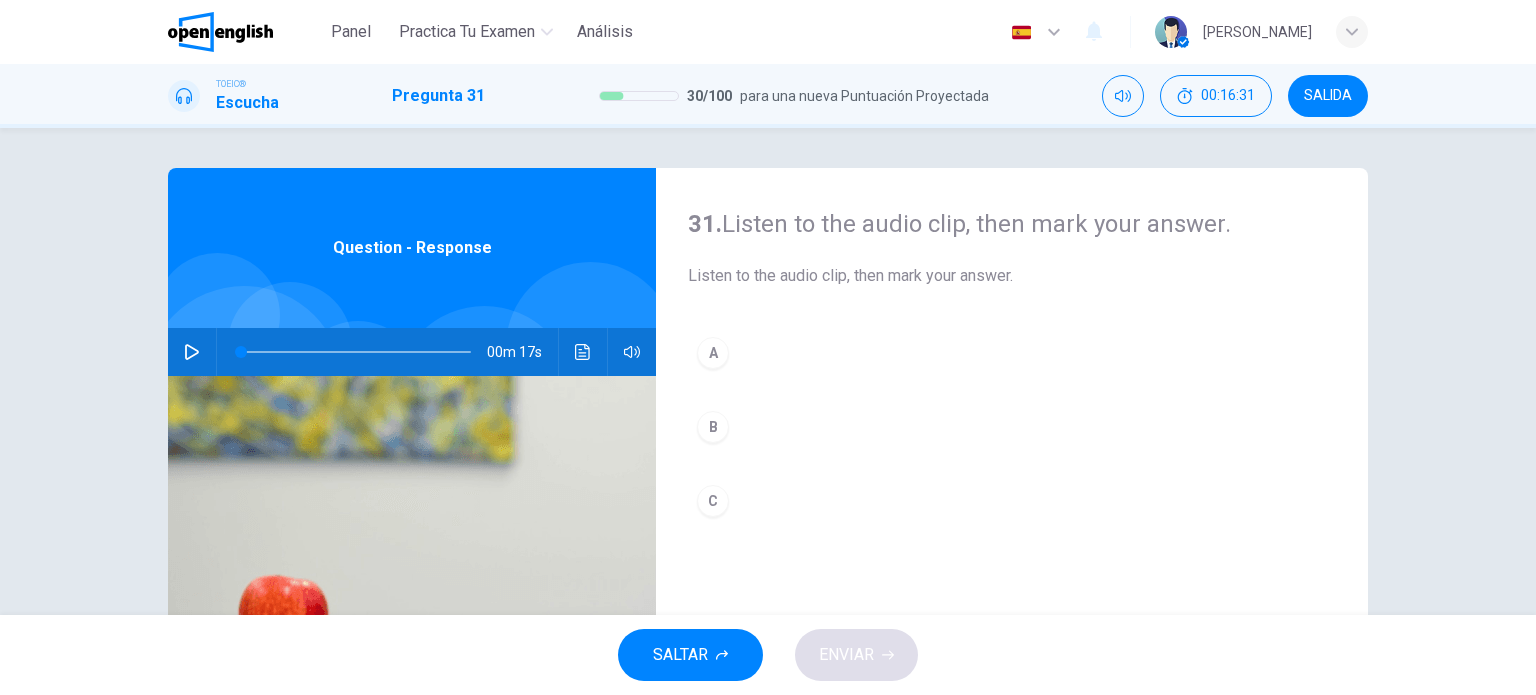 click 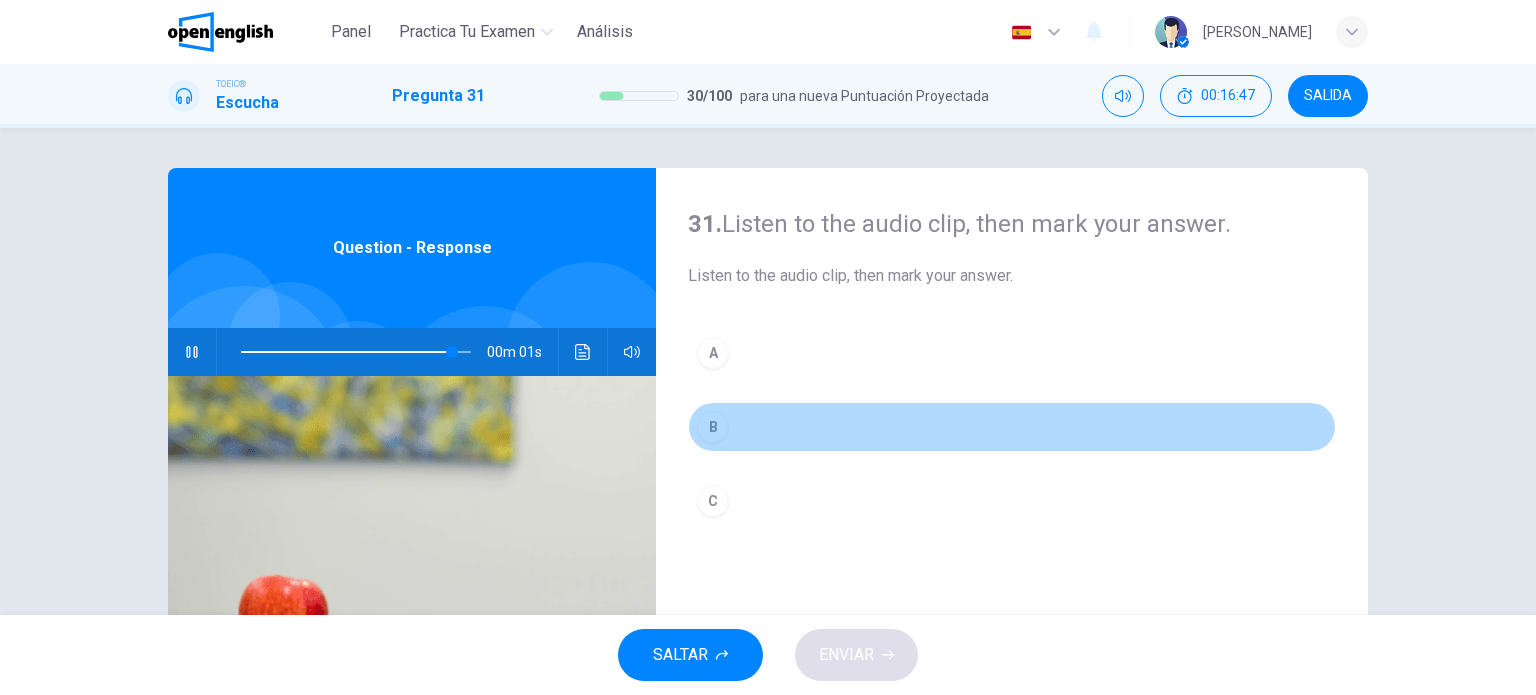 click on "B" at bounding box center [713, 427] 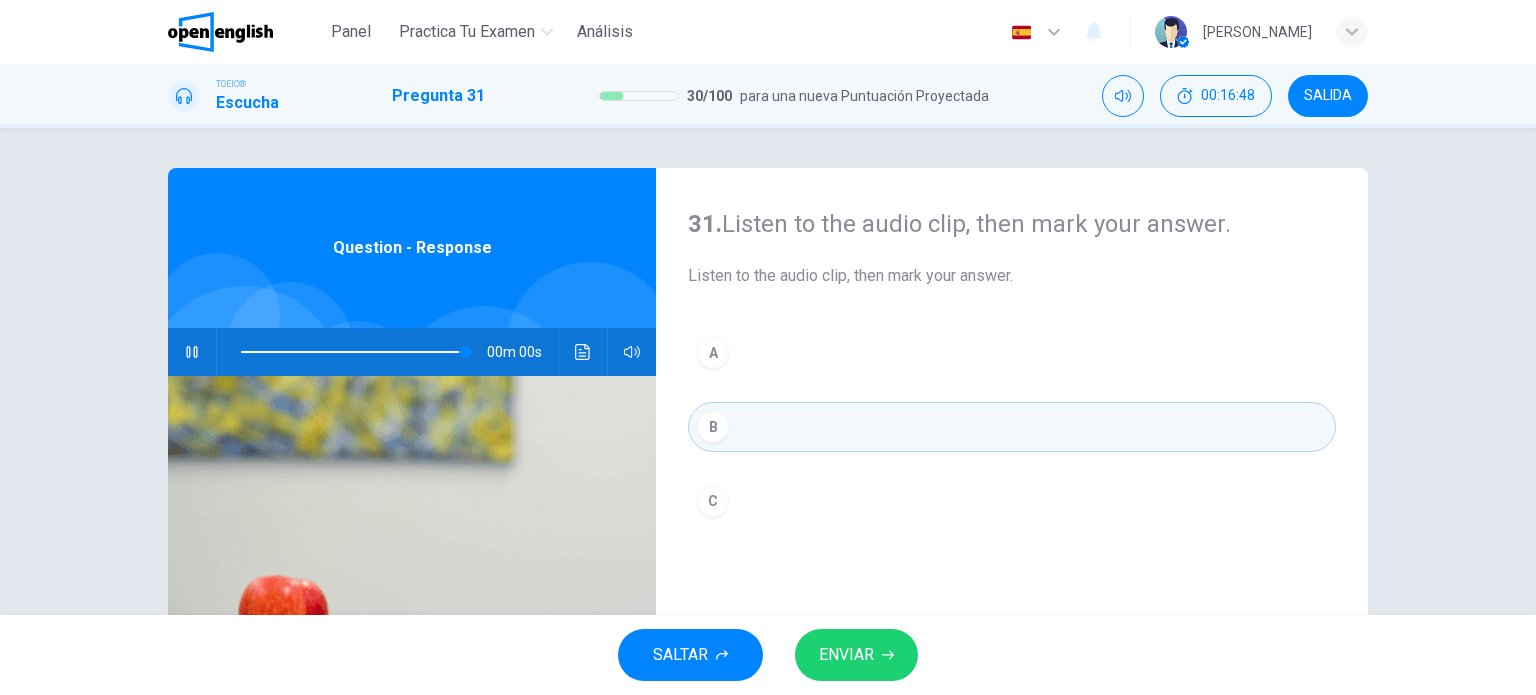 click on "ENVIAR" at bounding box center (846, 655) 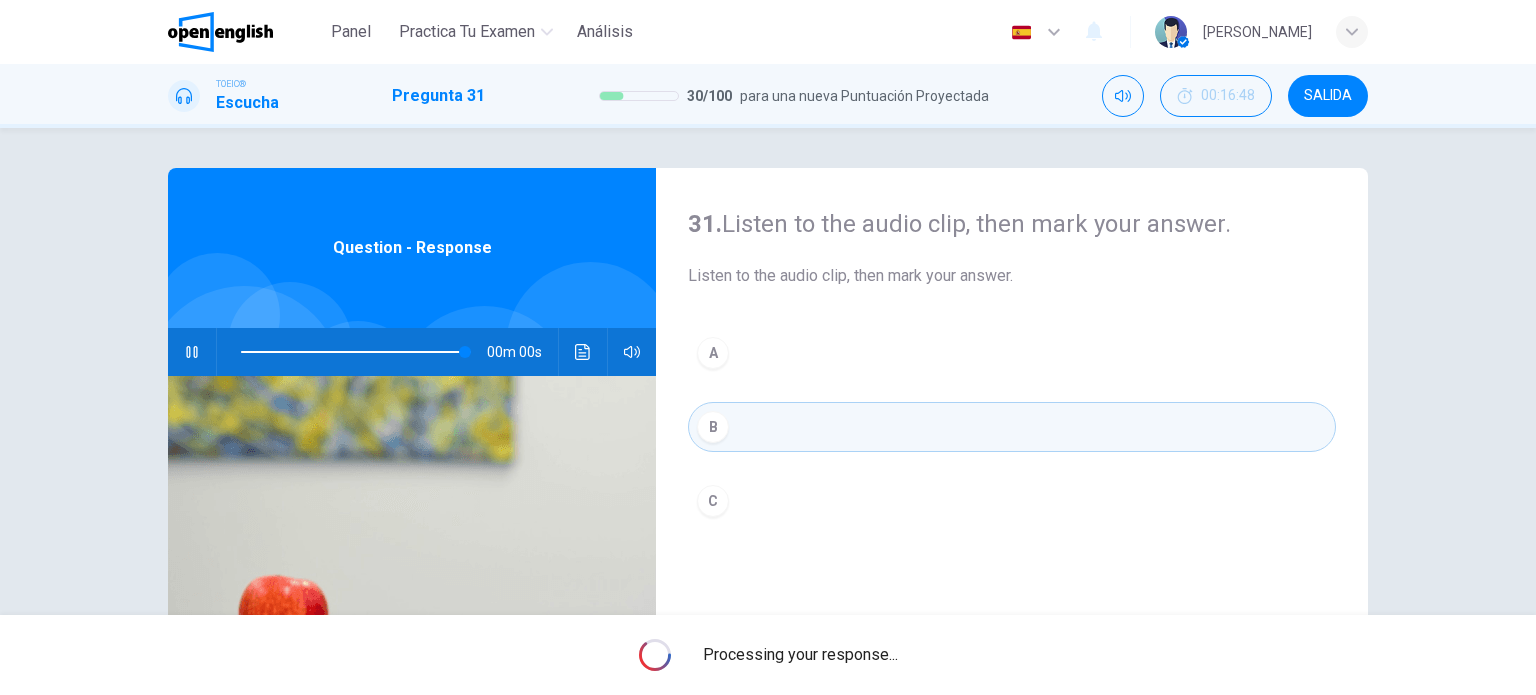 type on "*" 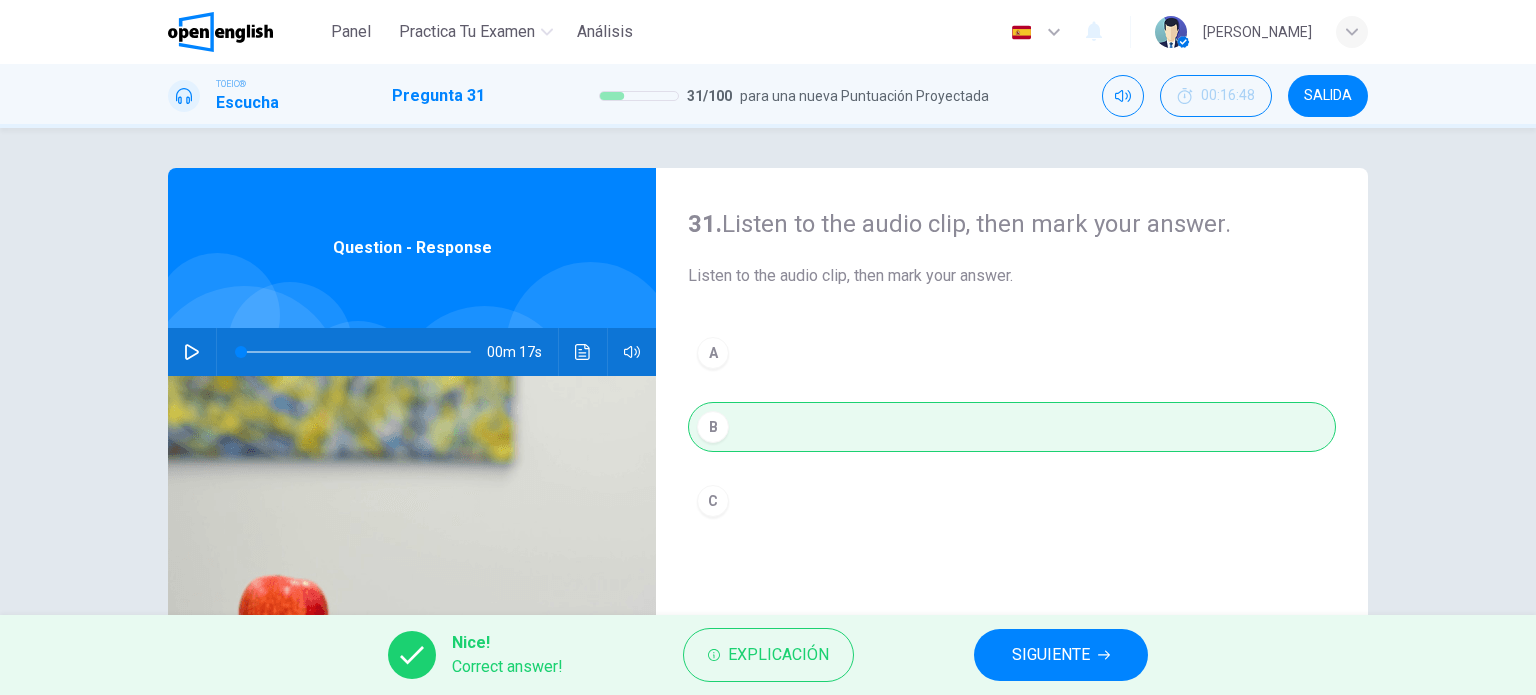 click on "SIGUIENTE" at bounding box center (1061, 655) 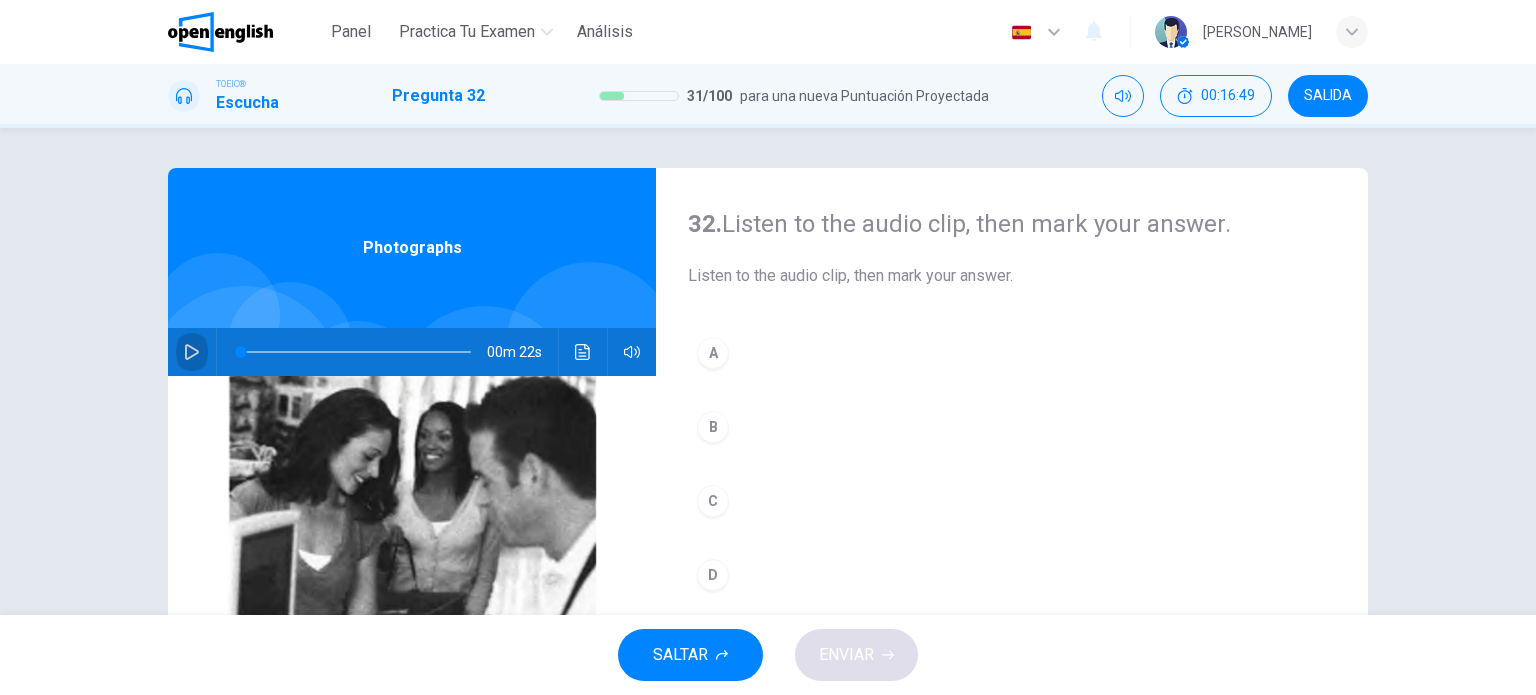 click 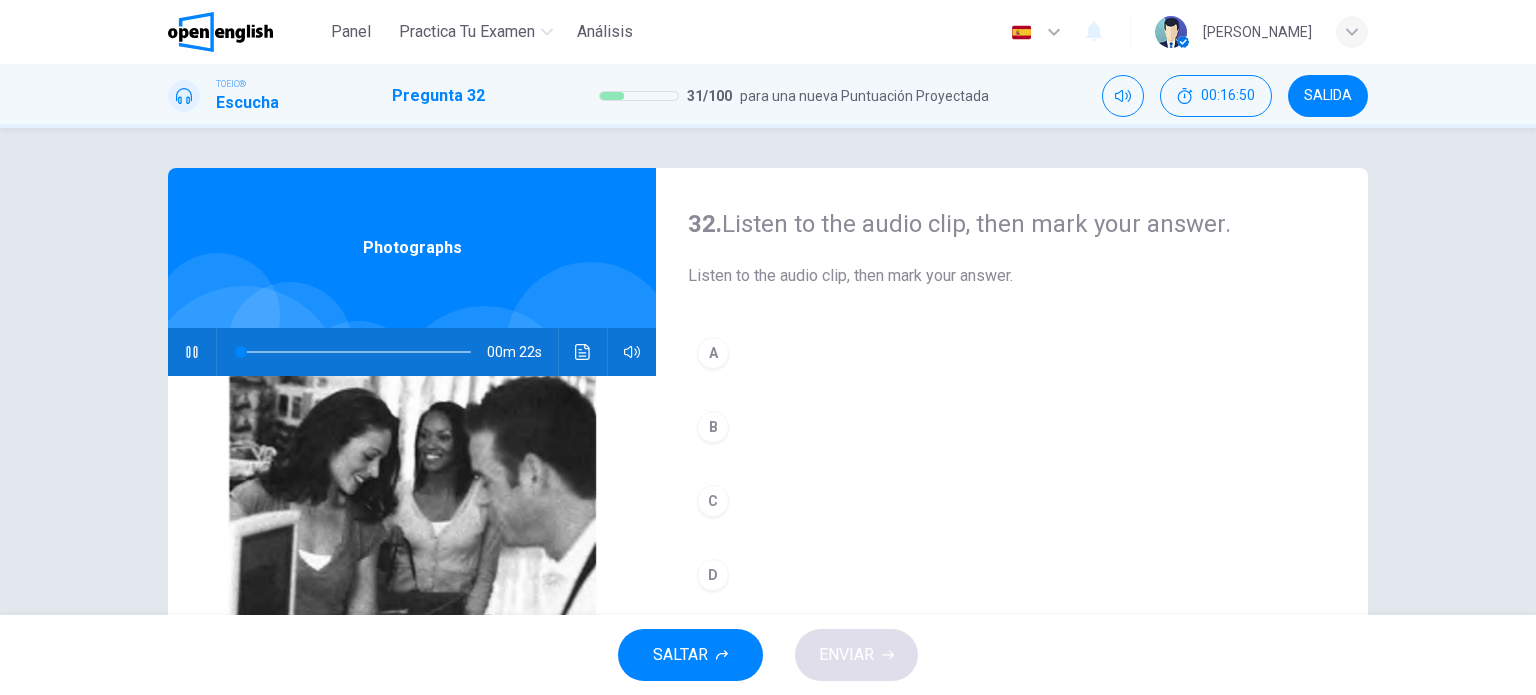 scroll, scrollTop: 200, scrollLeft: 0, axis: vertical 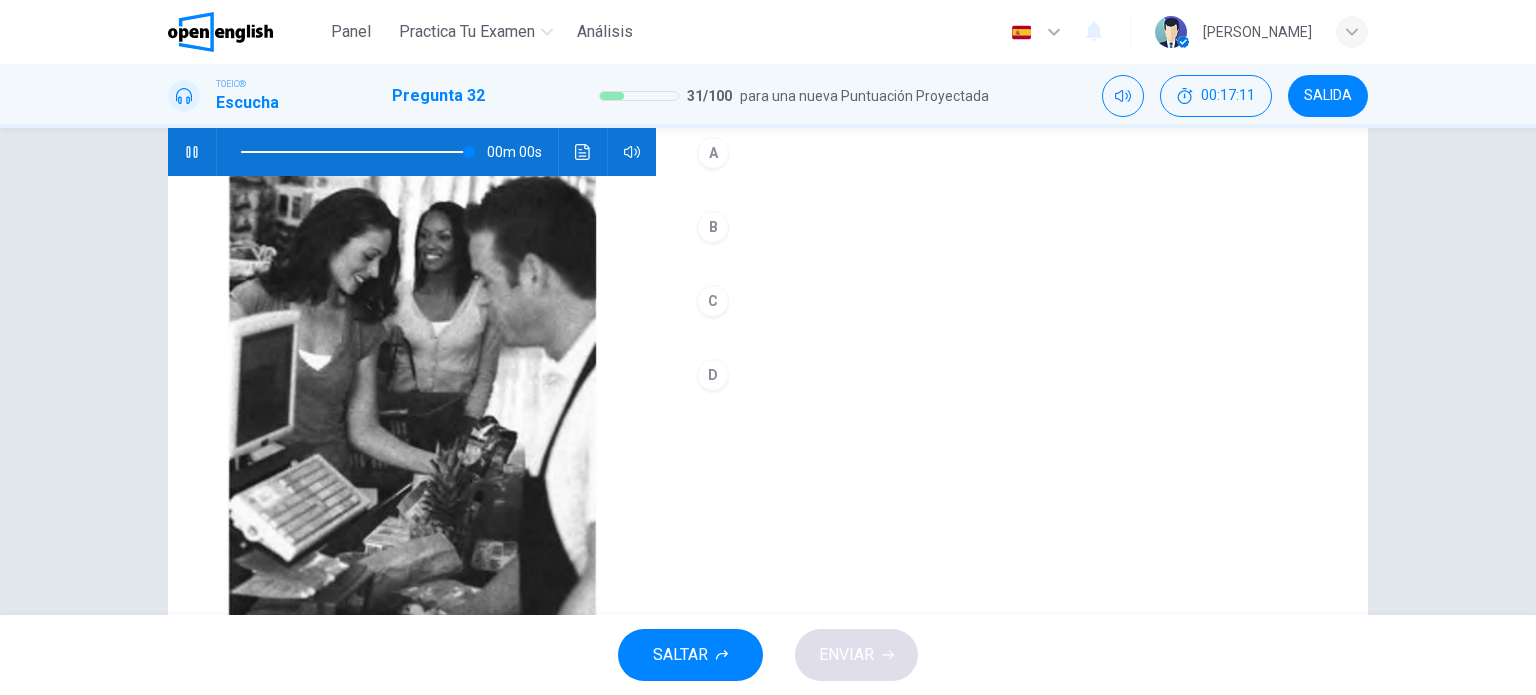 type on "*" 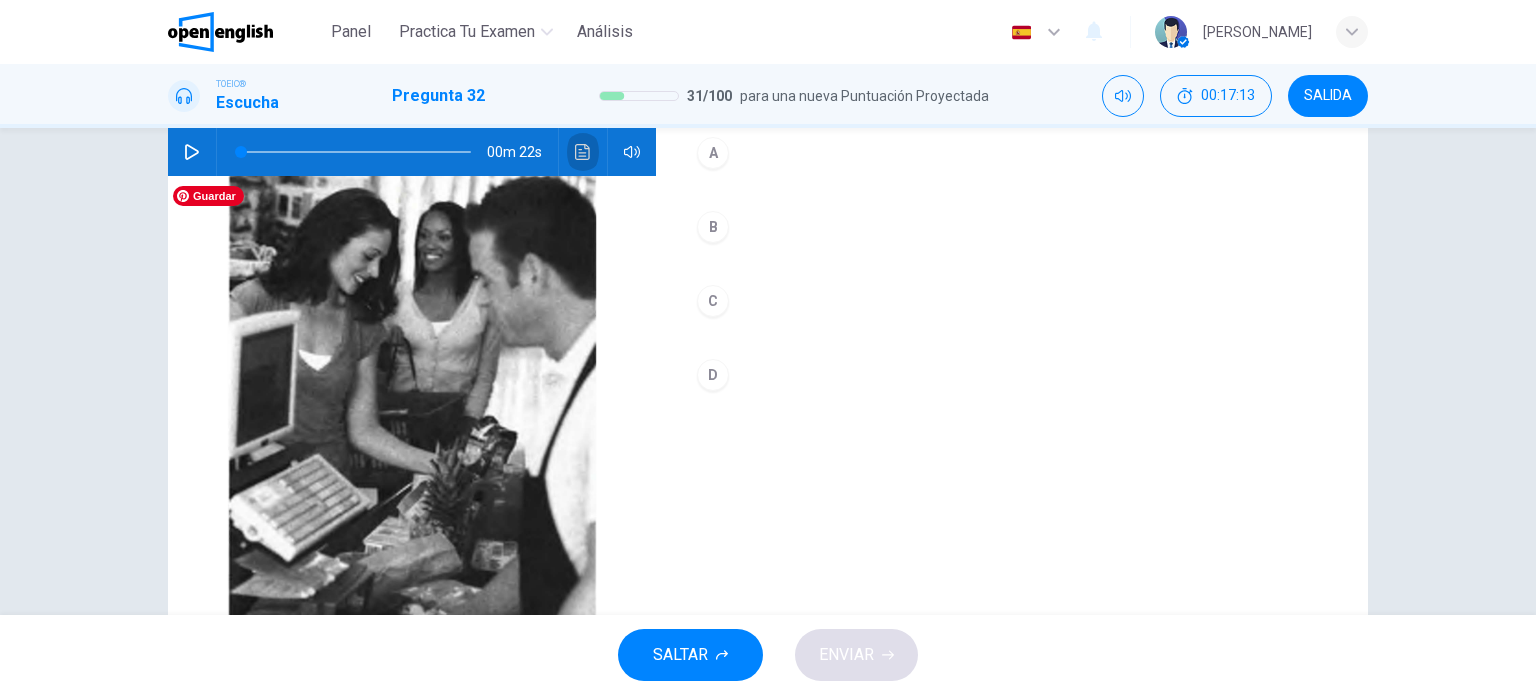 click 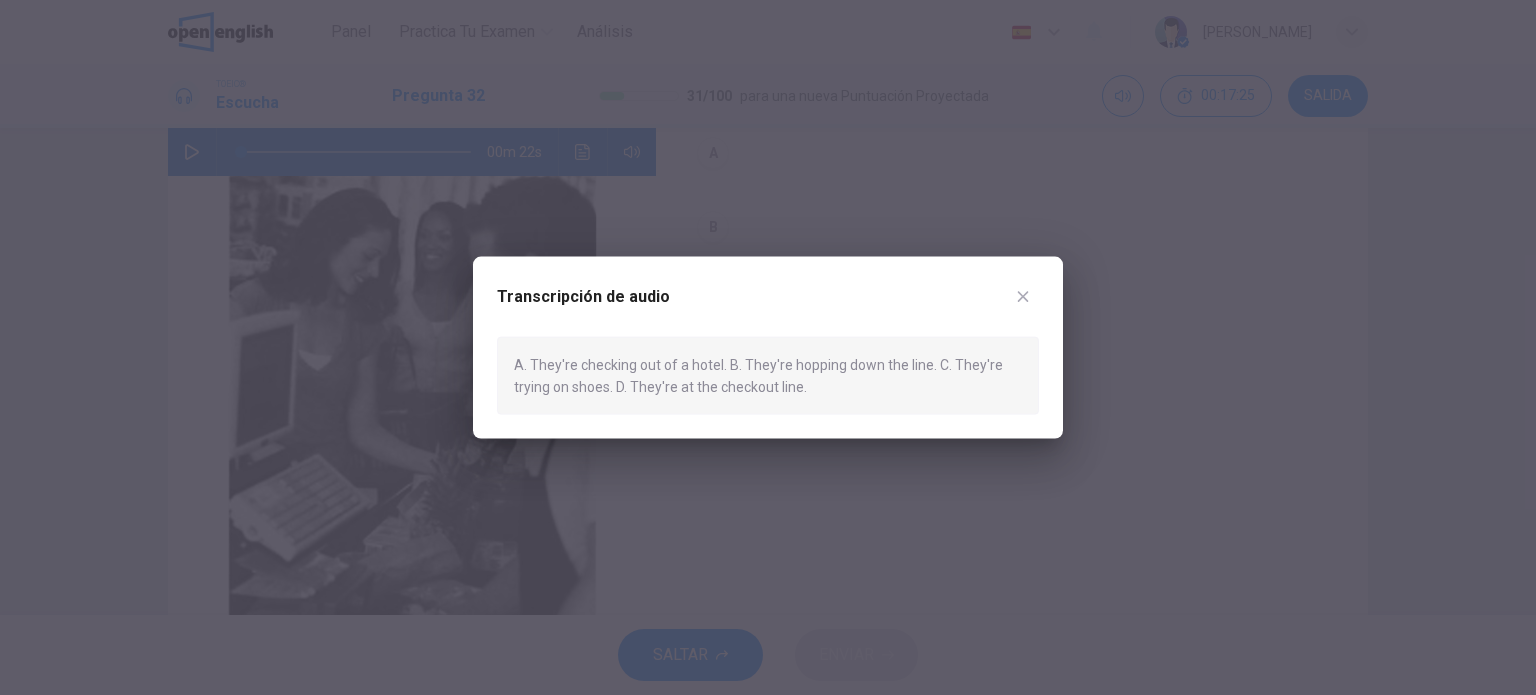 click 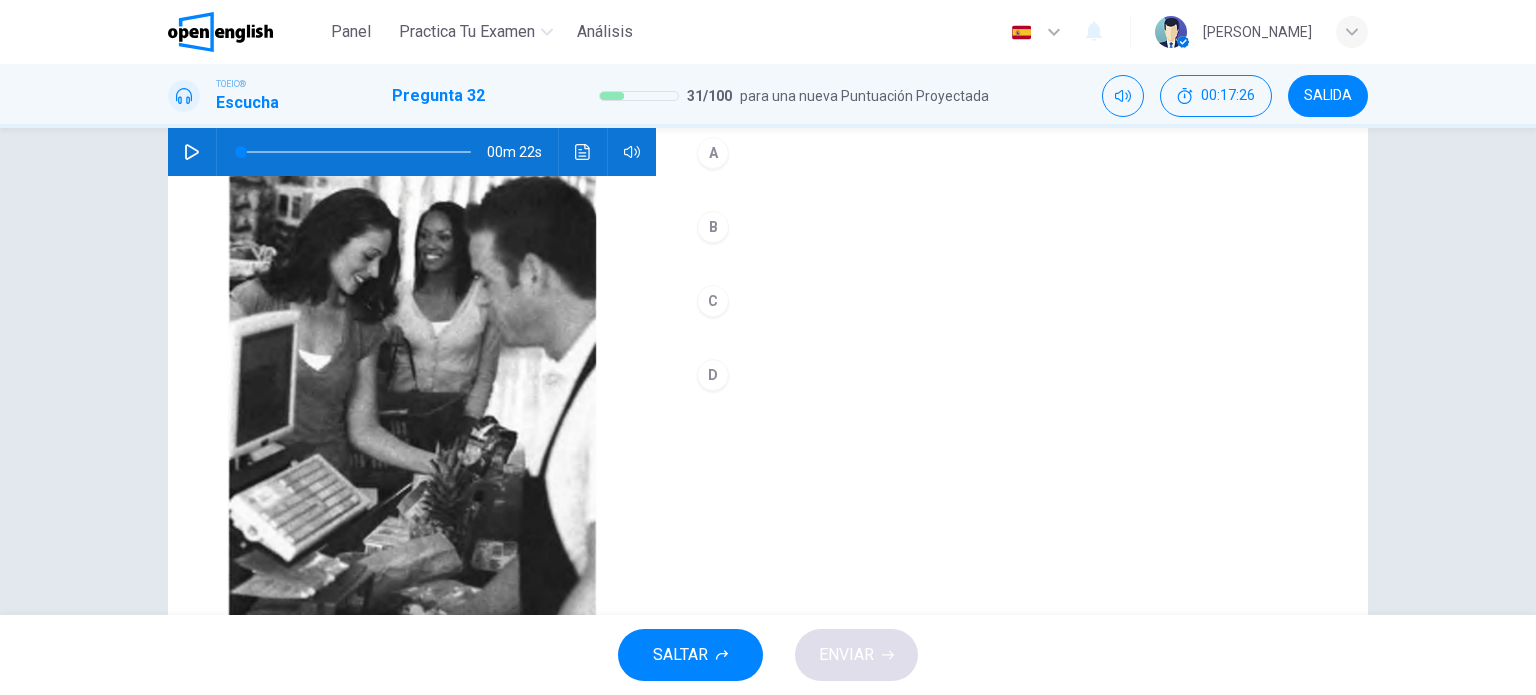 click on "D" at bounding box center (713, 375) 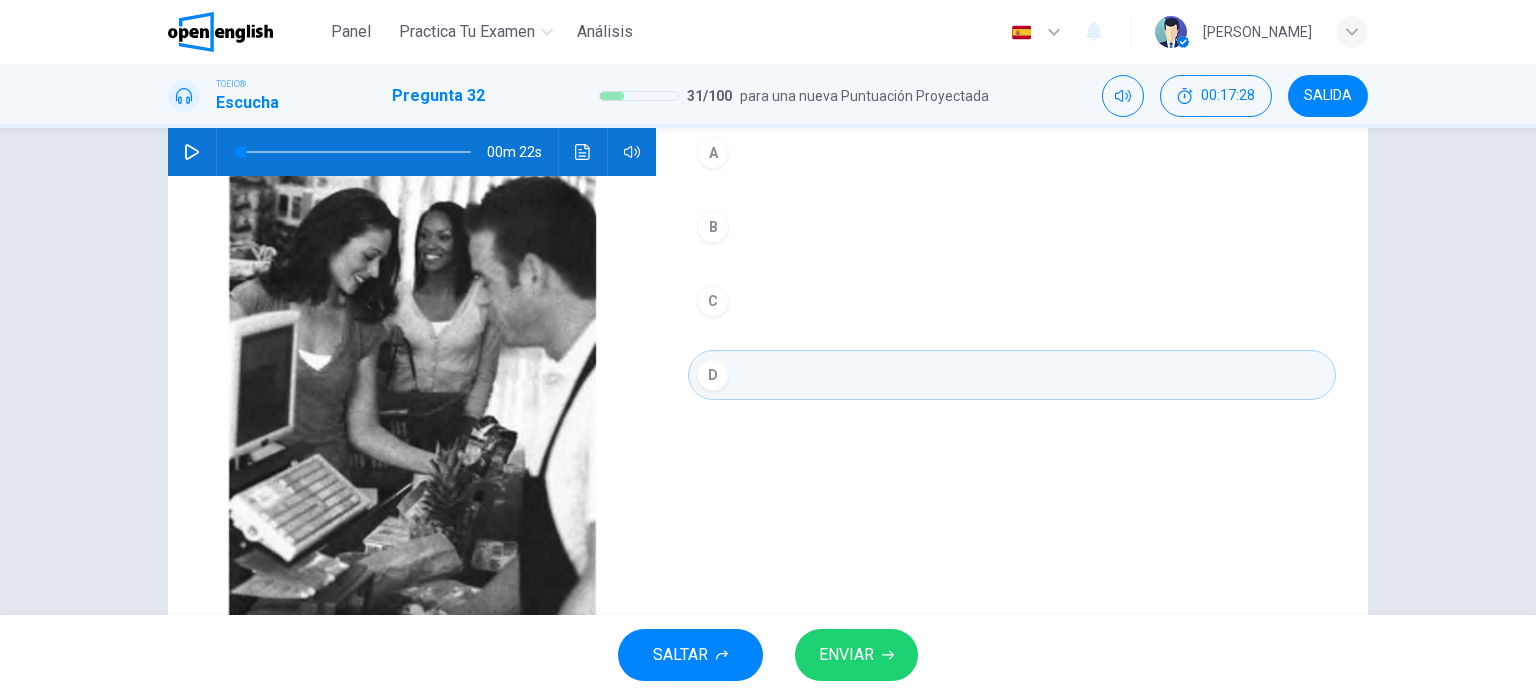 click on "ENVIAR" at bounding box center (846, 655) 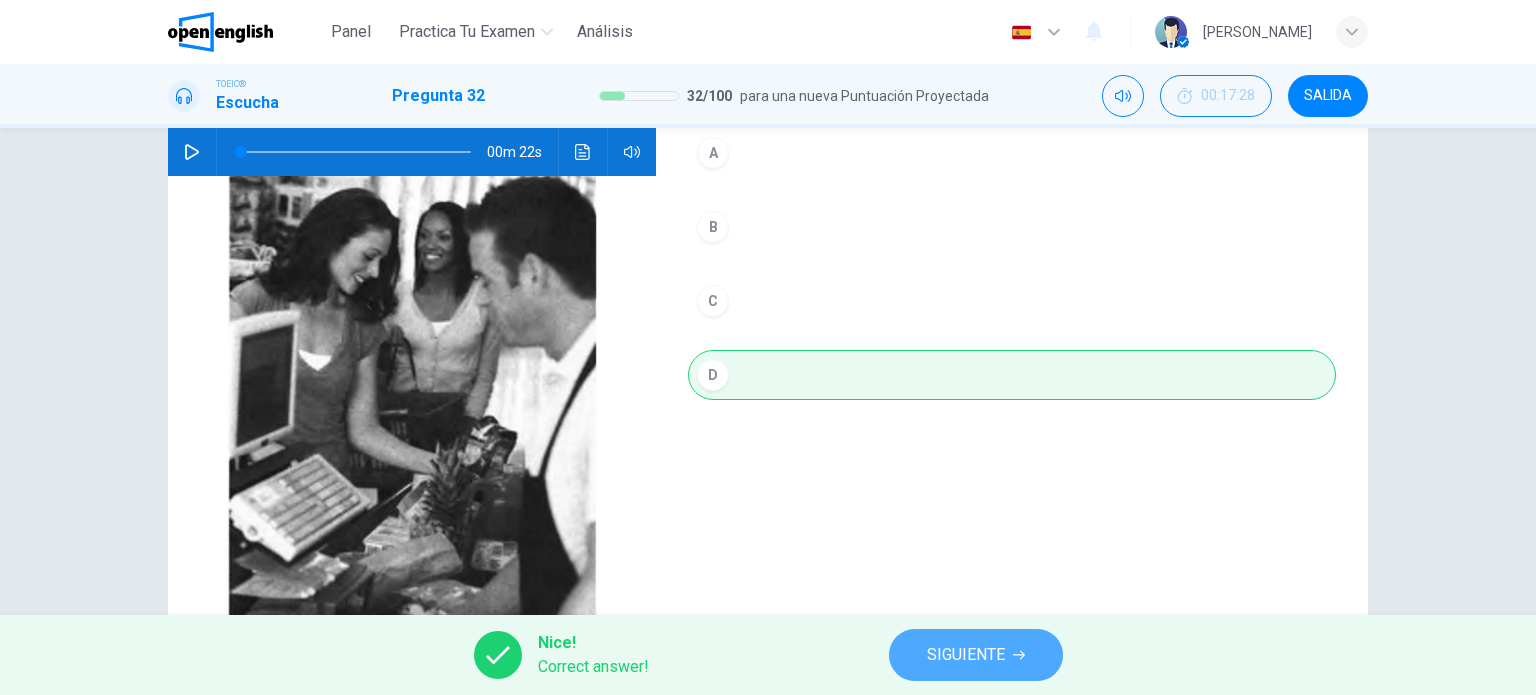 click on "SIGUIENTE" at bounding box center (966, 655) 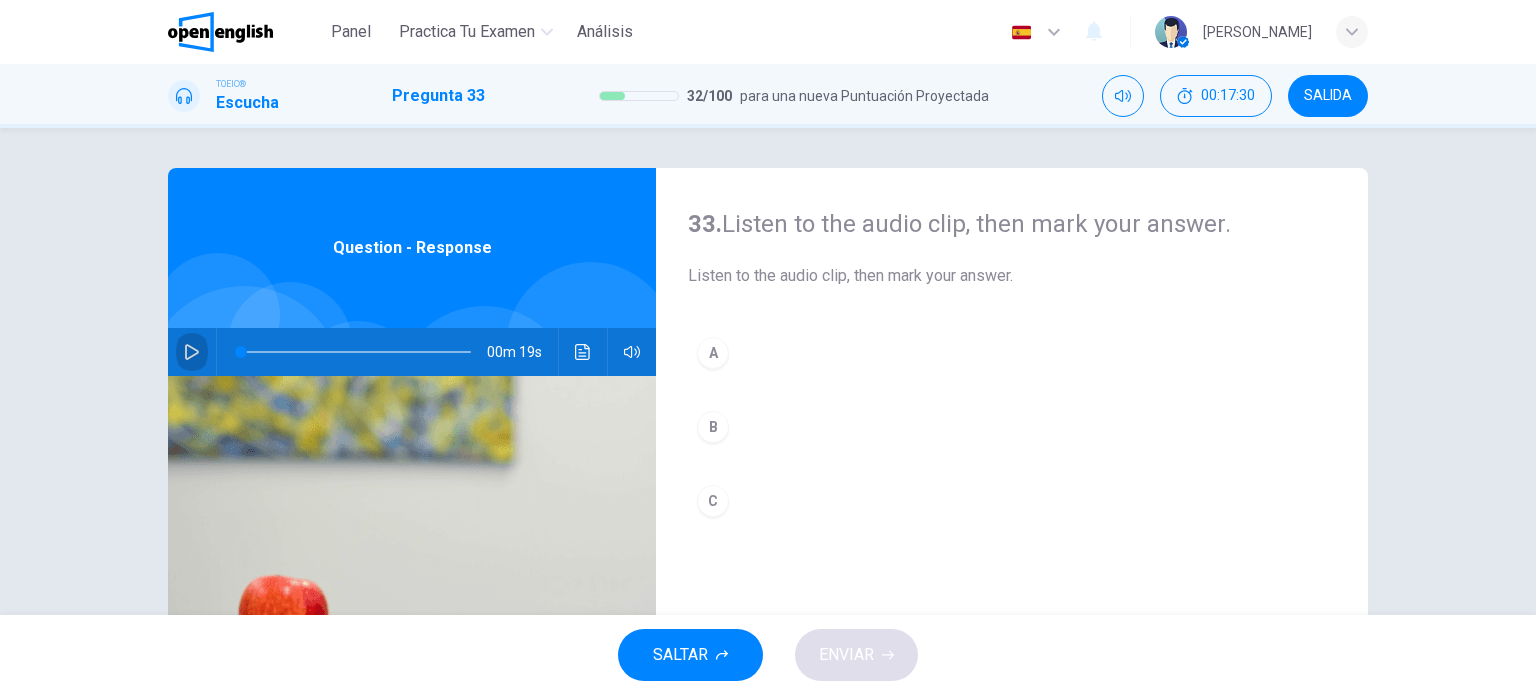 click 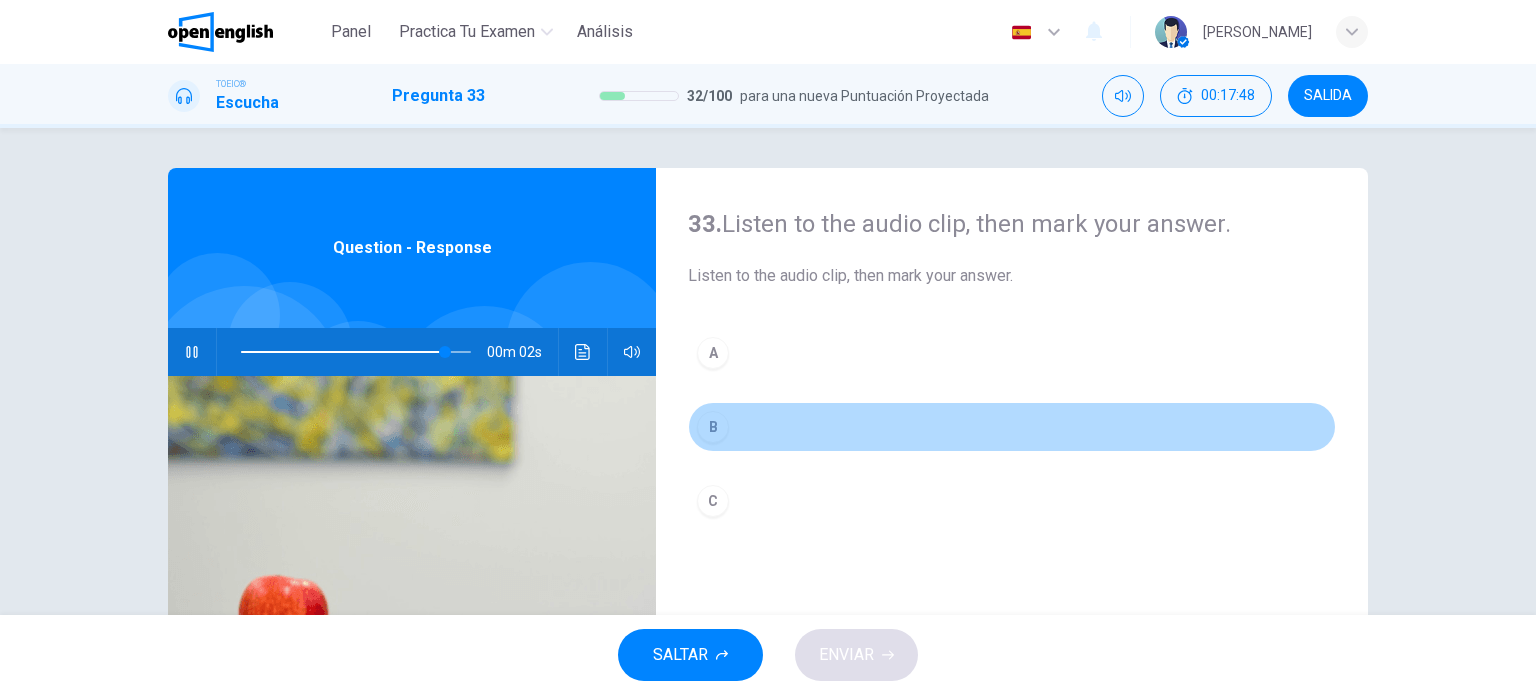 click on "B" at bounding box center [713, 427] 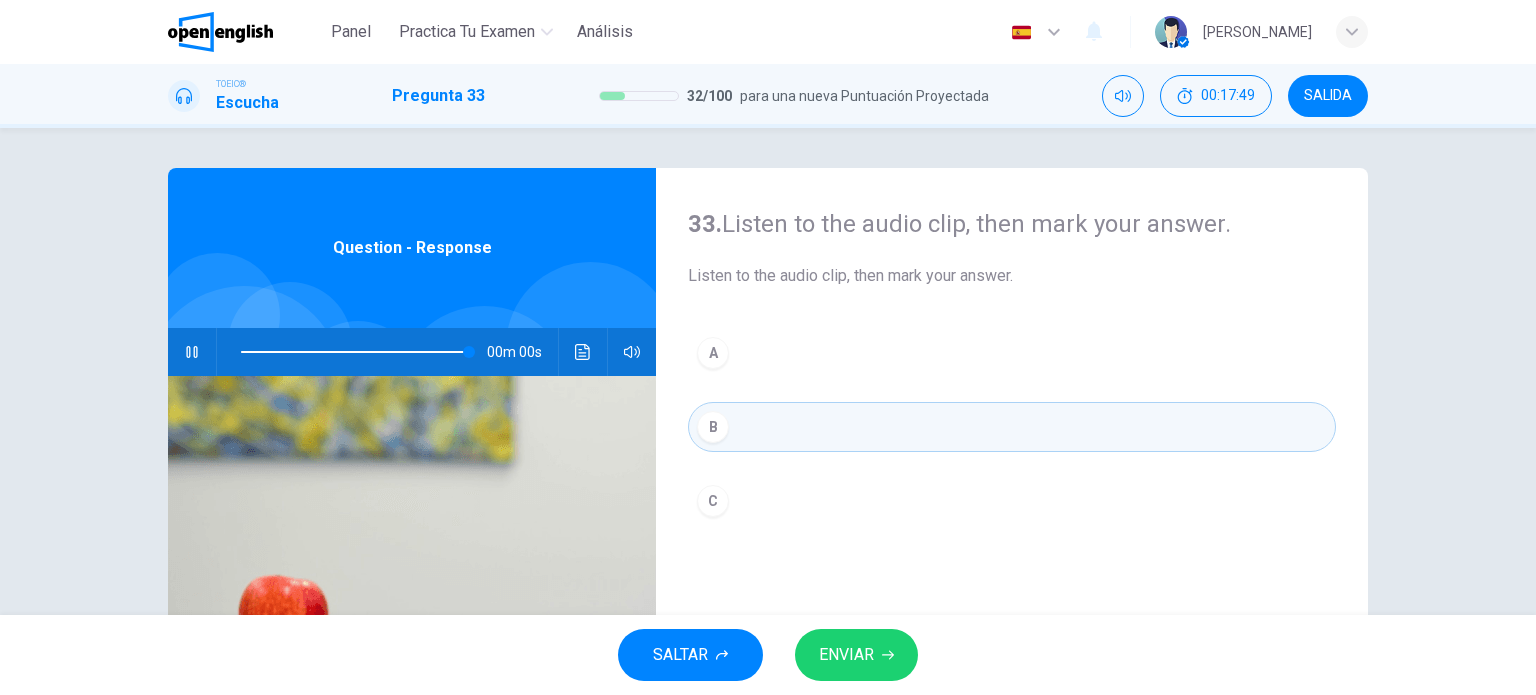 type on "*" 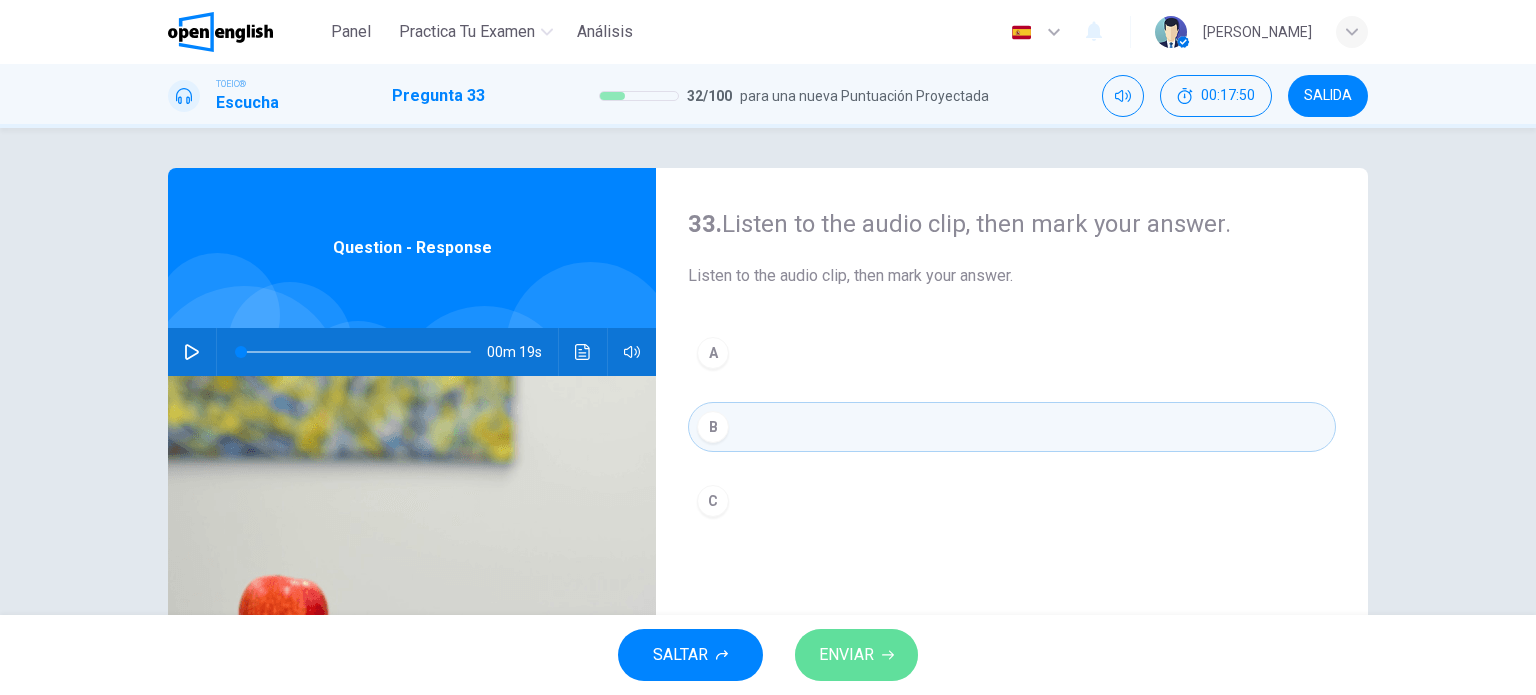 click on "ENVIAR" at bounding box center [856, 655] 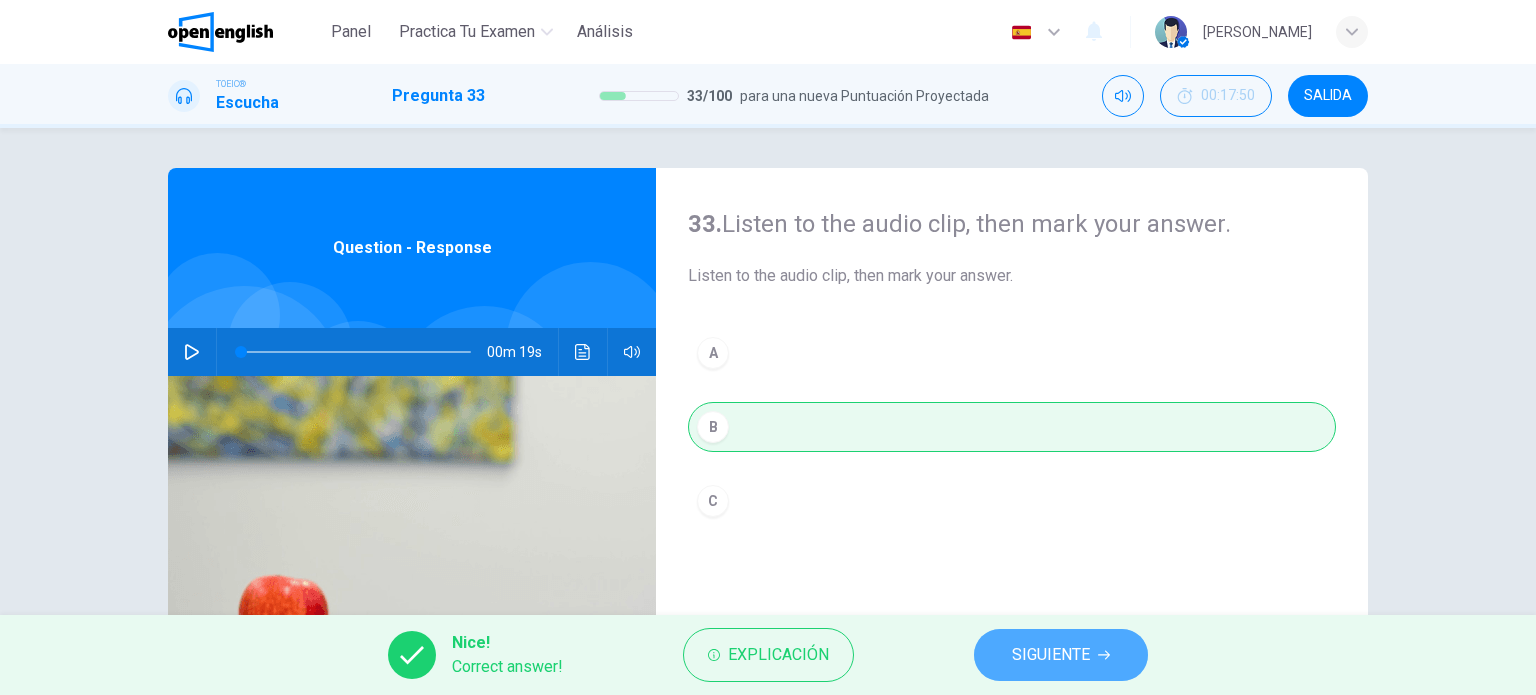click on "SIGUIENTE" at bounding box center (1051, 655) 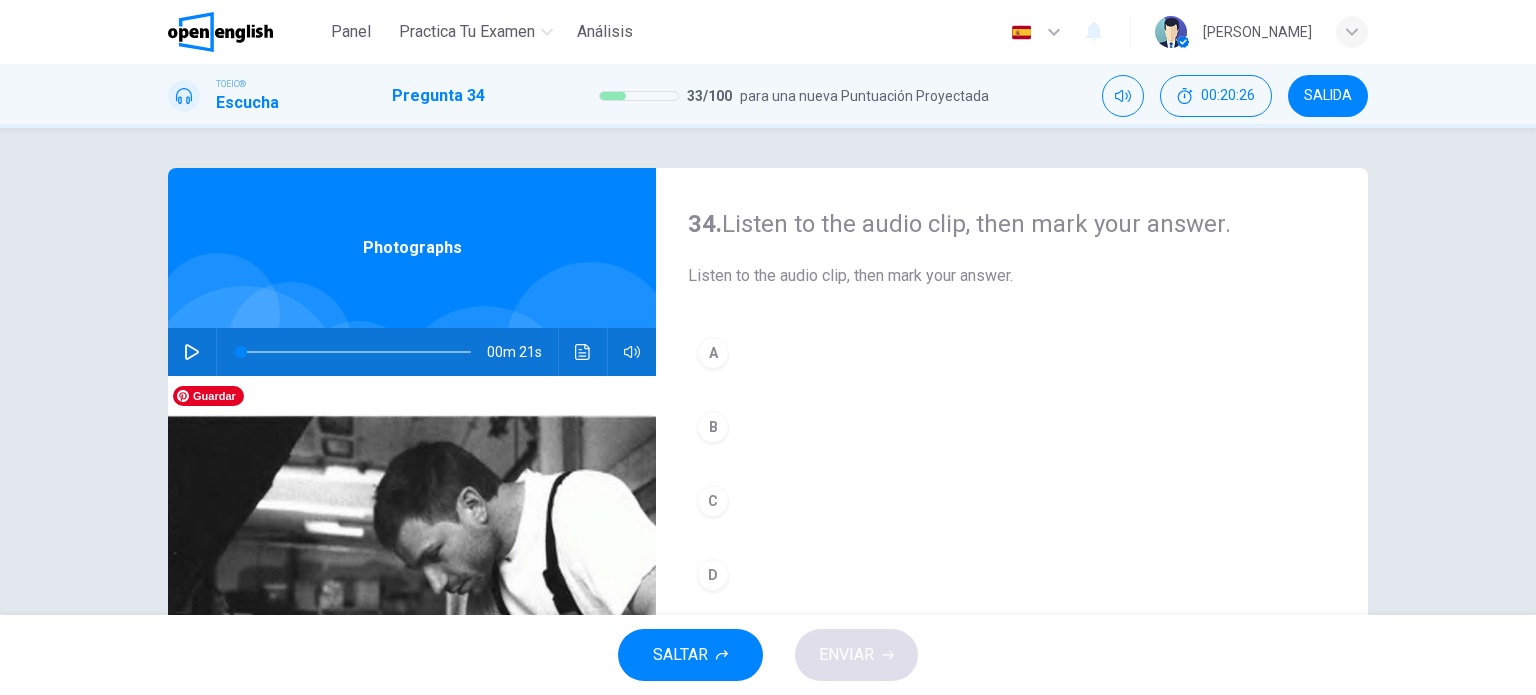click 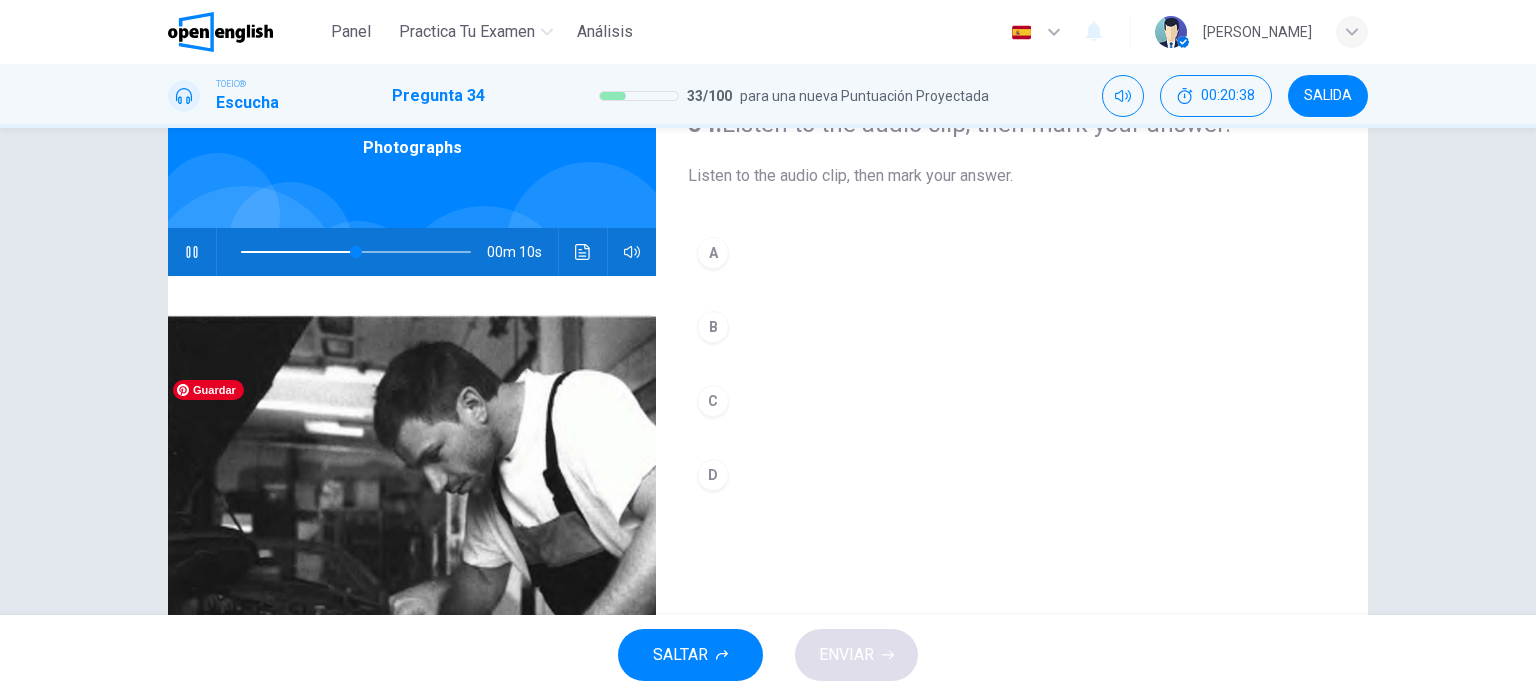 scroll, scrollTop: 88, scrollLeft: 0, axis: vertical 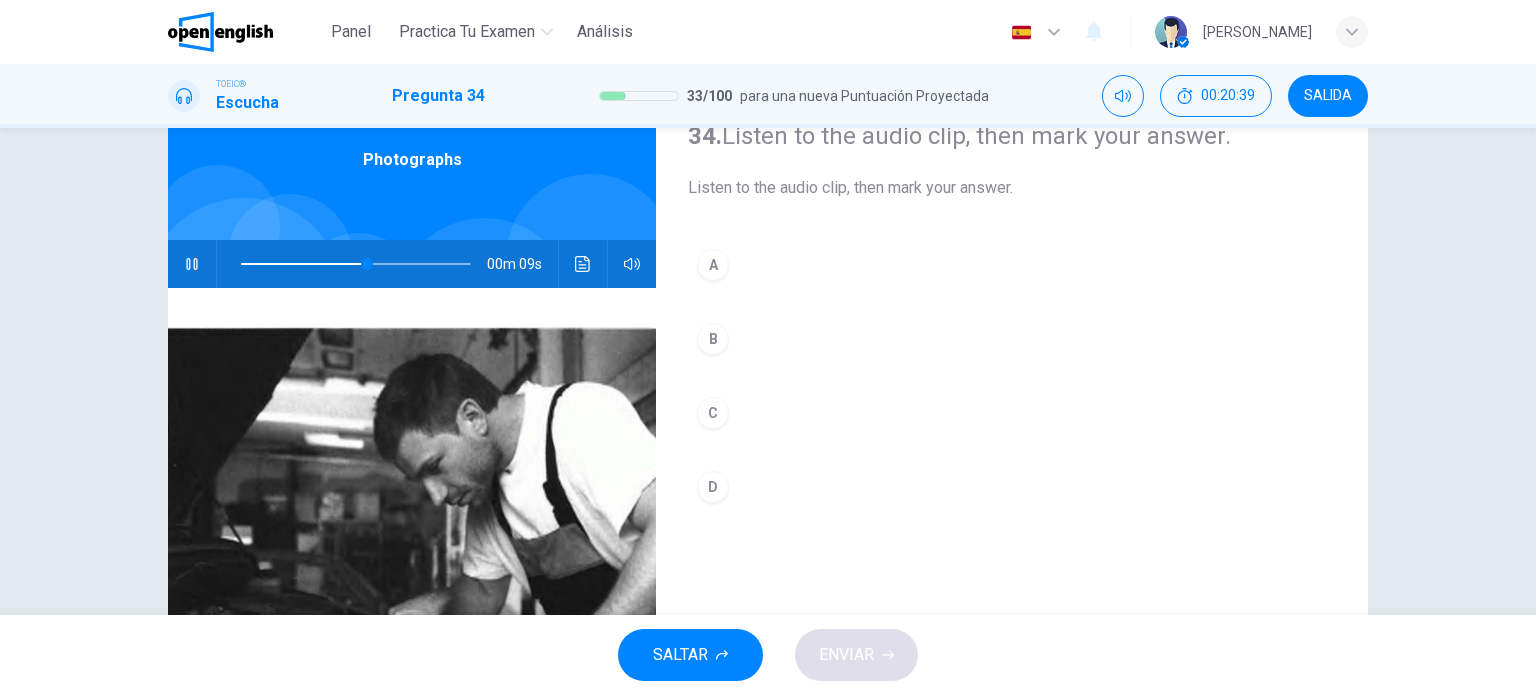 click on "A" at bounding box center (713, 265) 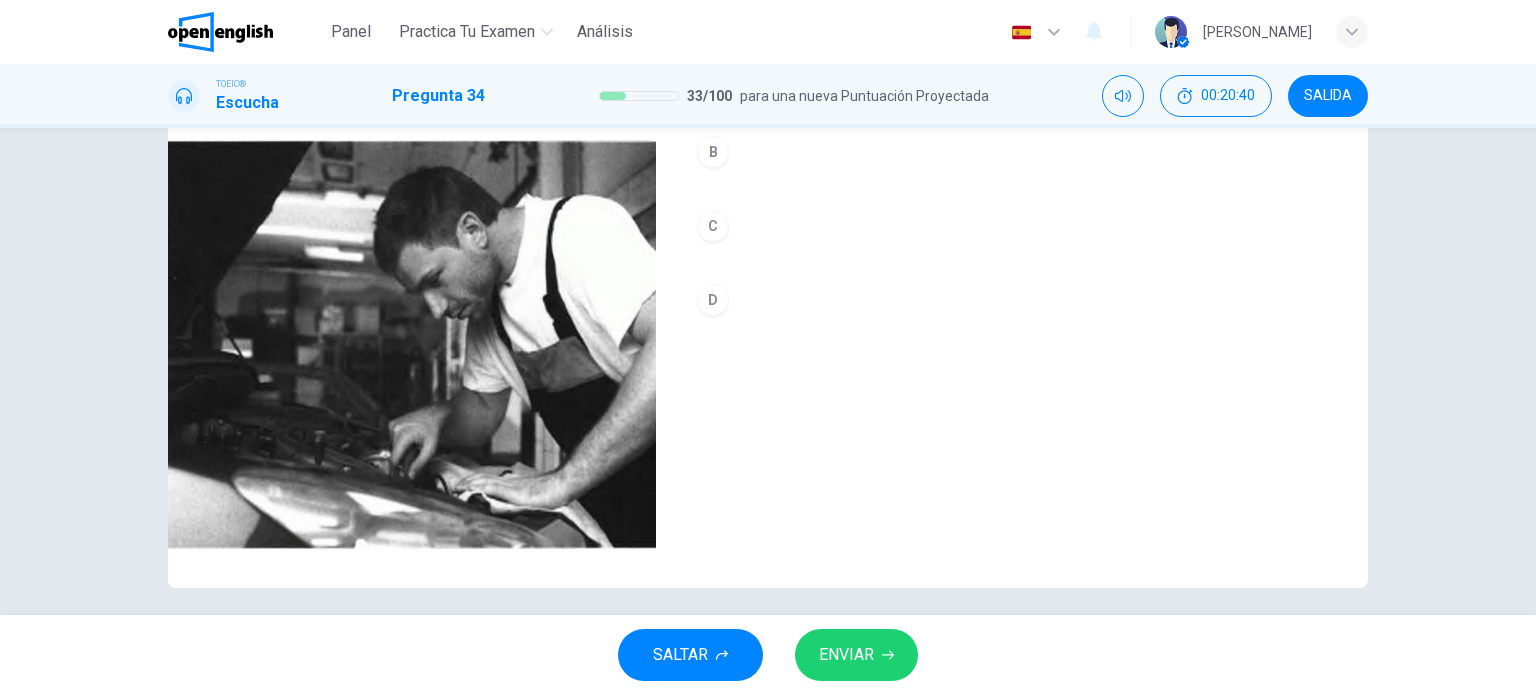 scroll, scrollTop: 288, scrollLeft: 0, axis: vertical 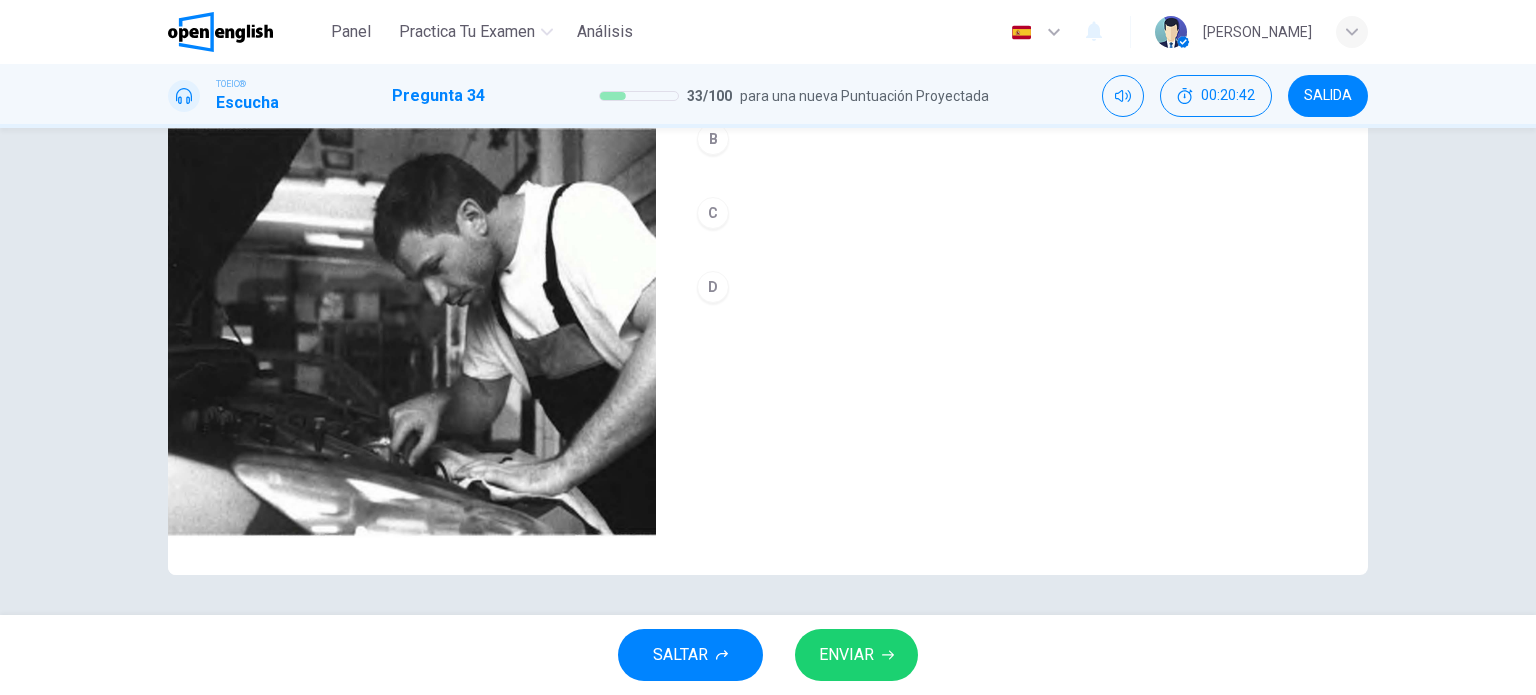 click on "ENVIAR" at bounding box center (846, 655) 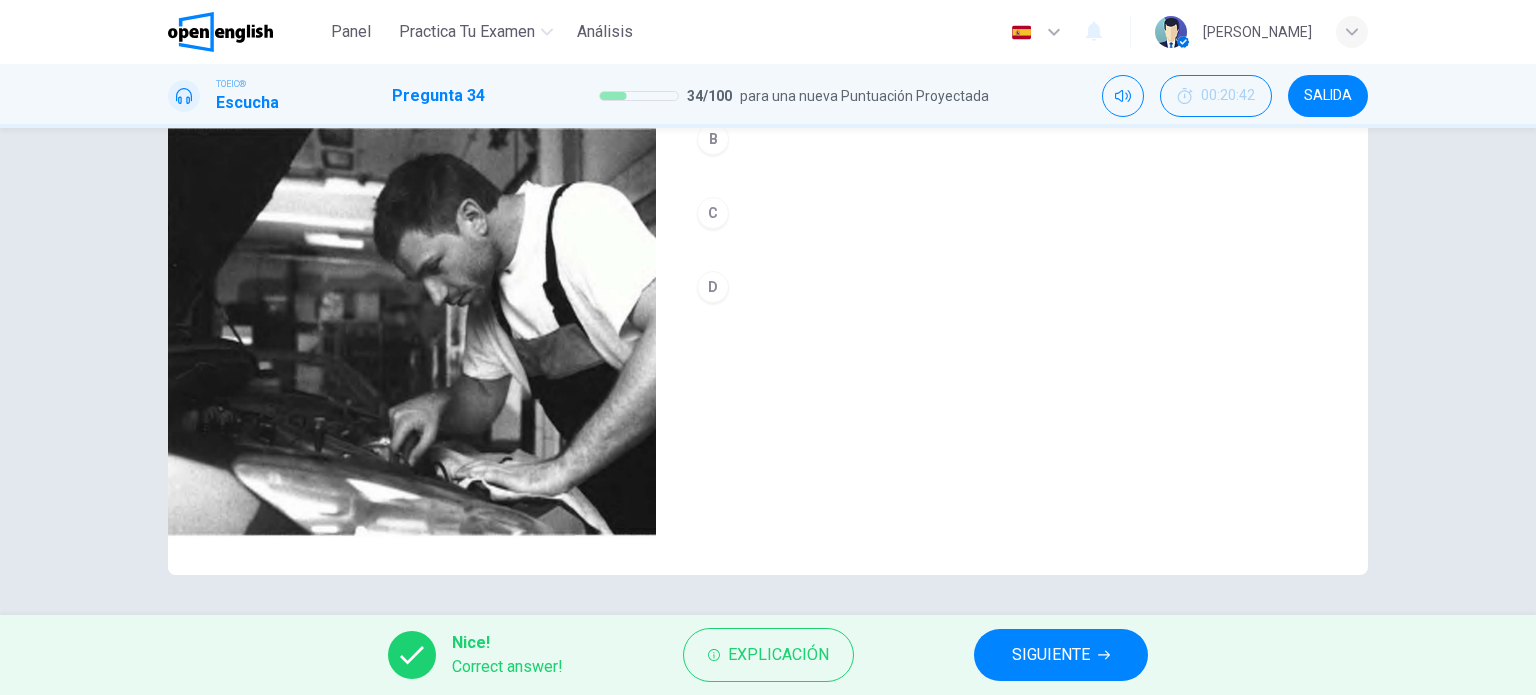 type on "**" 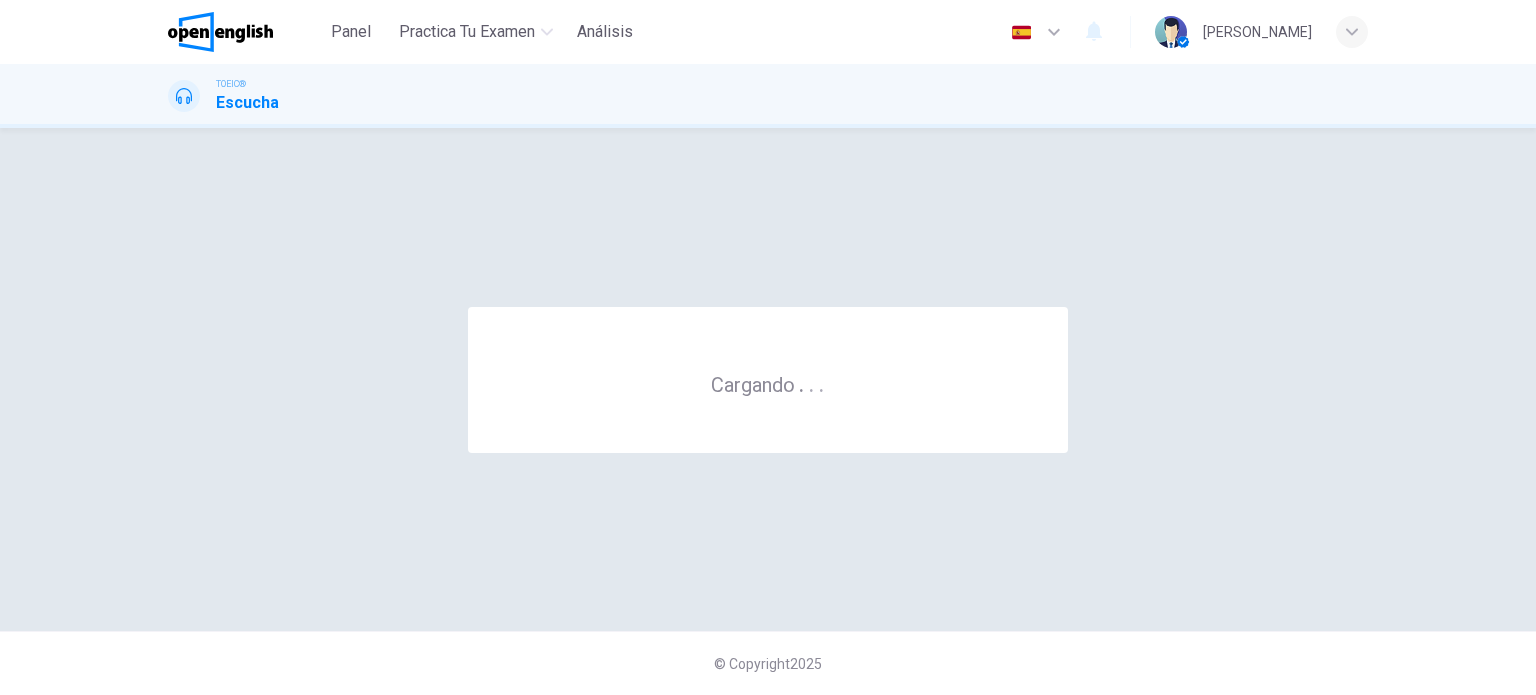 scroll, scrollTop: 0, scrollLeft: 0, axis: both 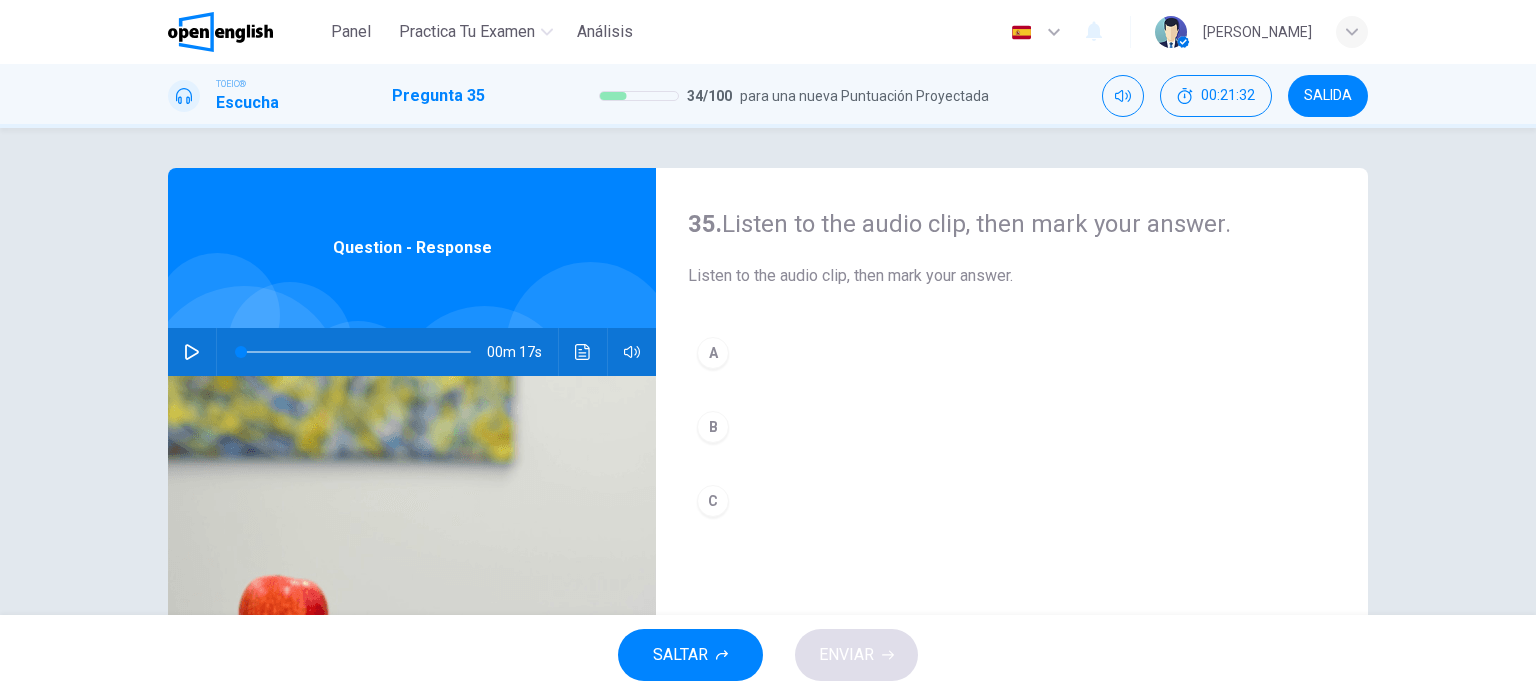 click 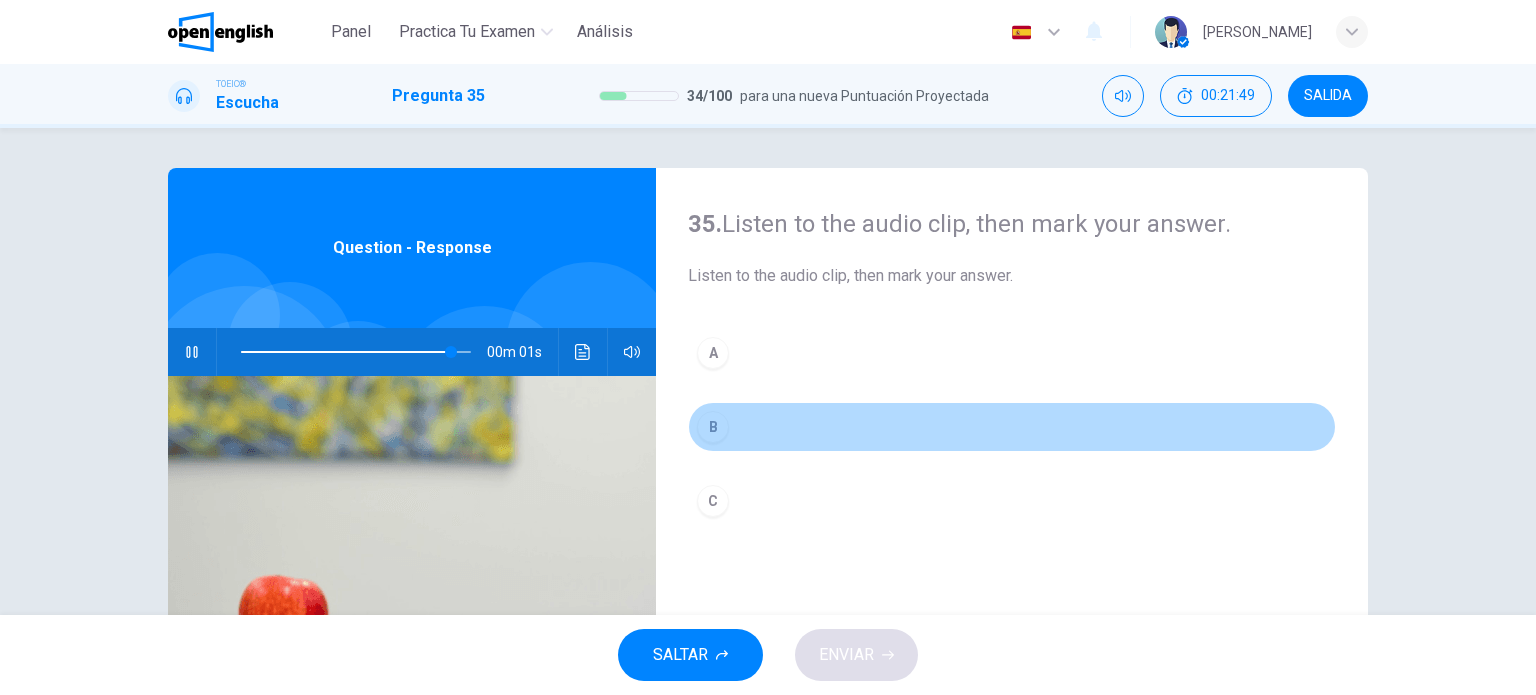 click on "B" at bounding box center [713, 427] 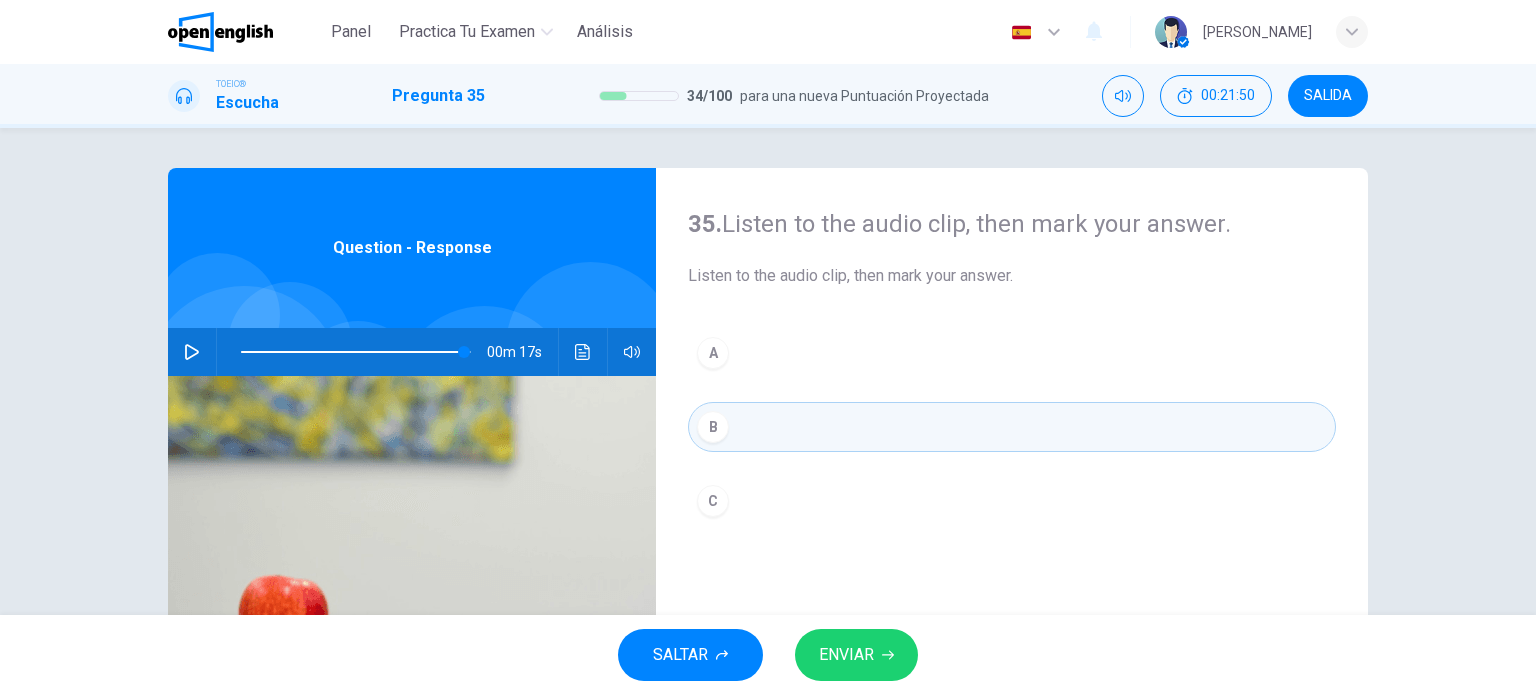 type on "*" 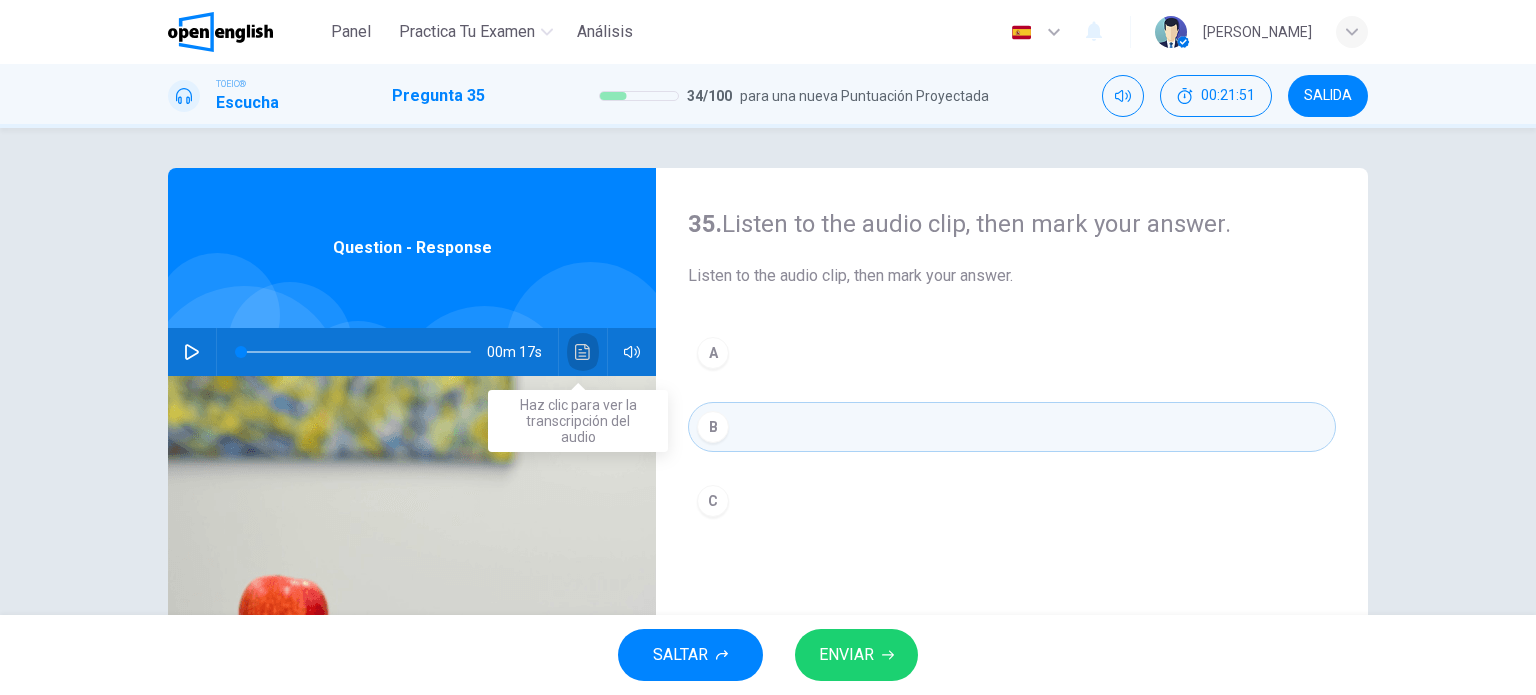 click 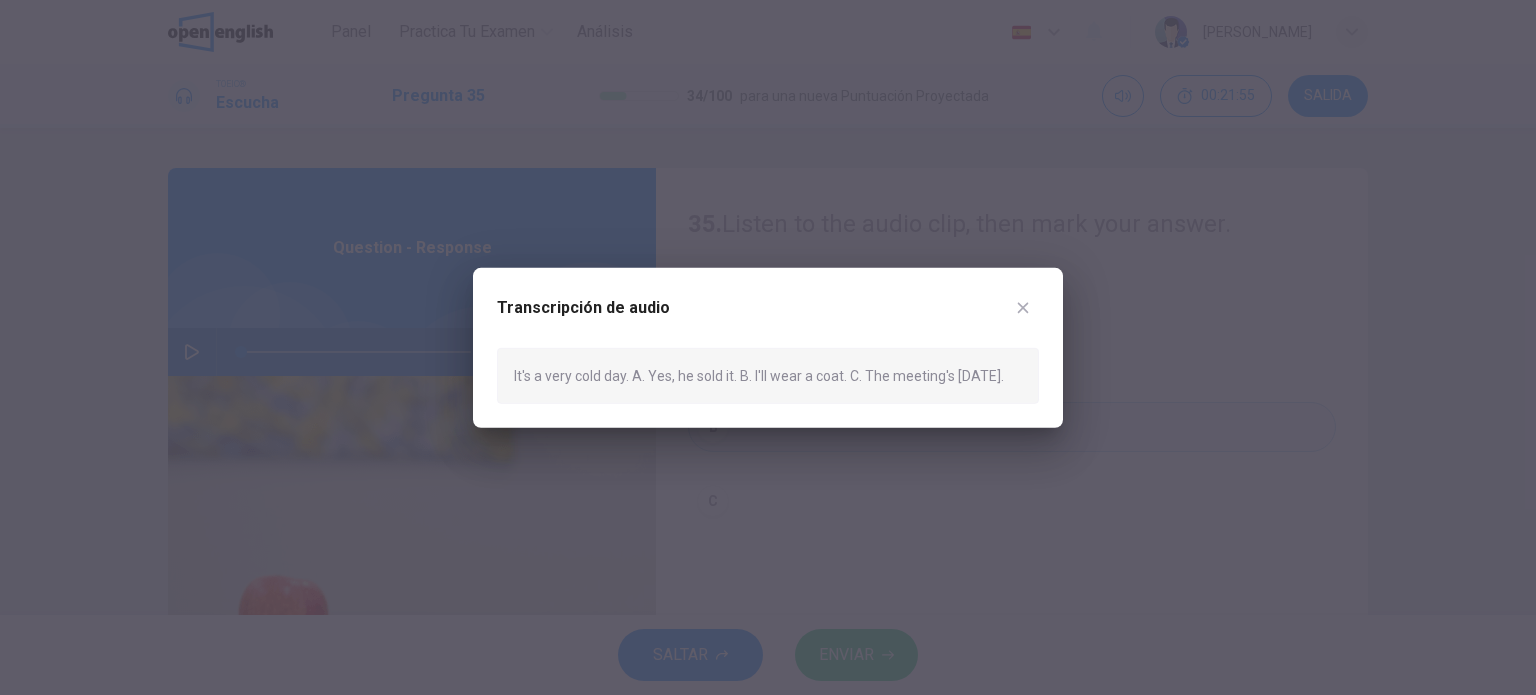 click 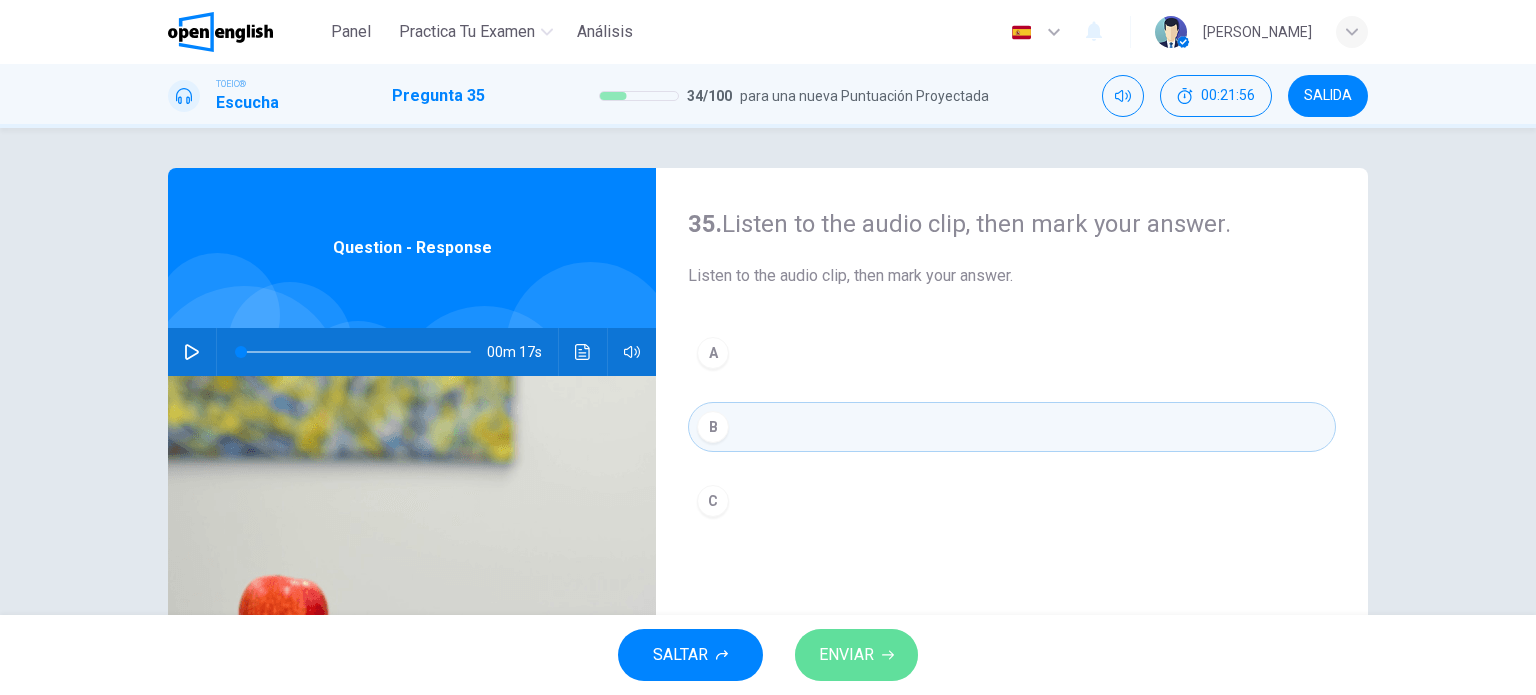 click on "ENVIAR" at bounding box center (856, 655) 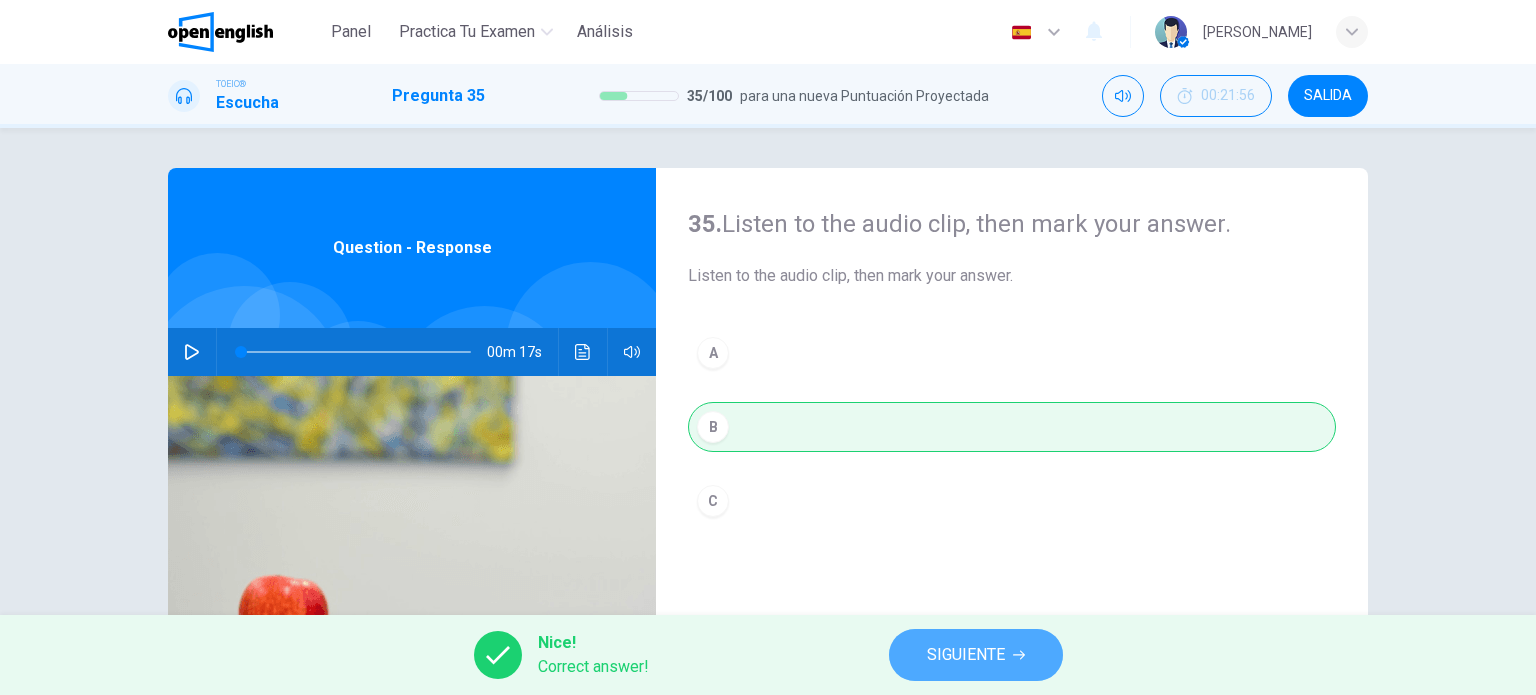 click on "SIGUIENTE" at bounding box center [966, 655] 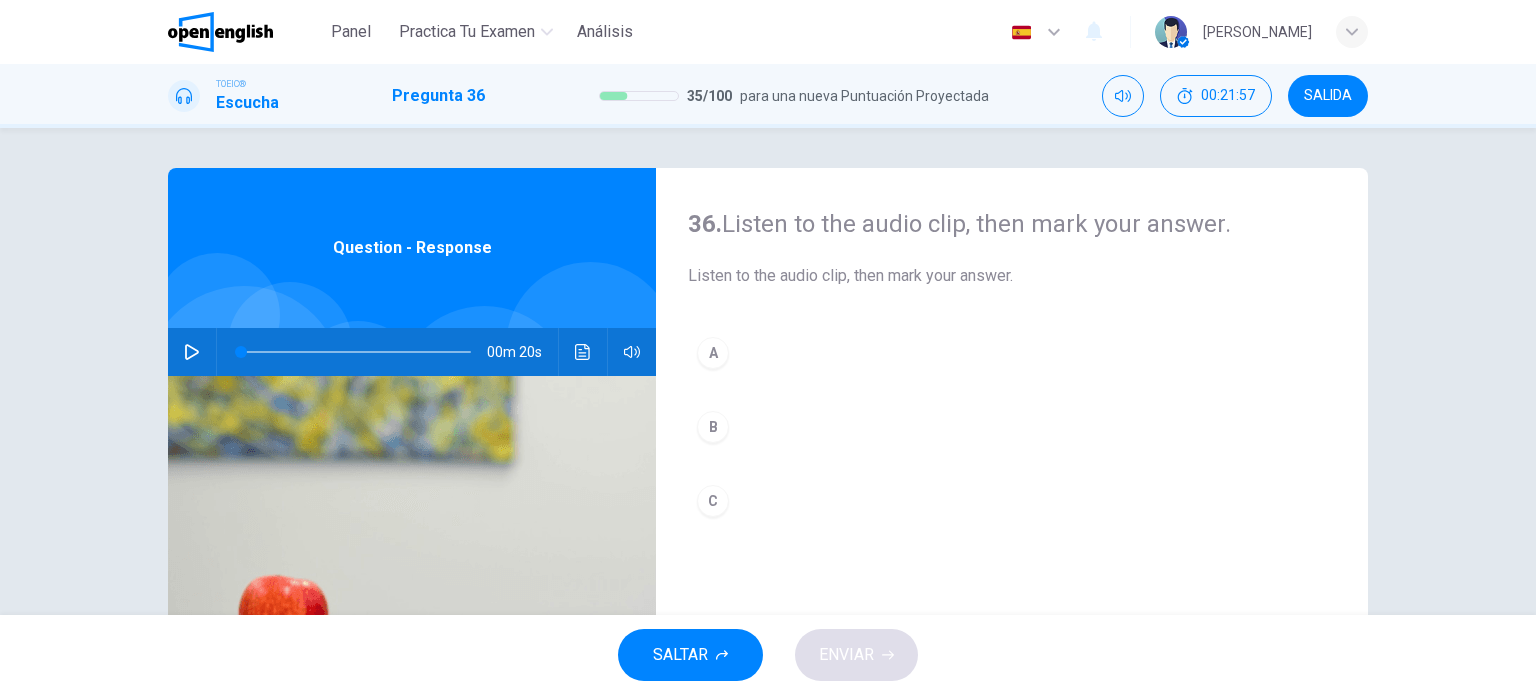 click 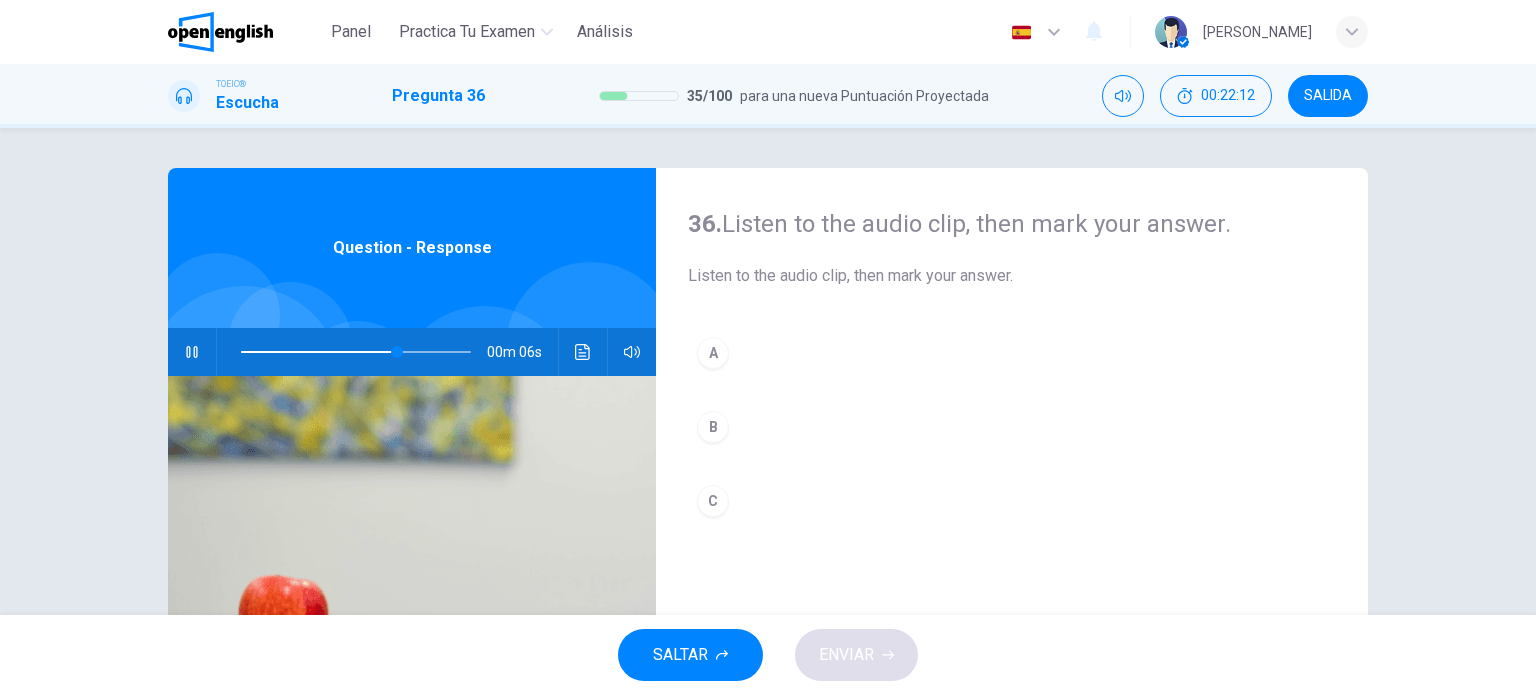click on "B" at bounding box center (1012, 427) 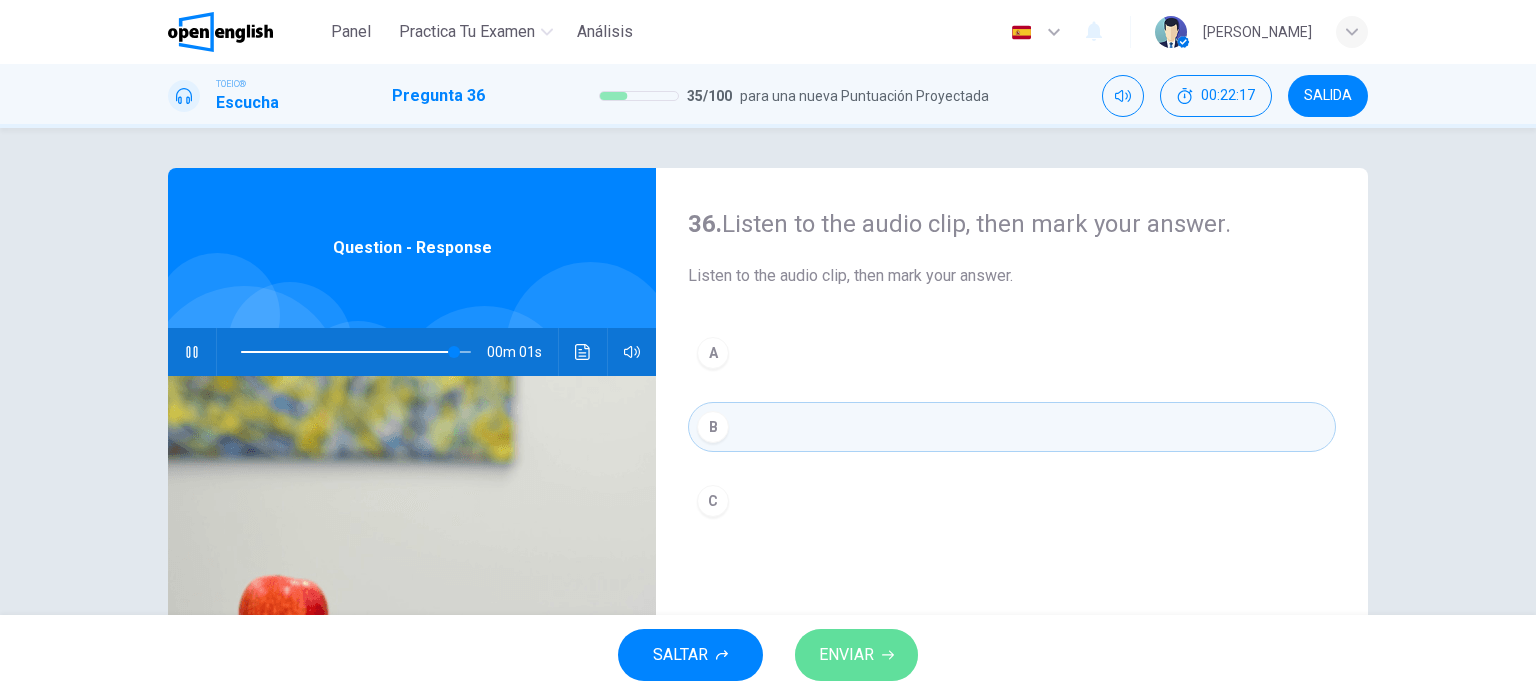 click on "ENVIAR" at bounding box center (846, 655) 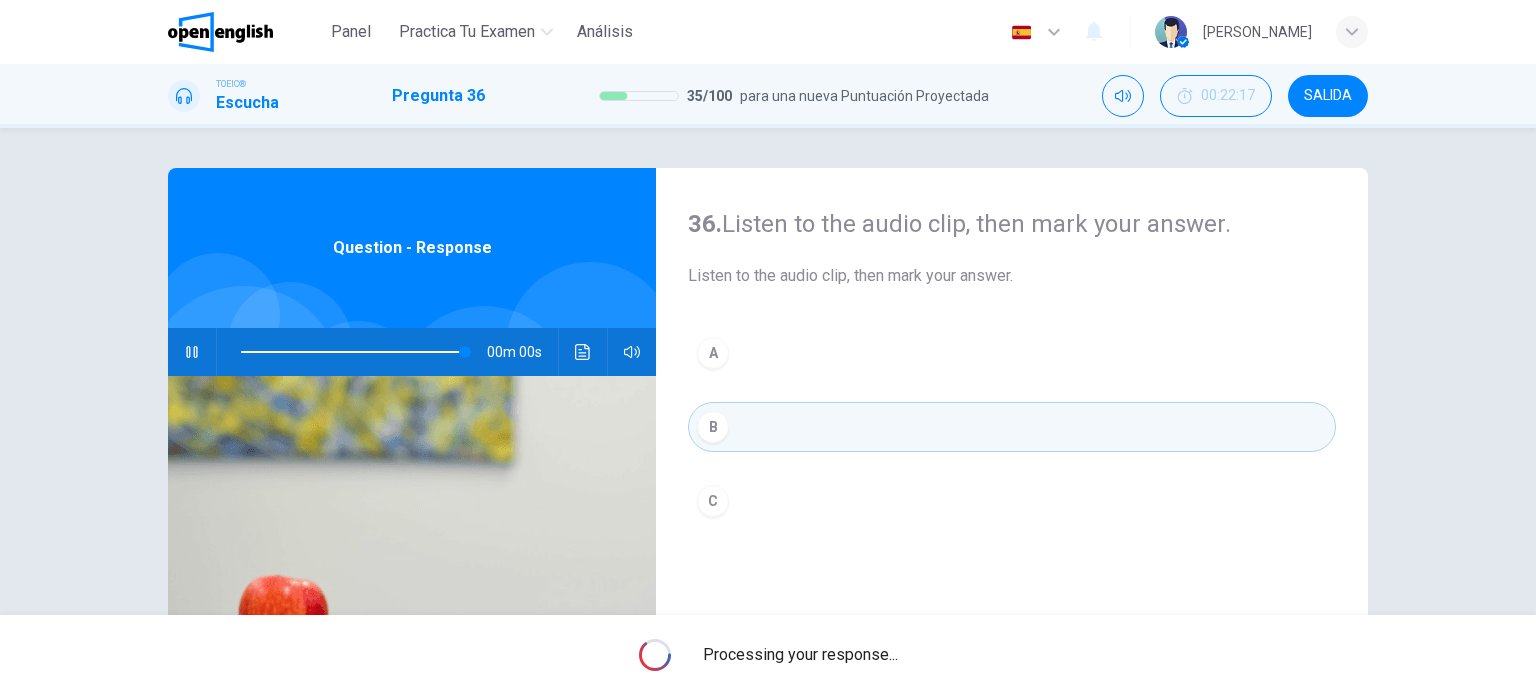type on "*" 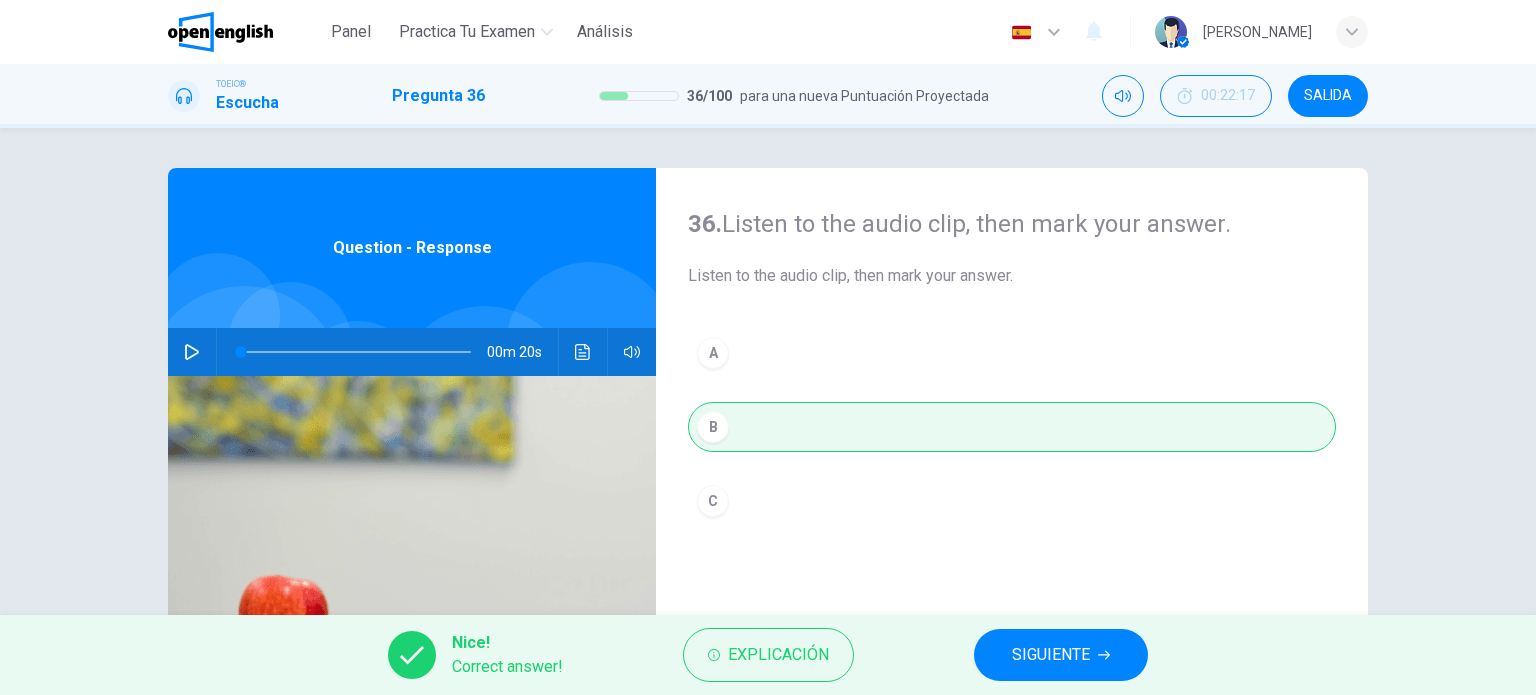 click on "SIGUIENTE" at bounding box center (1051, 655) 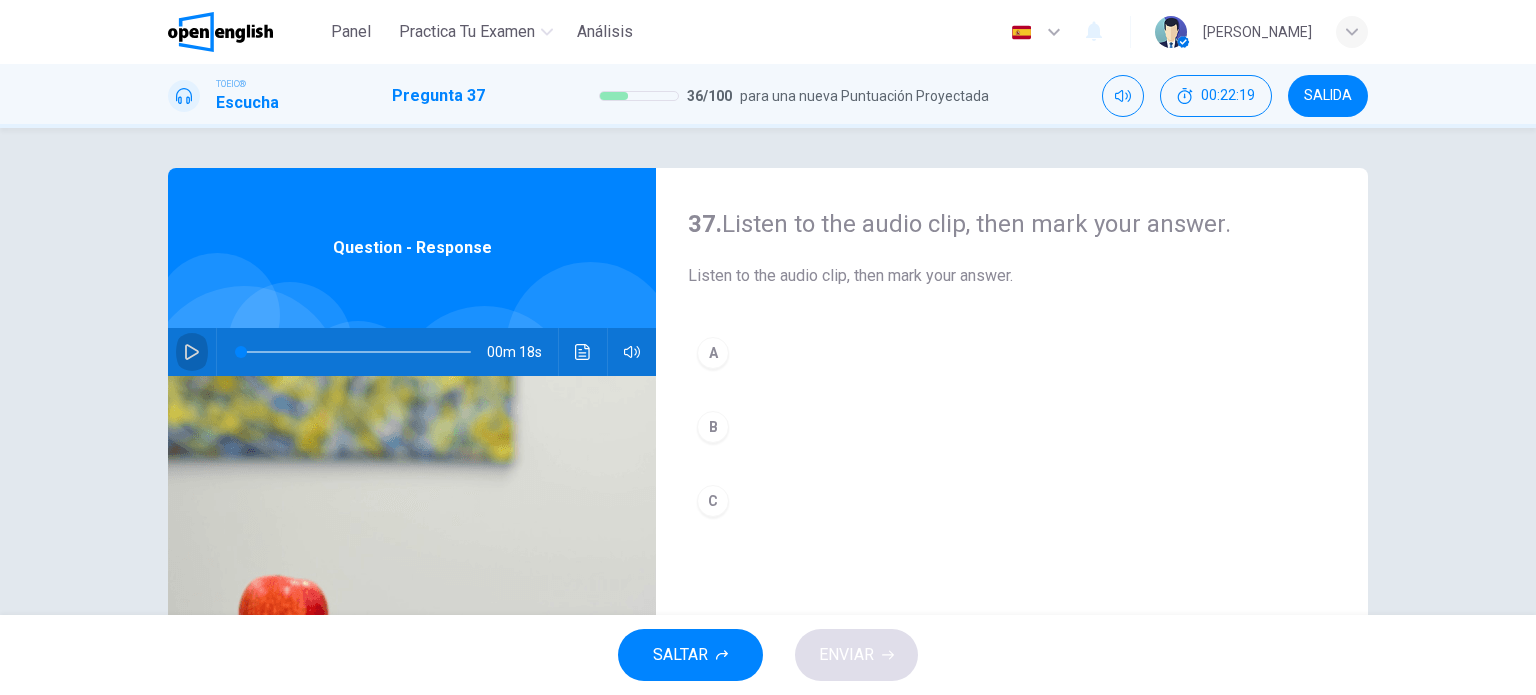 click 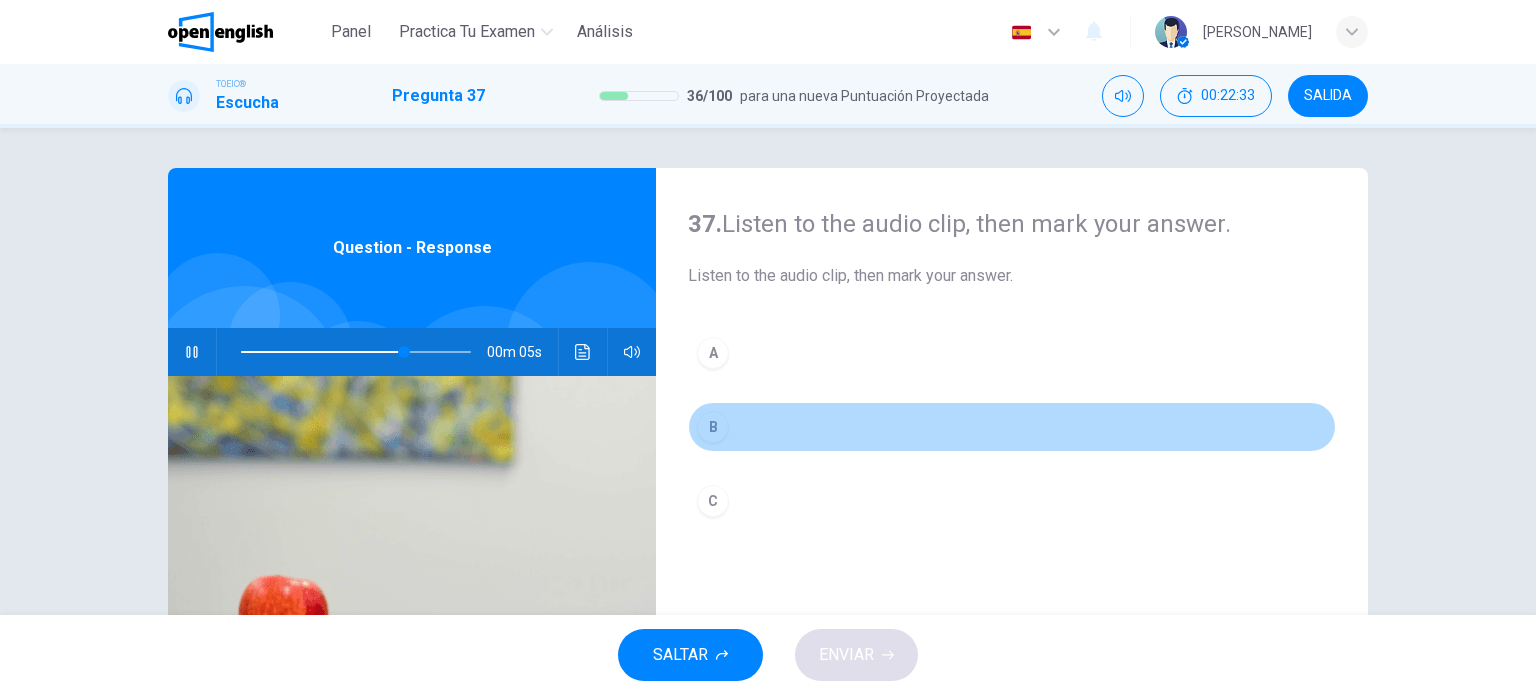 click on "B" at bounding box center (713, 427) 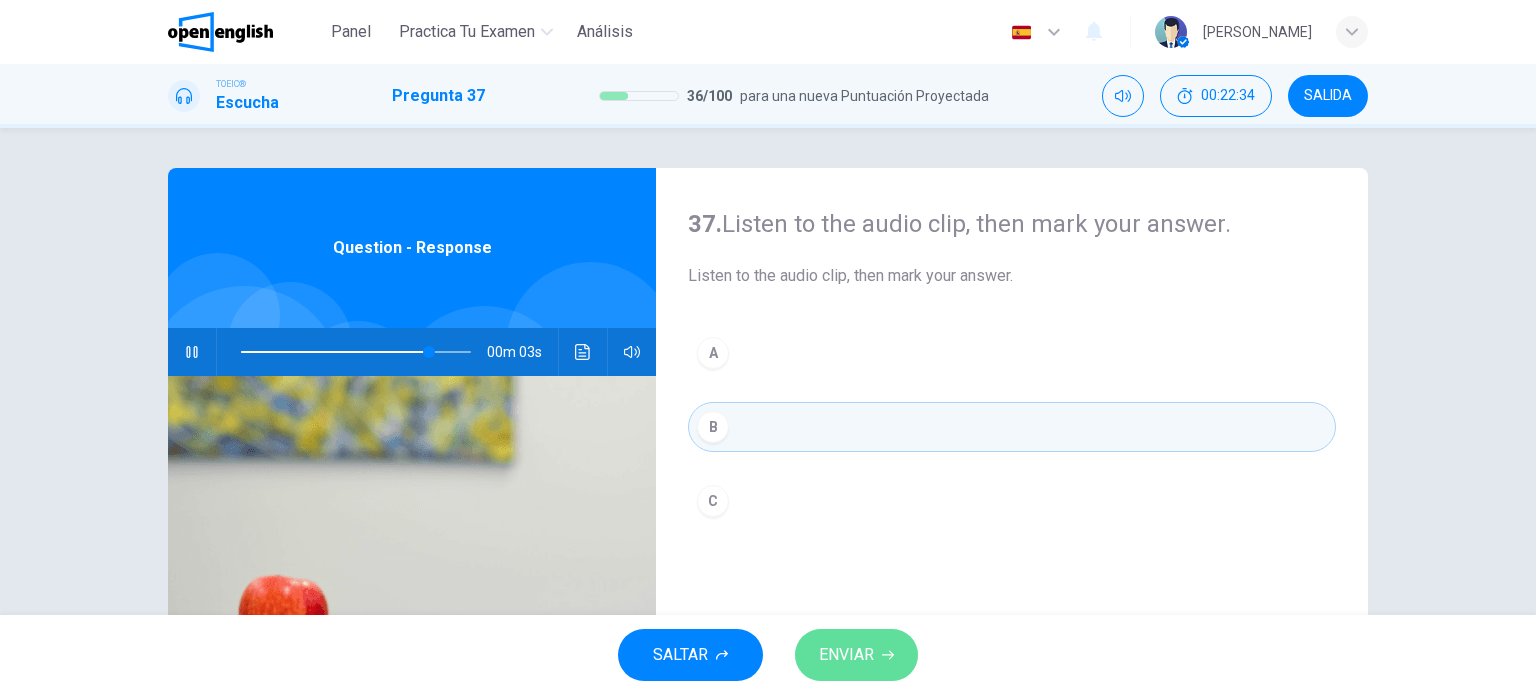 click on "ENVIAR" at bounding box center (856, 655) 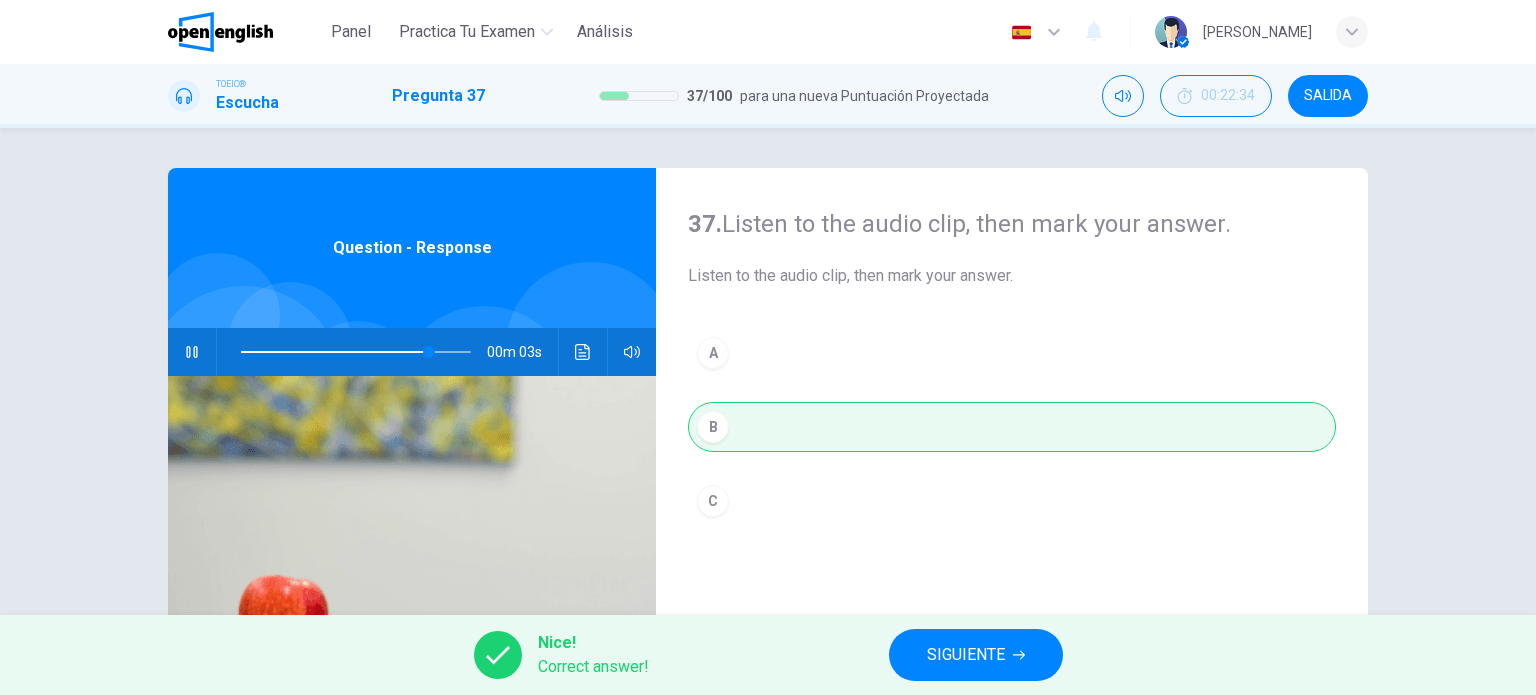 type on "**" 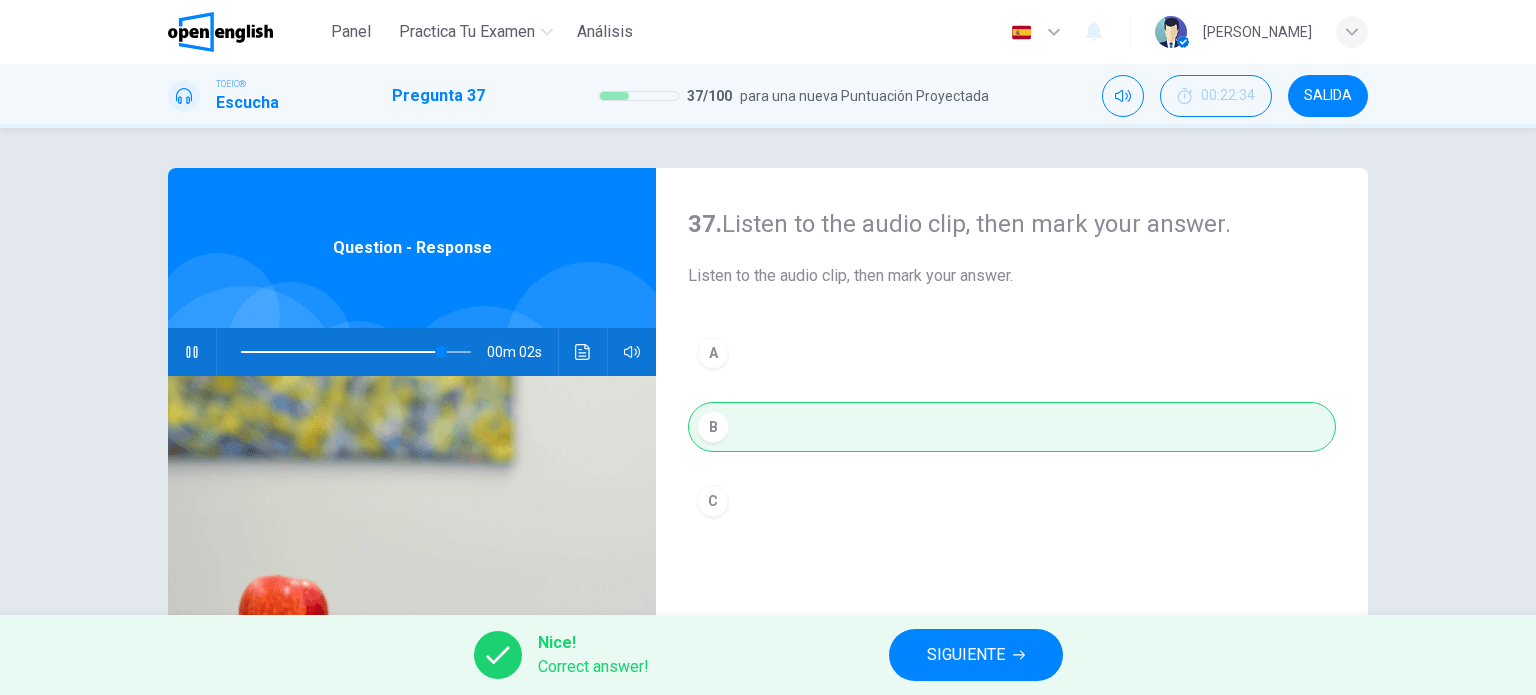 click on "SIGUIENTE" at bounding box center (966, 655) 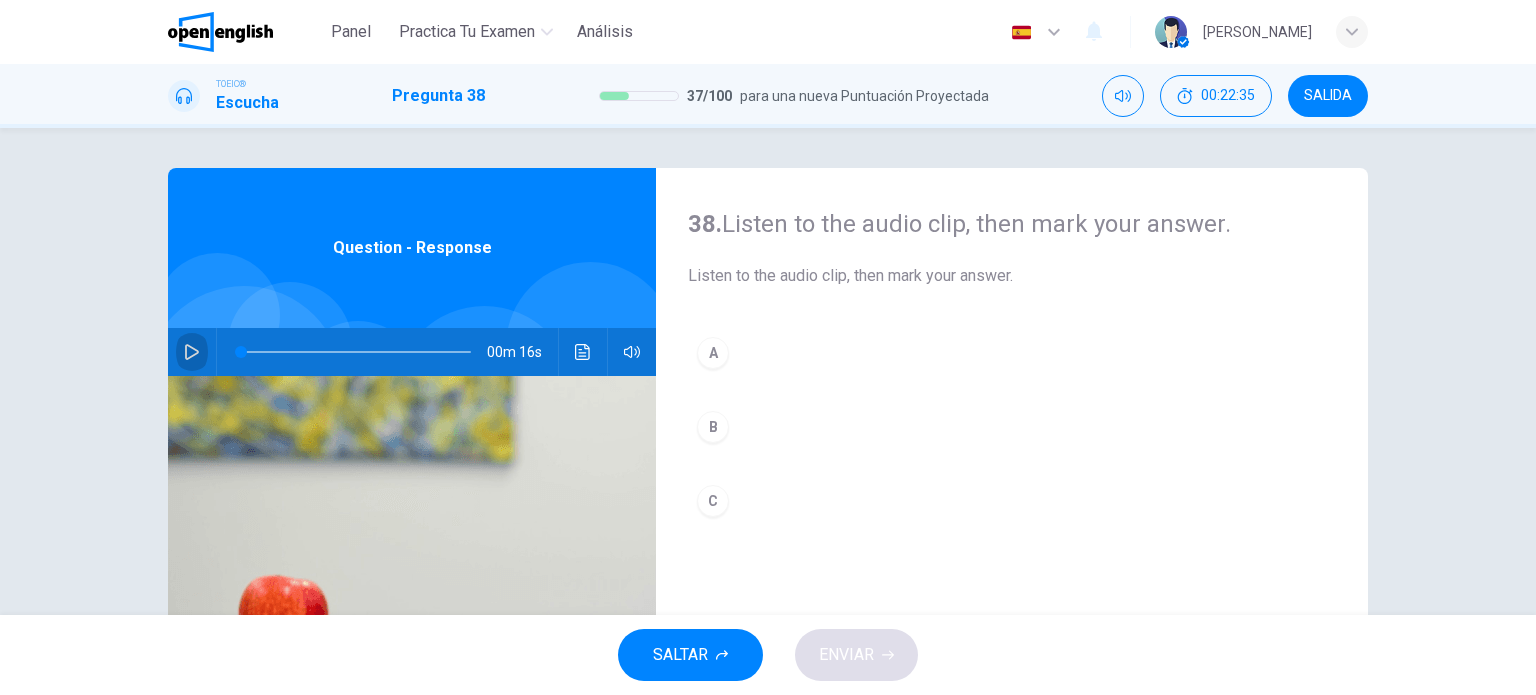click at bounding box center (192, 352) 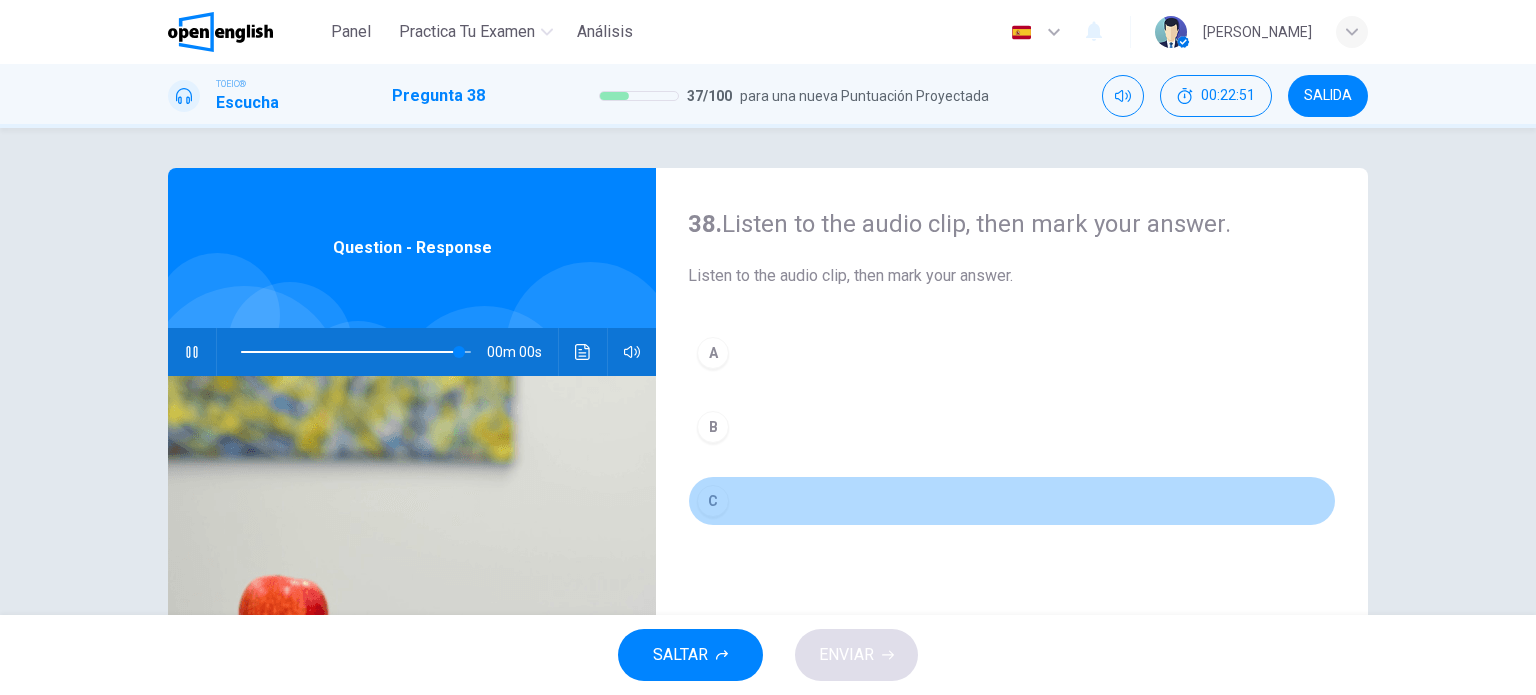 click on "C" at bounding box center (1012, 501) 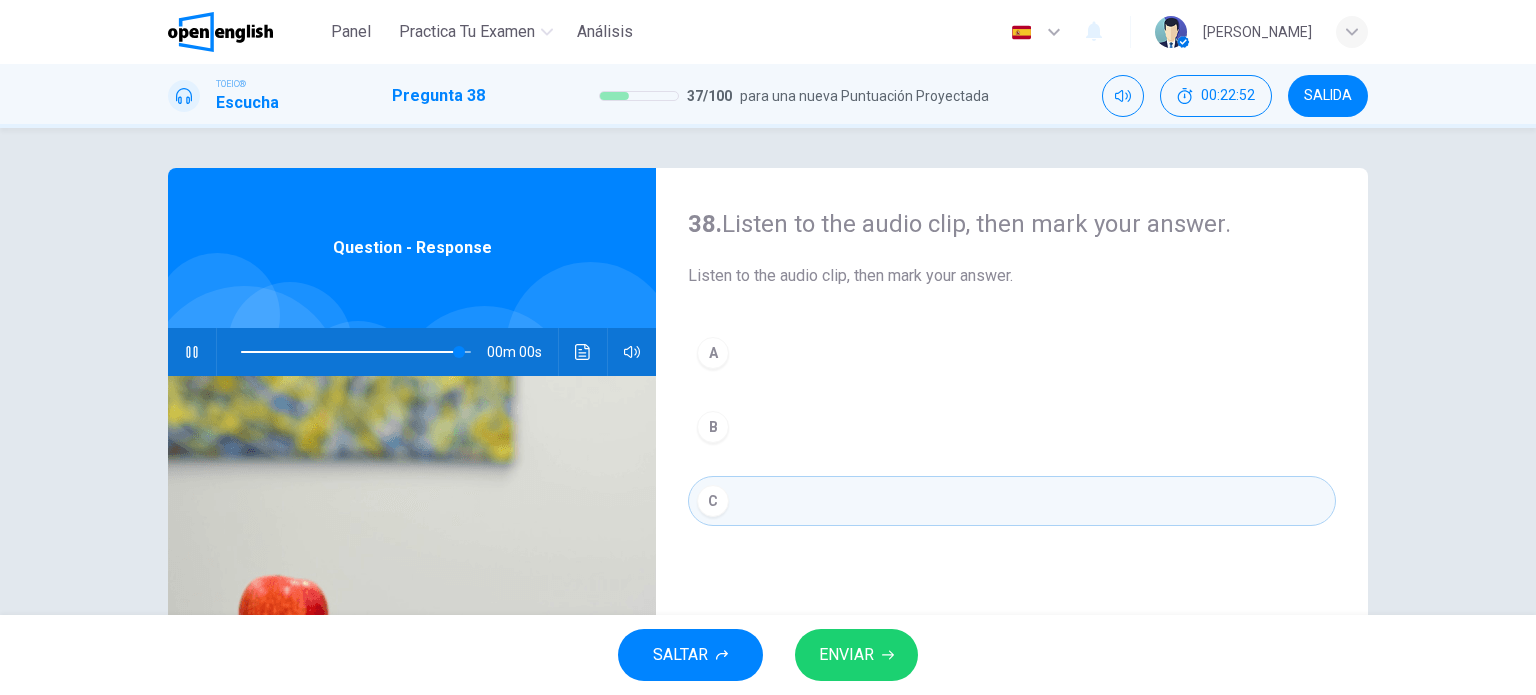type on "*" 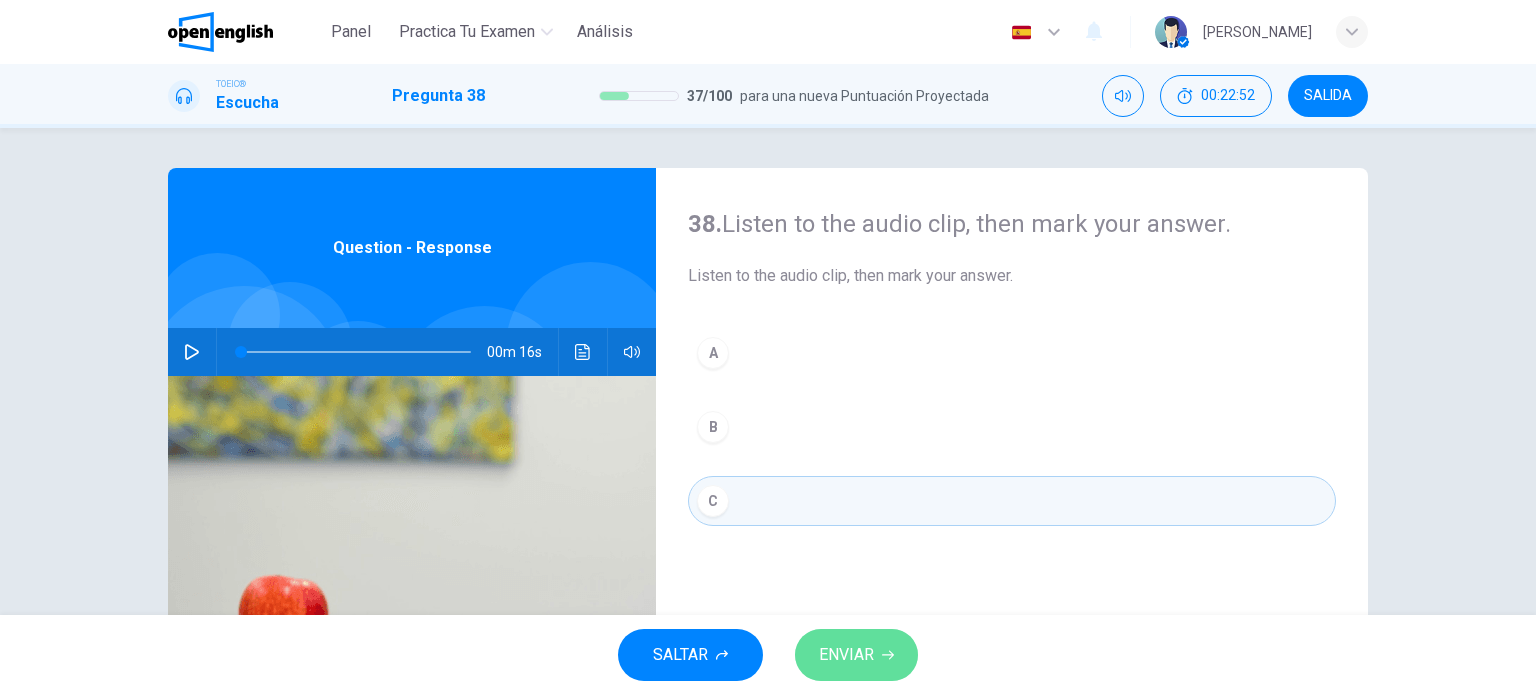 click on "ENVIAR" at bounding box center (846, 655) 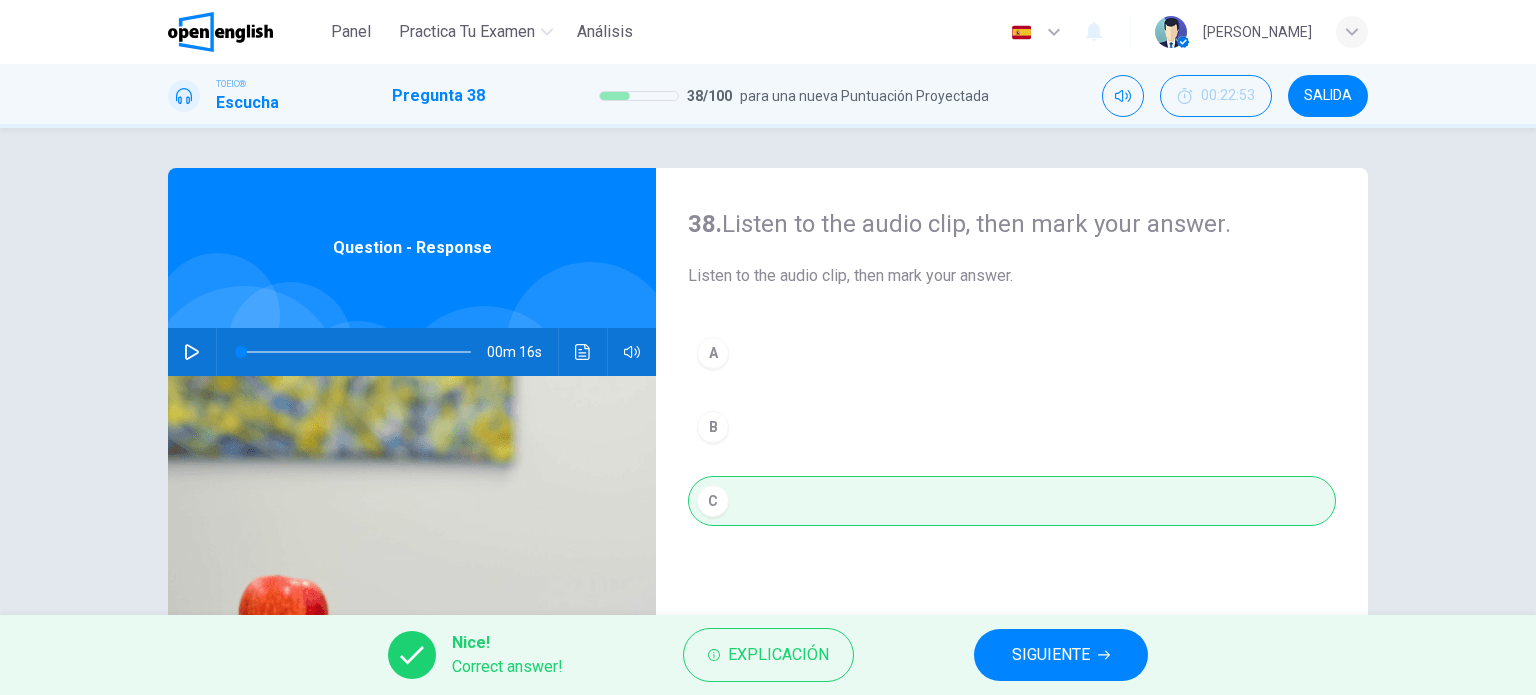 click on "SIGUIENTE" at bounding box center [1051, 655] 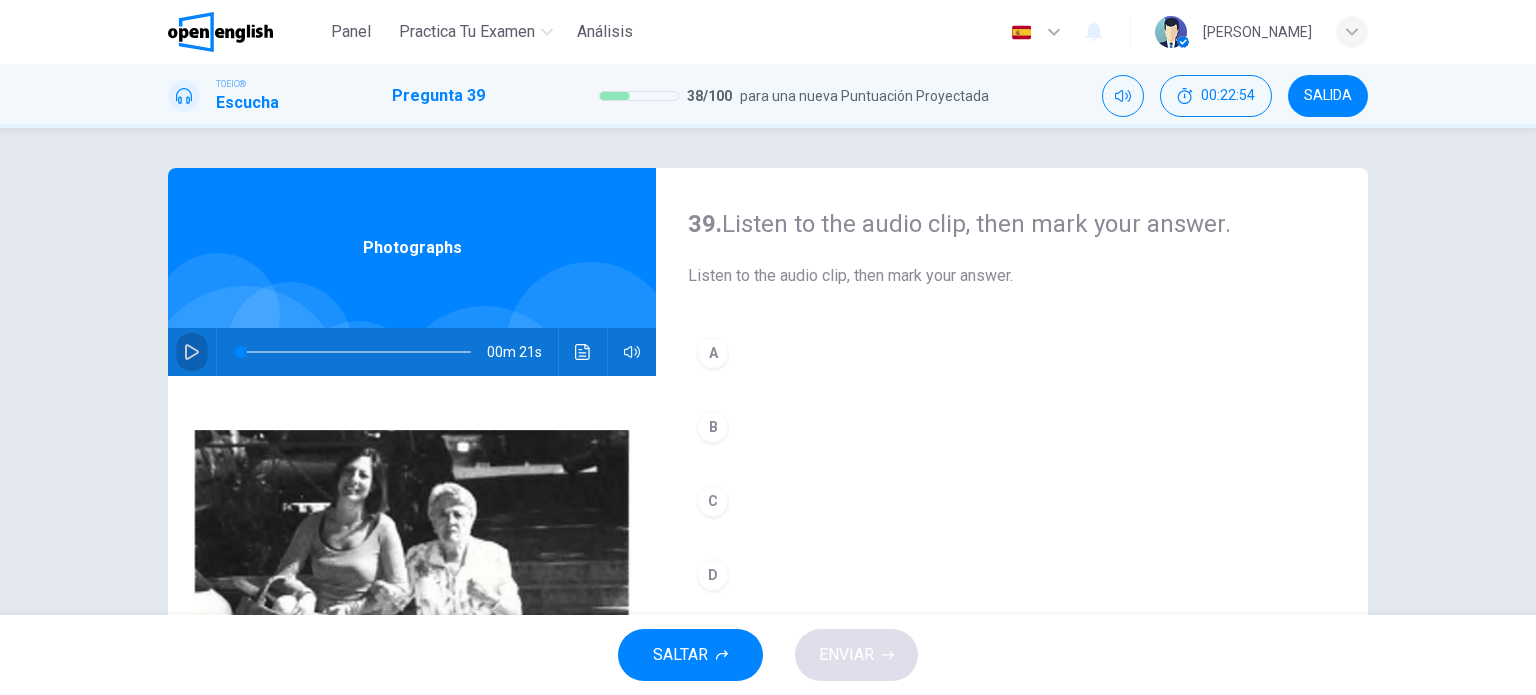 click 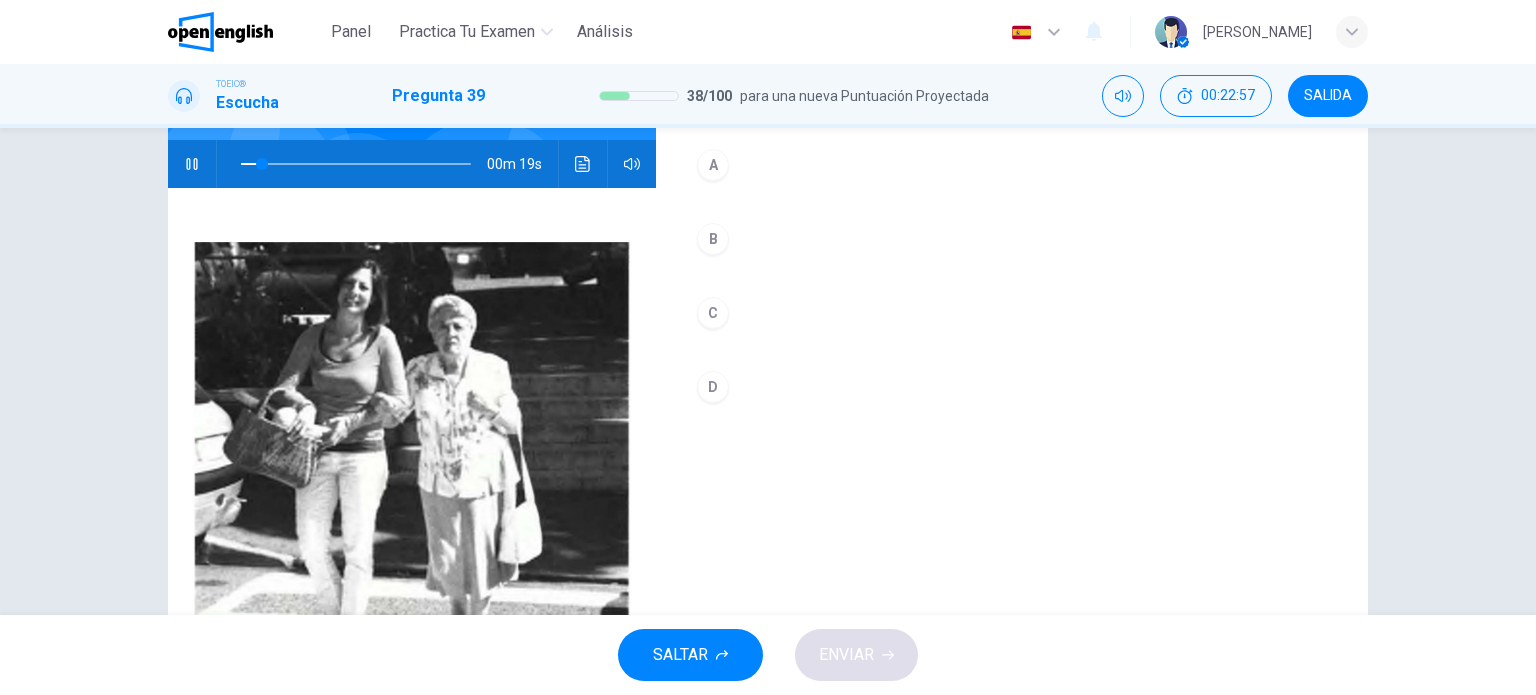 scroll, scrollTop: 200, scrollLeft: 0, axis: vertical 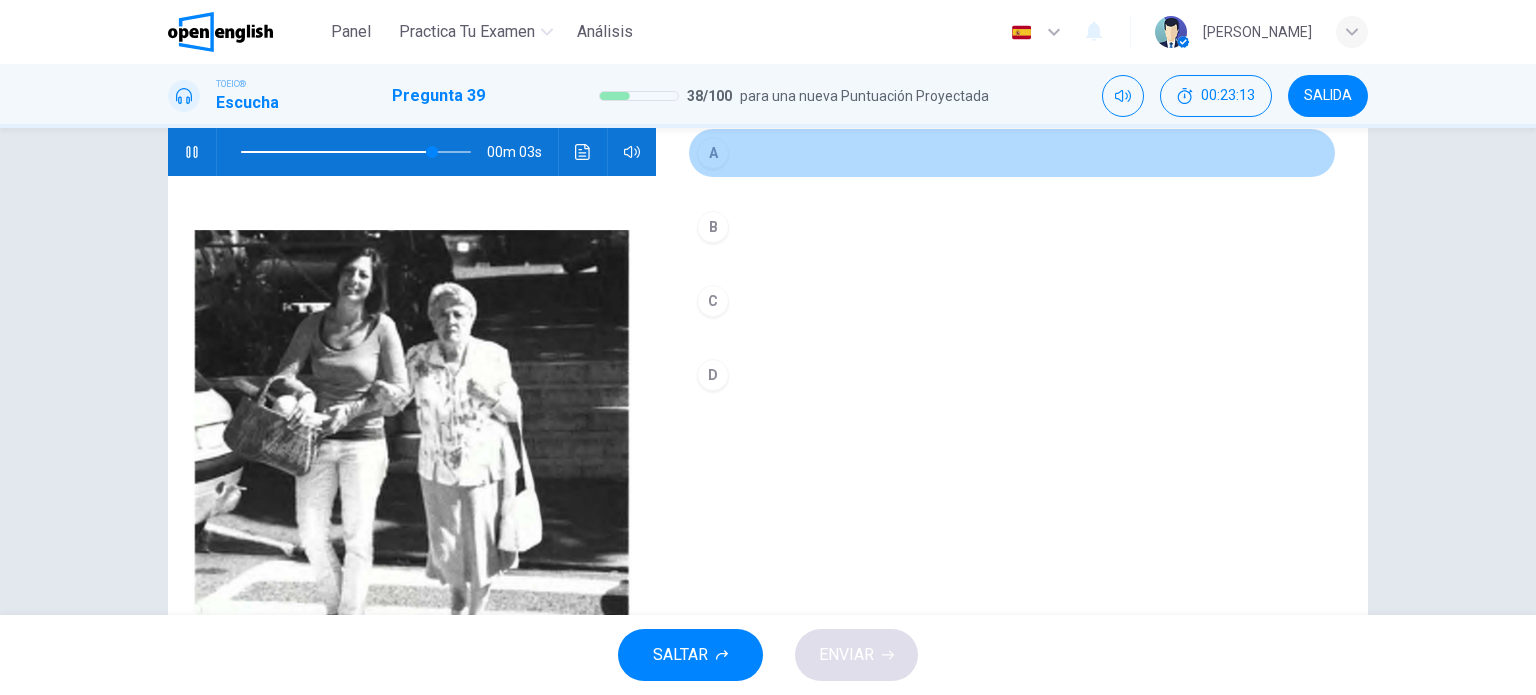 click on "A" at bounding box center (713, 153) 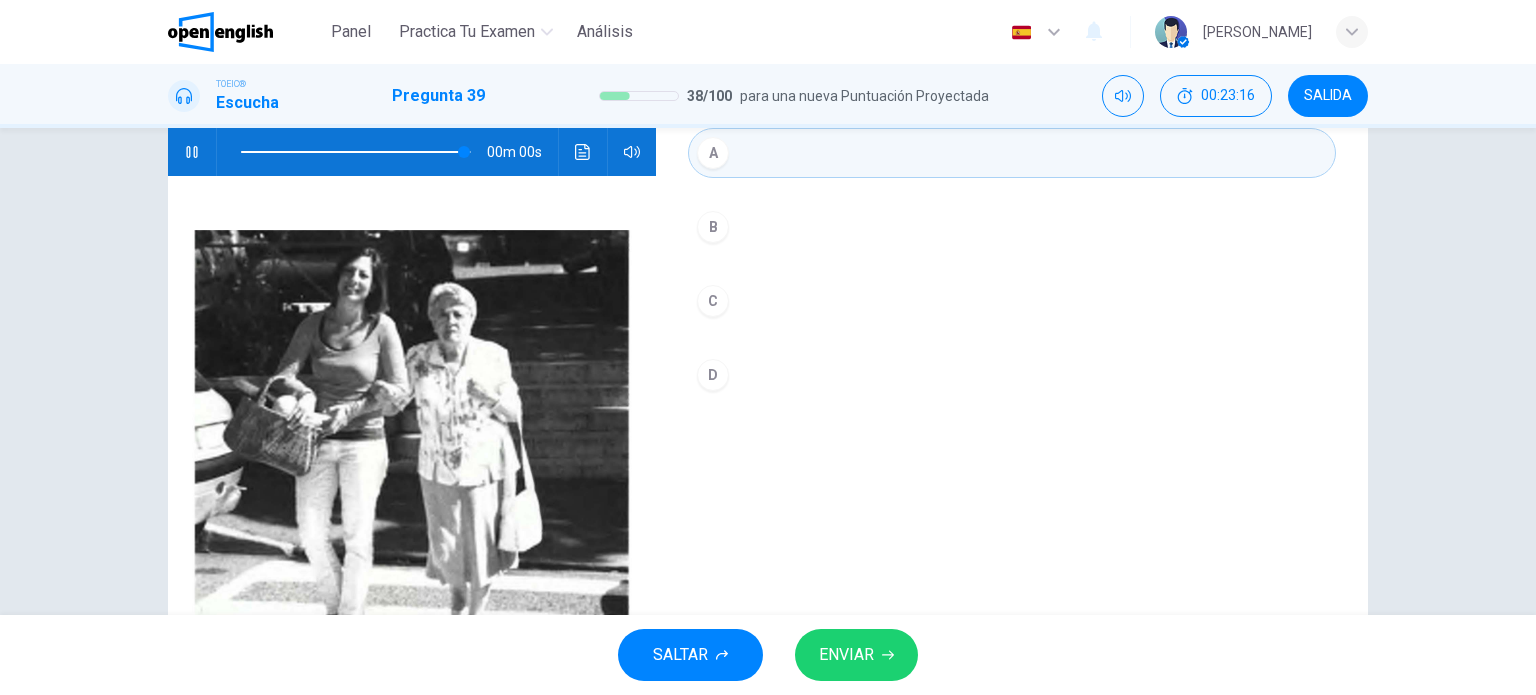 type on "*" 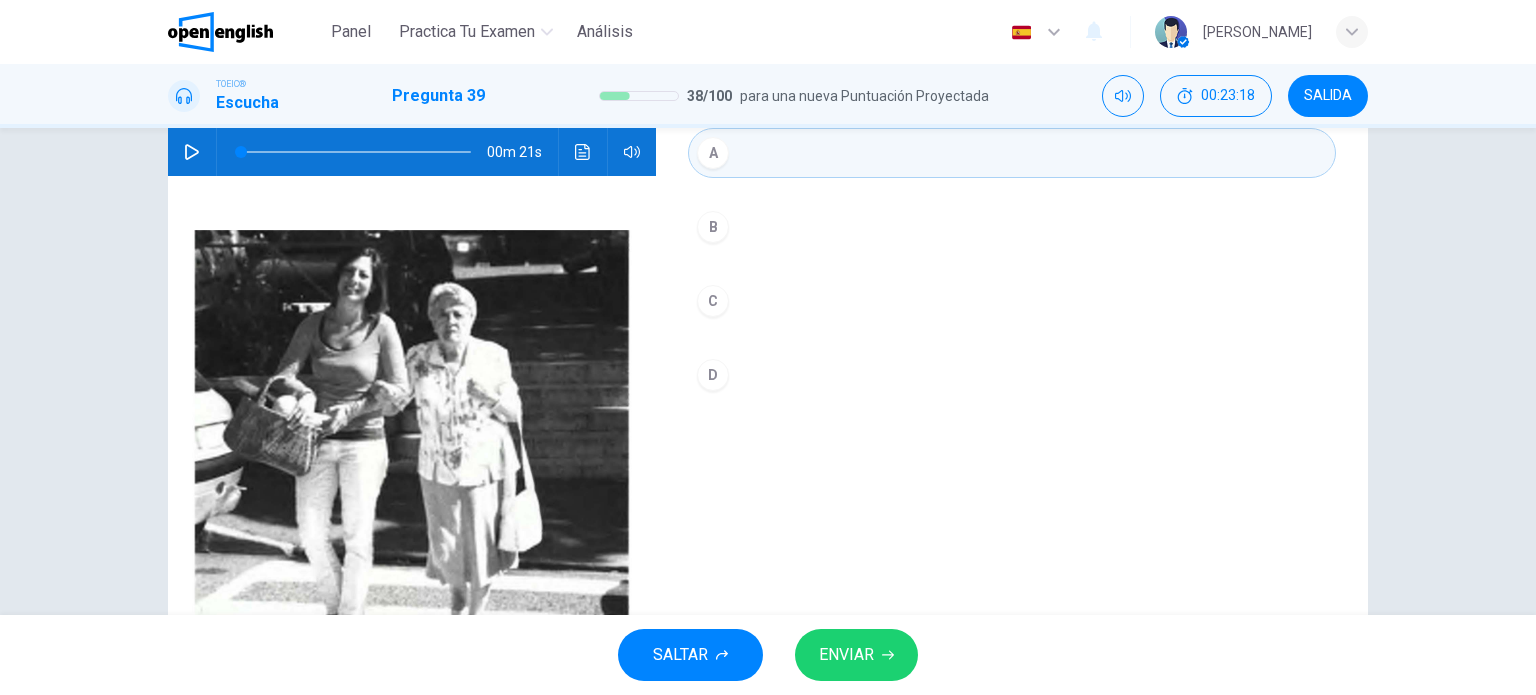 click on "ENVIAR" at bounding box center (856, 655) 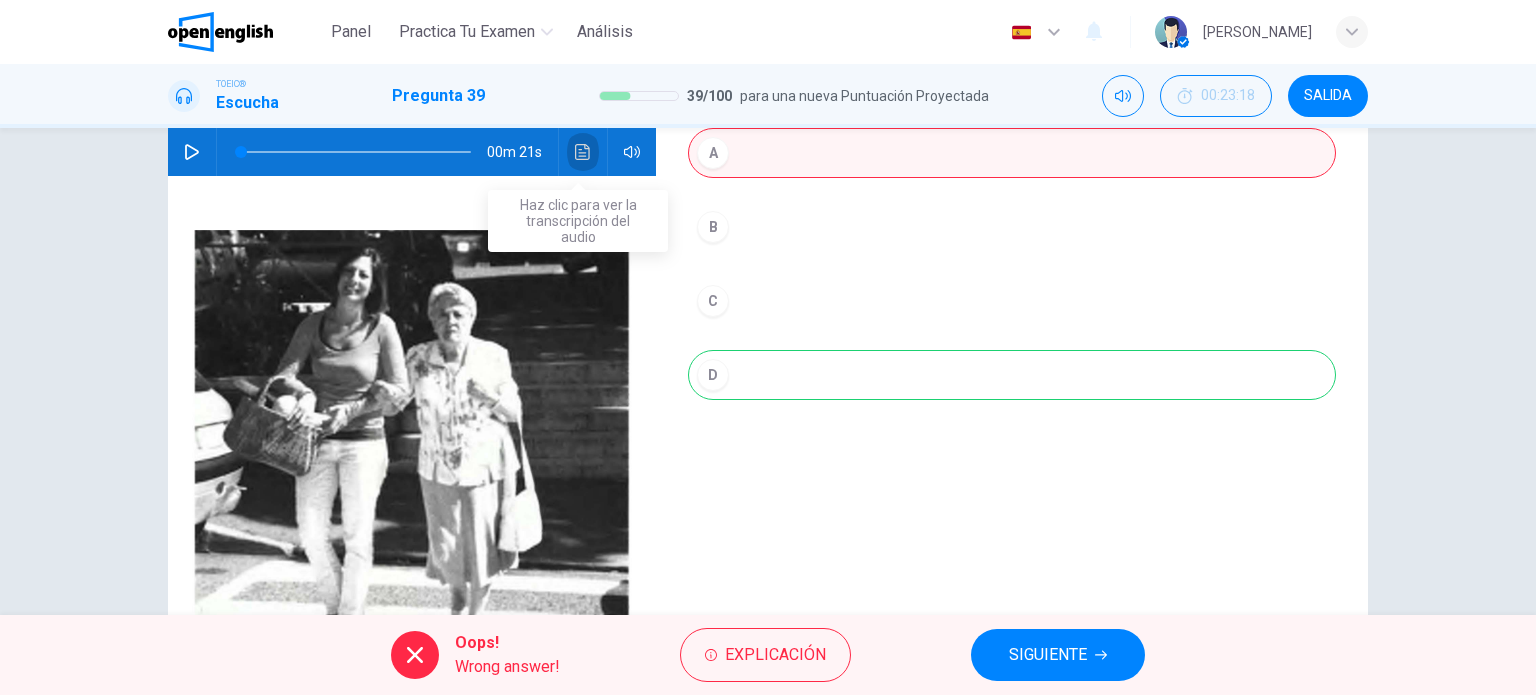 click 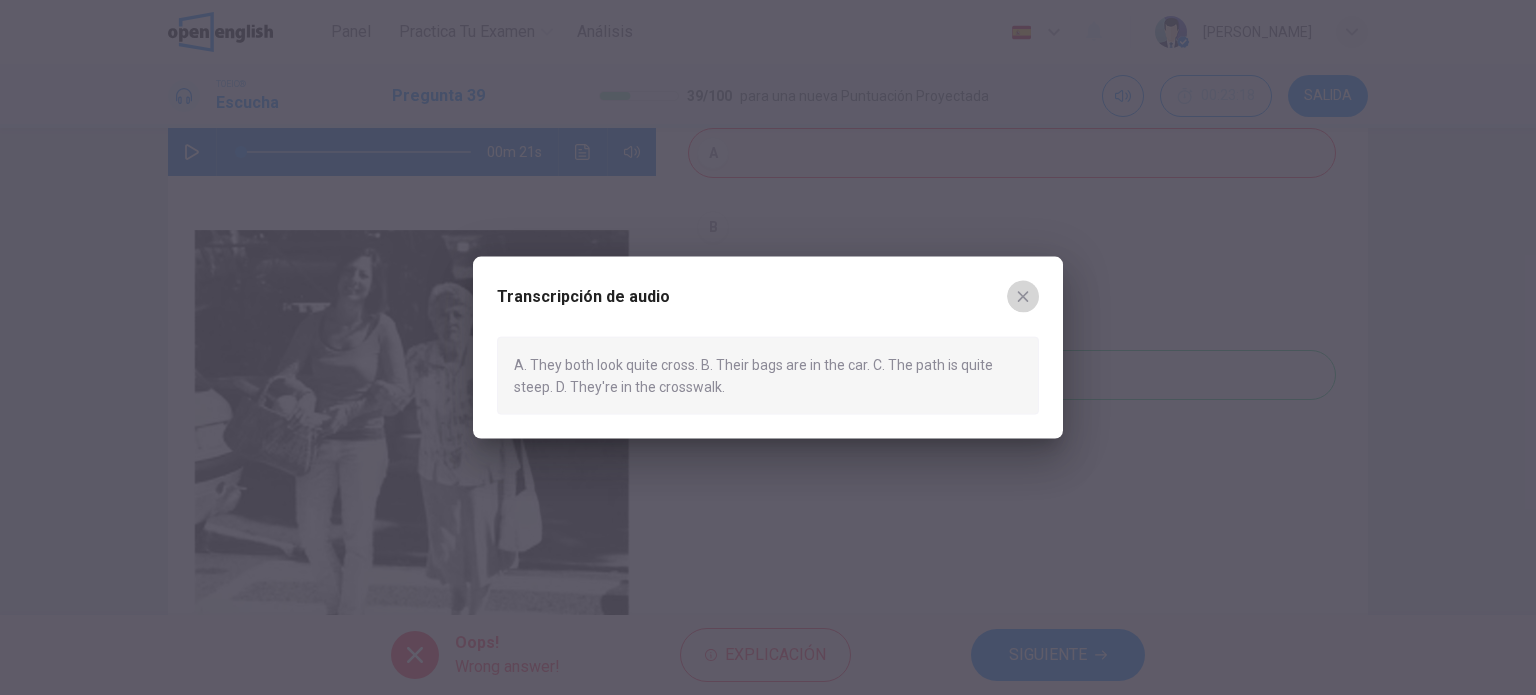 click 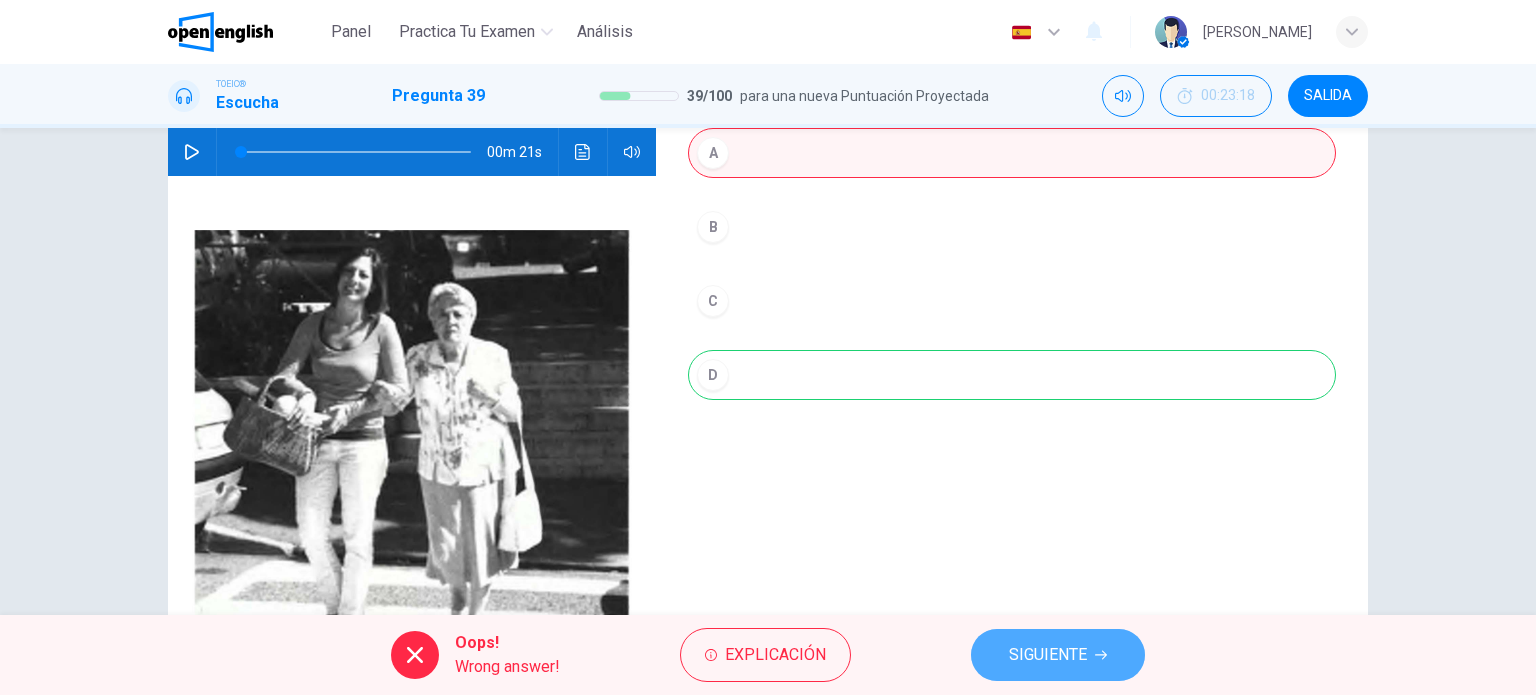 click on "SIGUIENTE" at bounding box center (1048, 655) 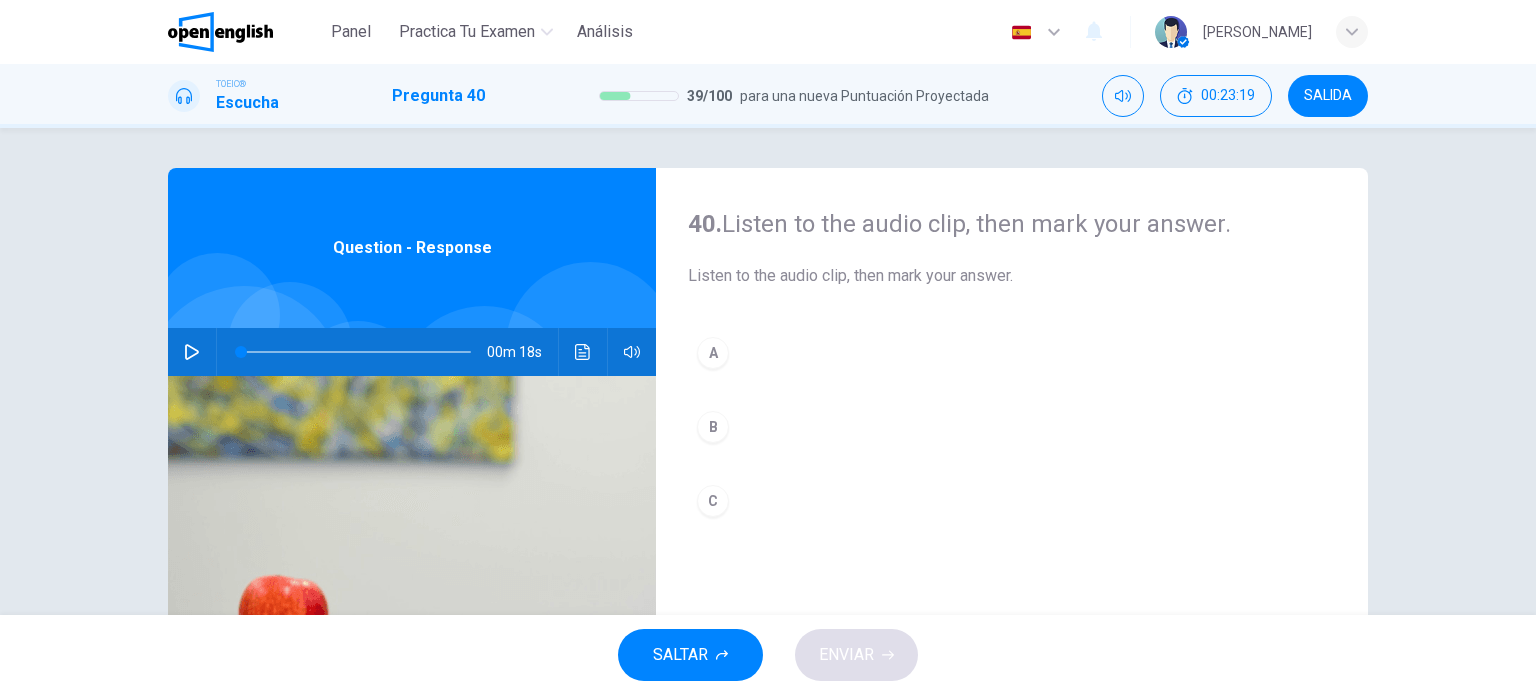 click 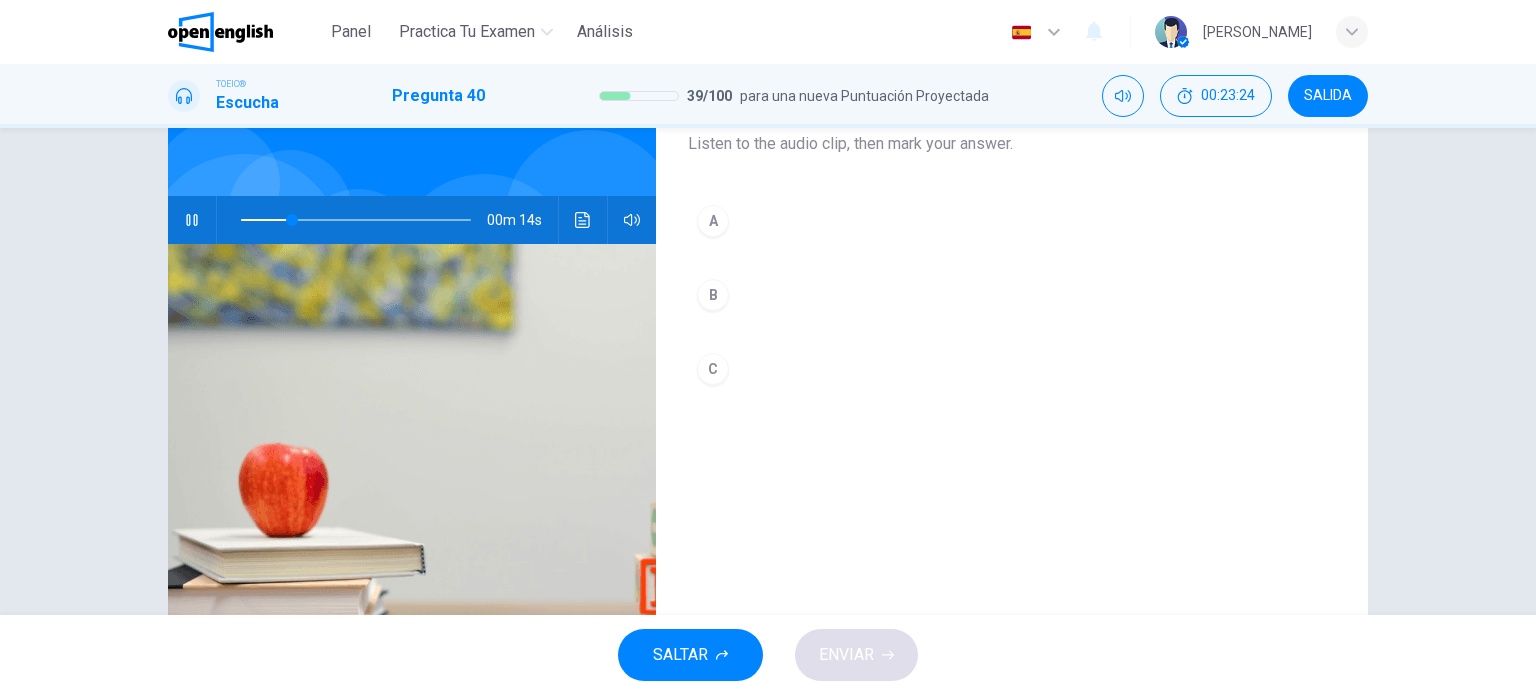 scroll, scrollTop: 100, scrollLeft: 0, axis: vertical 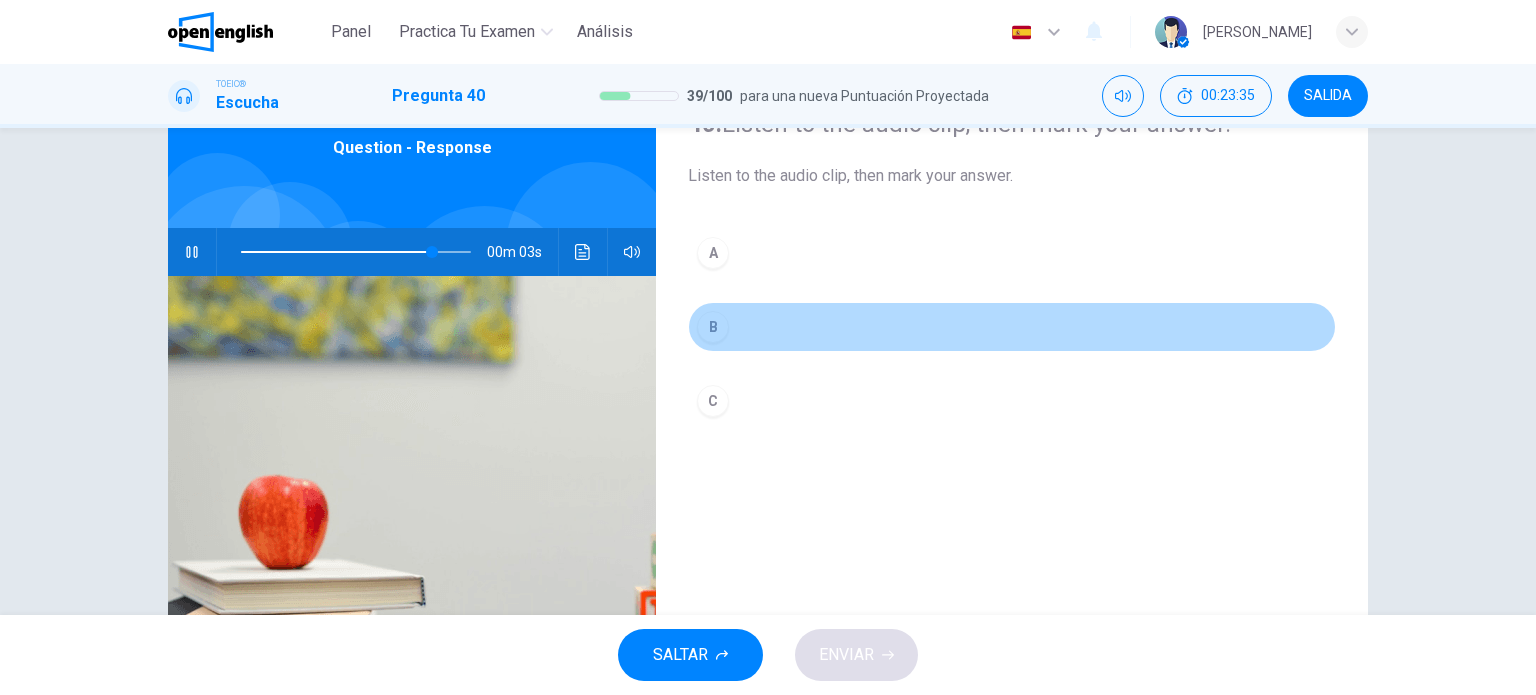click on "B" at bounding box center [713, 327] 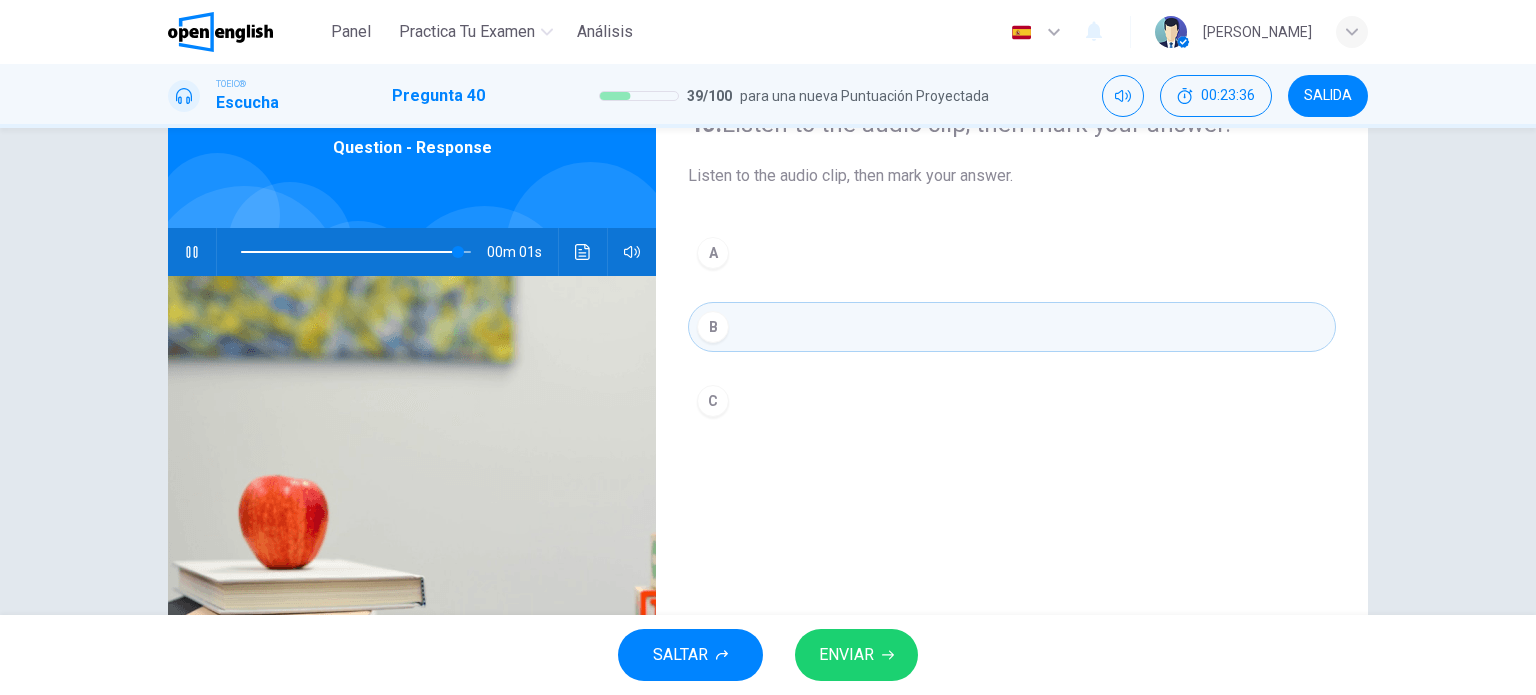 click on "ENVIAR" at bounding box center (846, 655) 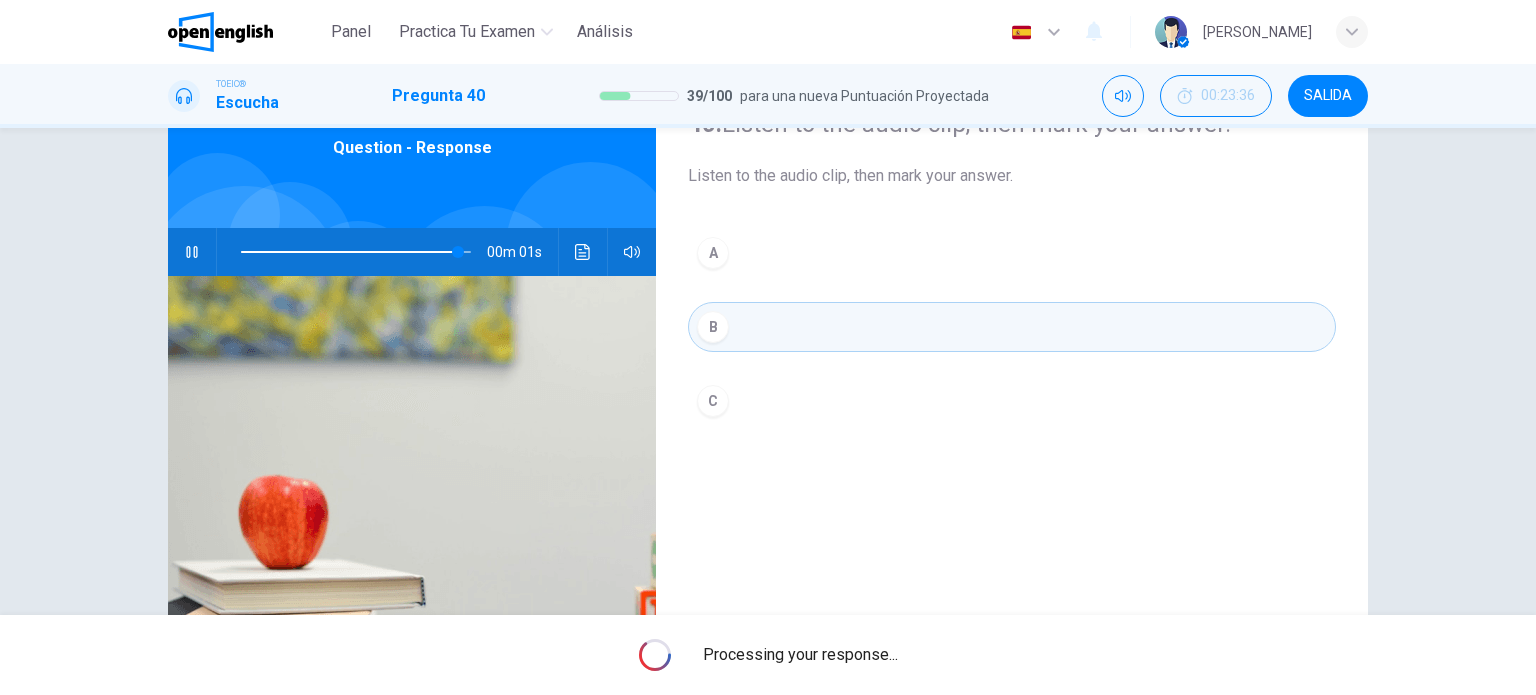 type on "*" 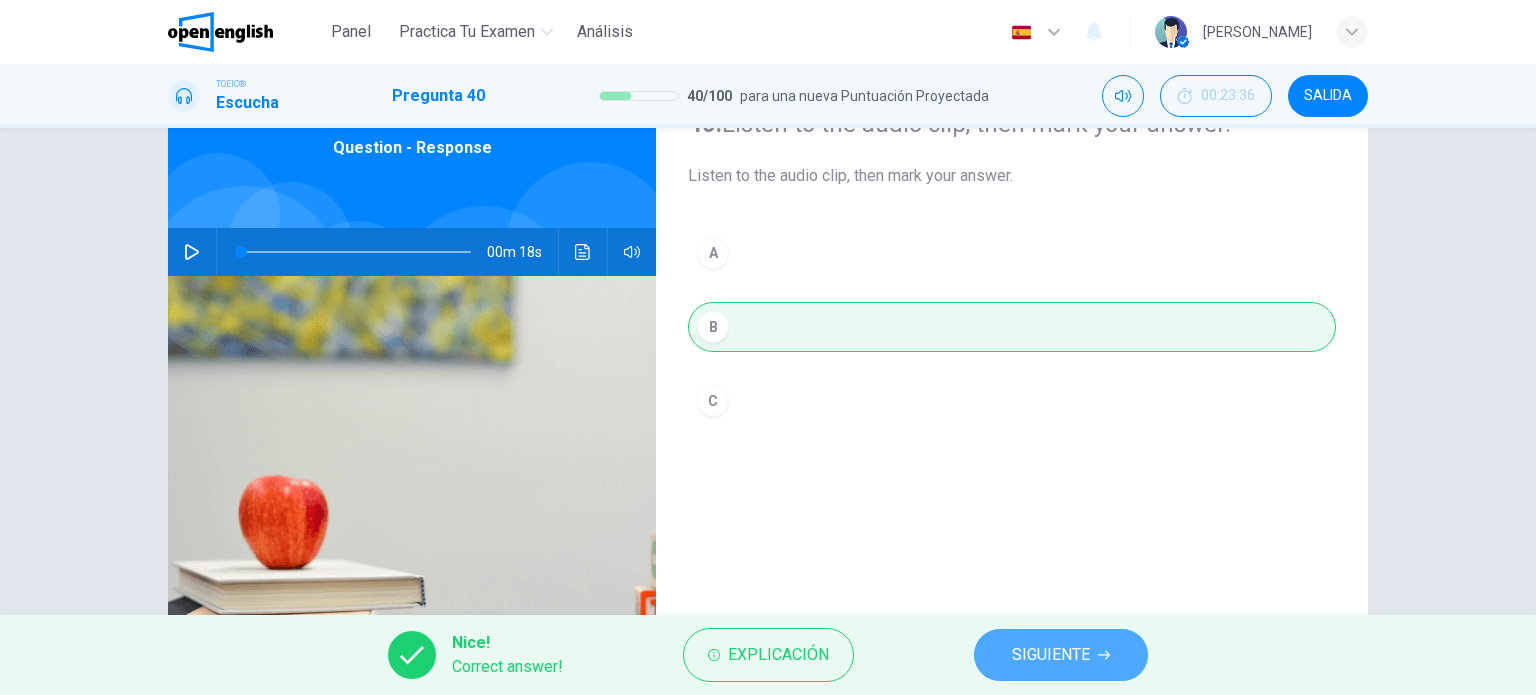 click on "SIGUIENTE" at bounding box center (1051, 655) 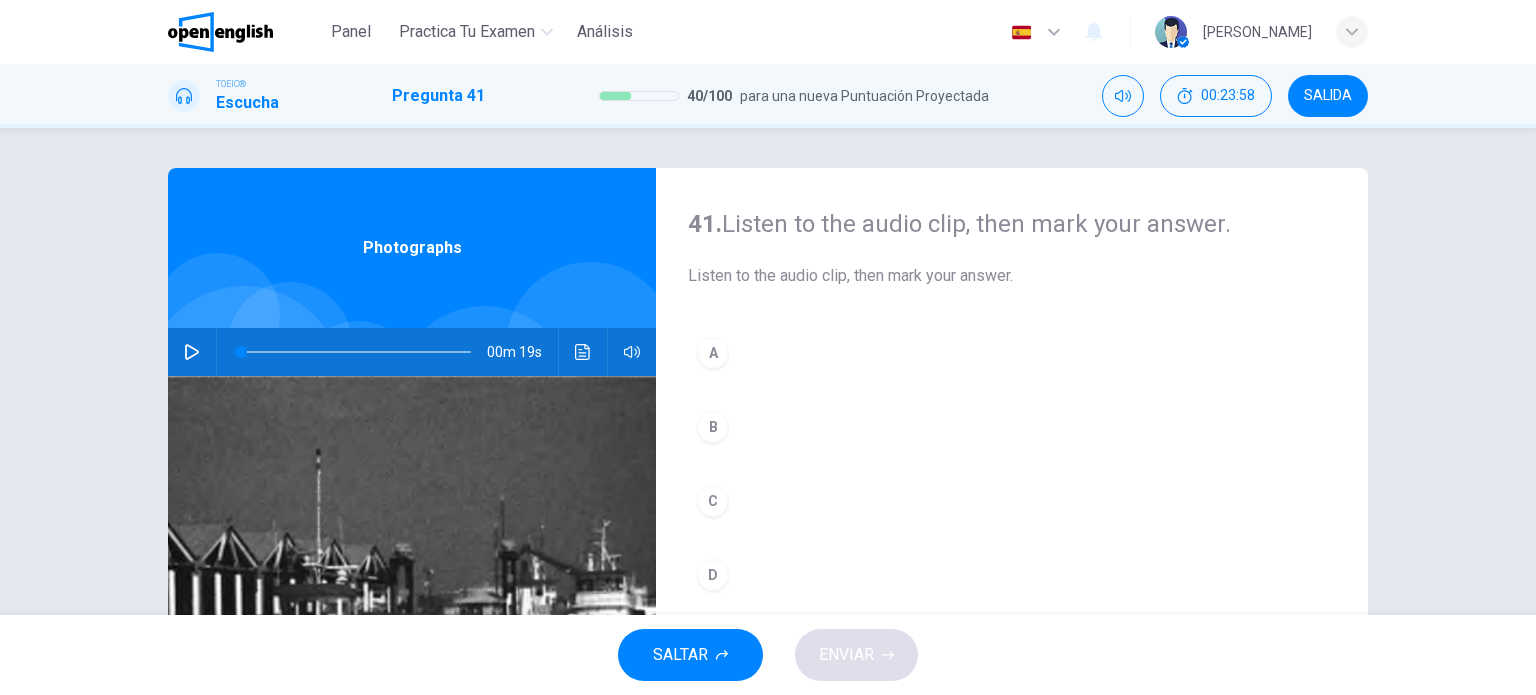 click 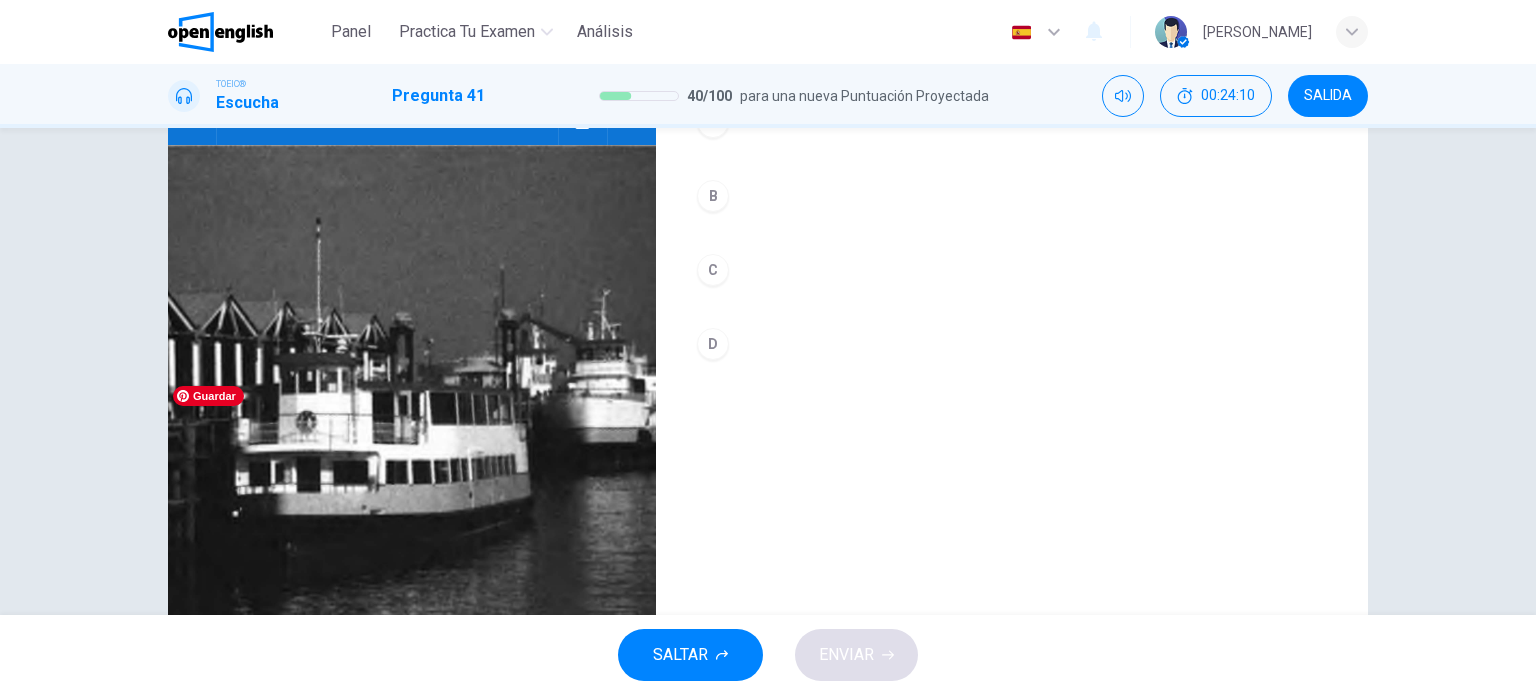 scroll, scrollTop: 188, scrollLeft: 0, axis: vertical 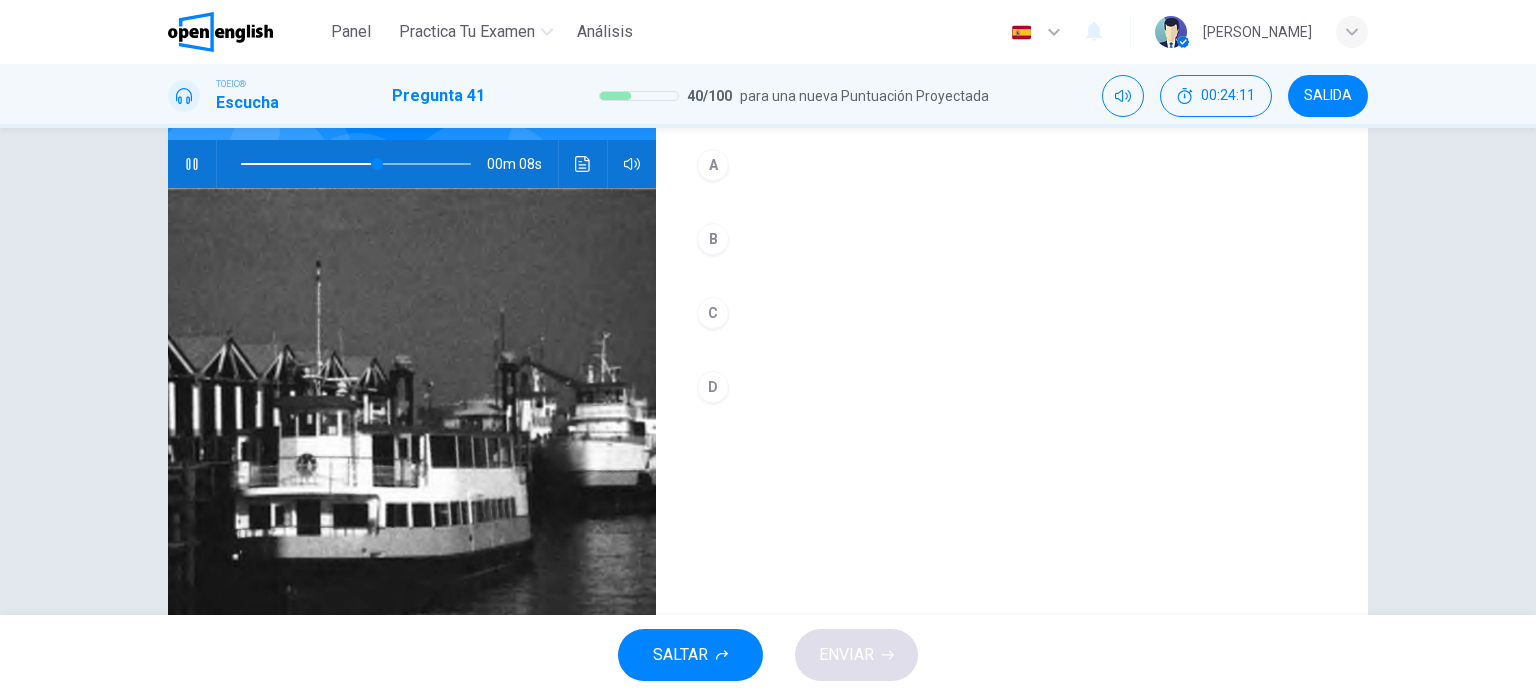 click on "A" at bounding box center [713, 165] 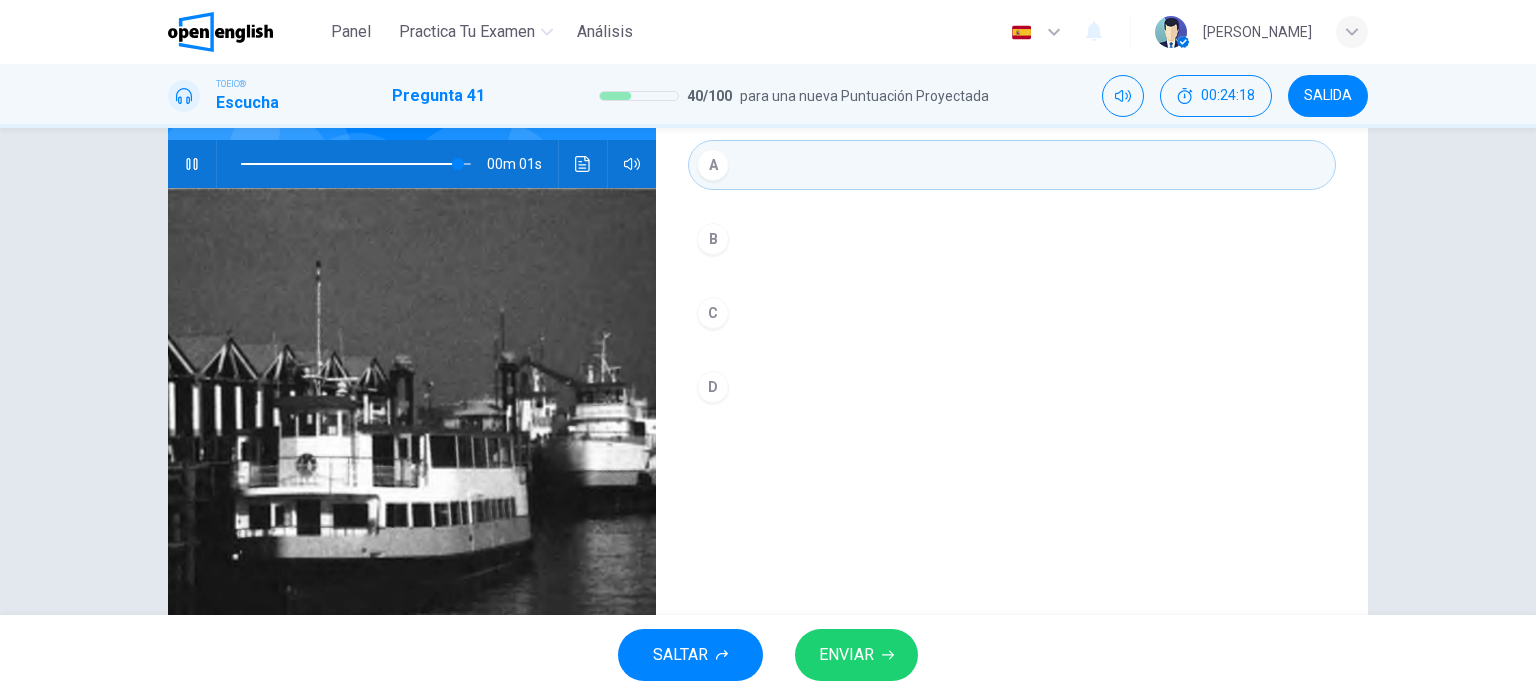 type on "*" 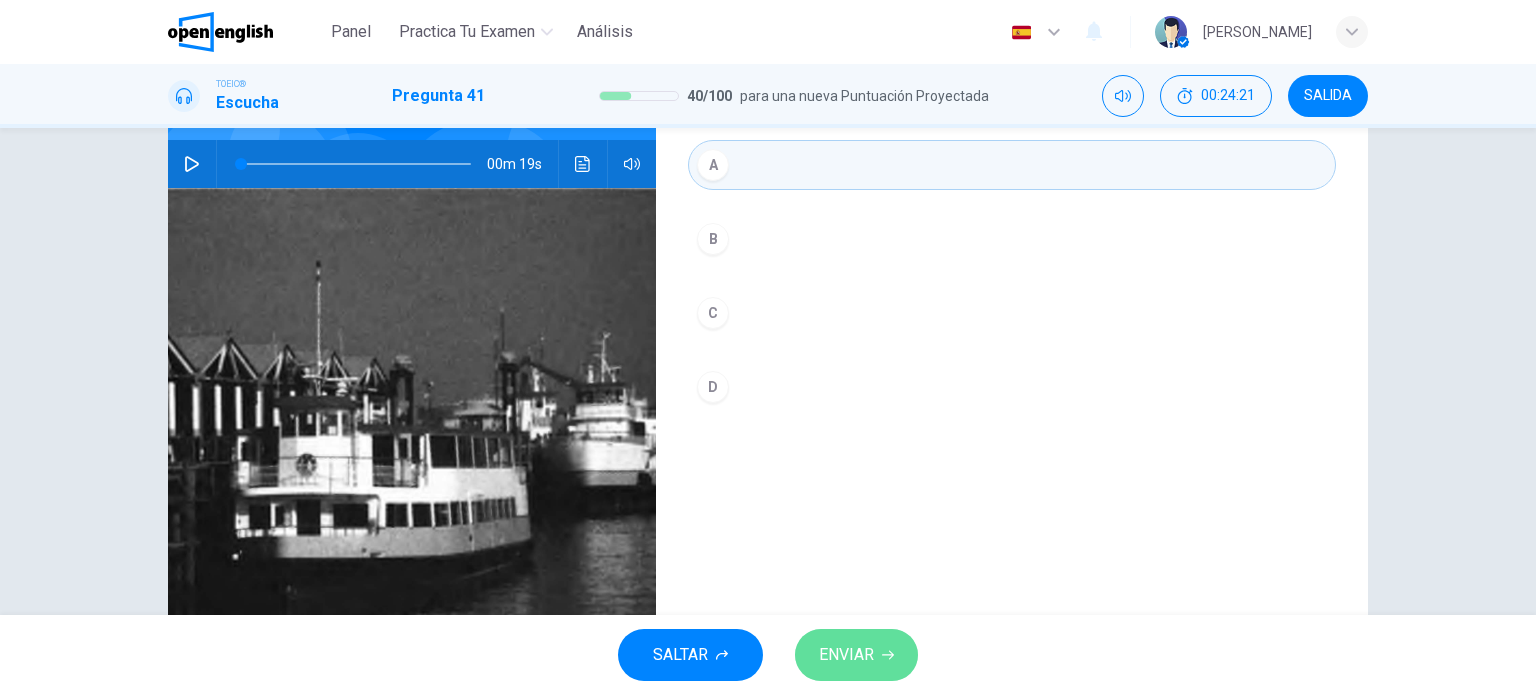 click on "ENVIAR" at bounding box center [846, 655] 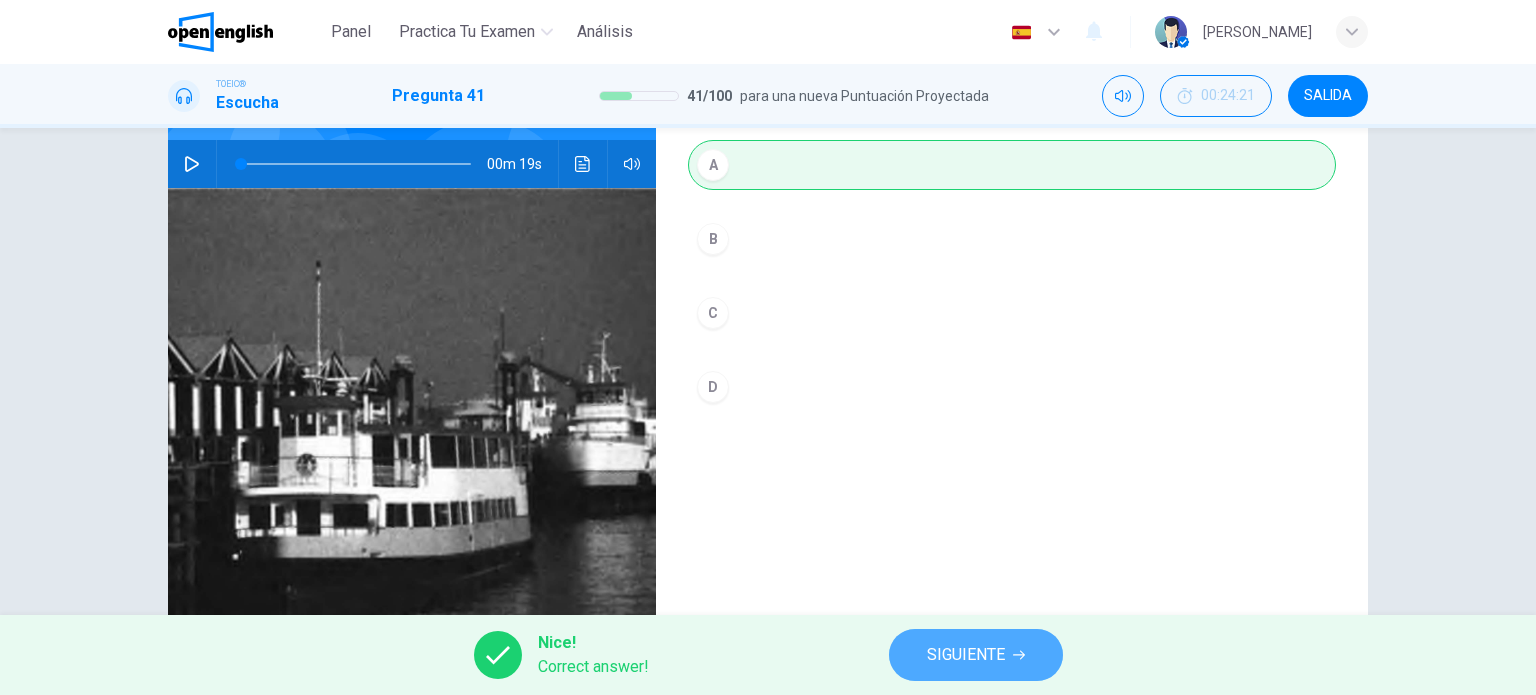 click on "SIGUIENTE" at bounding box center [976, 655] 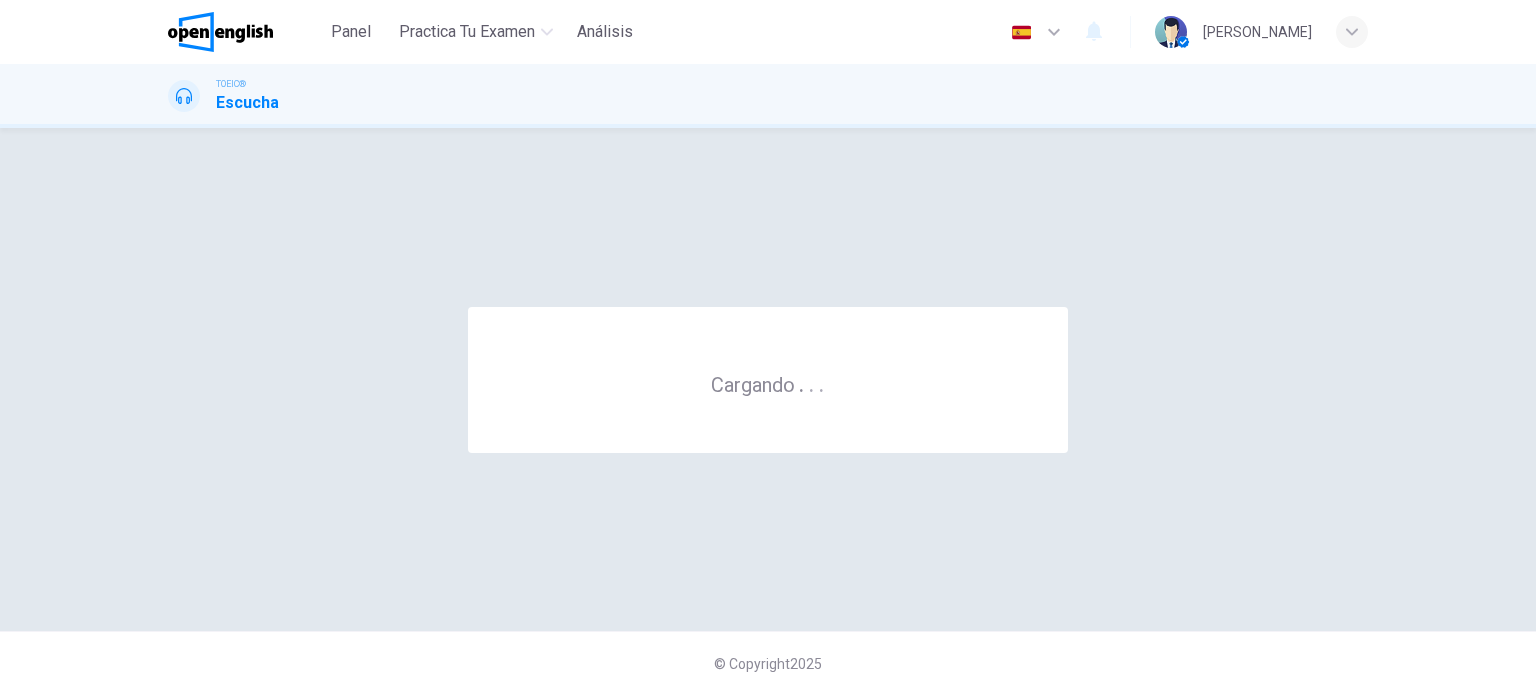 scroll, scrollTop: 0, scrollLeft: 0, axis: both 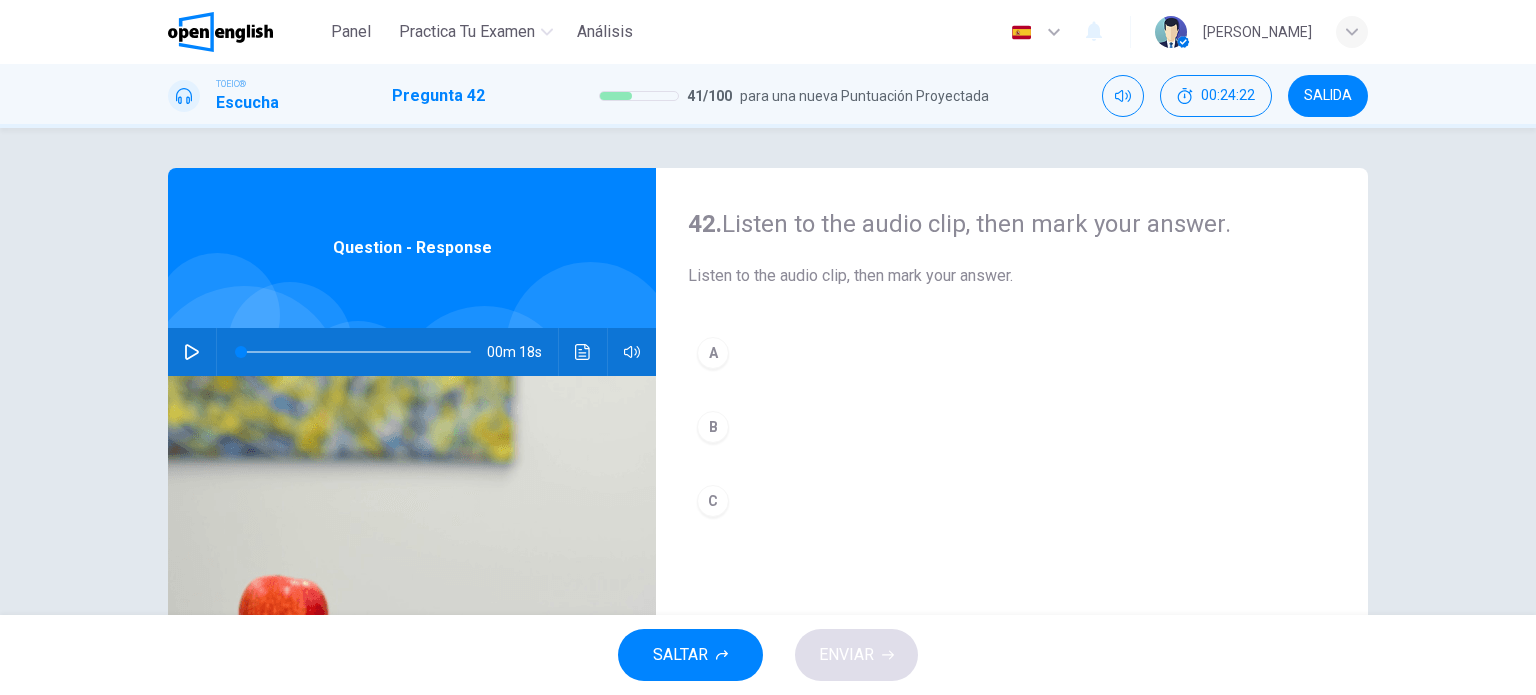 click 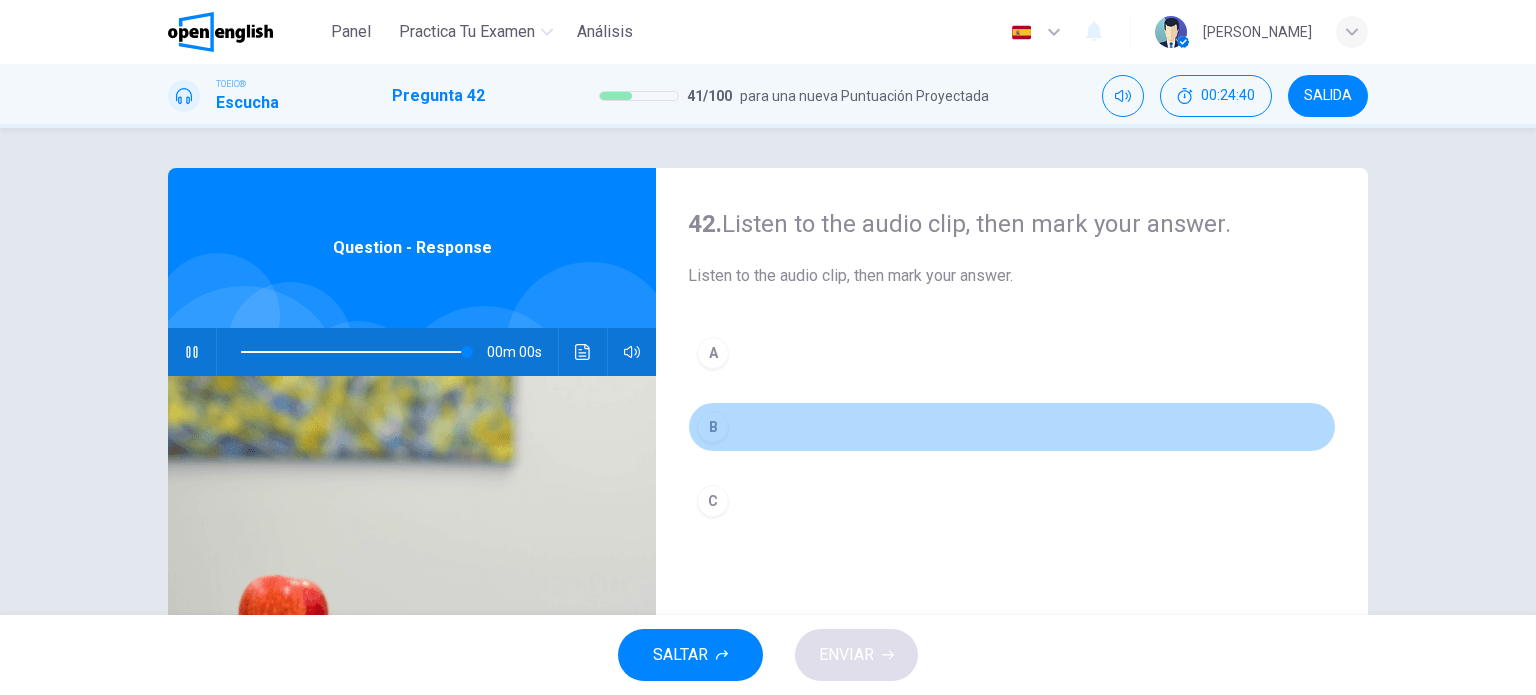 click on "B" at bounding box center (713, 427) 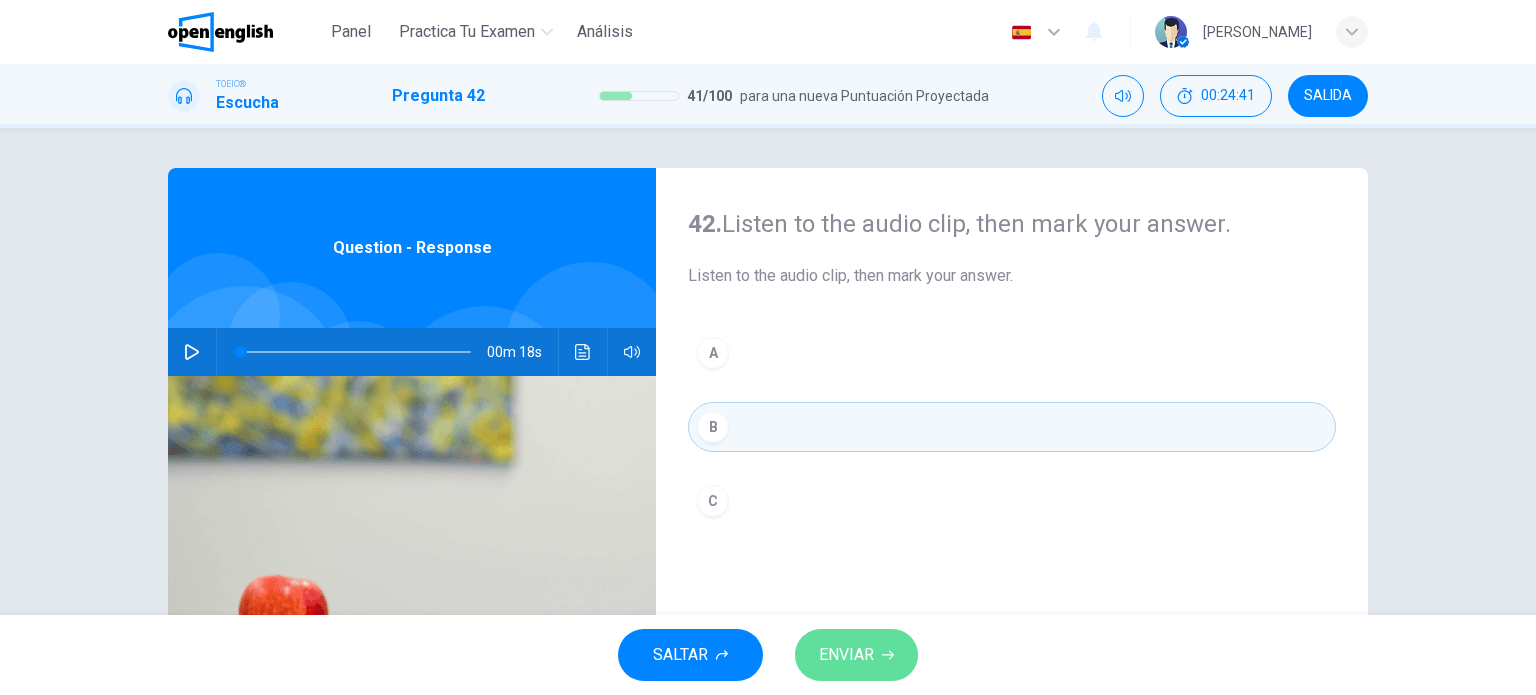 click on "ENVIAR" at bounding box center [846, 655] 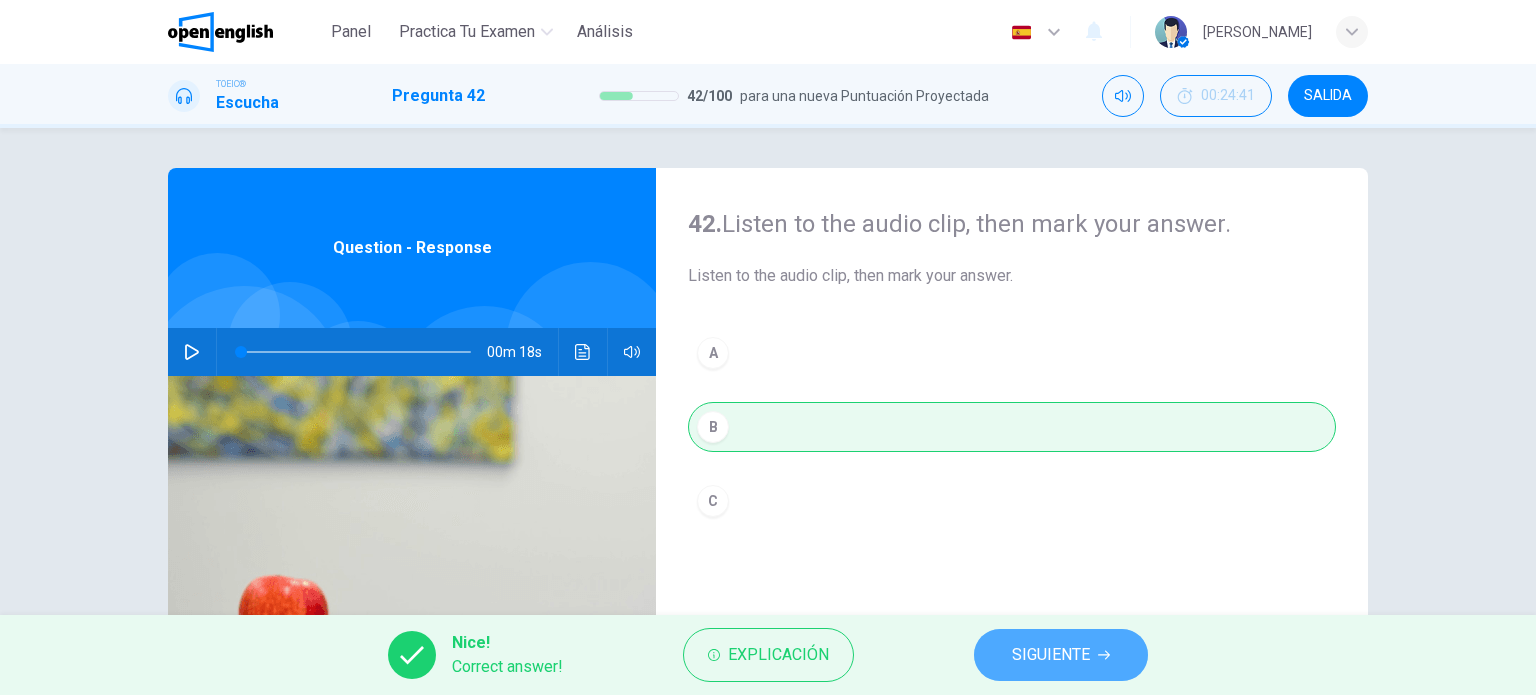 click on "SIGUIENTE" at bounding box center [1051, 655] 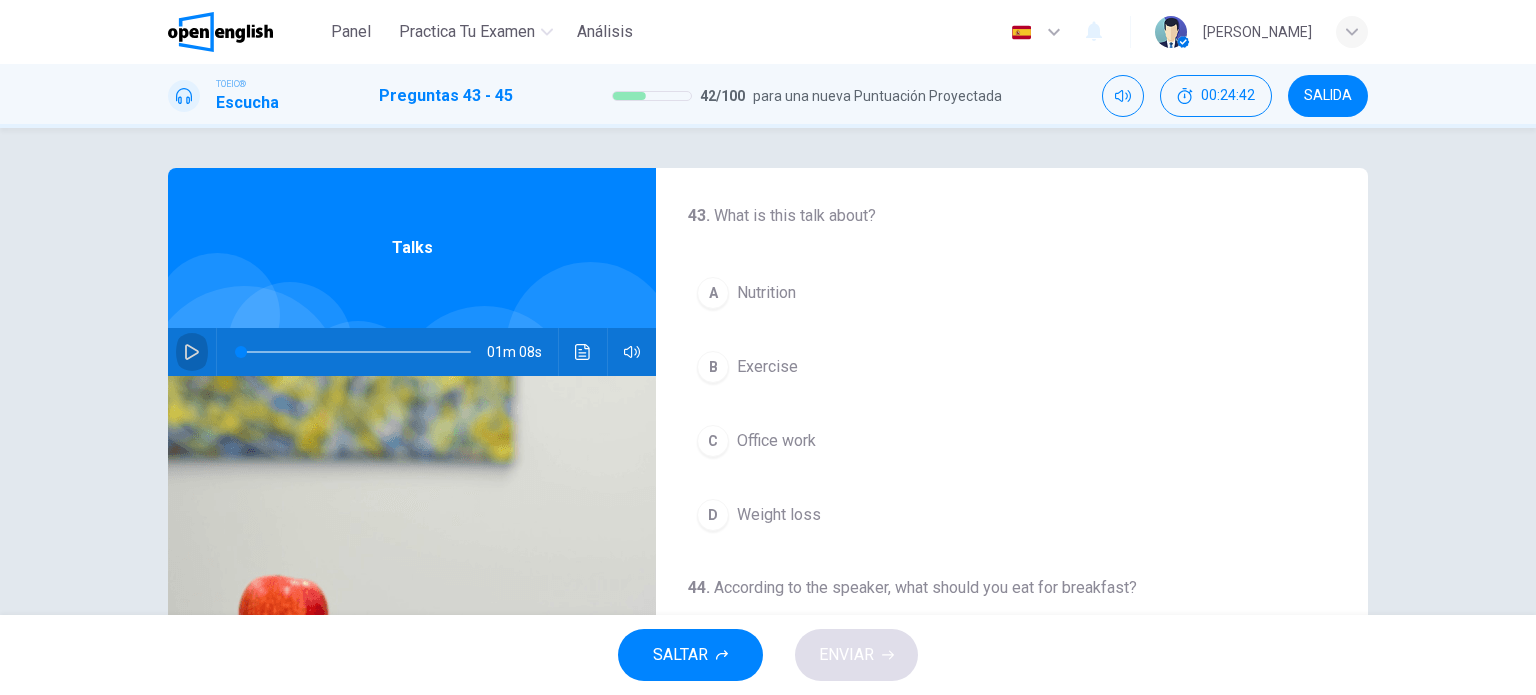 click 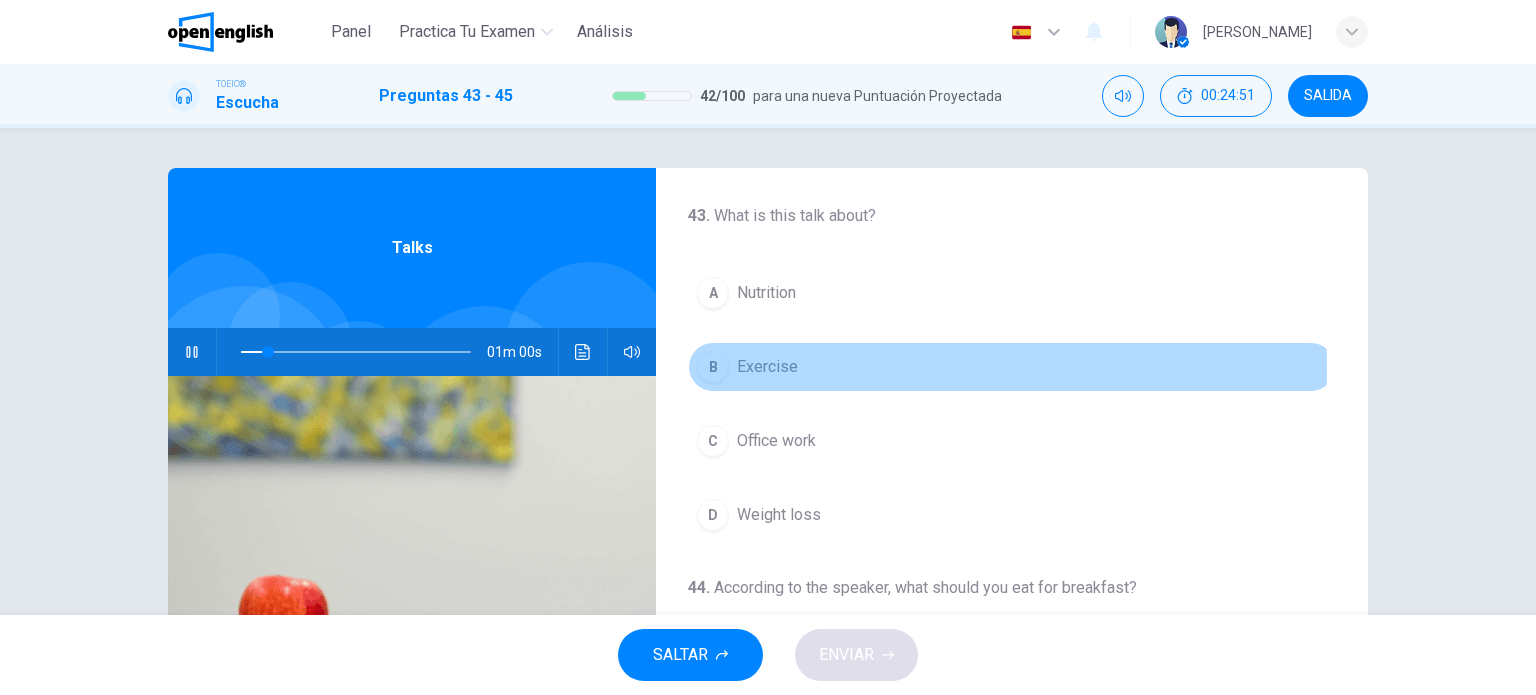 click on "Exercise" at bounding box center (767, 367) 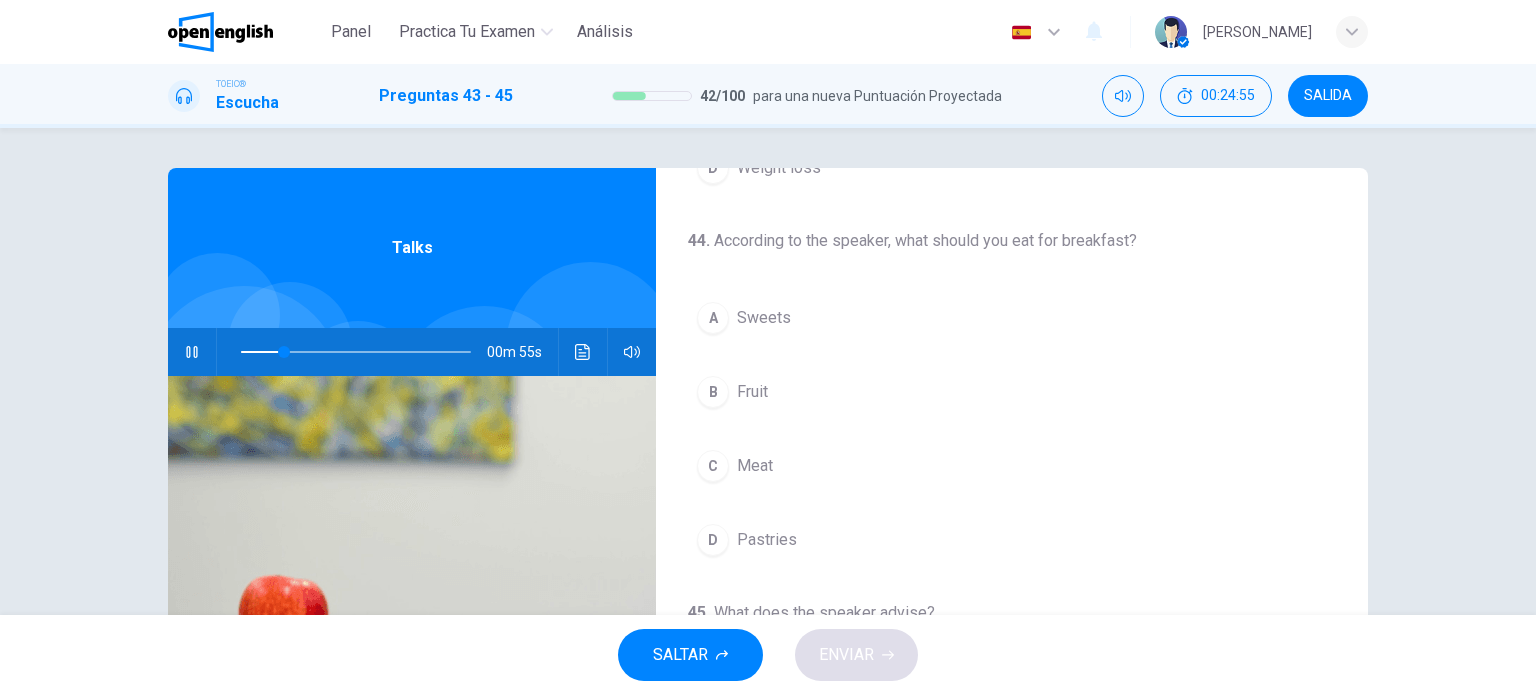 scroll, scrollTop: 349, scrollLeft: 0, axis: vertical 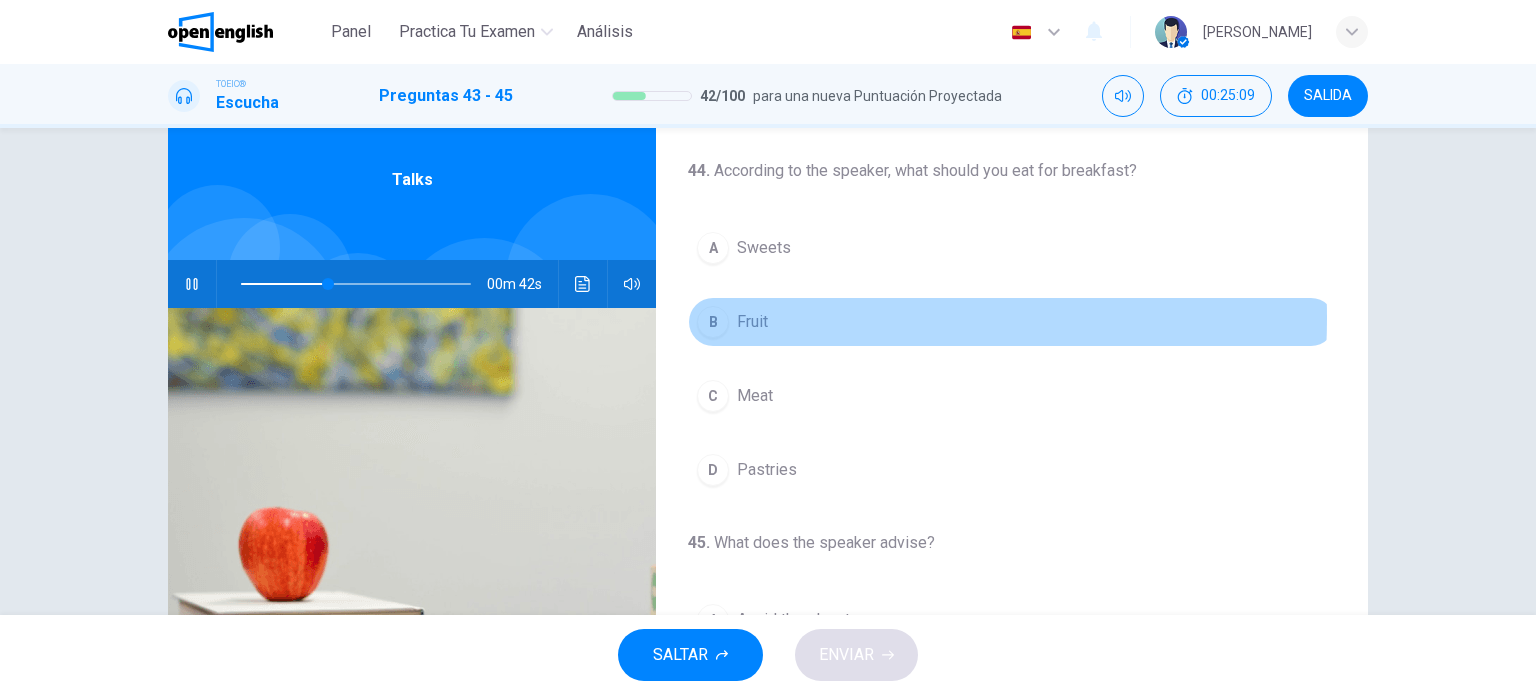 click on "Fruit" at bounding box center (752, 322) 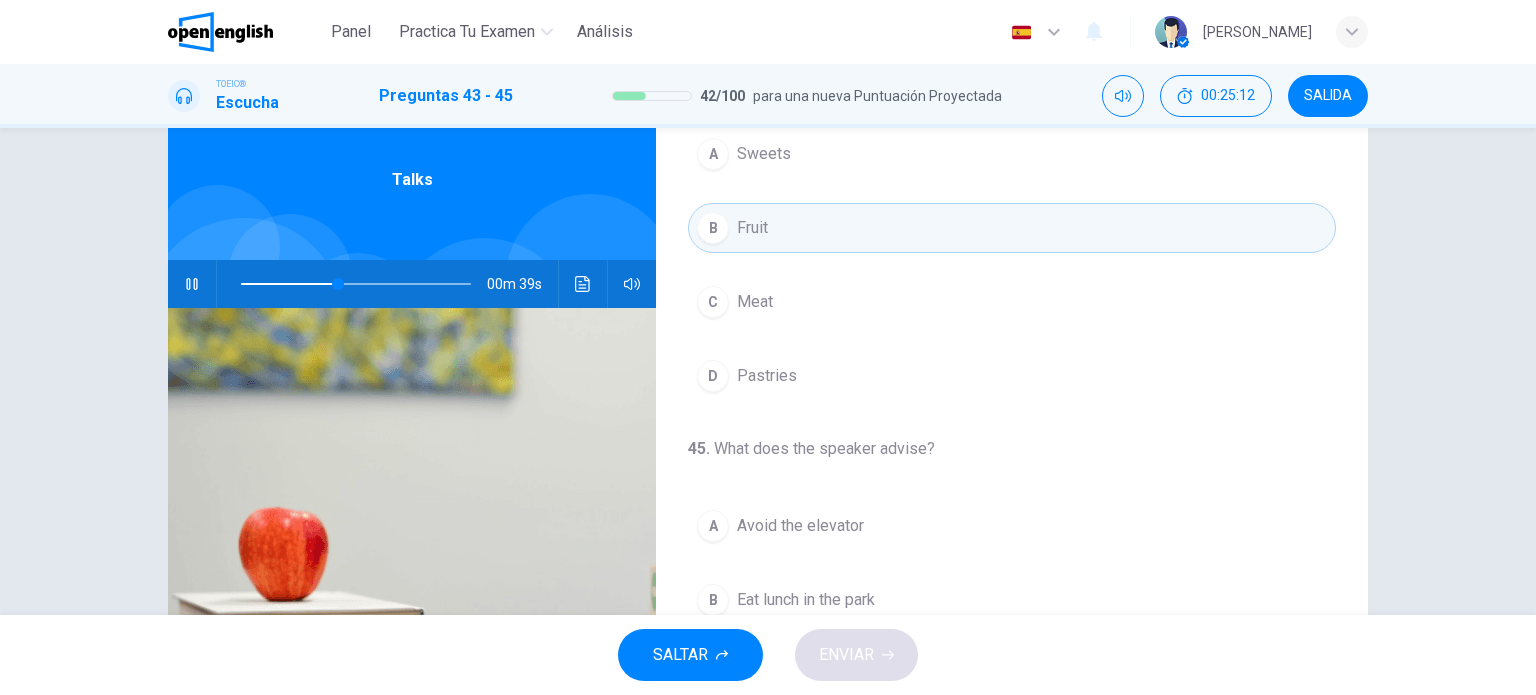 scroll, scrollTop: 452, scrollLeft: 0, axis: vertical 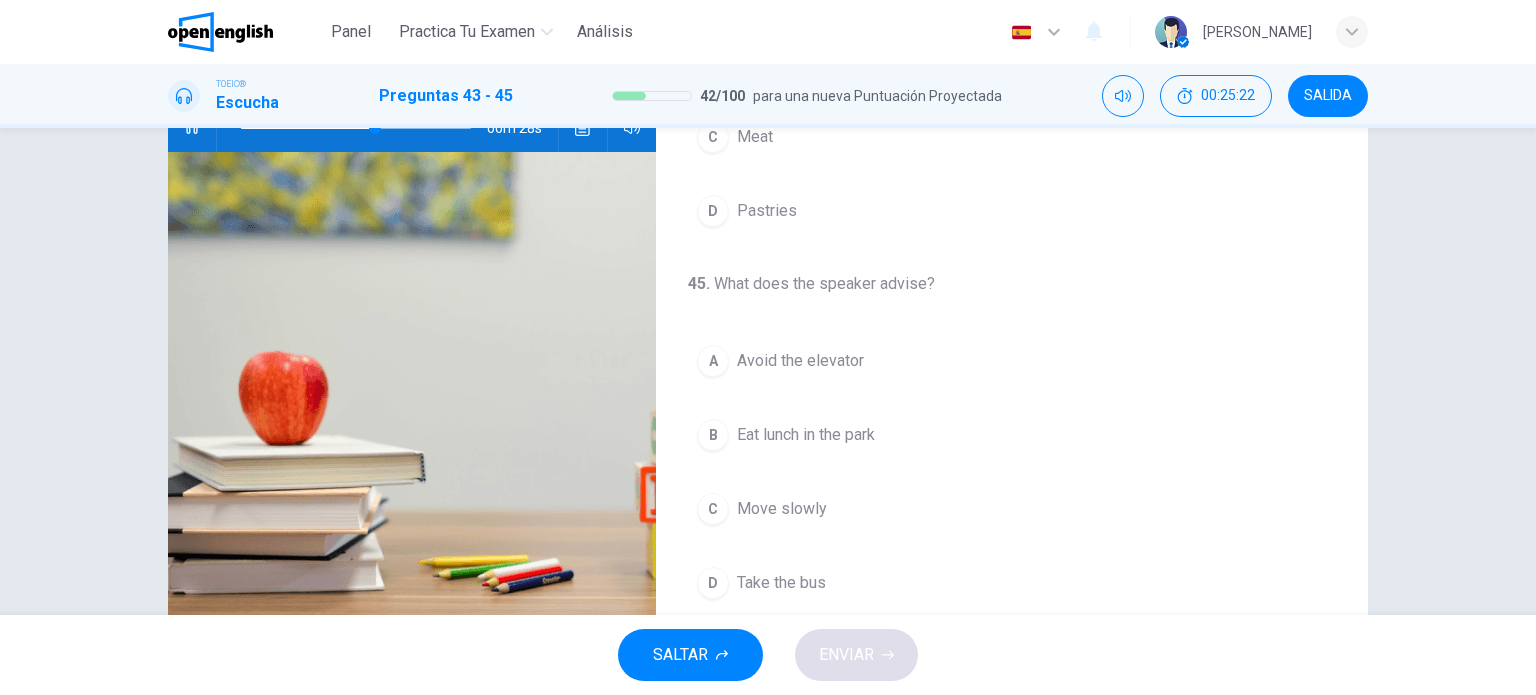 click on "Move slowly" at bounding box center (782, 509) 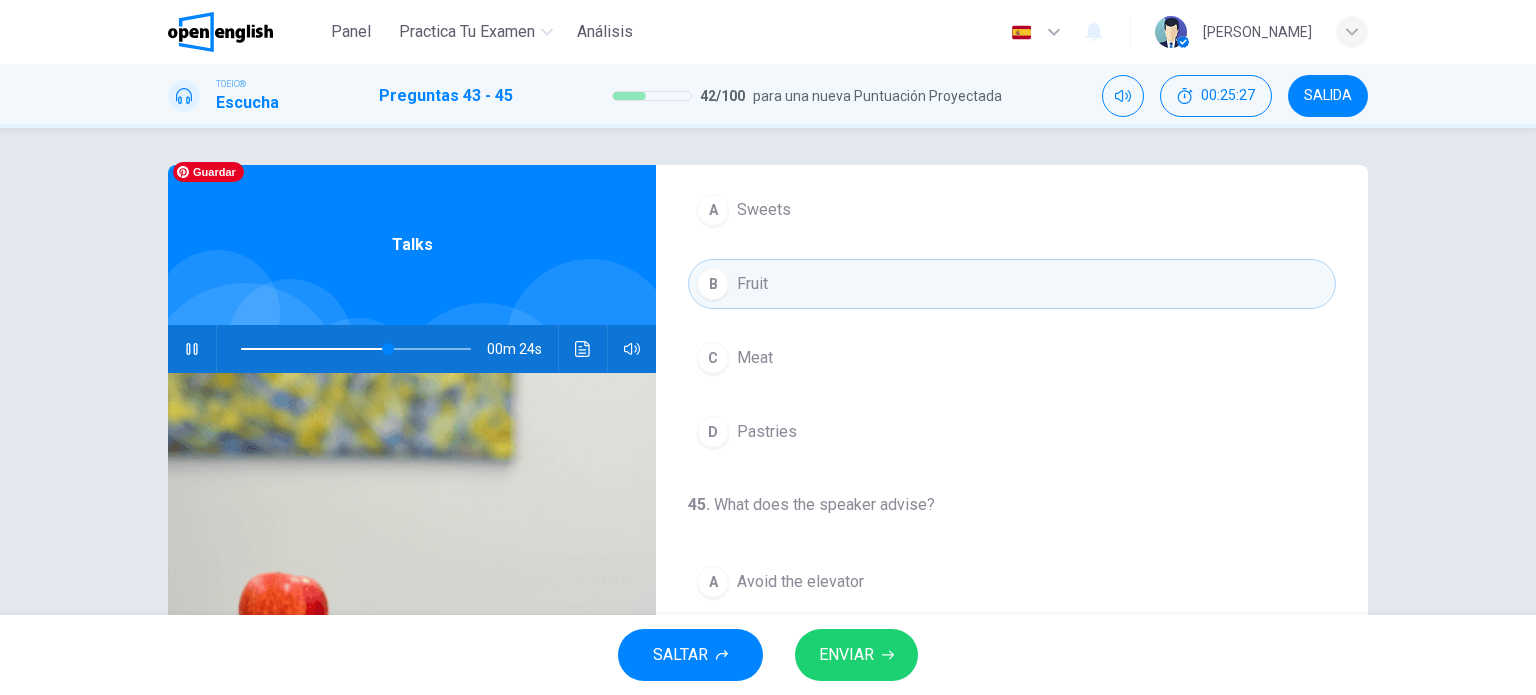 scroll, scrollTop: 0, scrollLeft: 0, axis: both 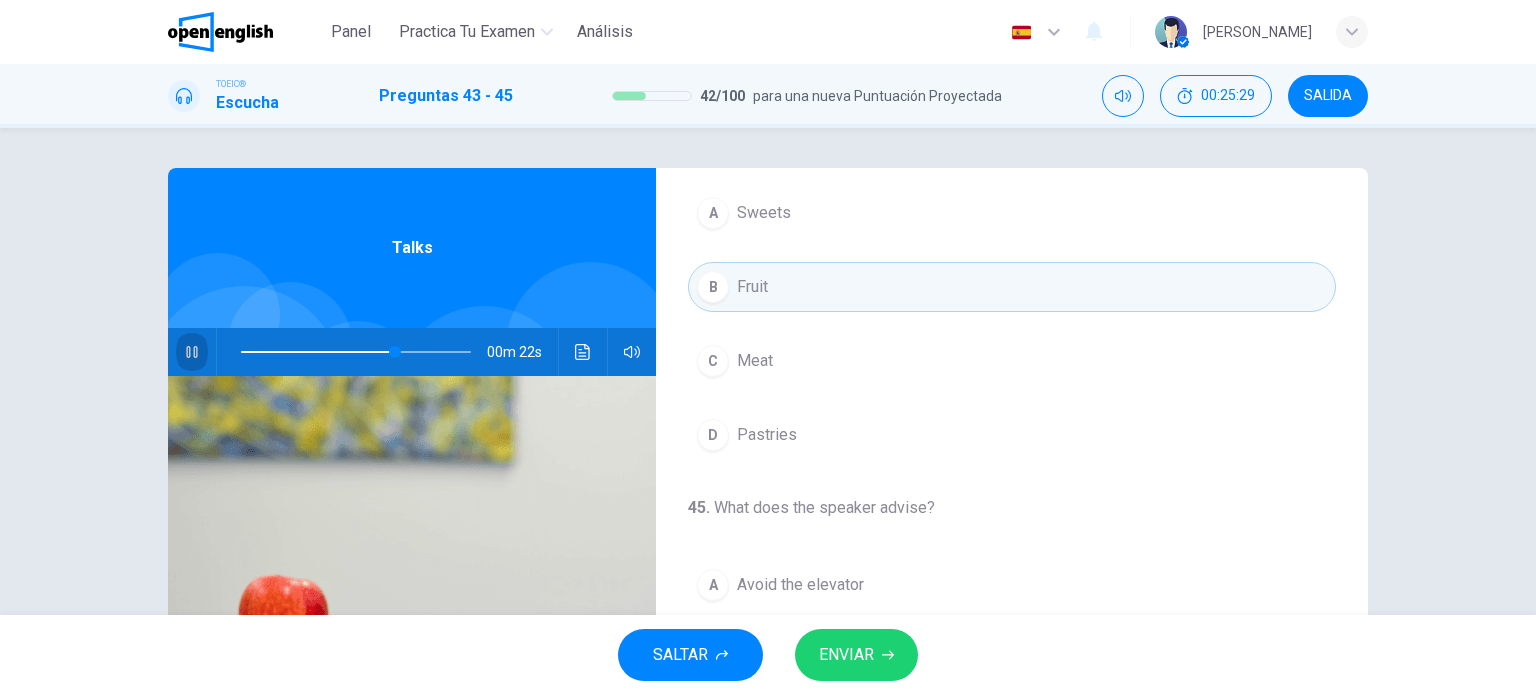 click 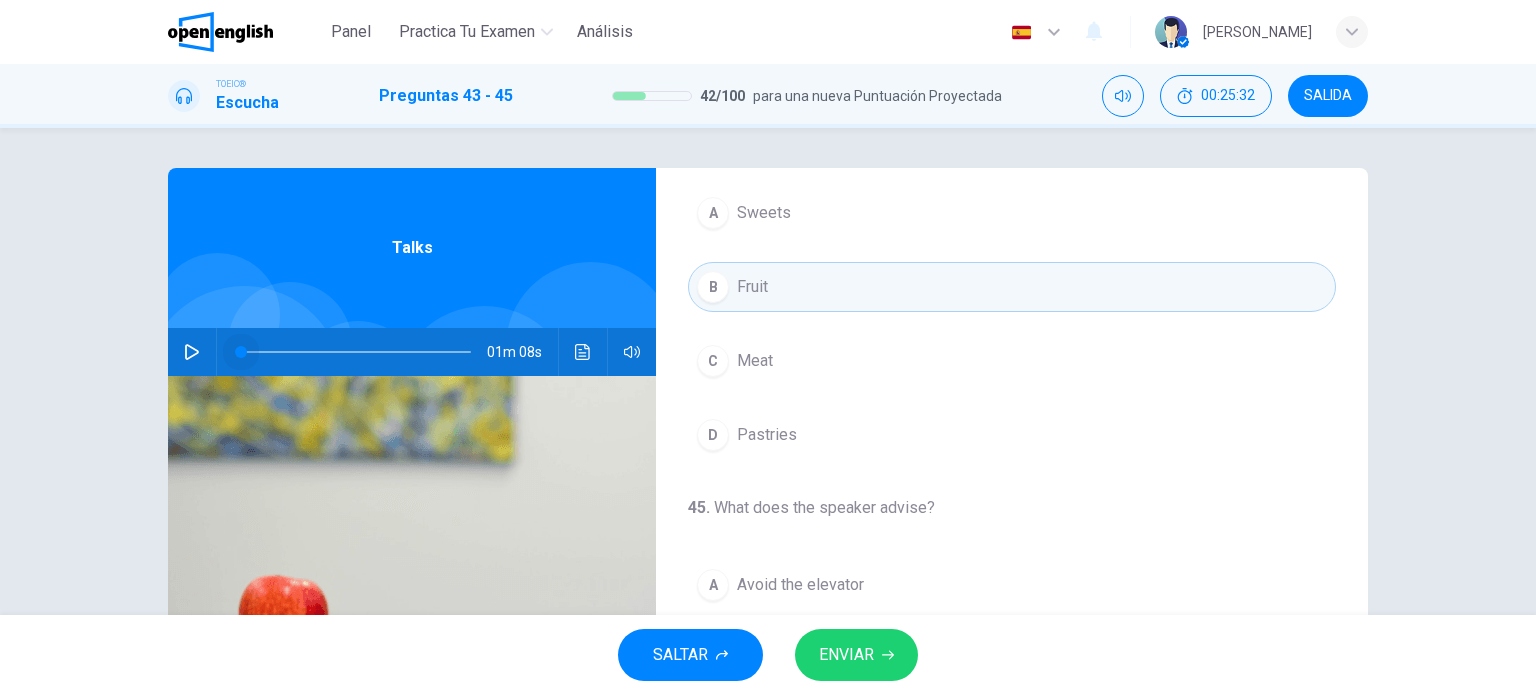 drag, startPoint x: 394, startPoint y: 353, endPoint x: 185, endPoint y: 351, distance: 209.00957 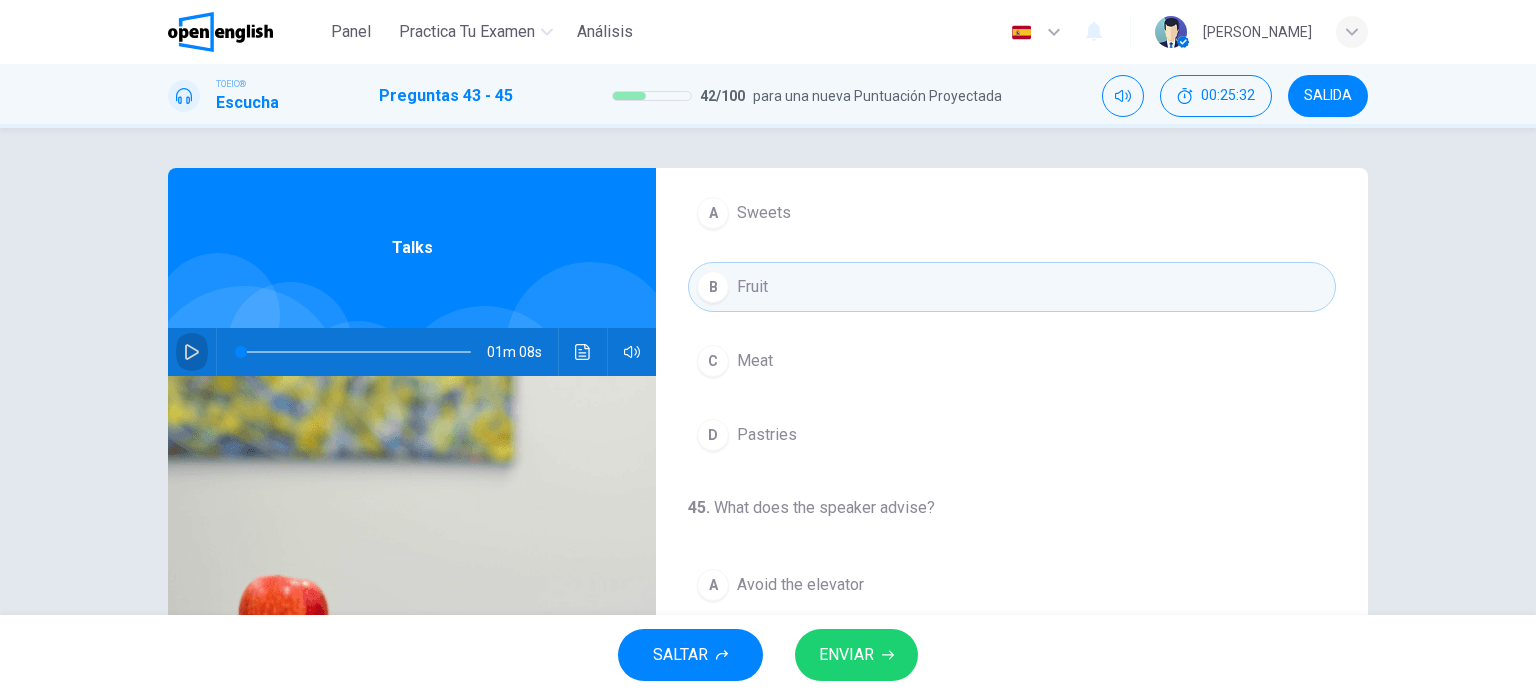 click 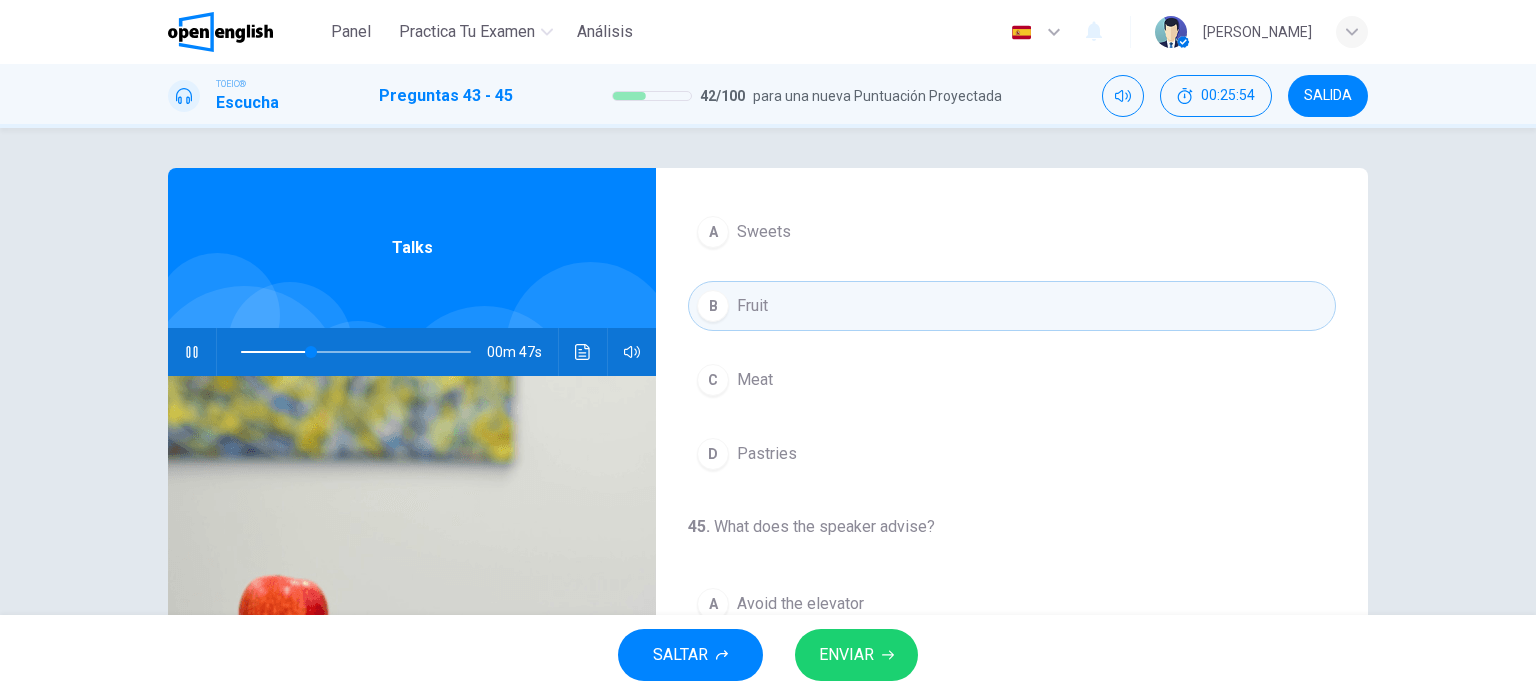 scroll, scrollTop: 452, scrollLeft: 0, axis: vertical 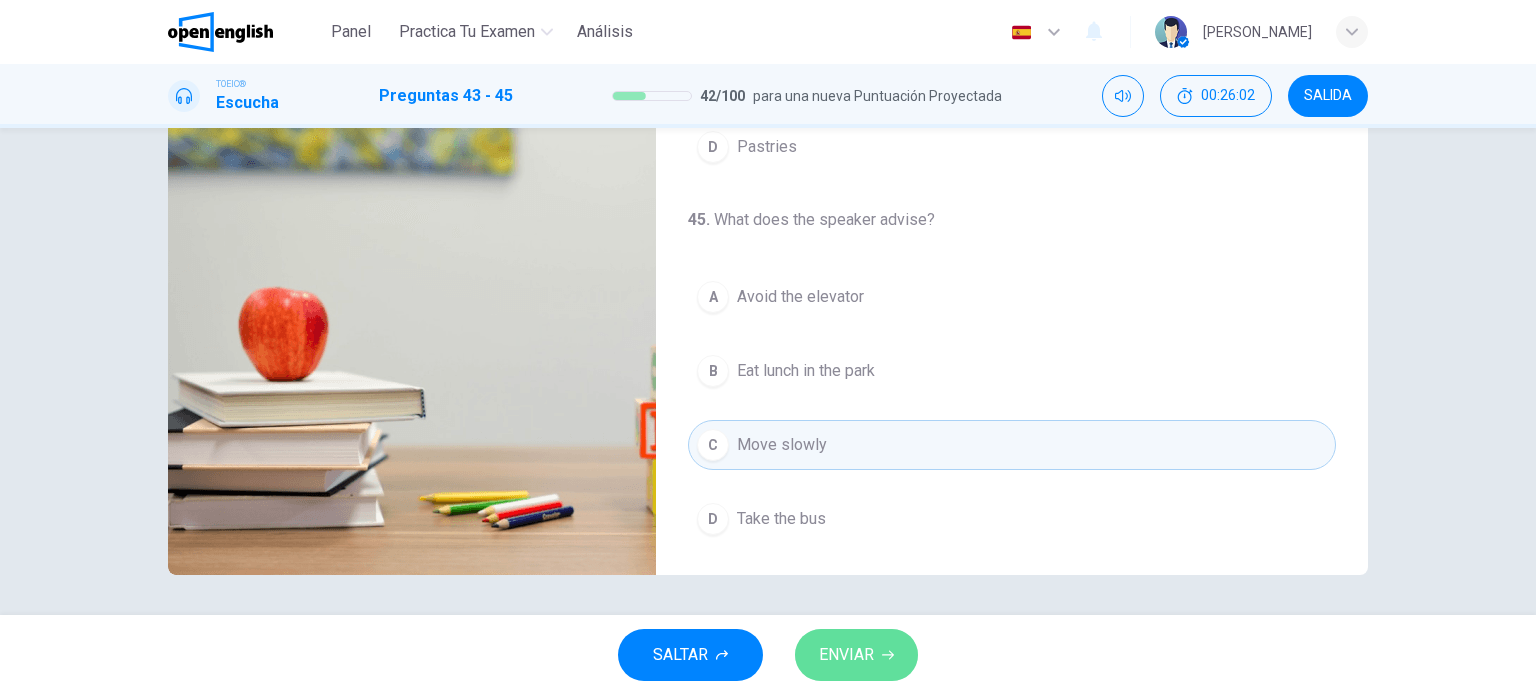 click on "ENVIAR" at bounding box center [846, 655] 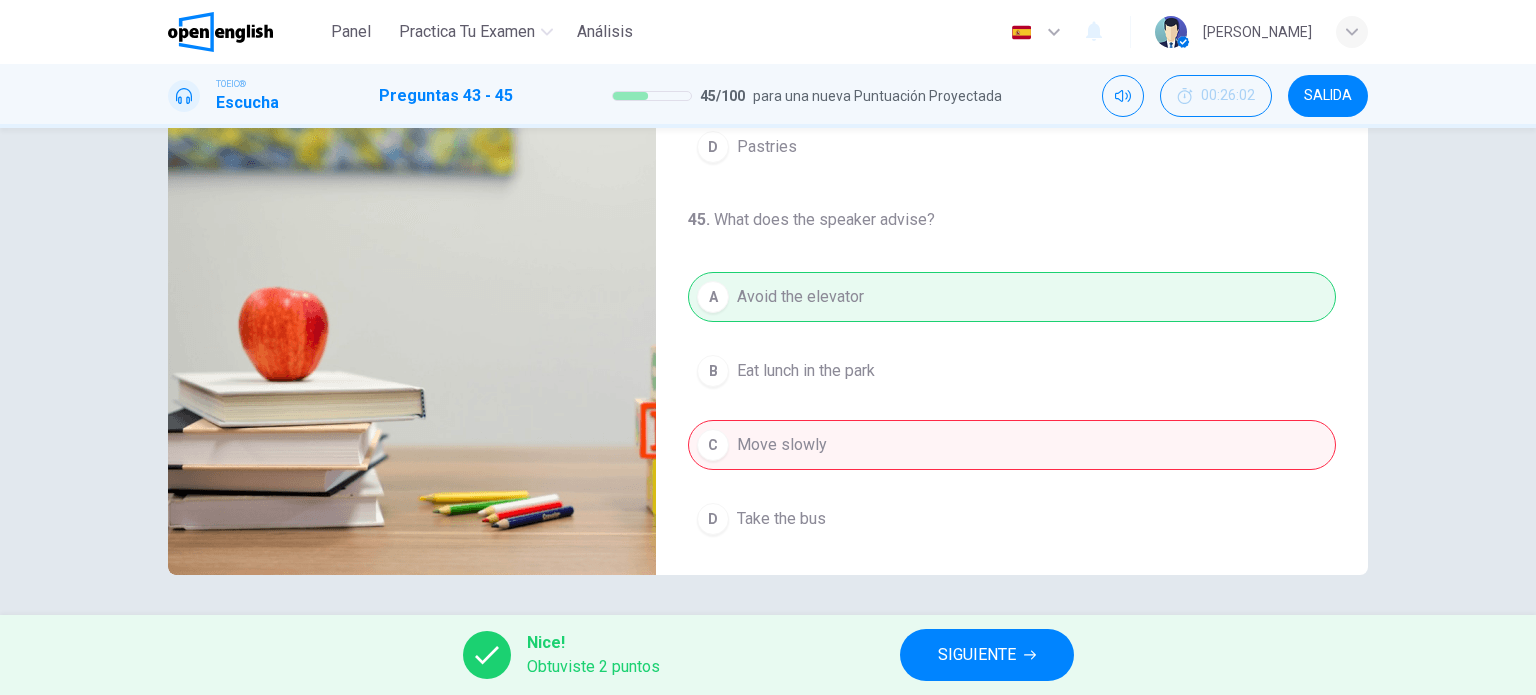 type on "**" 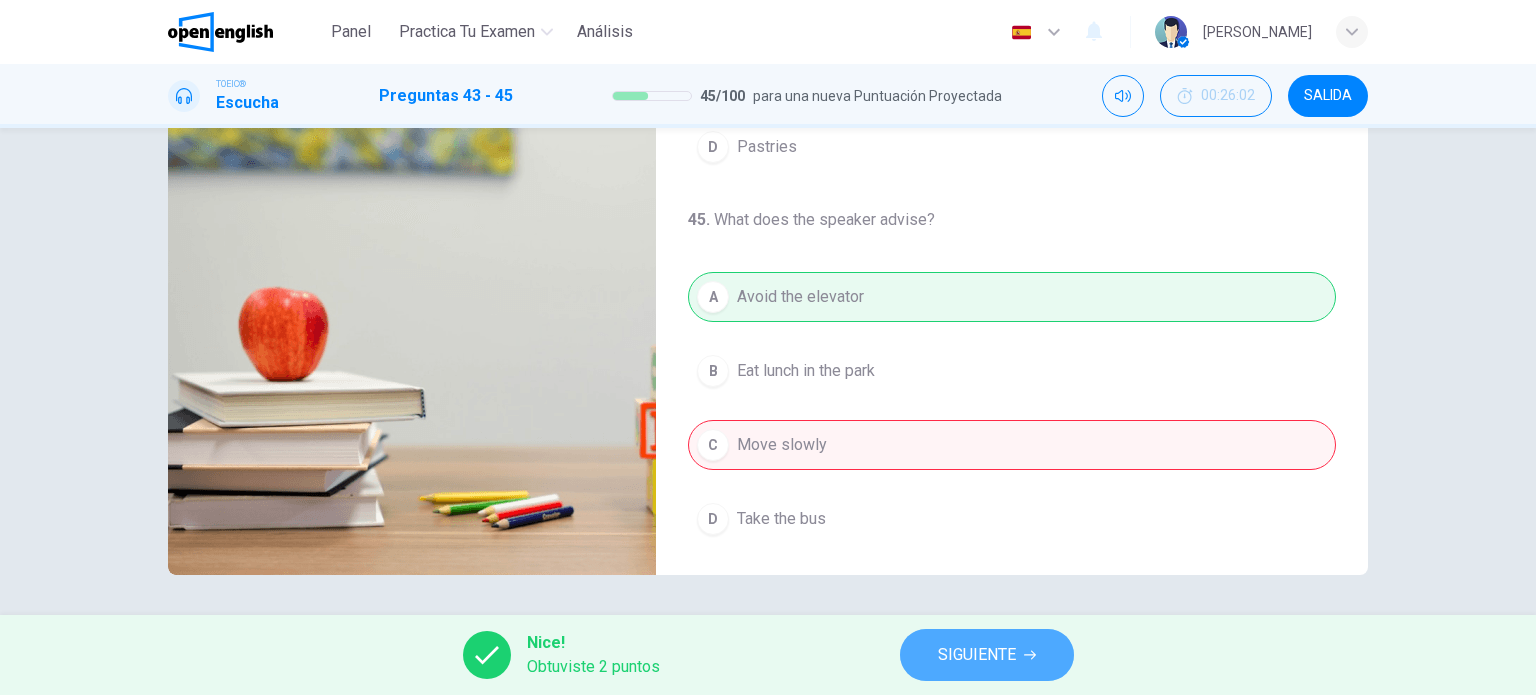 click on "SIGUIENTE" at bounding box center (977, 655) 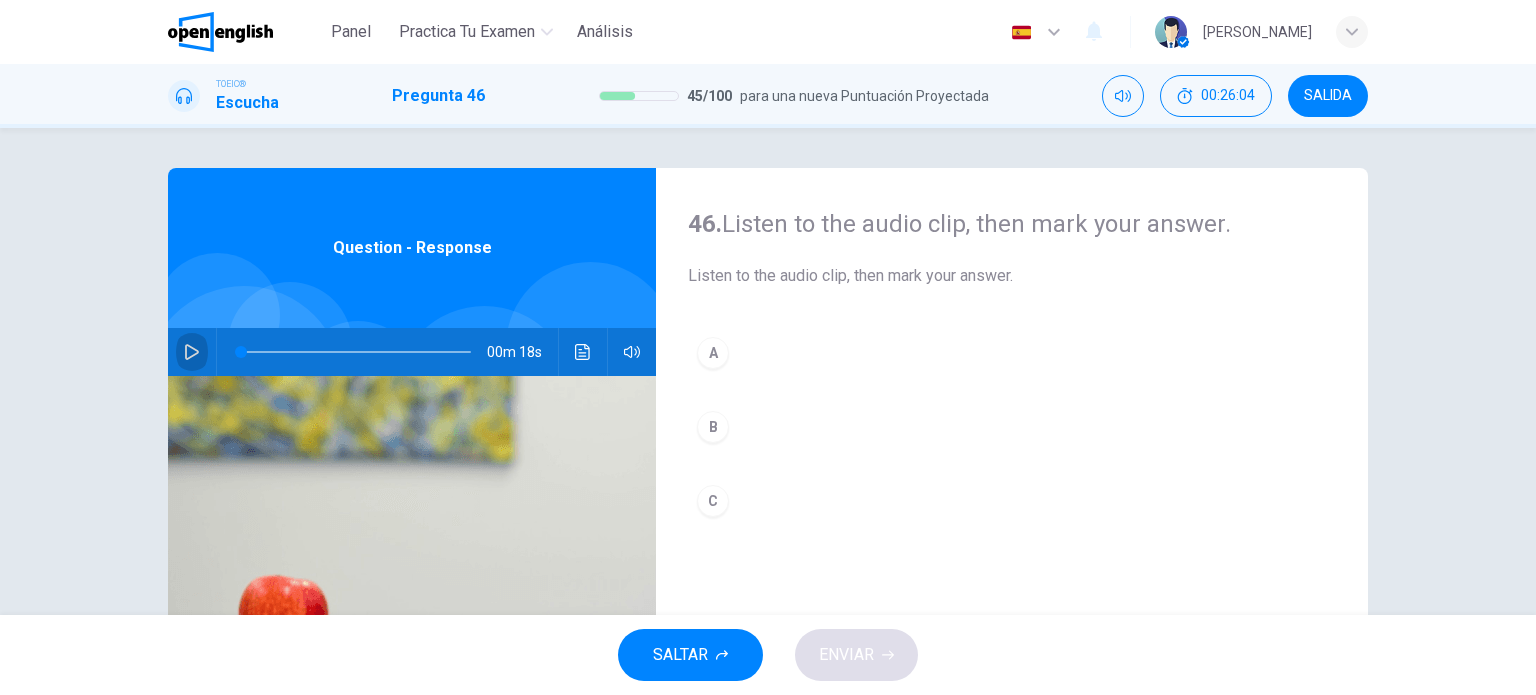 click 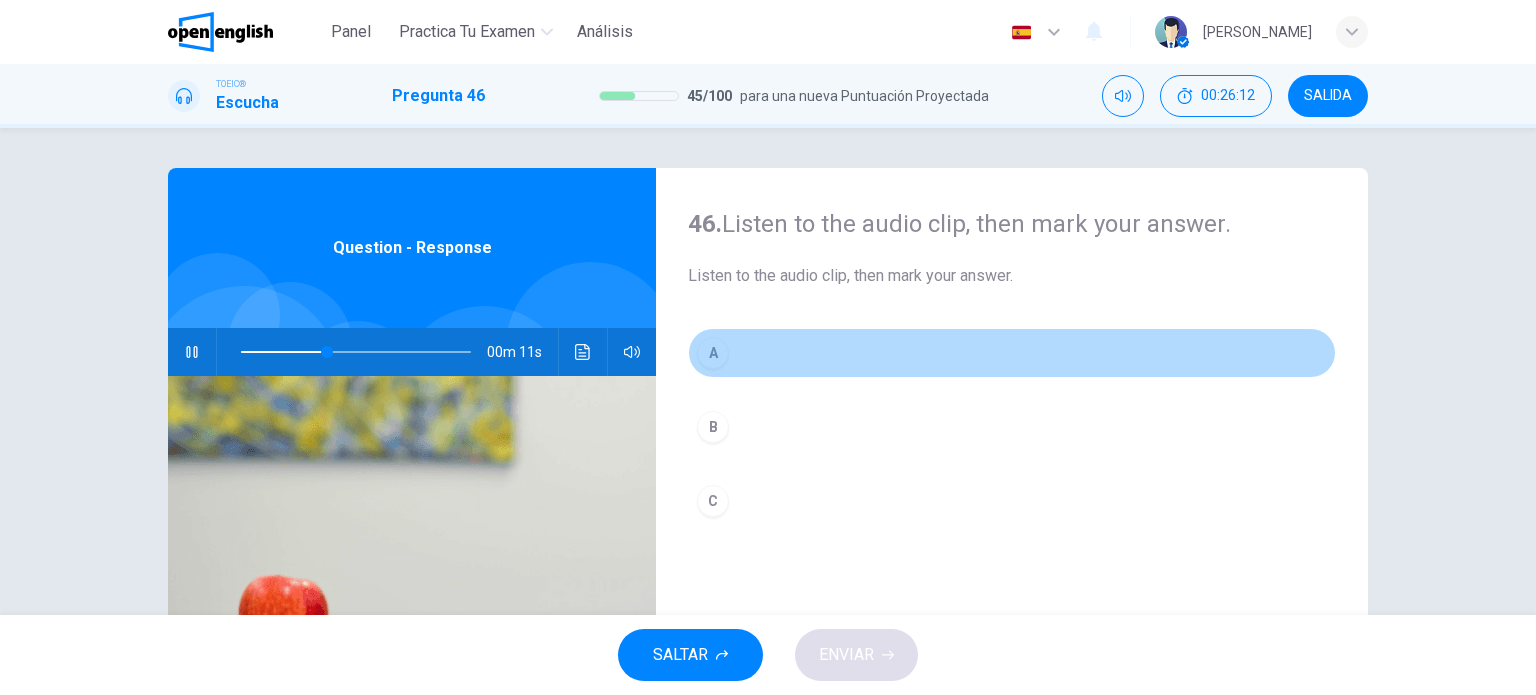 click on "A" at bounding box center (713, 353) 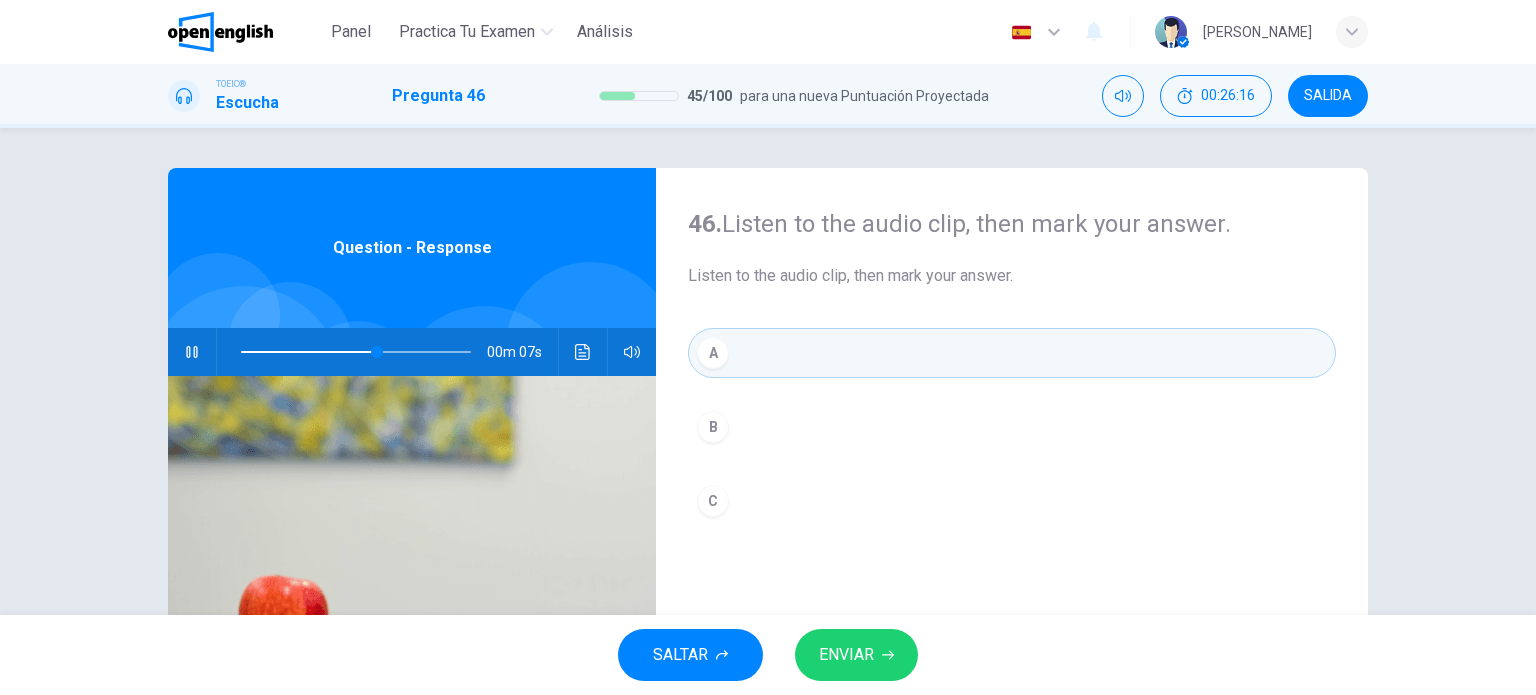 click on "ENVIAR" at bounding box center (846, 655) 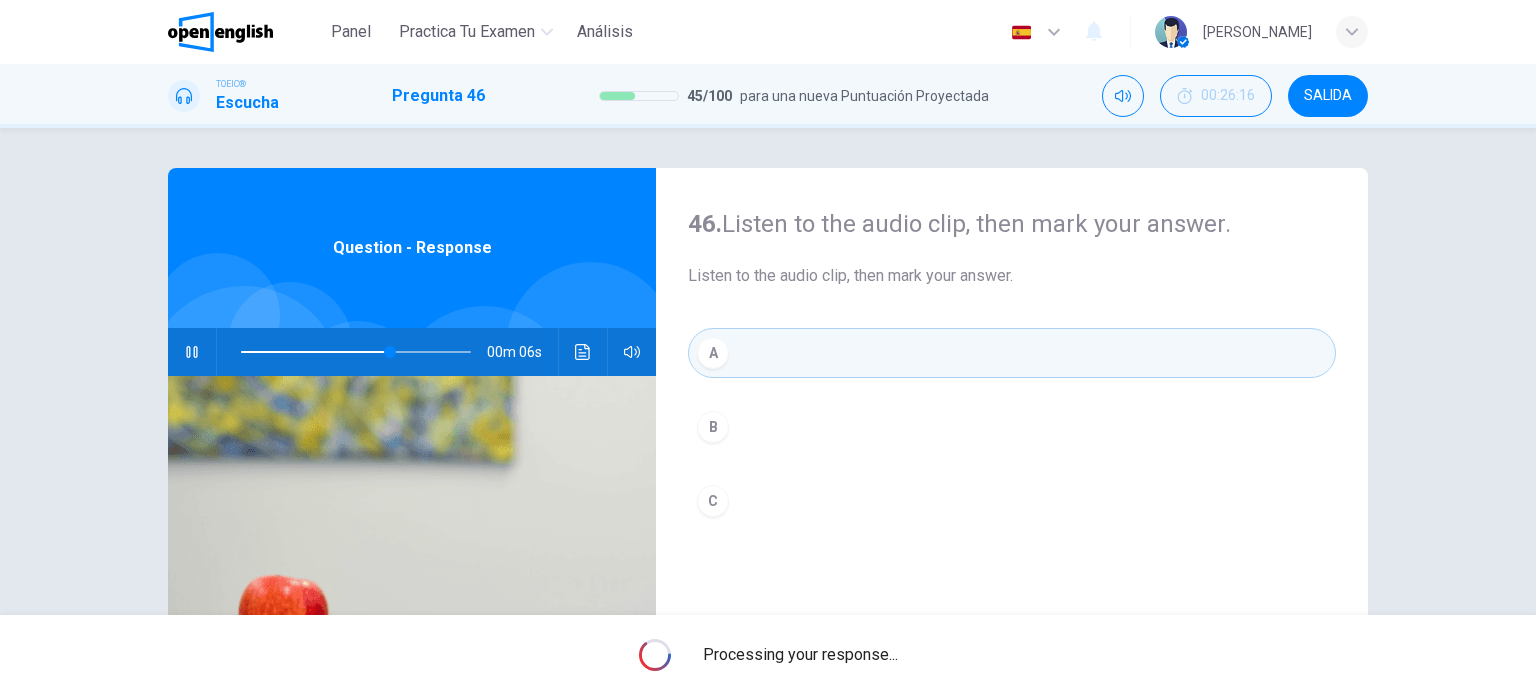 type on "**" 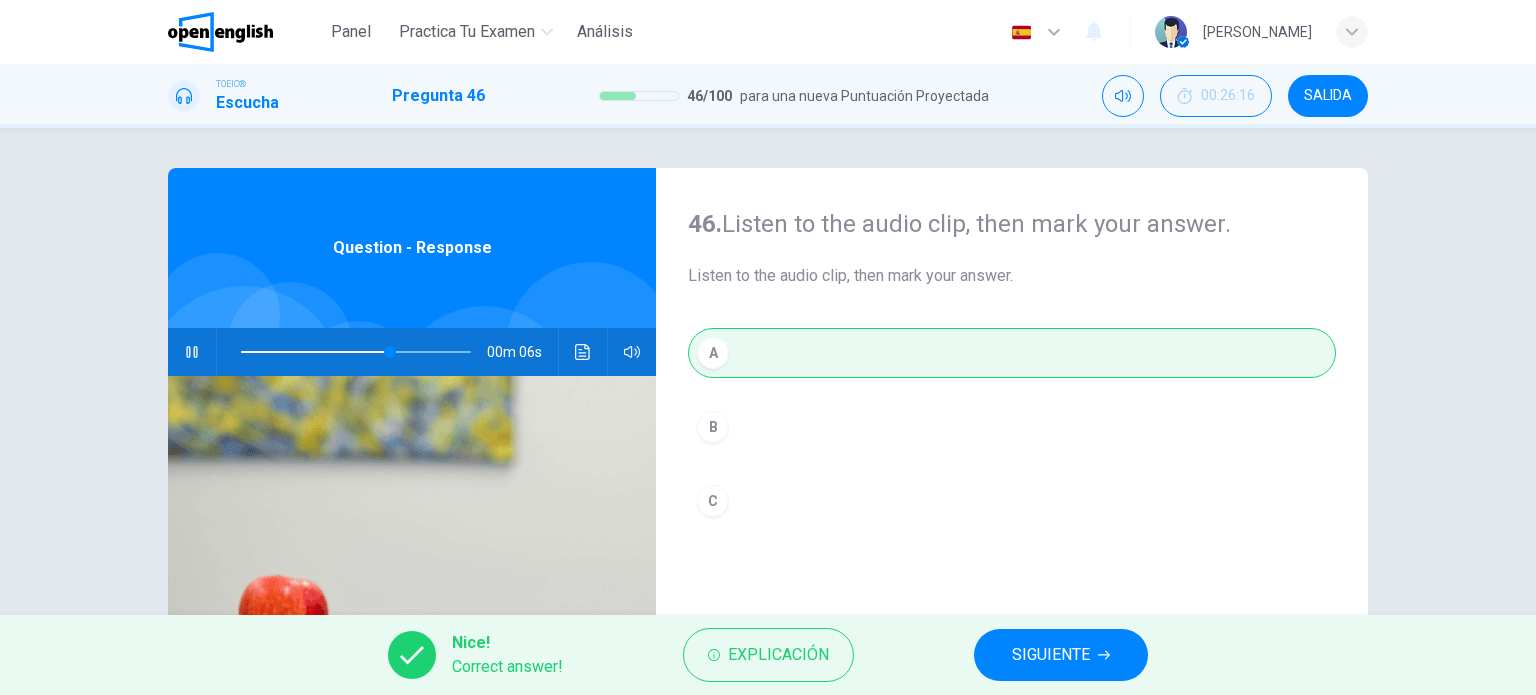 click 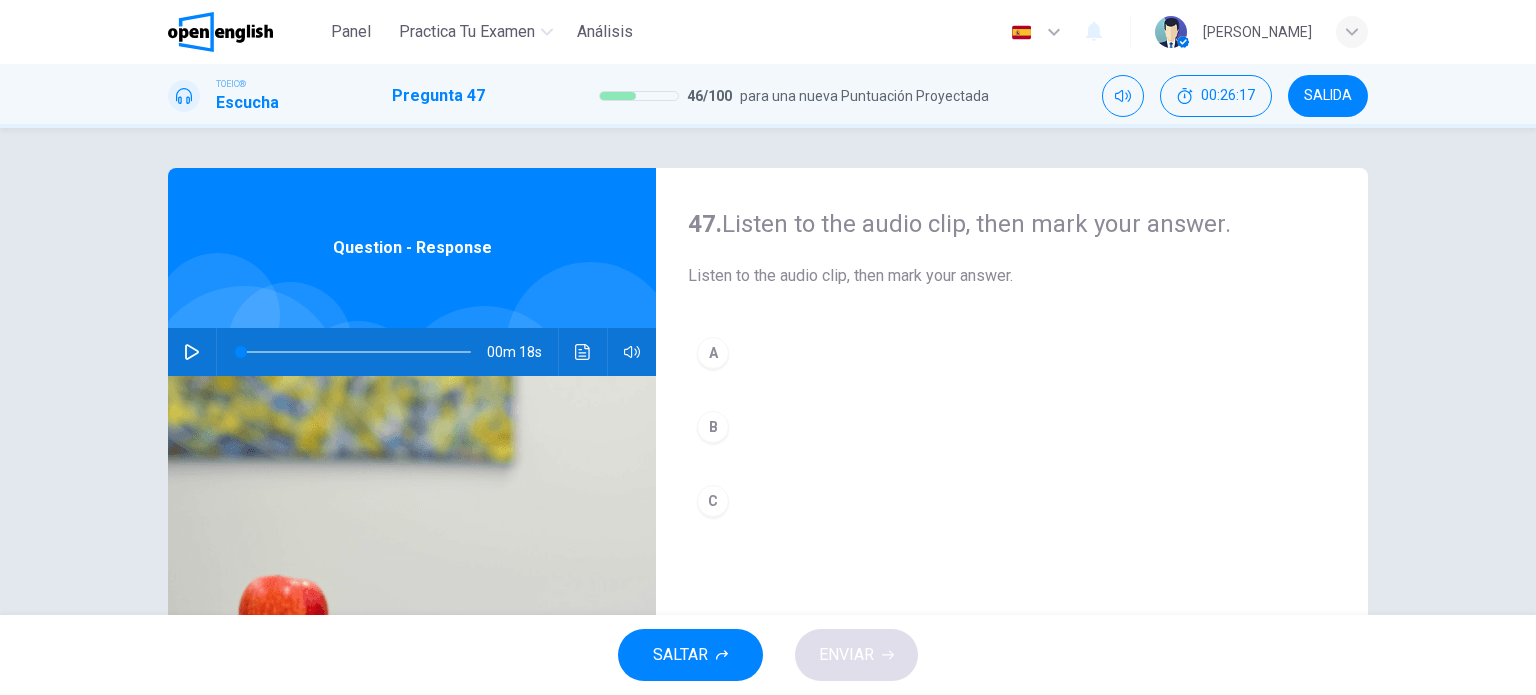 click 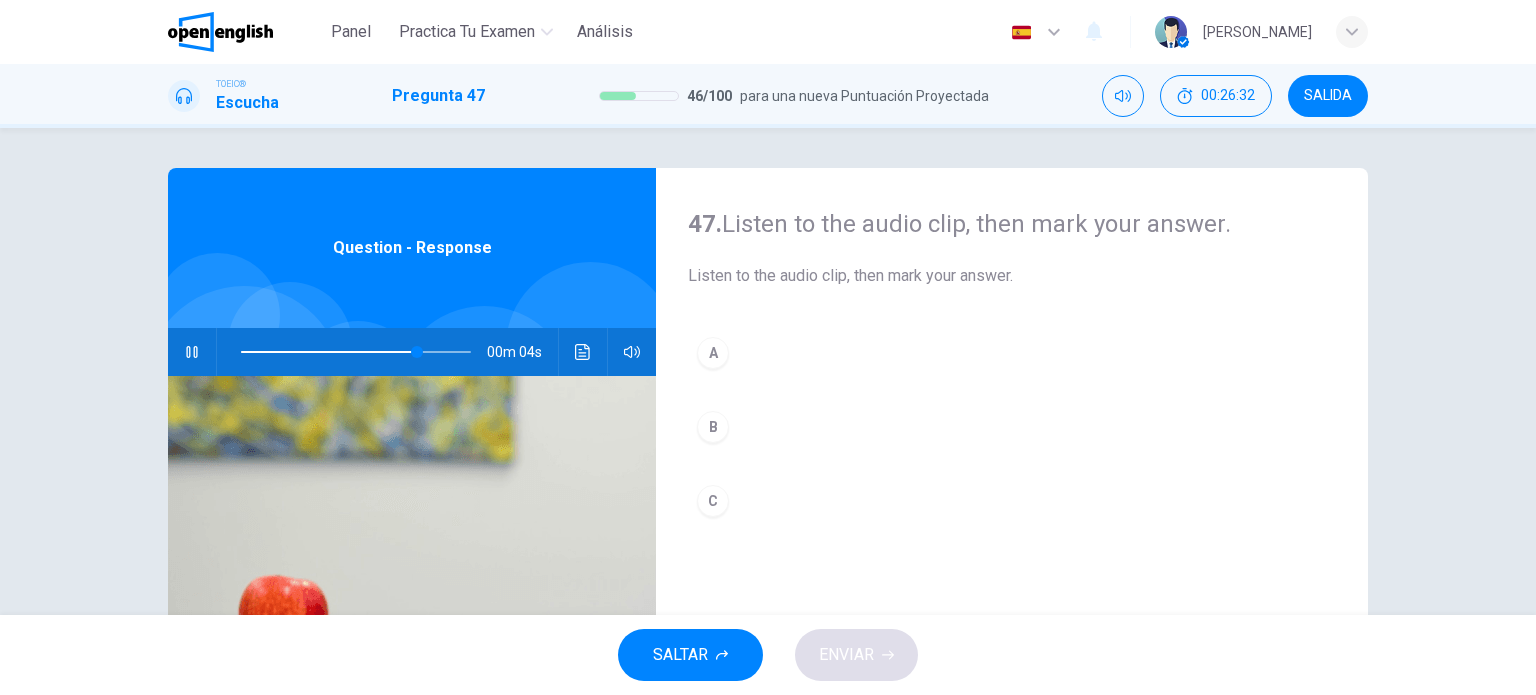 click on "B" at bounding box center (713, 427) 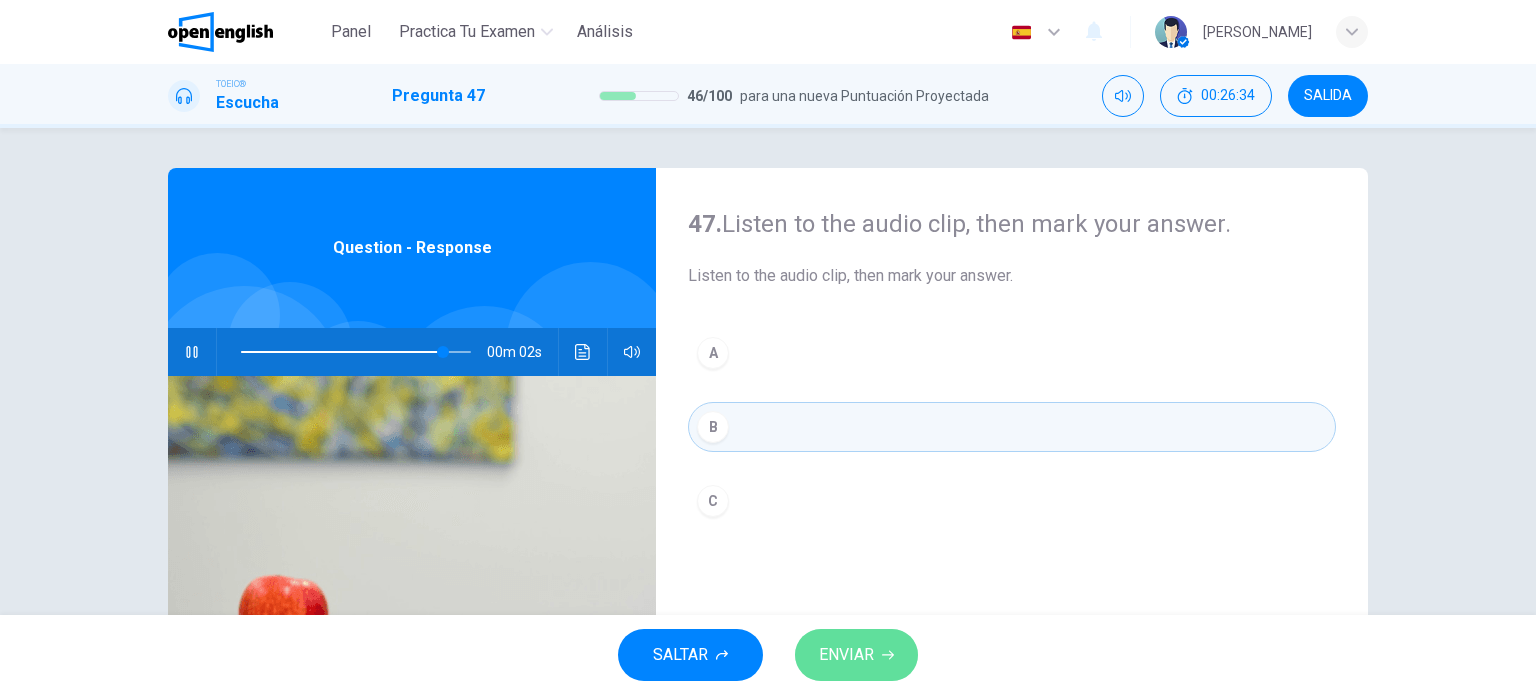 click on "ENVIAR" at bounding box center (846, 655) 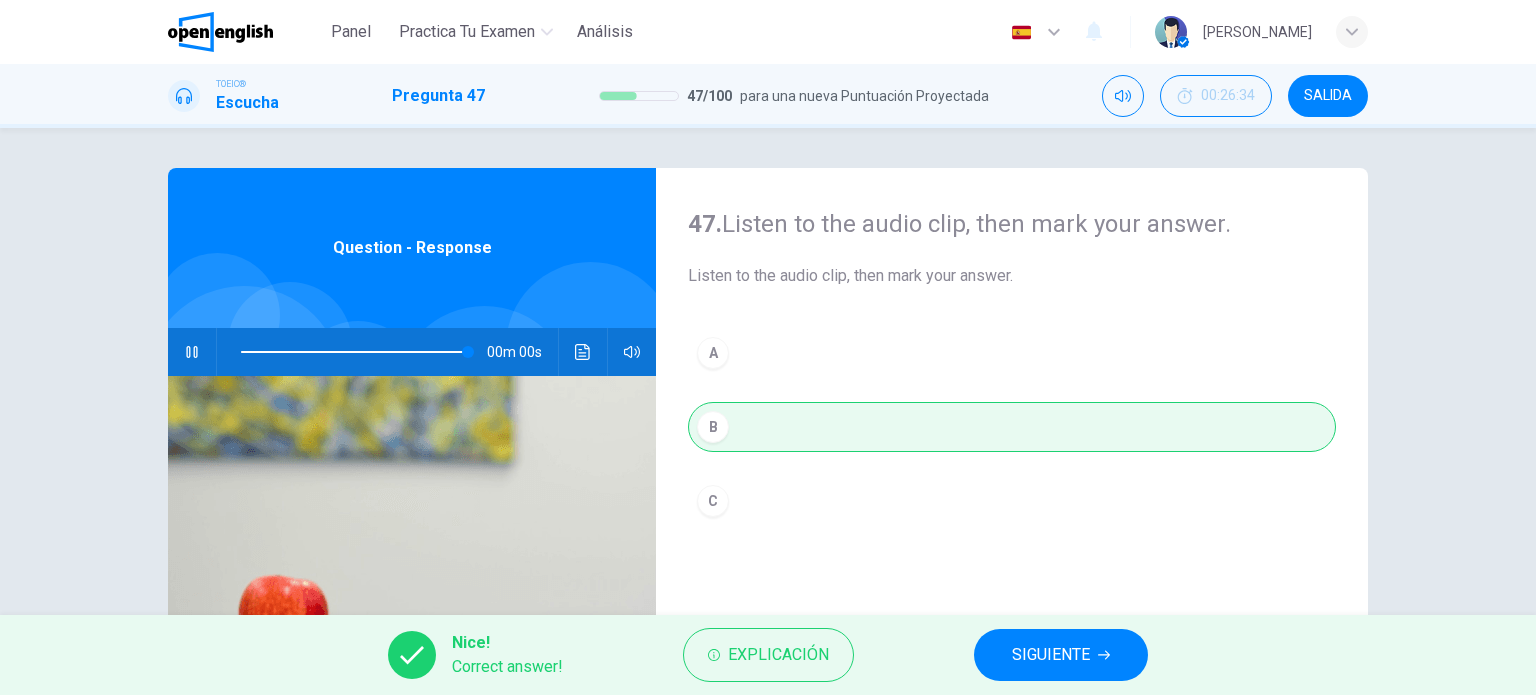 type on "*" 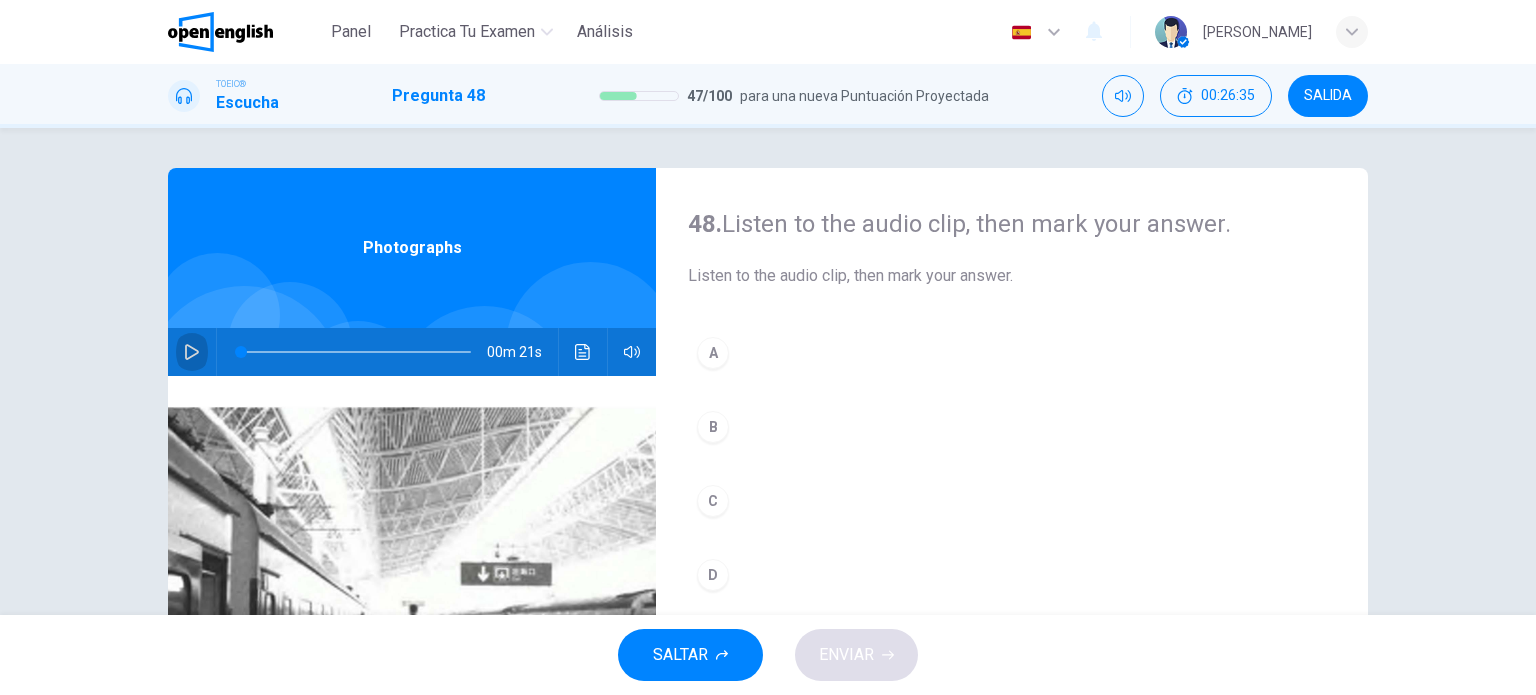 click 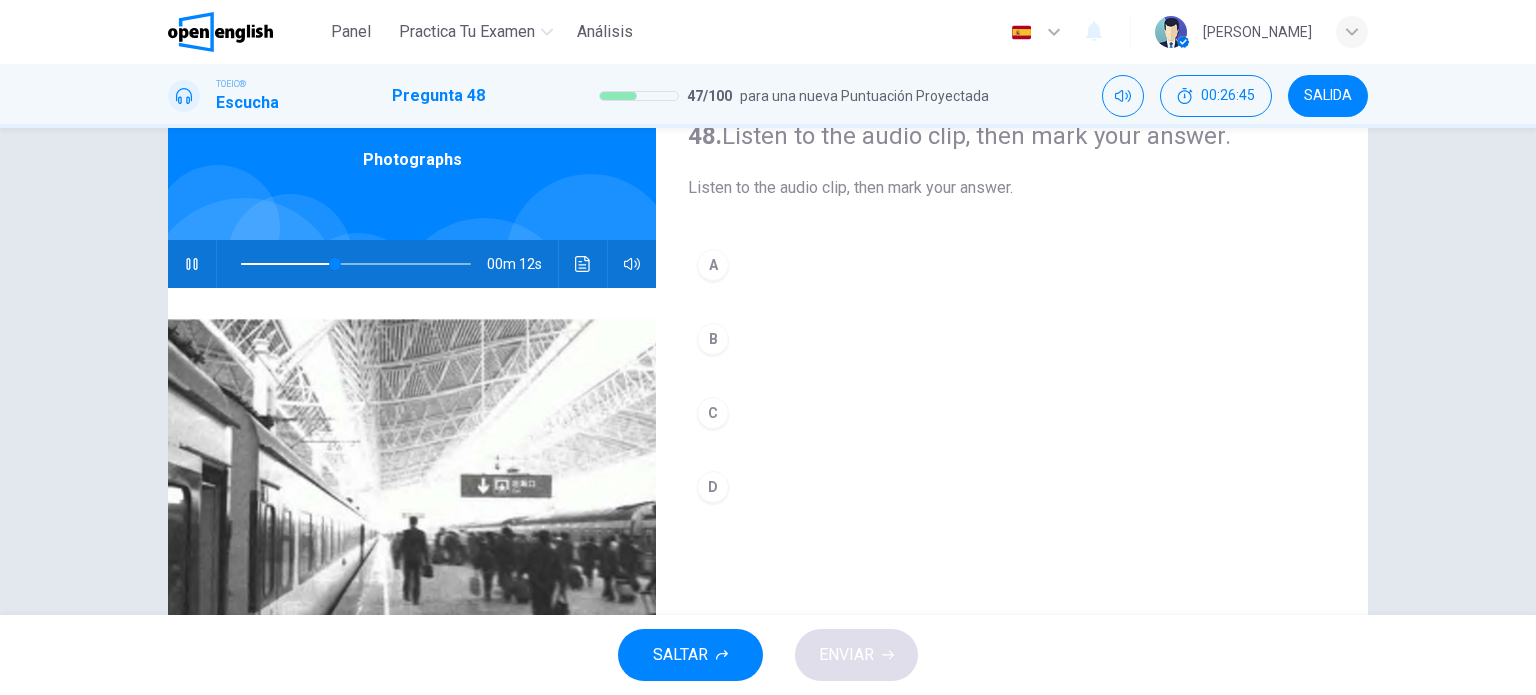 scroll, scrollTop: 188, scrollLeft: 0, axis: vertical 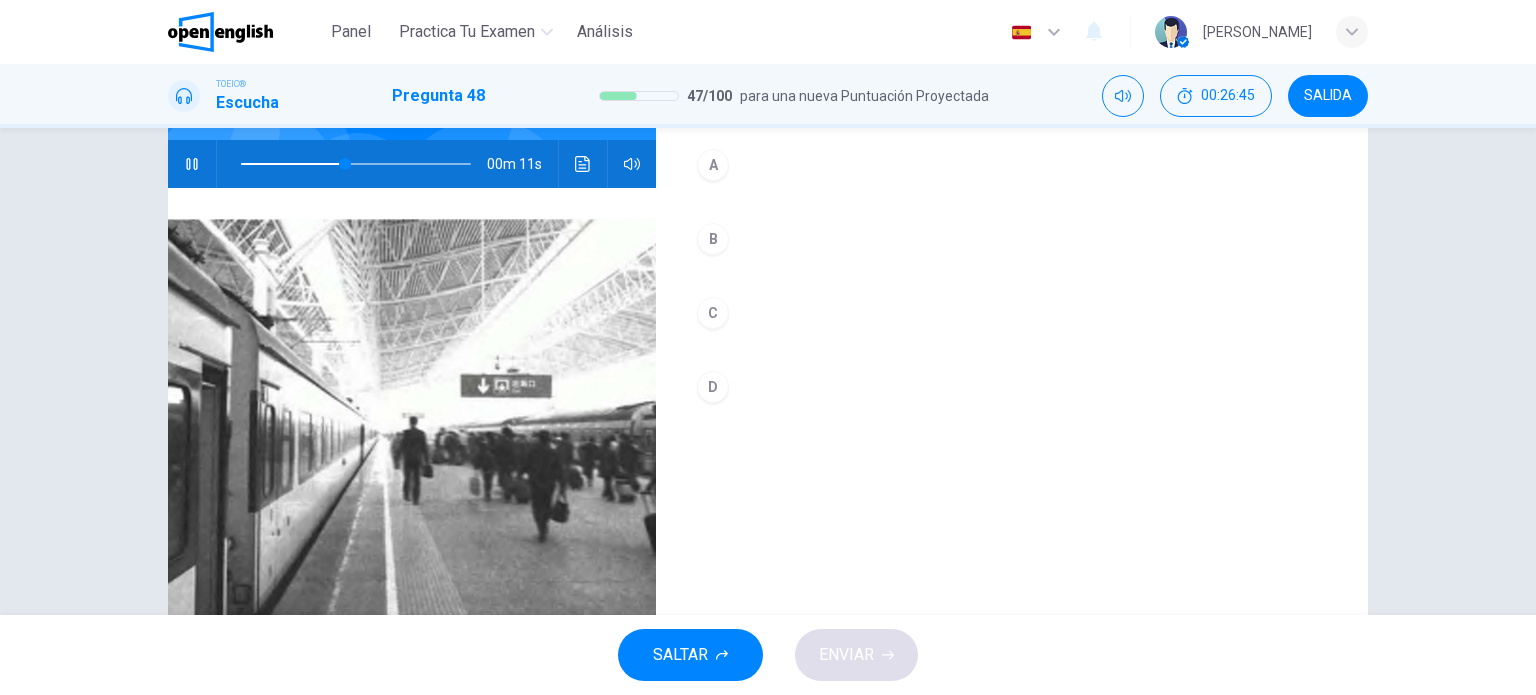 click on "A" at bounding box center (713, 165) 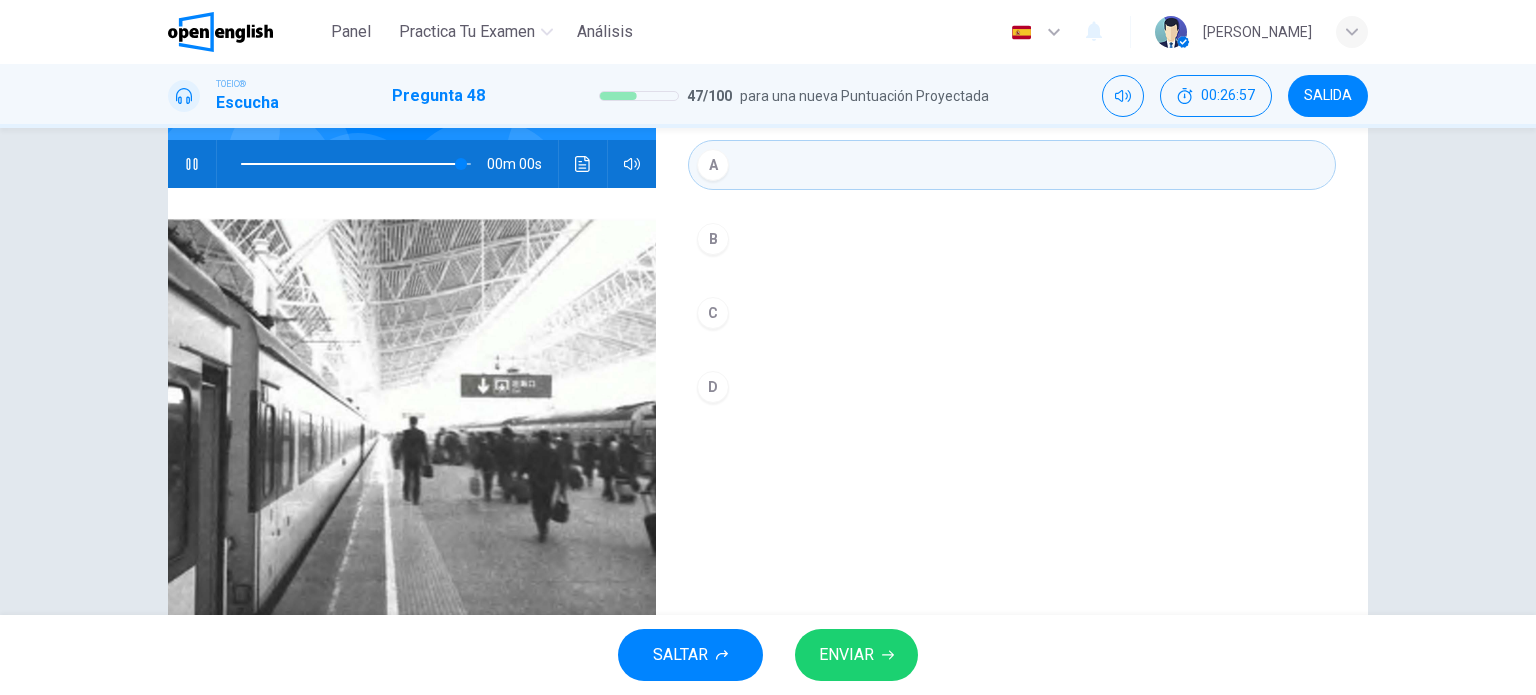 click on "ENVIAR" at bounding box center [856, 655] 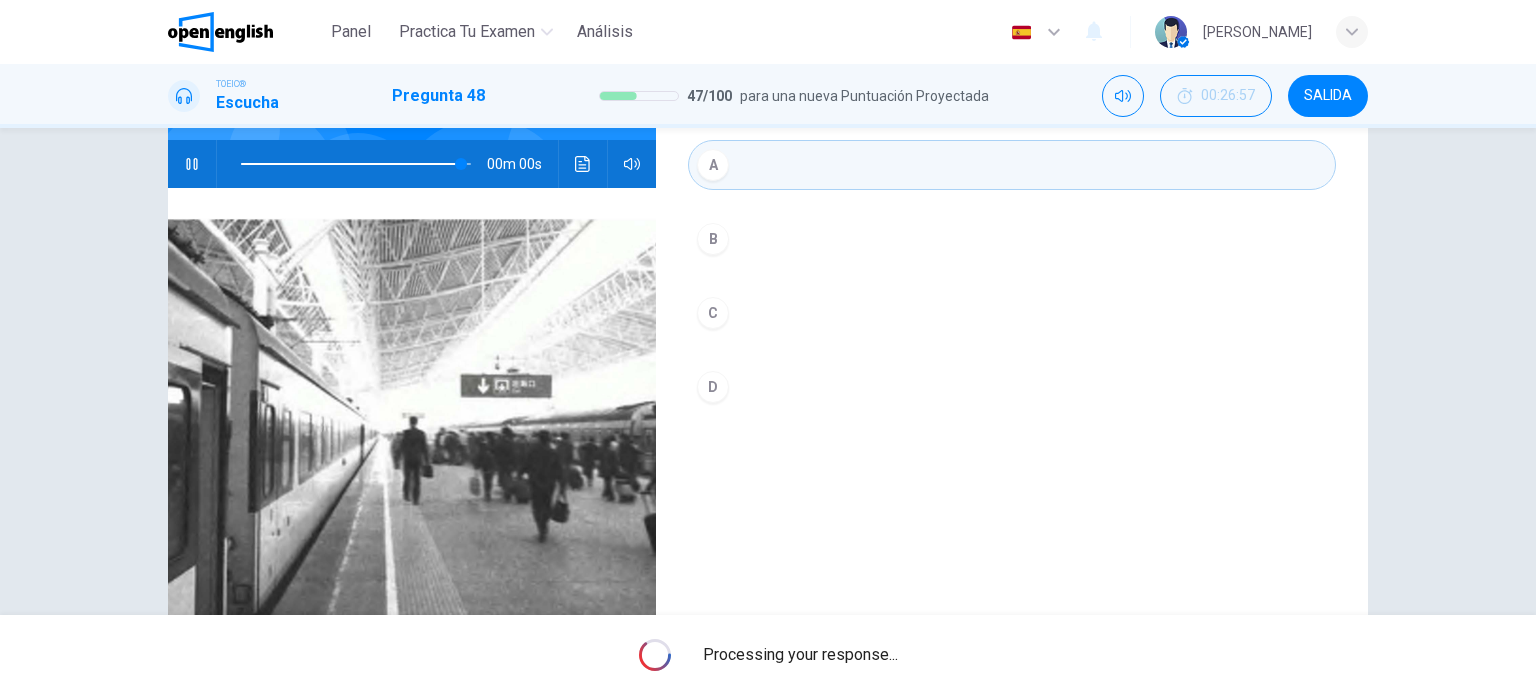 type on "*" 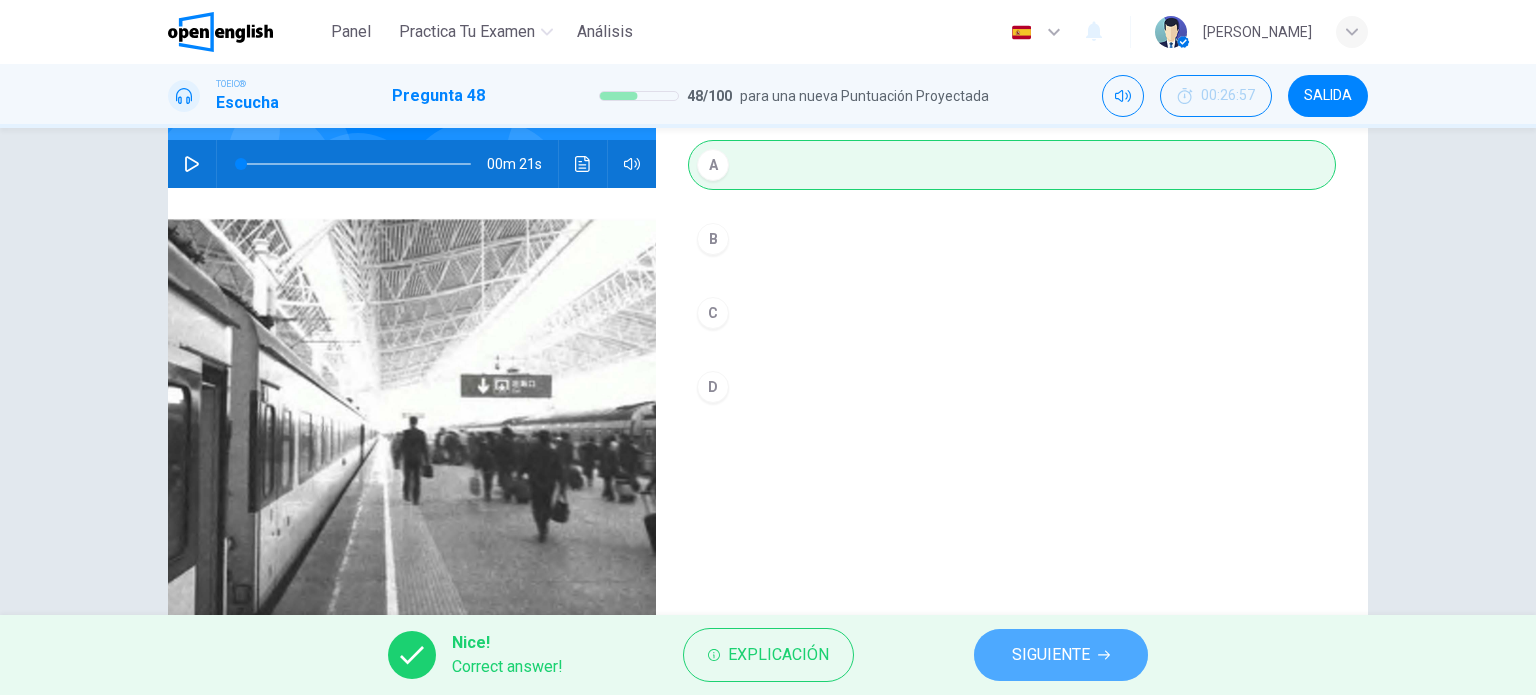 click on "SIGUIENTE" at bounding box center [1051, 655] 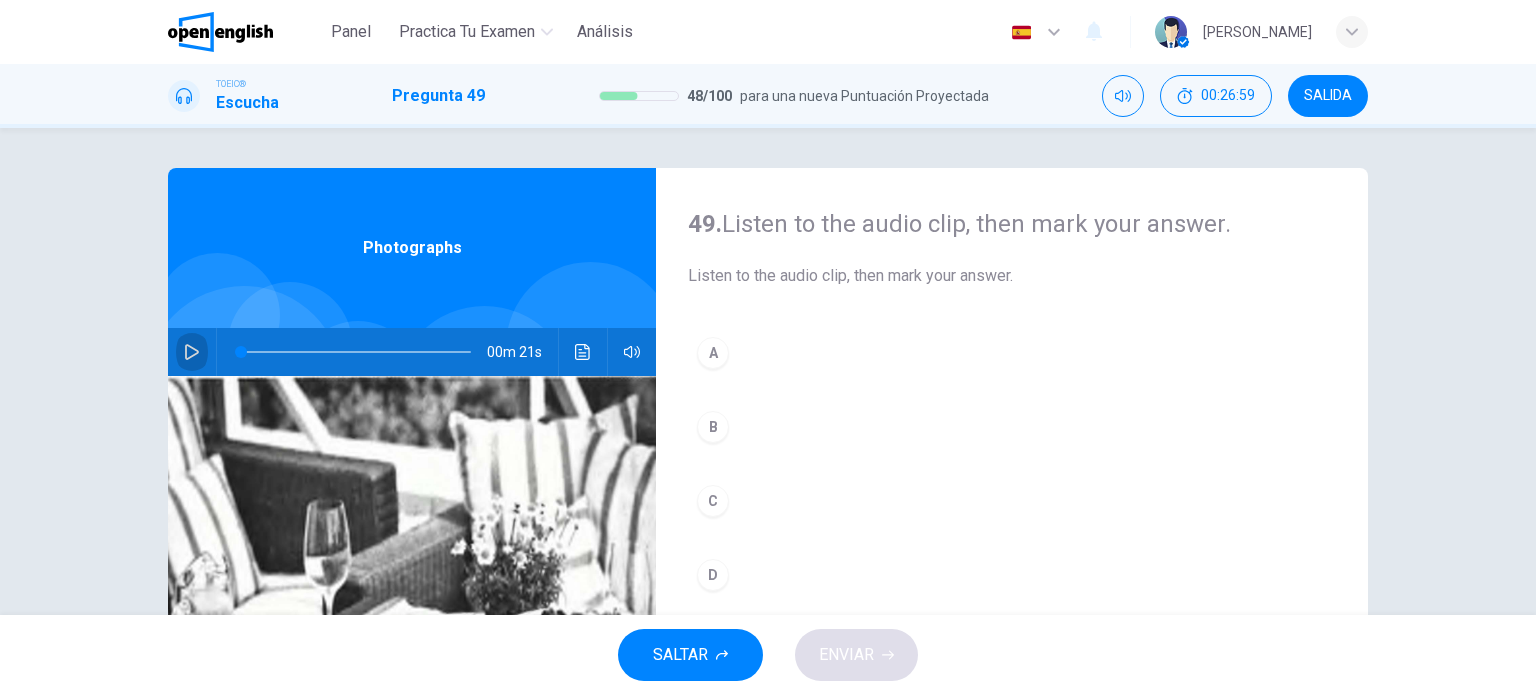 click 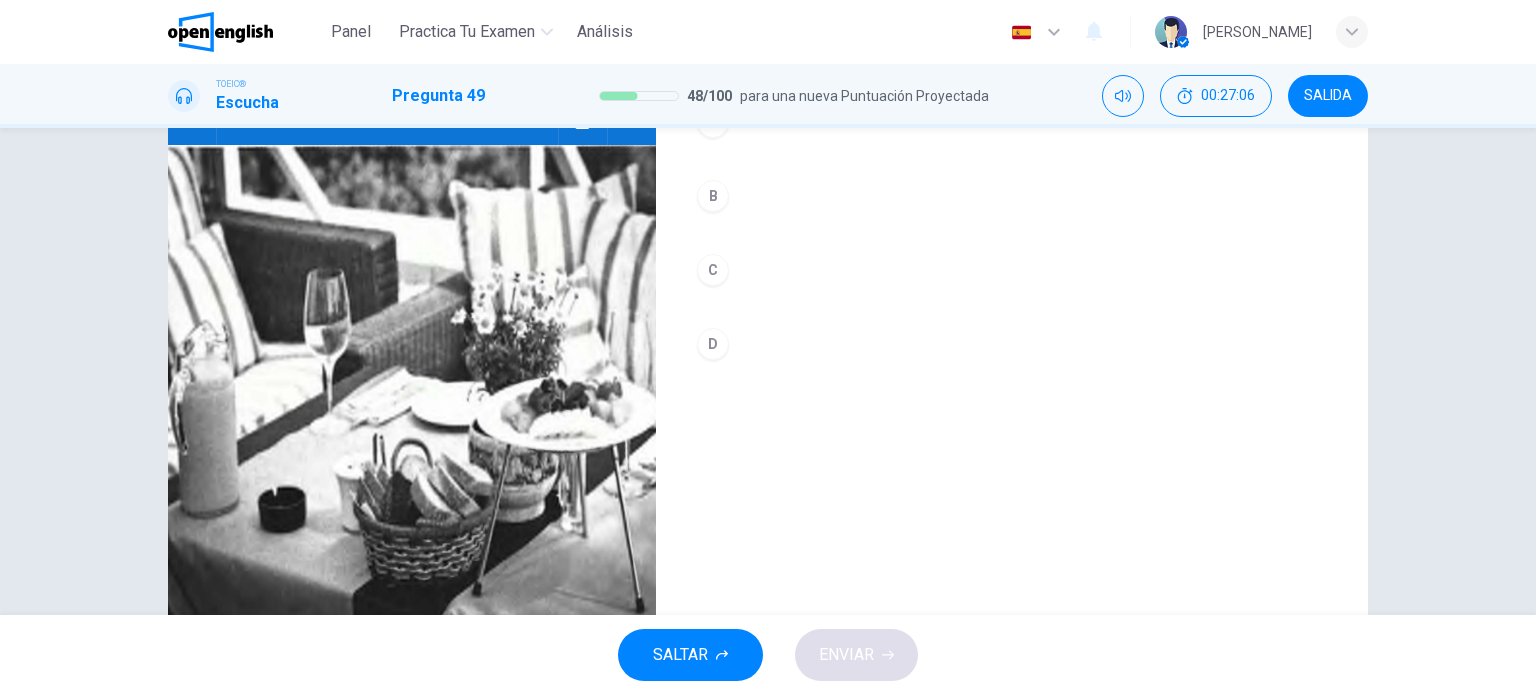 scroll, scrollTop: 188, scrollLeft: 0, axis: vertical 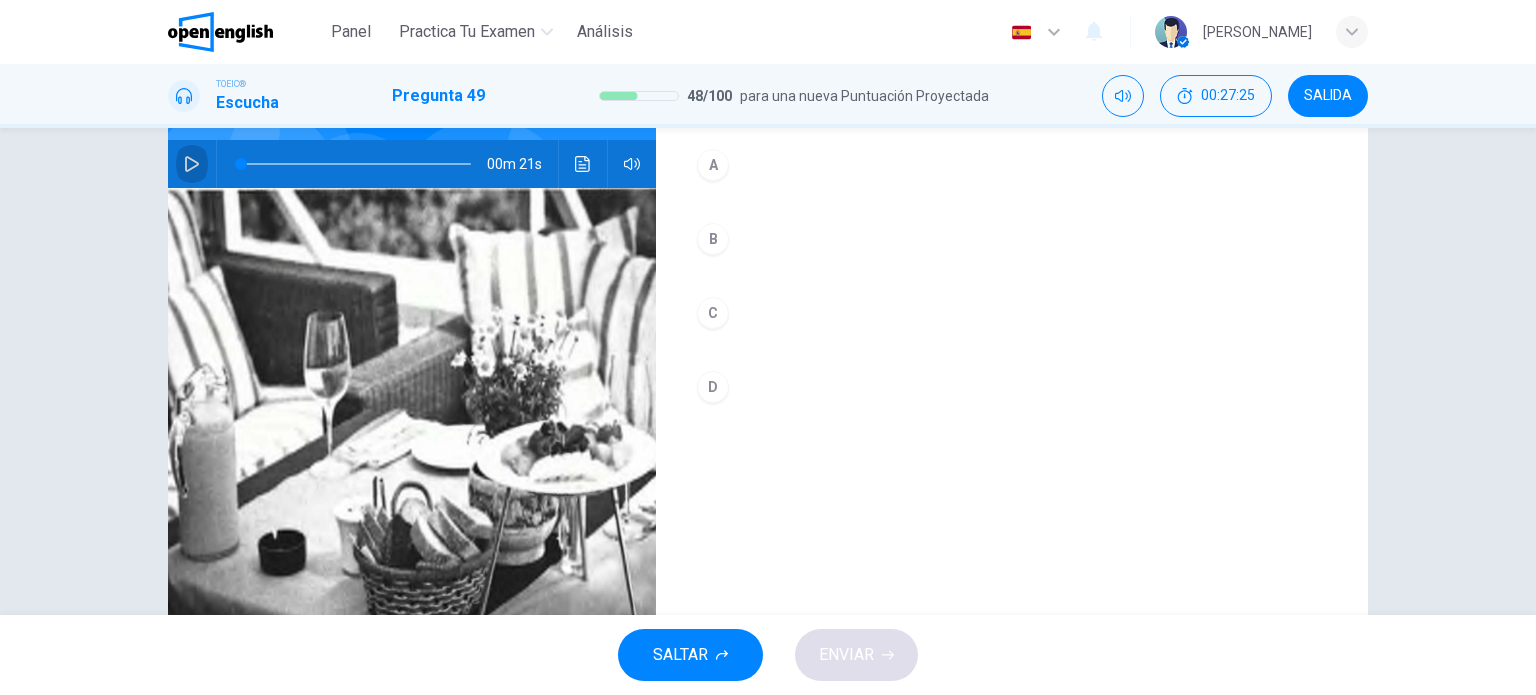 click 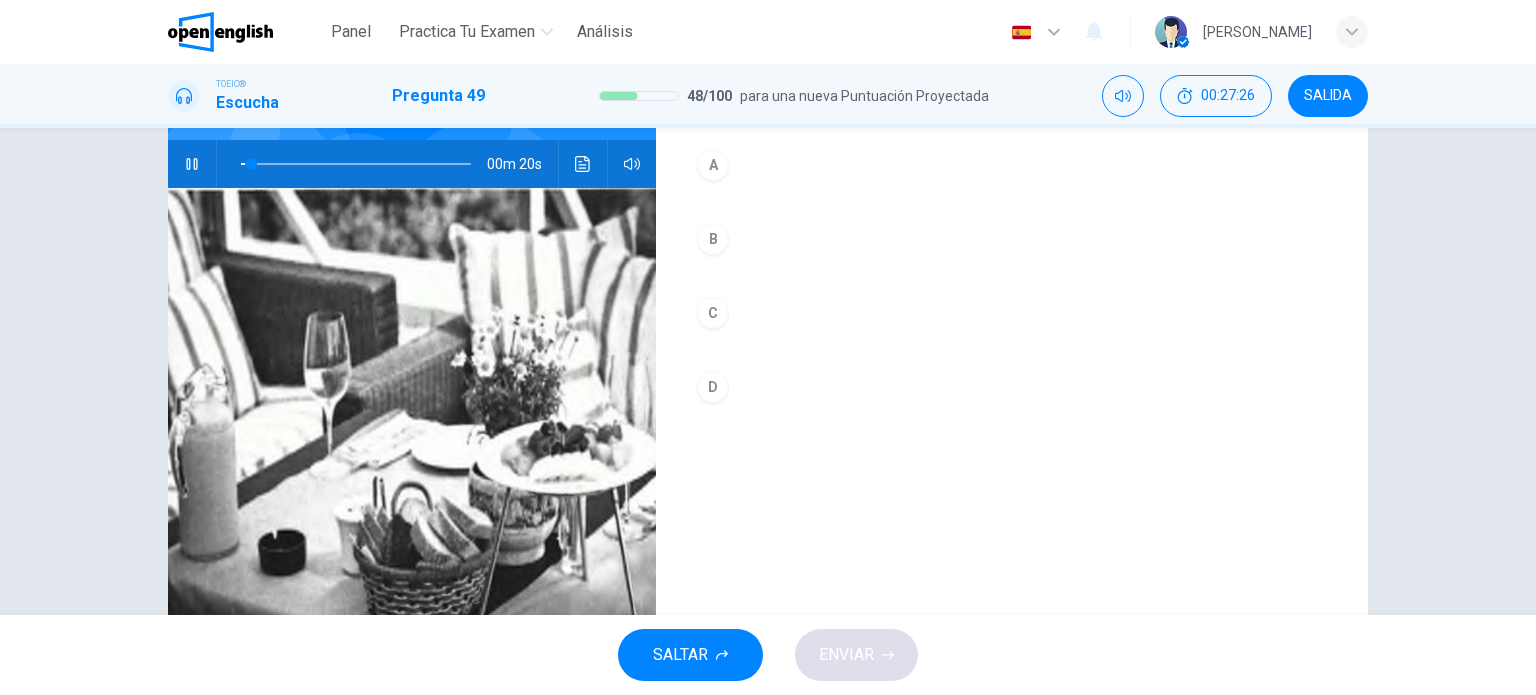 click on "D" at bounding box center (713, 387) 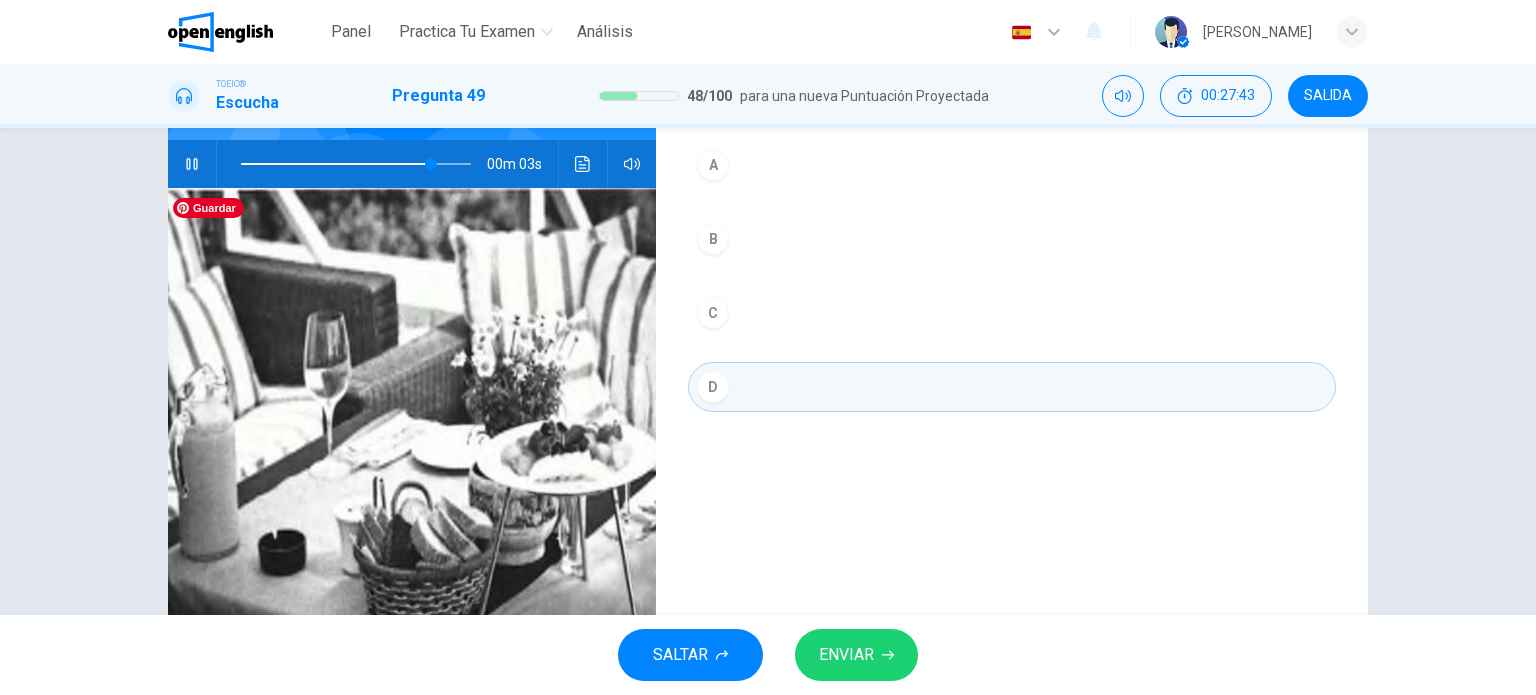 click 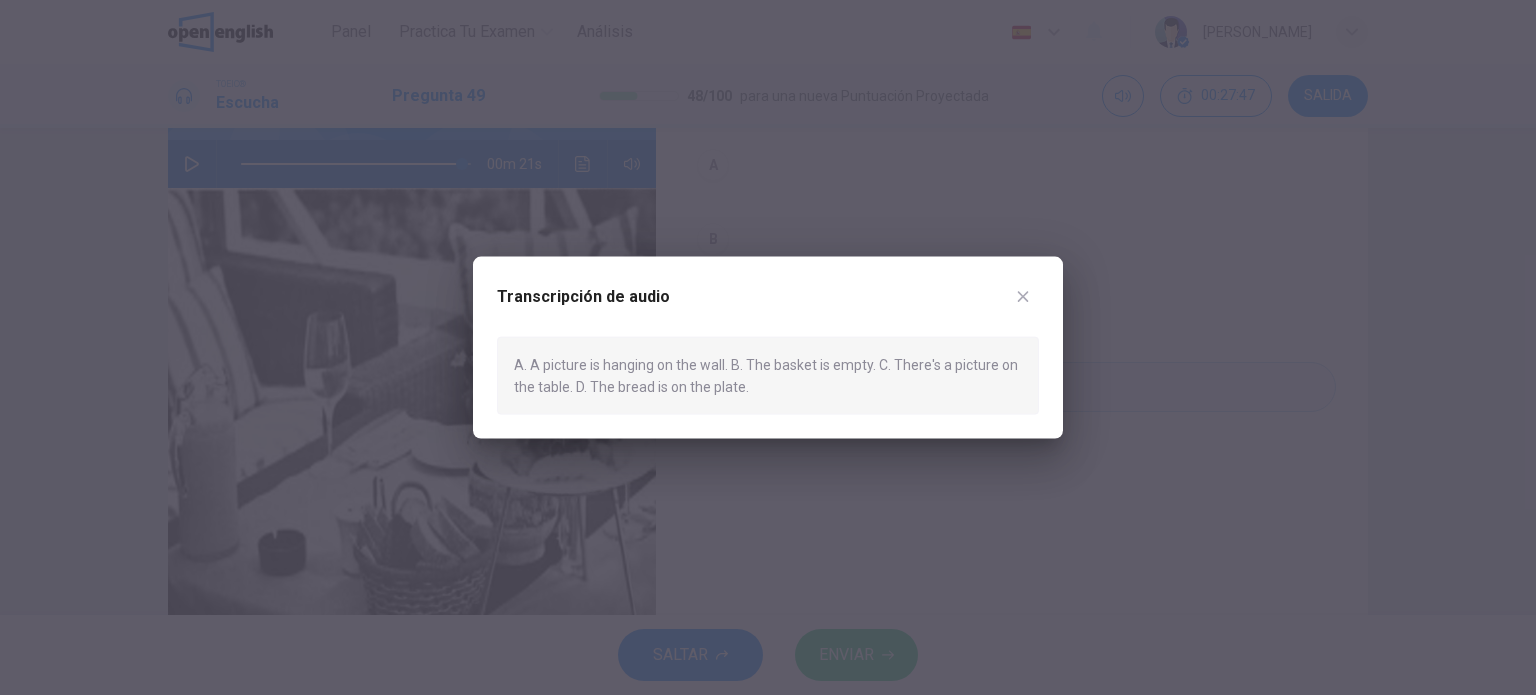 type on "*" 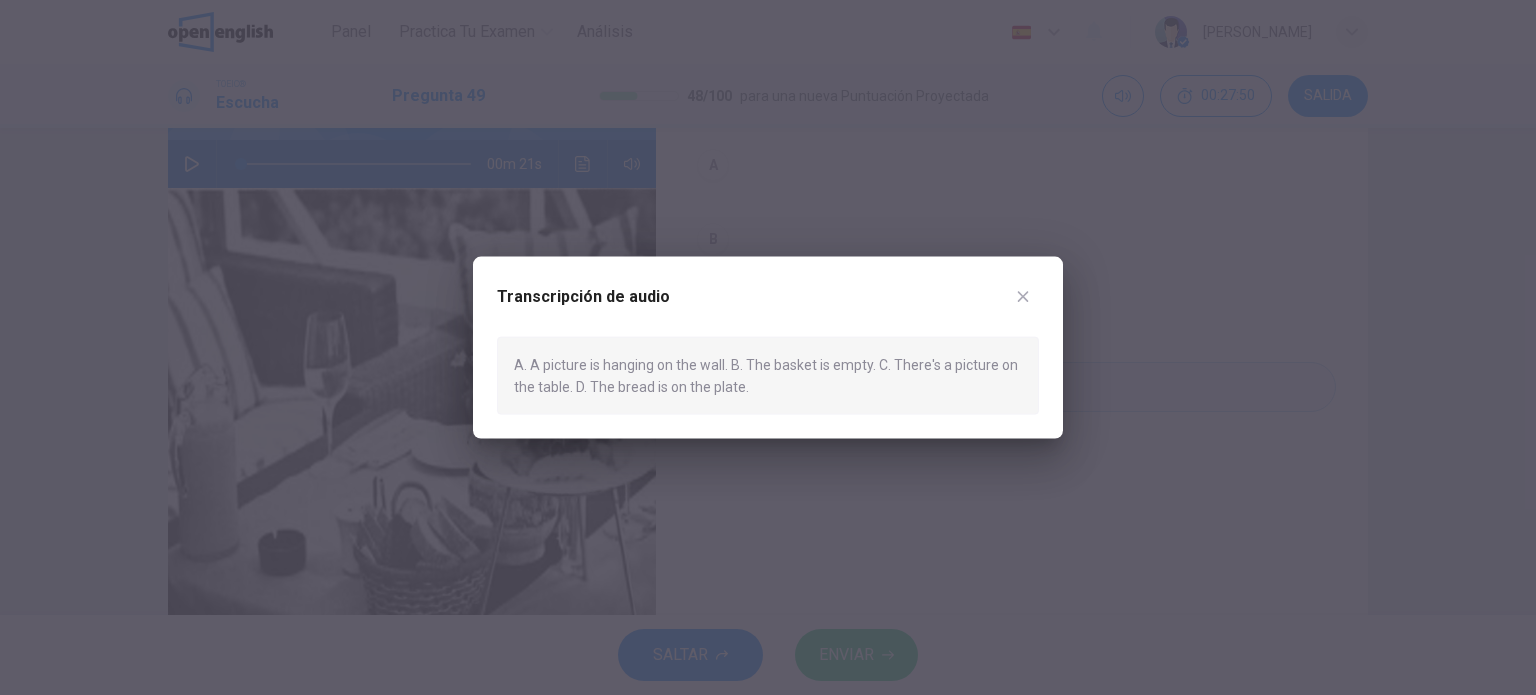 click 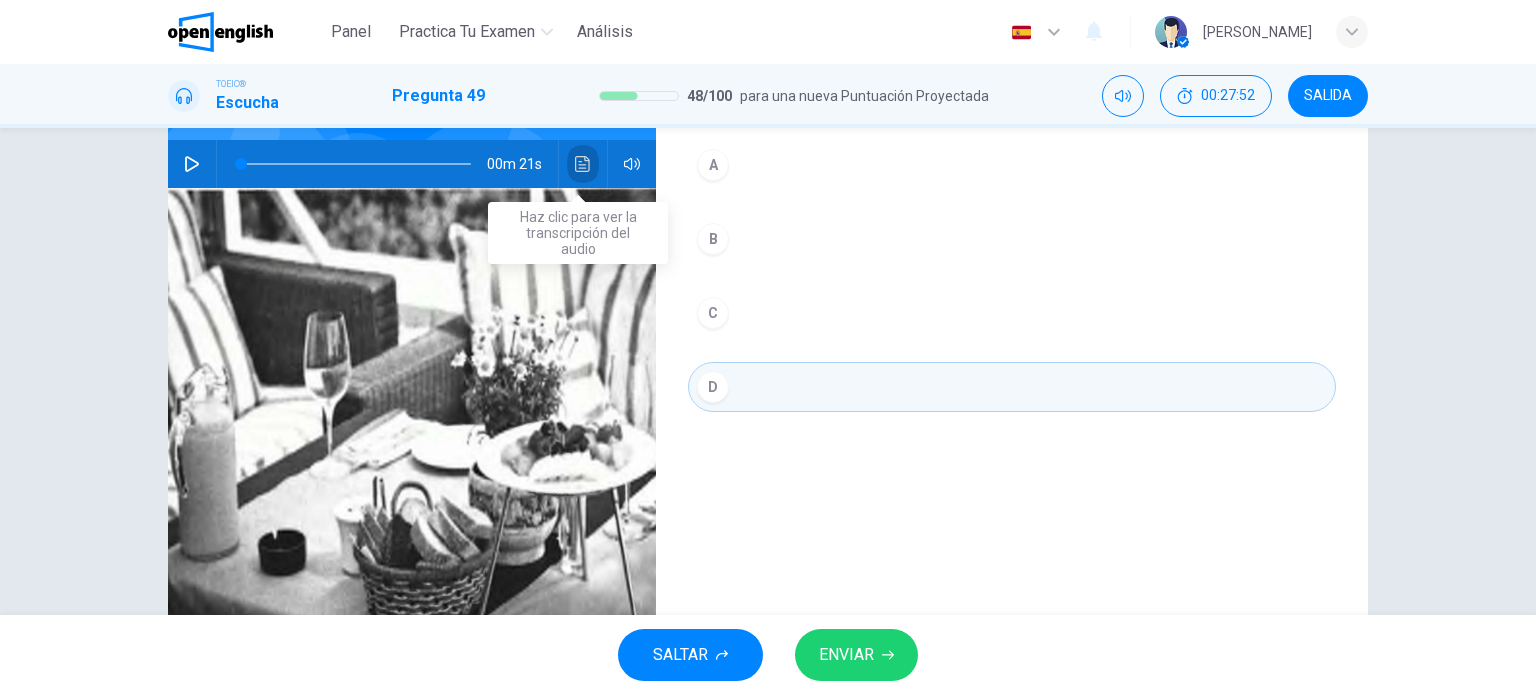 click 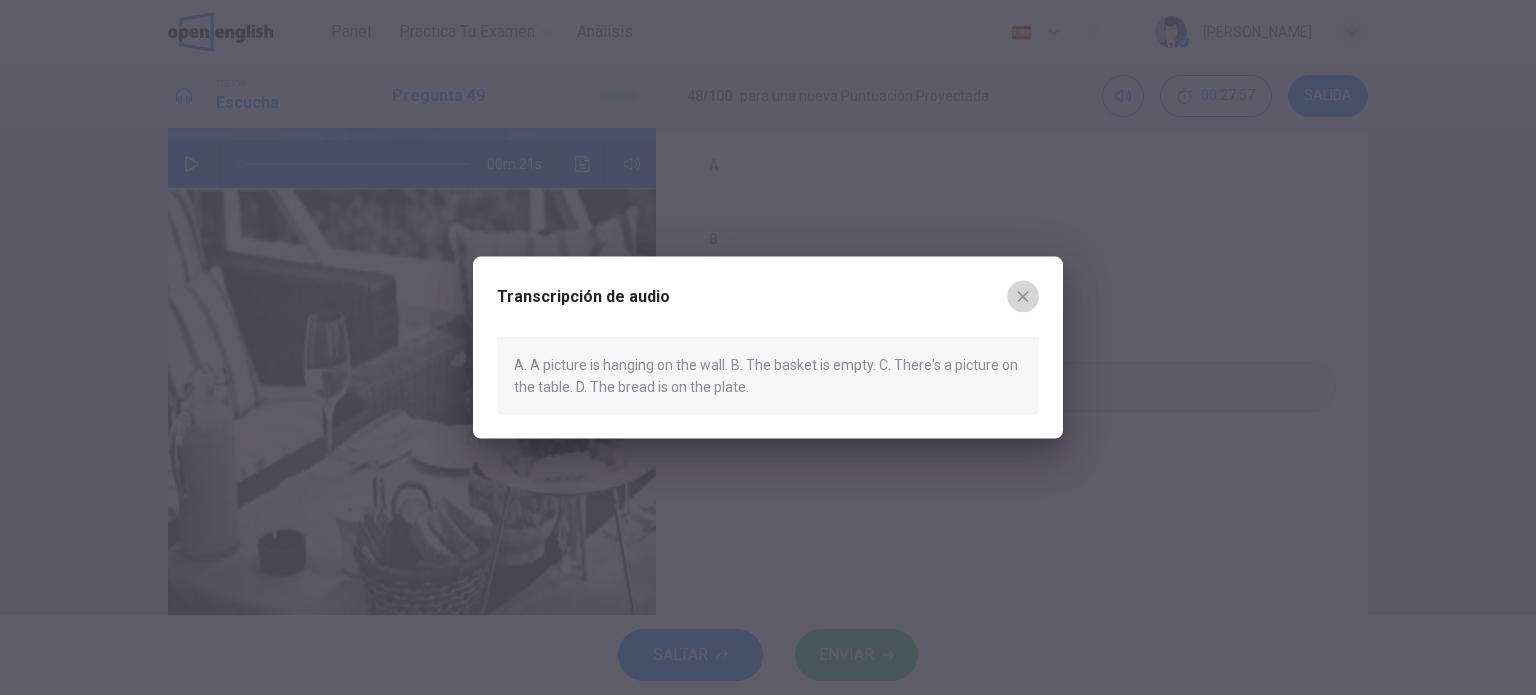 click 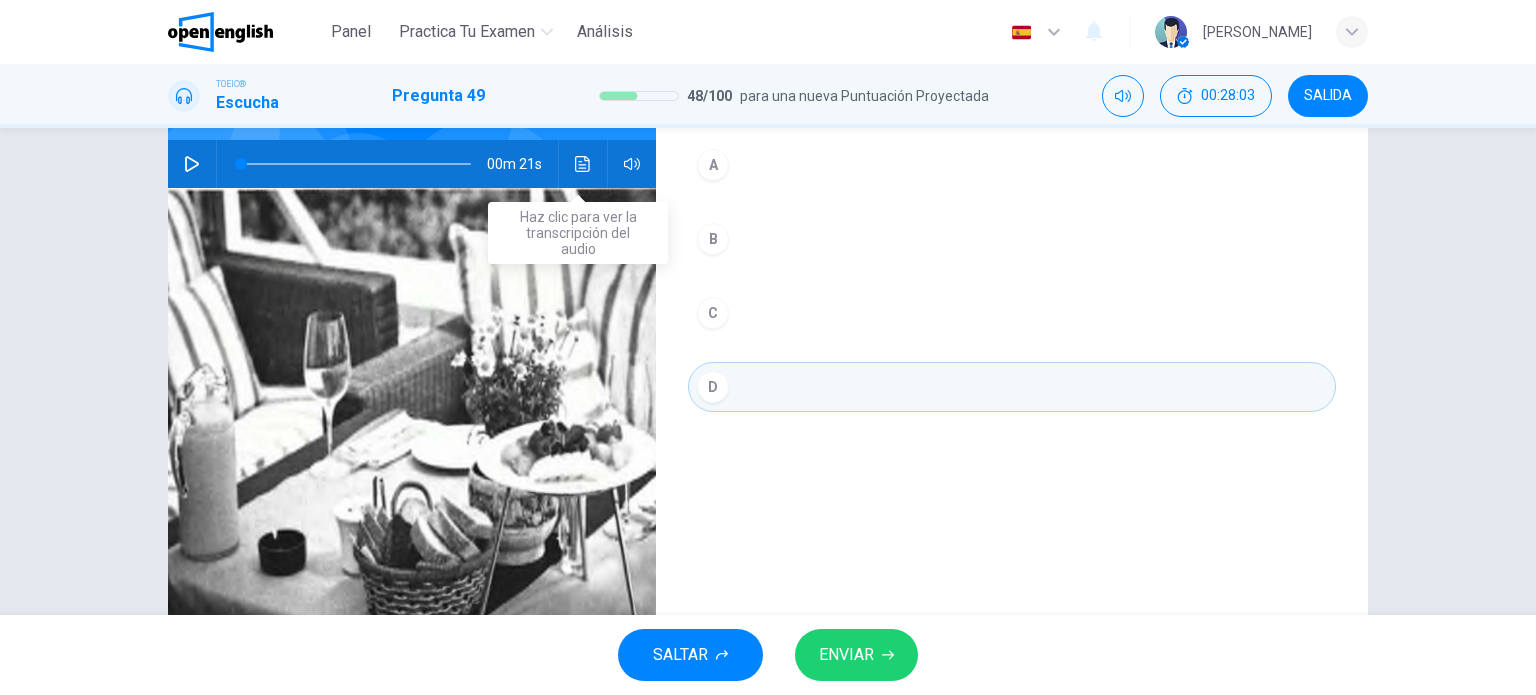 click 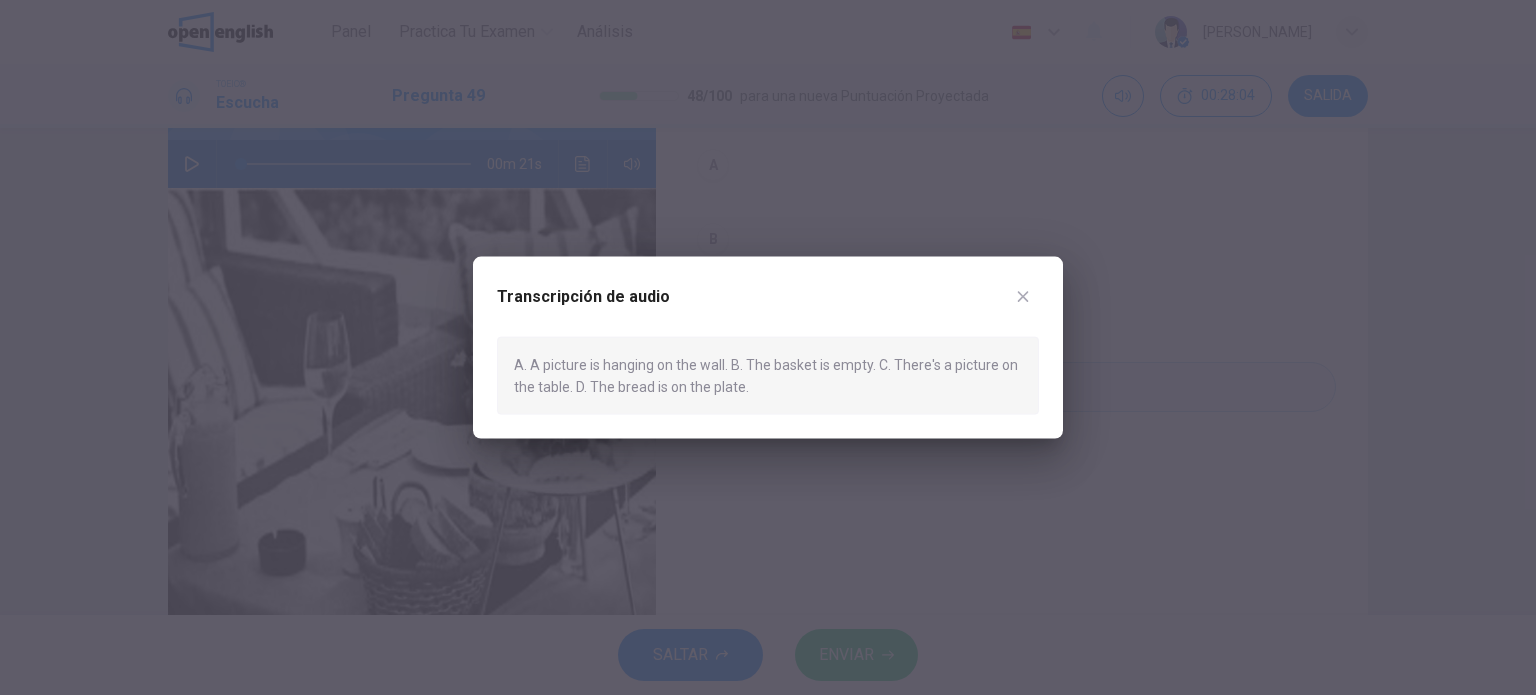 click at bounding box center [768, 347] 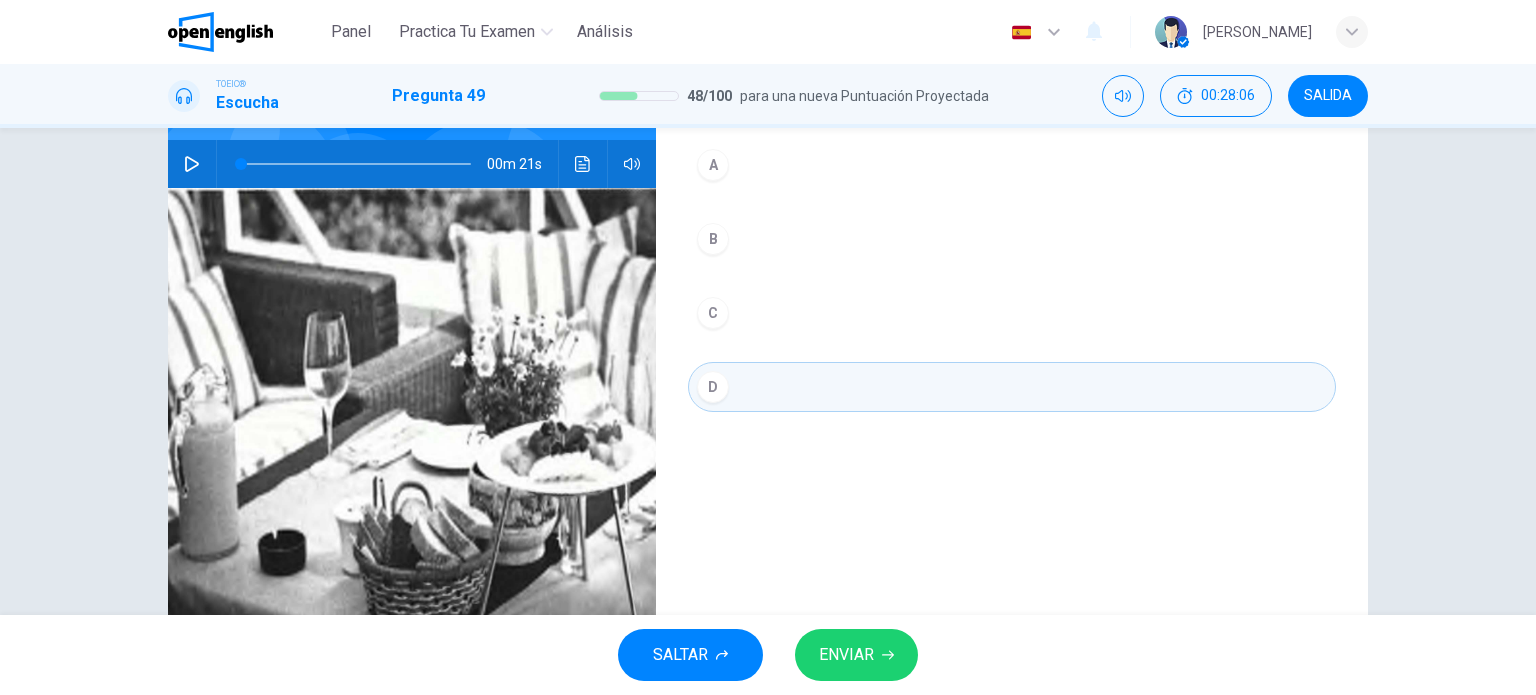 click on "C" at bounding box center [713, 313] 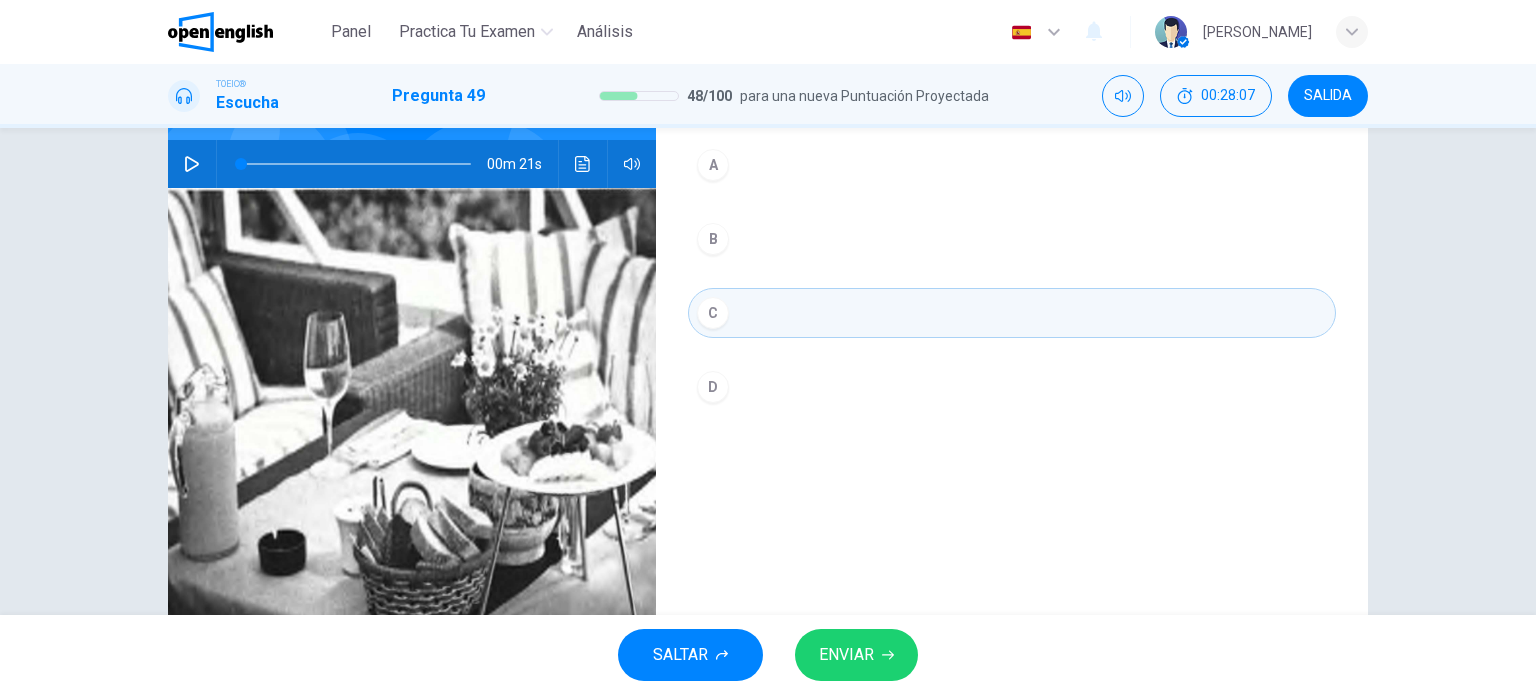 click on "ENVIAR" at bounding box center [856, 655] 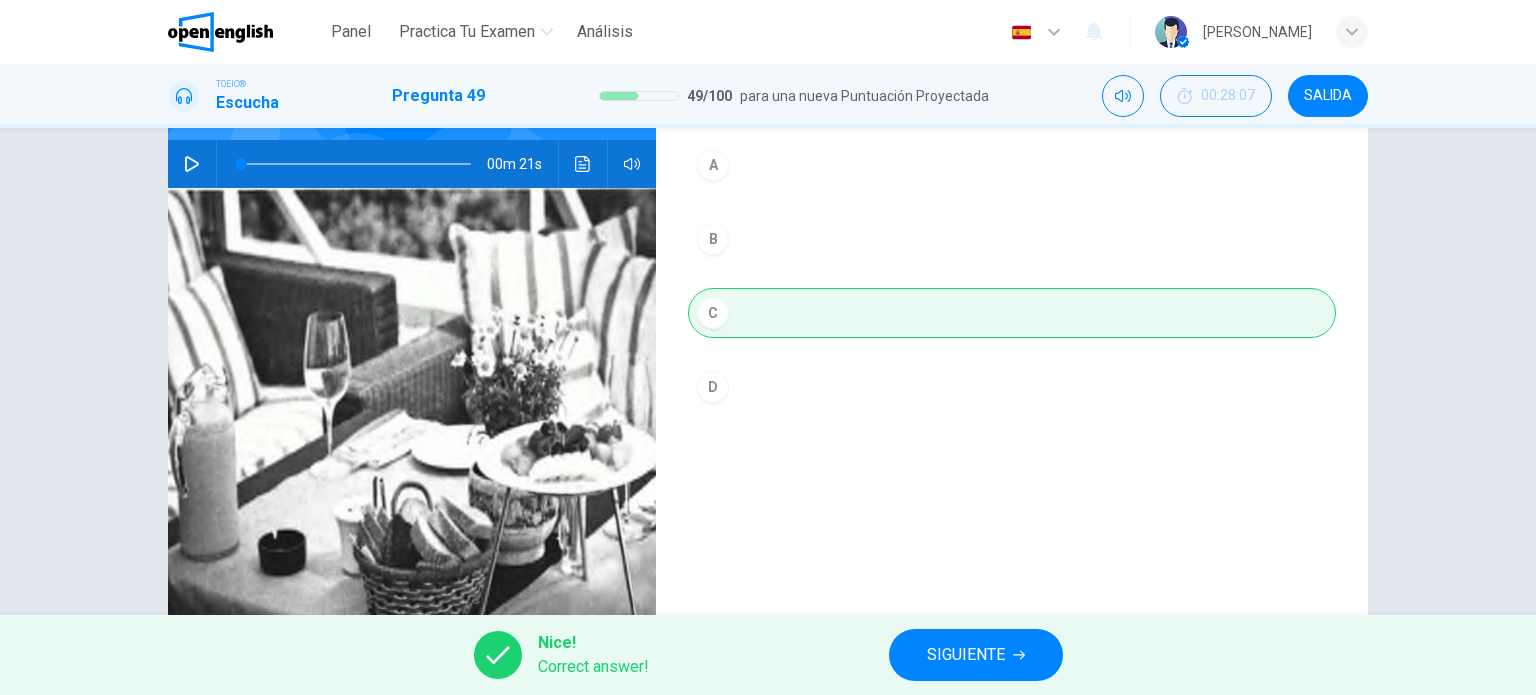 click on "SIGUIENTE" at bounding box center (966, 655) 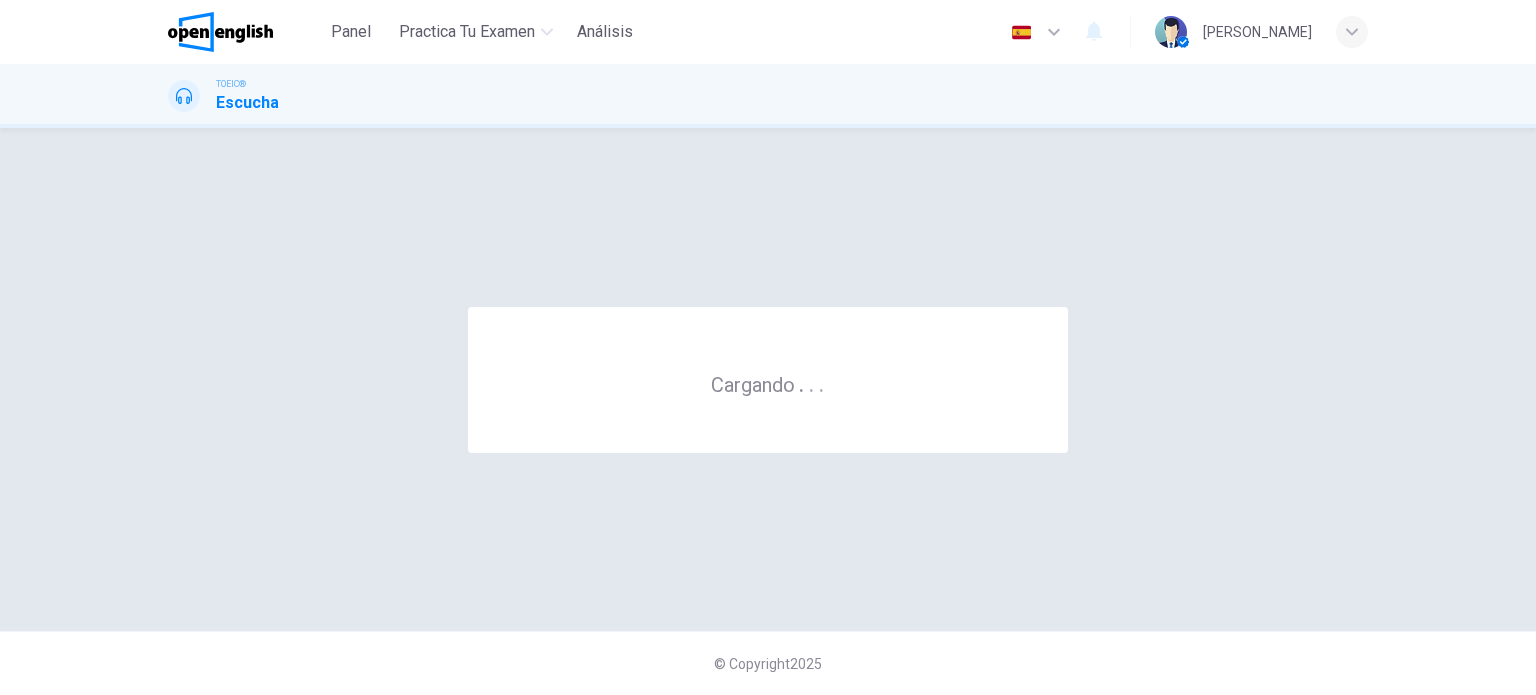 scroll, scrollTop: 0, scrollLeft: 0, axis: both 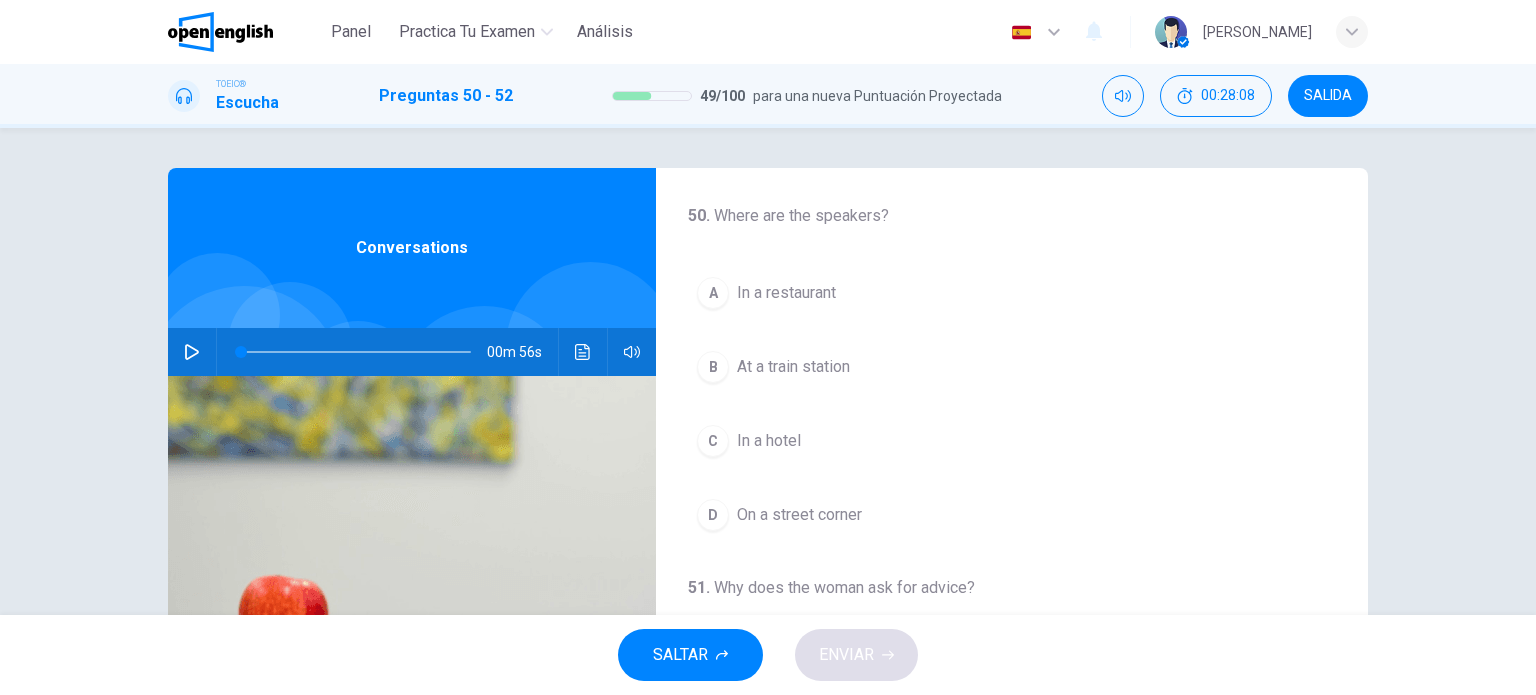 click 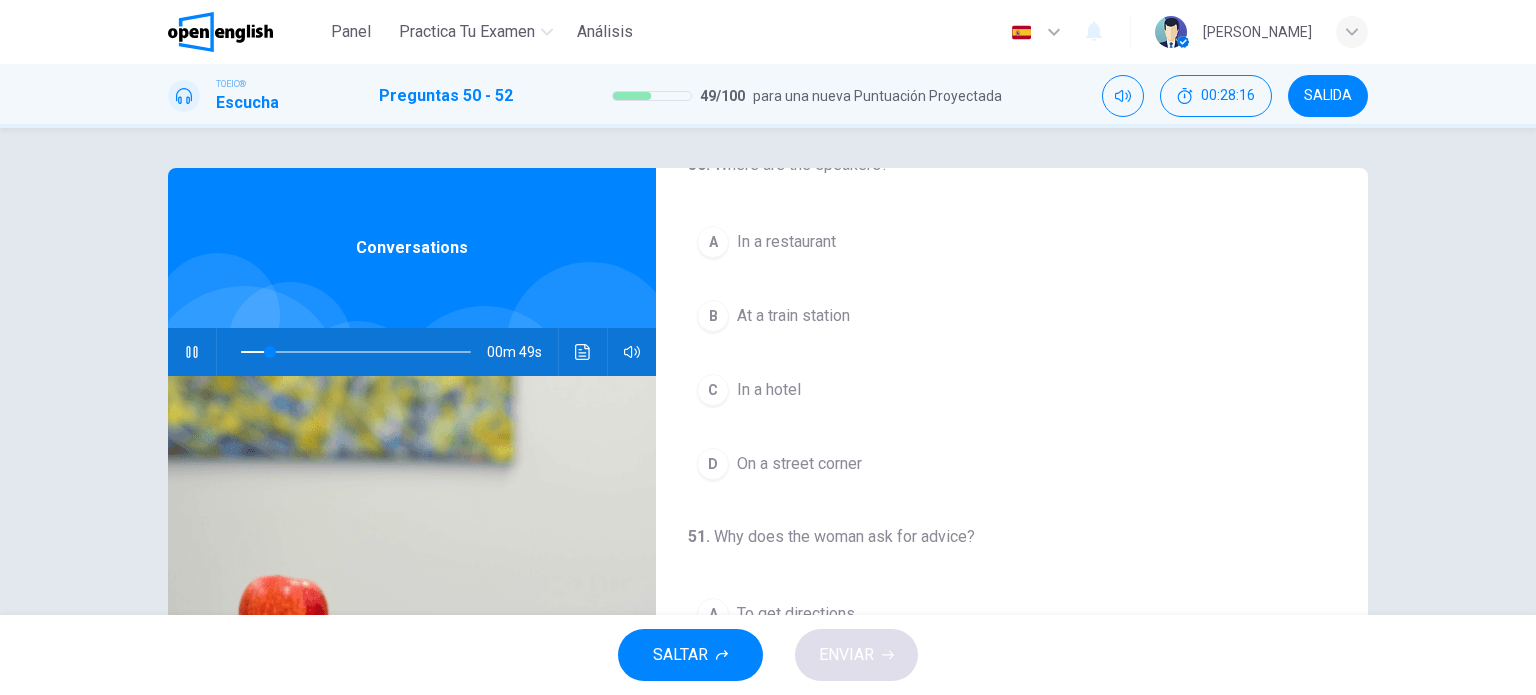 scroll, scrollTop: 48, scrollLeft: 0, axis: vertical 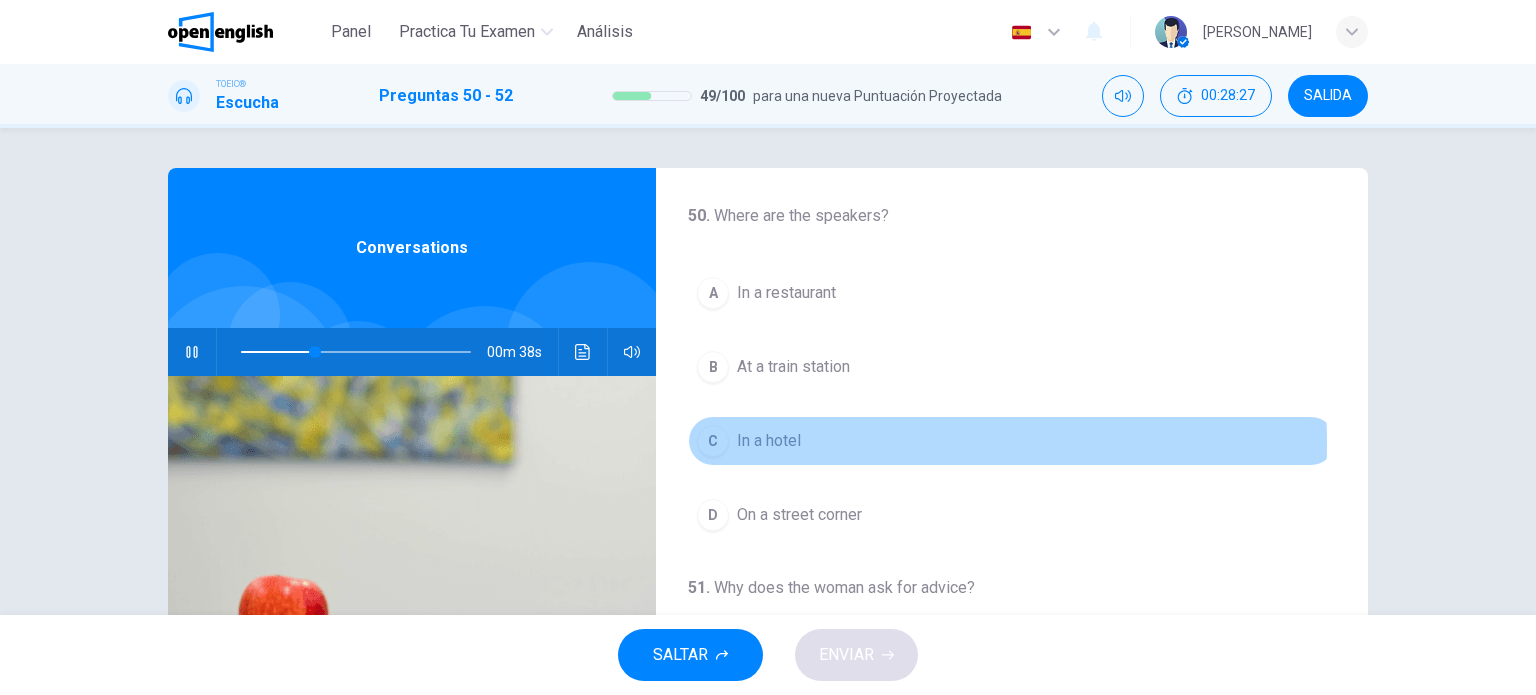 click on "In a hotel" at bounding box center [769, 441] 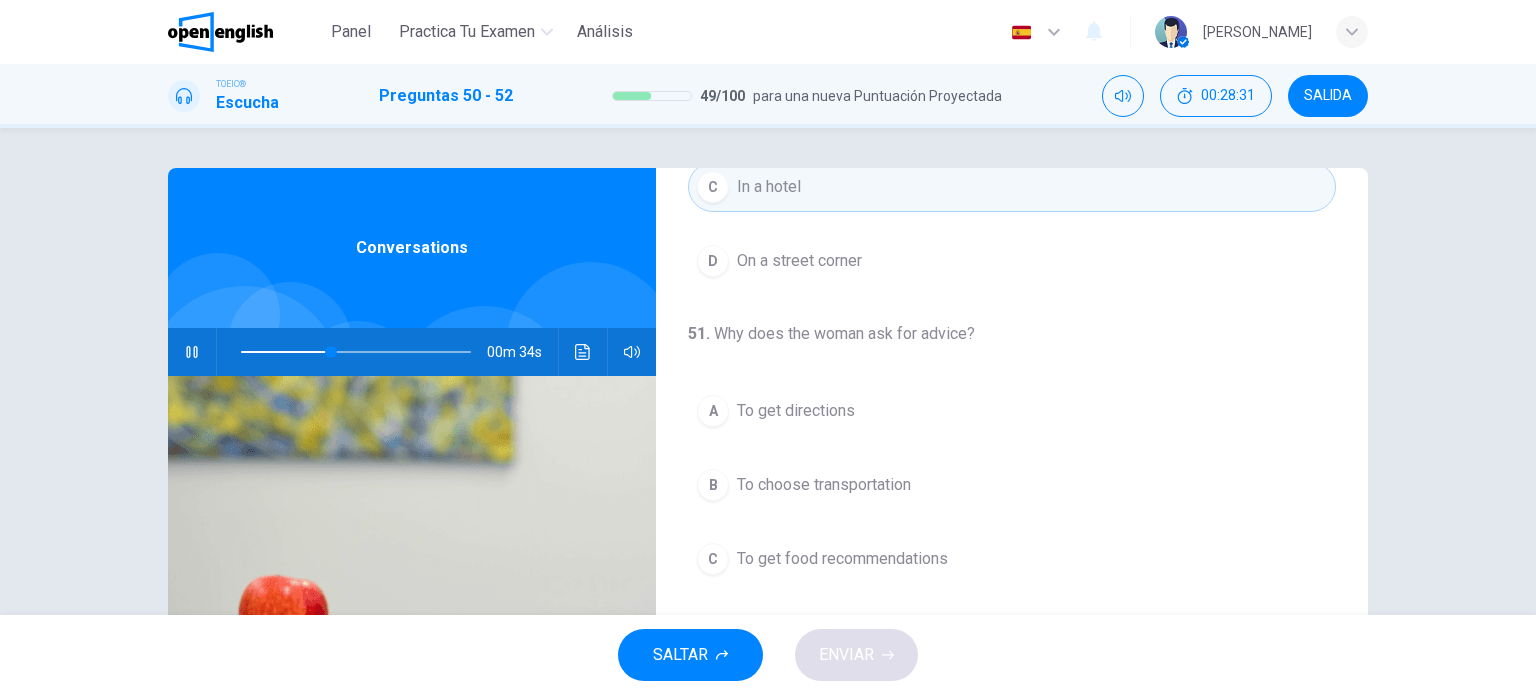 scroll, scrollTop: 256, scrollLeft: 0, axis: vertical 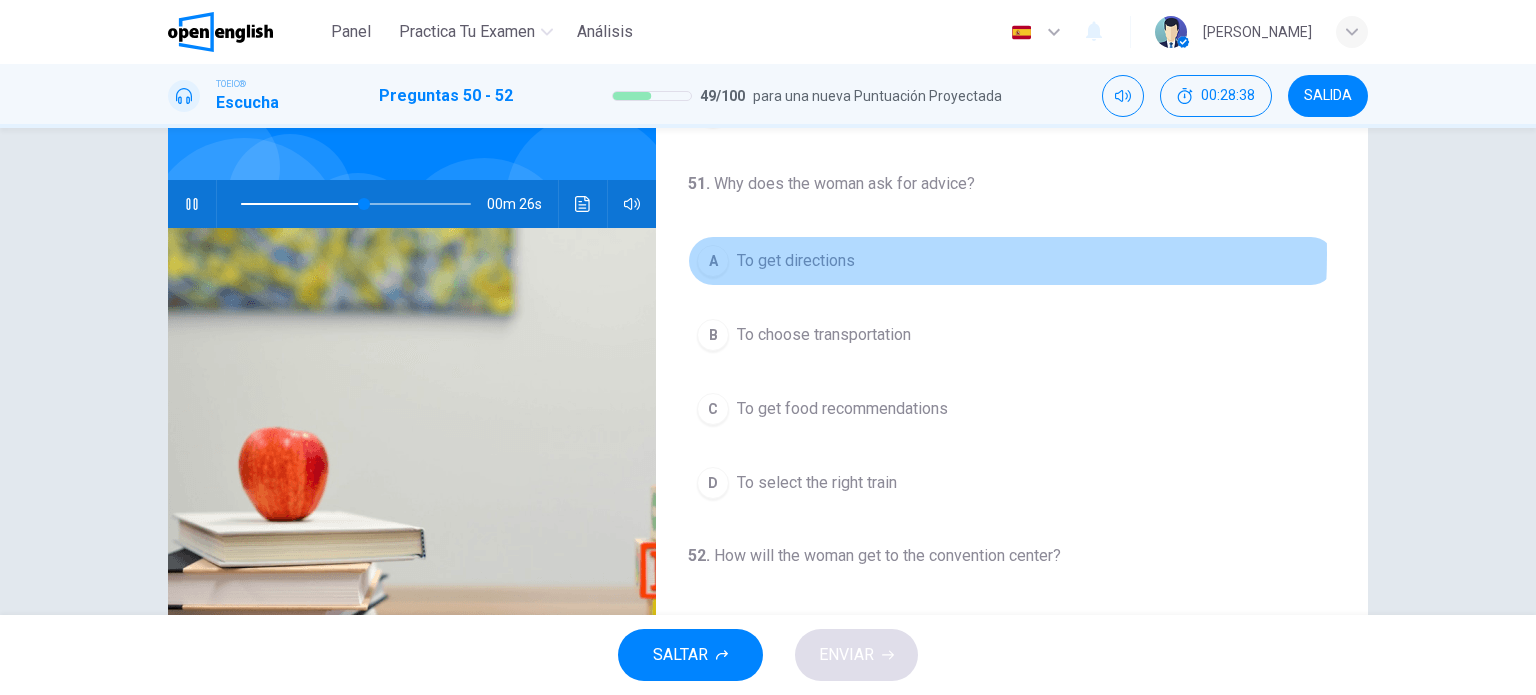 click on "To get directions" at bounding box center (796, 261) 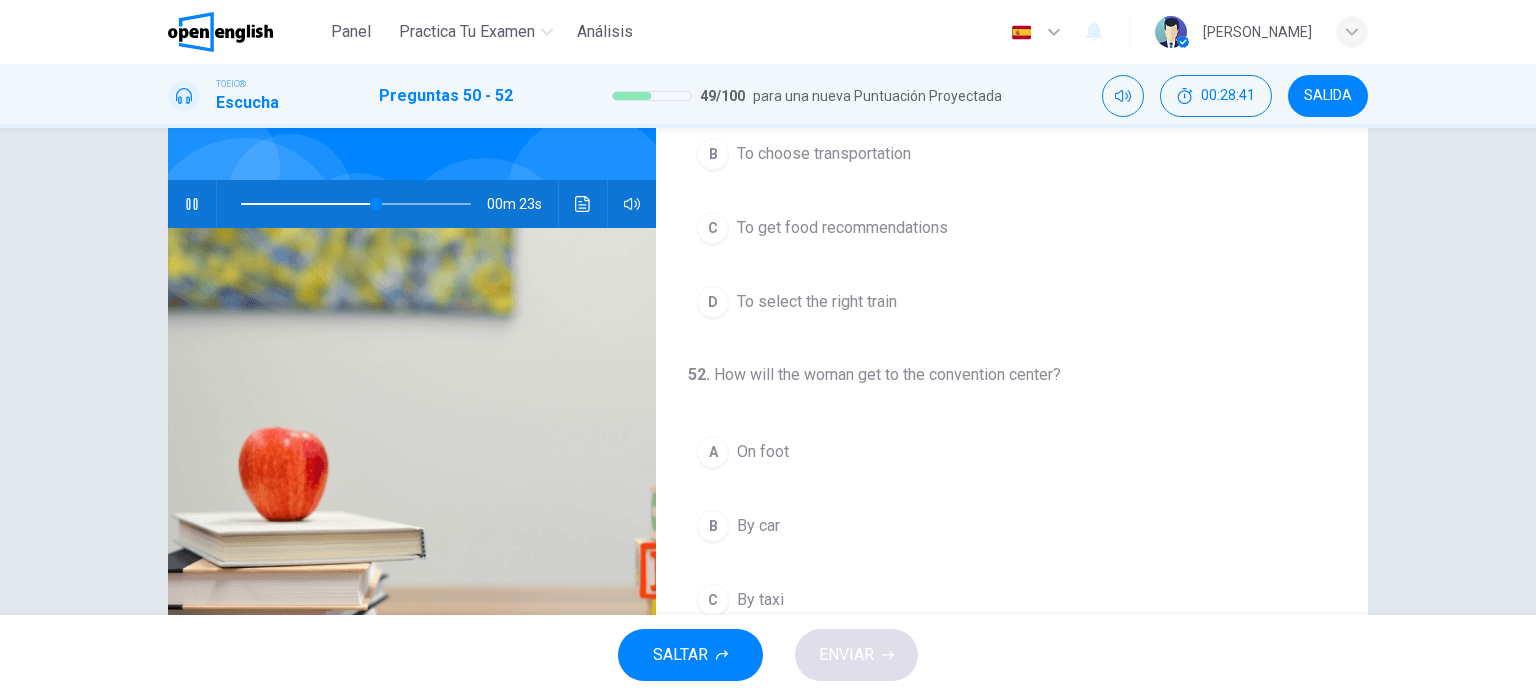 scroll, scrollTop: 452, scrollLeft: 0, axis: vertical 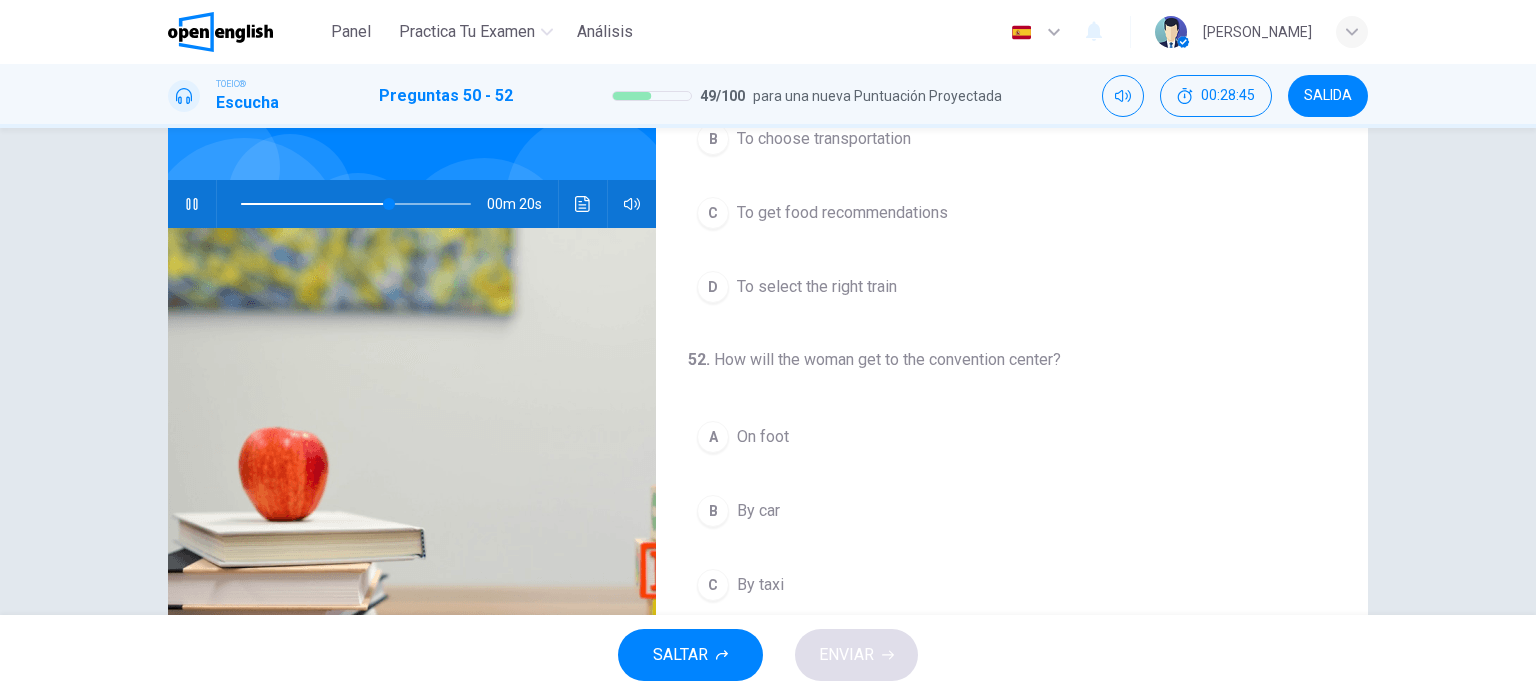 click on "On foot" at bounding box center (763, 437) 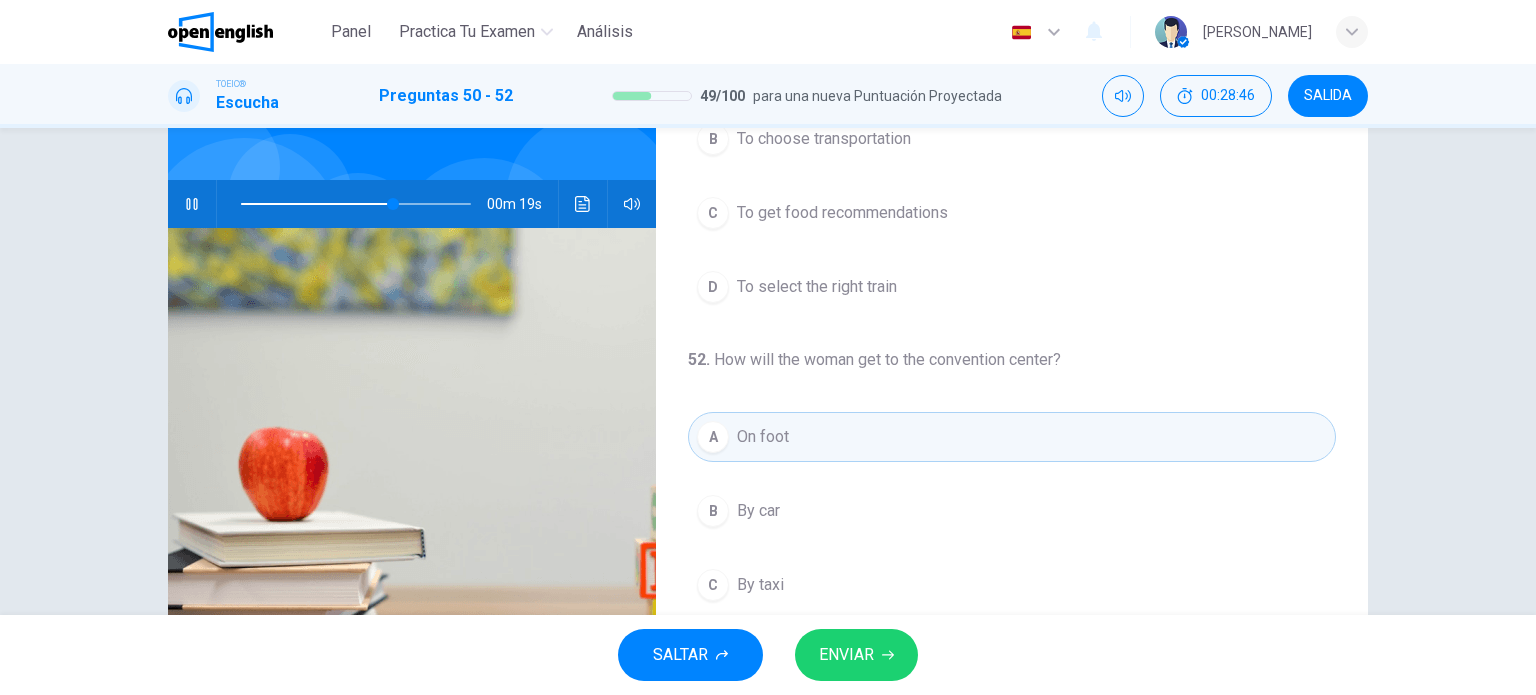 click on "ENVIAR" at bounding box center (846, 655) 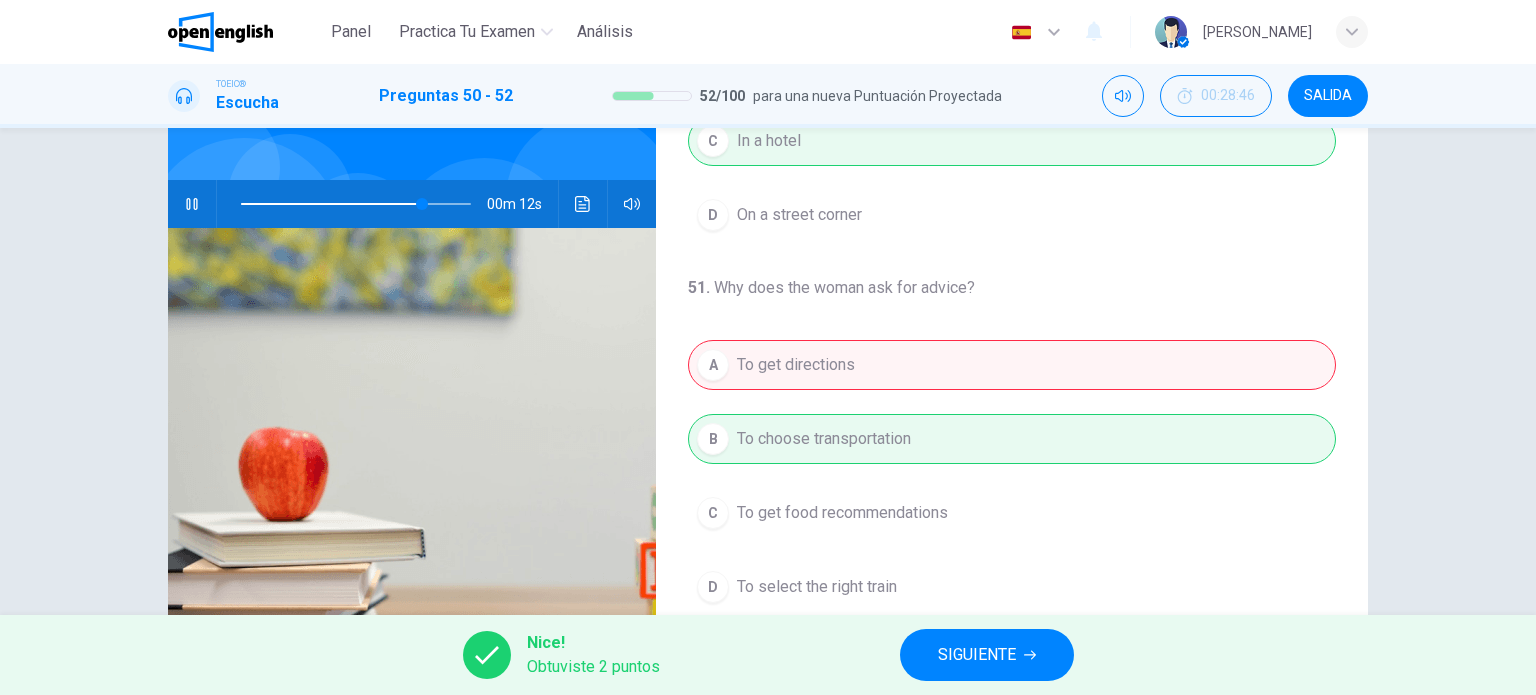 scroll, scrollTop: 52, scrollLeft: 0, axis: vertical 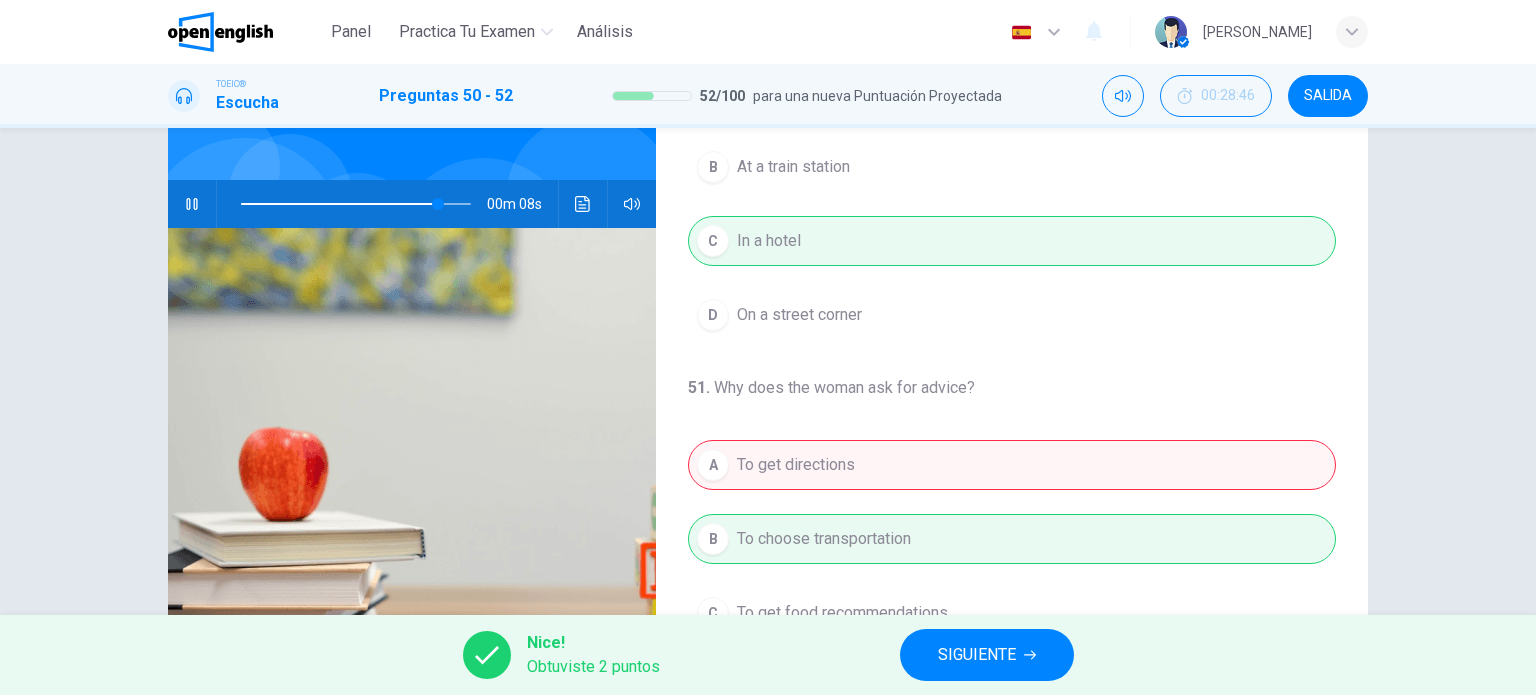click on "A To get directions B To choose transportation C To get food recommendations D To select the right train" at bounding box center (1012, 576) 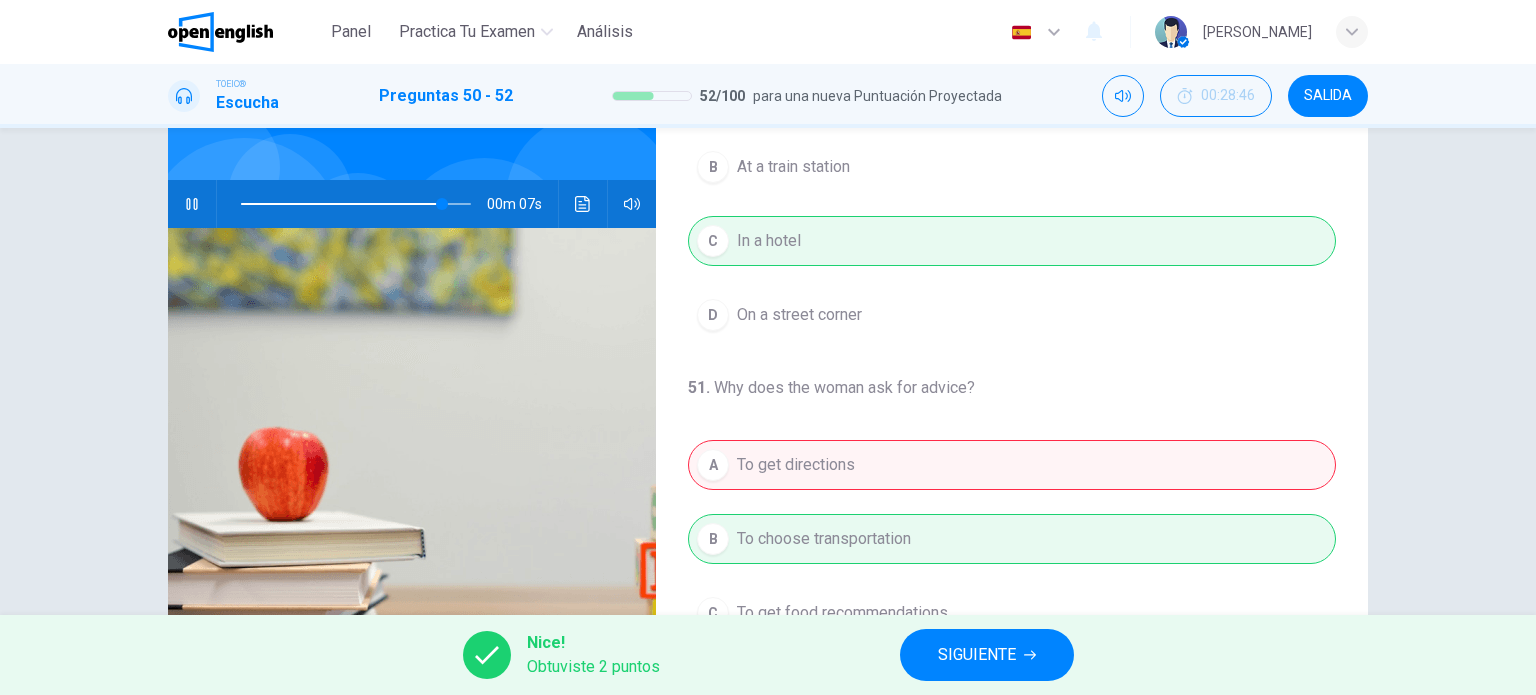 click on "SIGUIENTE" at bounding box center (977, 655) 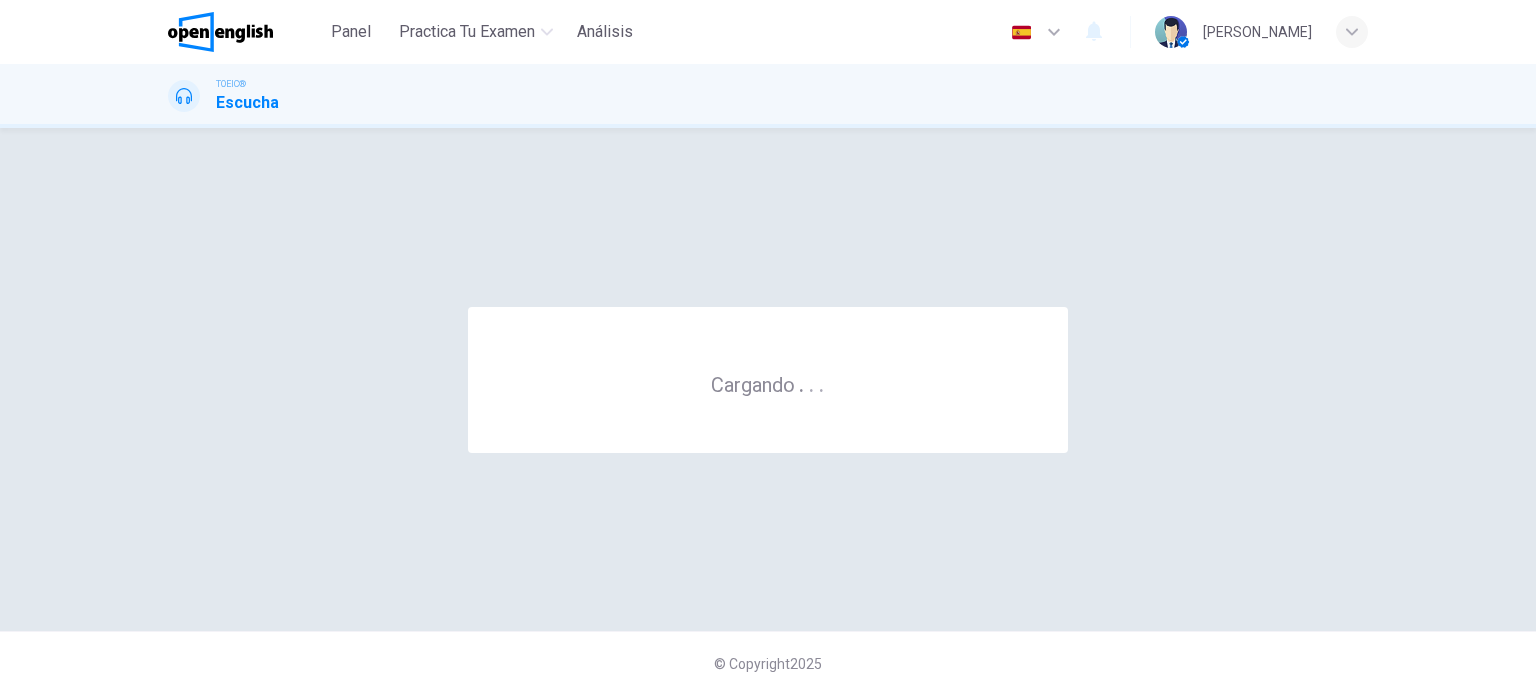 scroll, scrollTop: 0, scrollLeft: 0, axis: both 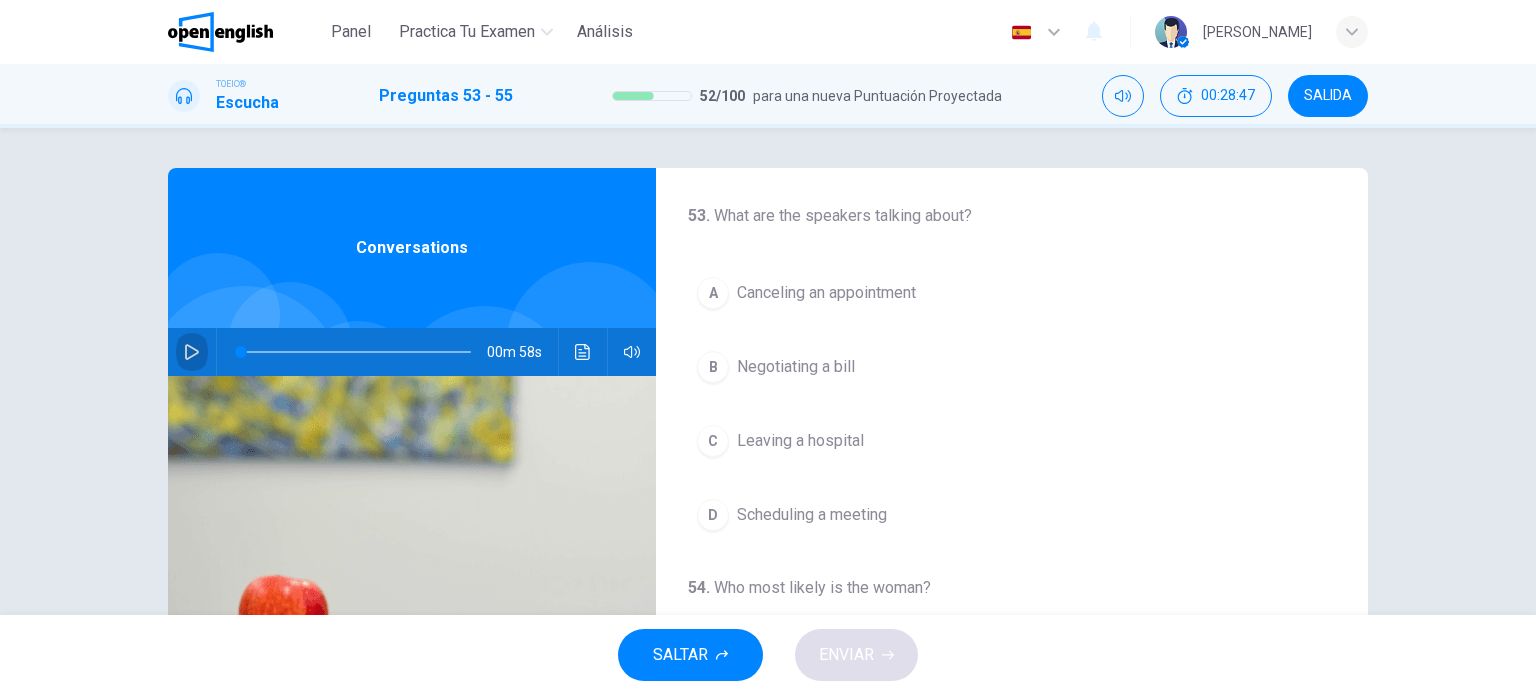 click 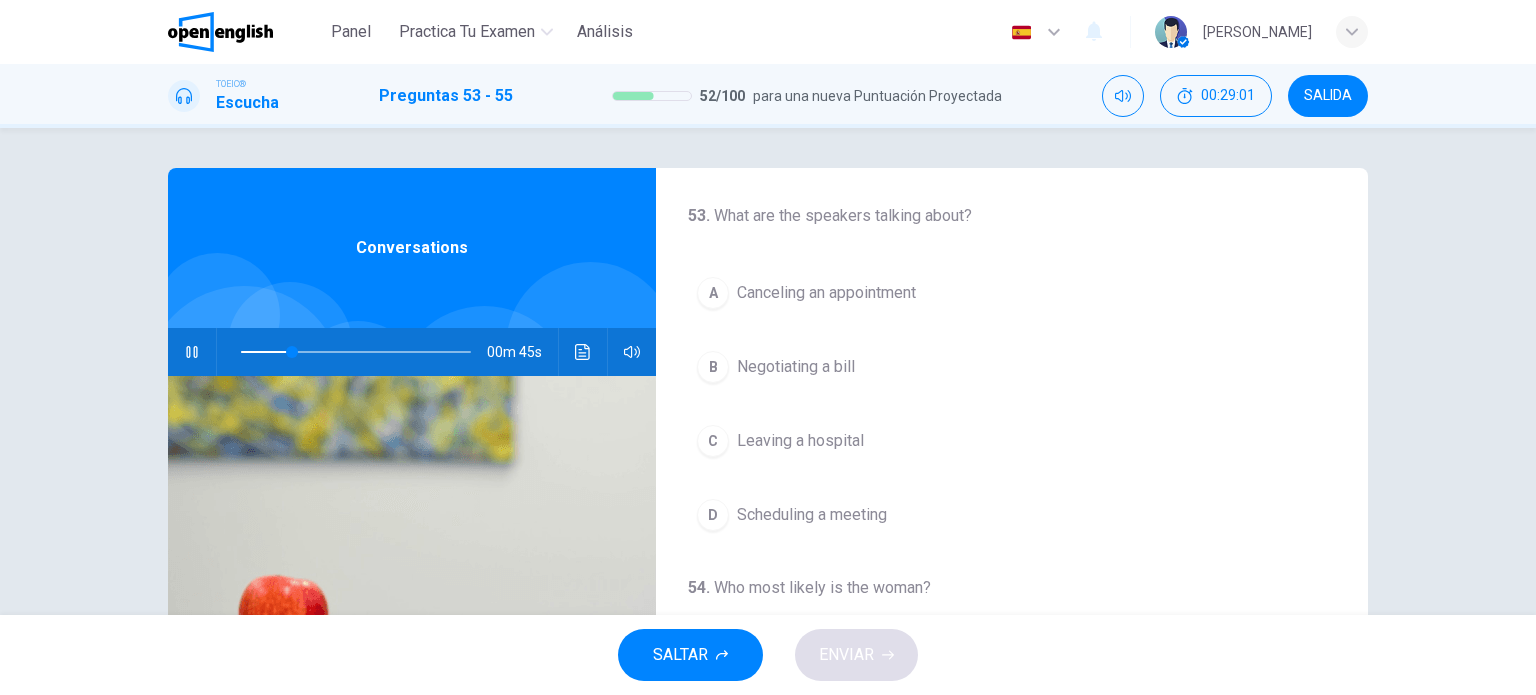 click on "Canceling an appointment" at bounding box center (826, 293) 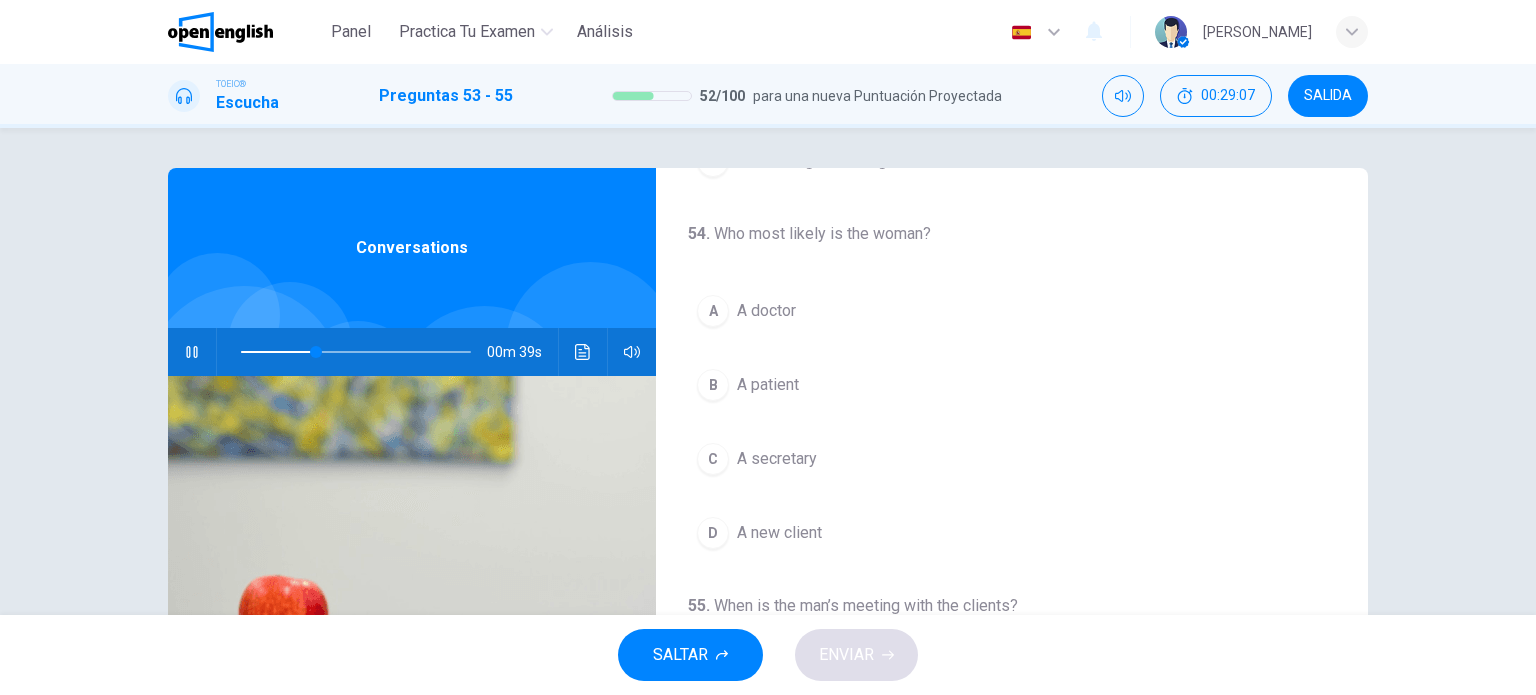 scroll, scrollTop: 358, scrollLeft: 0, axis: vertical 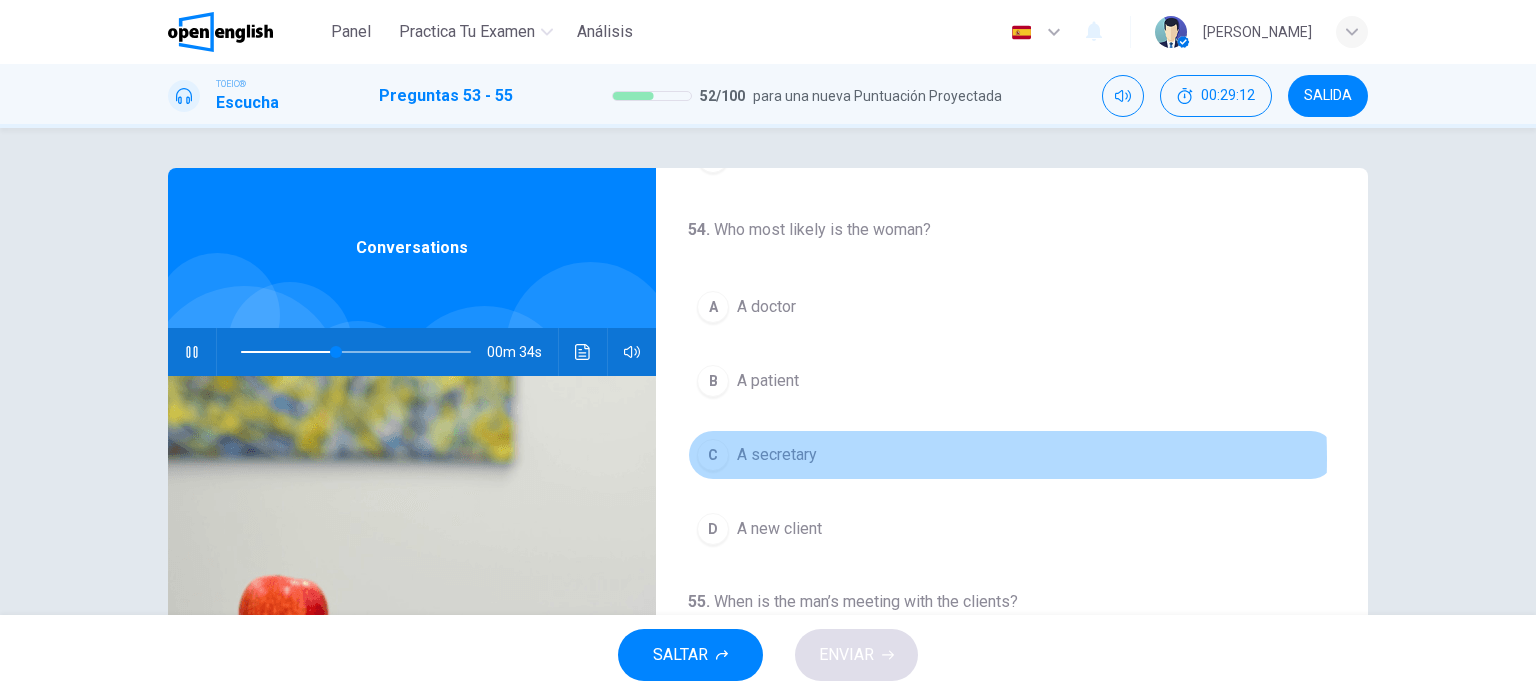 click on "A secretary" at bounding box center (777, 455) 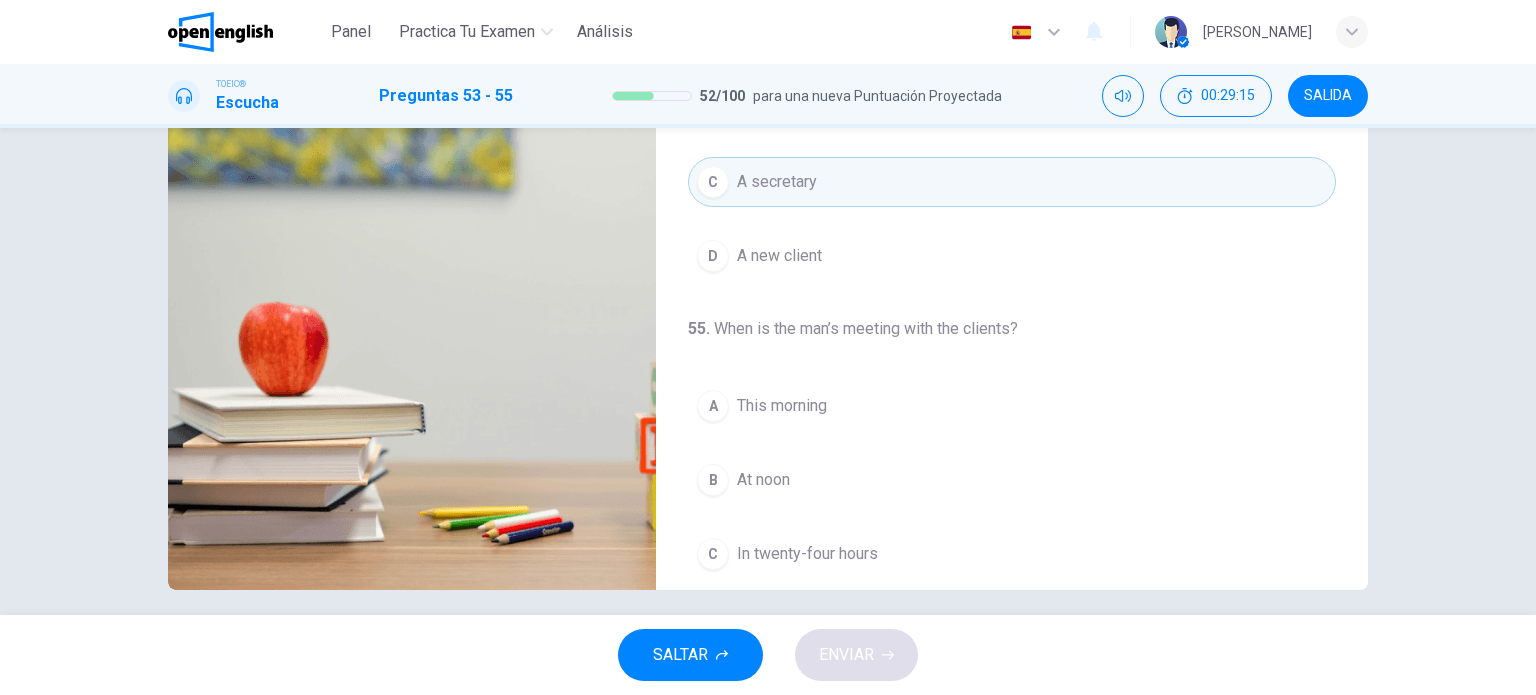 scroll, scrollTop: 288, scrollLeft: 0, axis: vertical 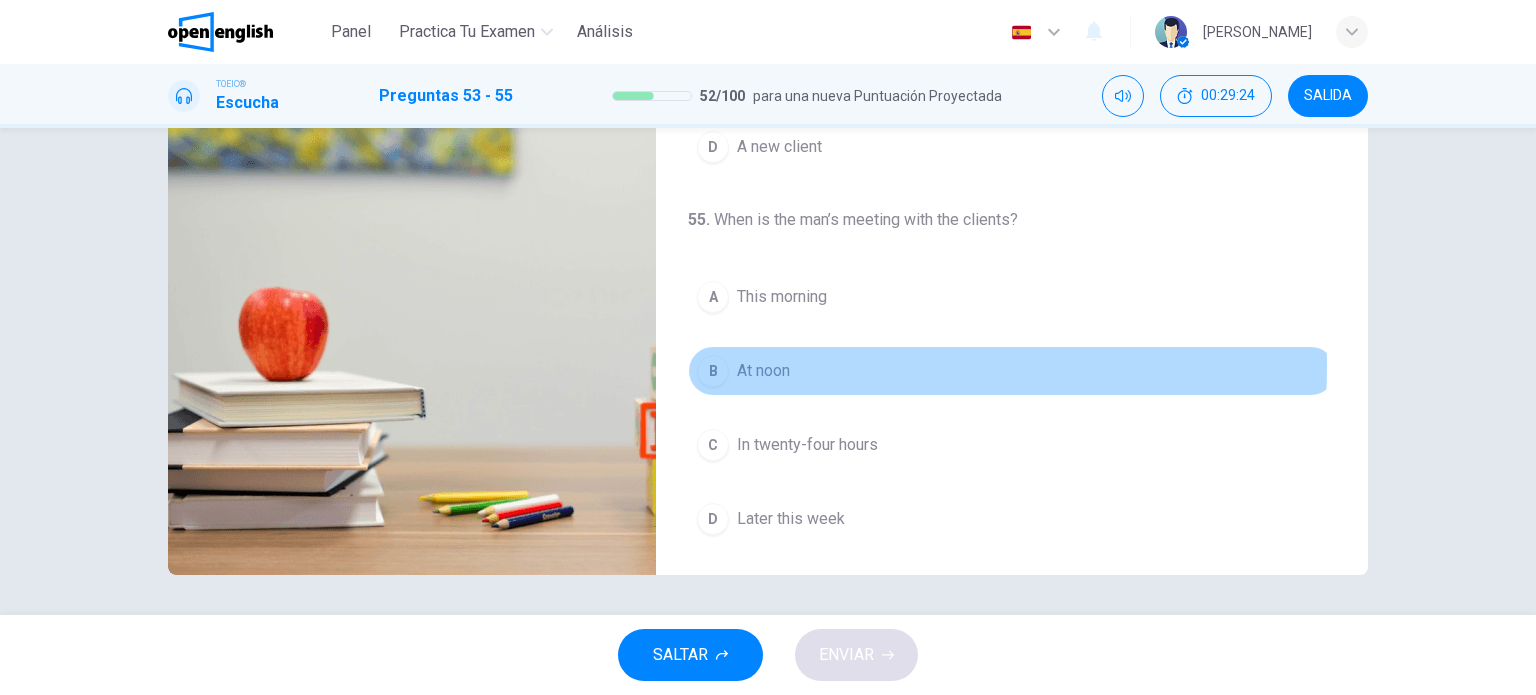 click on "At noon" at bounding box center [763, 371] 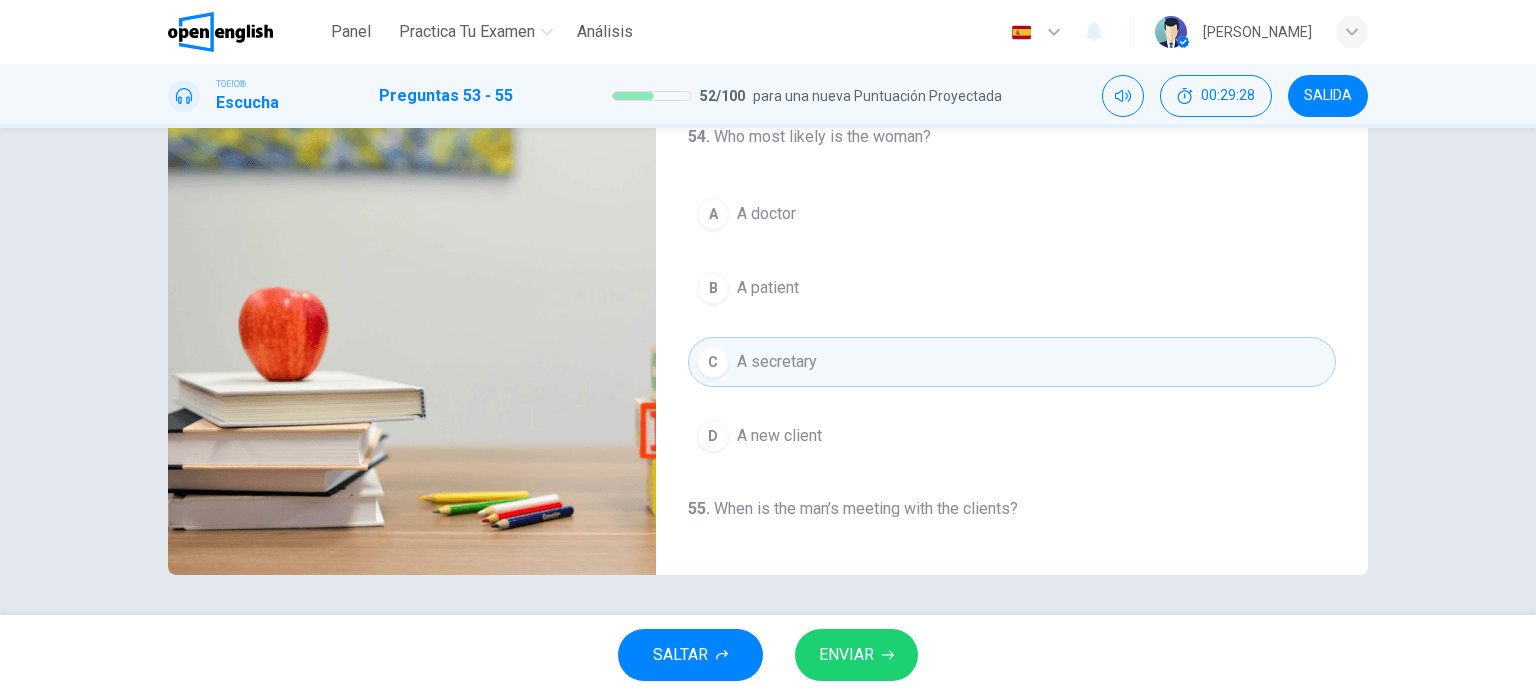 scroll, scrollTop: 97, scrollLeft: 0, axis: vertical 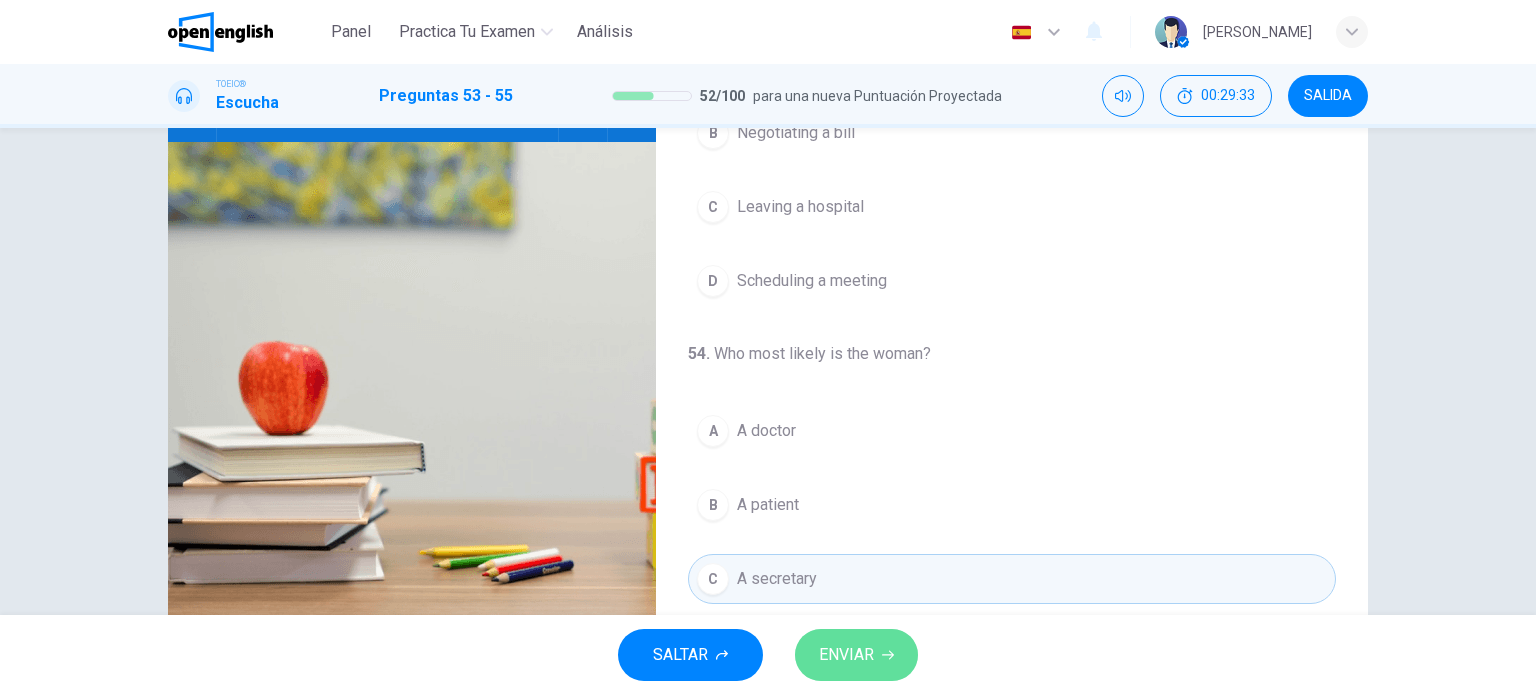 click on "ENVIAR" at bounding box center [846, 655] 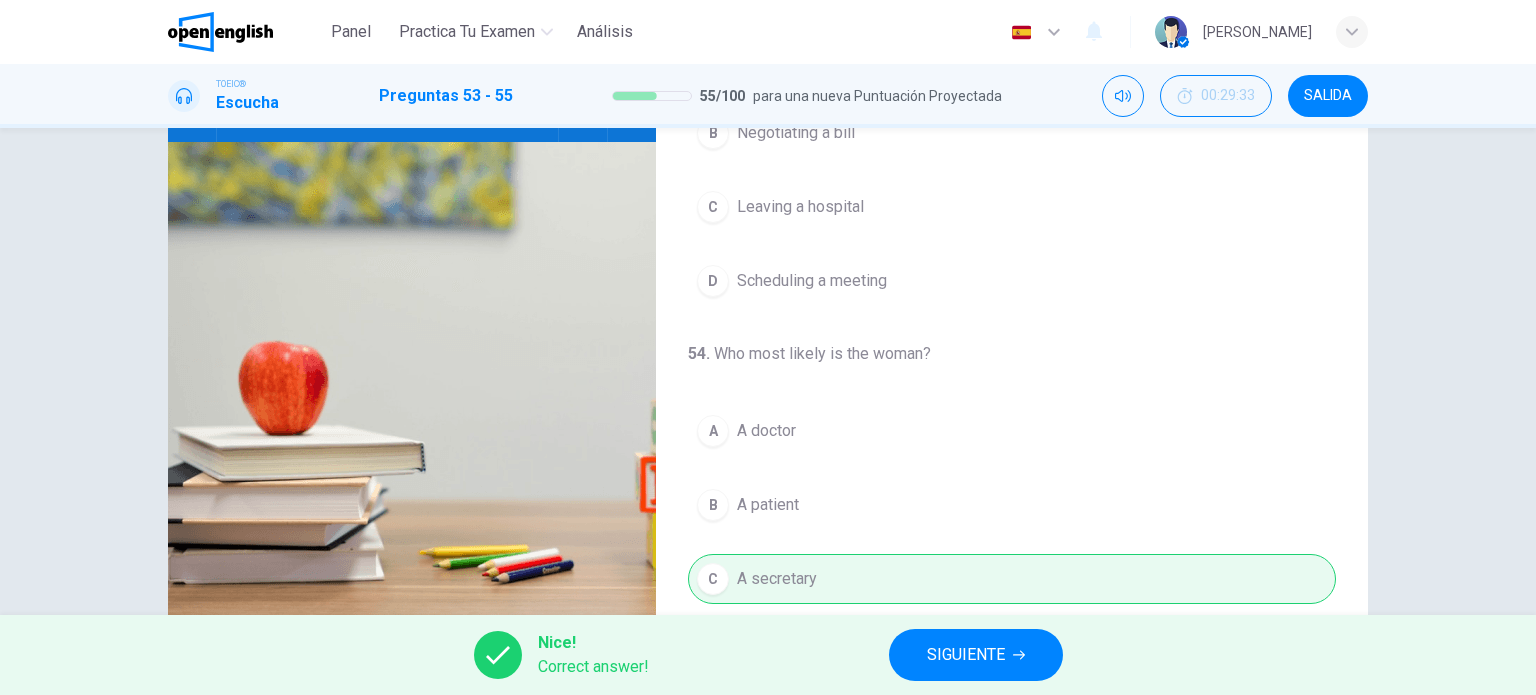 type on "**" 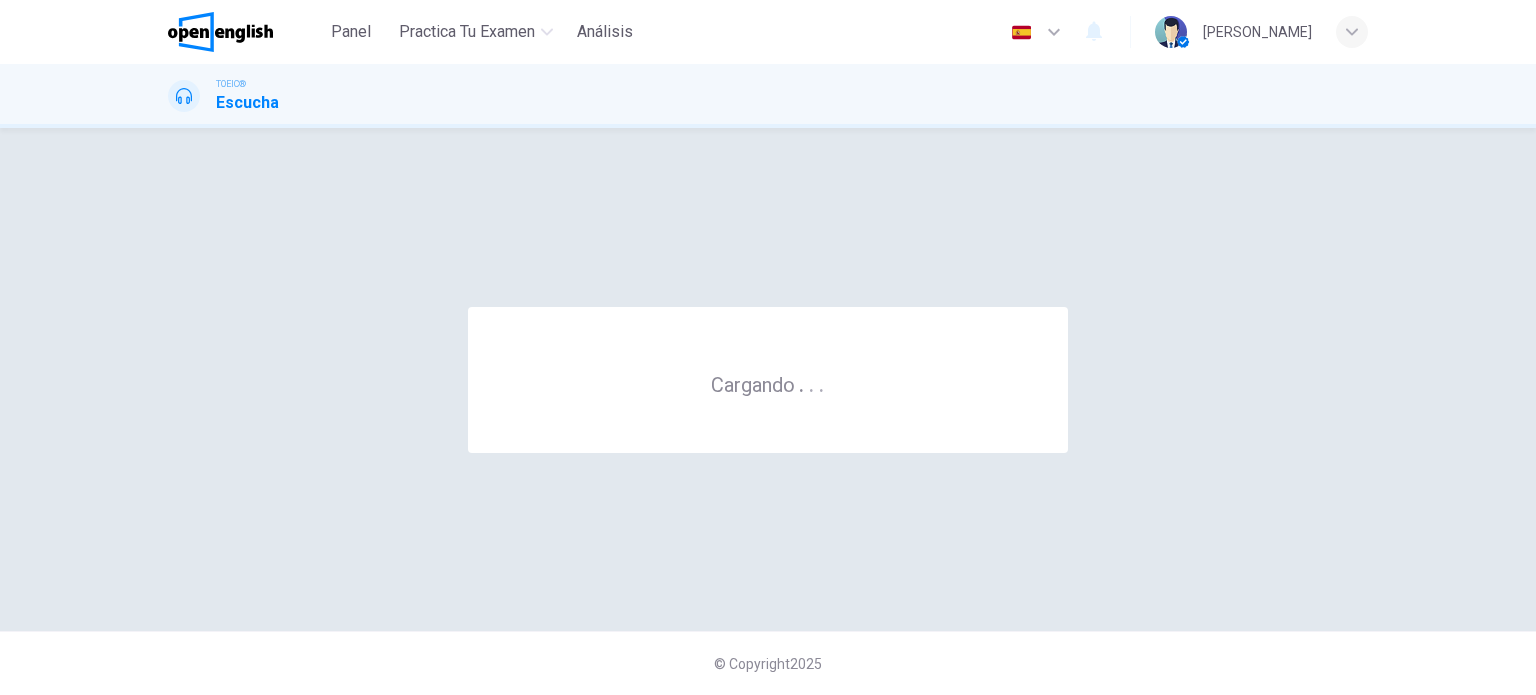 scroll, scrollTop: 0, scrollLeft: 0, axis: both 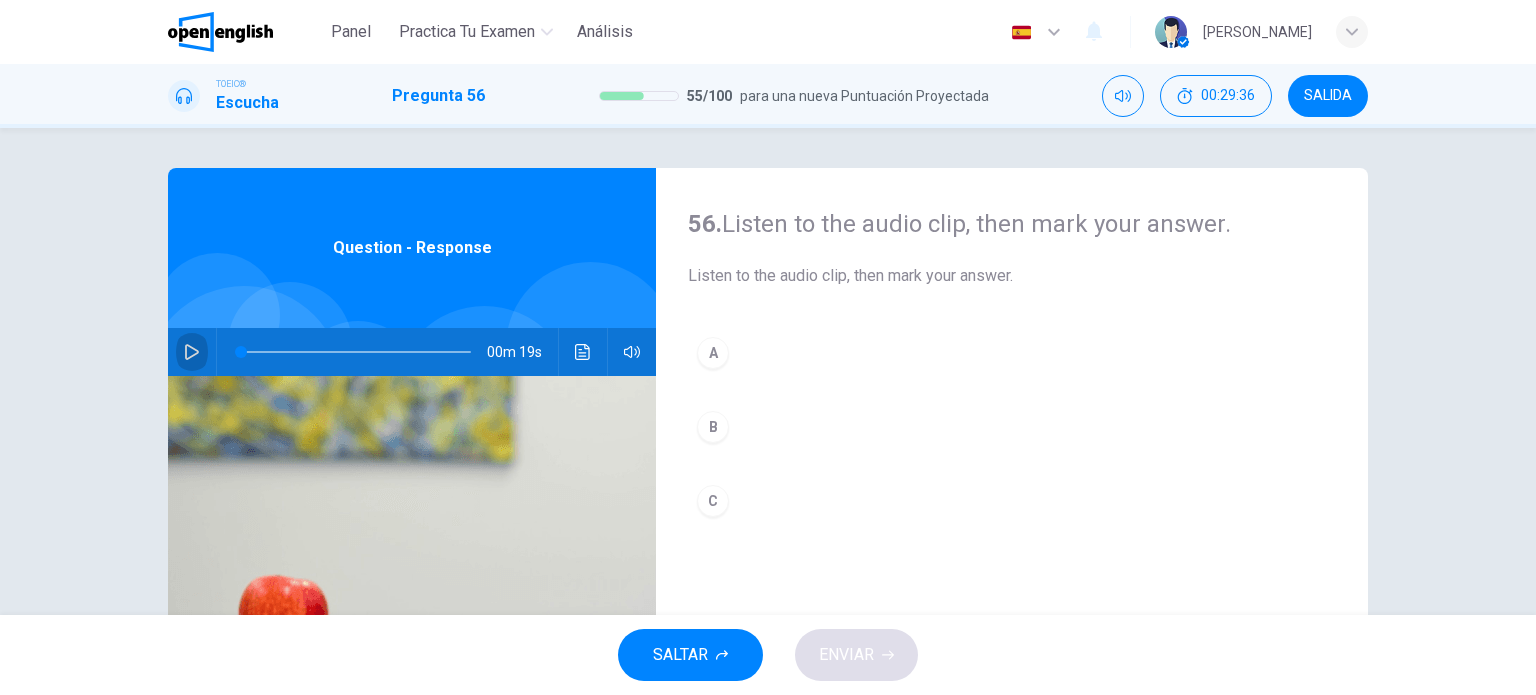 click at bounding box center (192, 352) 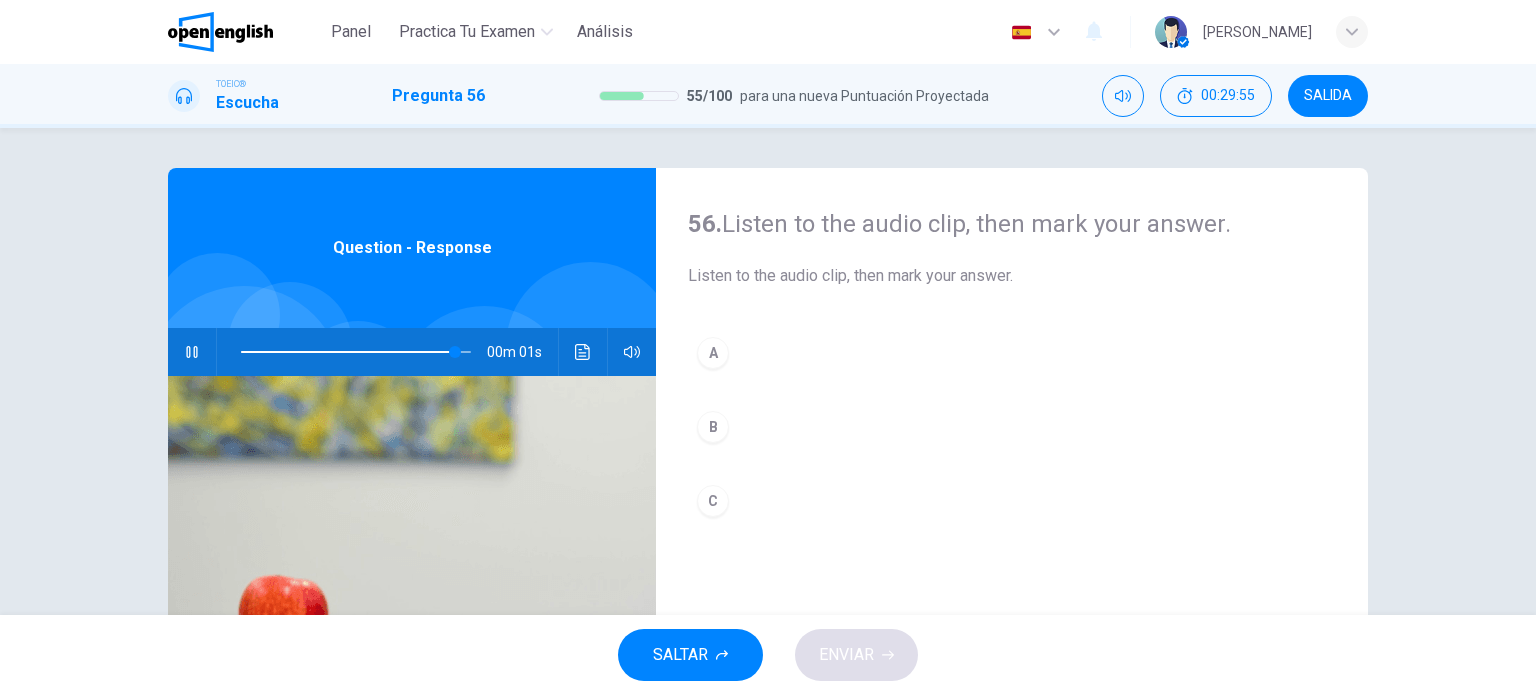 click on "C" at bounding box center (713, 501) 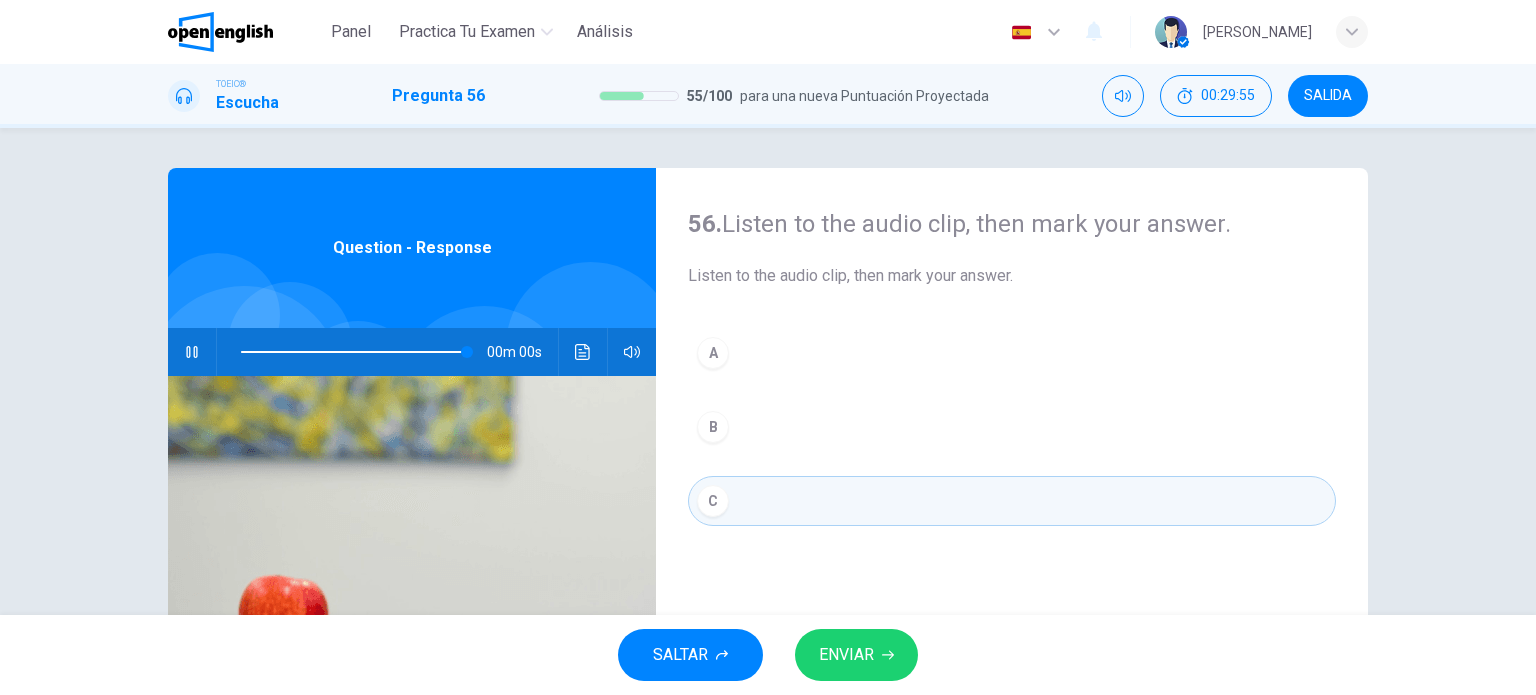 type on "*" 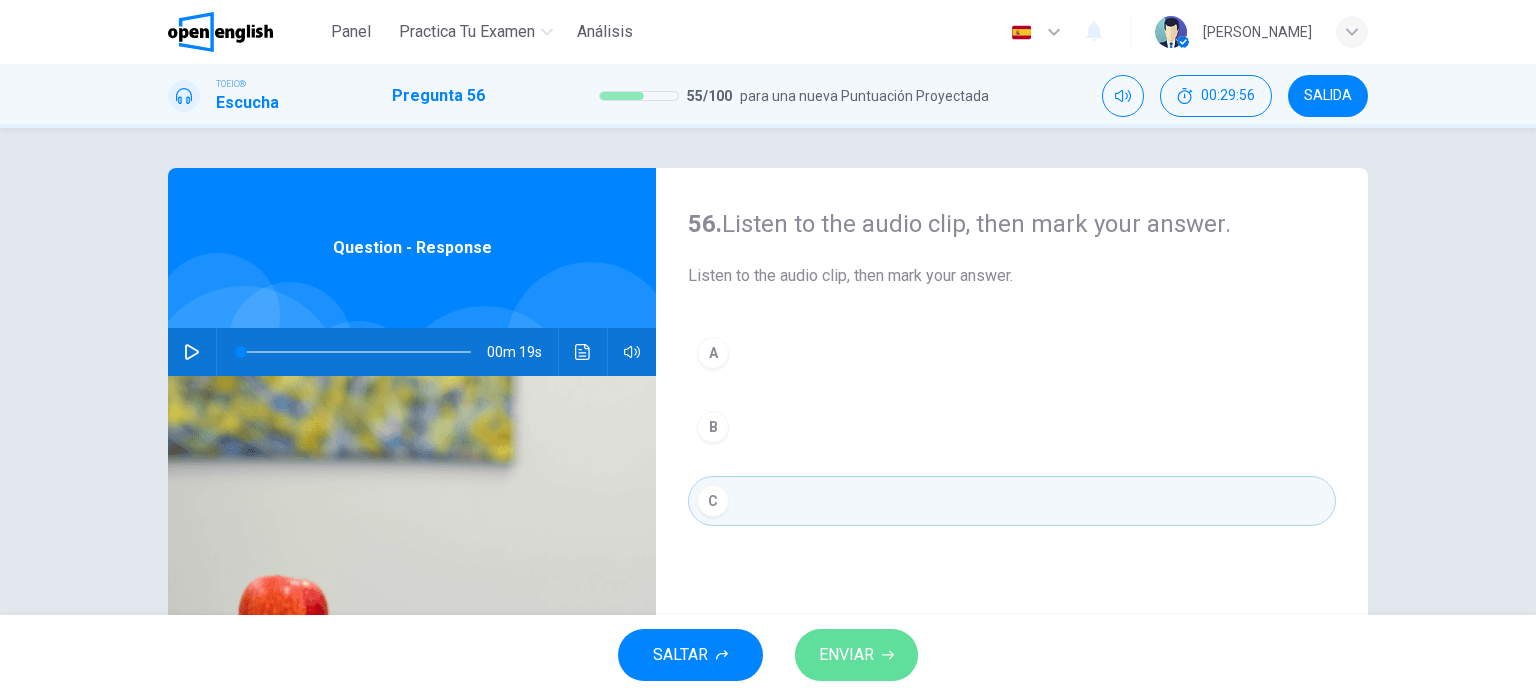click on "ENVIAR" at bounding box center (846, 655) 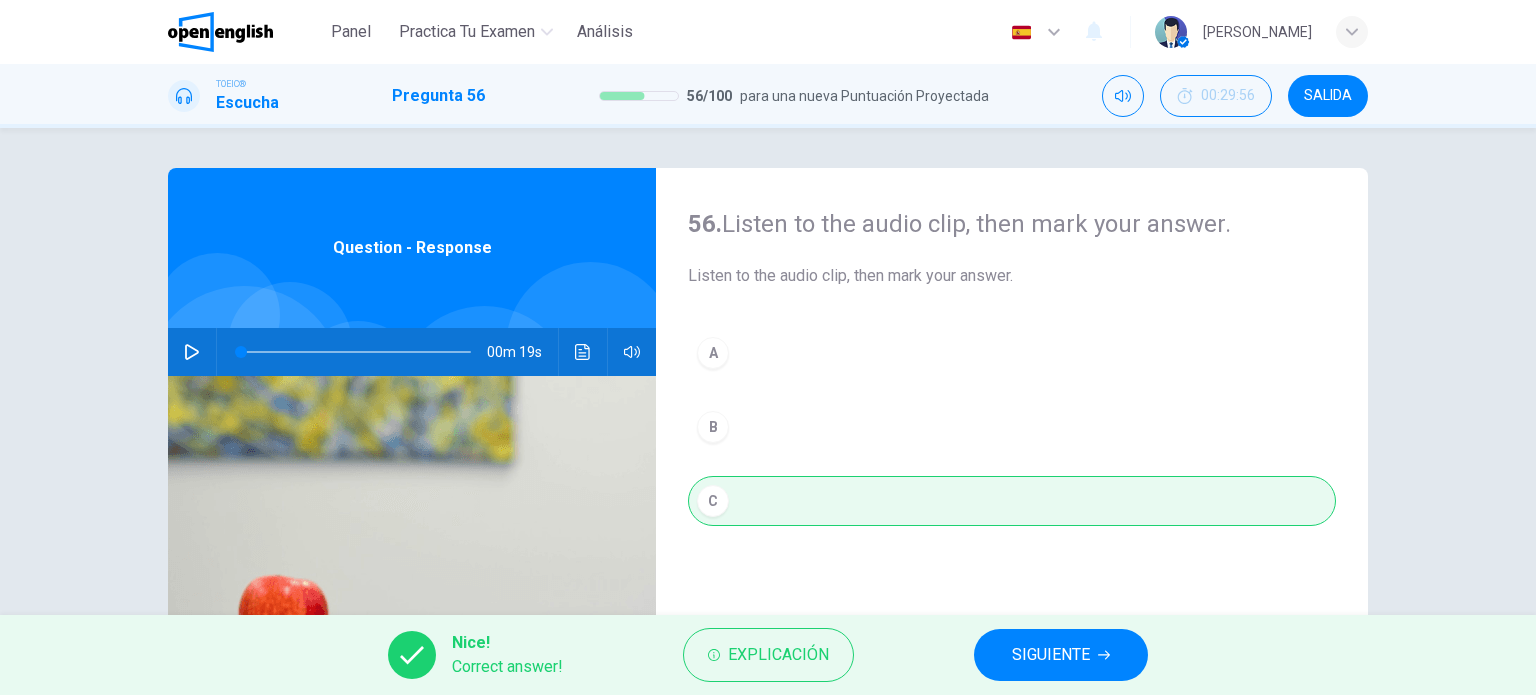 click on "SIGUIENTE" at bounding box center [1051, 655] 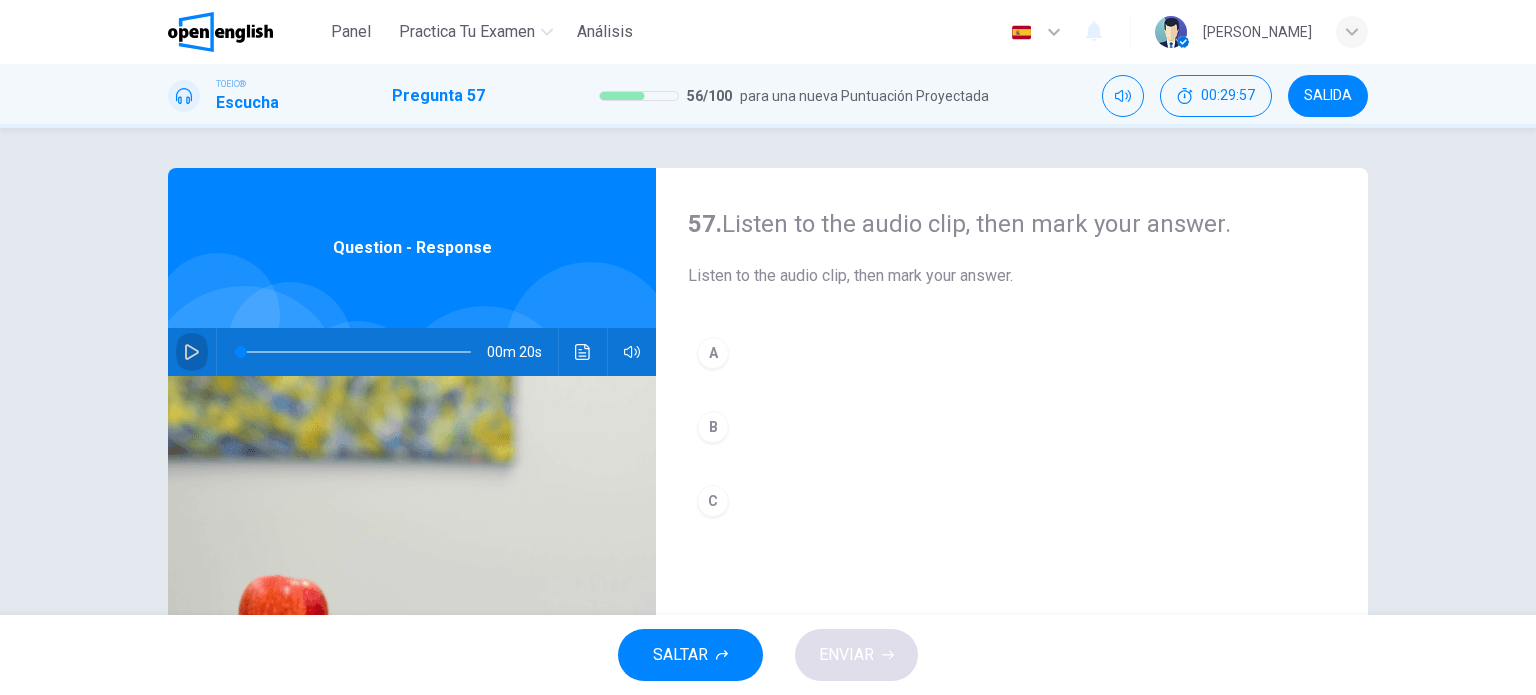 click 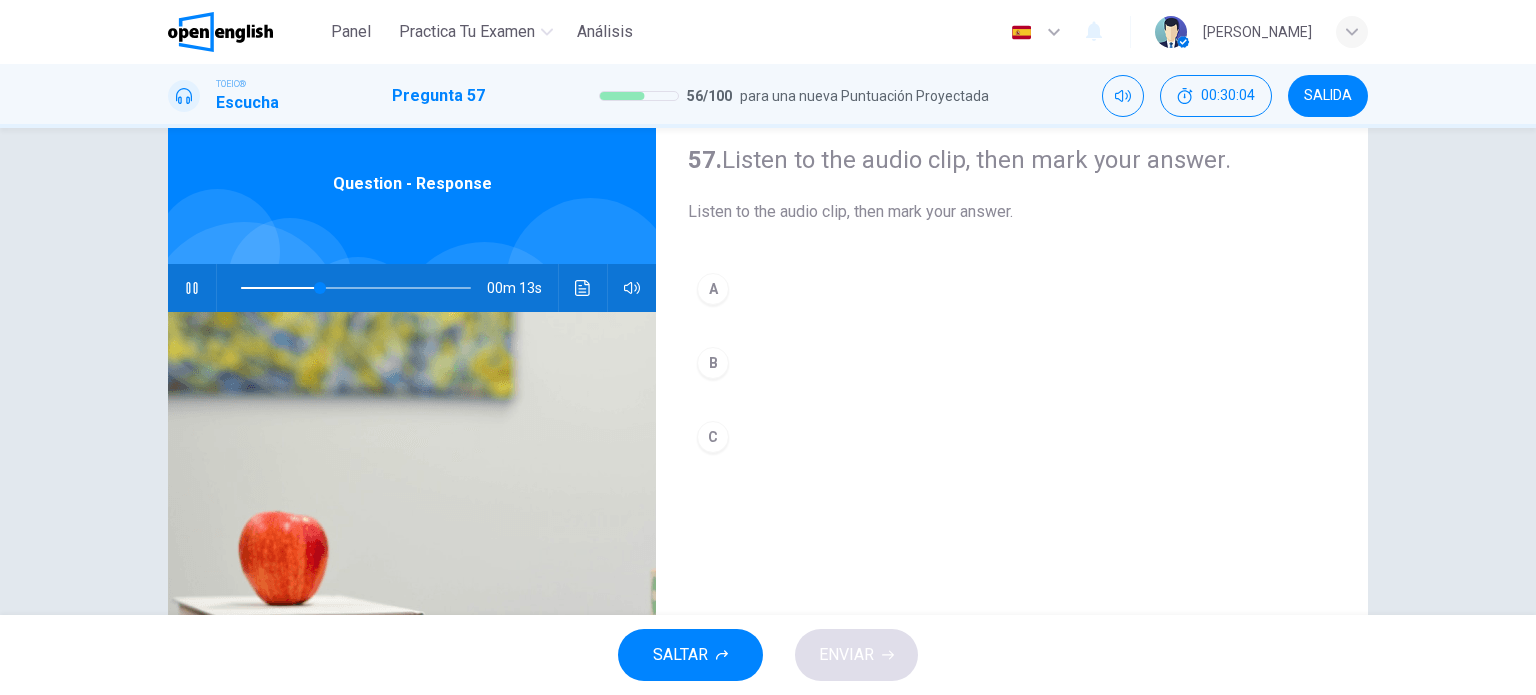 scroll, scrollTop: 76, scrollLeft: 0, axis: vertical 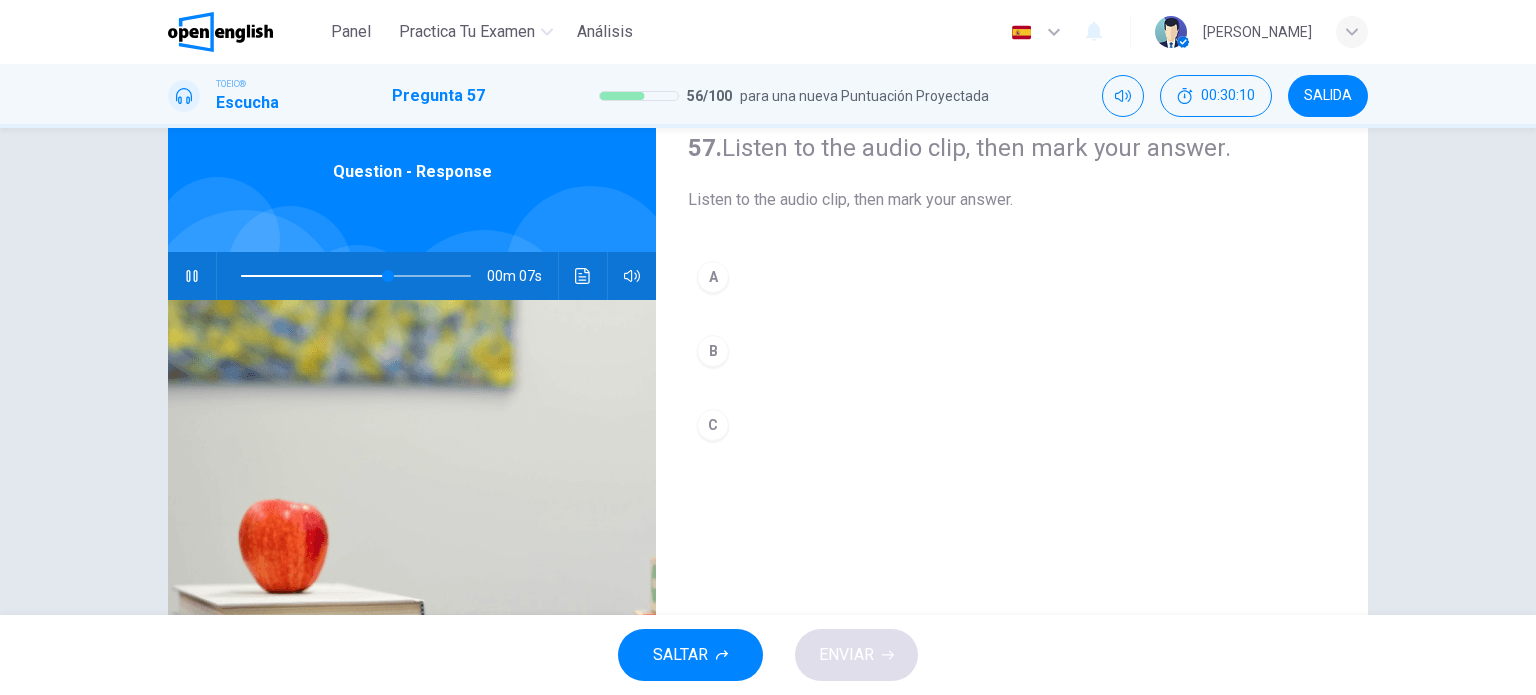 click on "B" at bounding box center (713, 351) 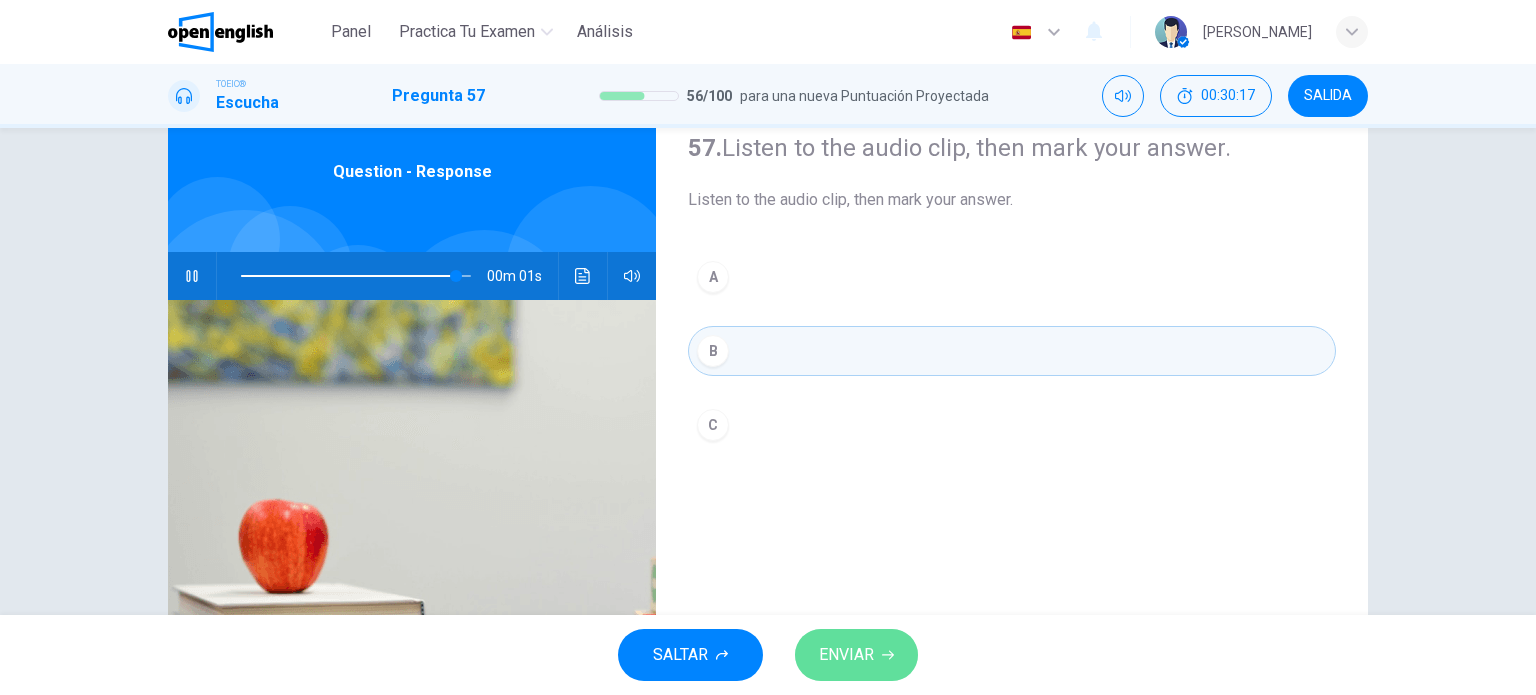 click on "ENVIAR" at bounding box center (846, 655) 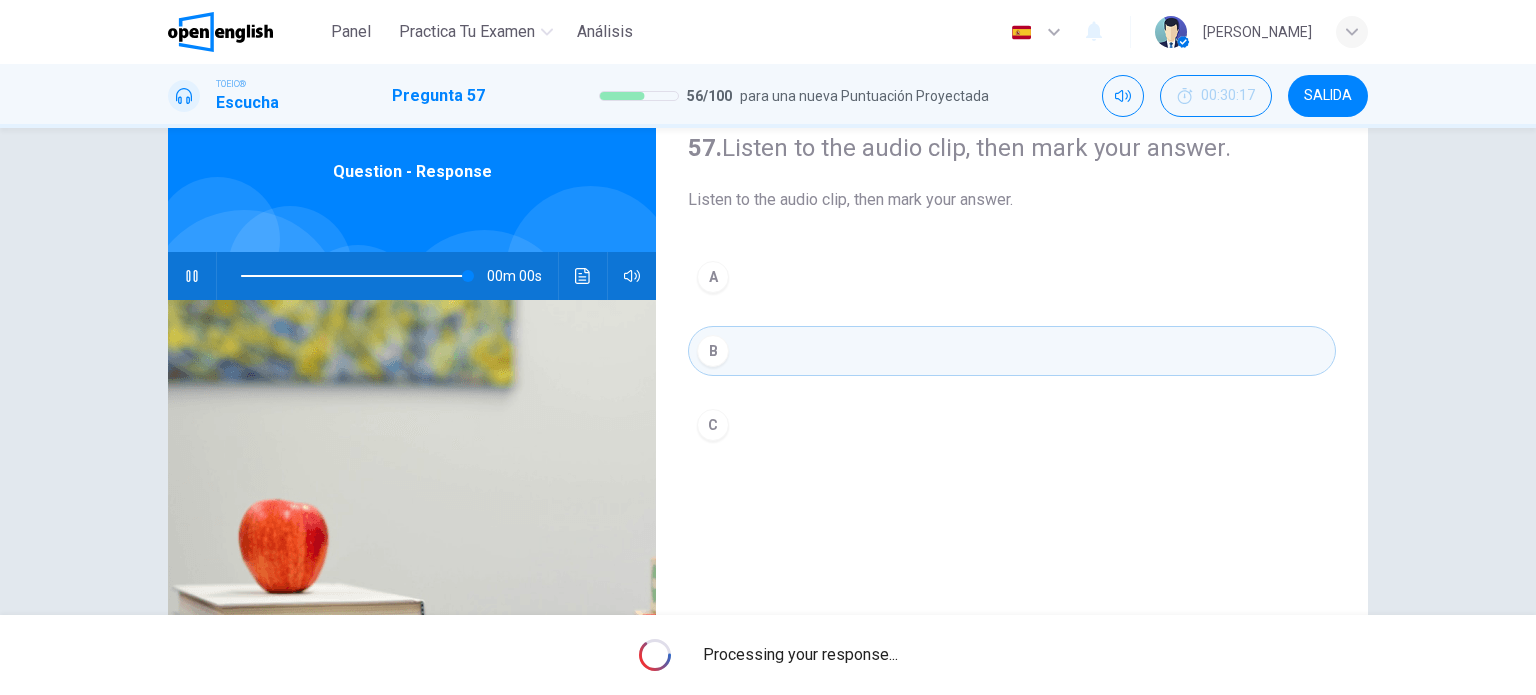 type on "*" 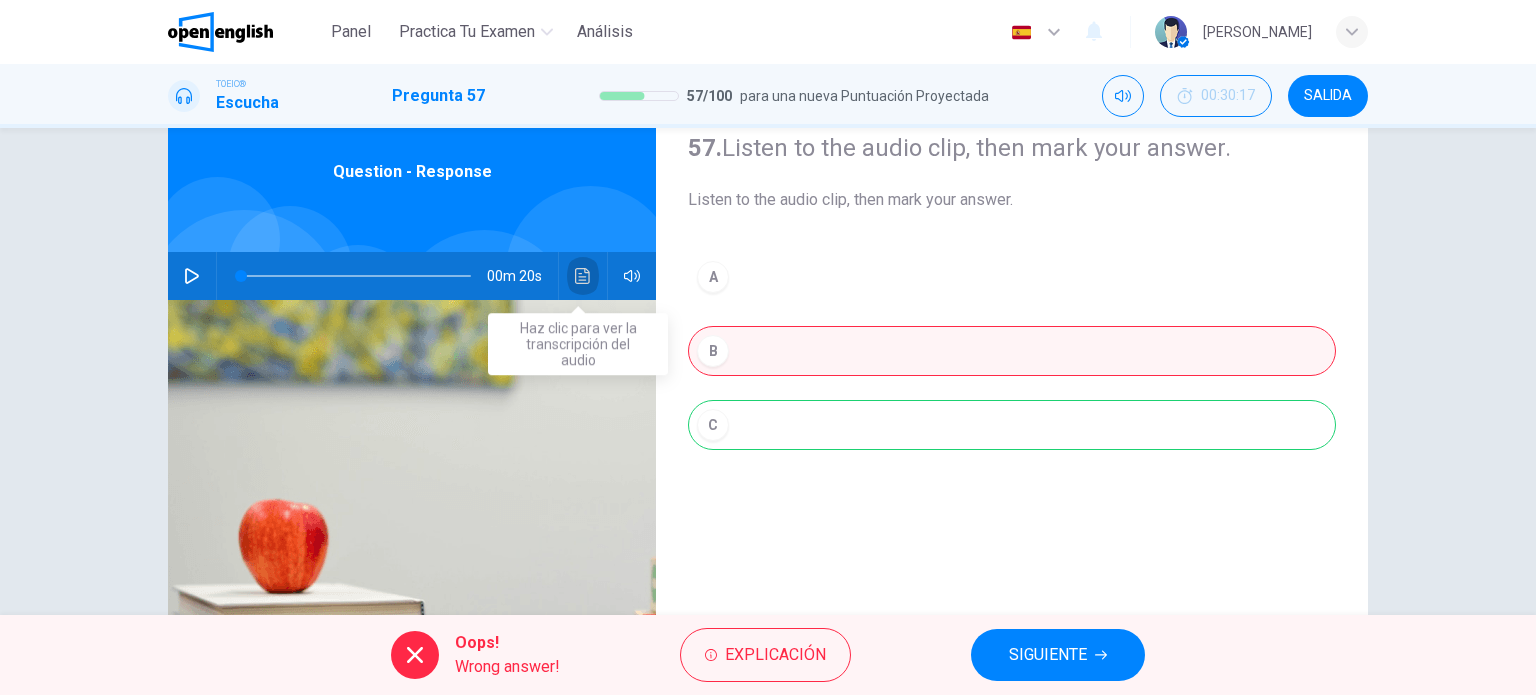 click 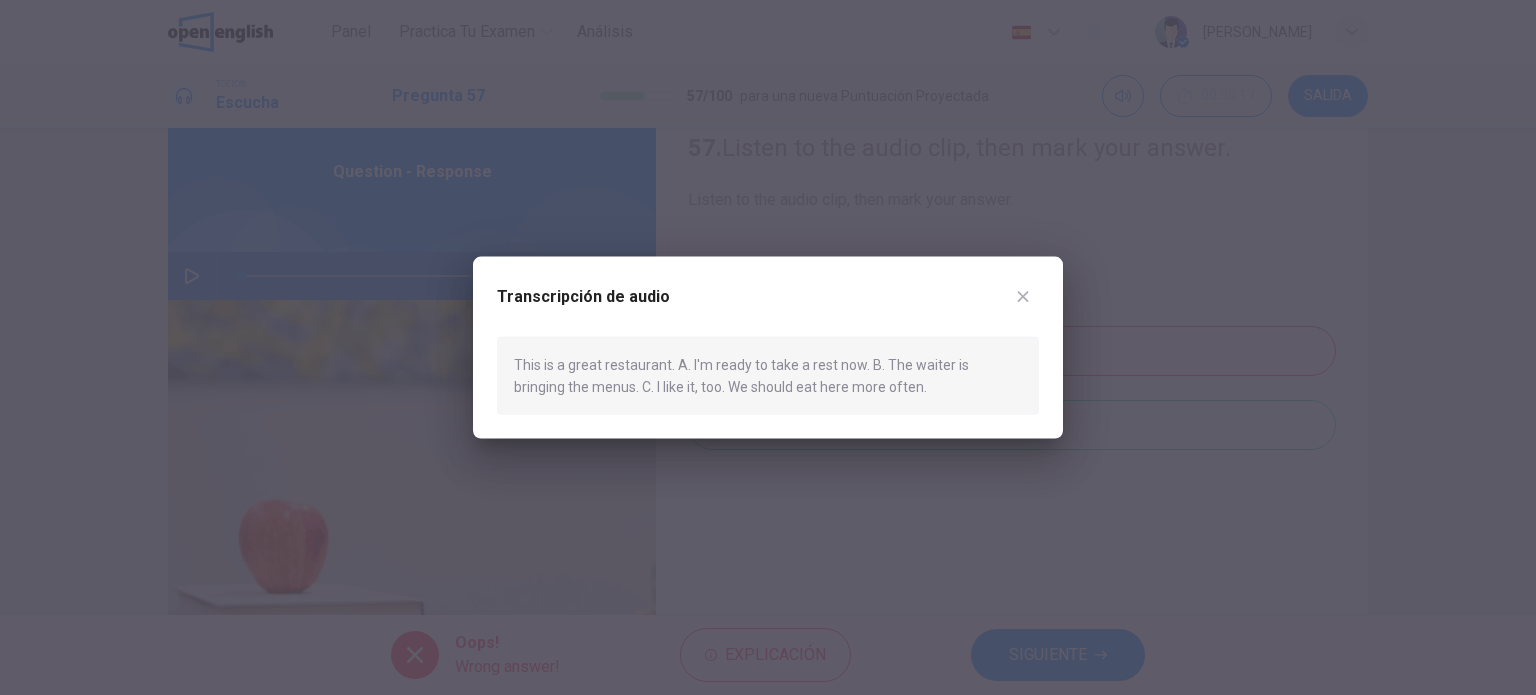 click 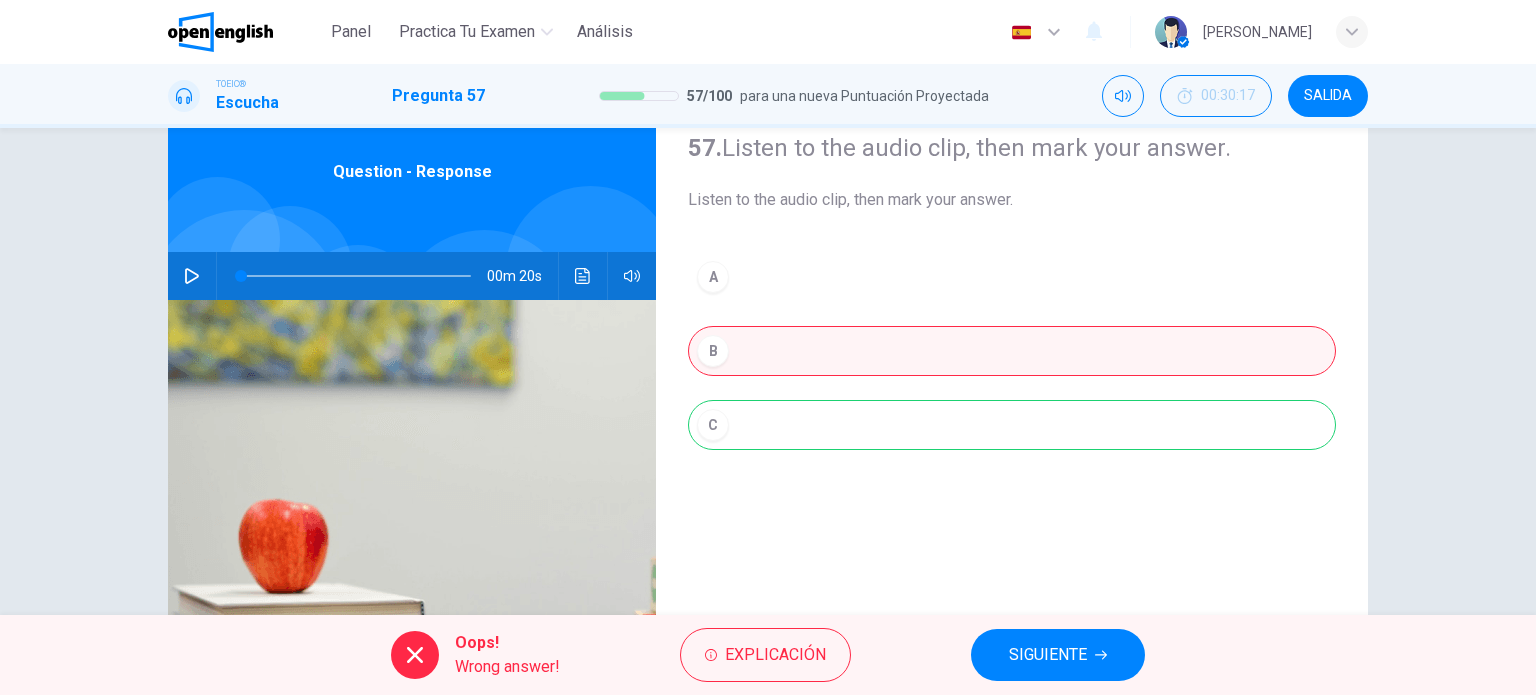 click on "SIGUIENTE" at bounding box center [1048, 655] 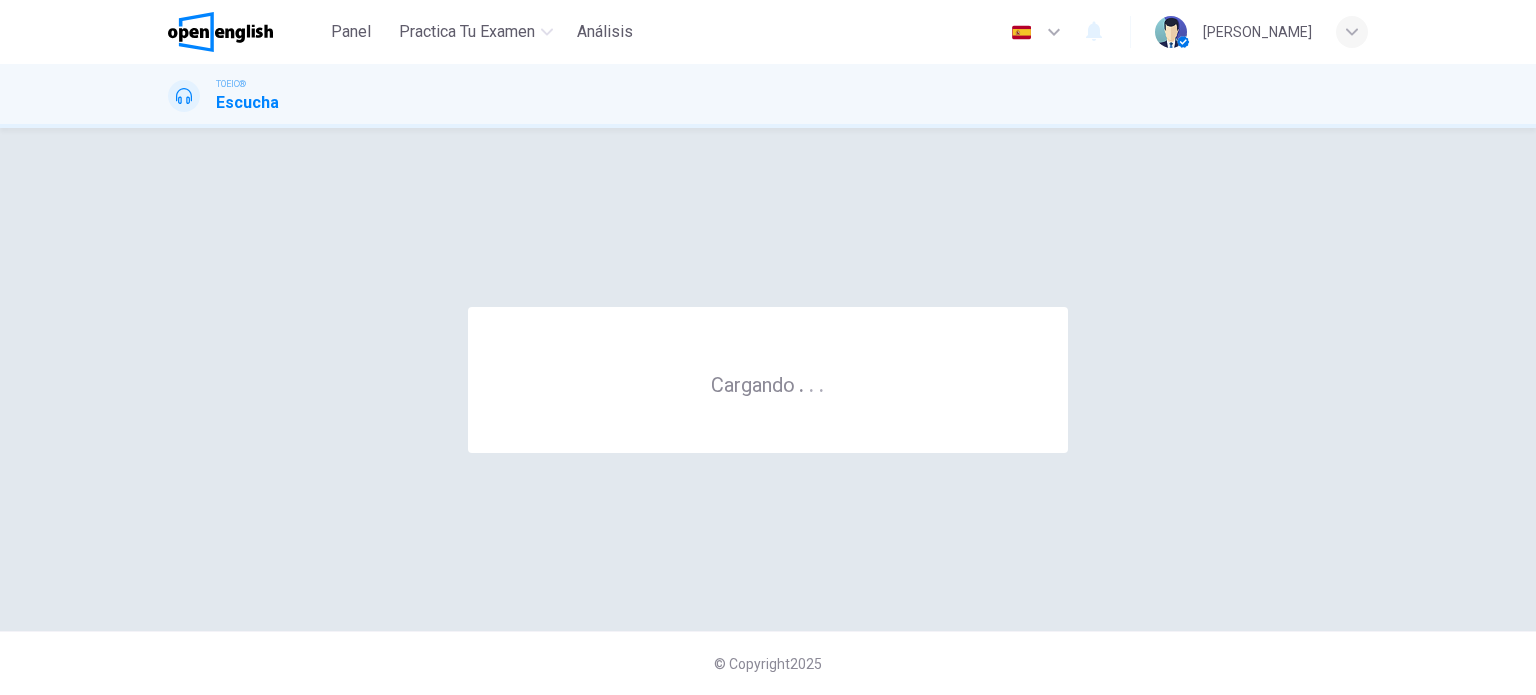 scroll, scrollTop: 0, scrollLeft: 0, axis: both 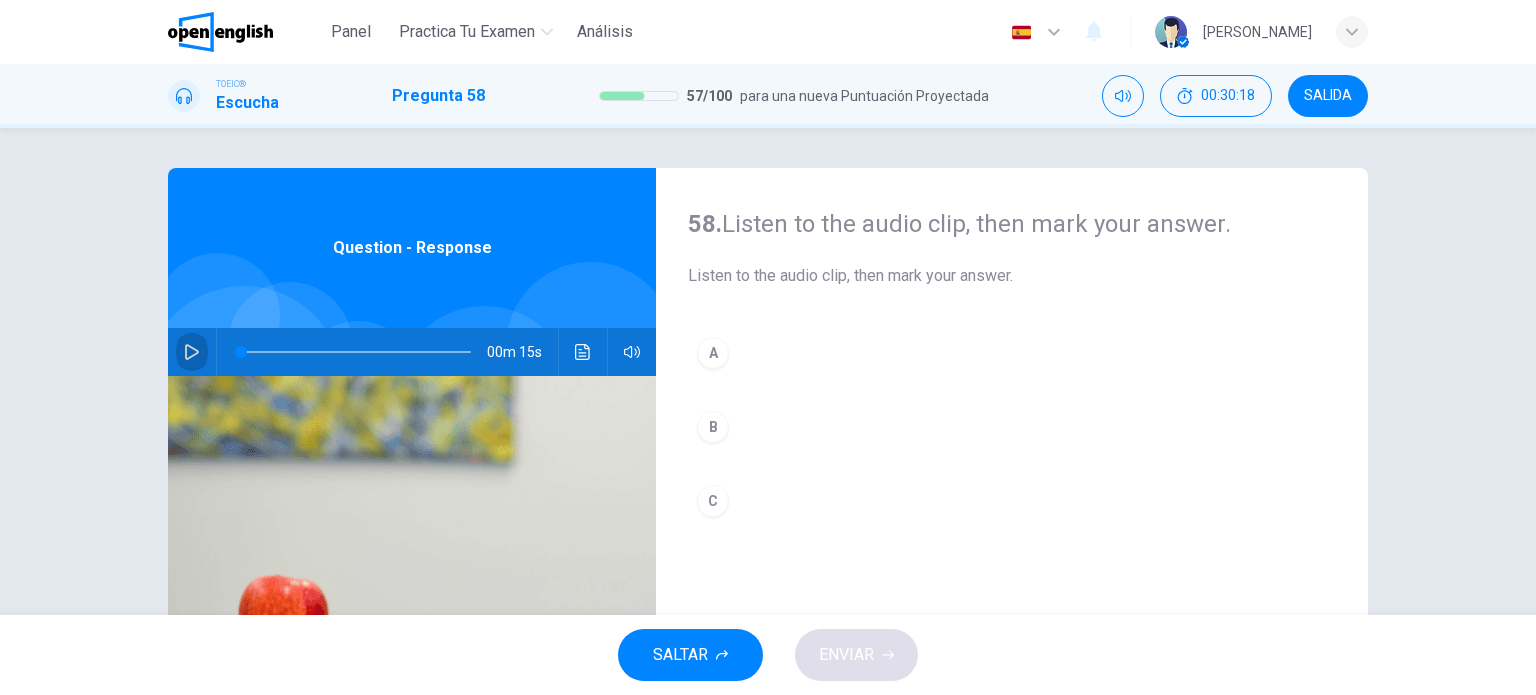 click 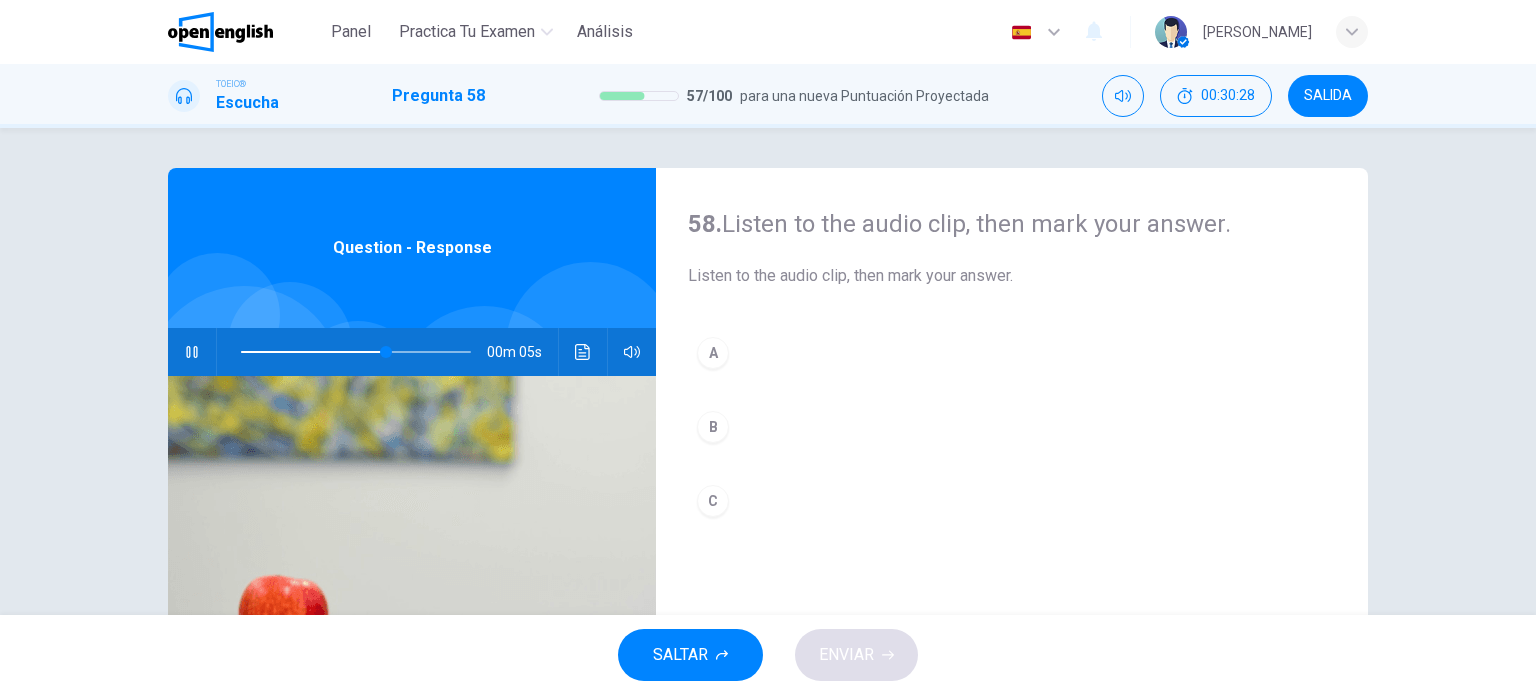 click on "A" at bounding box center (713, 353) 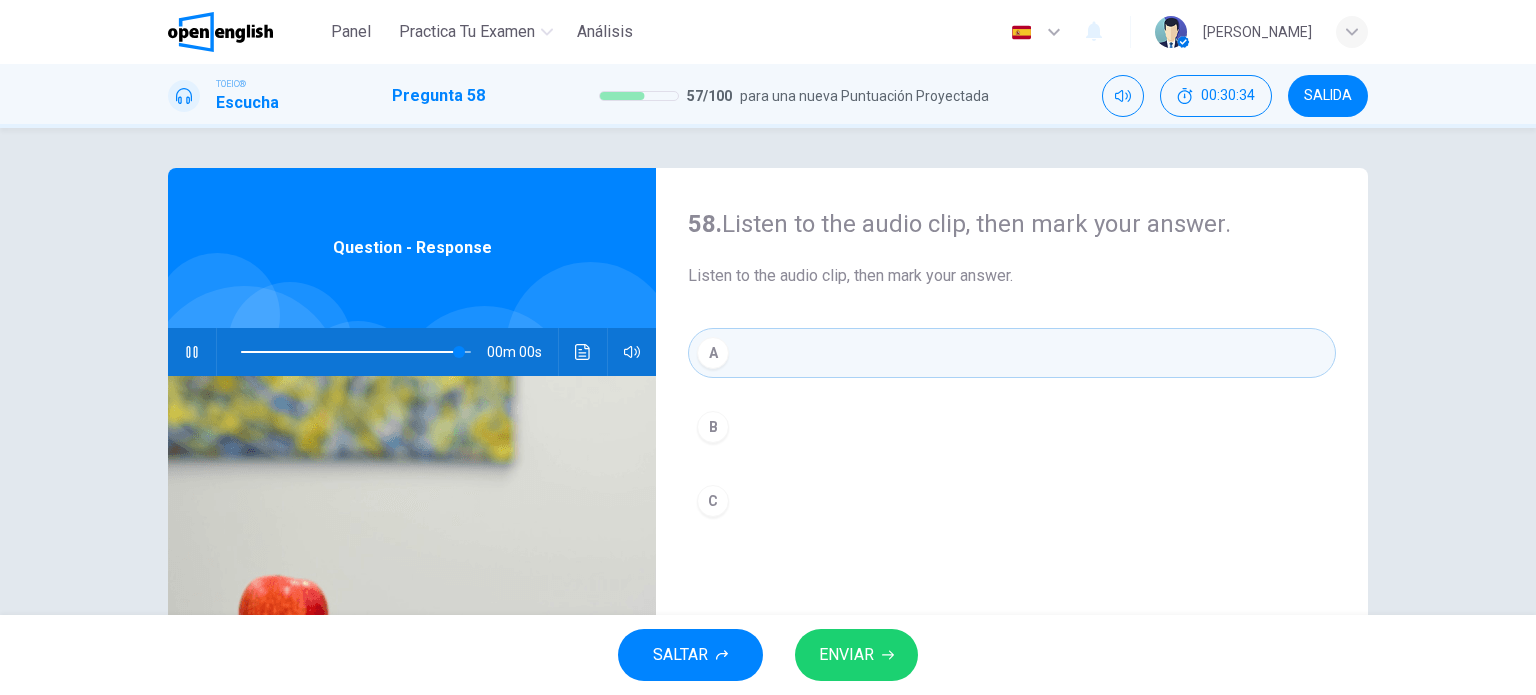 type on "*" 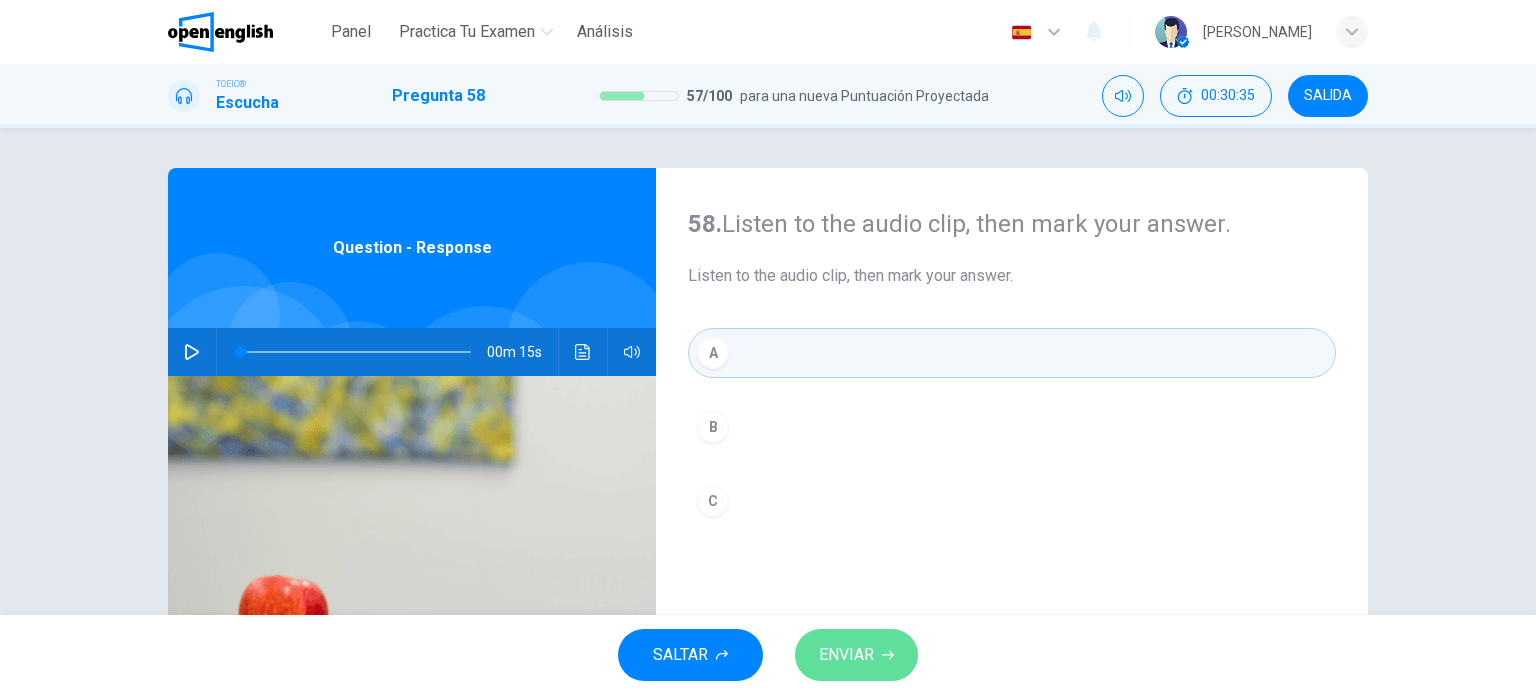 click on "ENVIAR" at bounding box center (846, 655) 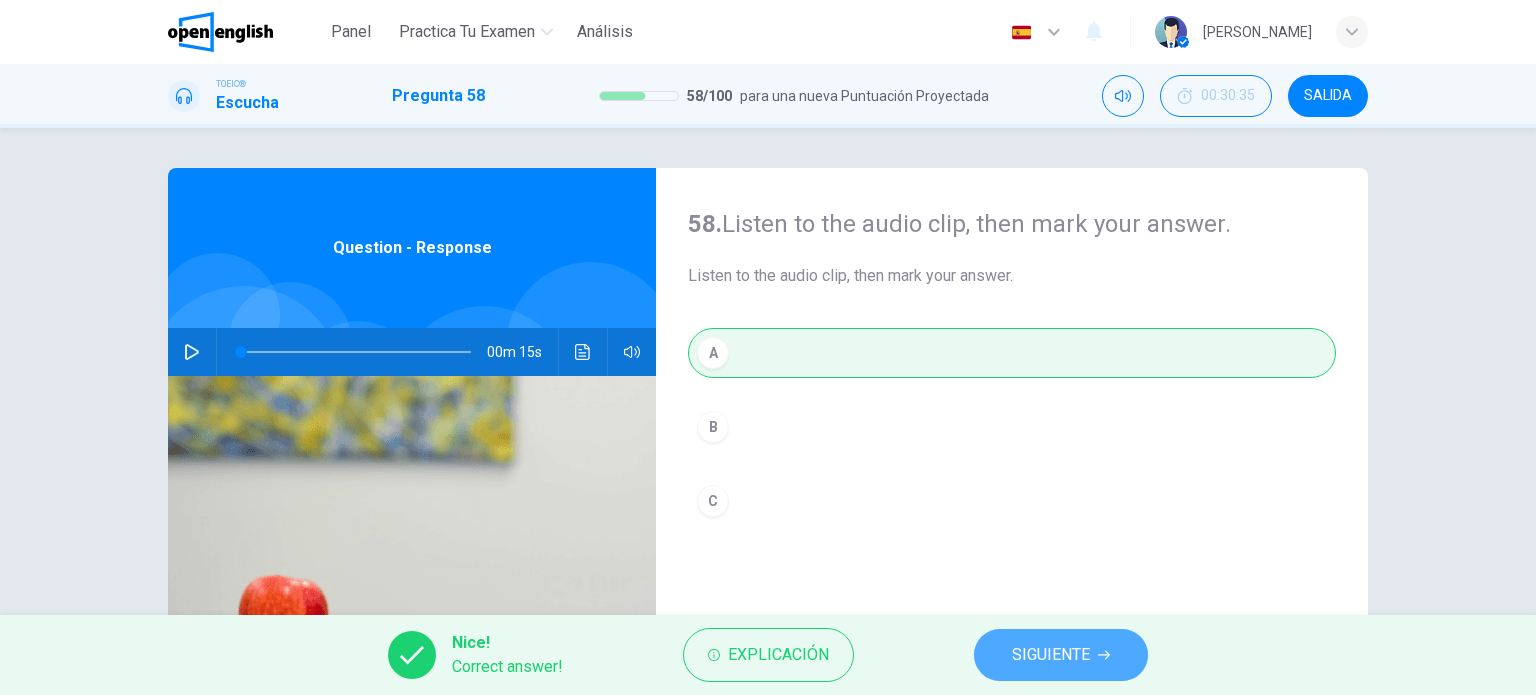 click on "SIGUIENTE" at bounding box center (1051, 655) 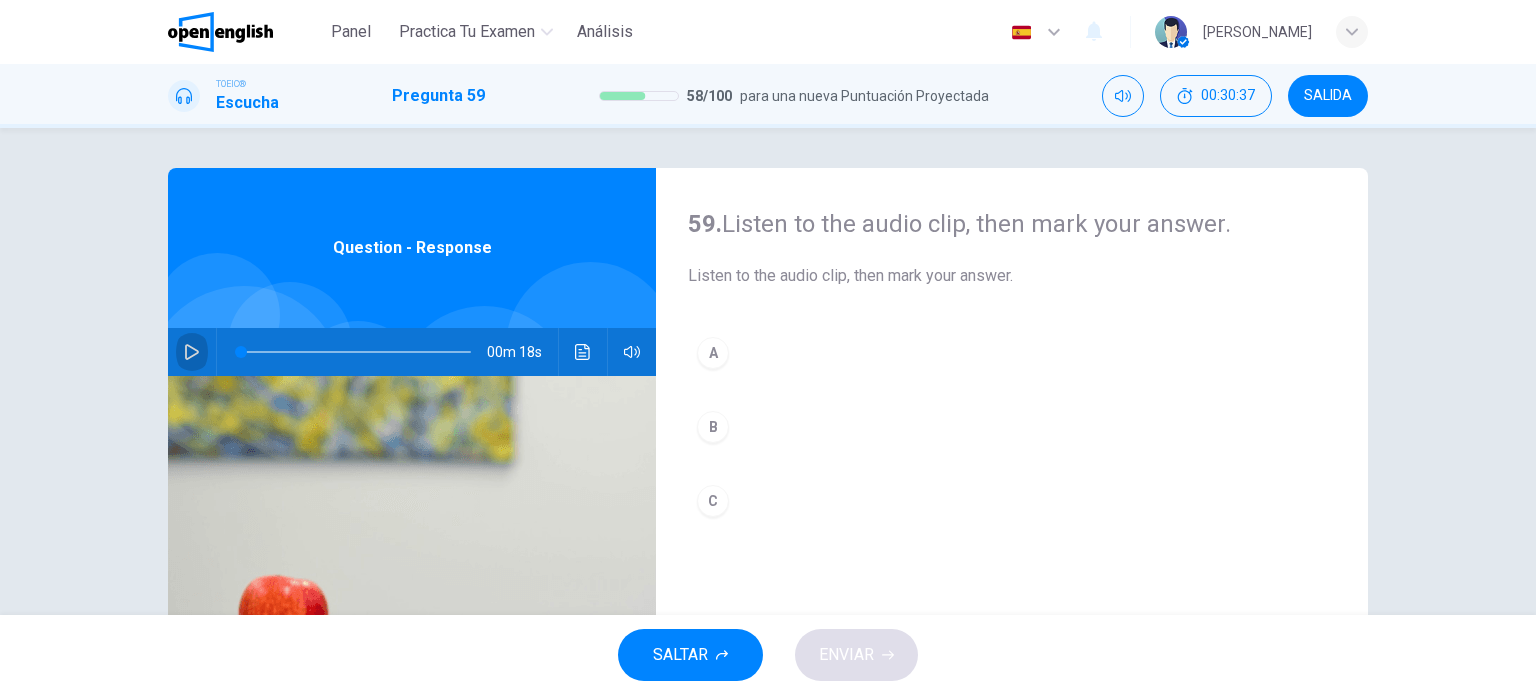 click at bounding box center (192, 352) 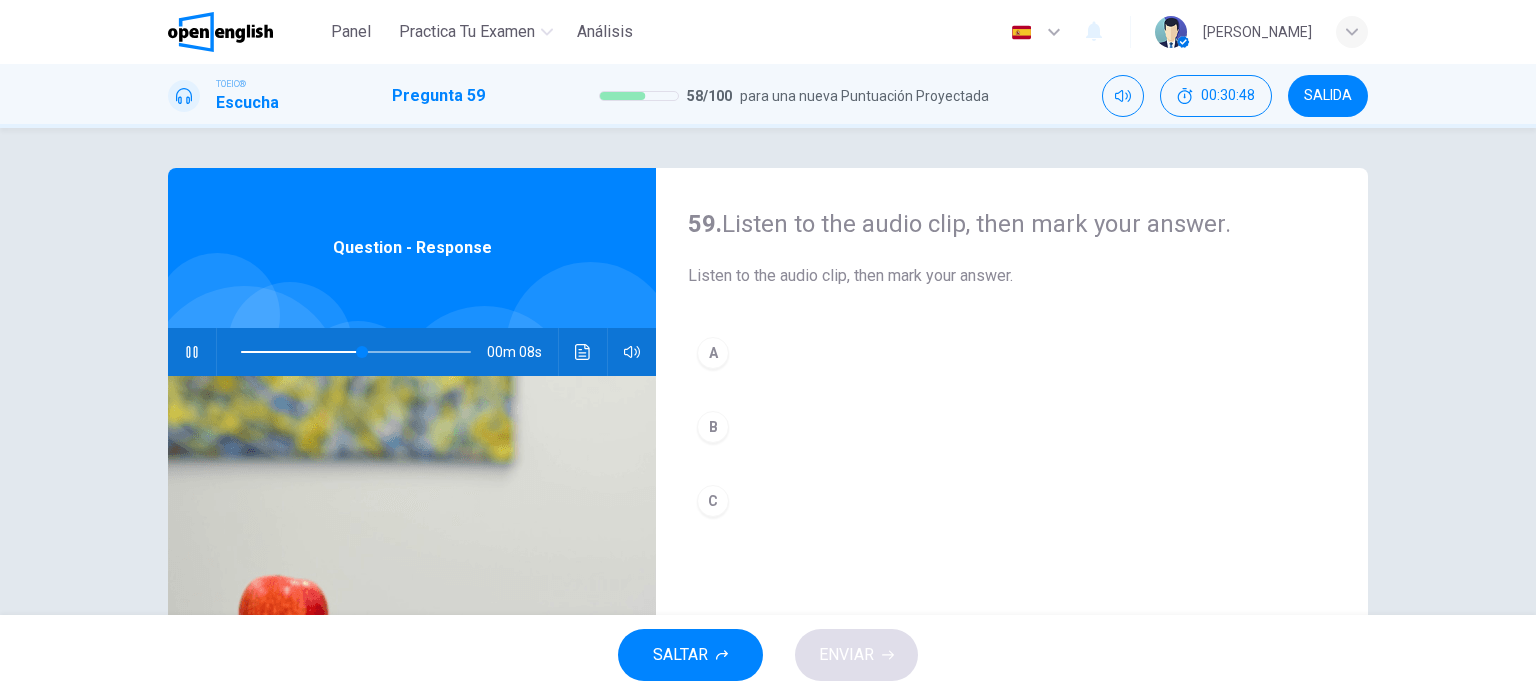 click on "A" at bounding box center [713, 353] 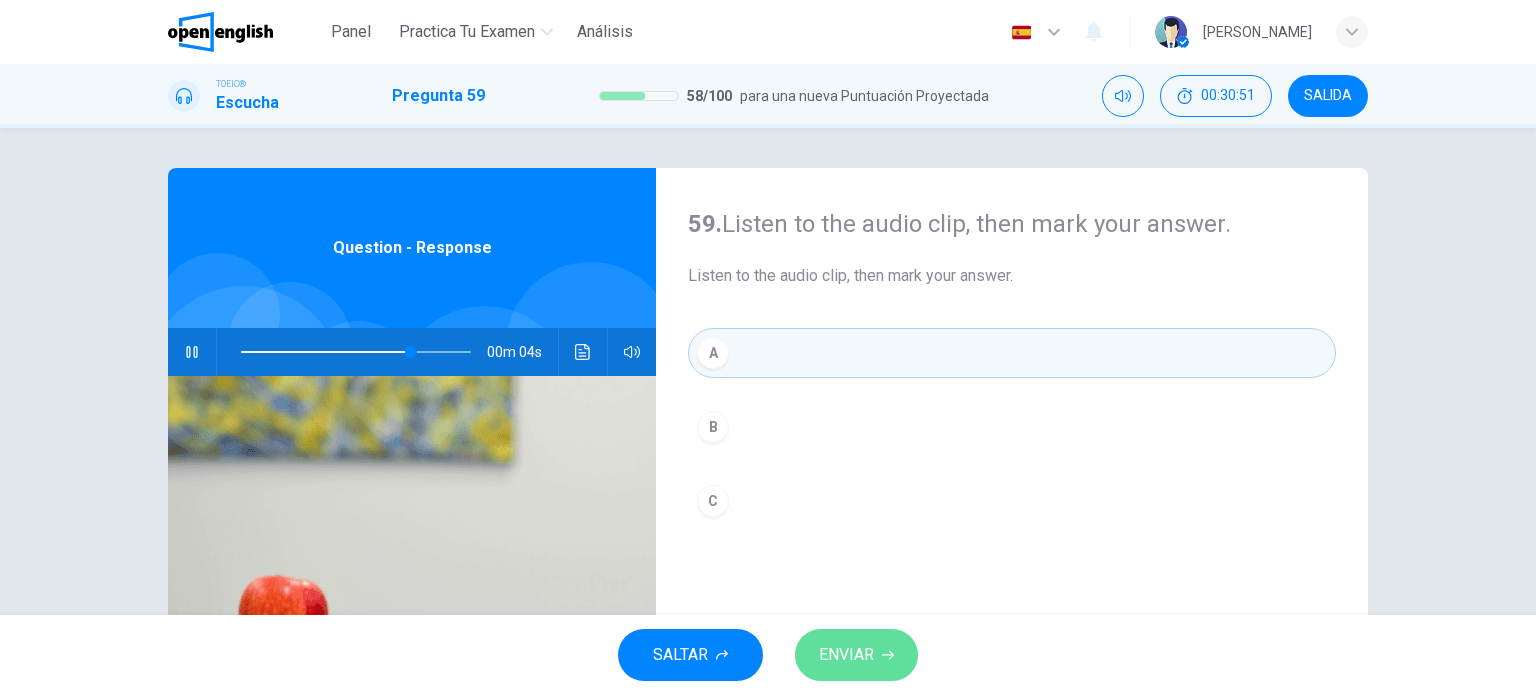 click on "ENVIAR" at bounding box center [846, 655] 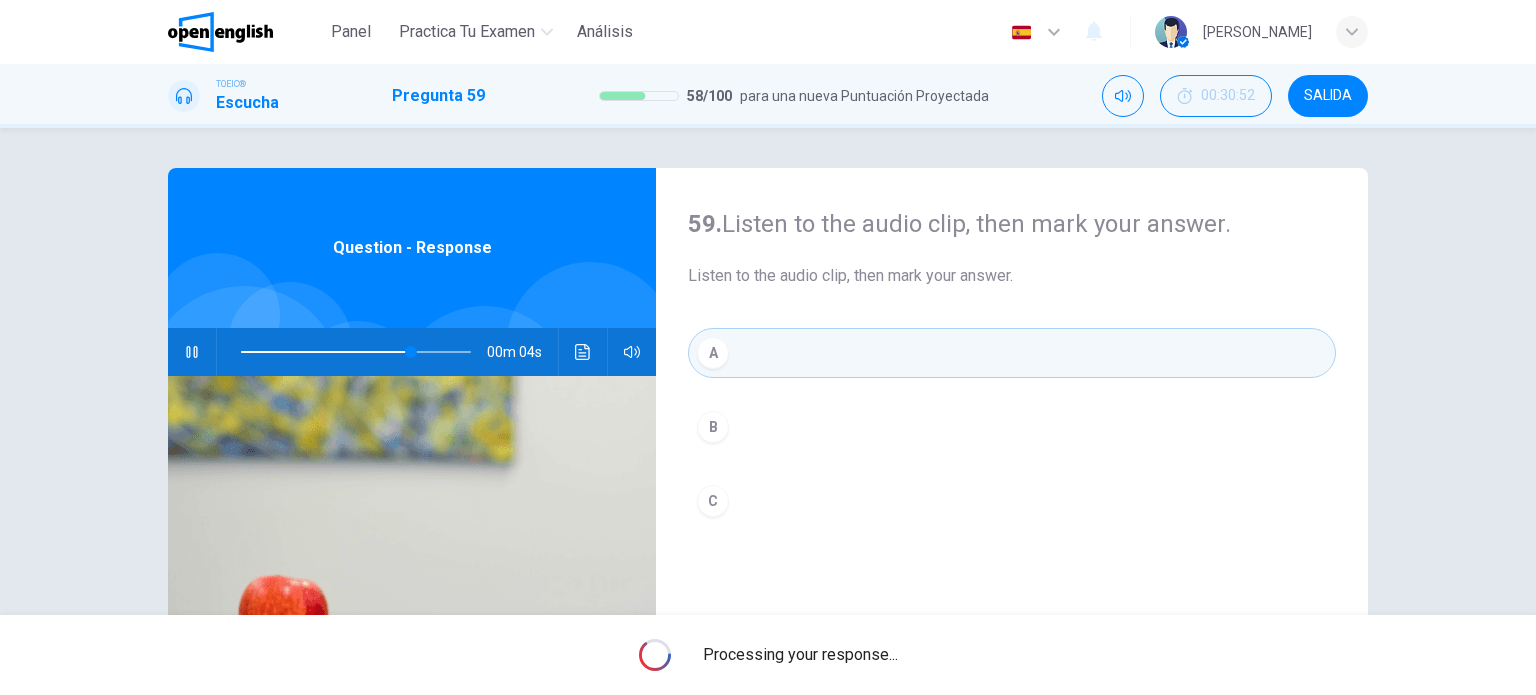 type on "**" 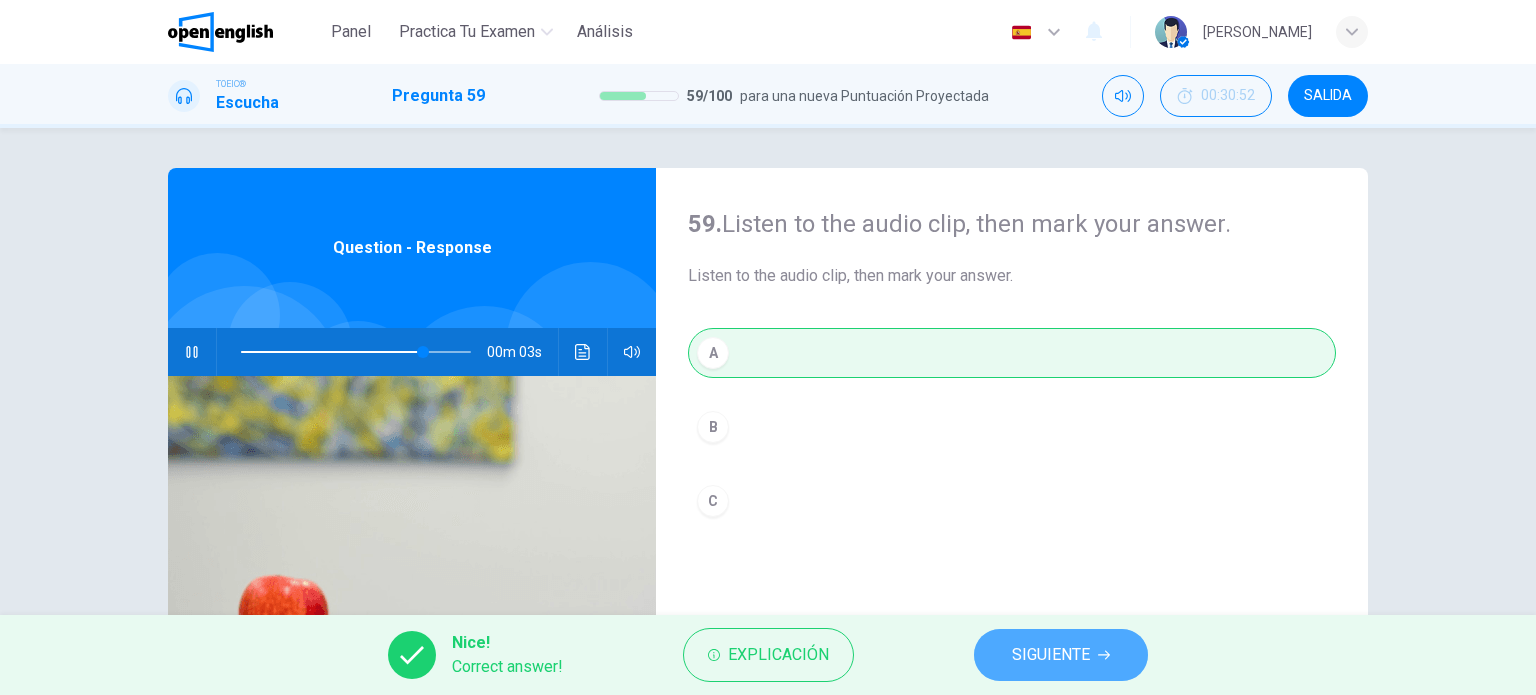 click on "SIGUIENTE" at bounding box center [1051, 655] 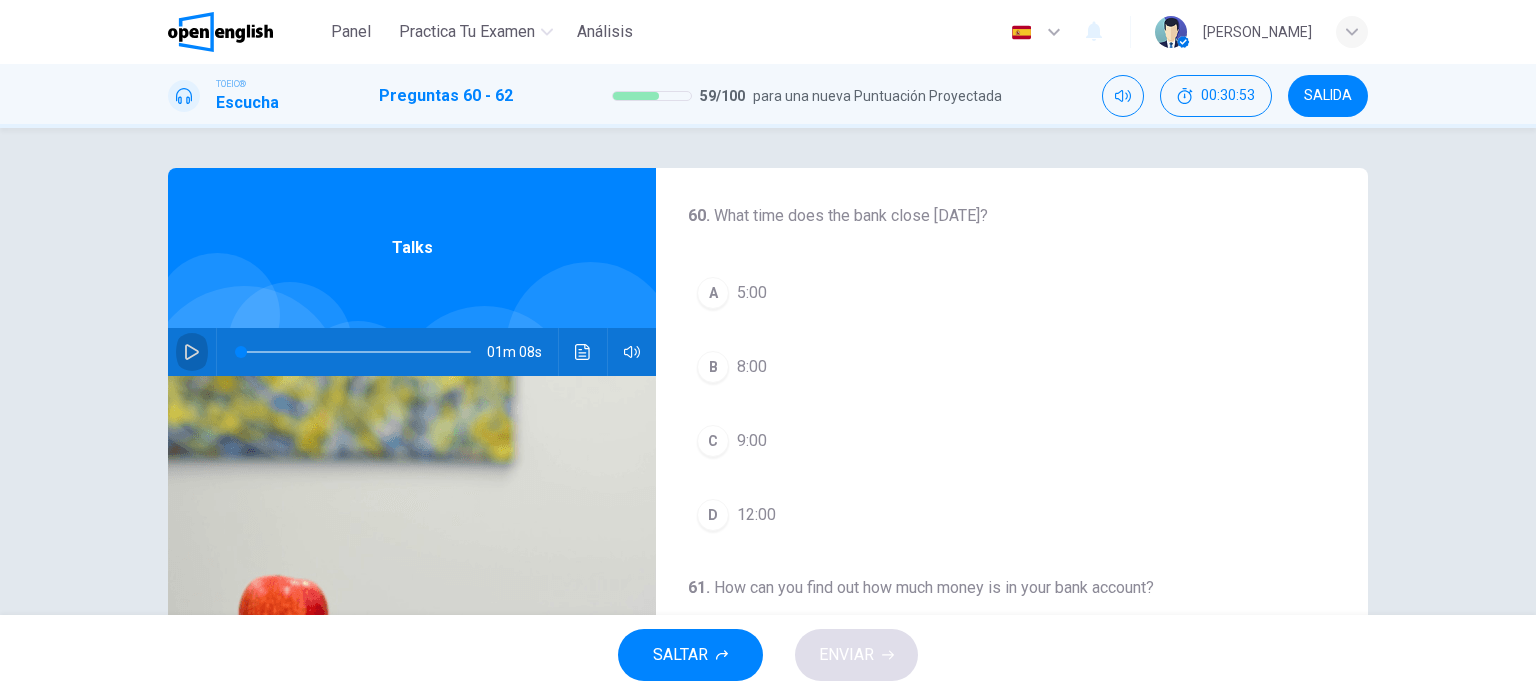 click 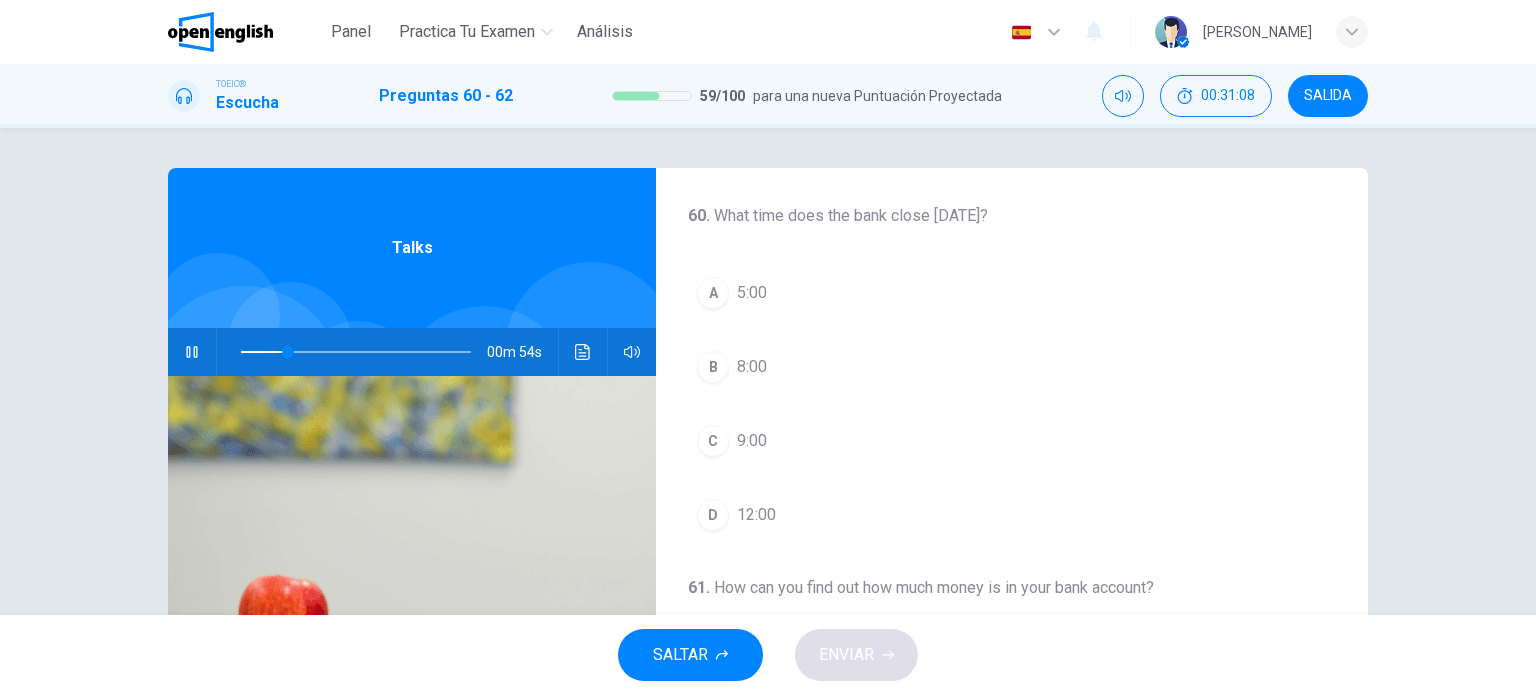 click on "12:00" at bounding box center (756, 515) 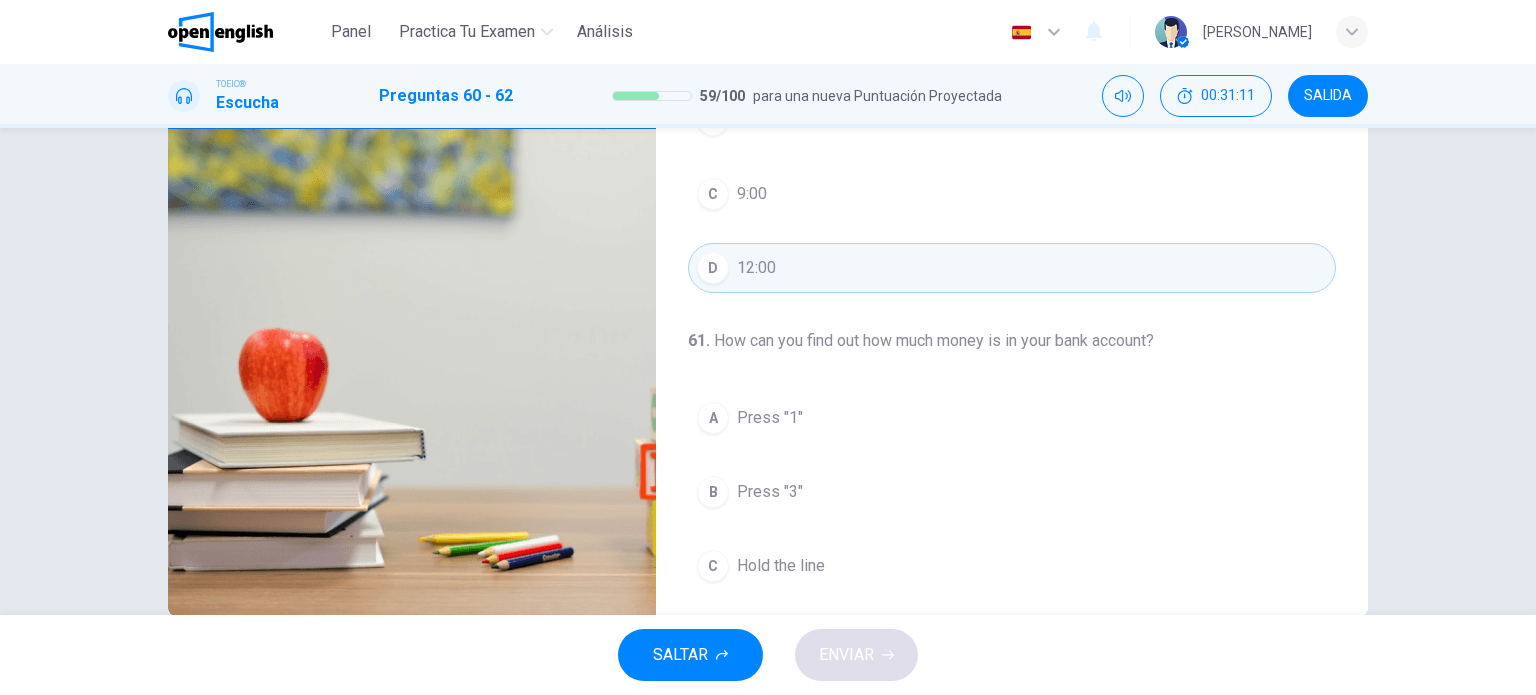 scroll, scrollTop: 288, scrollLeft: 0, axis: vertical 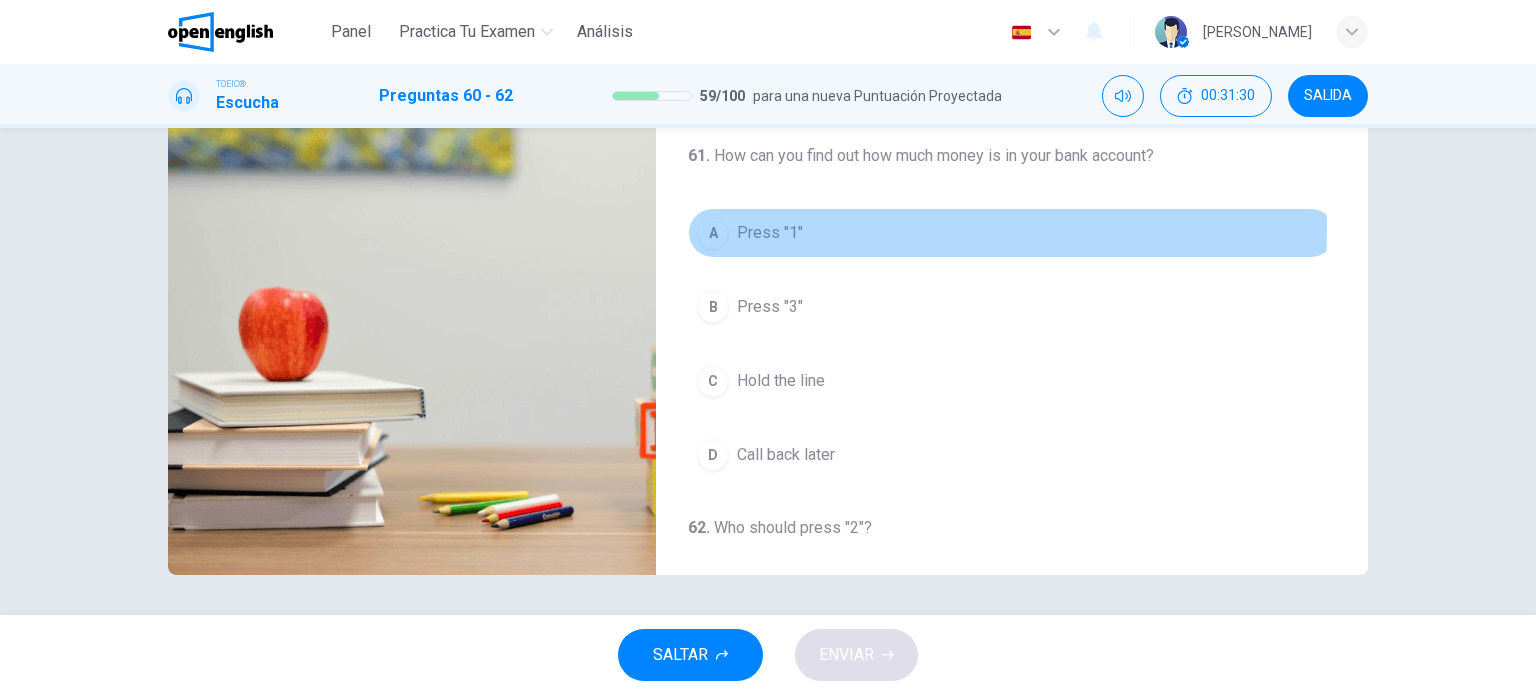 click on "Press "1"" at bounding box center (770, 233) 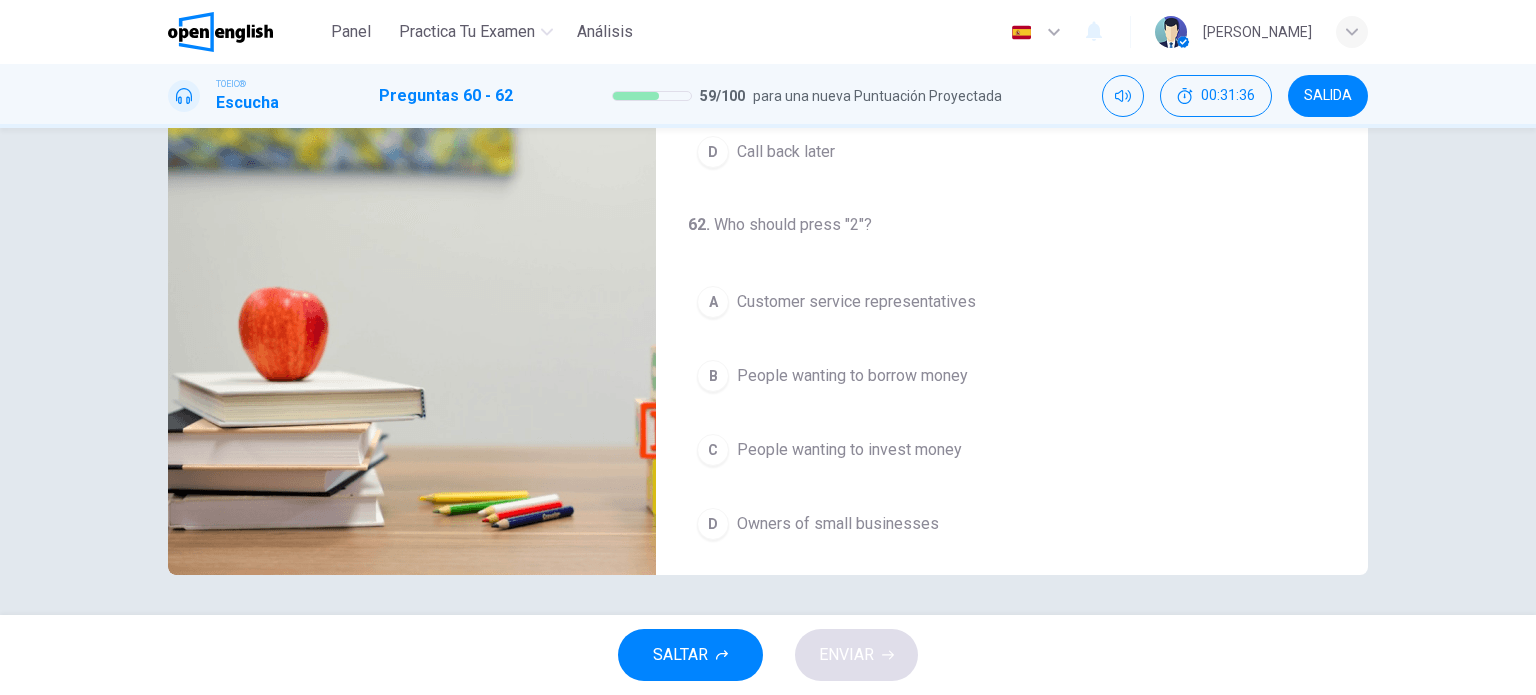 scroll, scrollTop: 452, scrollLeft: 0, axis: vertical 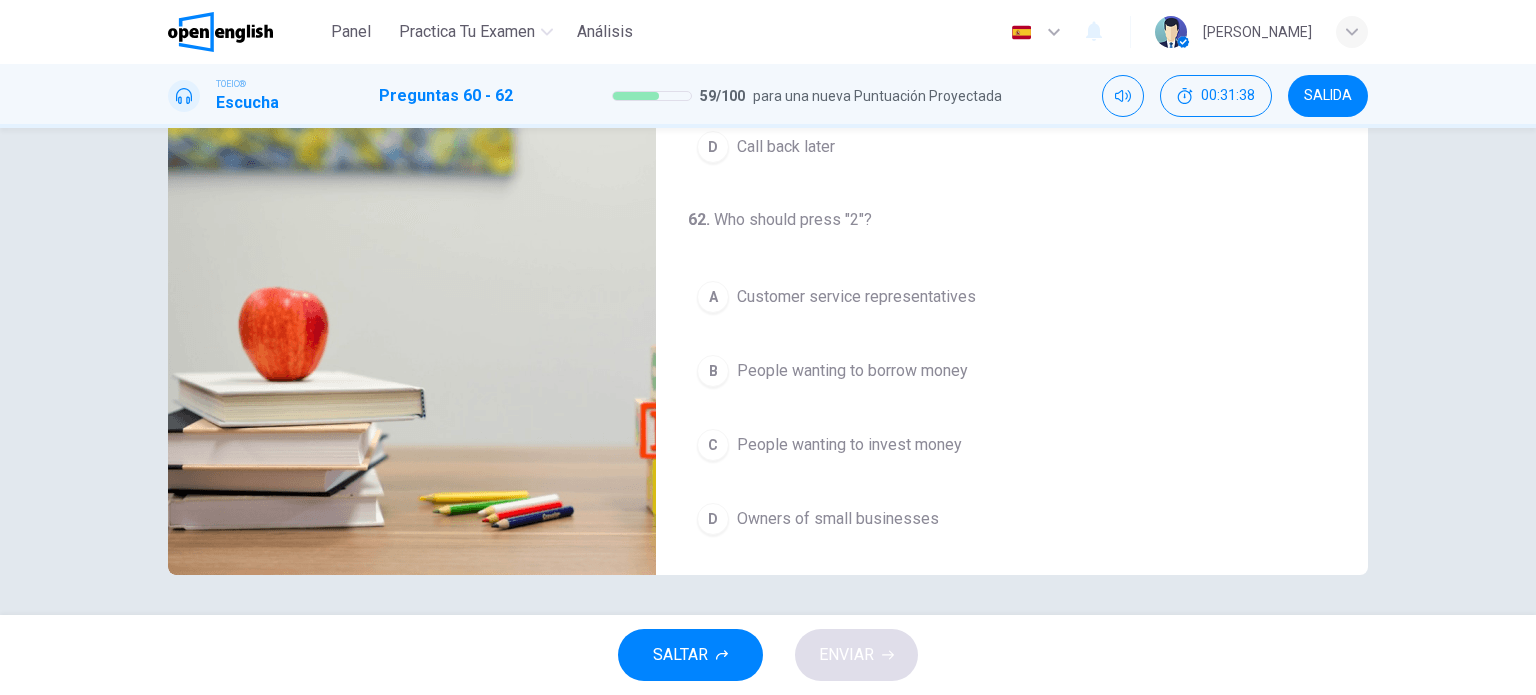 click on "Customer service representatives" at bounding box center [856, 297] 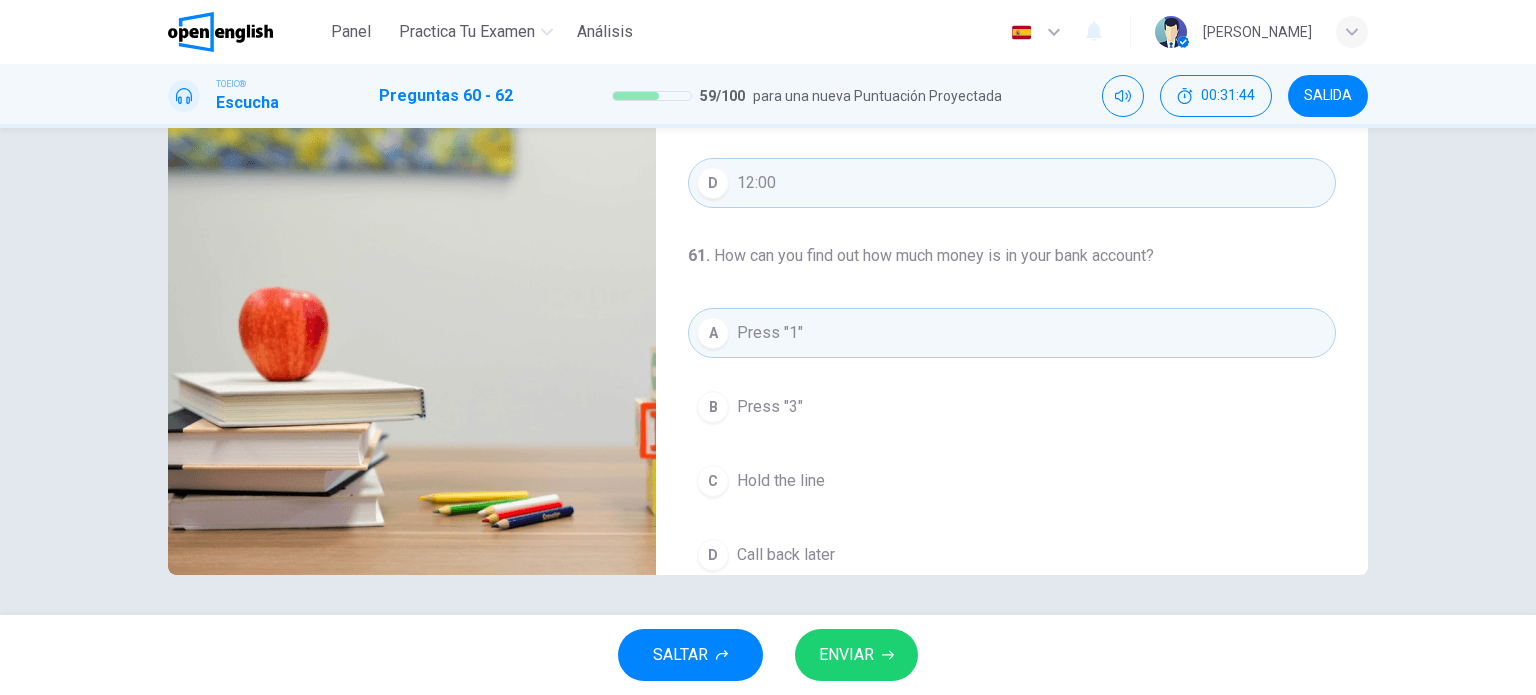 scroll, scrollTop: 32, scrollLeft: 0, axis: vertical 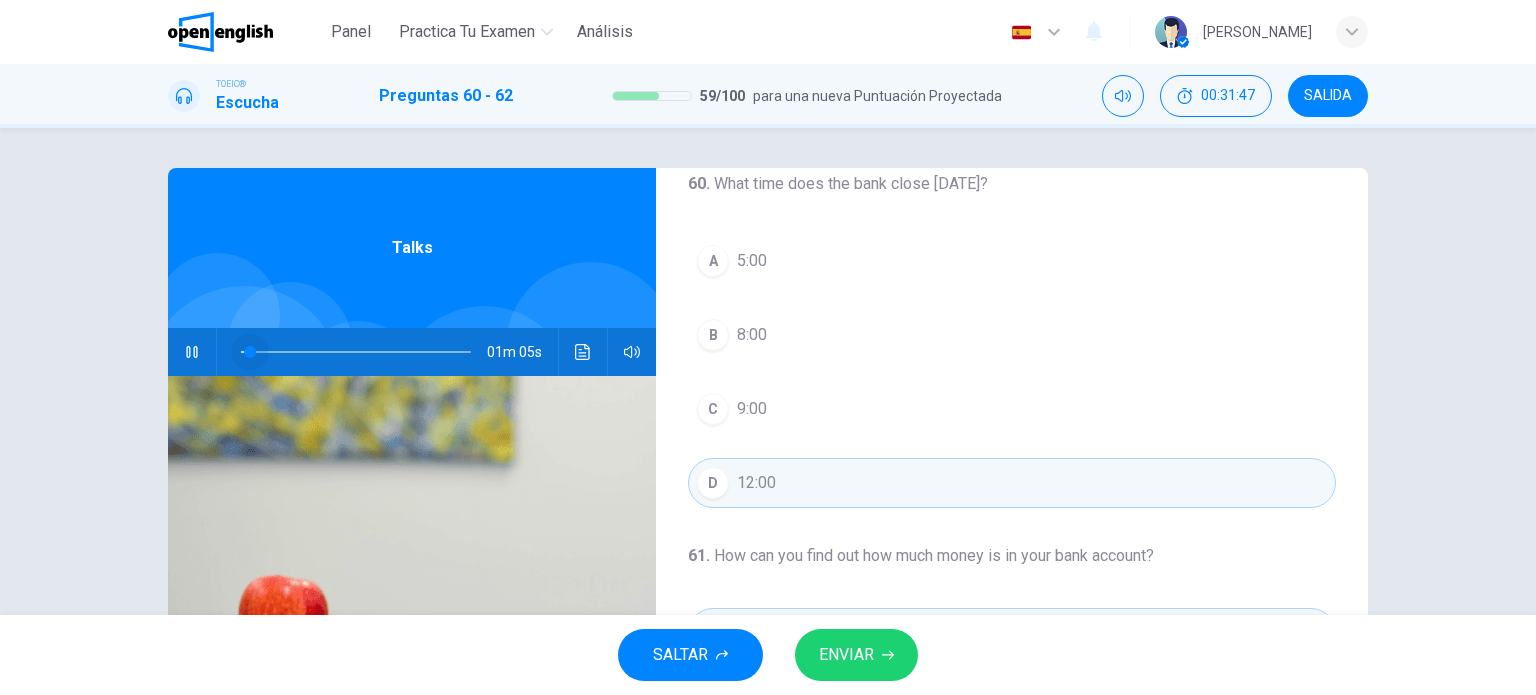 drag, startPoint x: 413, startPoint y: 355, endPoint x: 218, endPoint y: 351, distance: 195.04102 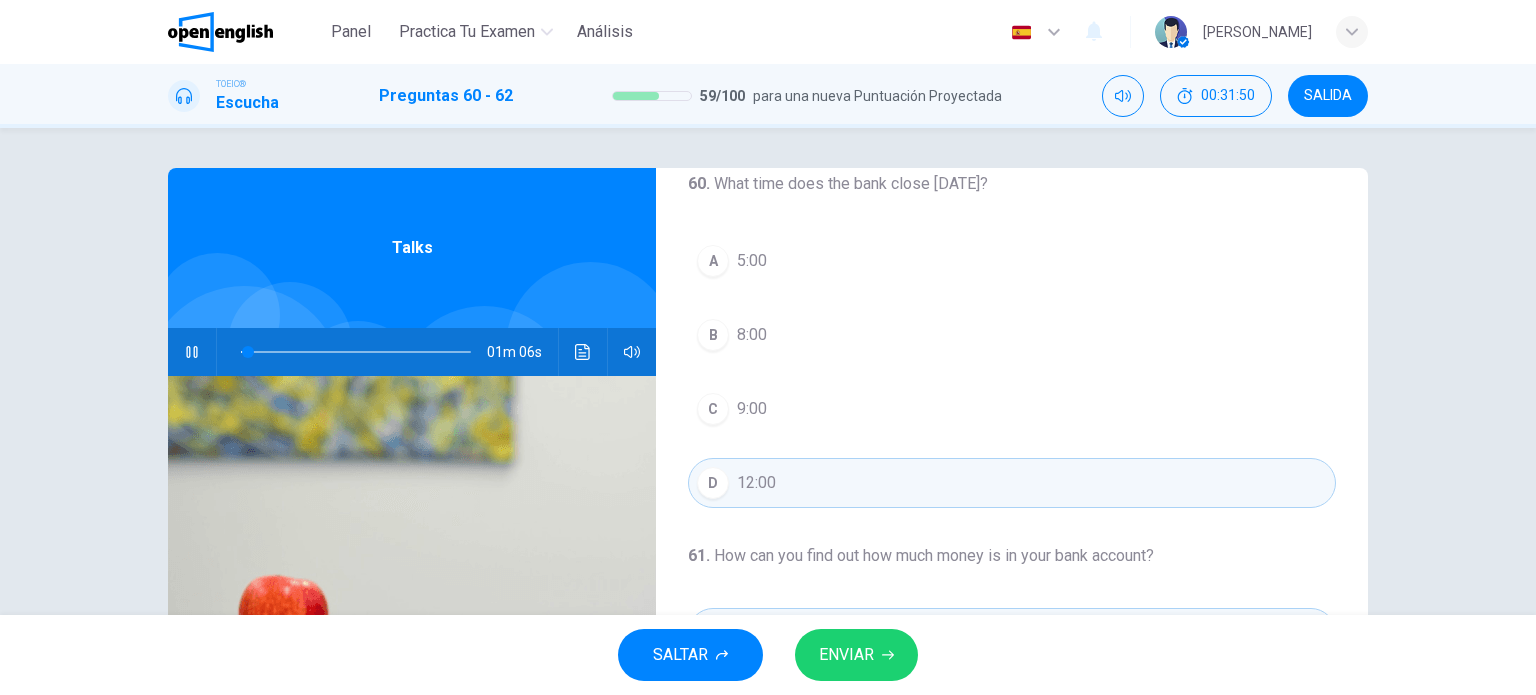 scroll, scrollTop: 0, scrollLeft: 0, axis: both 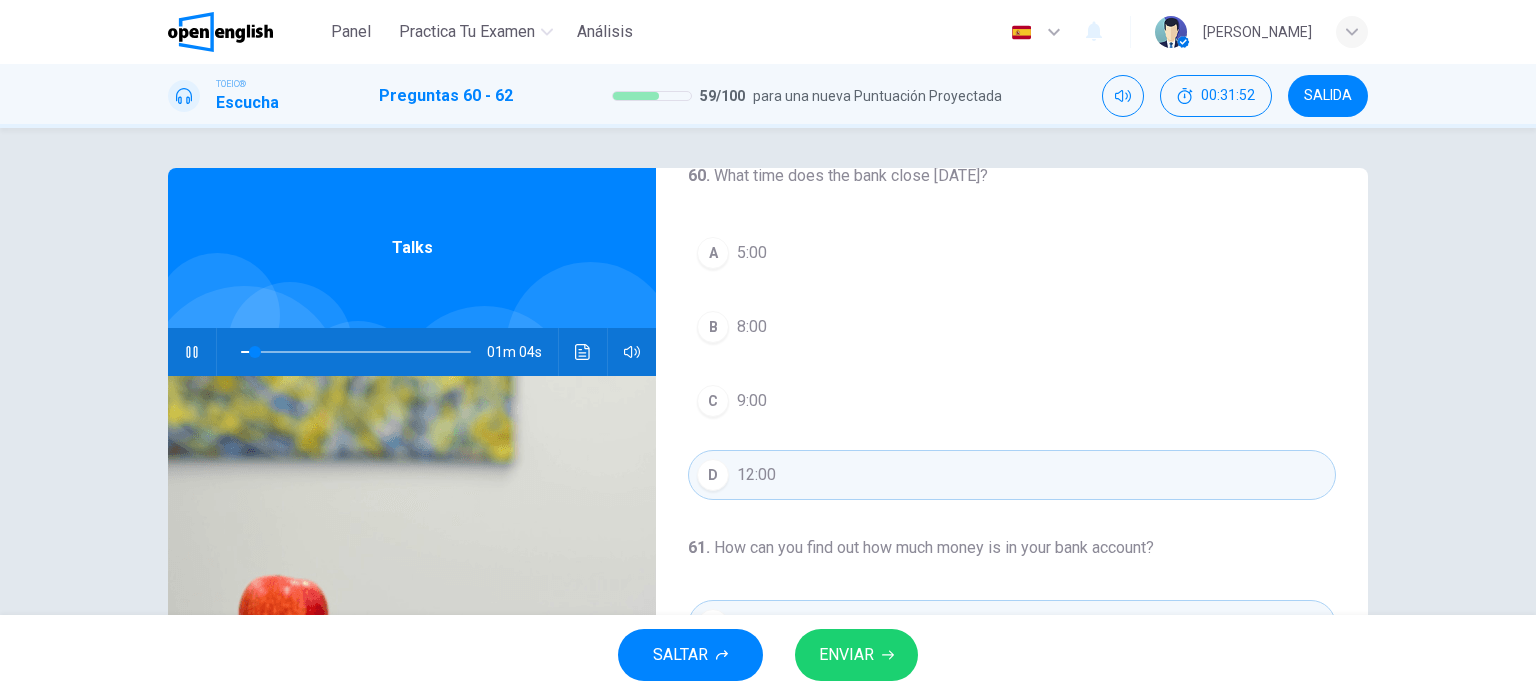 drag, startPoint x: 1362, startPoint y: 223, endPoint x: 1365, endPoint y: 248, distance: 25.179358 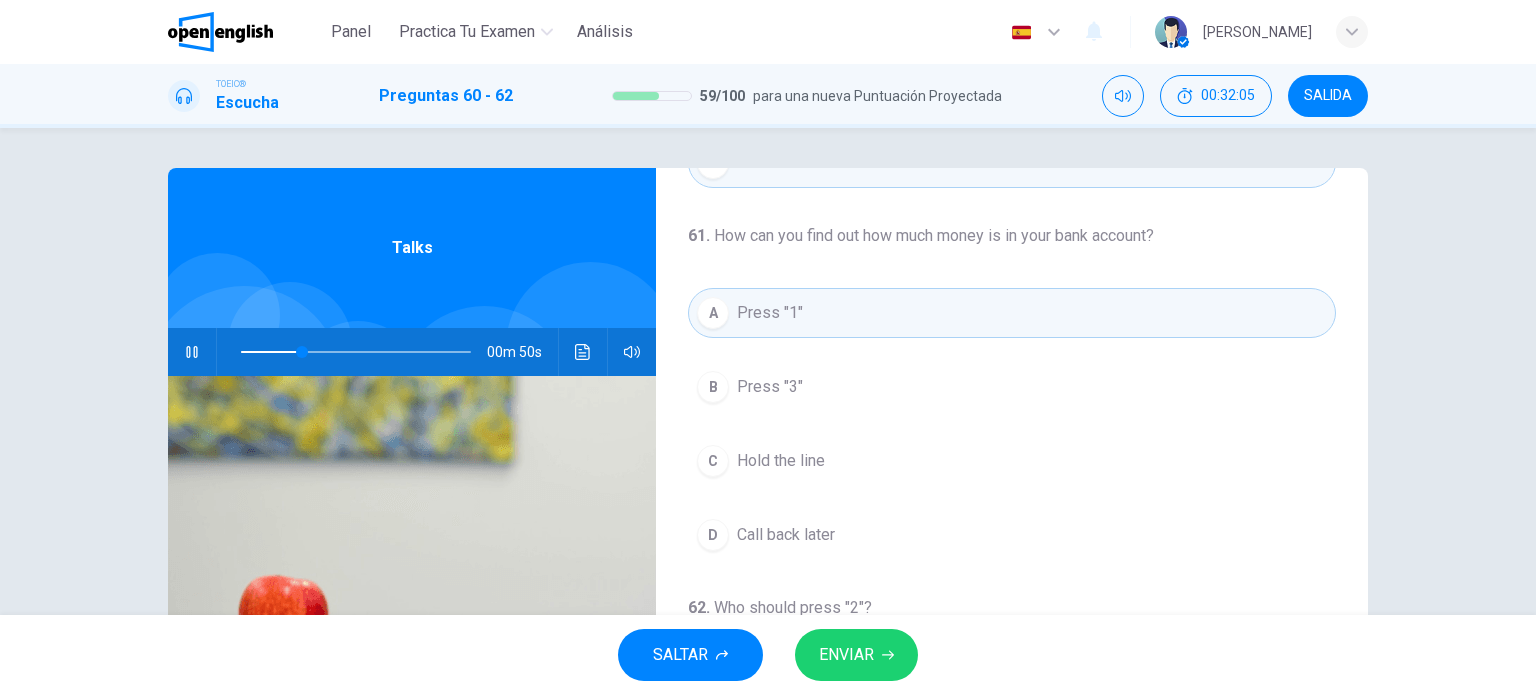 scroll, scrollTop: 354, scrollLeft: 0, axis: vertical 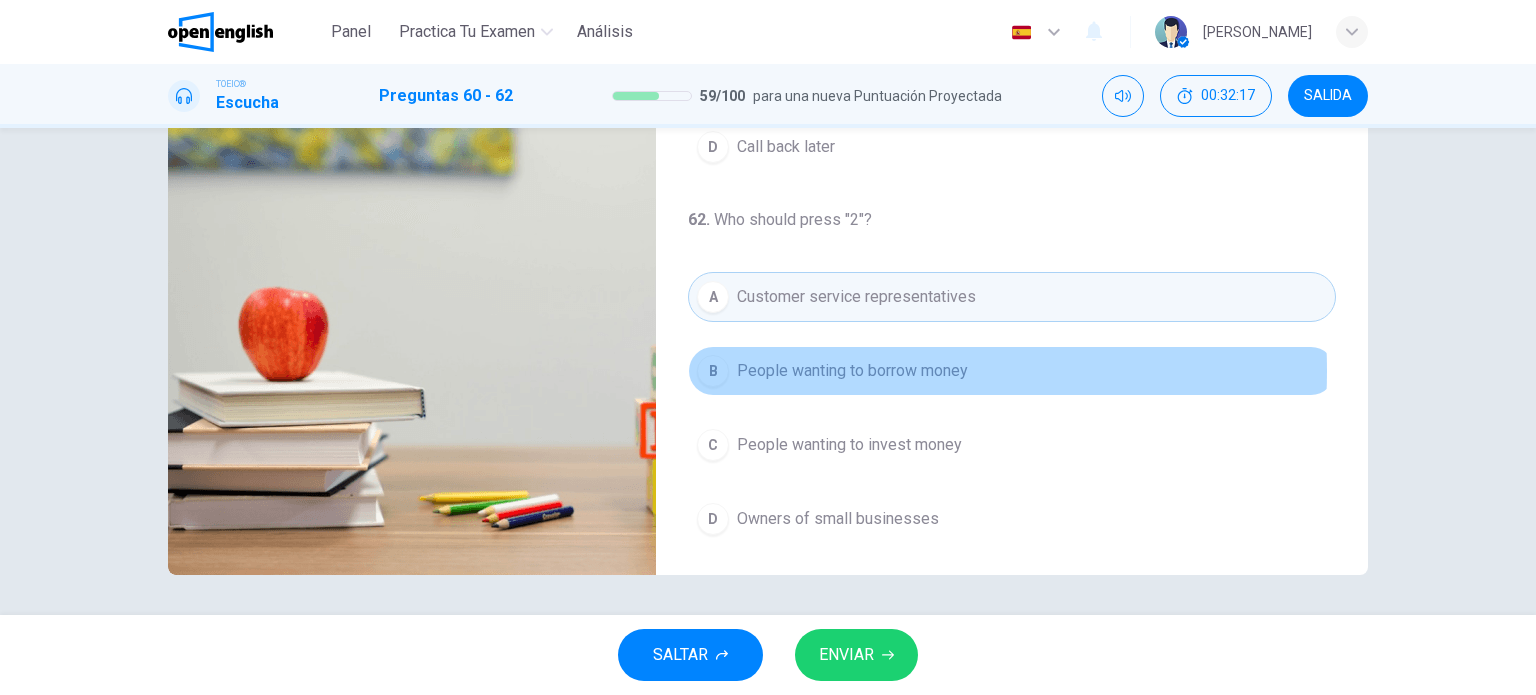 click on "People wanting to borrow money" at bounding box center (852, 371) 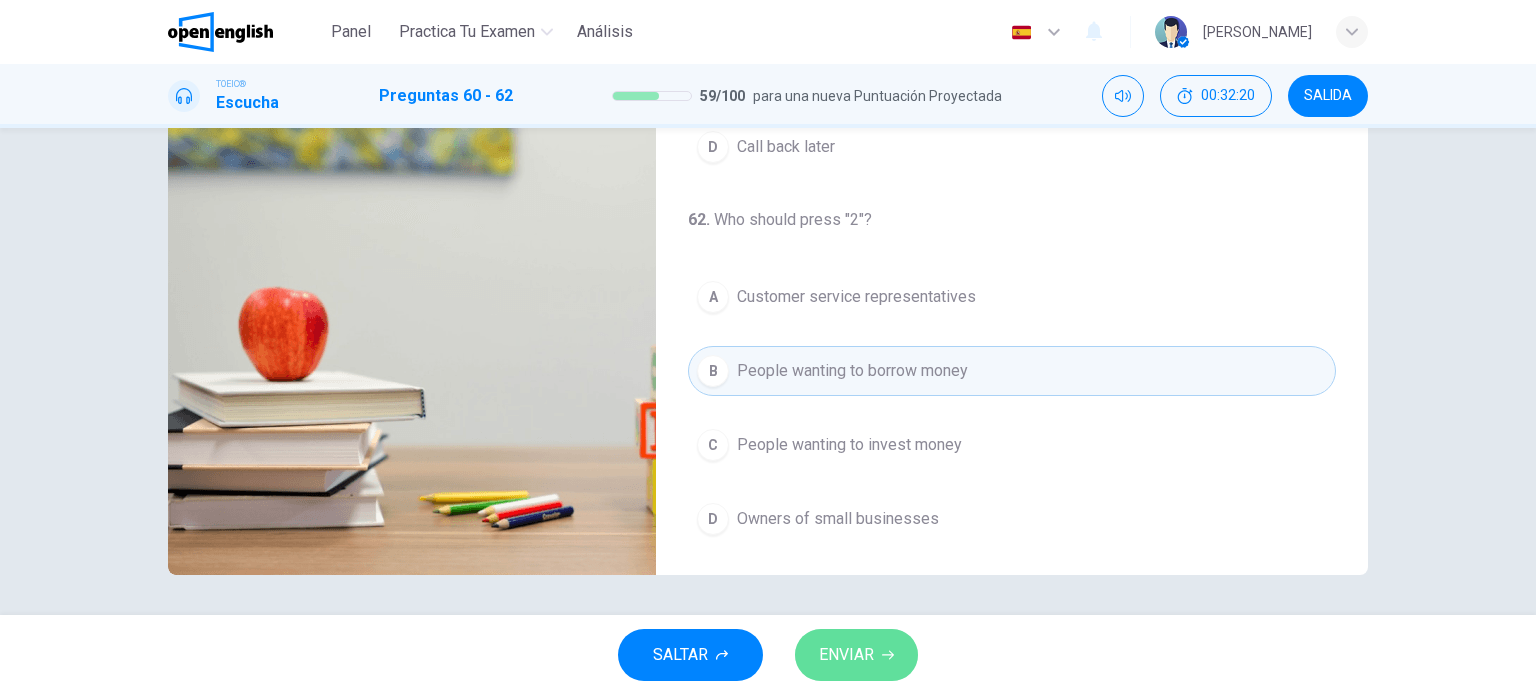 click on "ENVIAR" at bounding box center (846, 655) 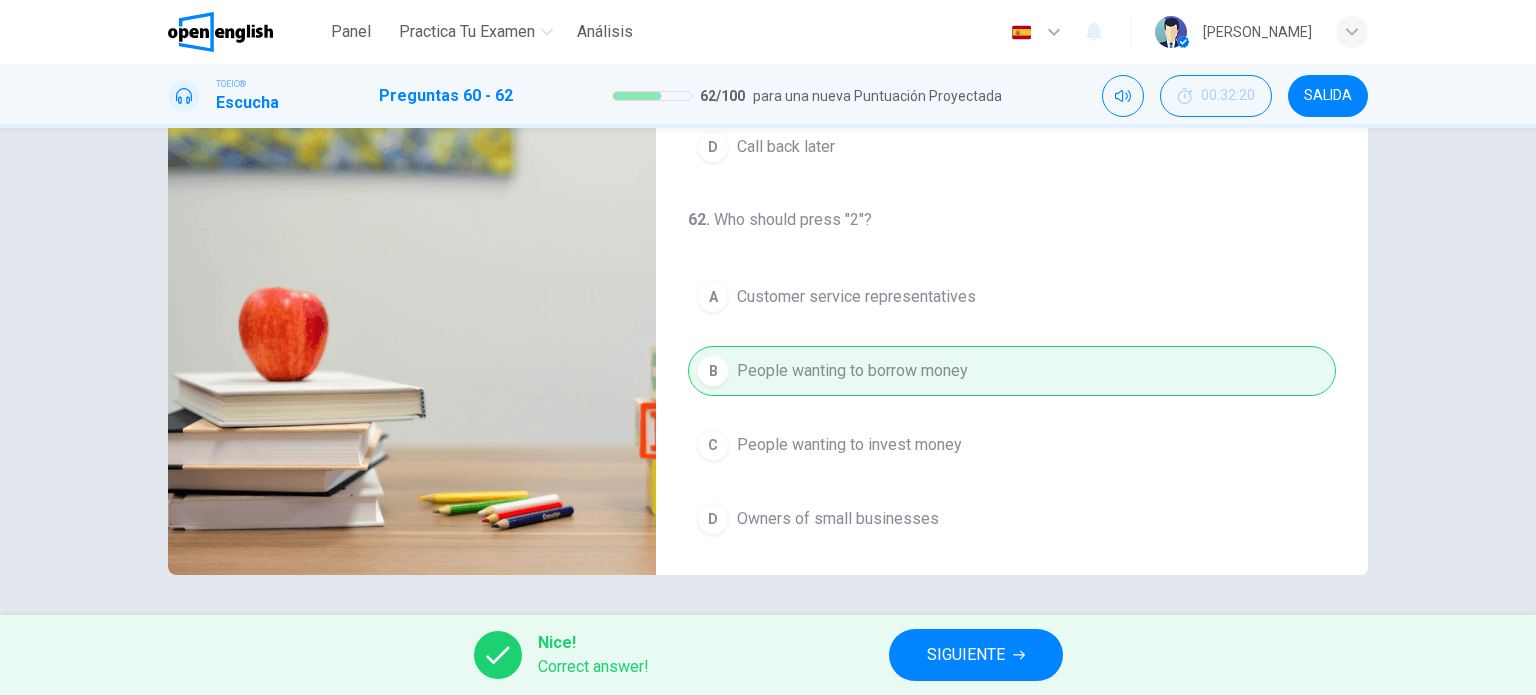 type on "**" 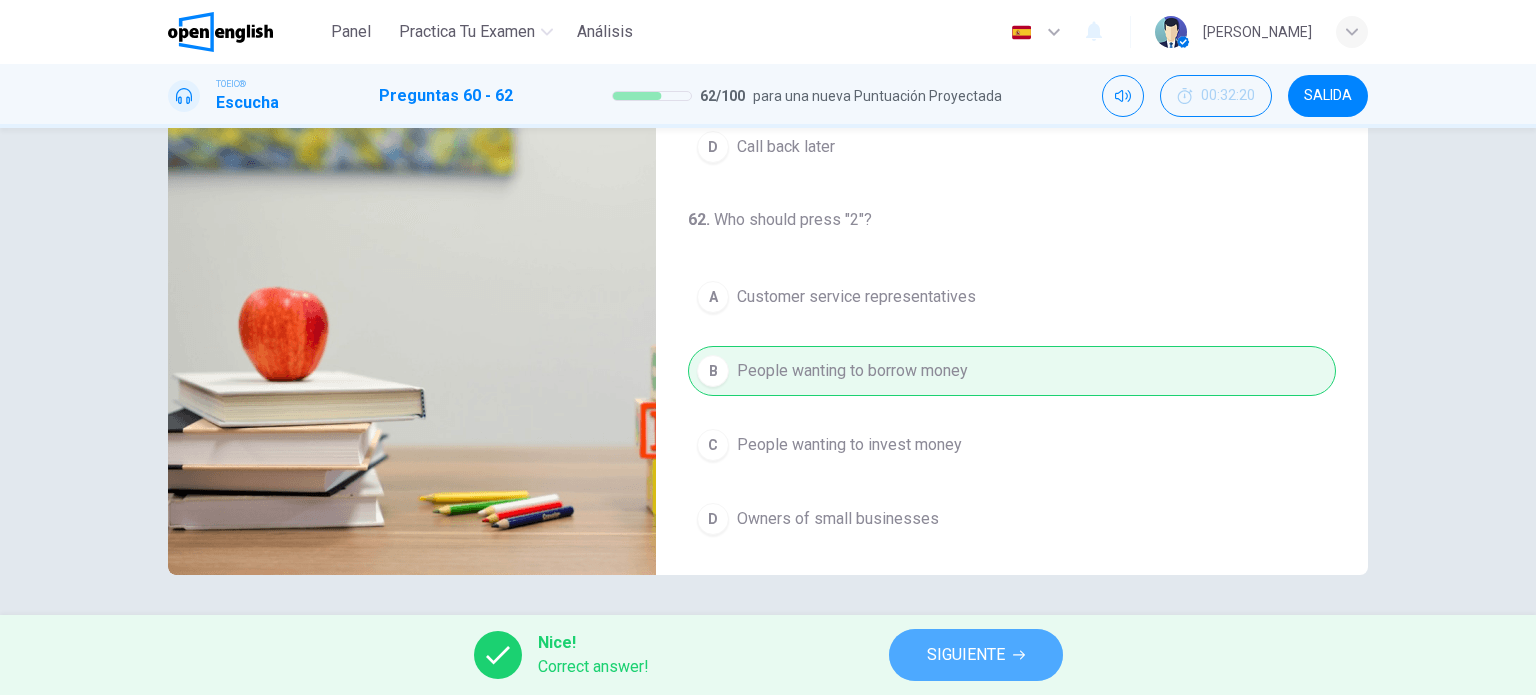 click on "SIGUIENTE" at bounding box center (966, 655) 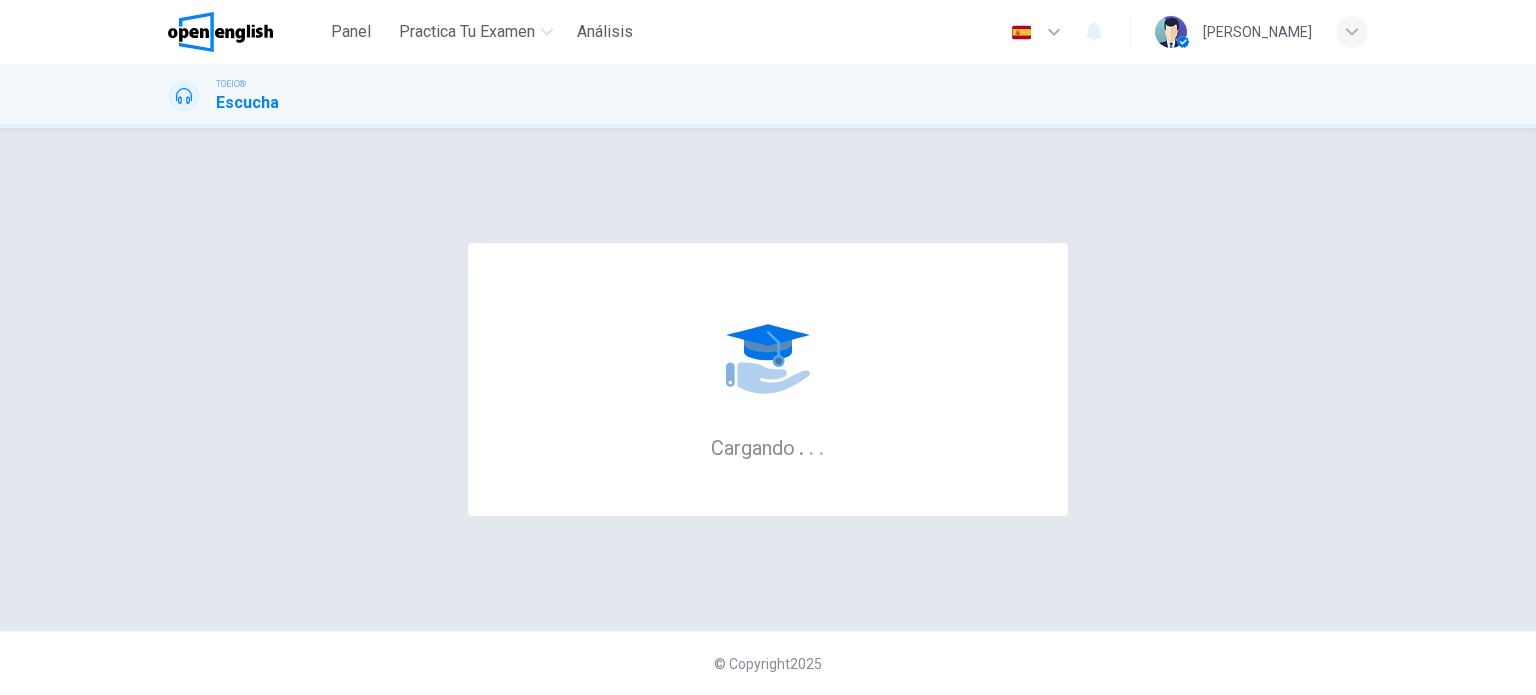 scroll, scrollTop: 0, scrollLeft: 0, axis: both 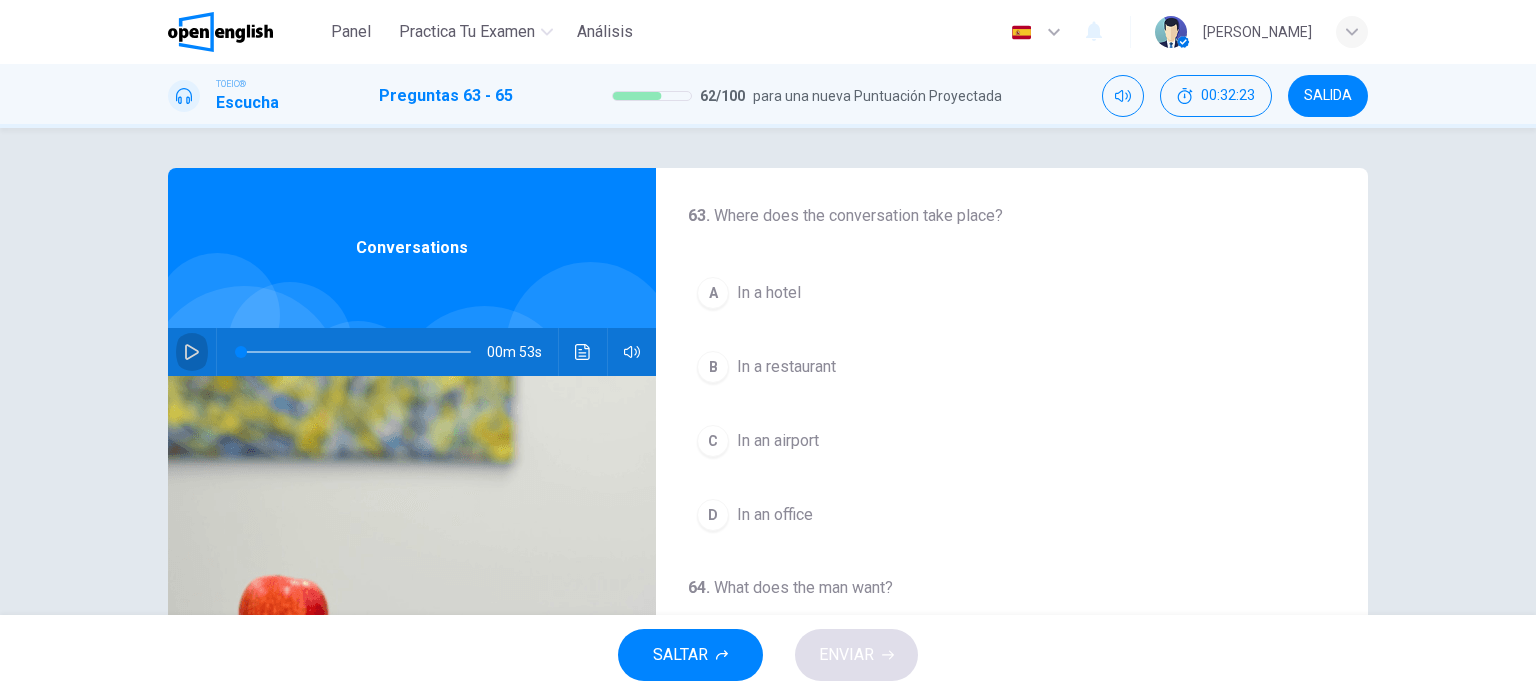 click 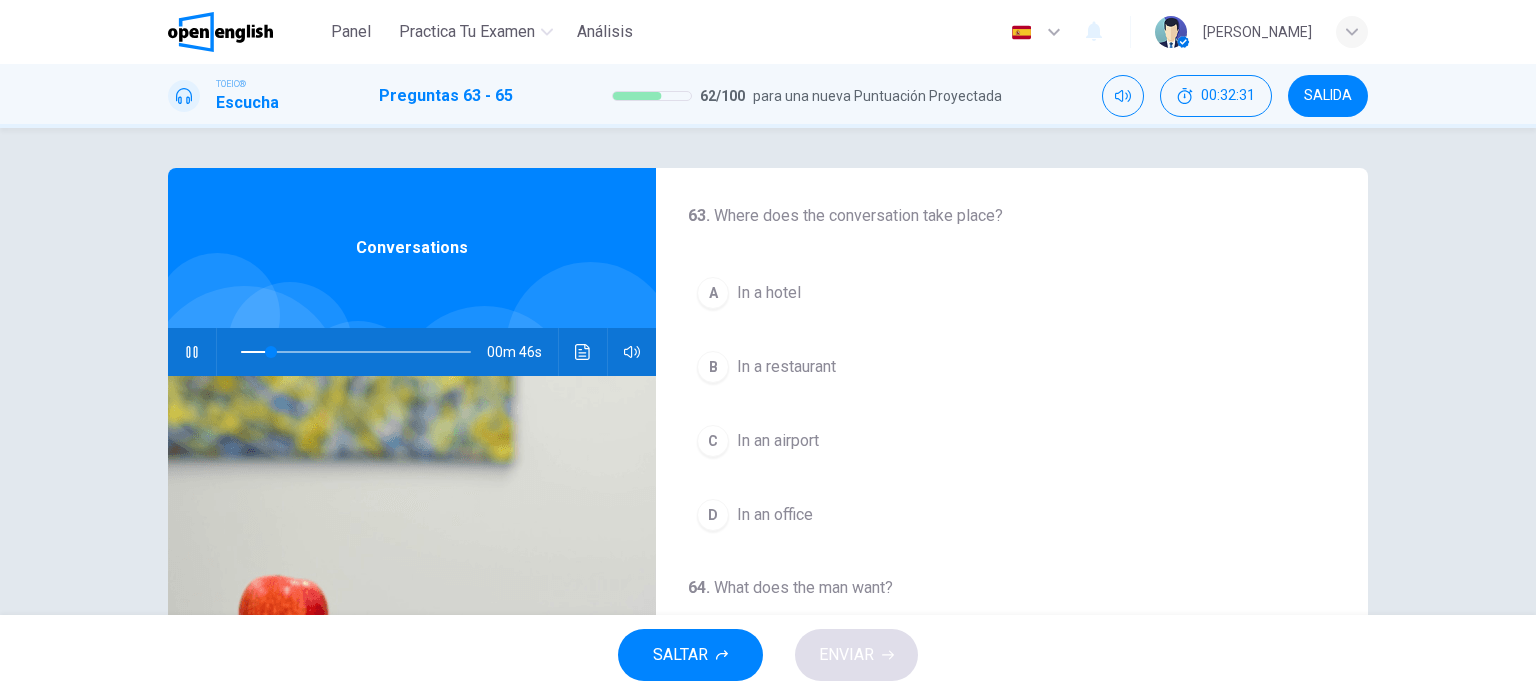 click on "In an airport" at bounding box center (778, 441) 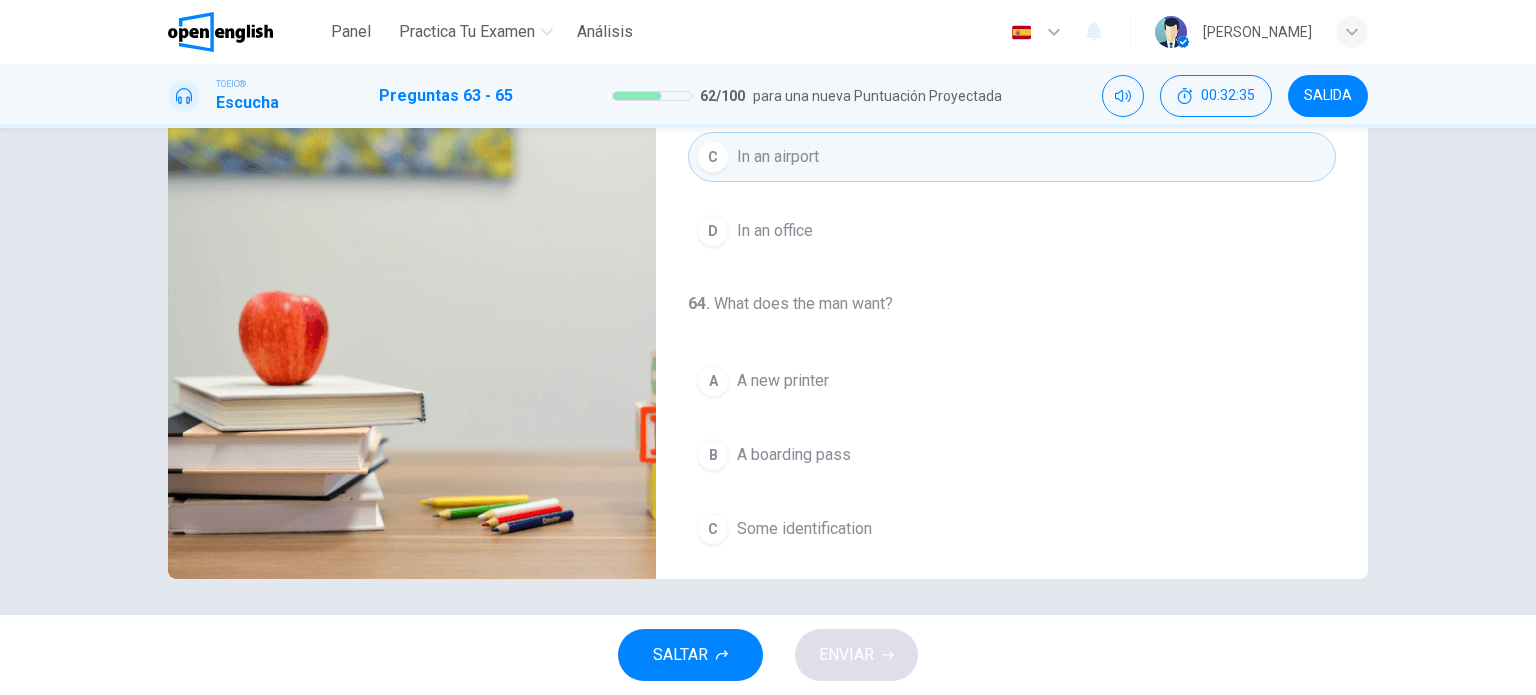scroll, scrollTop: 285, scrollLeft: 0, axis: vertical 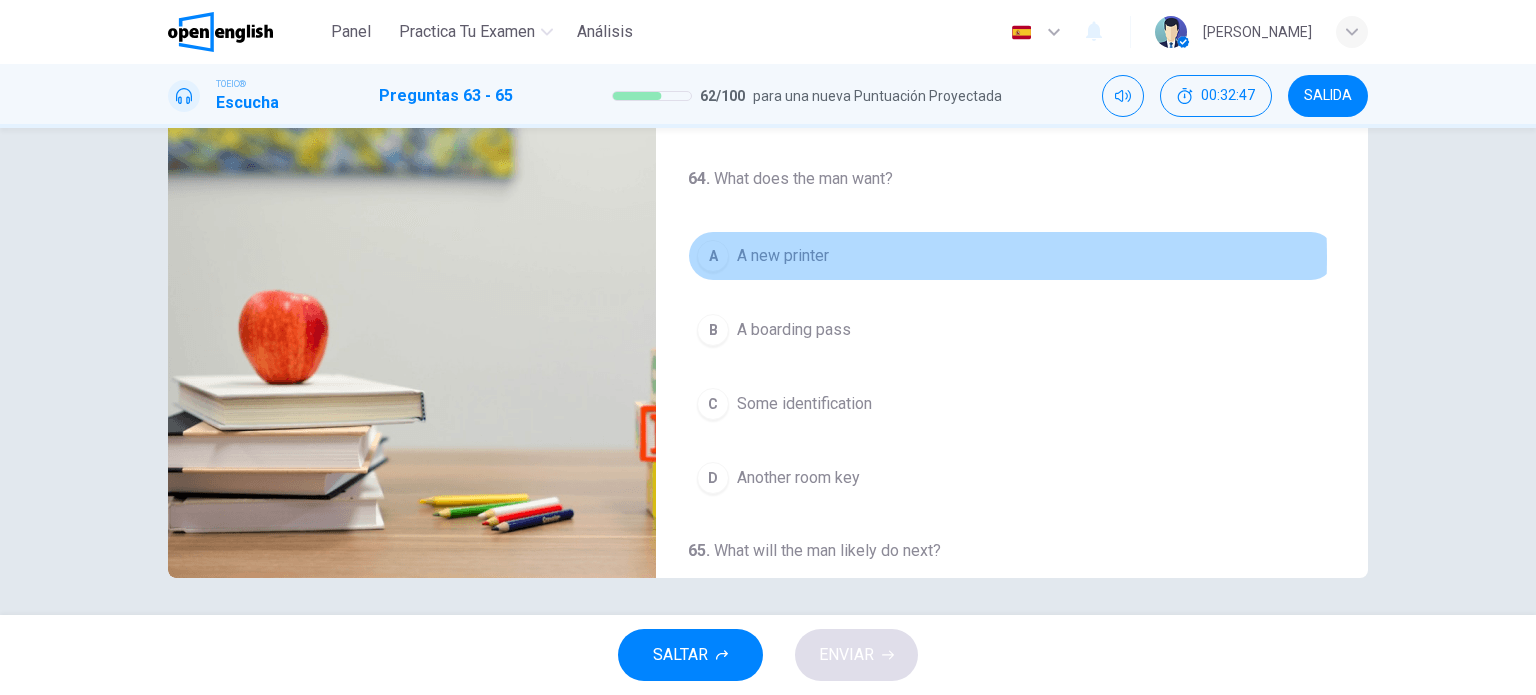 click on "A new printer" at bounding box center [783, 256] 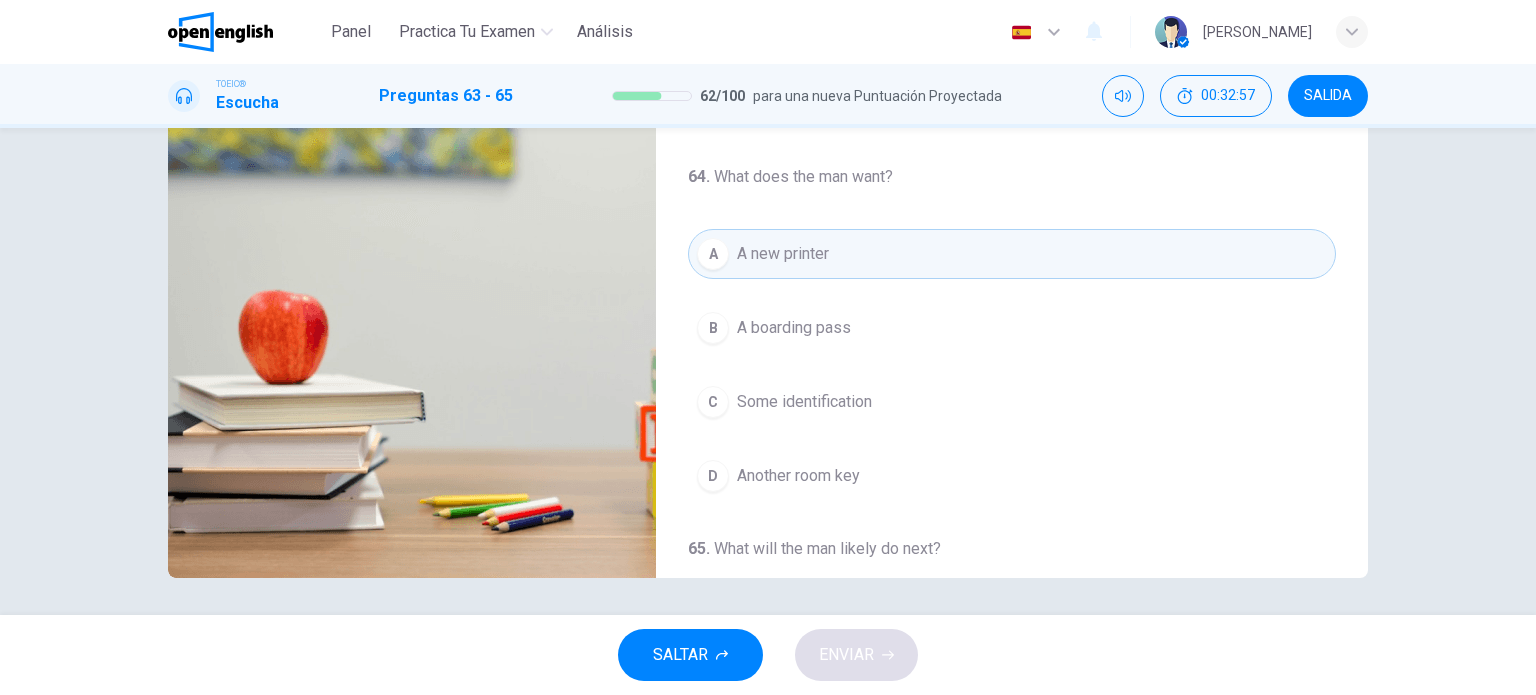 scroll, scrollTop: 120, scrollLeft: 0, axis: vertical 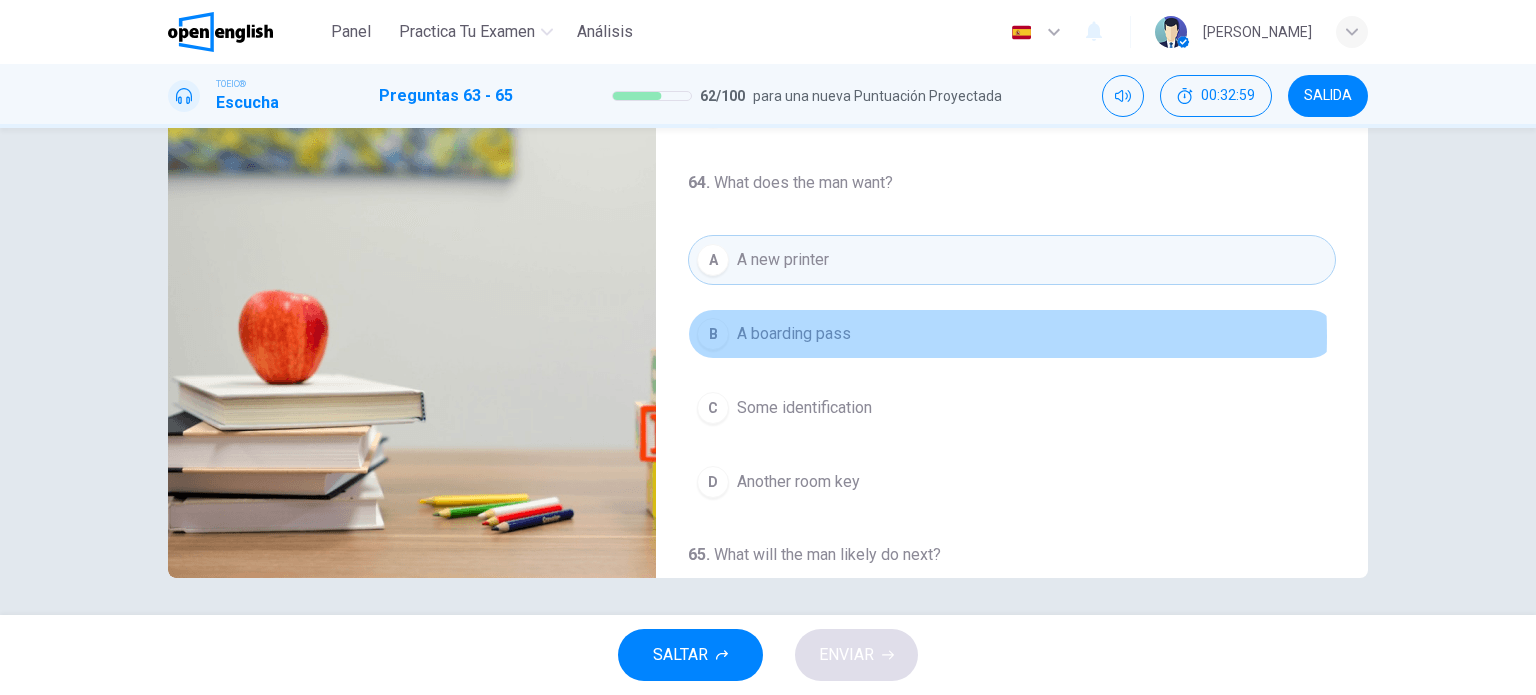 click on "A boarding pass" at bounding box center (794, 334) 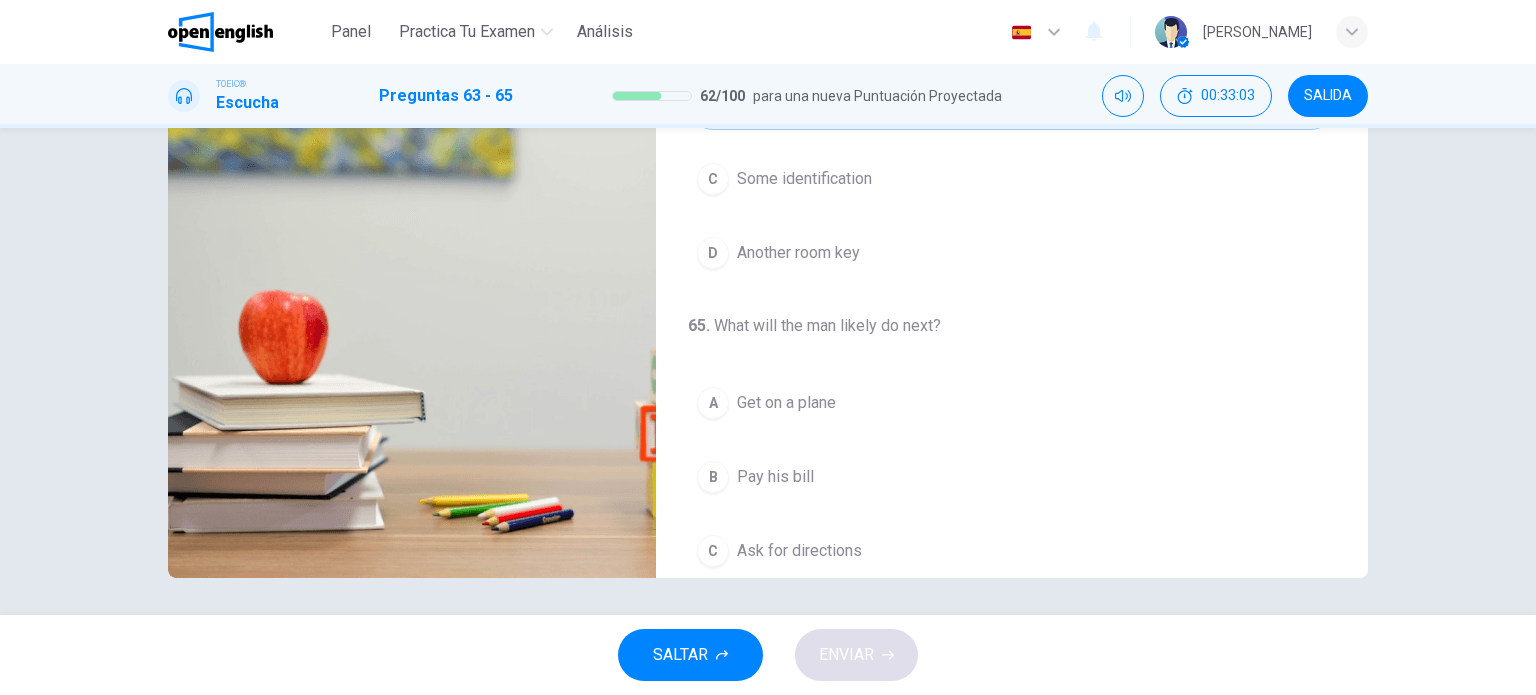 scroll, scrollTop: 452, scrollLeft: 0, axis: vertical 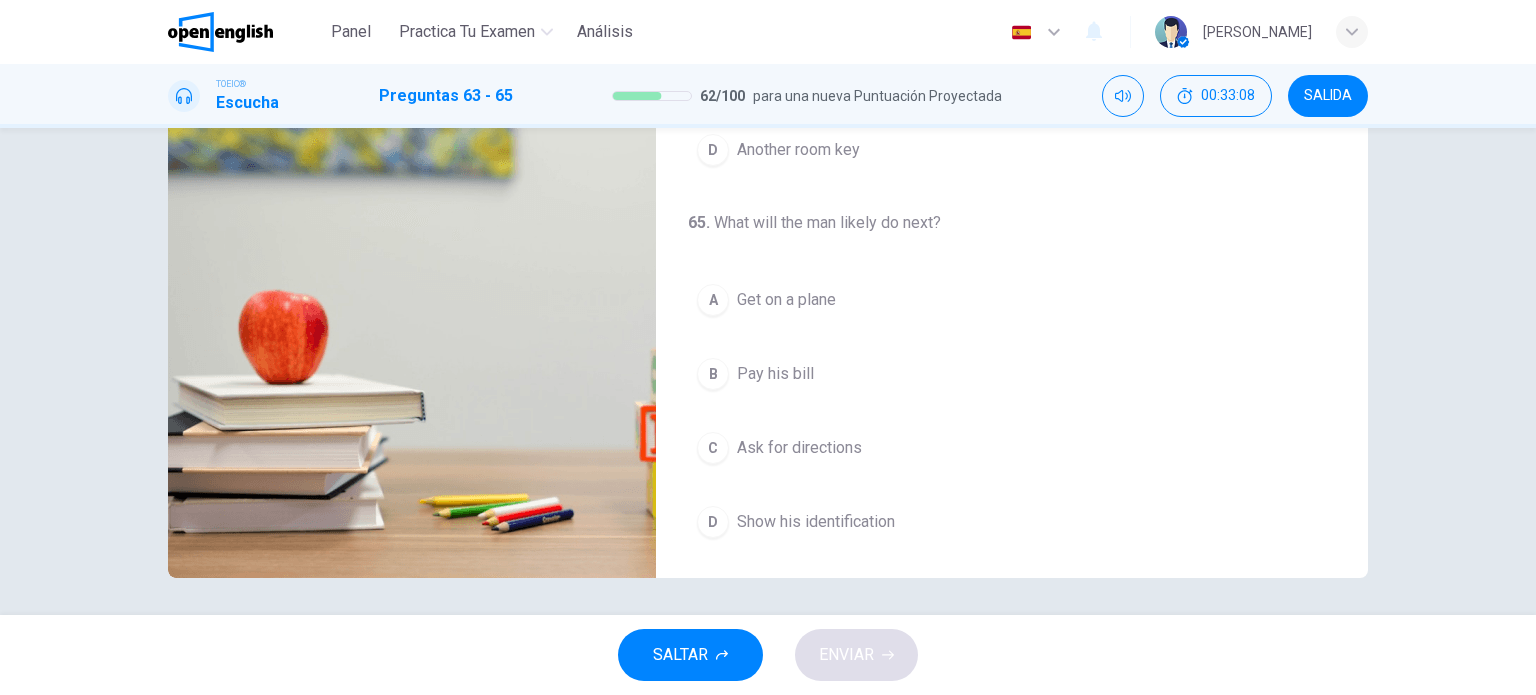 click on "Show his identification" at bounding box center [816, 522] 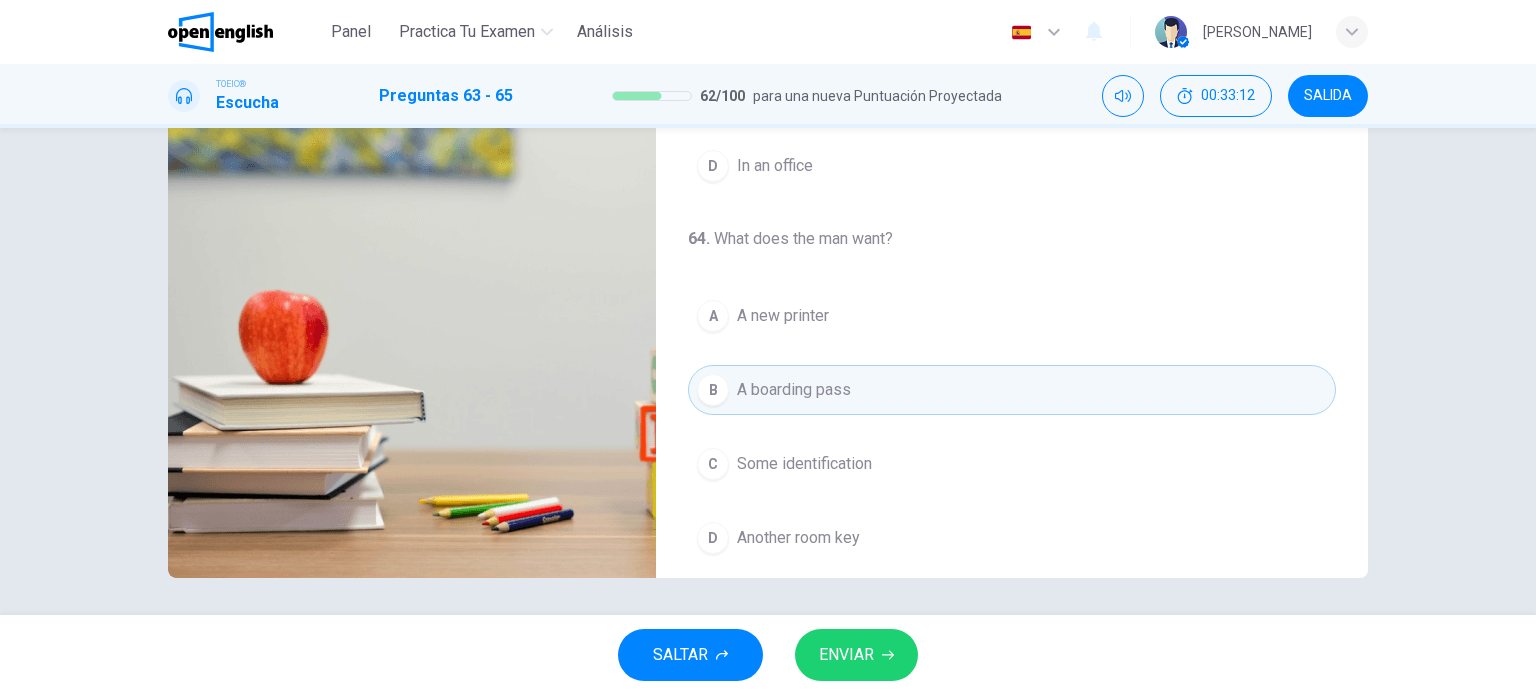 scroll, scrollTop: 56, scrollLeft: 0, axis: vertical 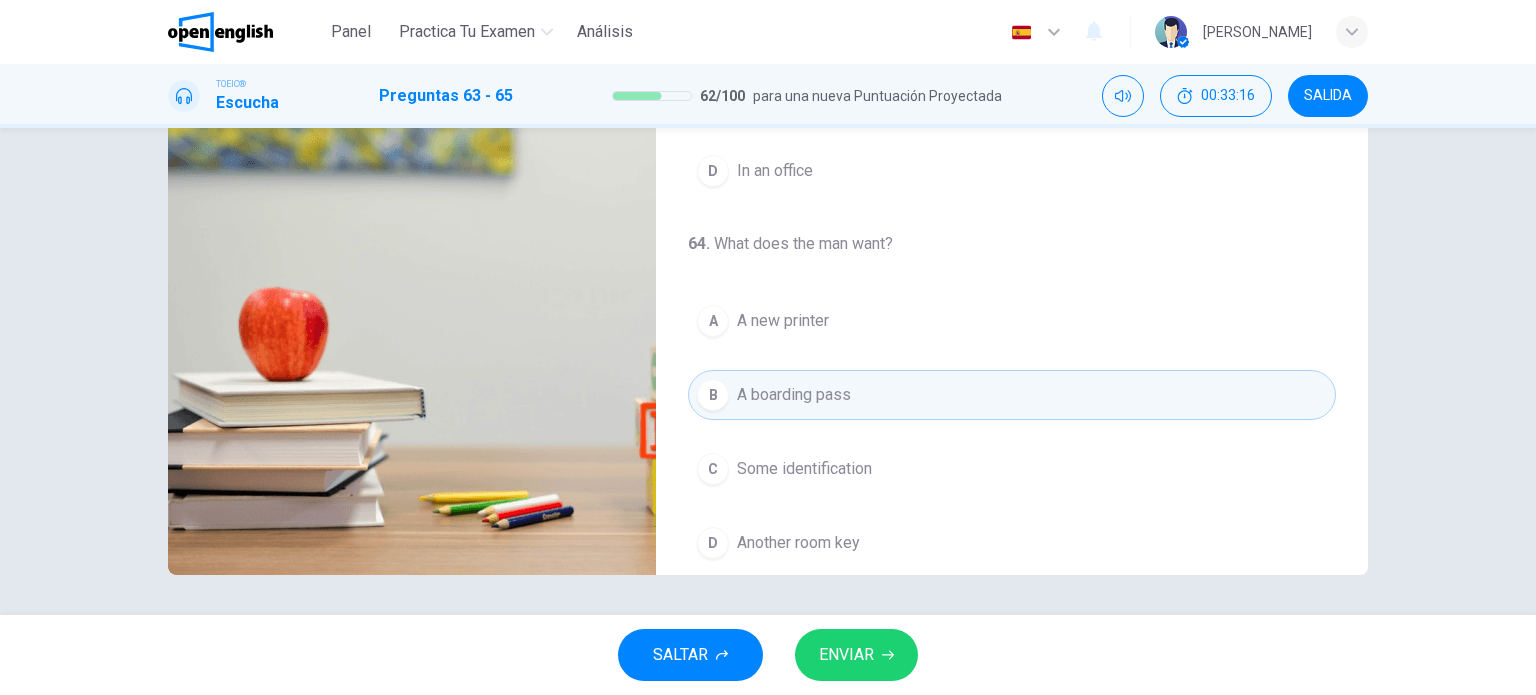 click on "ENVIAR" at bounding box center [846, 655] 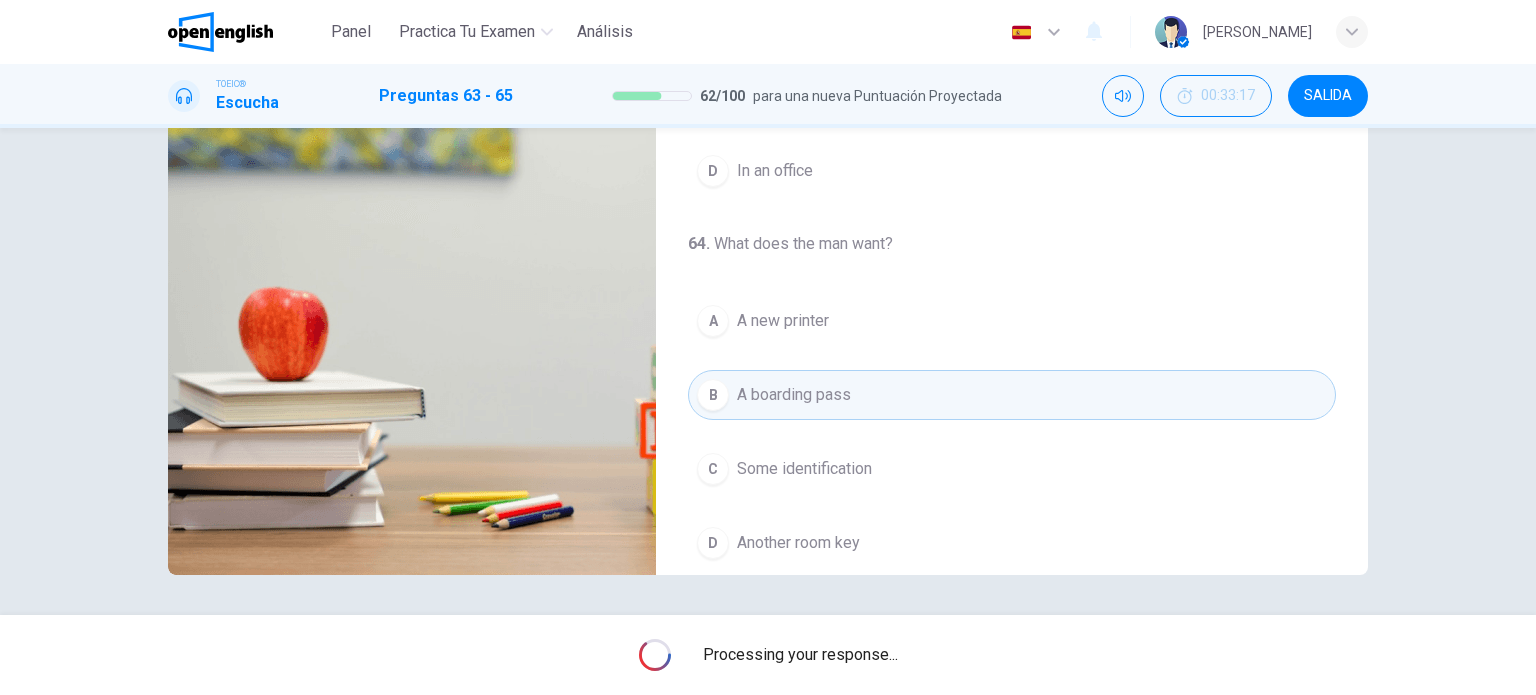 type on "*" 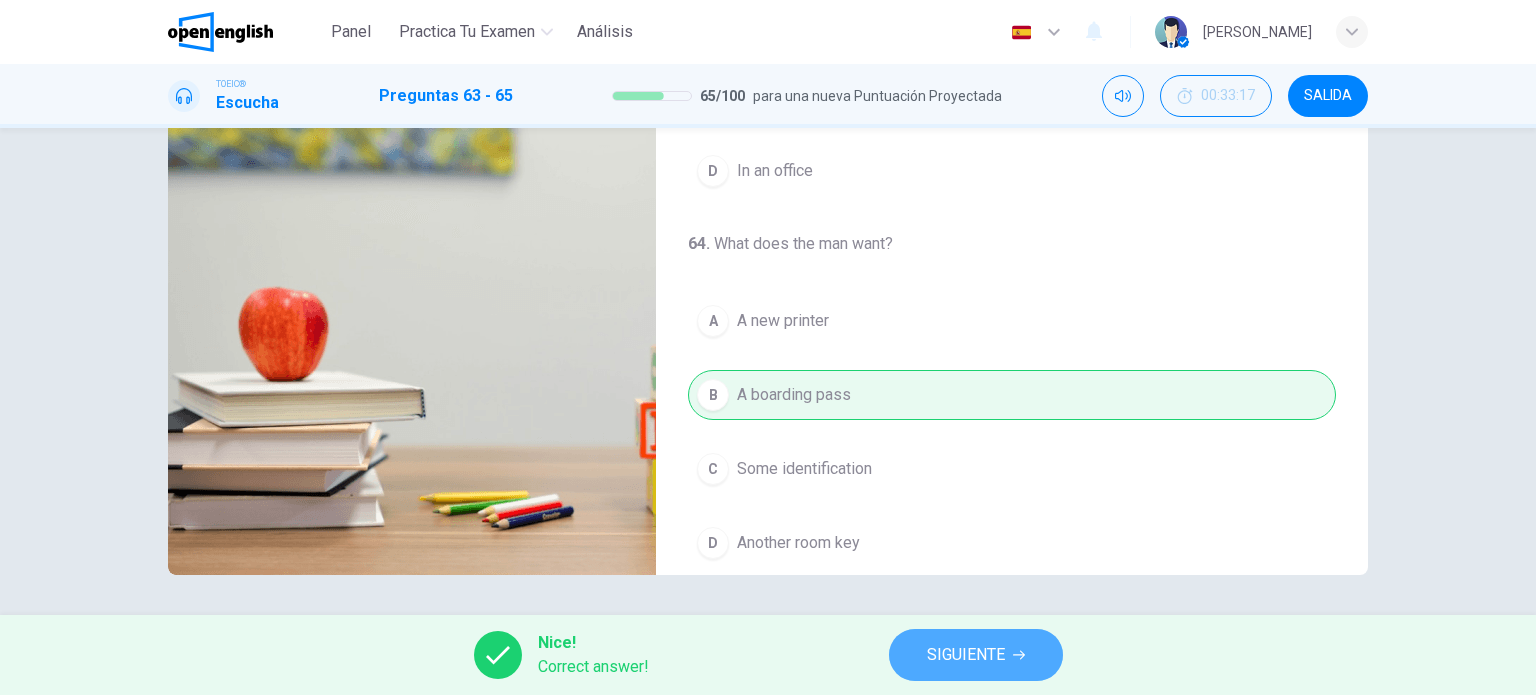 click 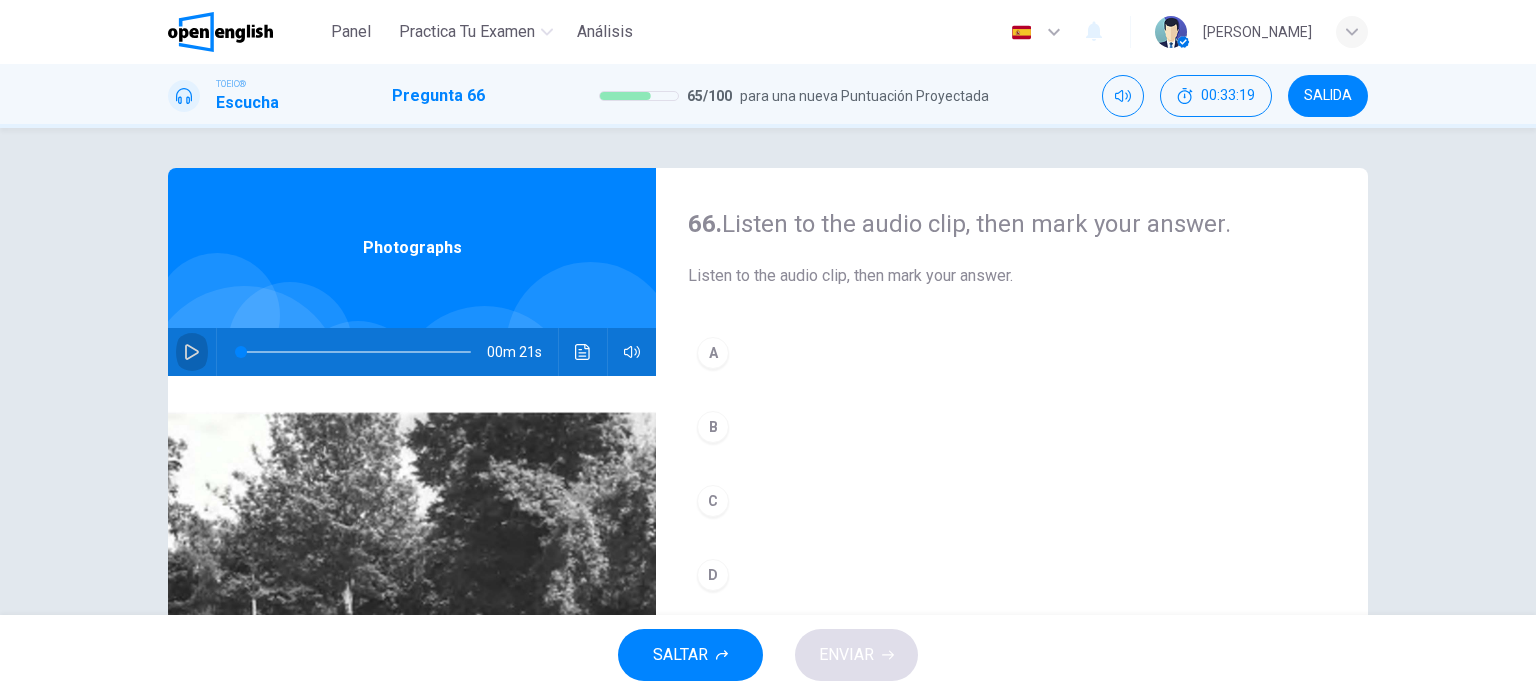 click 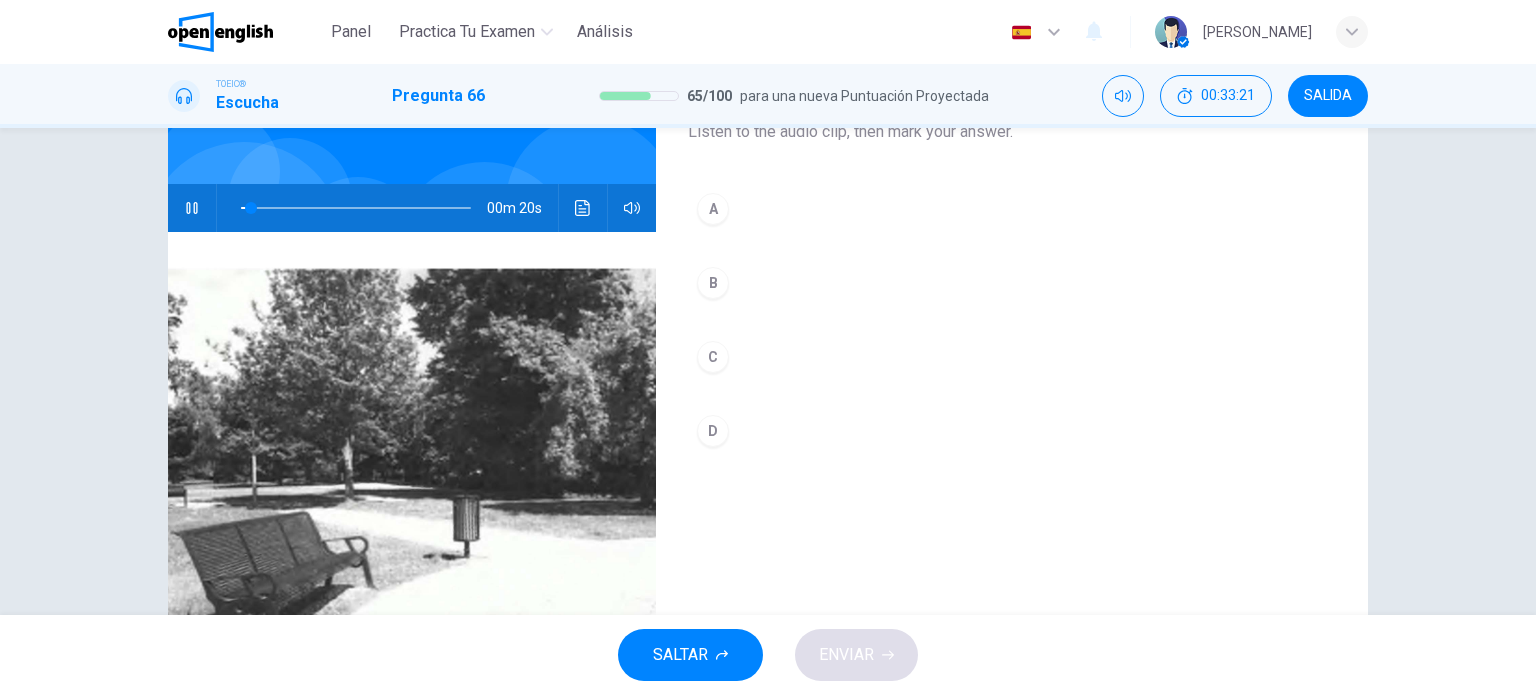 scroll, scrollTop: 200, scrollLeft: 0, axis: vertical 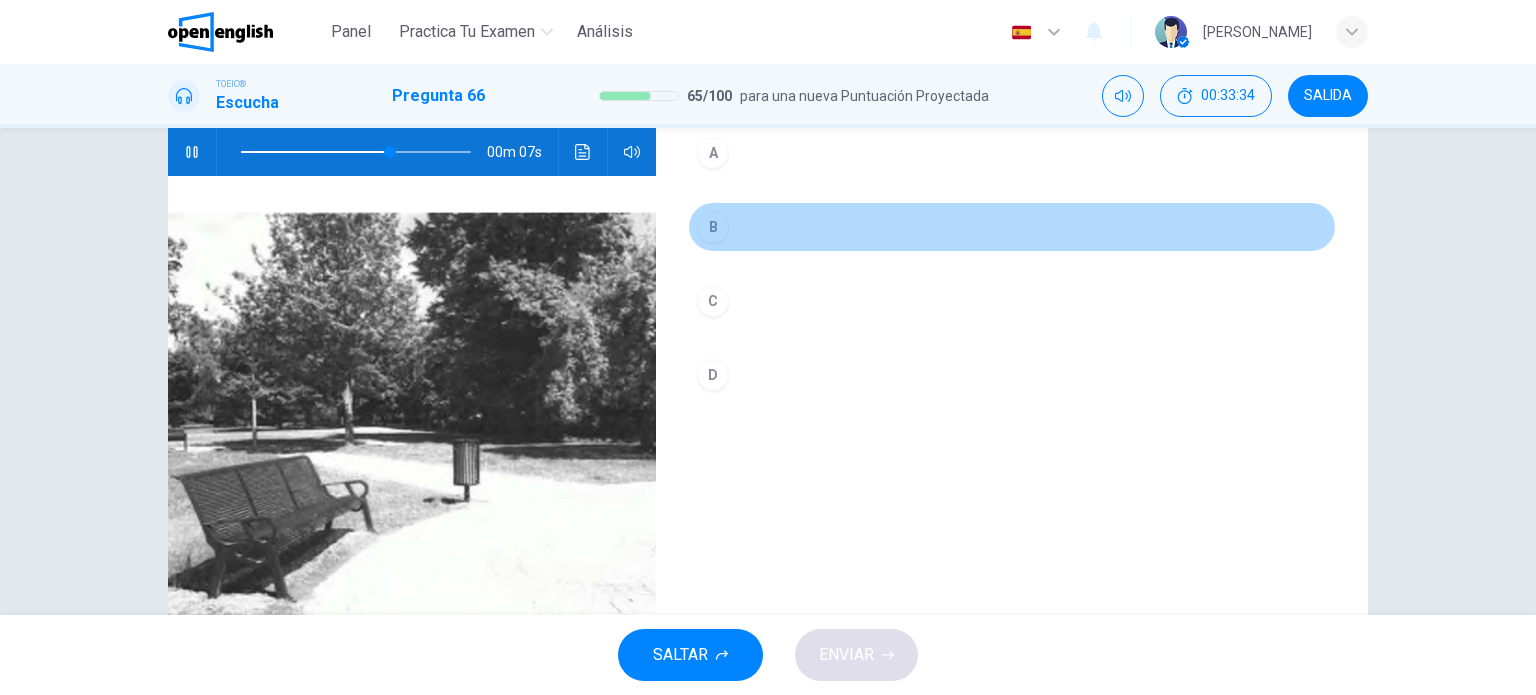 click on "B" at bounding box center (713, 227) 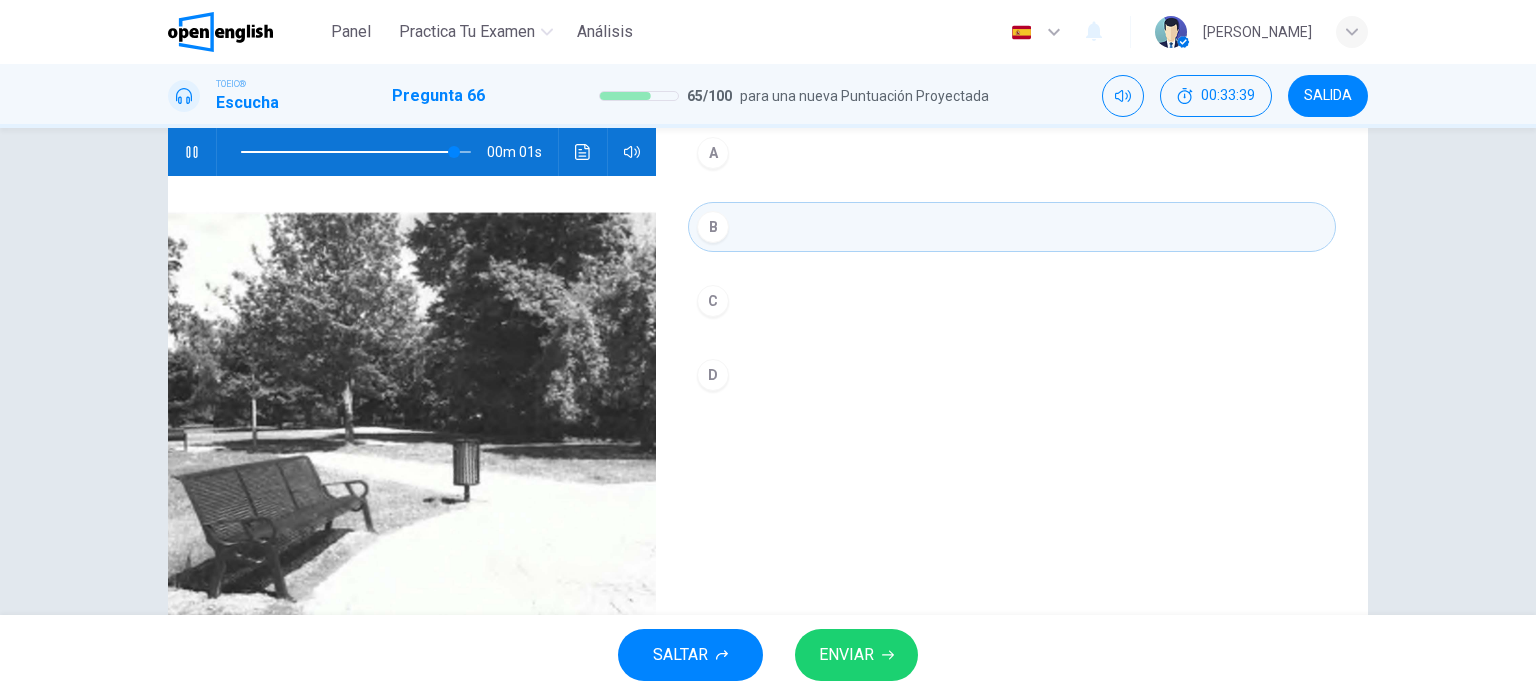 click on "ENVIAR" at bounding box center [846, 655] 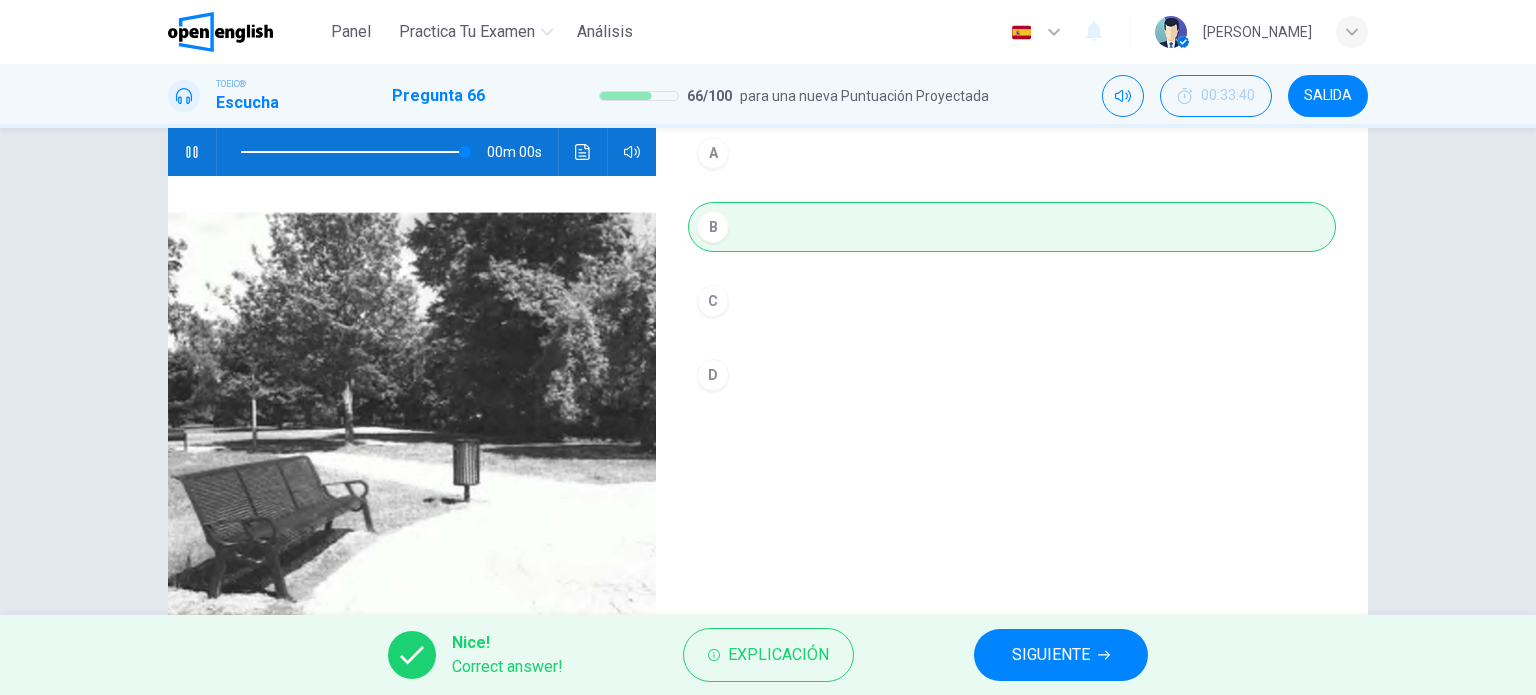 type on "*" 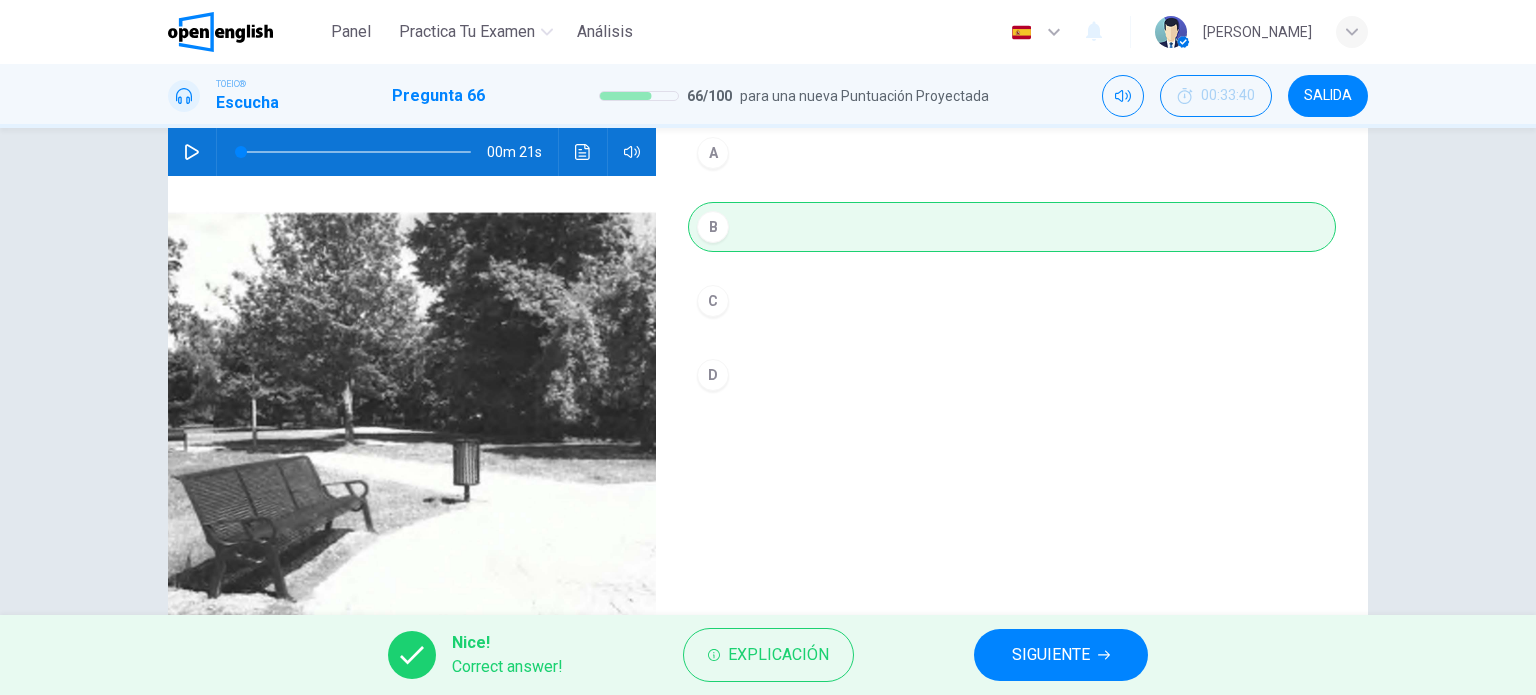 click on "SIGUIENTE" at bounding box center [1051, 655] 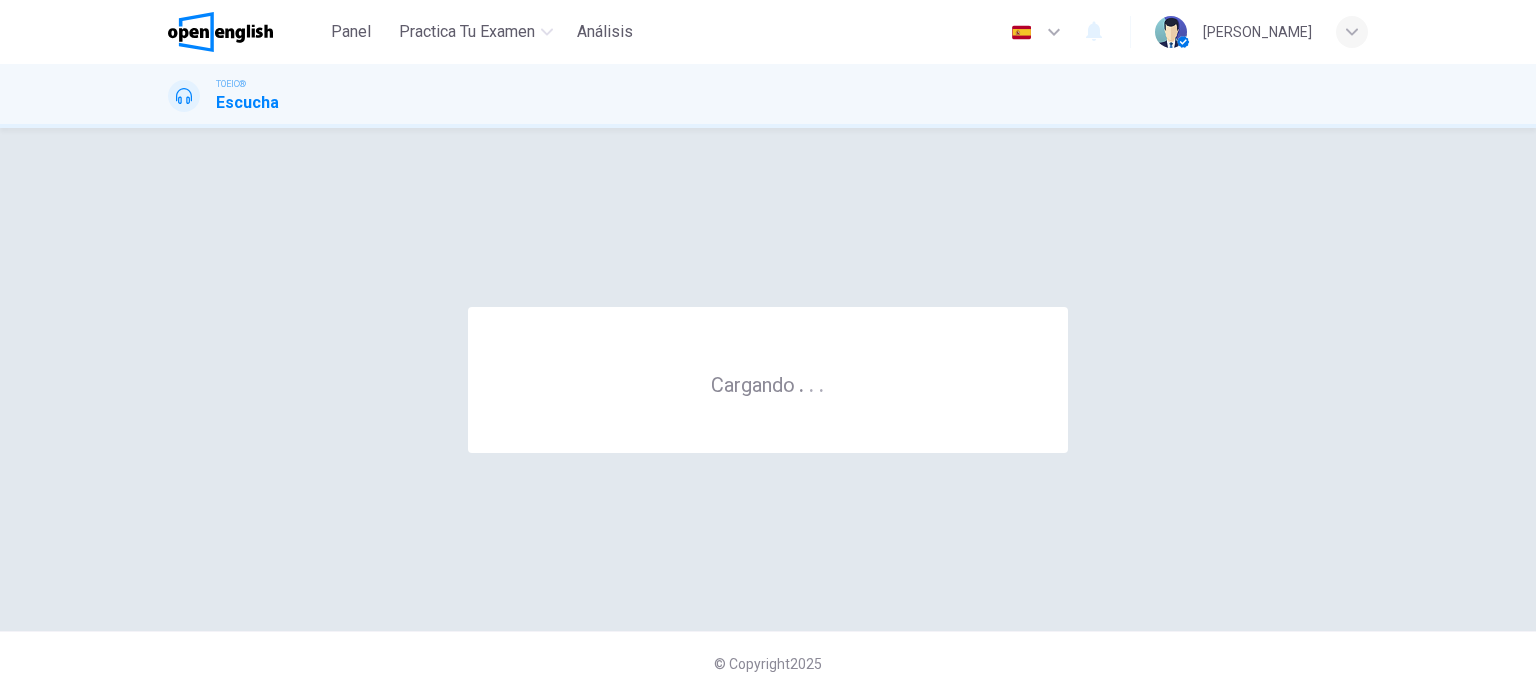 scroll, scrollTop: 0, scrollLeft: 0, axis: both 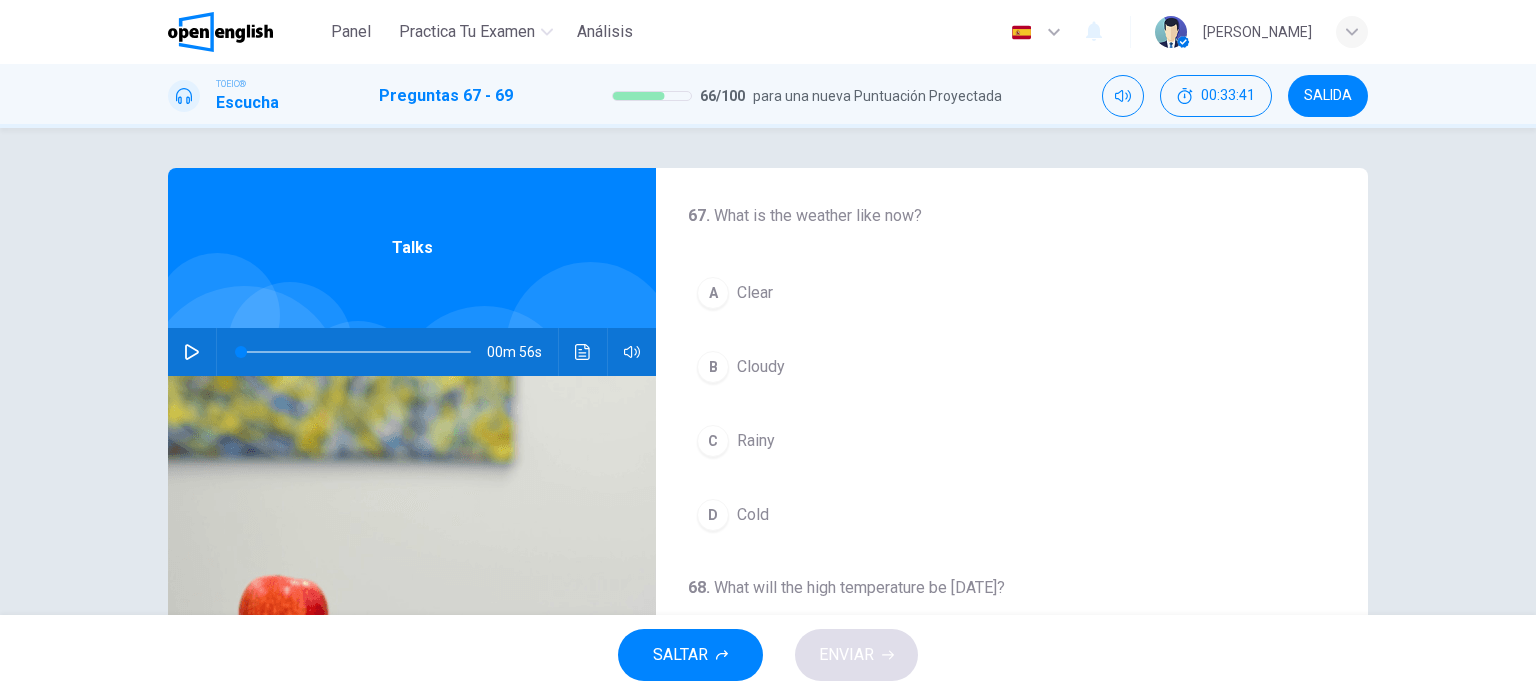 click 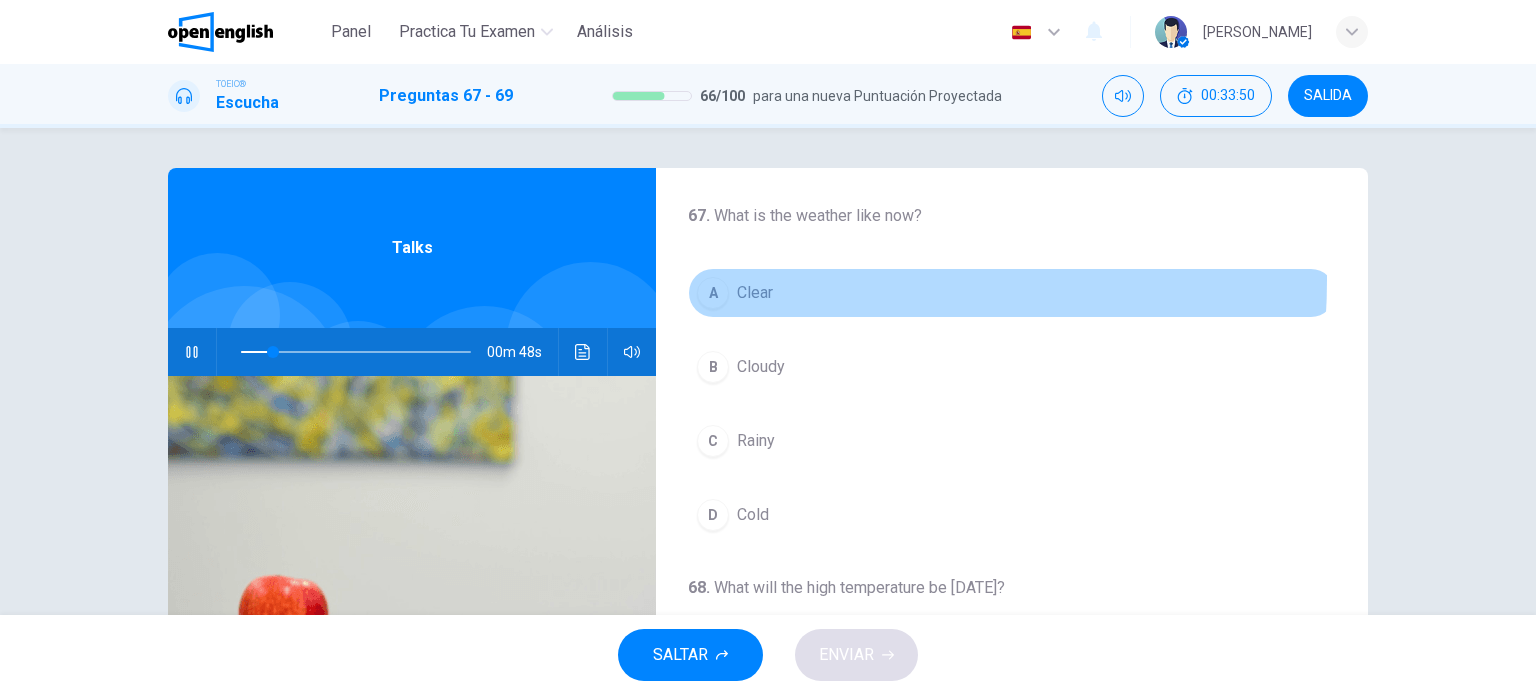 click on "Clear" at bounding box center (755, 293) 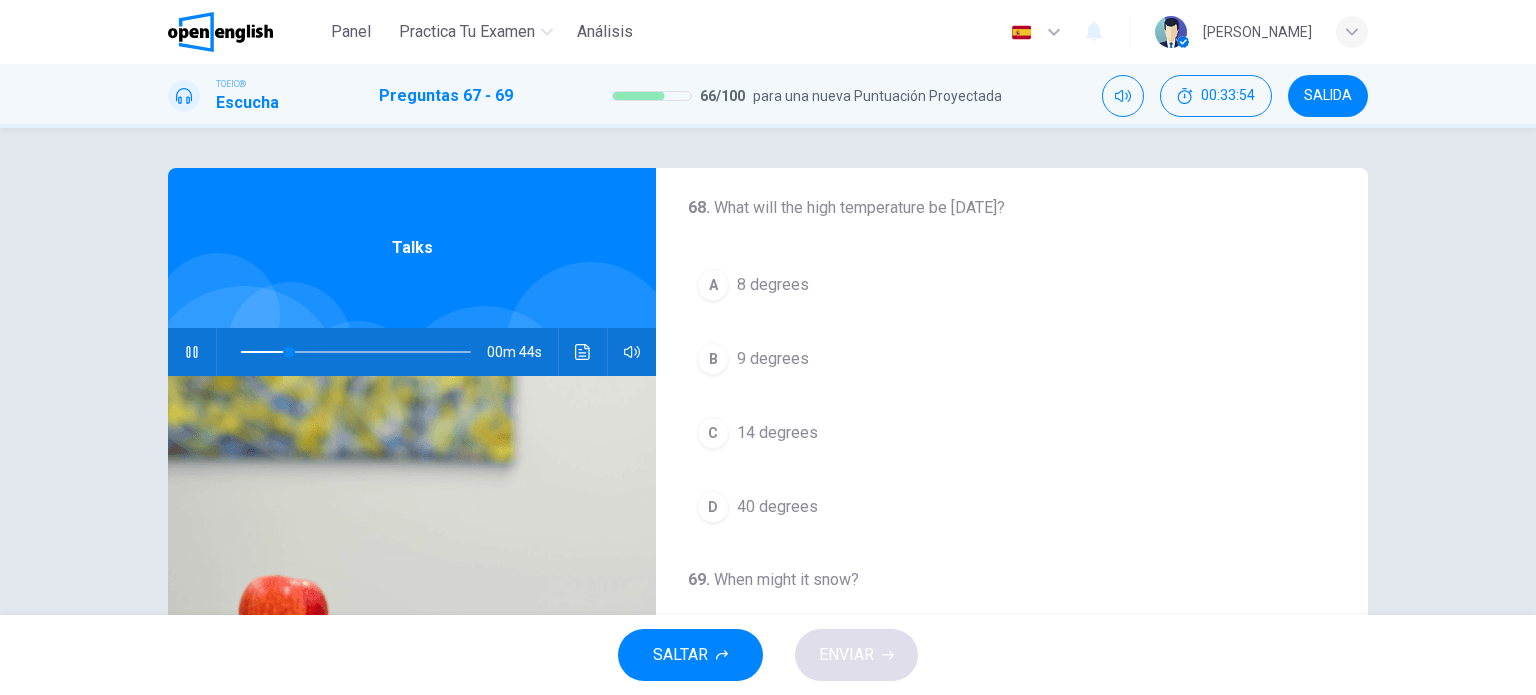 scroll, scrollTop: 388, scrollLeft: 0, axis: vertical 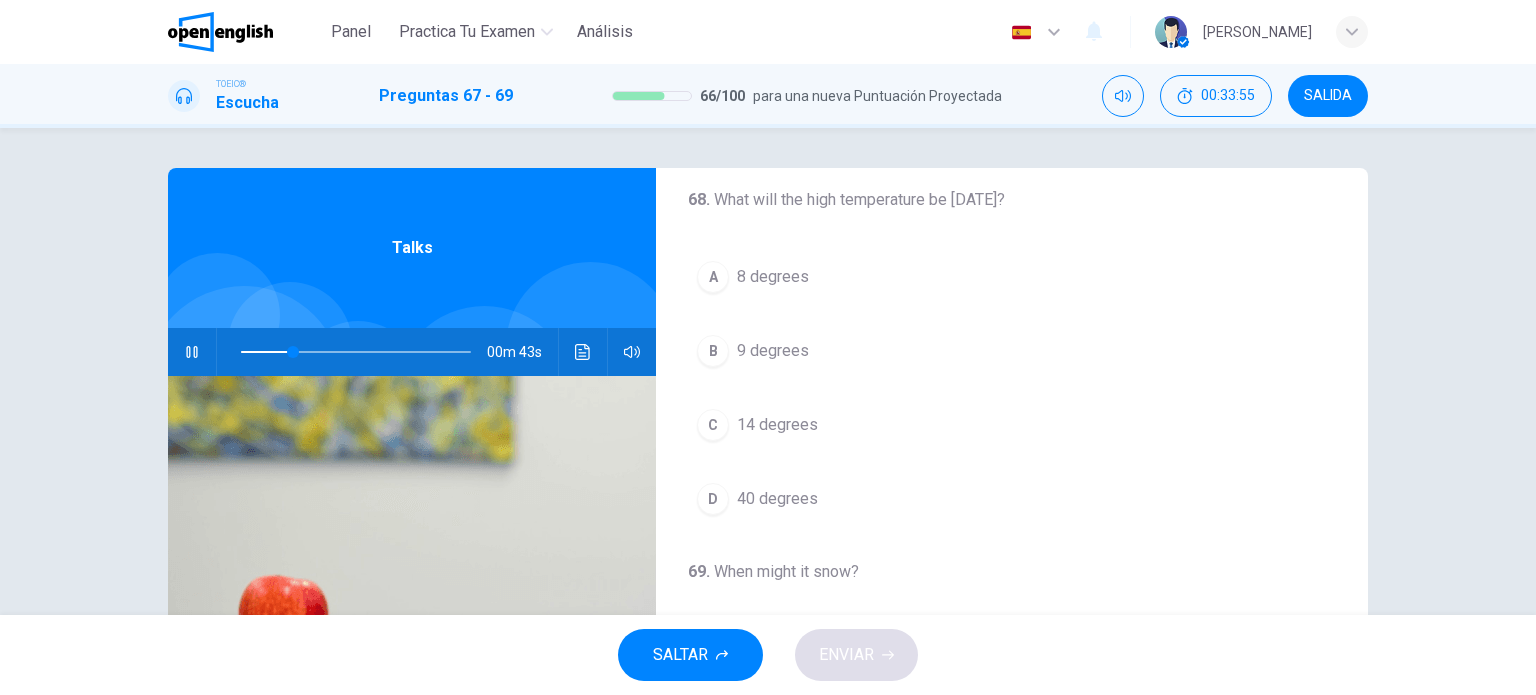 click on "14 degrees" at bounding box center (777, 425) 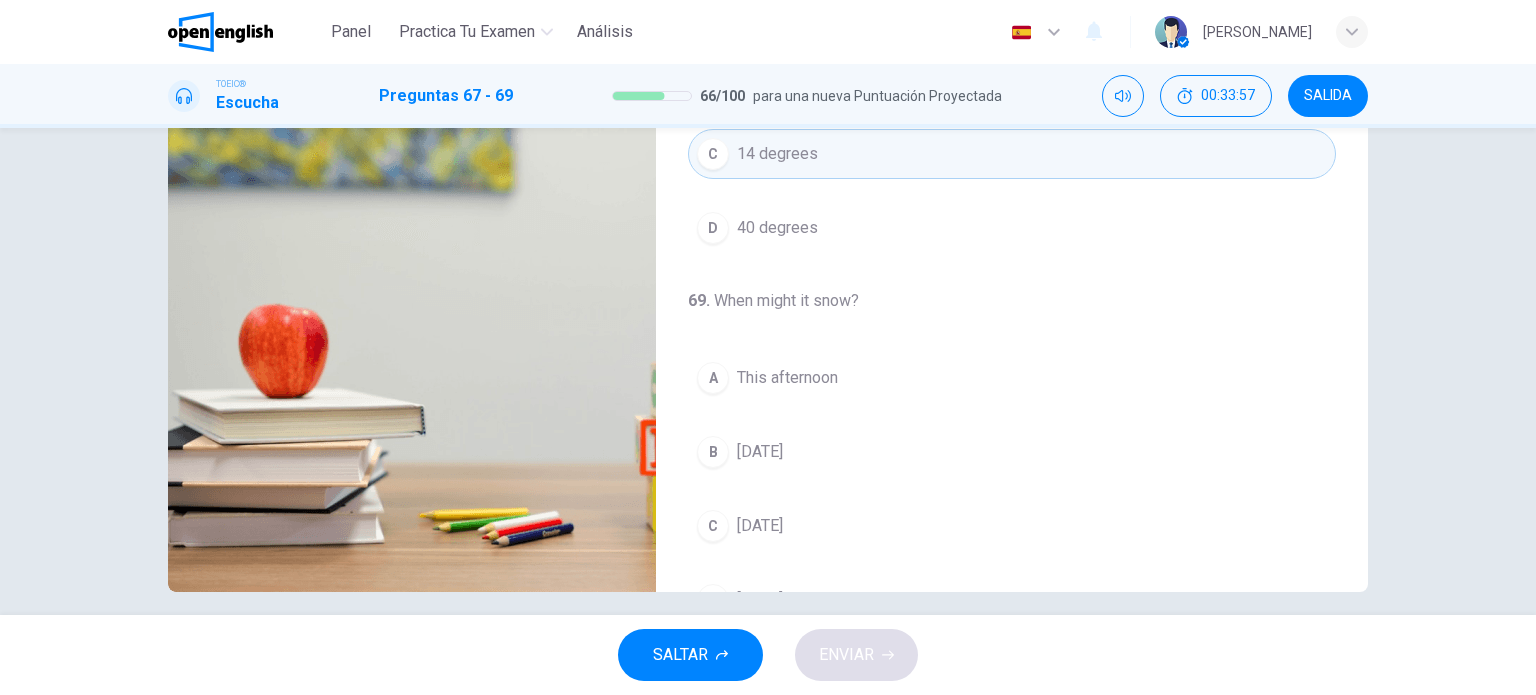 scroll, scrollTop: 288, scrollLeft: 0, axis: vertical 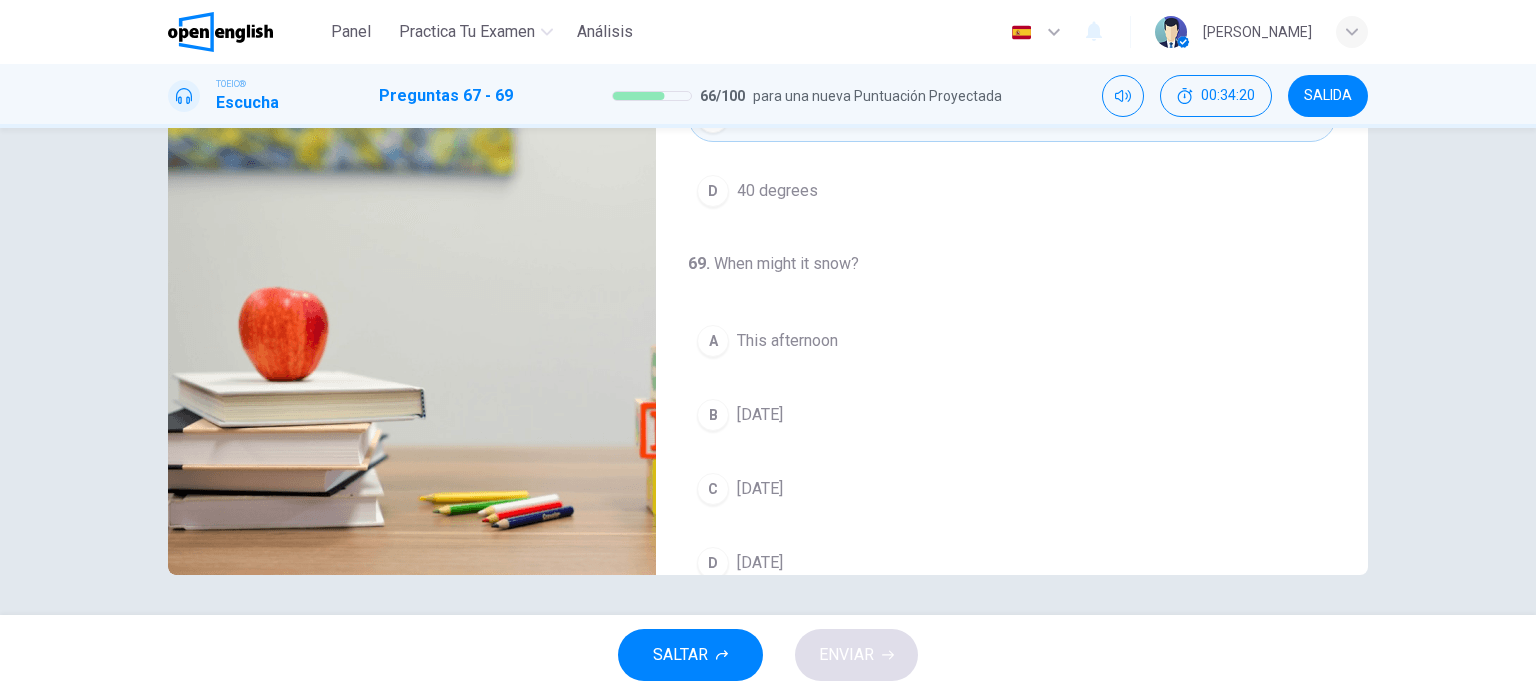 click on "[DATE]" at bounding box center (760, 489) 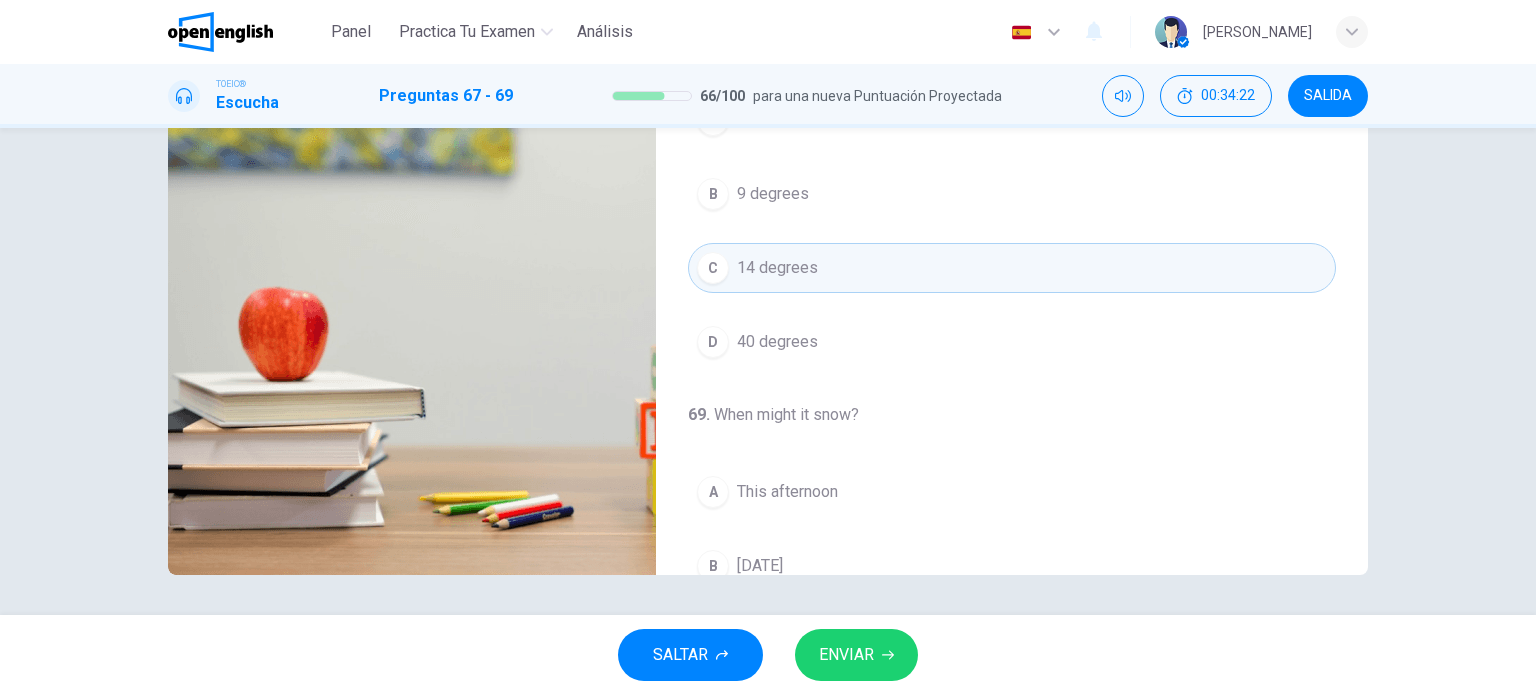 scroll, scrollTop: 146, scrollLeft: 0, axis: vertical 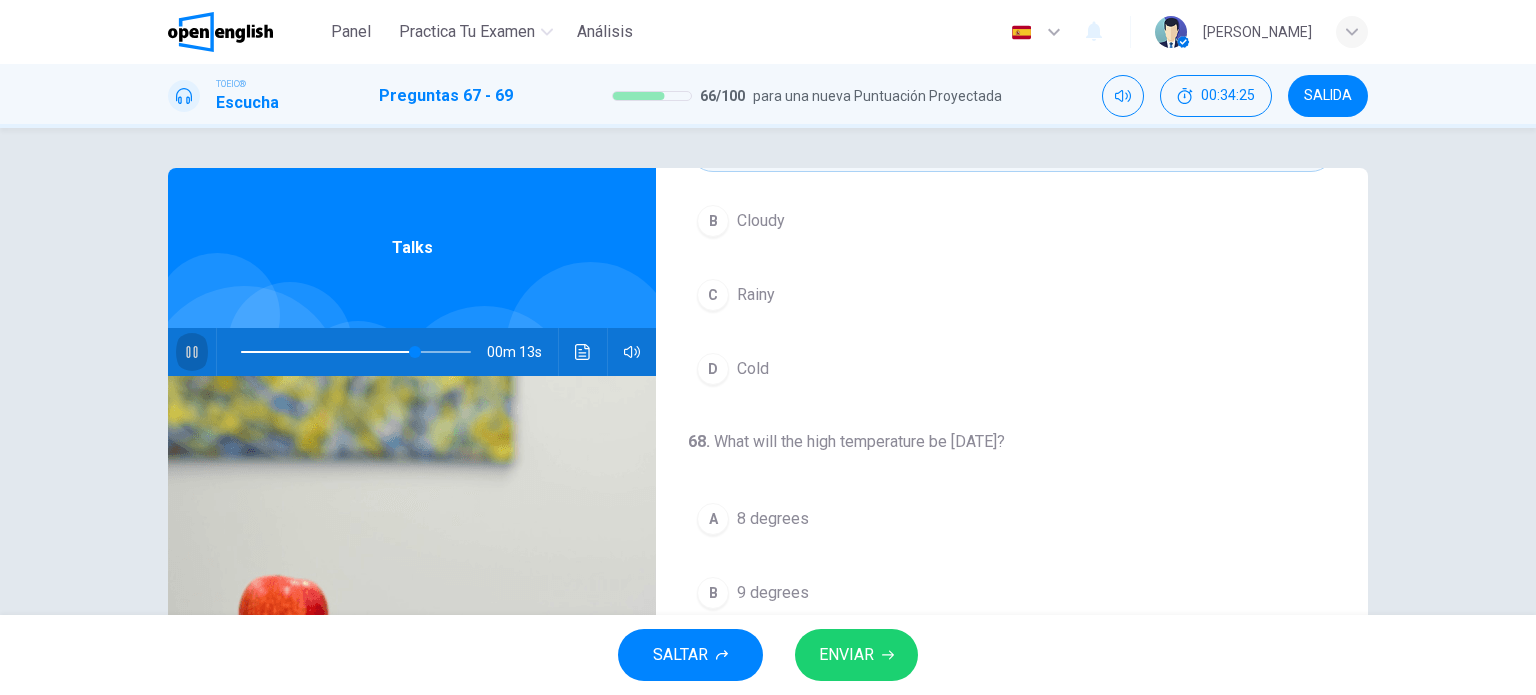 click 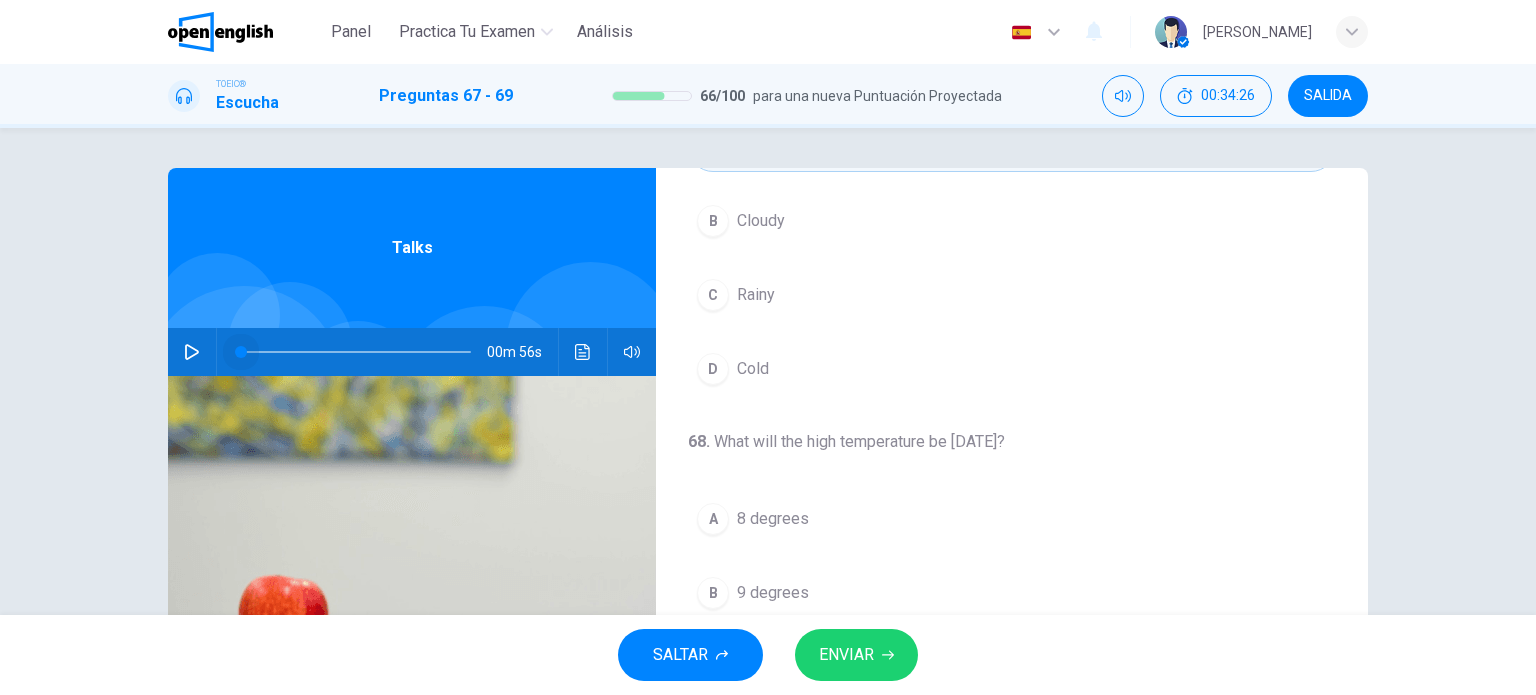 drag, startPoint x: 414, startPoint y: 348, endPoint x: 178, endPoint y: 347, distance: 236.00212 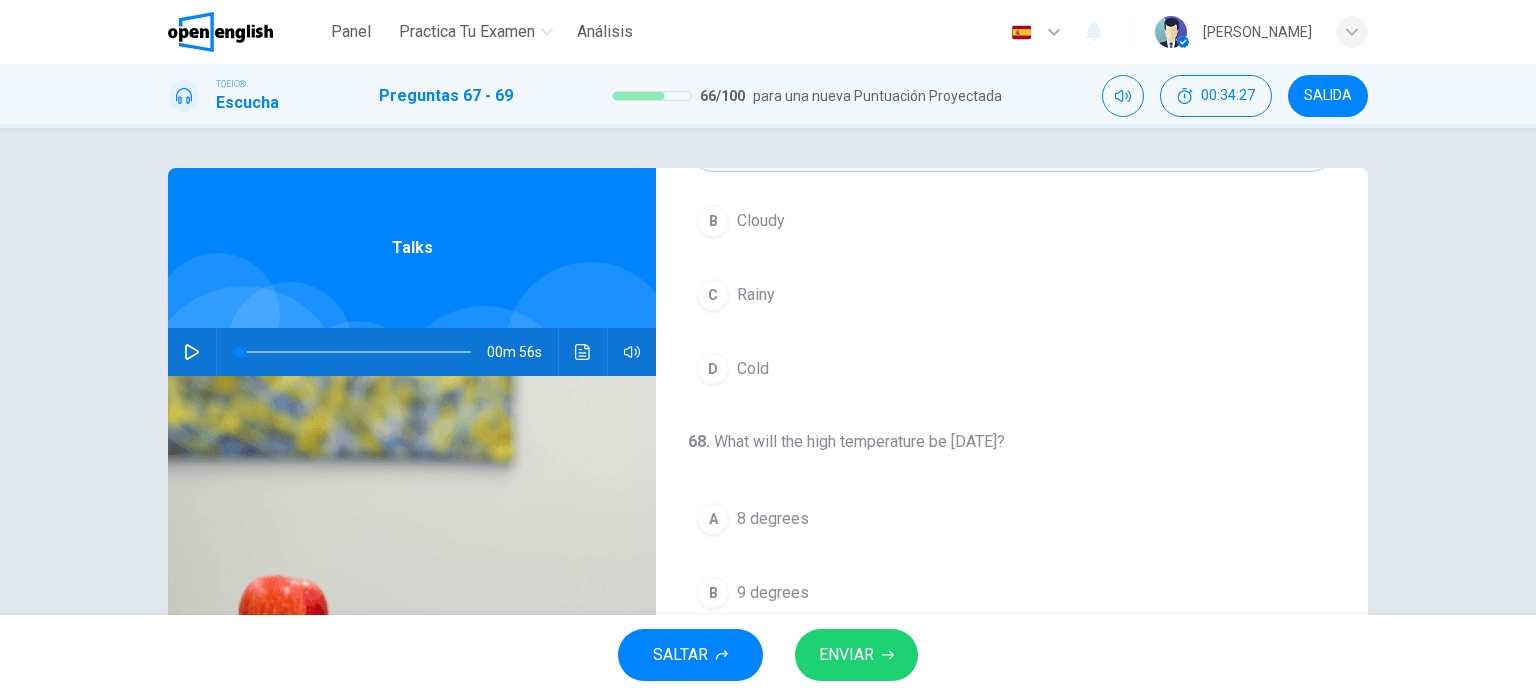 click at bounding box center [192, 352] 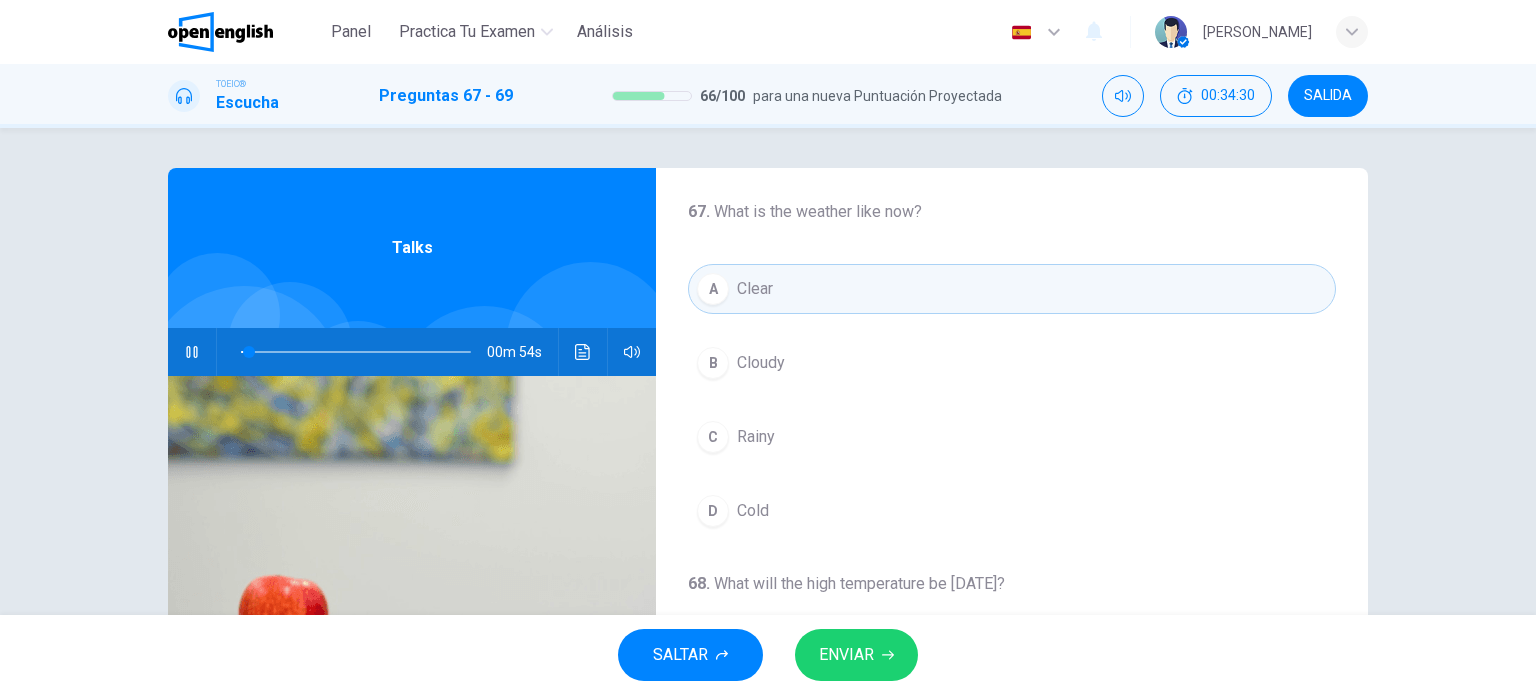 scroll, scrollTop: 0, scrollLeft: 0, axis: both 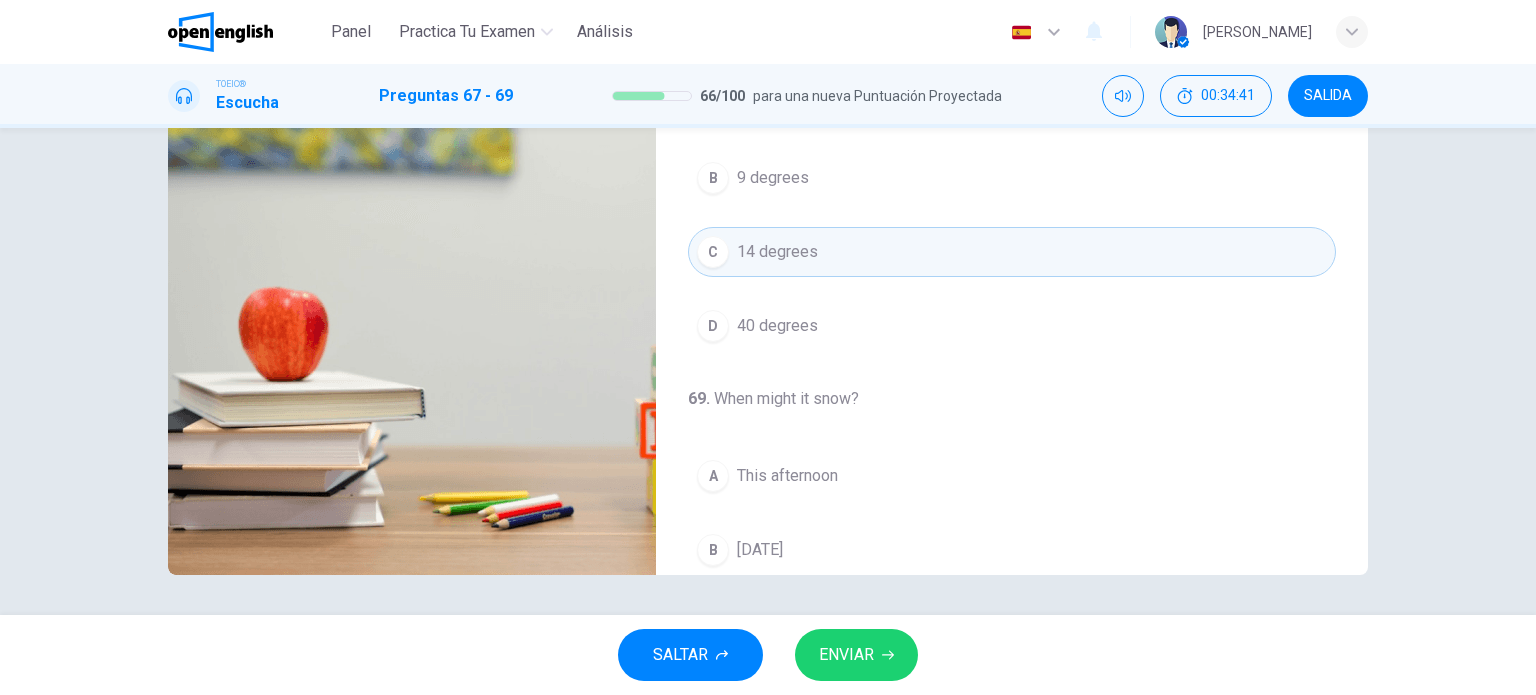 click on "40 degrees" at bounding box center (777, 326) 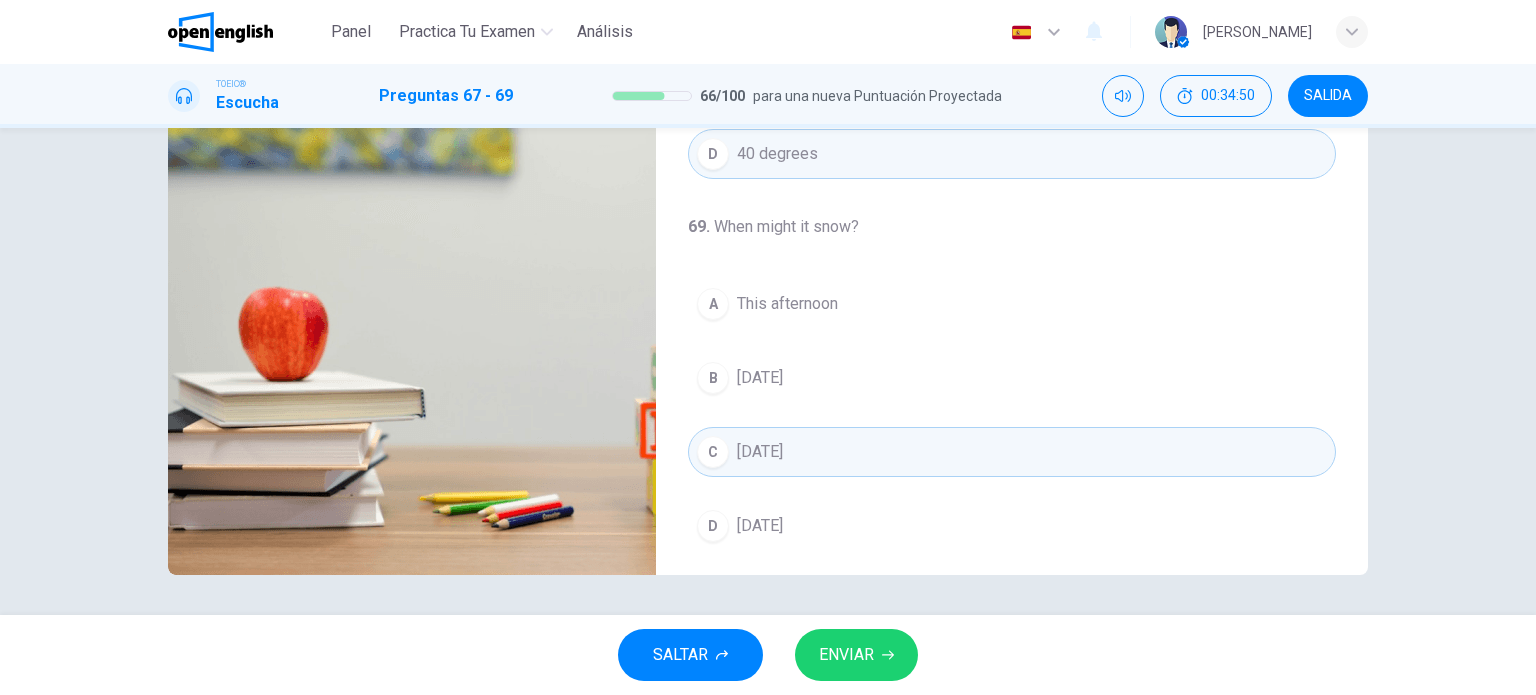 scroll, scrollTop: 447, scrollLeft: 0, axis: vertical 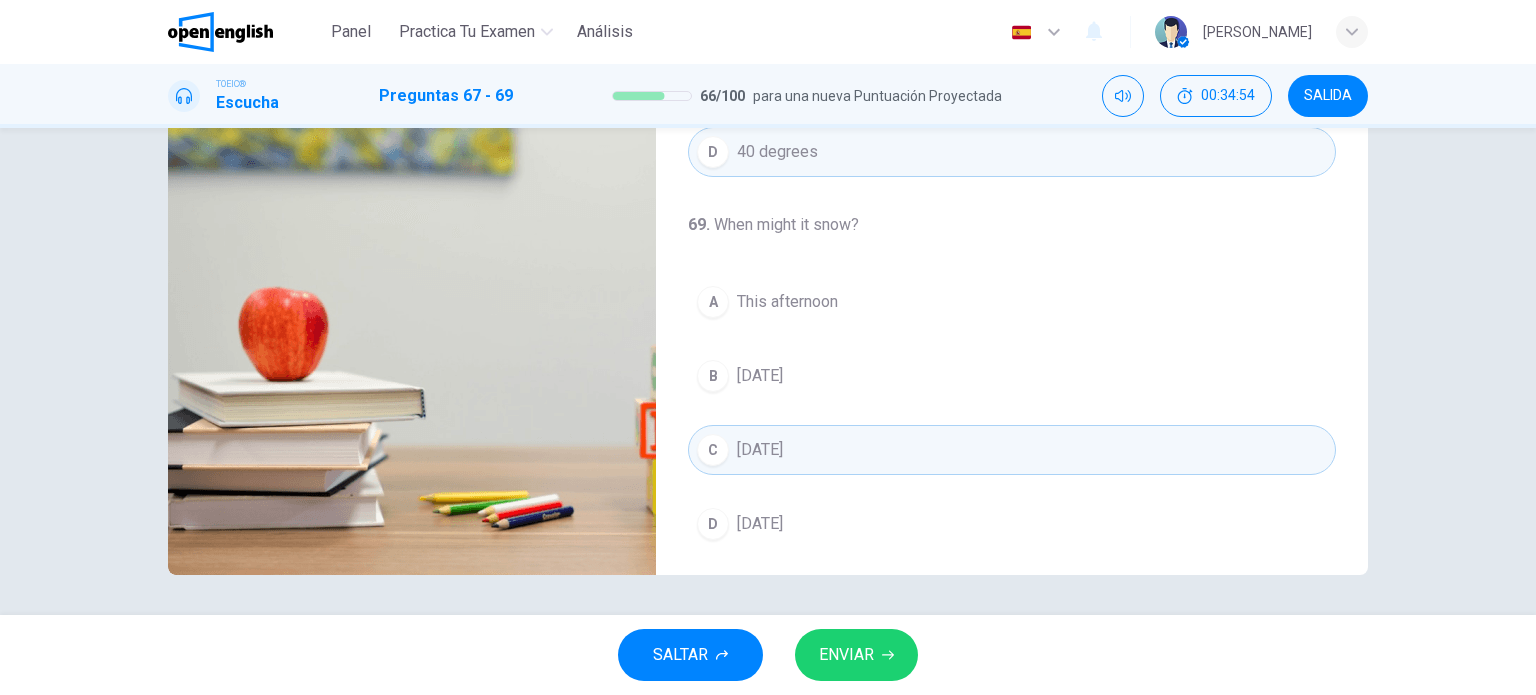 click on "ENVIAR" at bounding box center (856, 655) 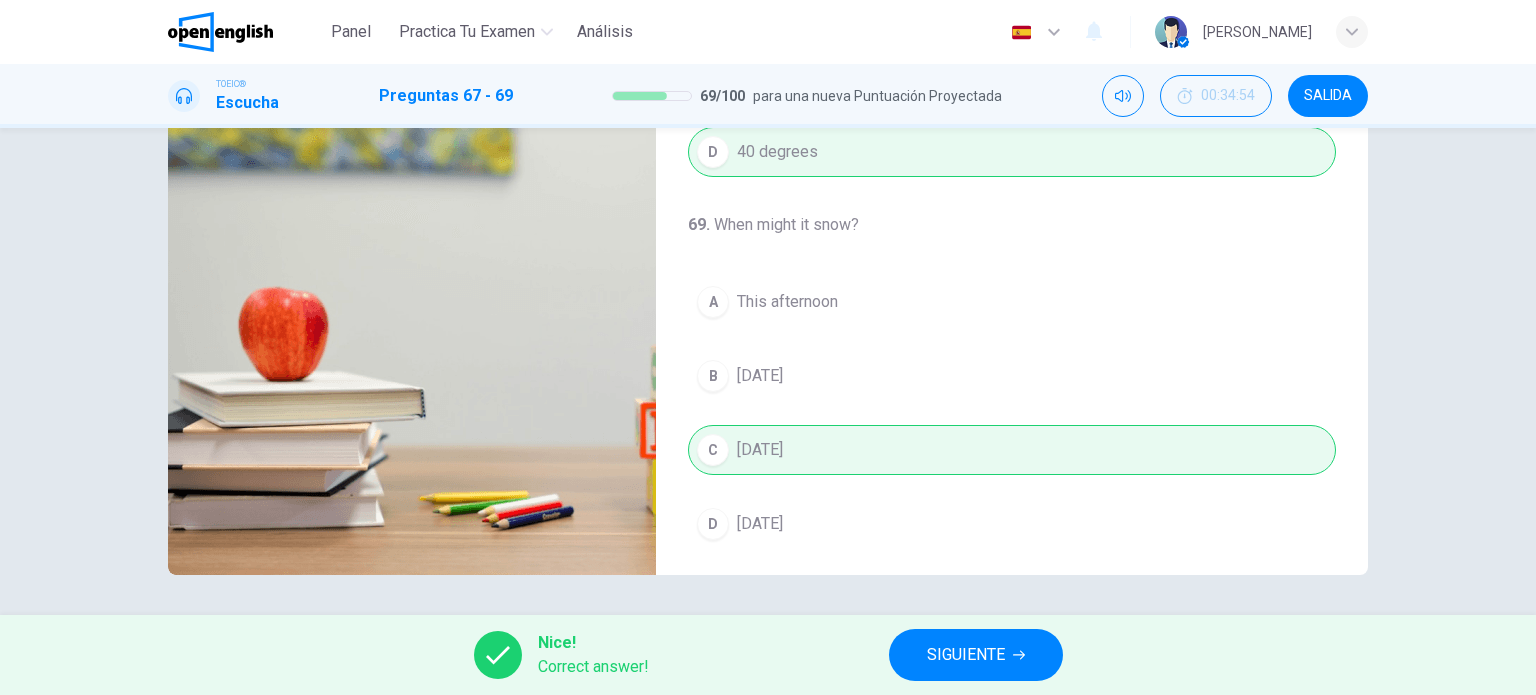 type on "**" 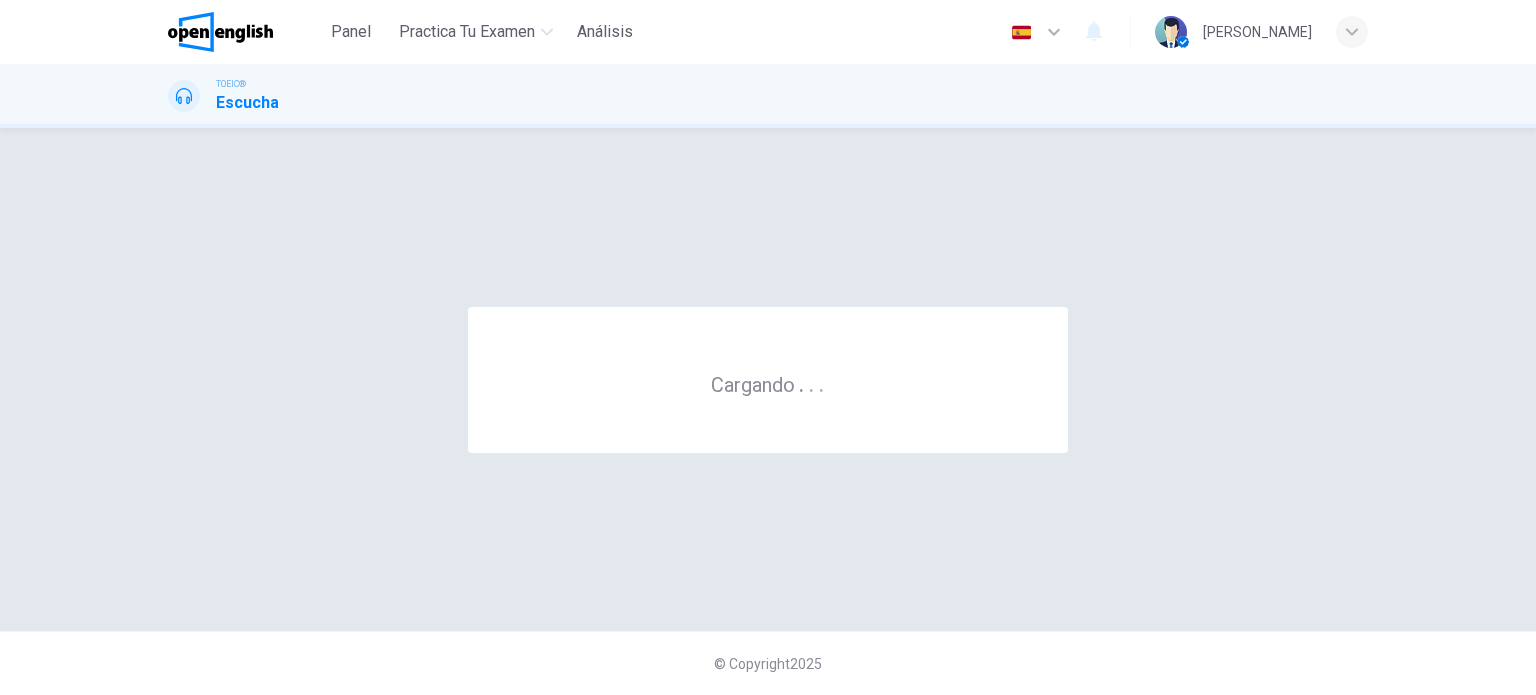 scroll, scrollTop: 0, scrollLeft: 0, axis: both 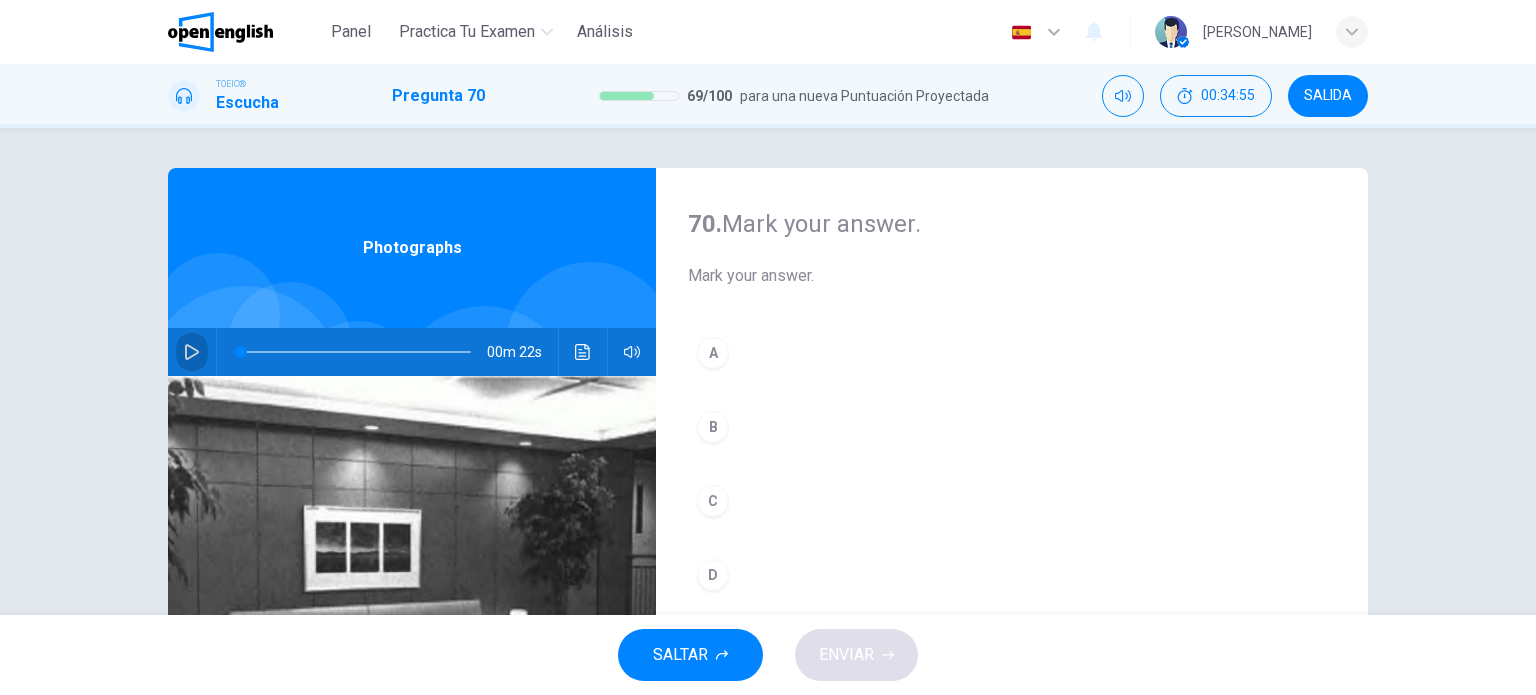 click 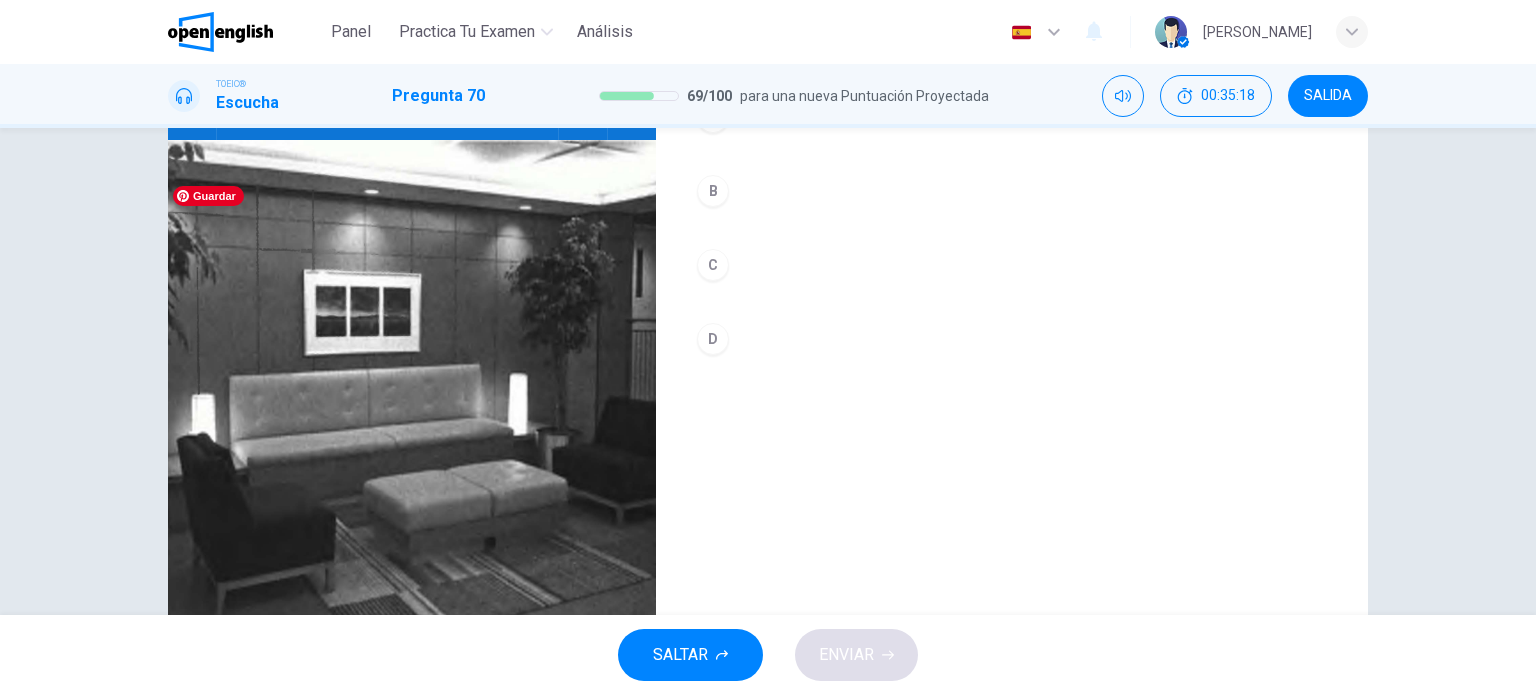 scroll, scrollTop: 188, scrollLeft: 0, axis: vertical 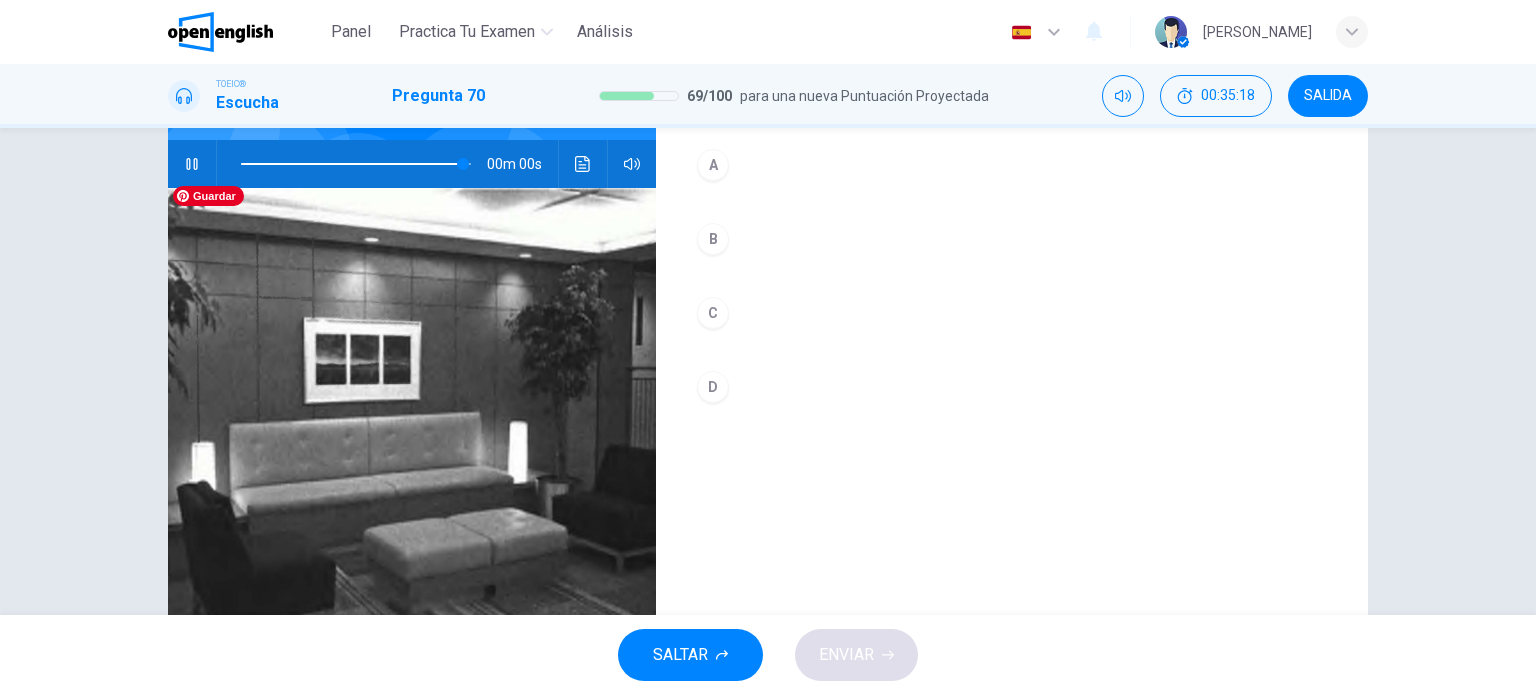 type on "*" 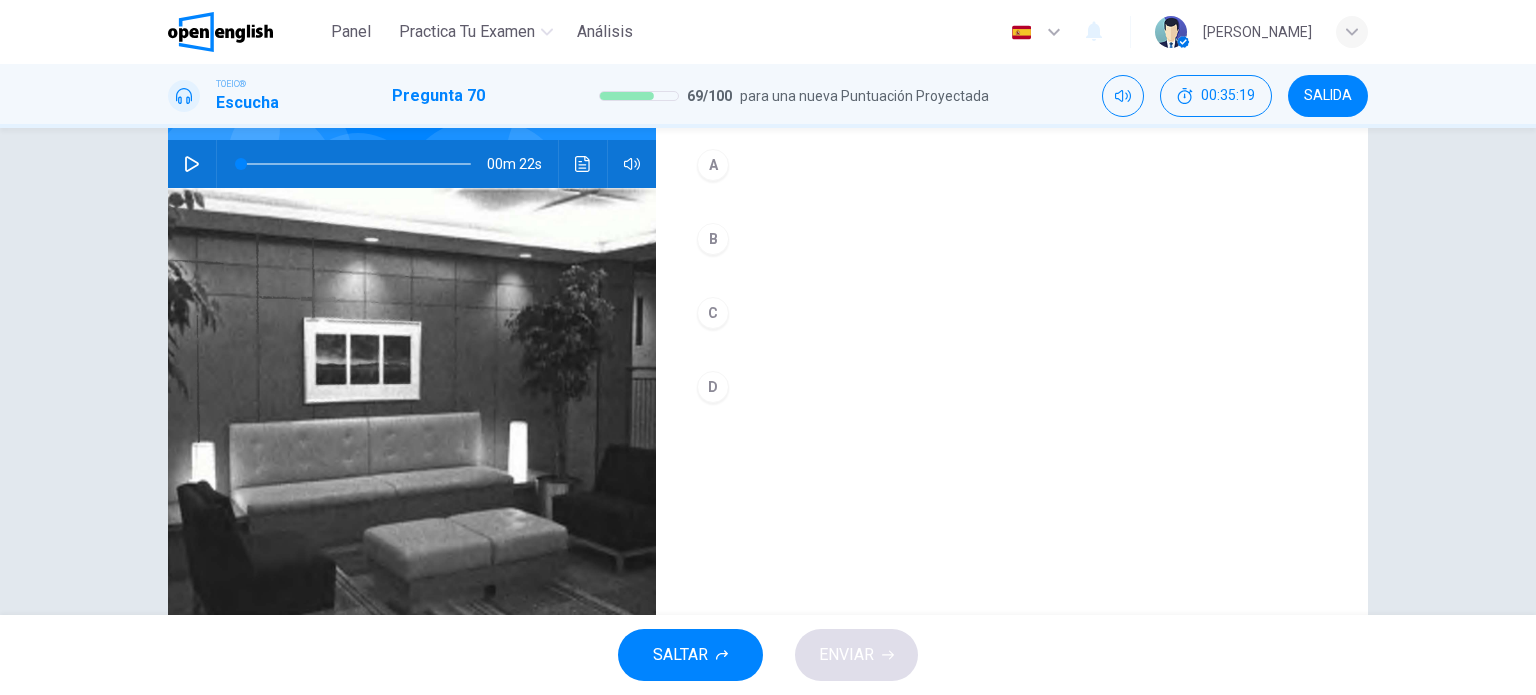 click on "C" at bounding box center (713, 313) 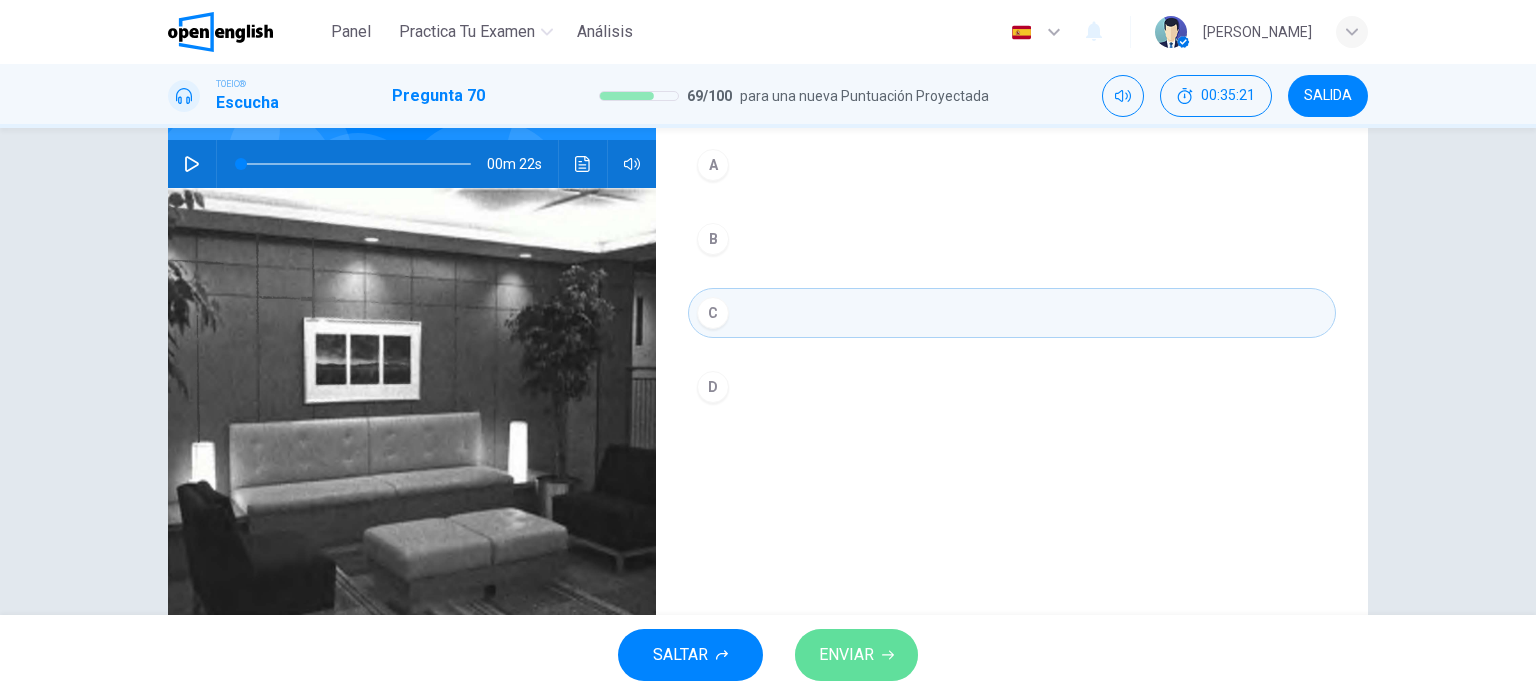click on "ENVIAR" at bounding box center (856, 655) 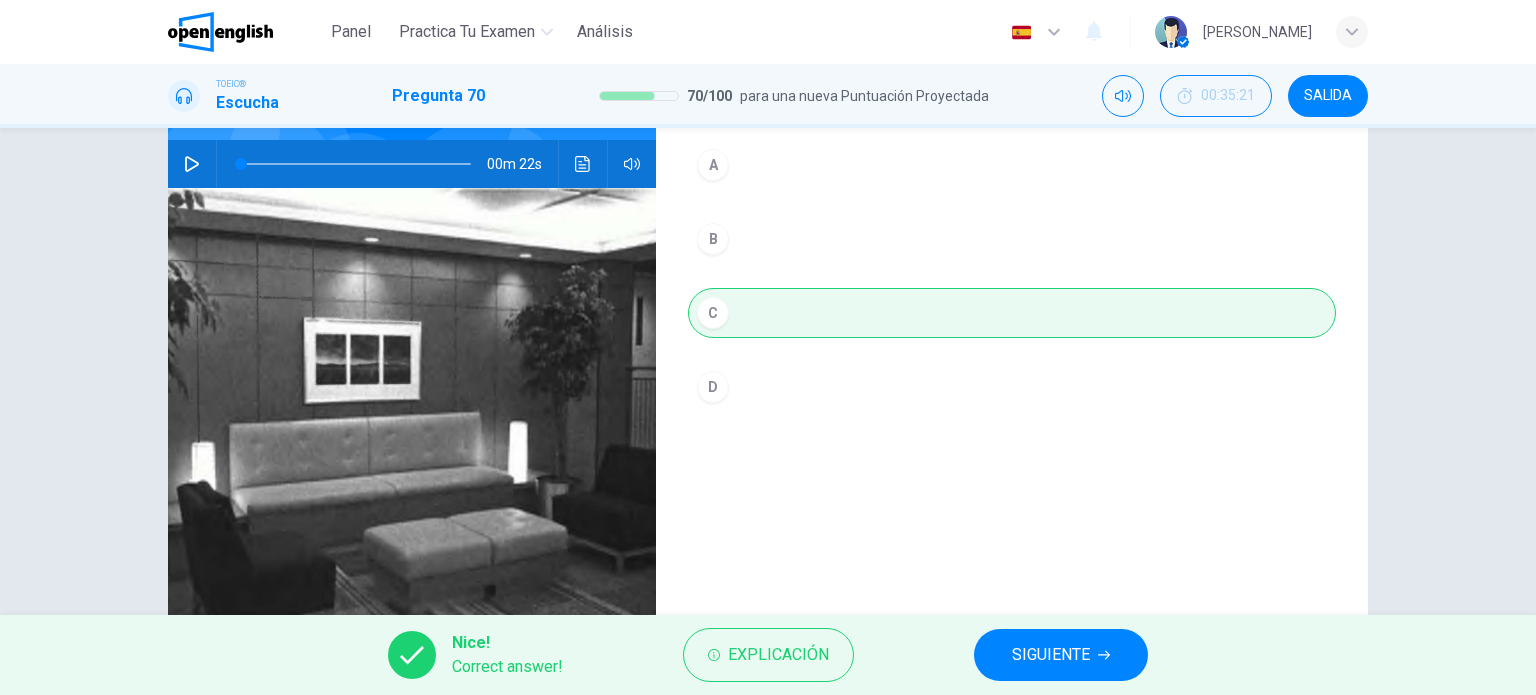 click on "SIGUIENTE" at bounding box center [1051, 655] 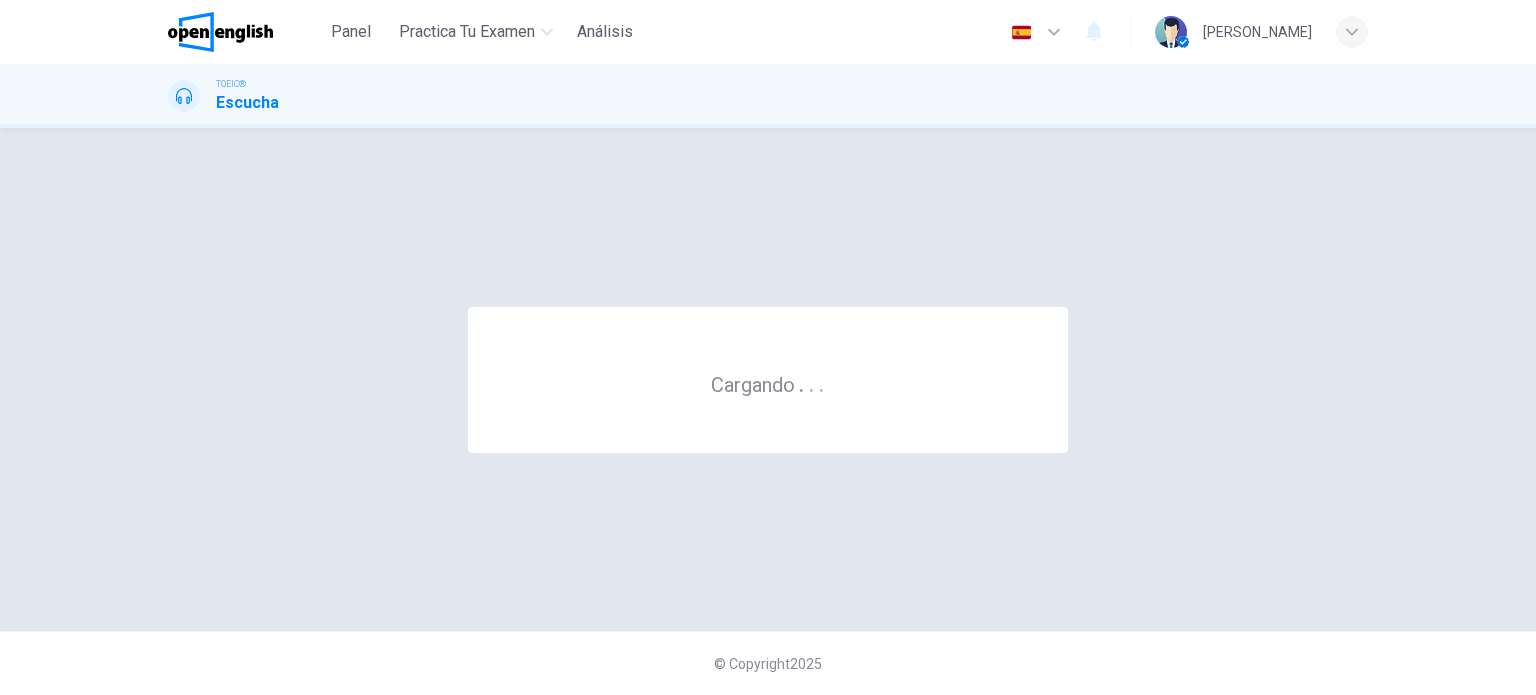 scroll, scrollTop: 0, scrollLeft: 0, axis: both 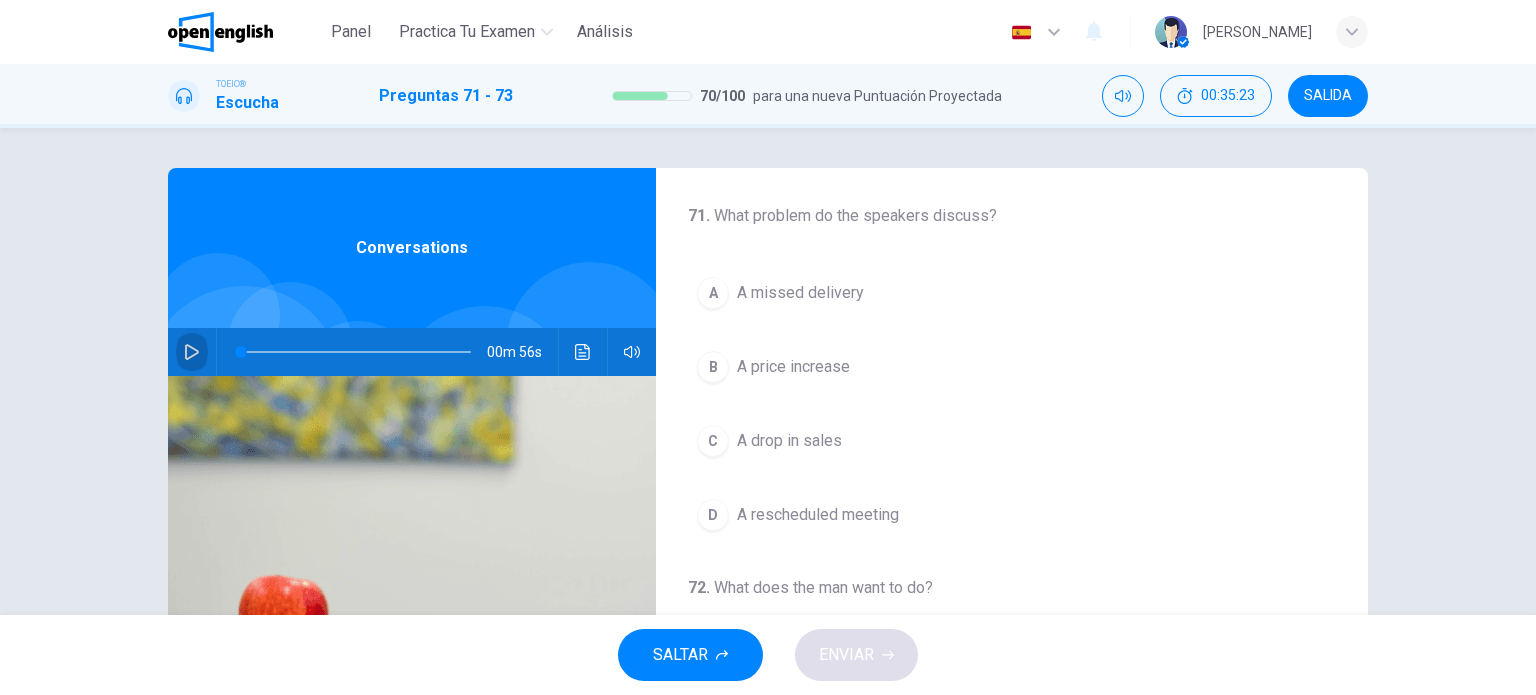 click 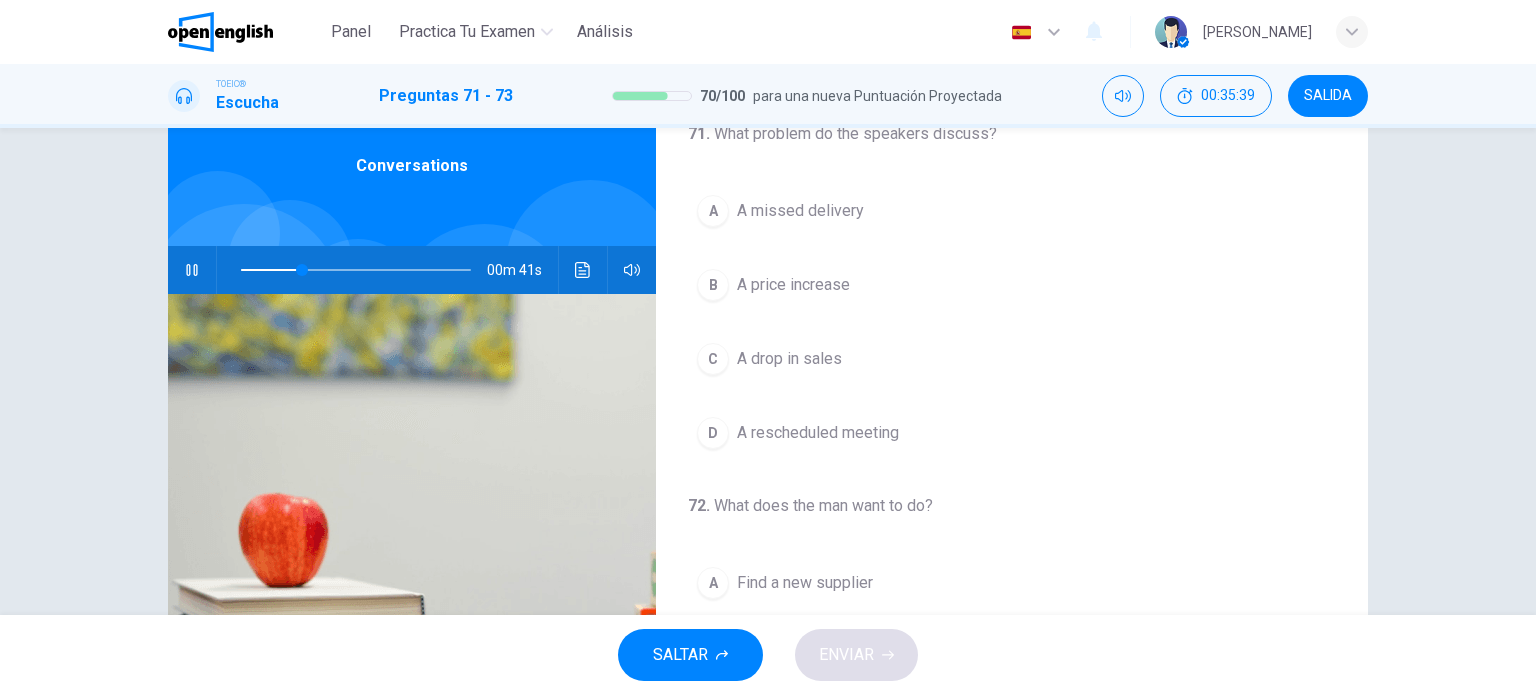 scroll, scrollTop: 87, scrollLeft: 0, axis: vertical 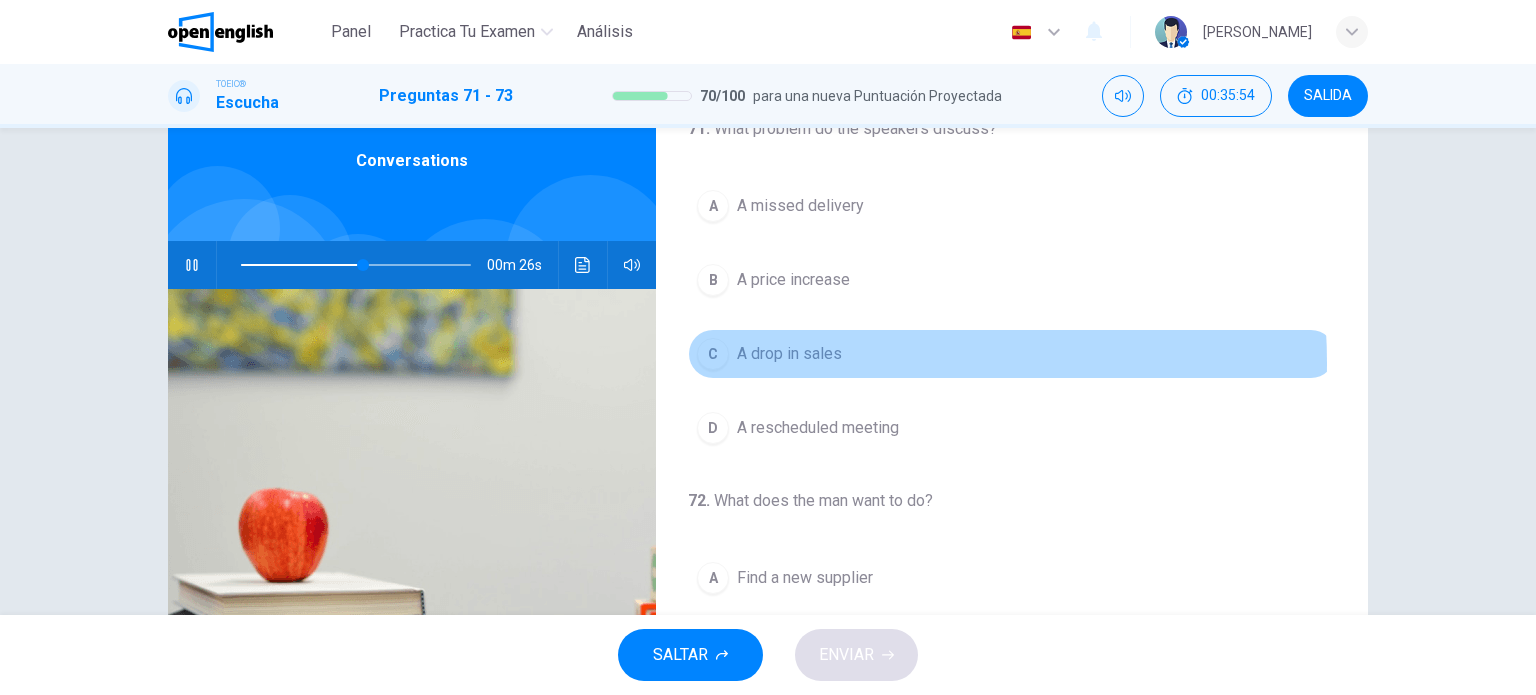 click on "A drop in sales" at bounding box center [789, 354] 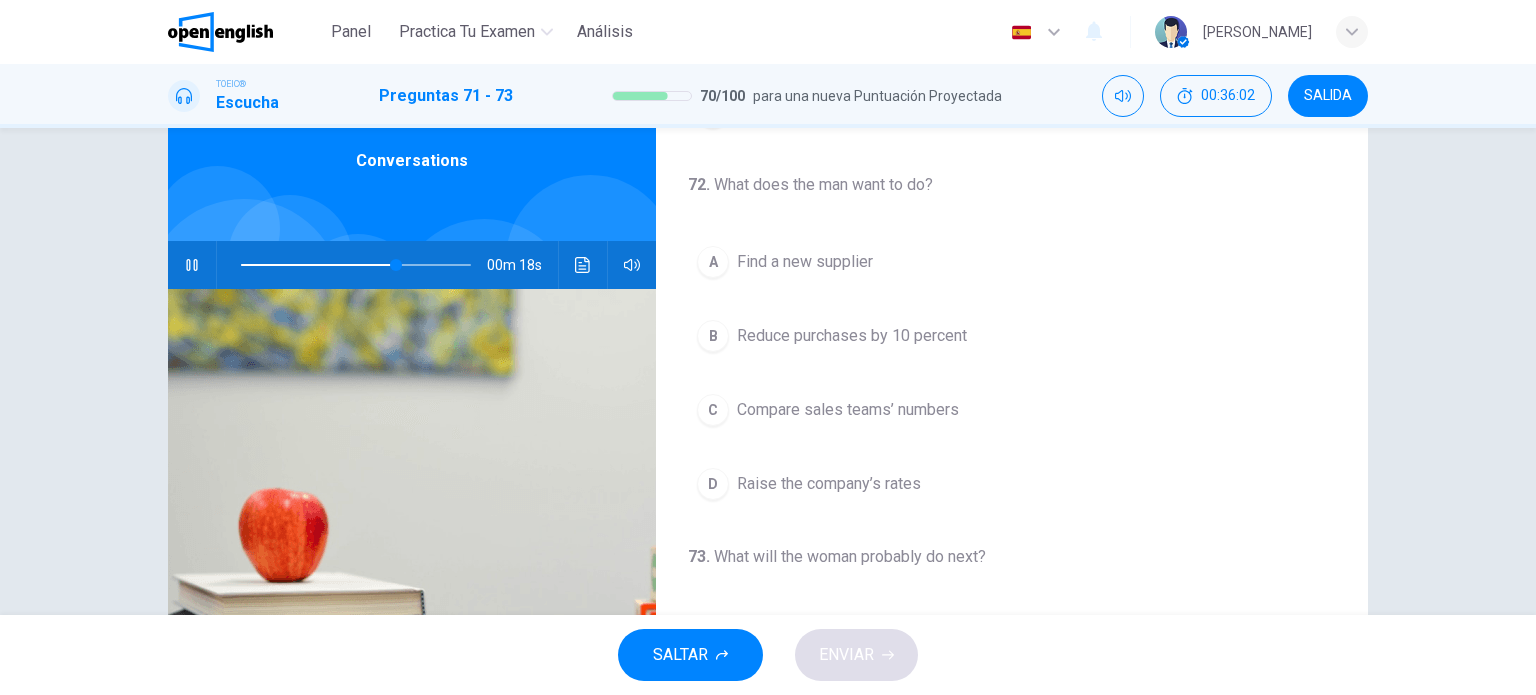 scroll, scrollTop: 324, scrollLeft: 0, axis: vertical 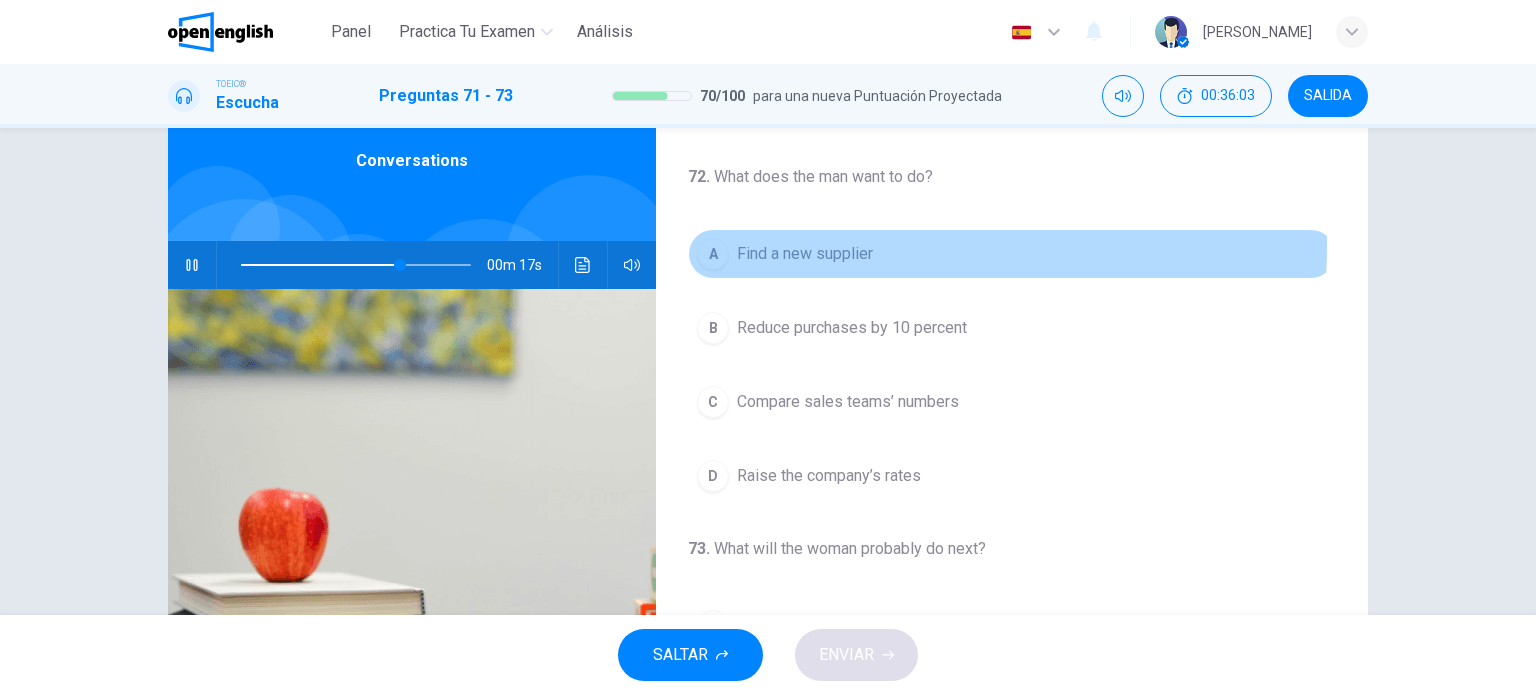 click on "Find a new supplier" at bounding box center (805, 254) 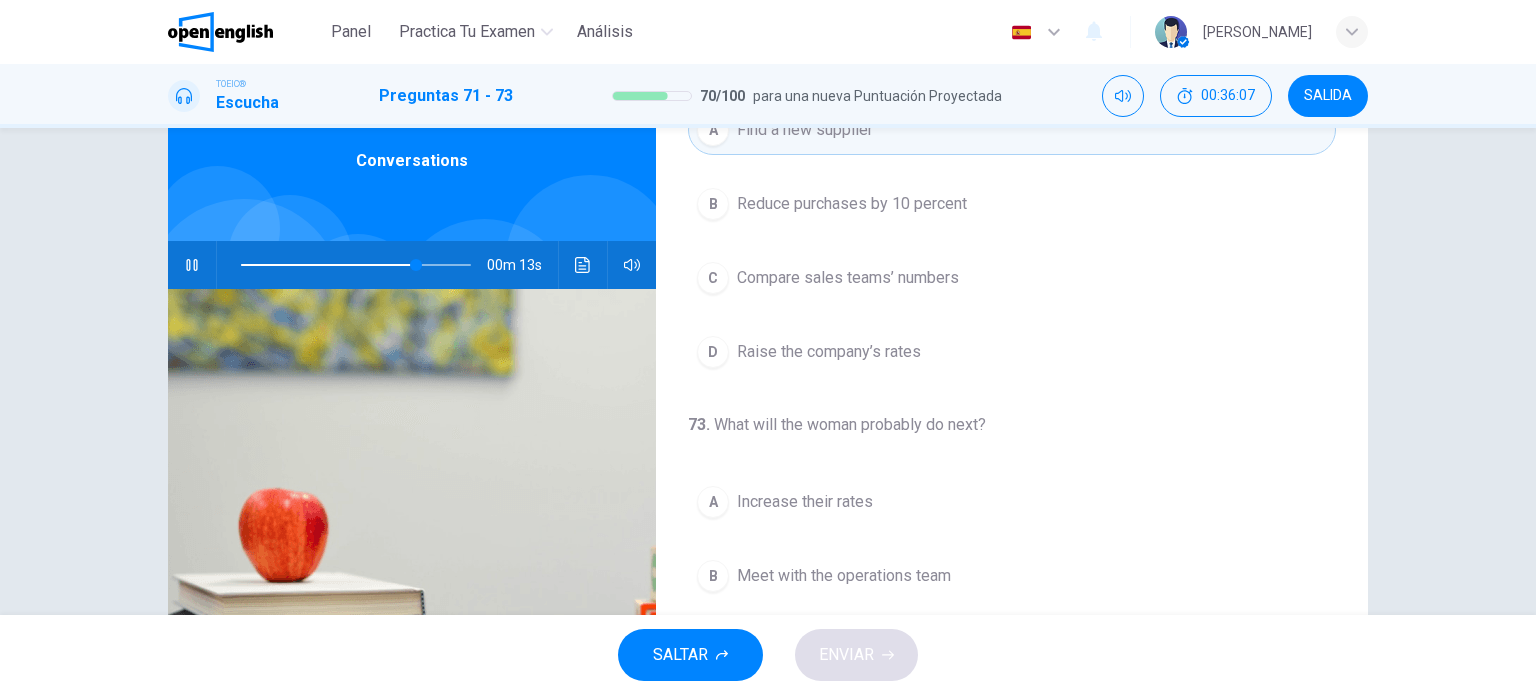 scroll, scrollTop: 452, scrollLeft: 0, axis: vertical 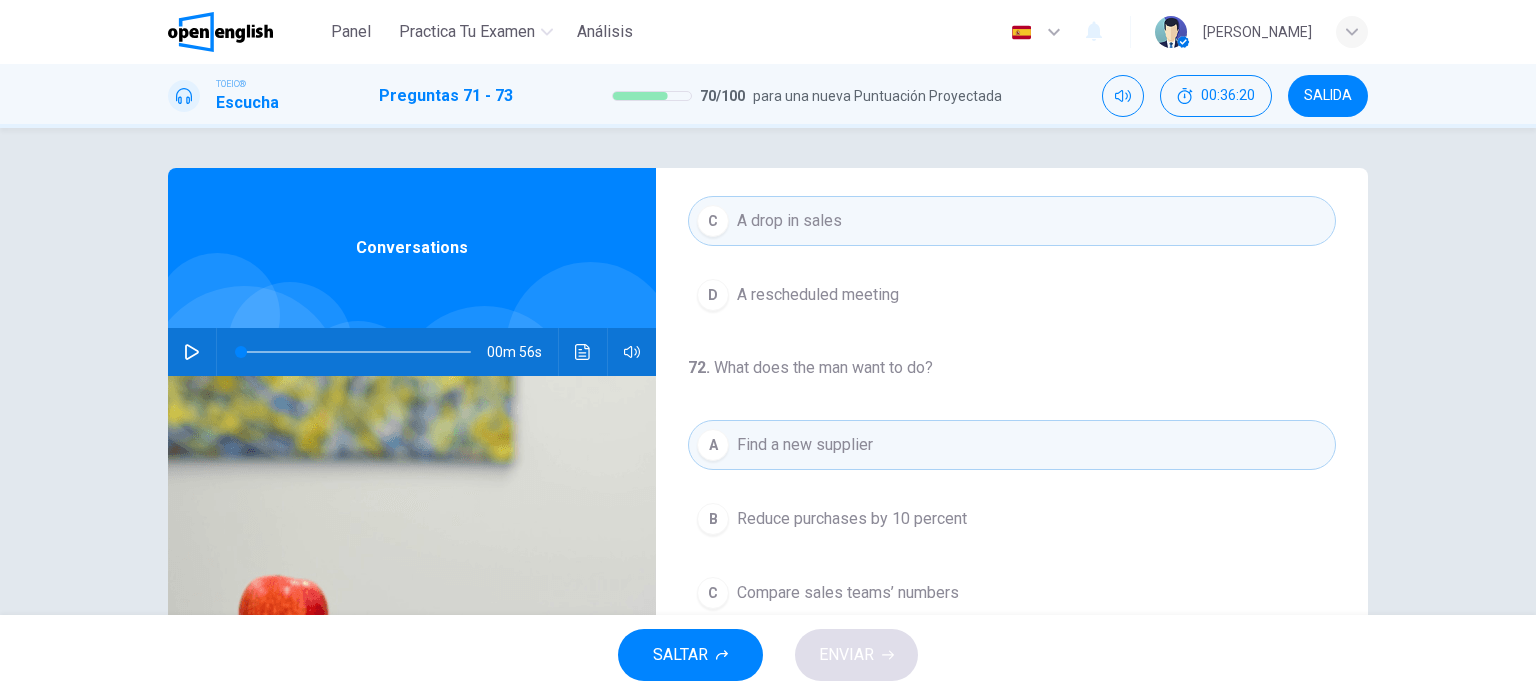 click 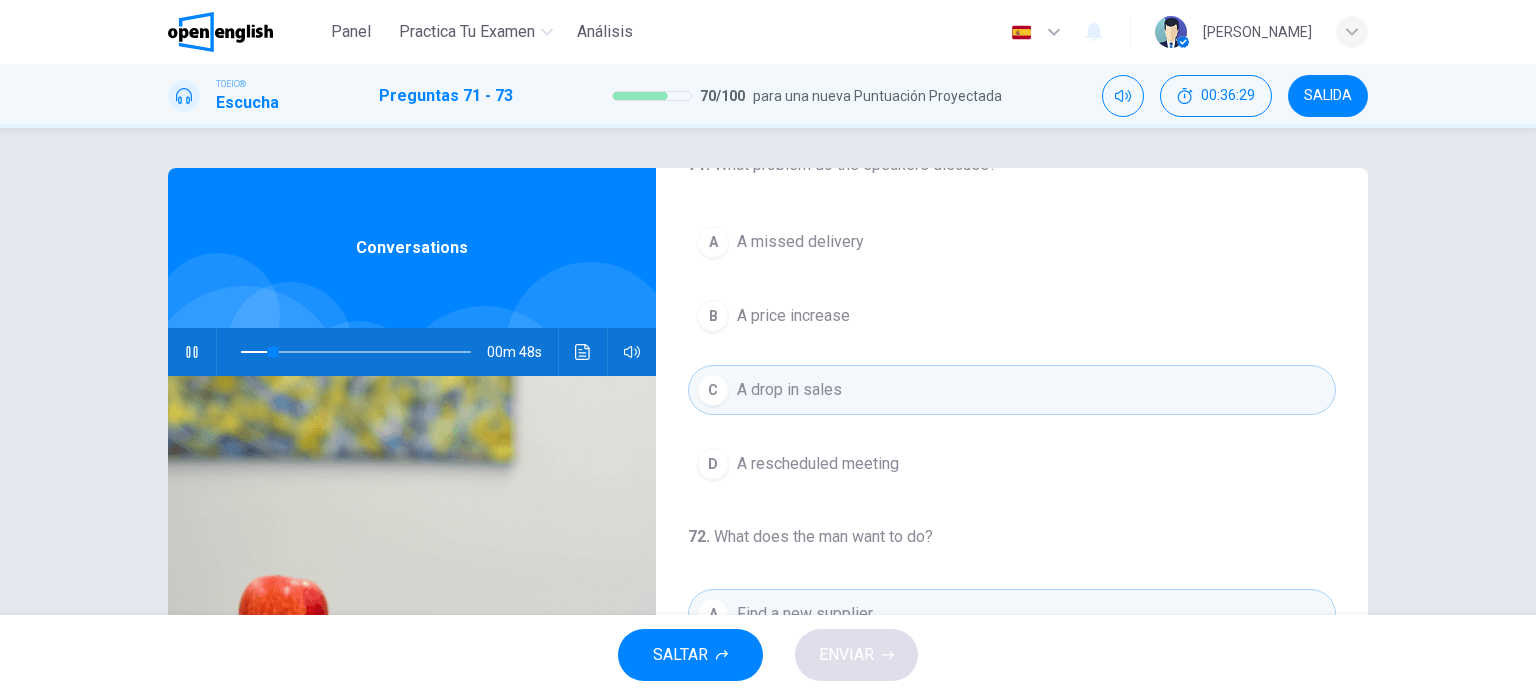 scroll, scrollTop: 48, scrollLeft: 0, axis: vertical 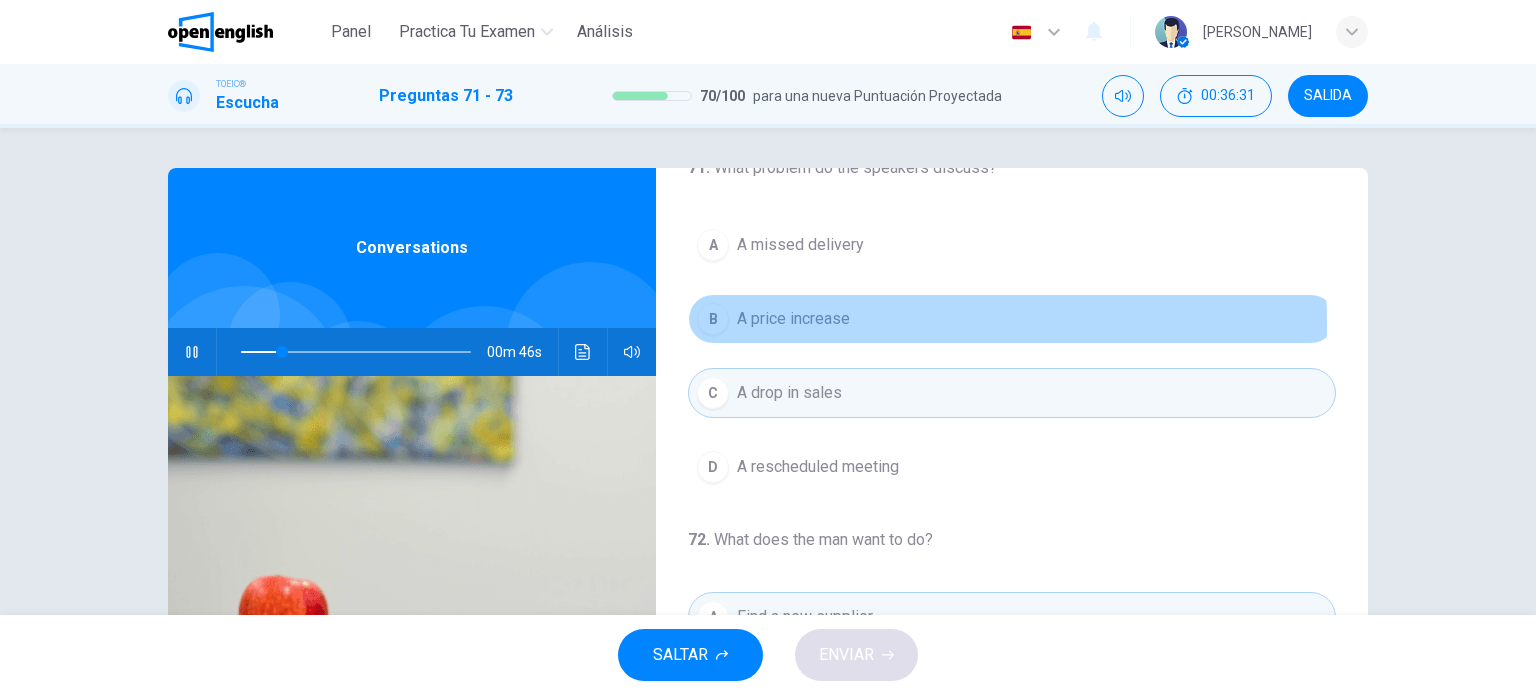 click on "A price increase" at bounding box center [793, 319] 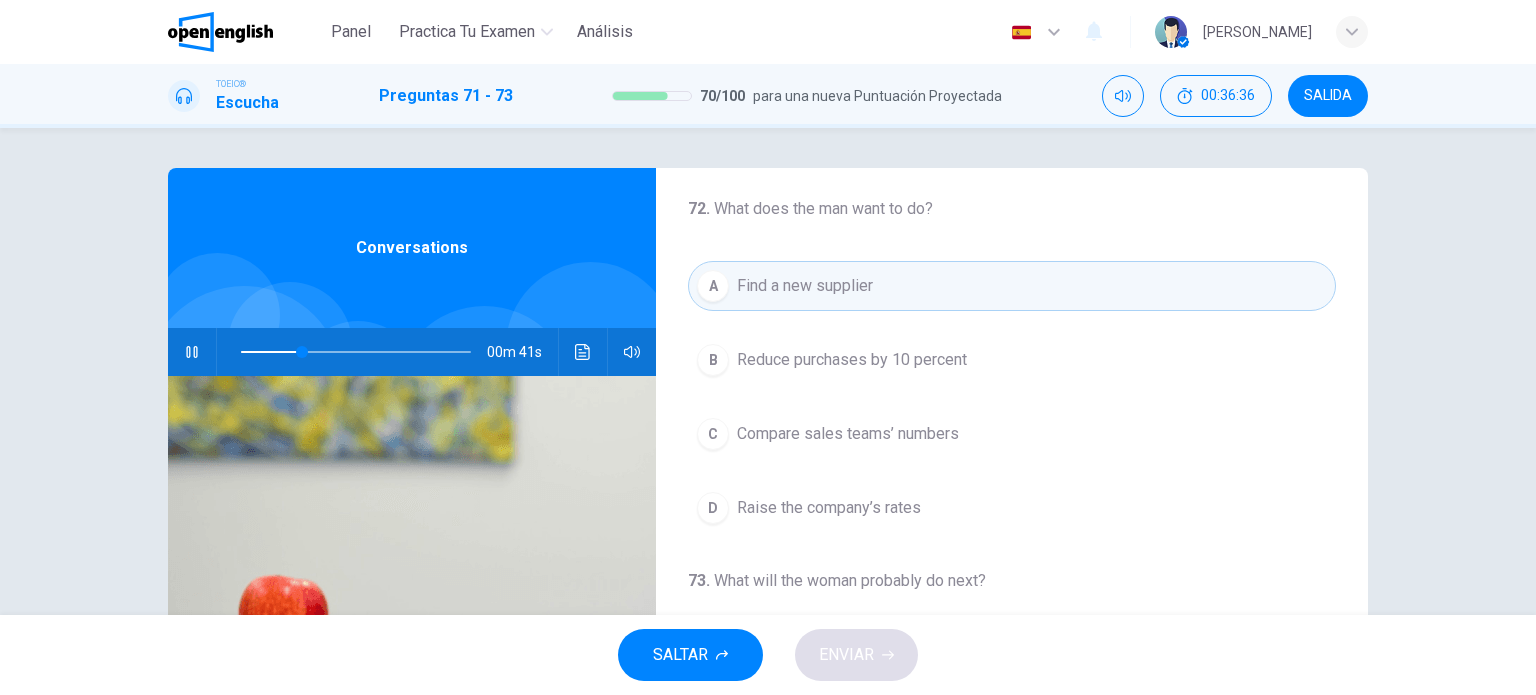 scroll, scrollTop: 390, scrollLeft: 0, axis: vertical 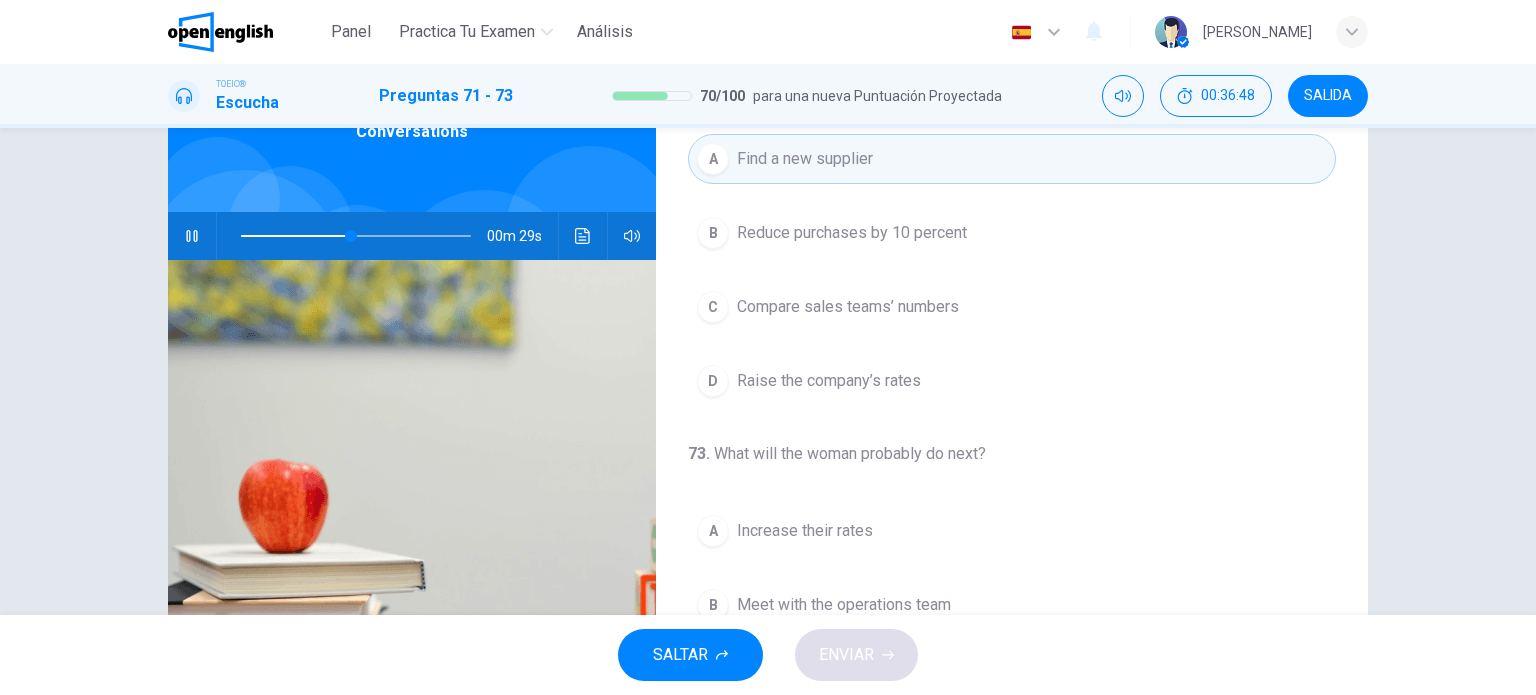 click on "Raise the company’s rates" at bounding box center [829, 381] 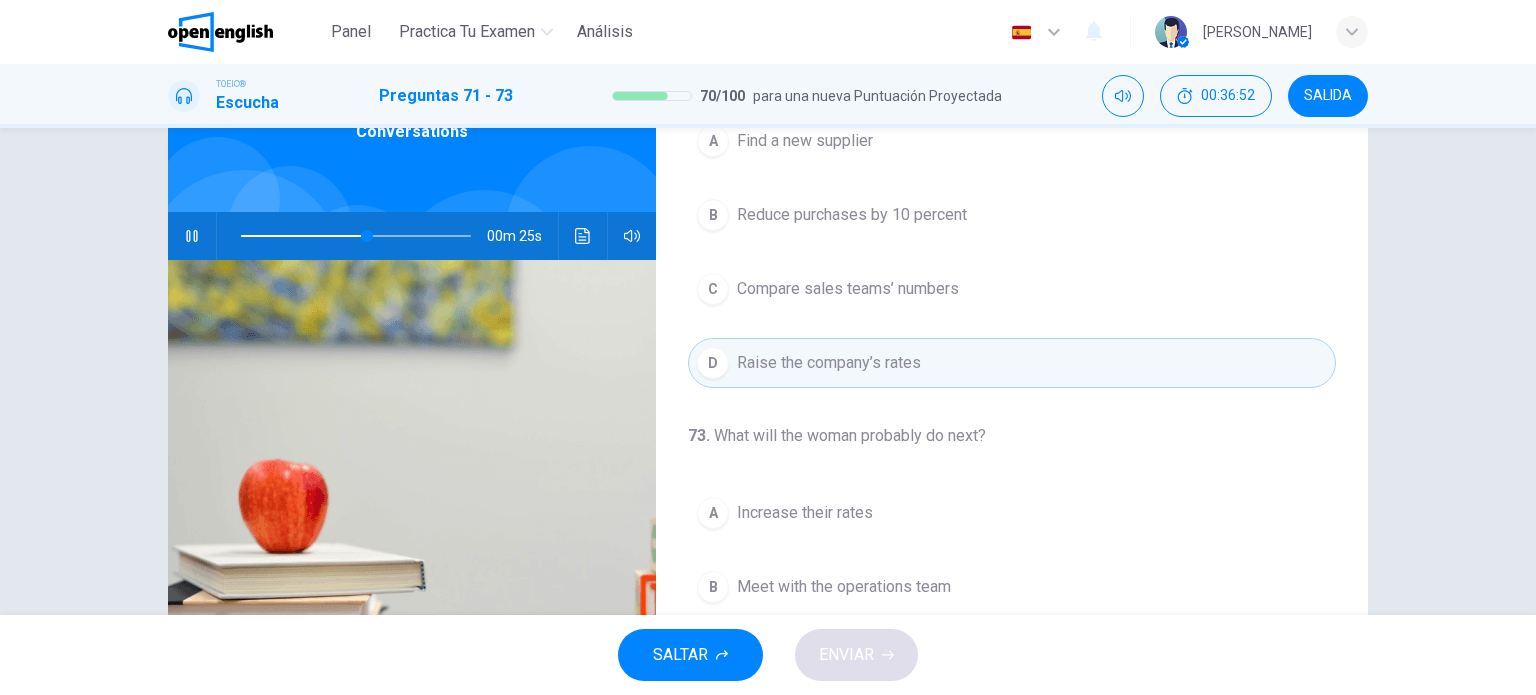 scroll, scrollTop: 452, scrollLeft: 0, axis: vertical 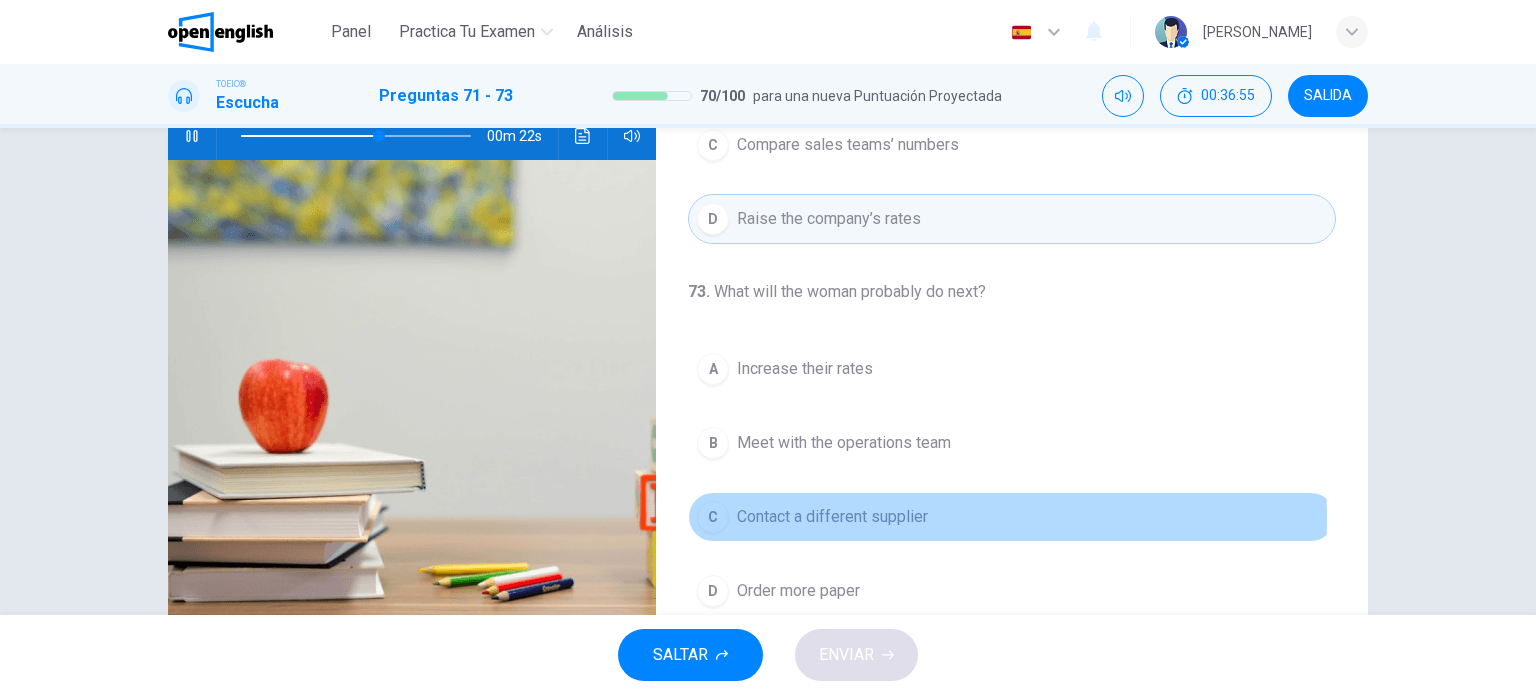 click on "Contact a different supplier" at bounding box center (832, 517) 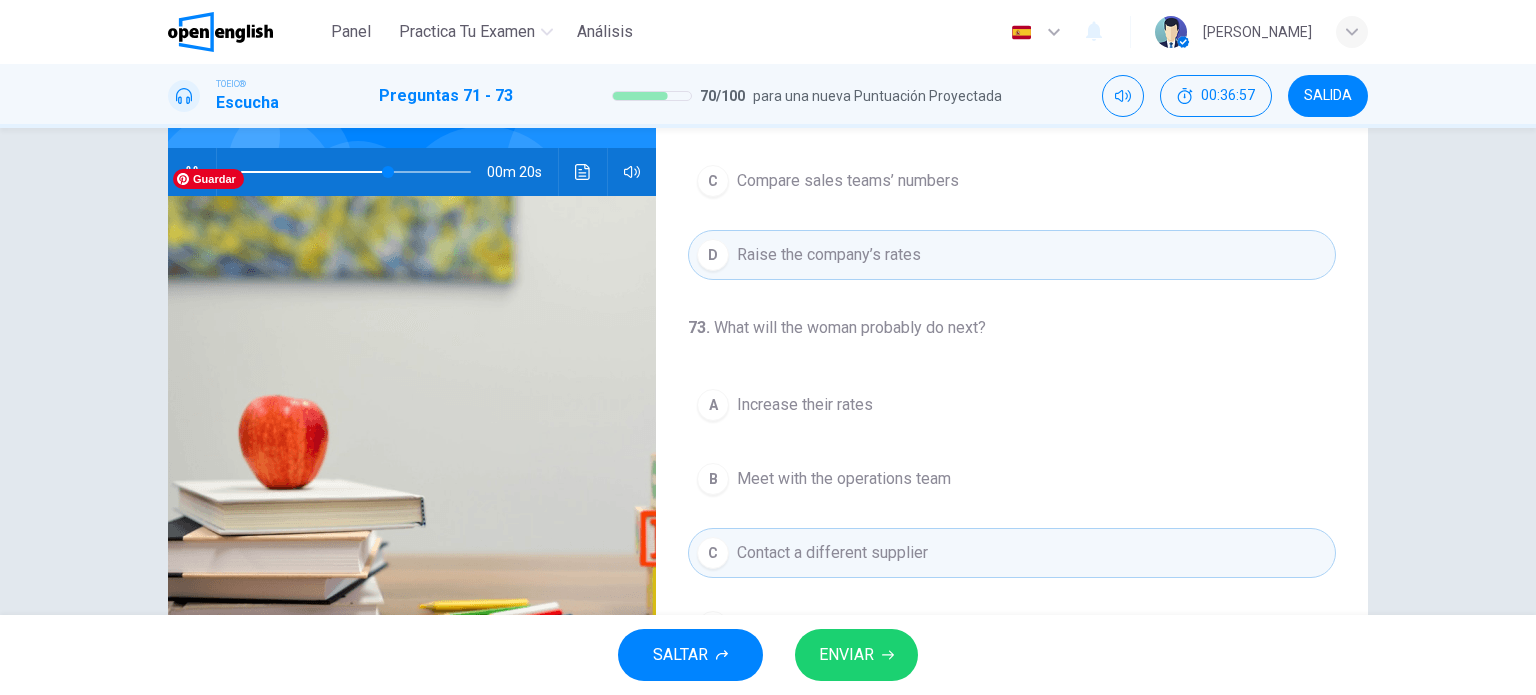 scroll, scrollTop: 116, scrollLeft: 0, axis: vertical 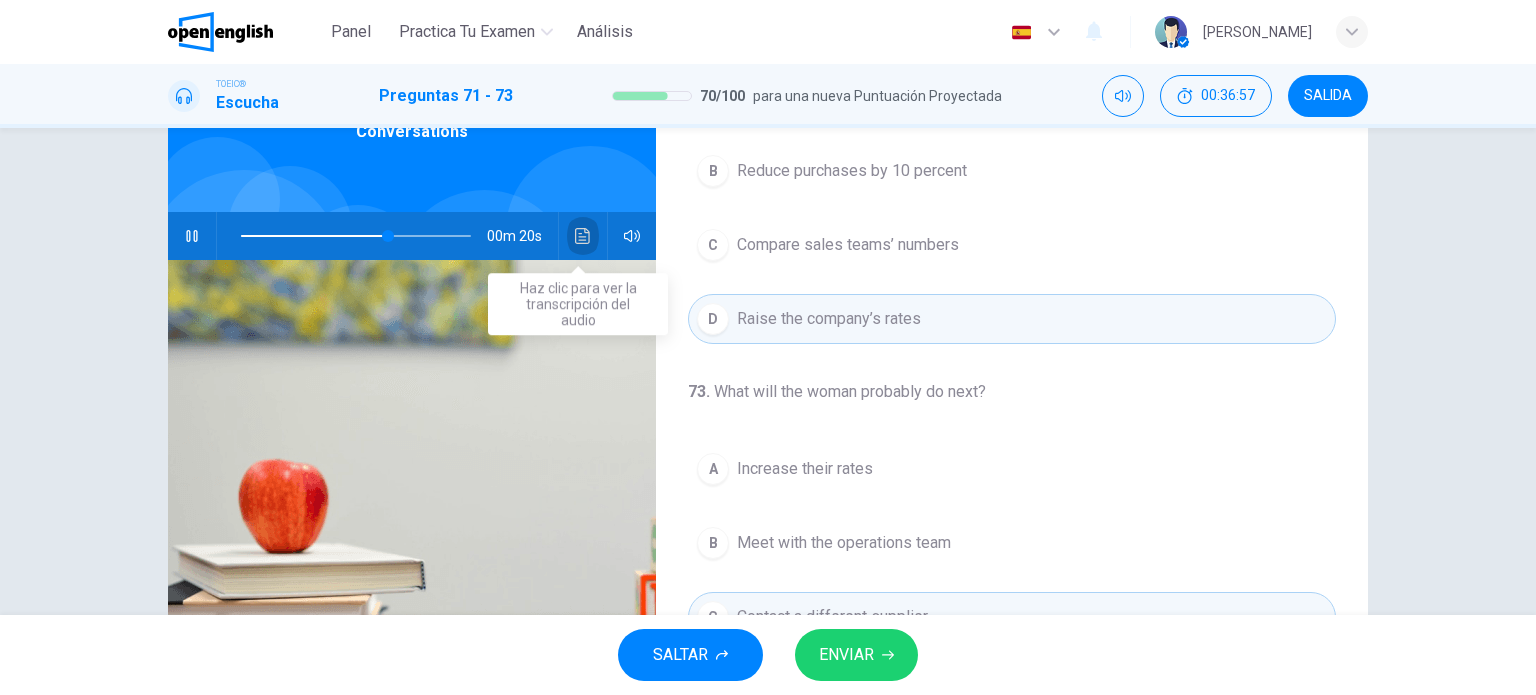 click at bounding box center [583, 236] 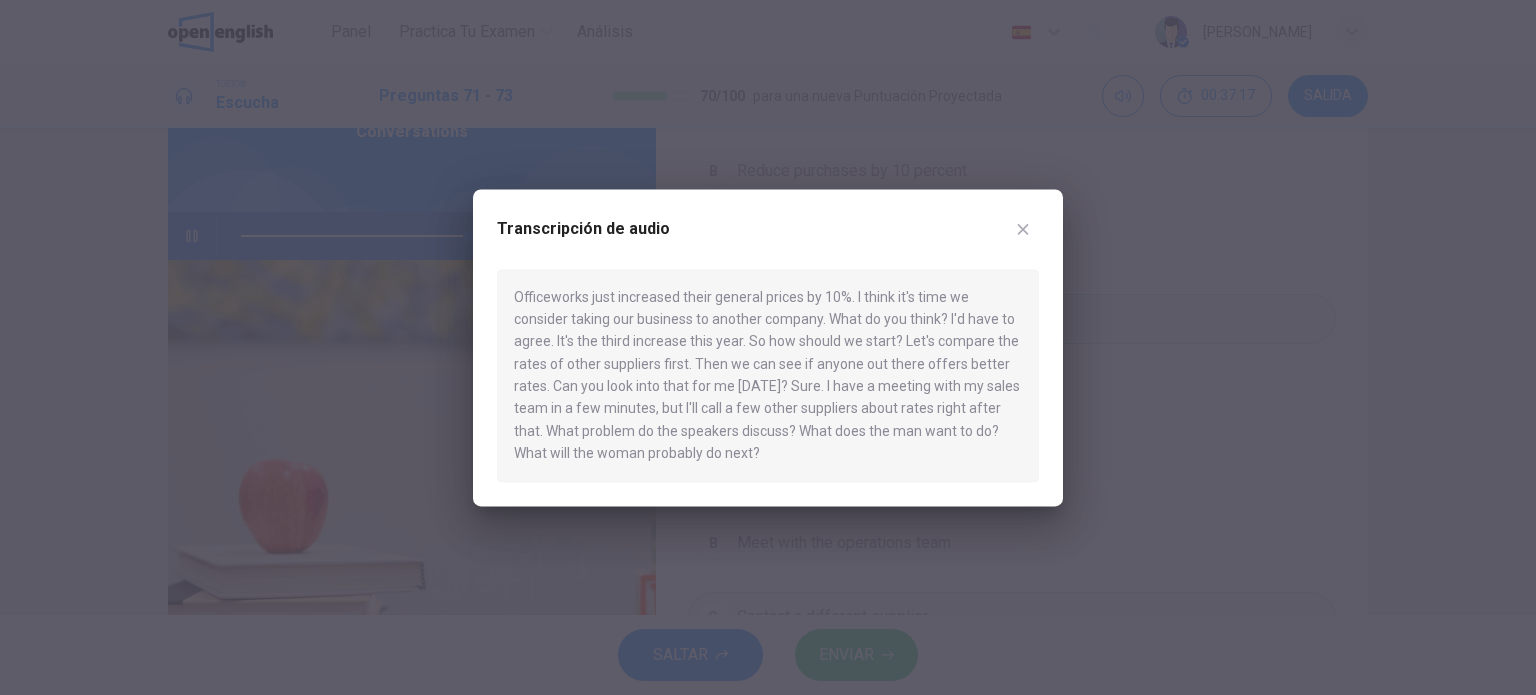 type on "*" 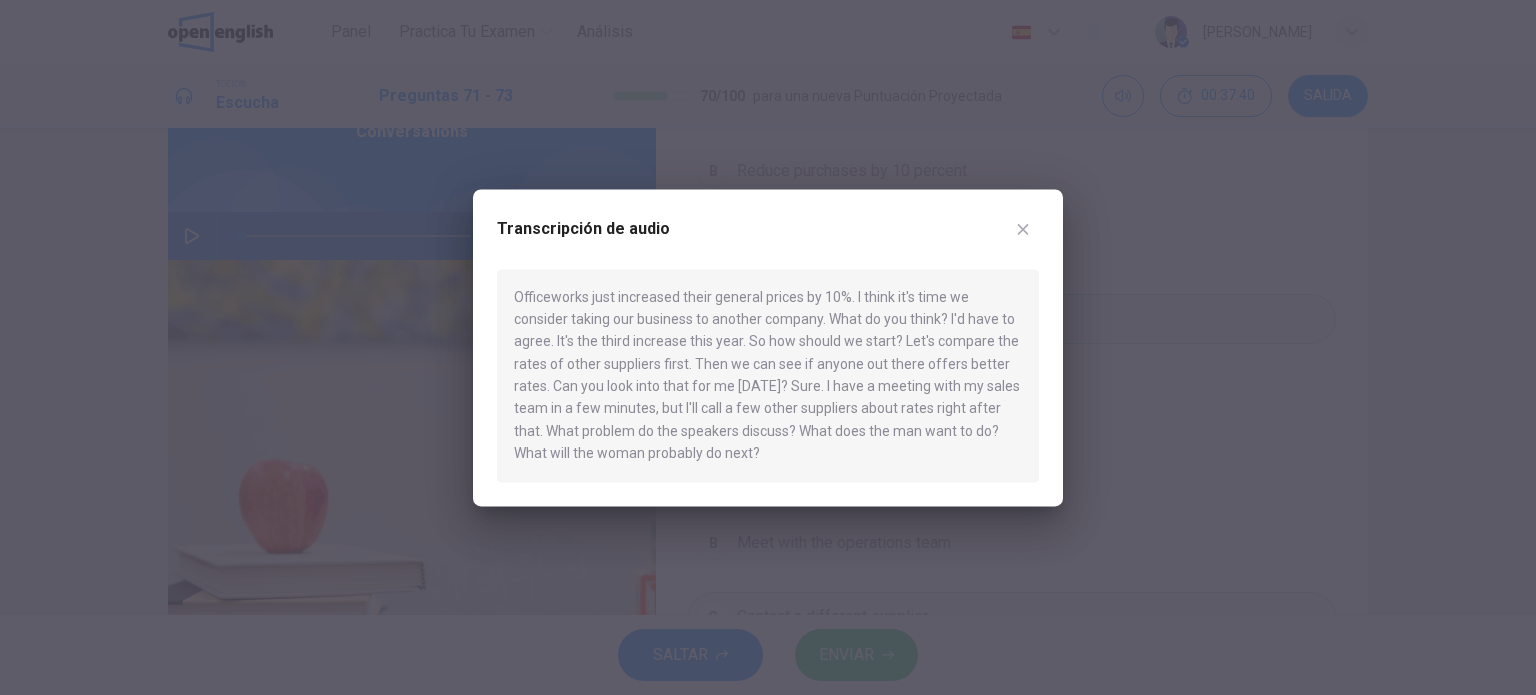 click 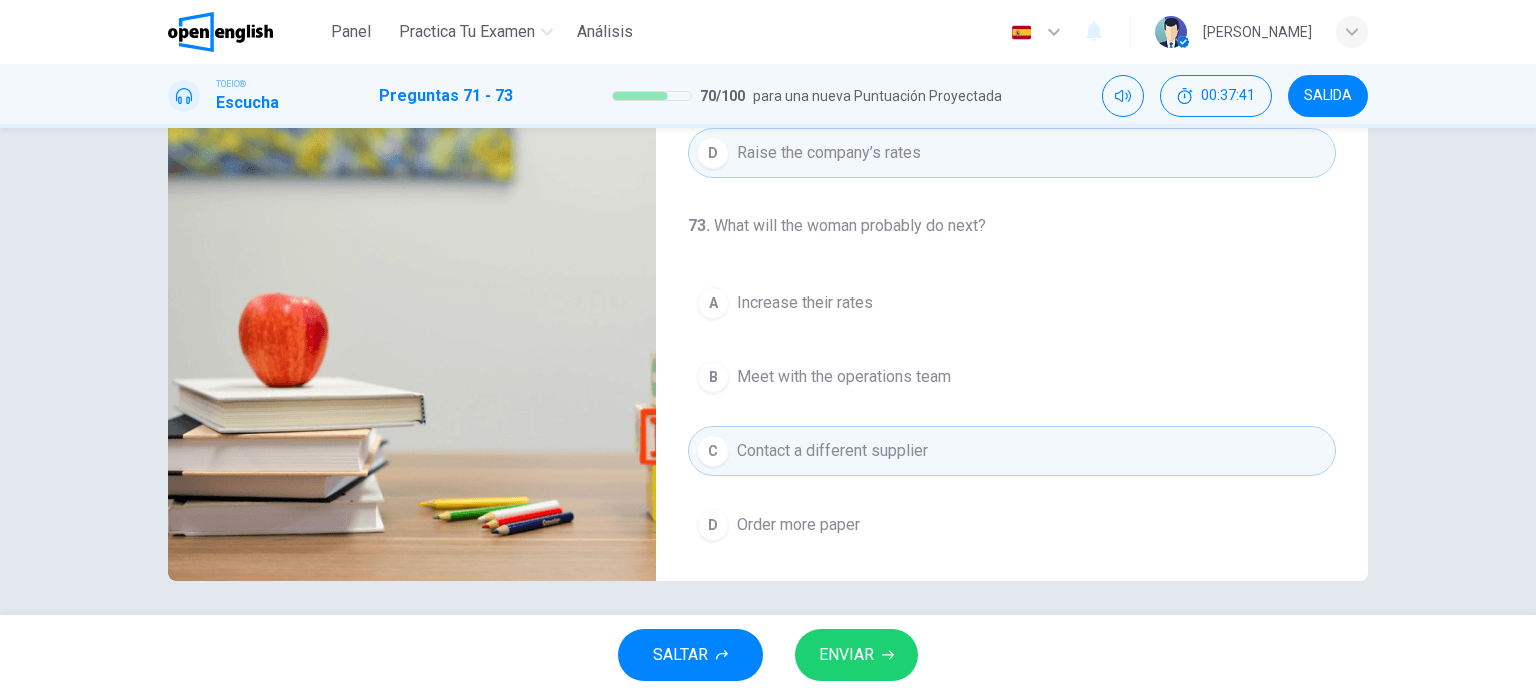 scroll, scrollTop: 288, scrollLeft: 0, axis: vertical 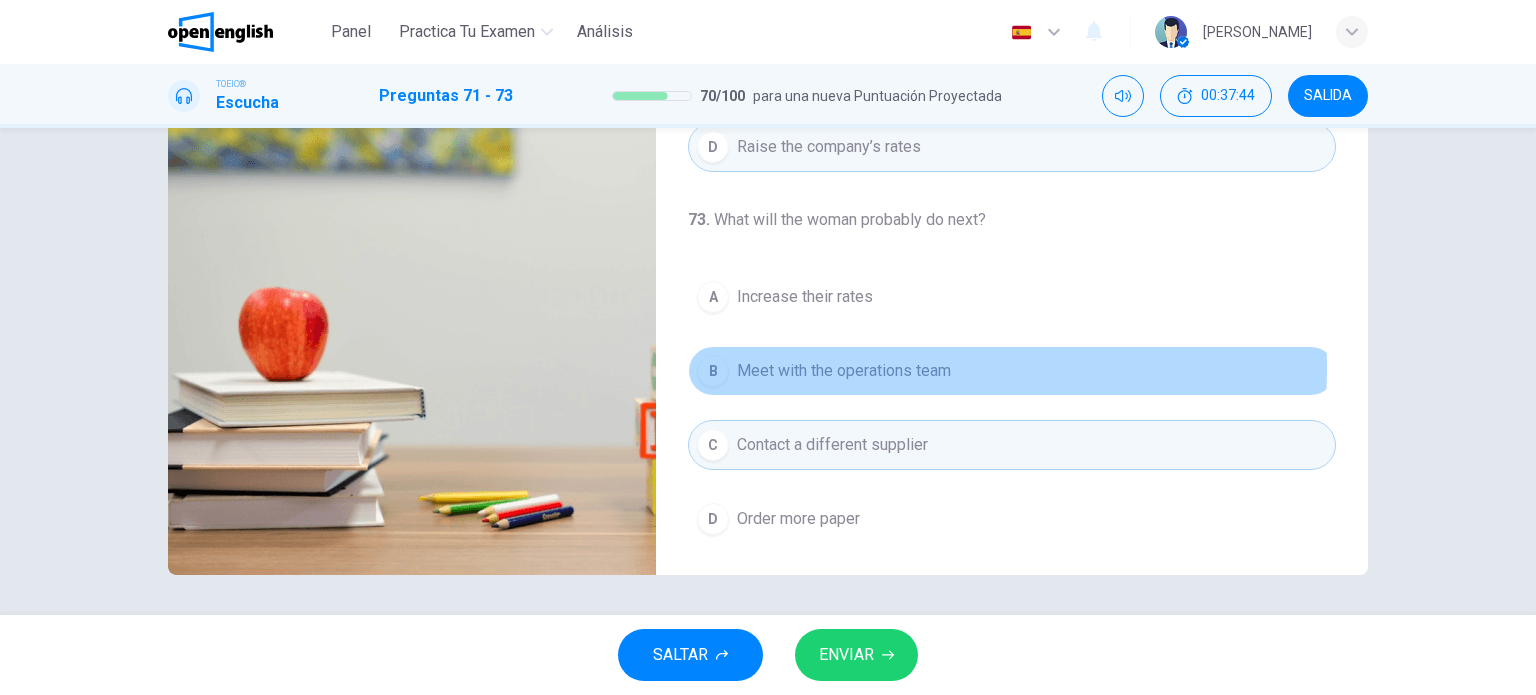 click on "Meet with the operations team" at bounding box center [844, 371] 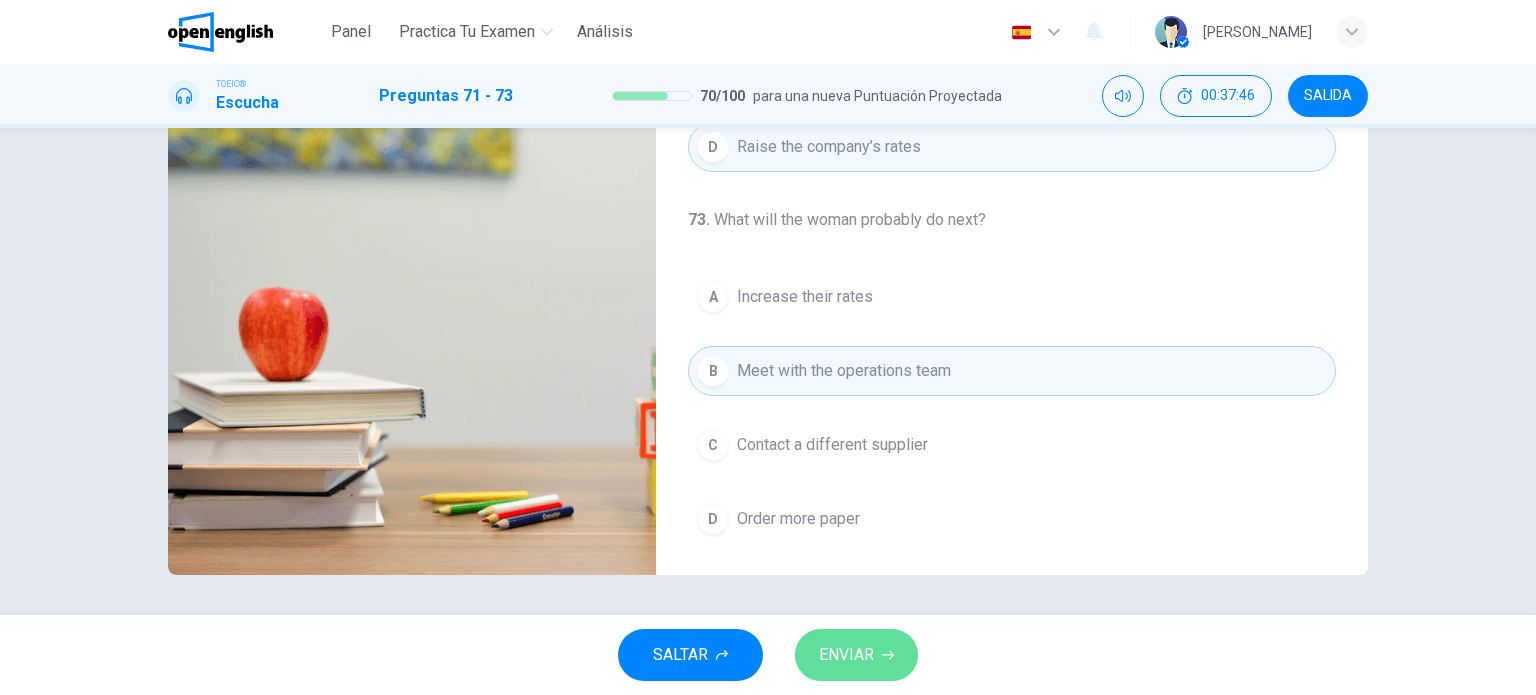 click on "ENVIAR" at bounding box center [856, 655] 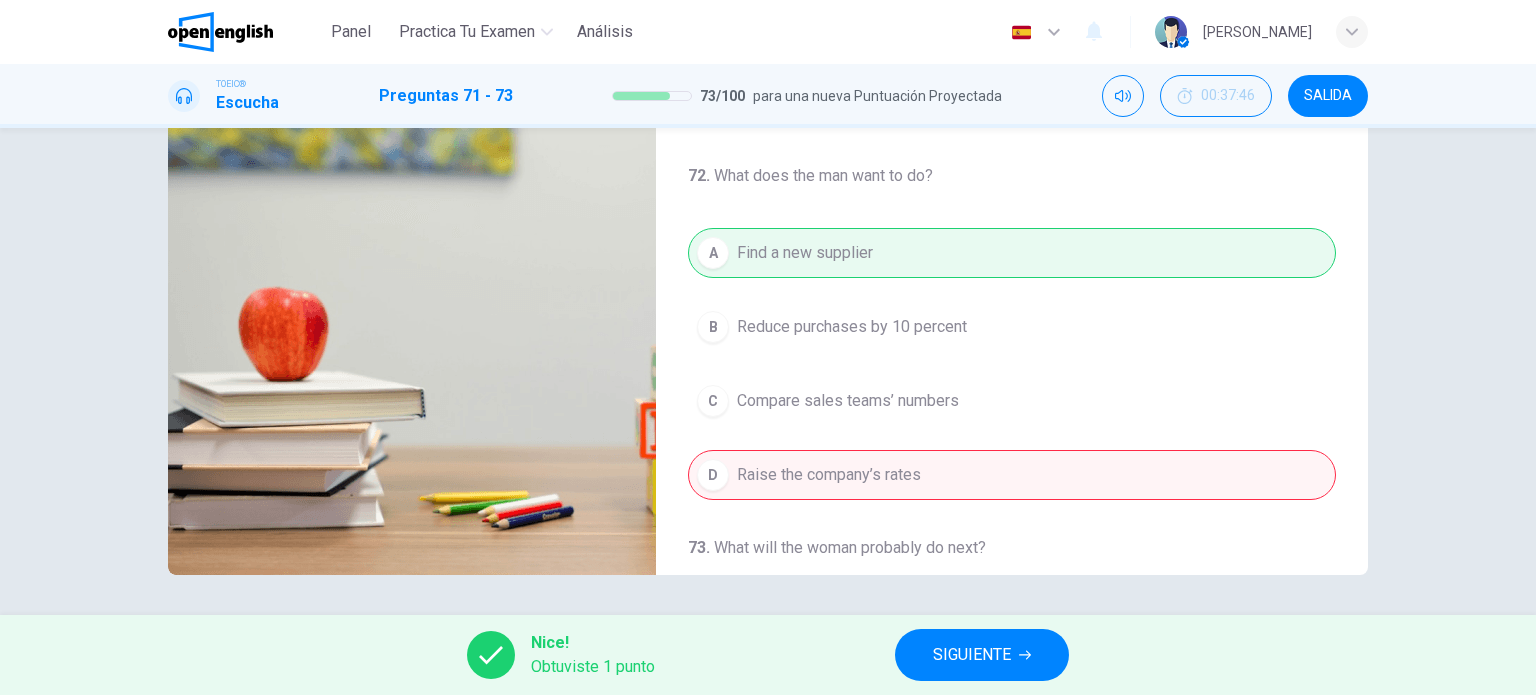 scroll, scrollTop: 106, scrollLeft: 0, axis: vertical 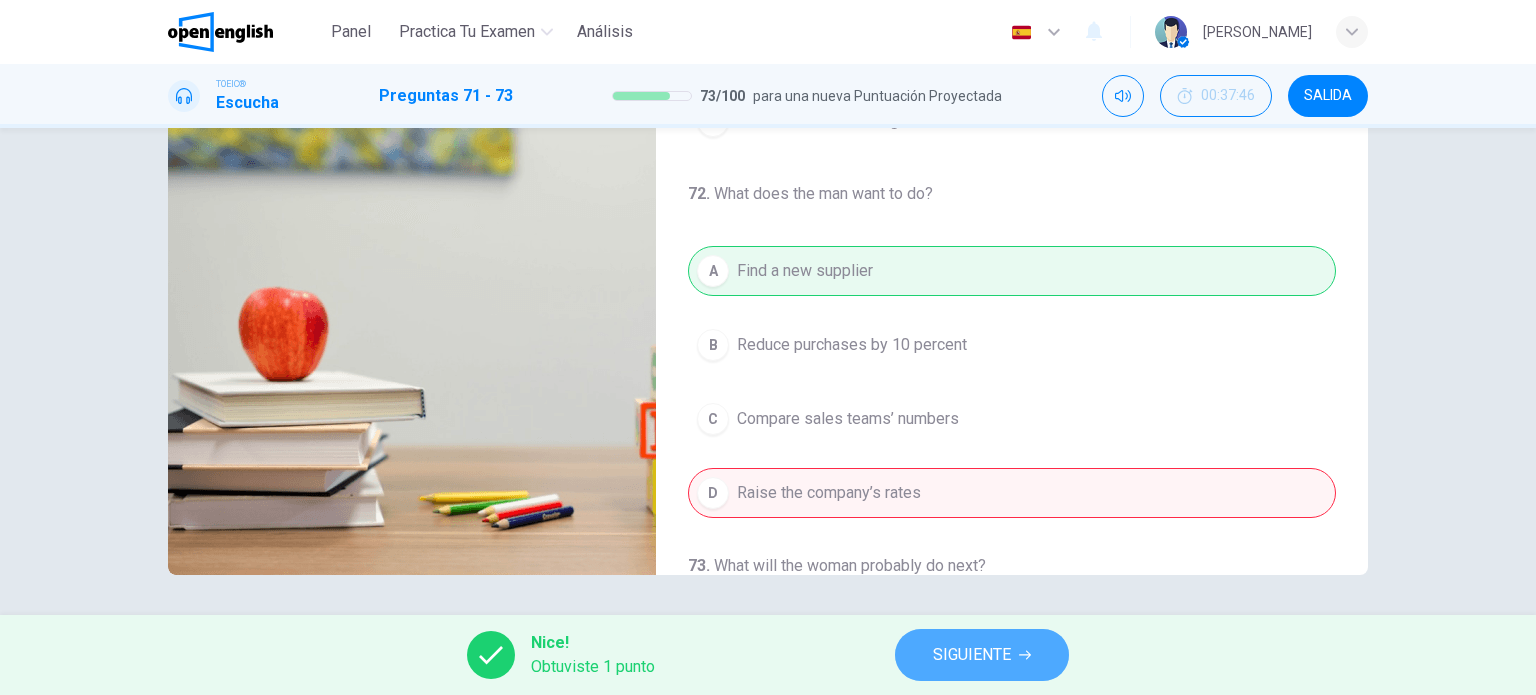 click on "SIGUIENTE" at bounding box center (982, 655) 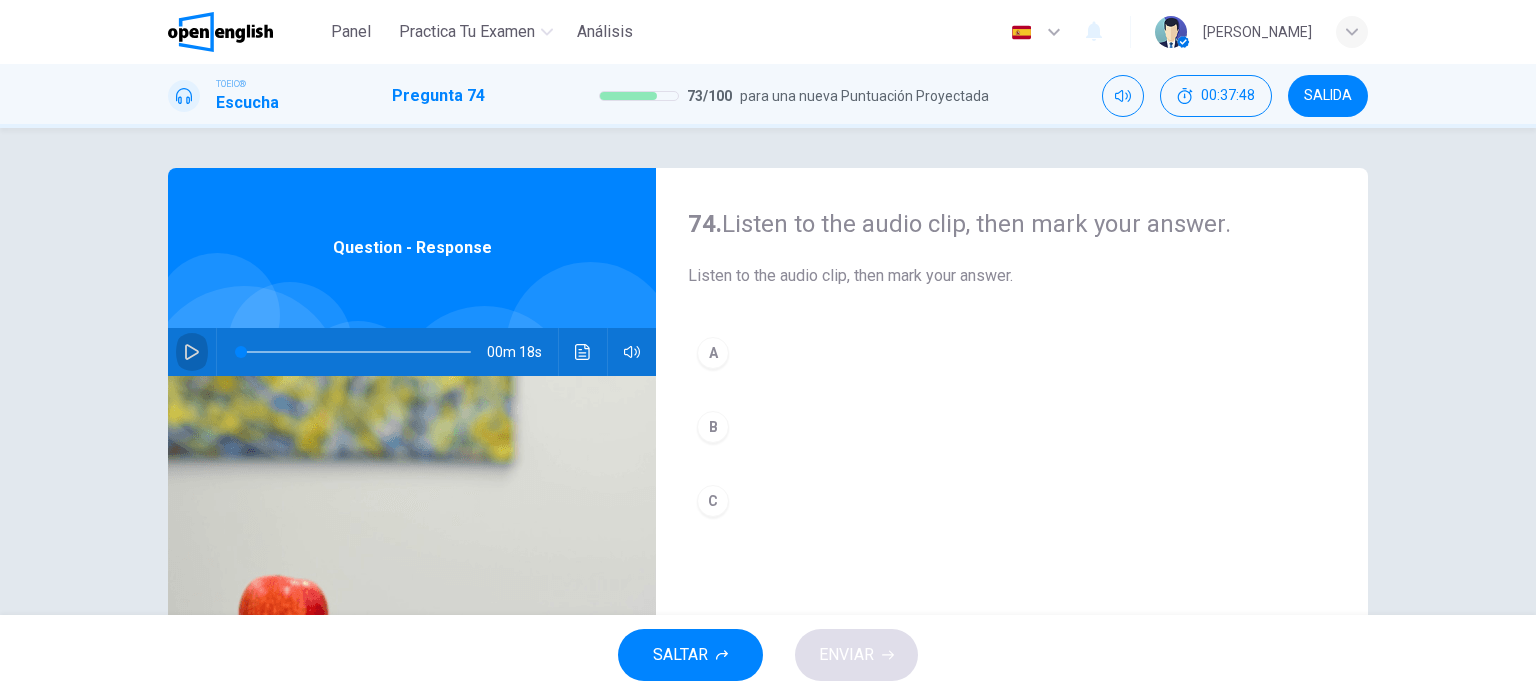 click 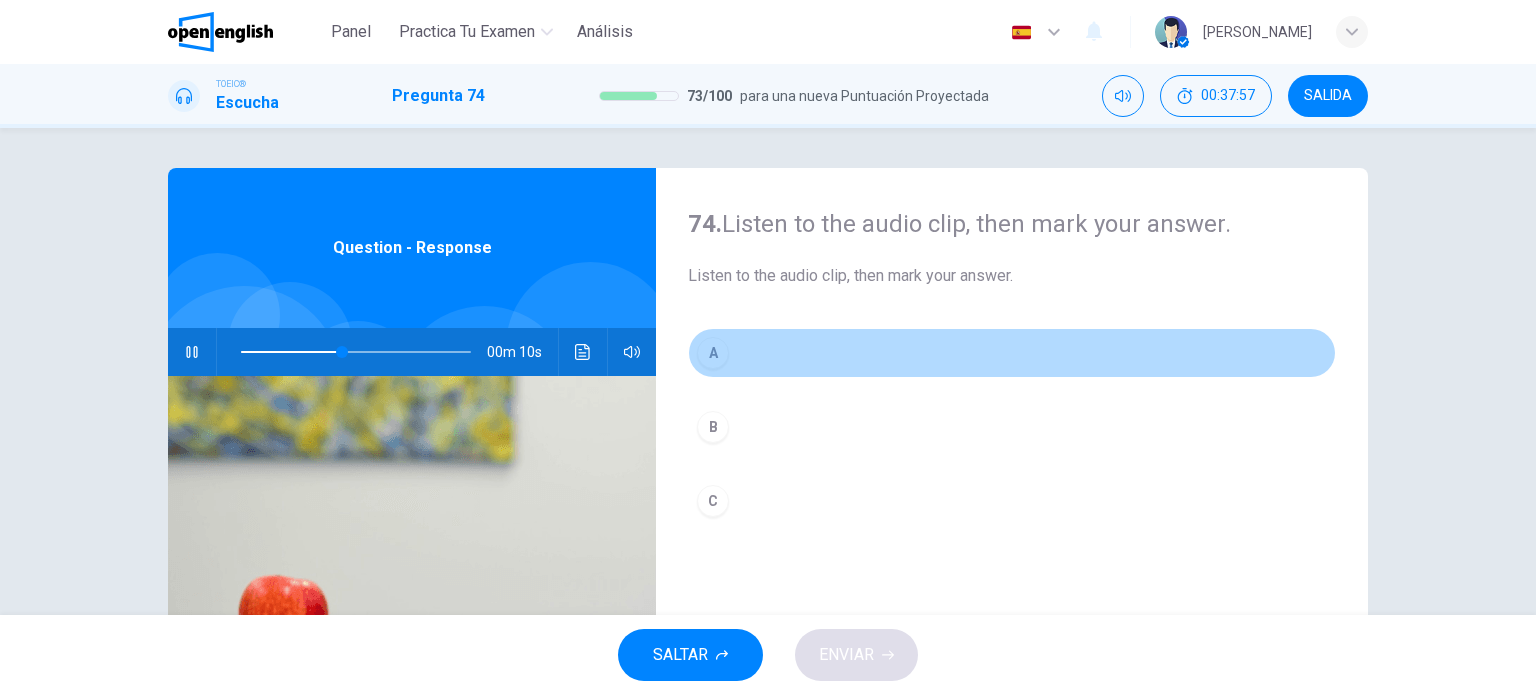 click on "A" at bounding box center (713, 353) 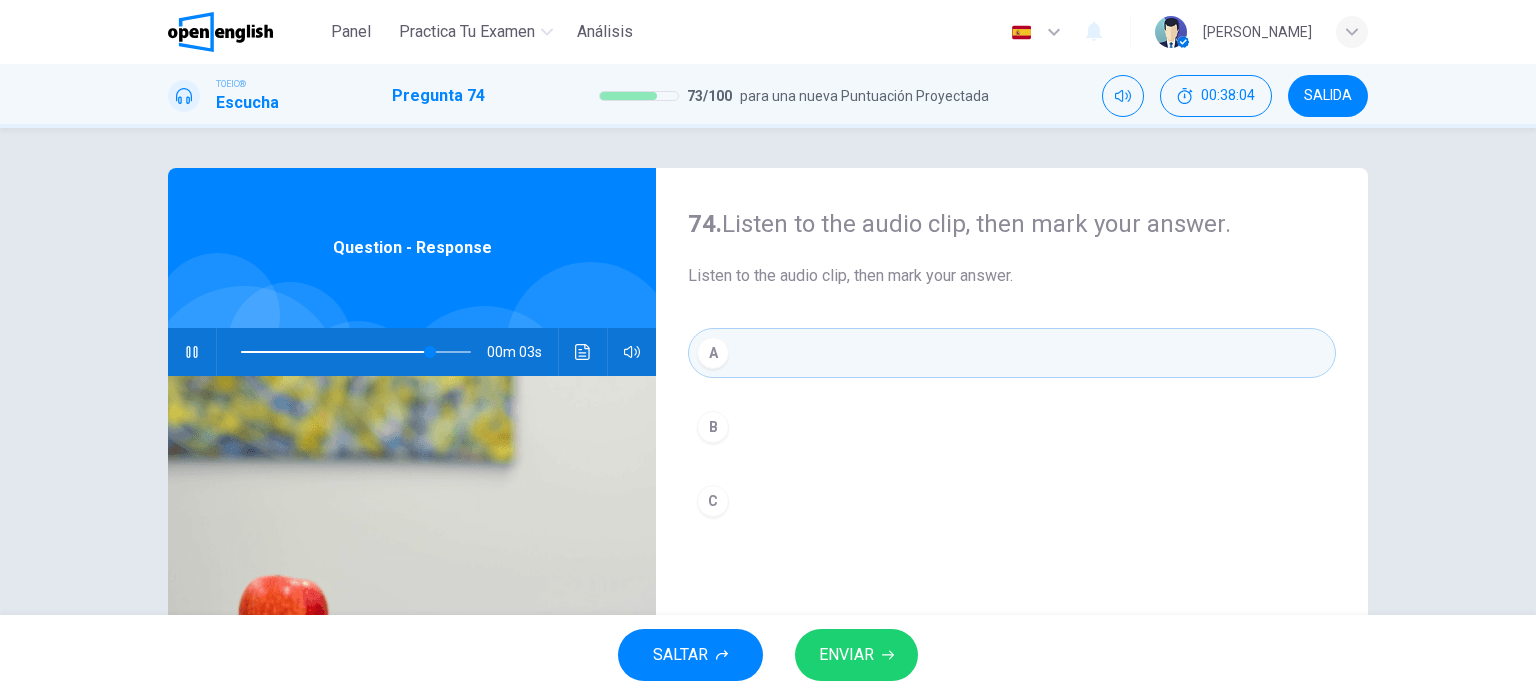 click on "ENVIAR" at bounding box center (856, 655) 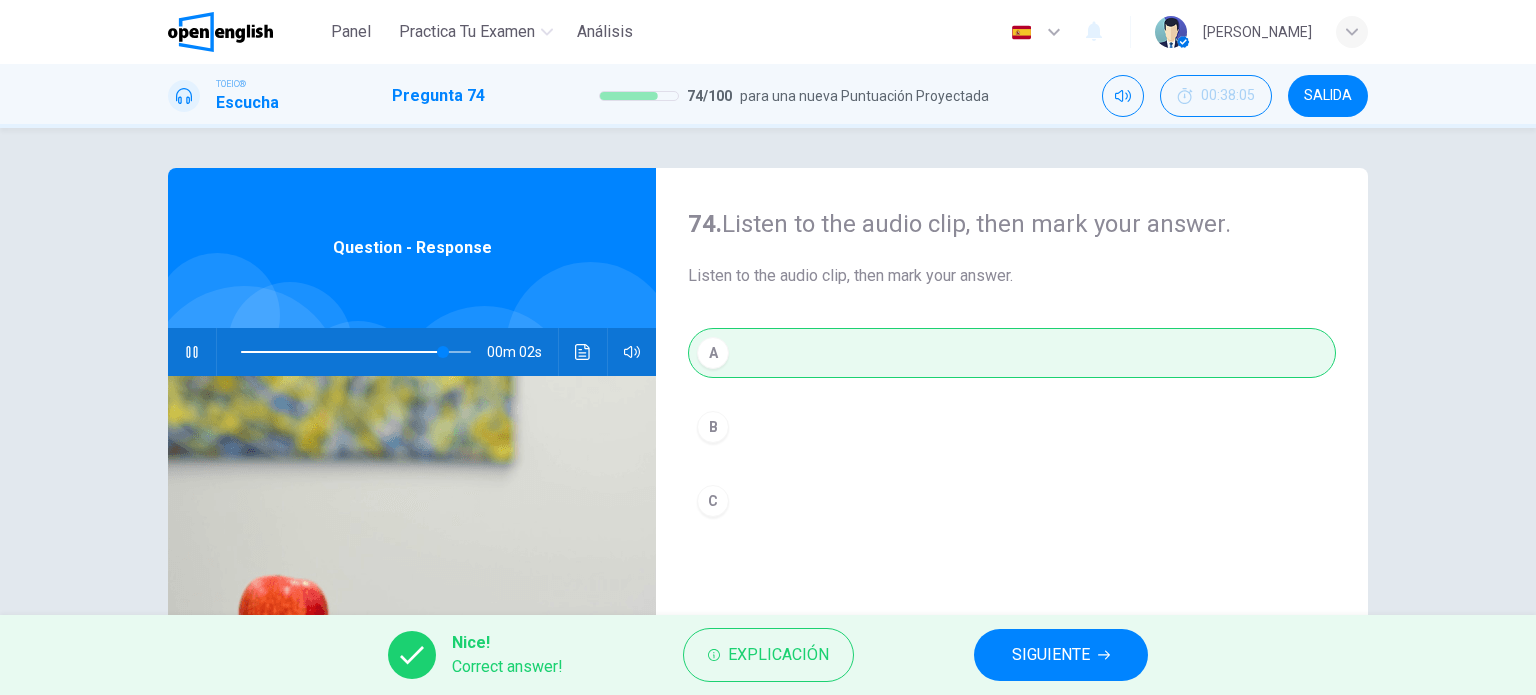 type on "**" 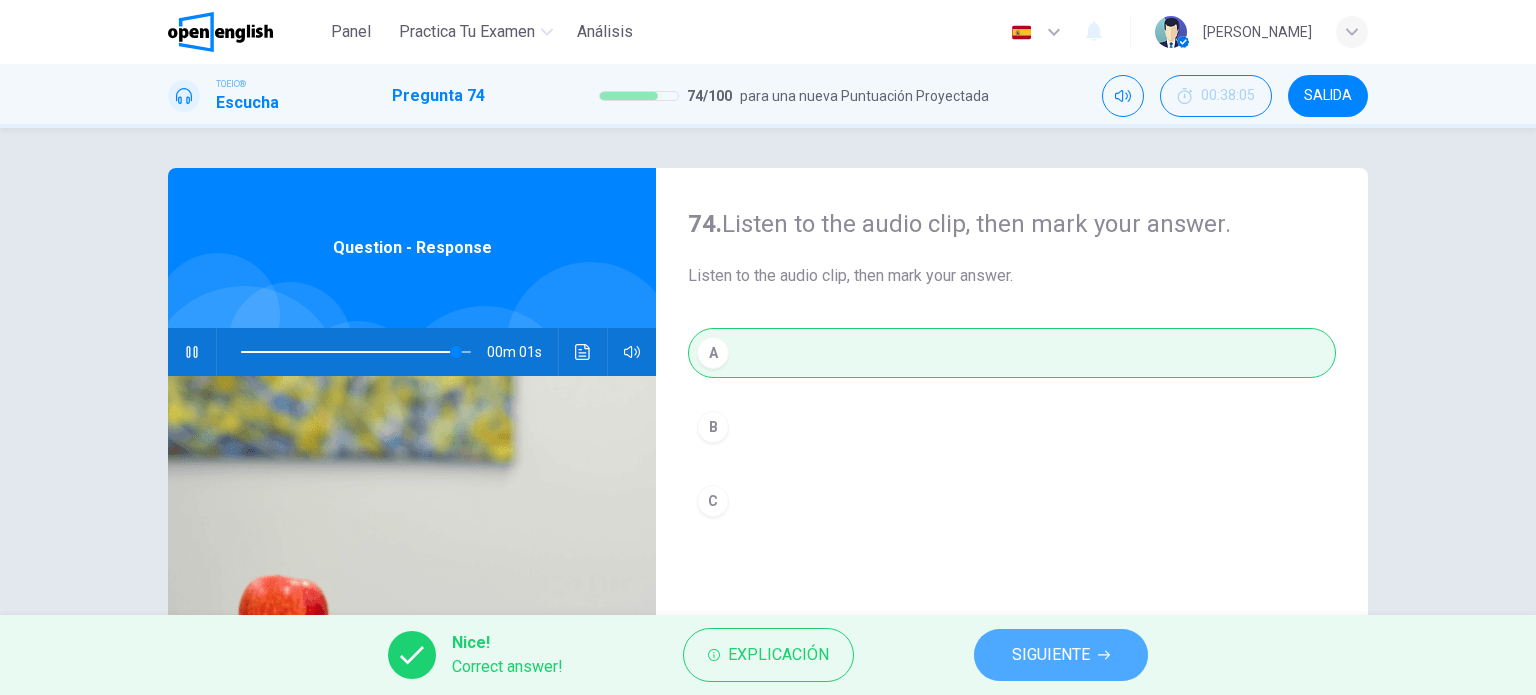 click on "SIGUIENTE" at bounding box center (1051, 655) 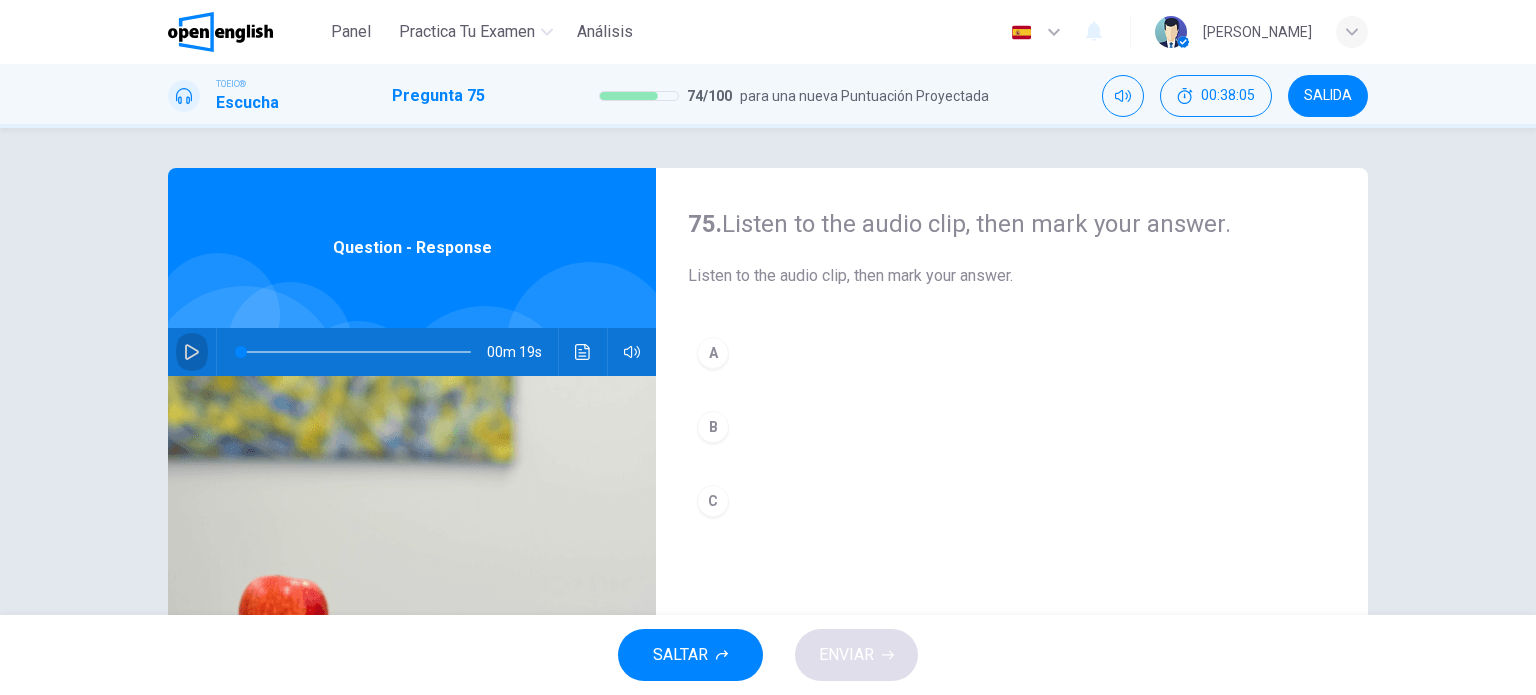 click 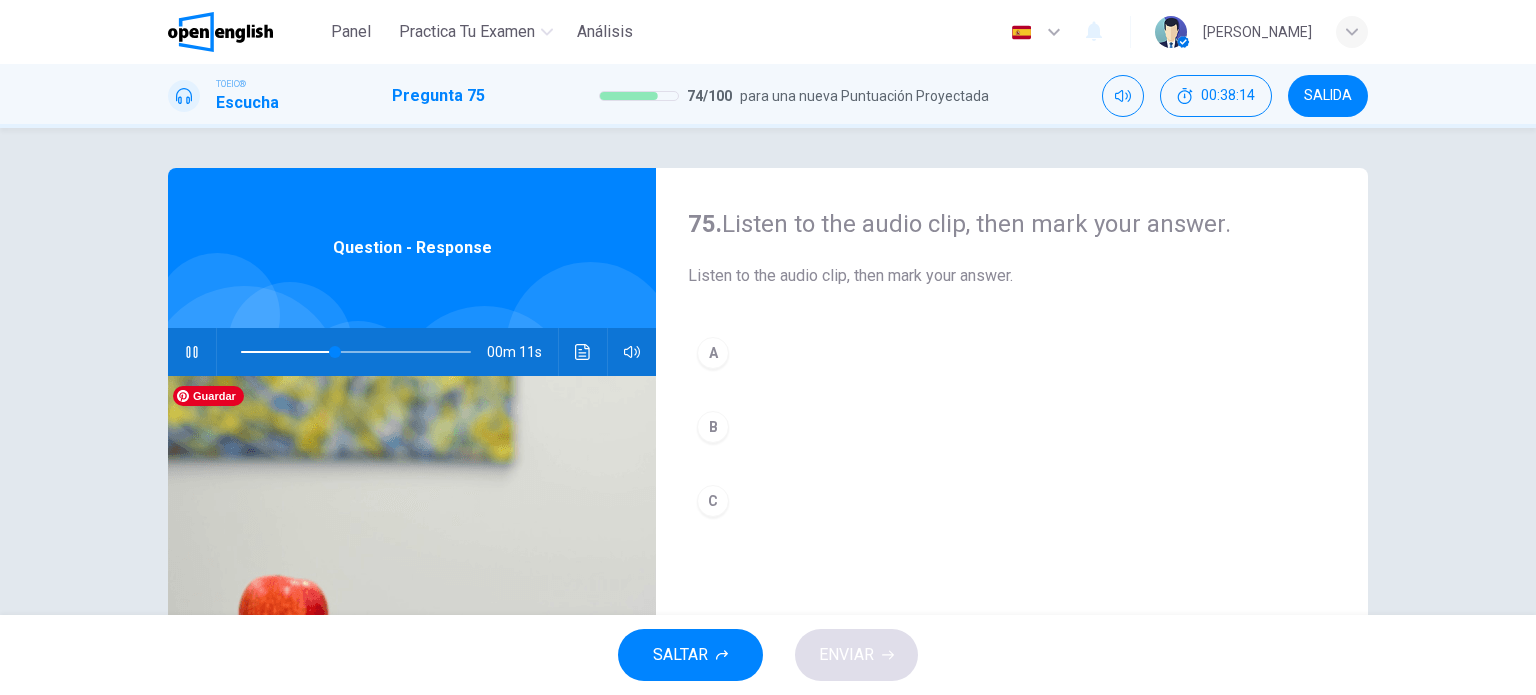 click on "B" at bounding box center [713, 427] 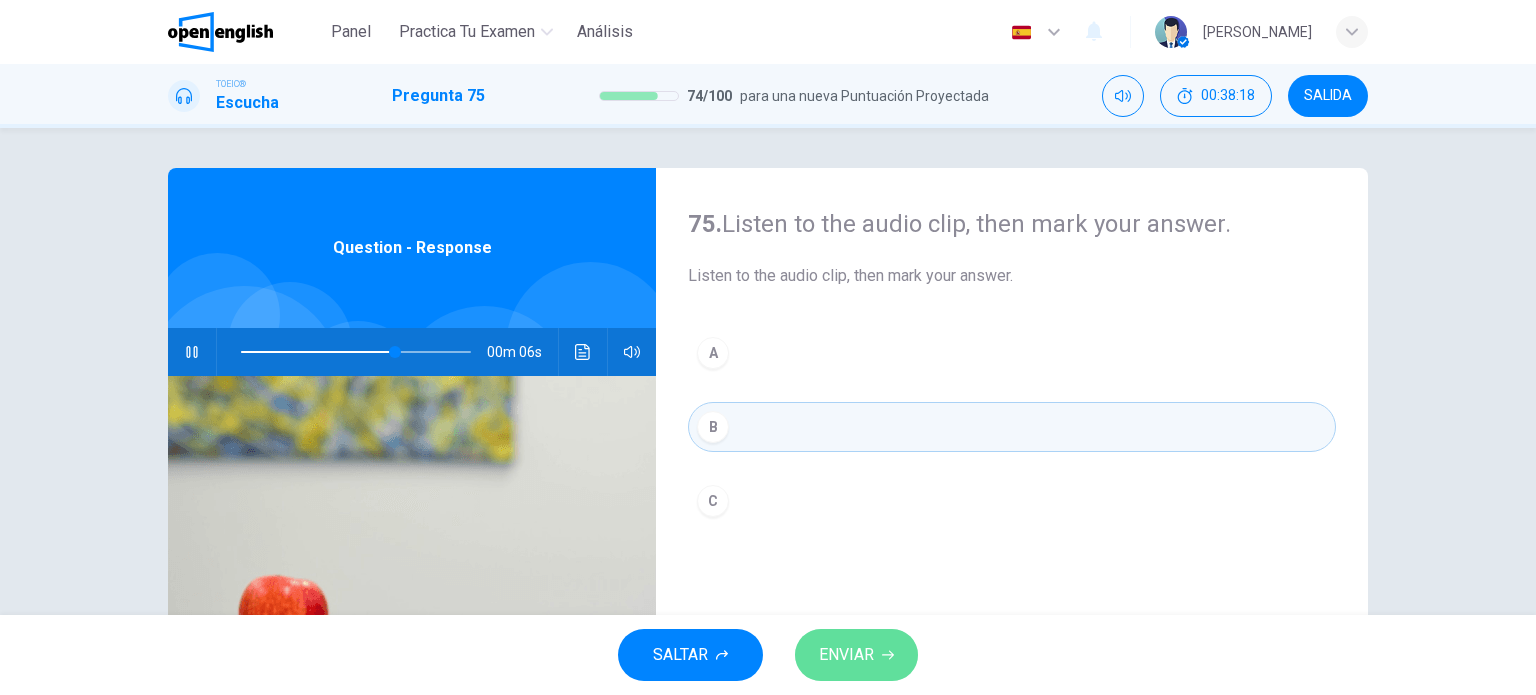 click on "ENVIAR" at bounding box center (846, 655) 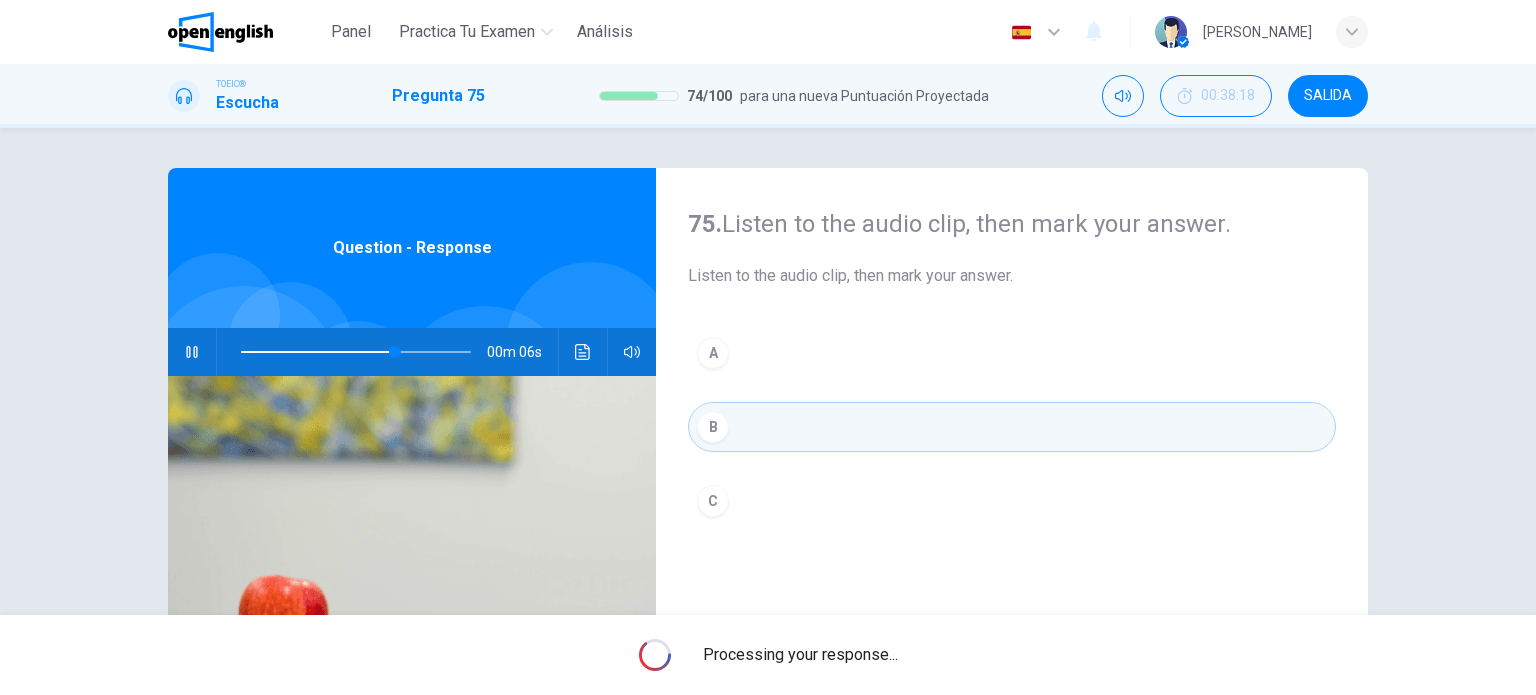 type on "**" 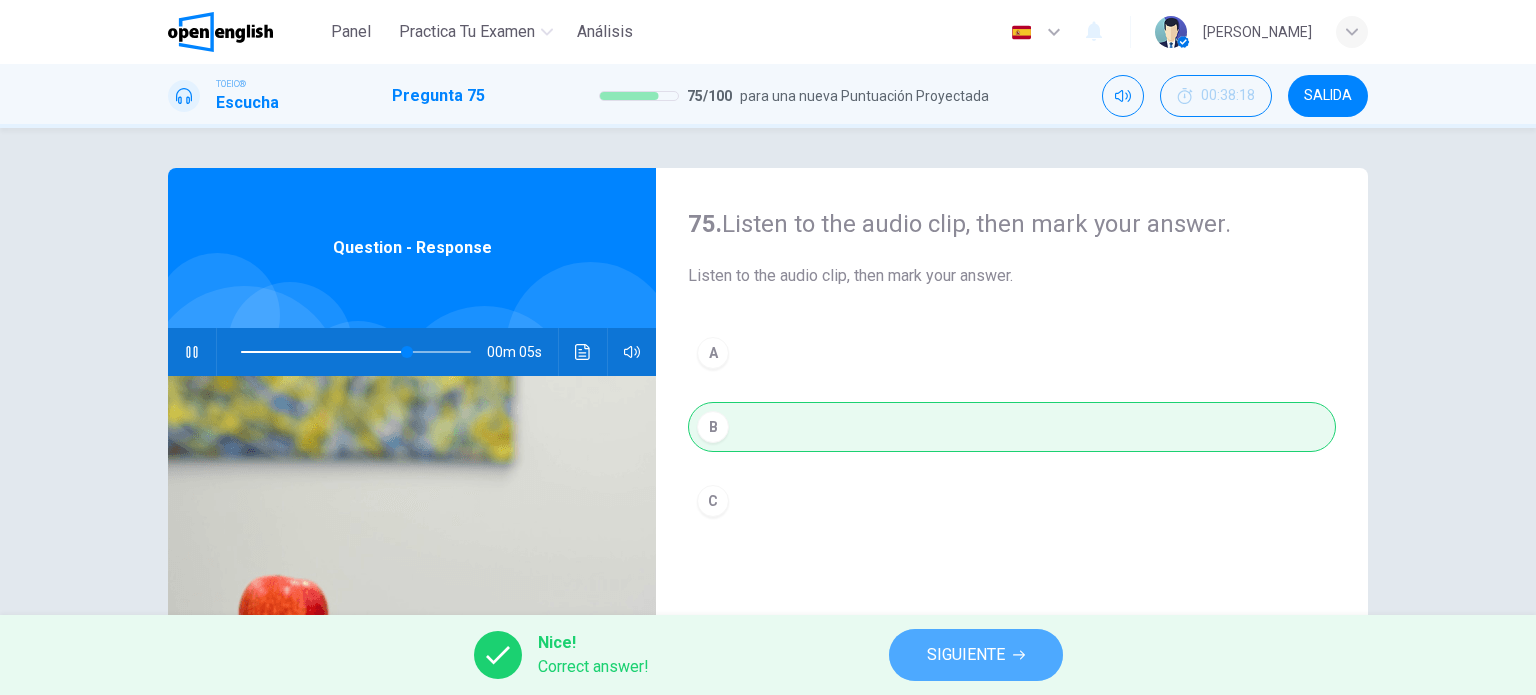 click on "SIGUIENTE" at bounding box center [966, 655] 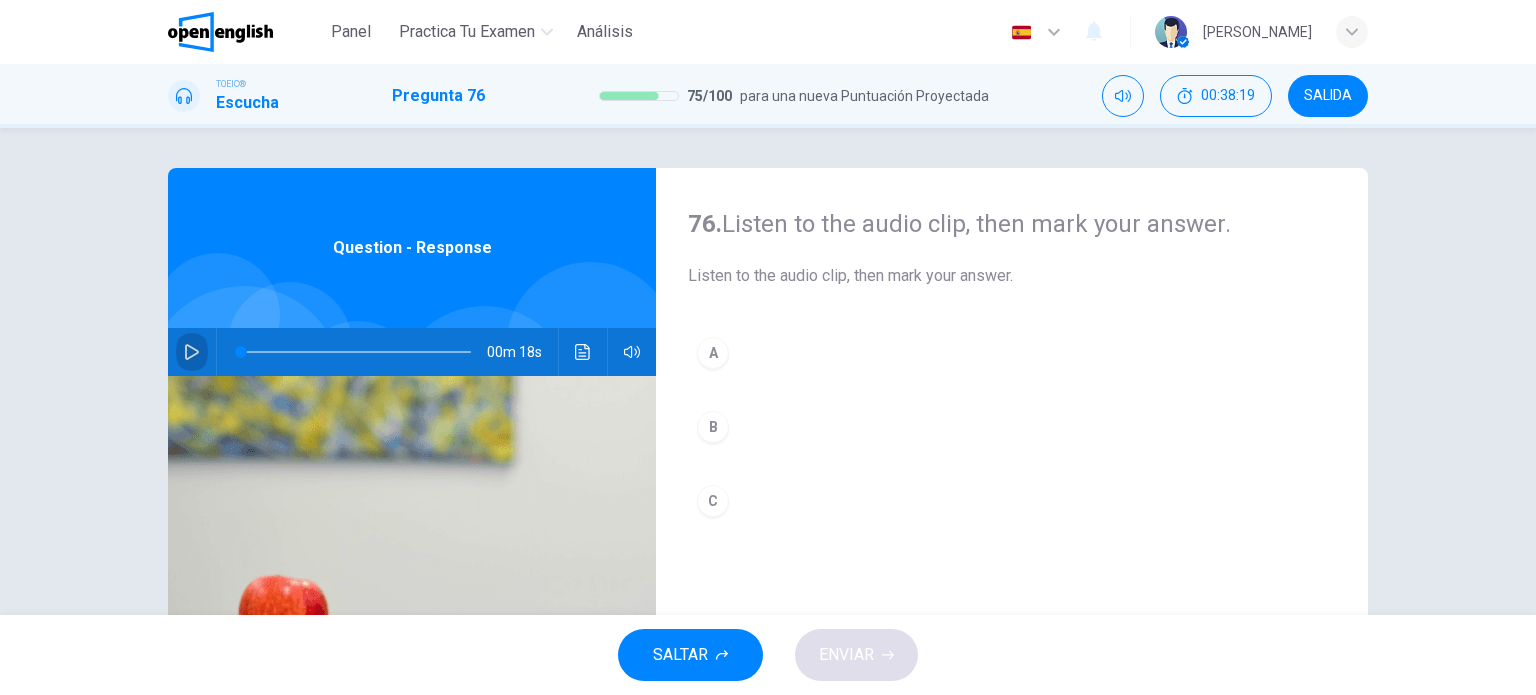 click 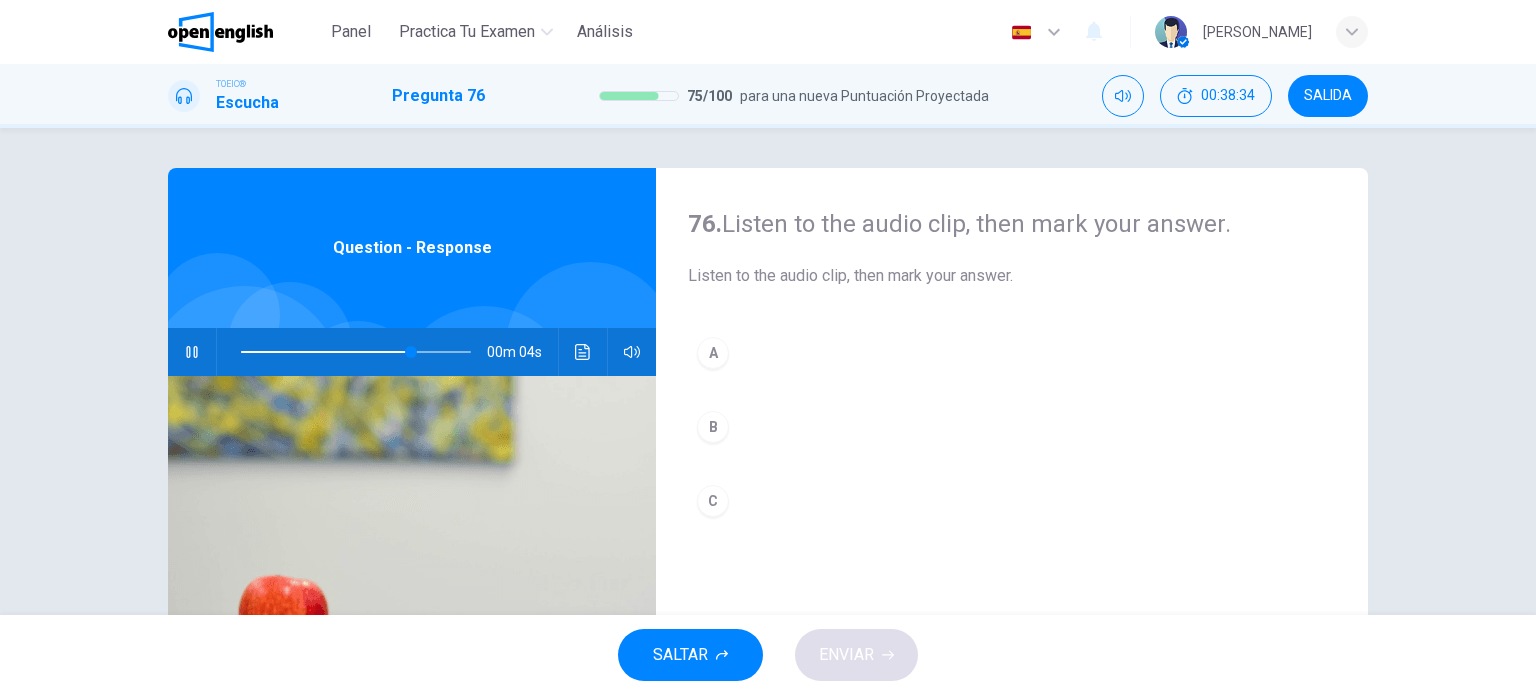 click on "B" at bounding box center (713, 427) 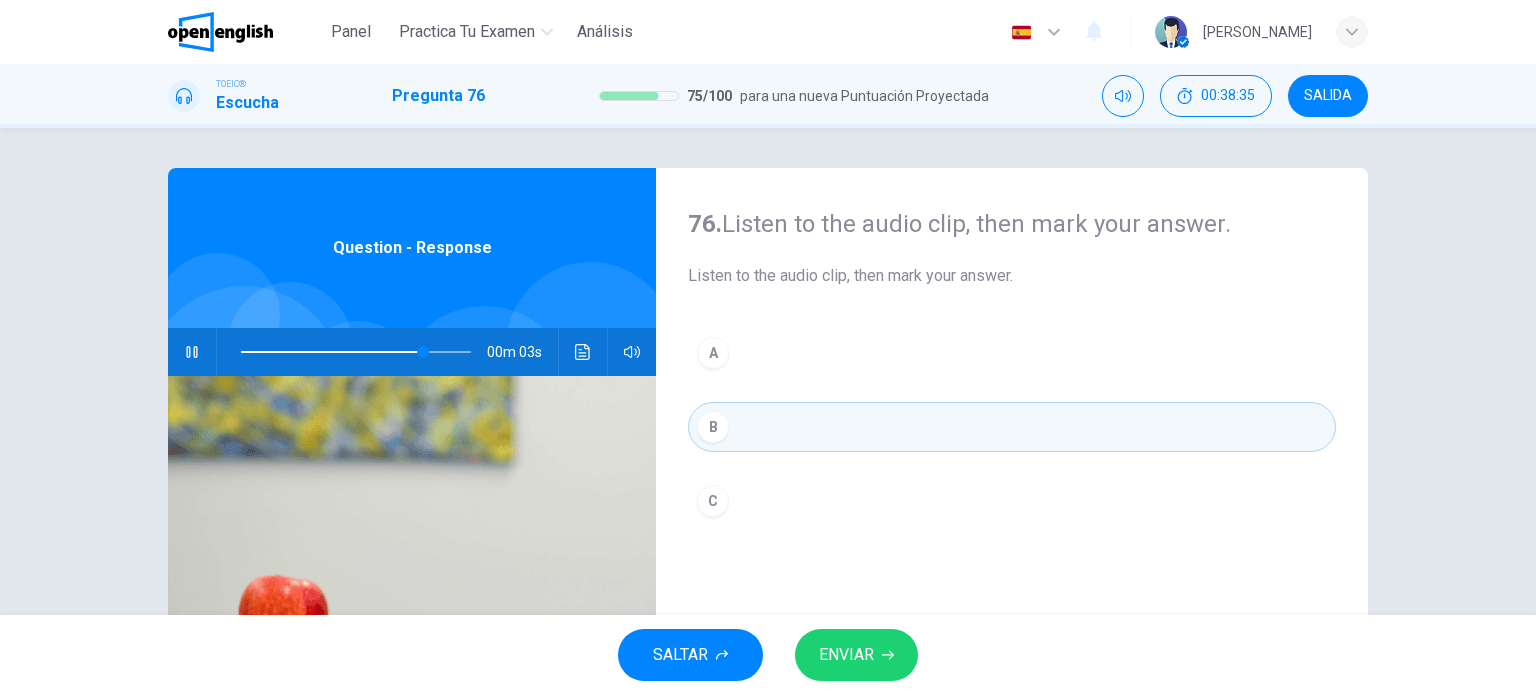 click on "ENVIAR" at bounding box center [846, 655] 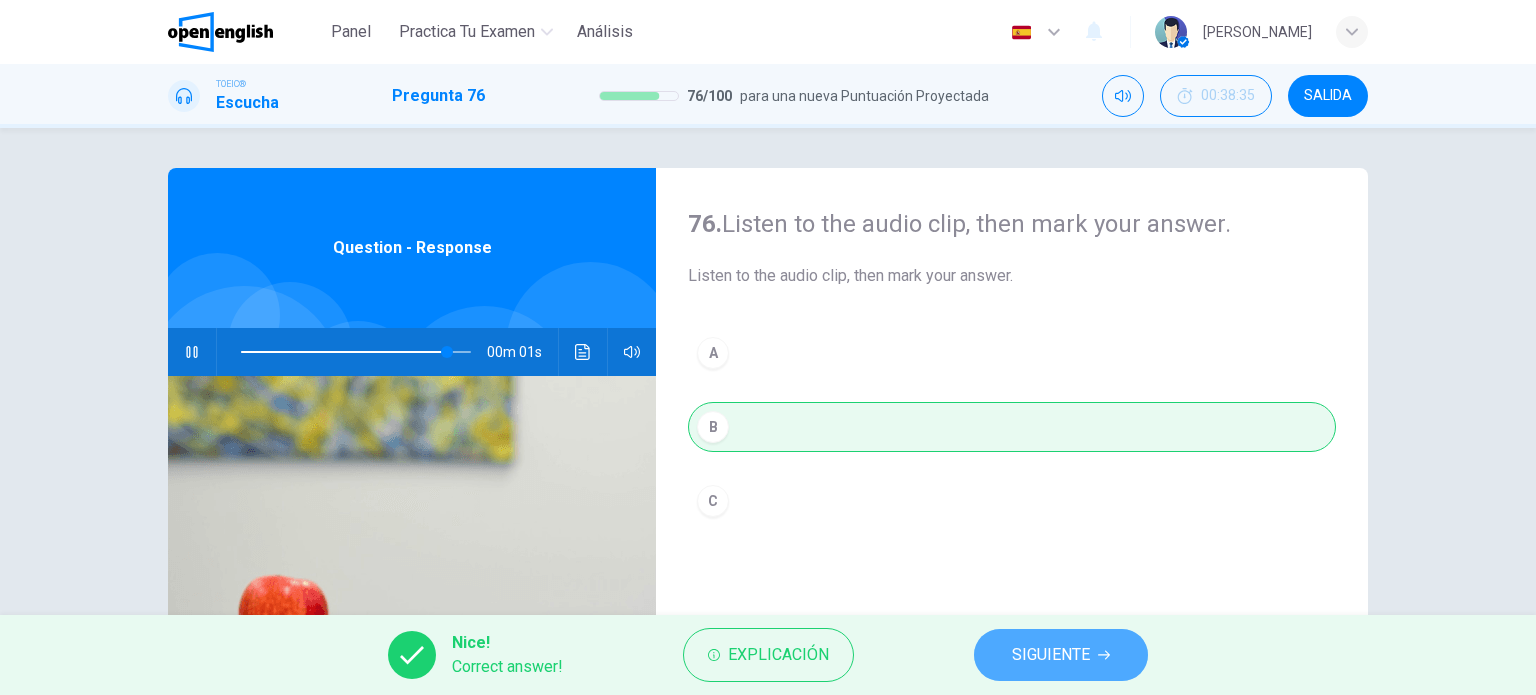 type on "**" 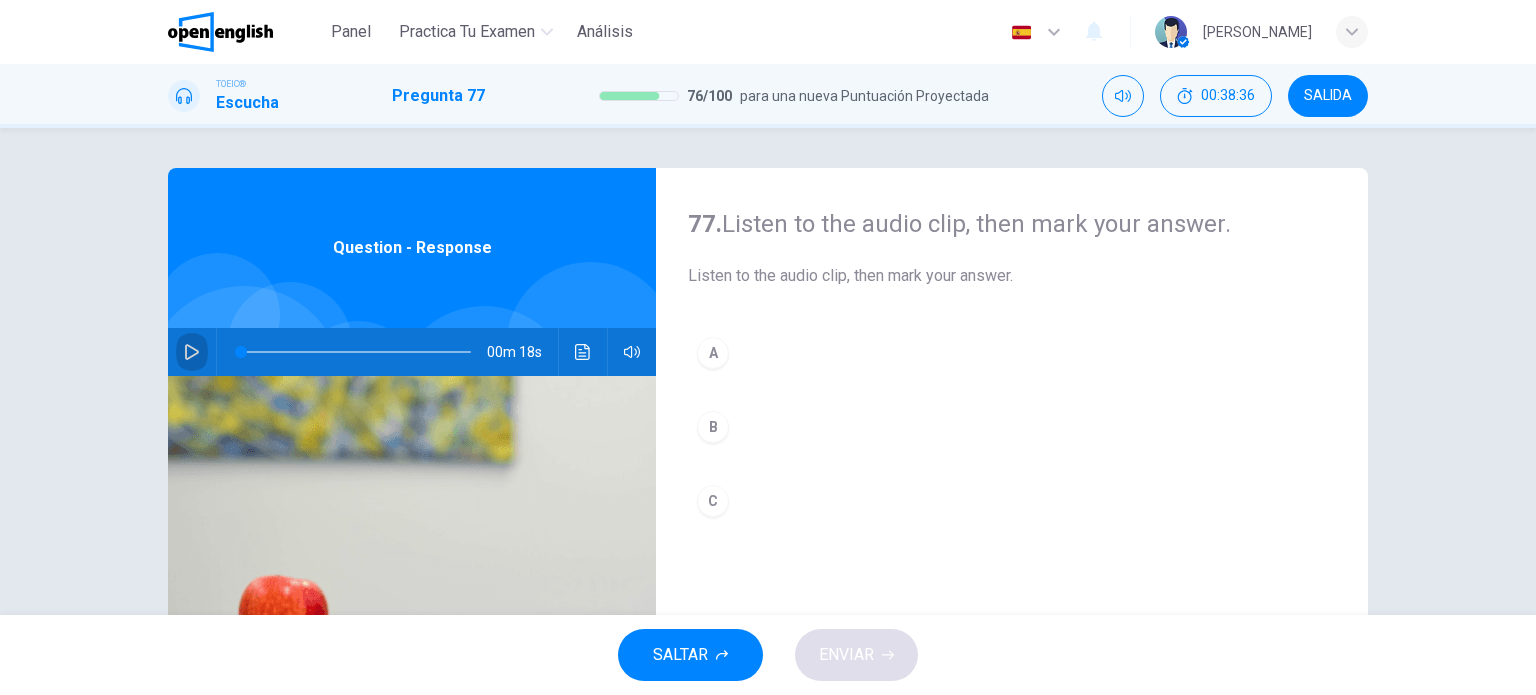 click 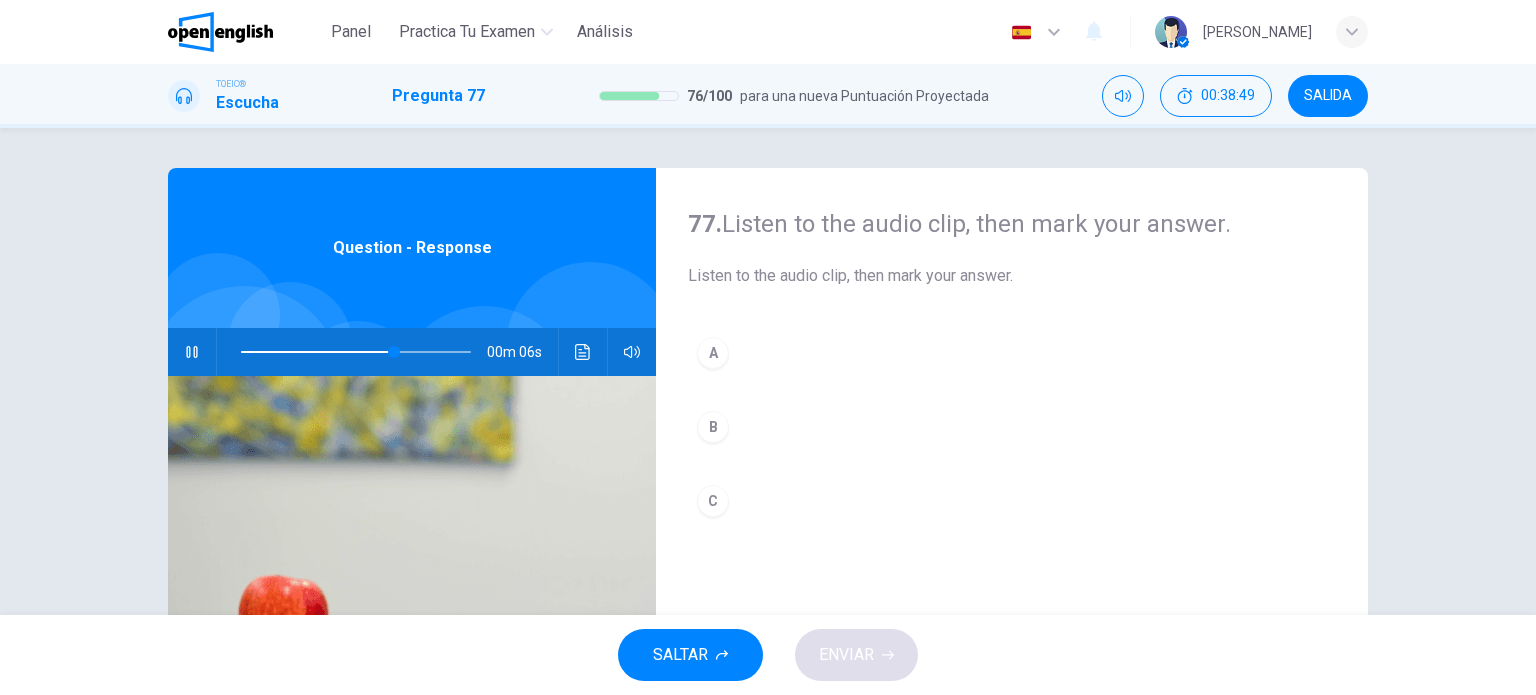 click on "B" at bounding box center [713, 427] 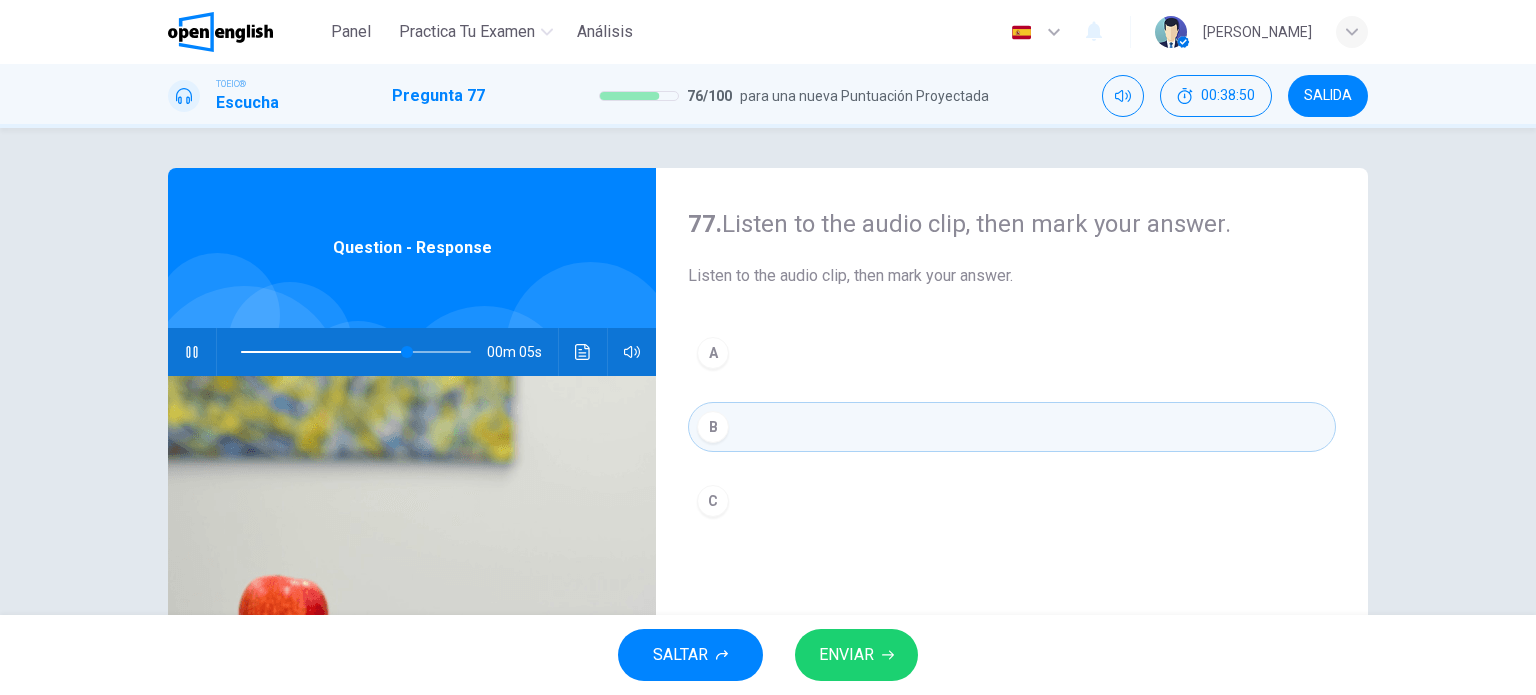 click on "ENVIAR" at bounding box center (846, 655) 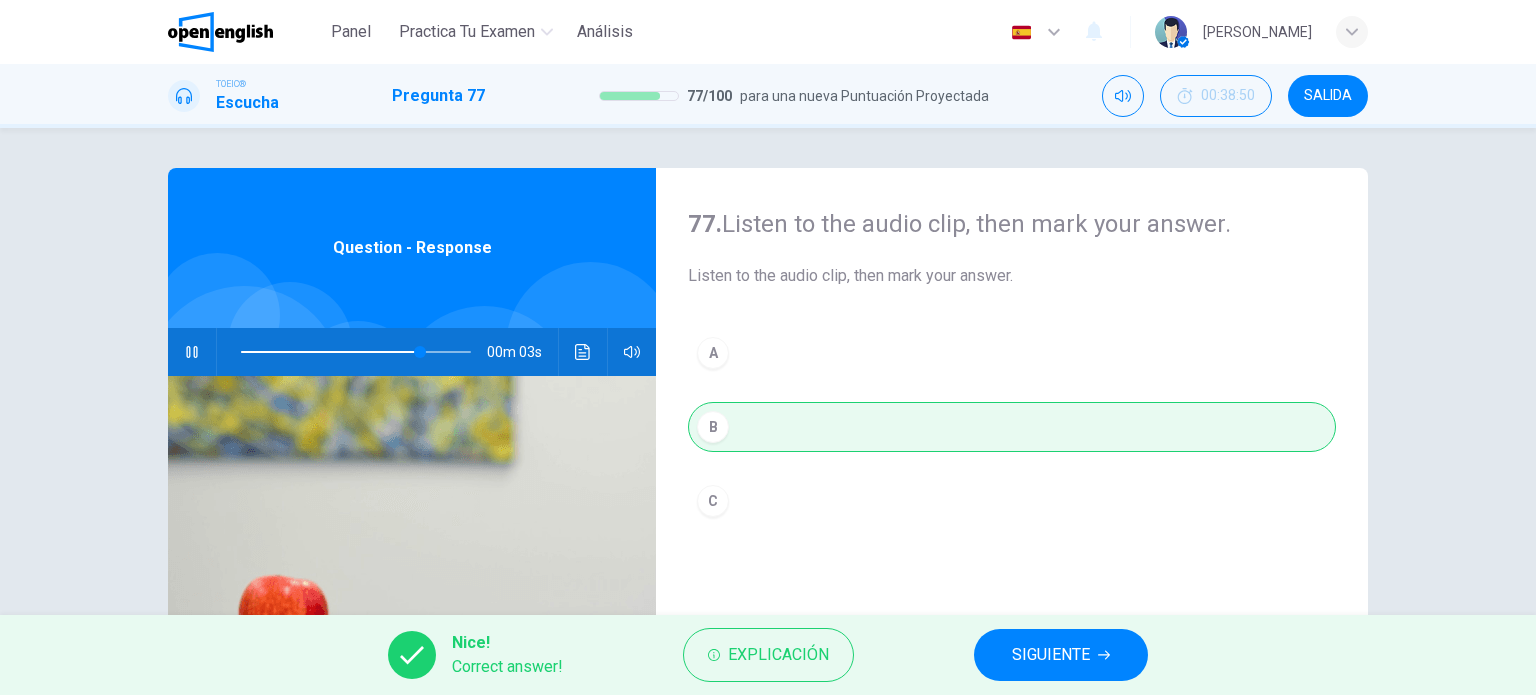 type on "**" 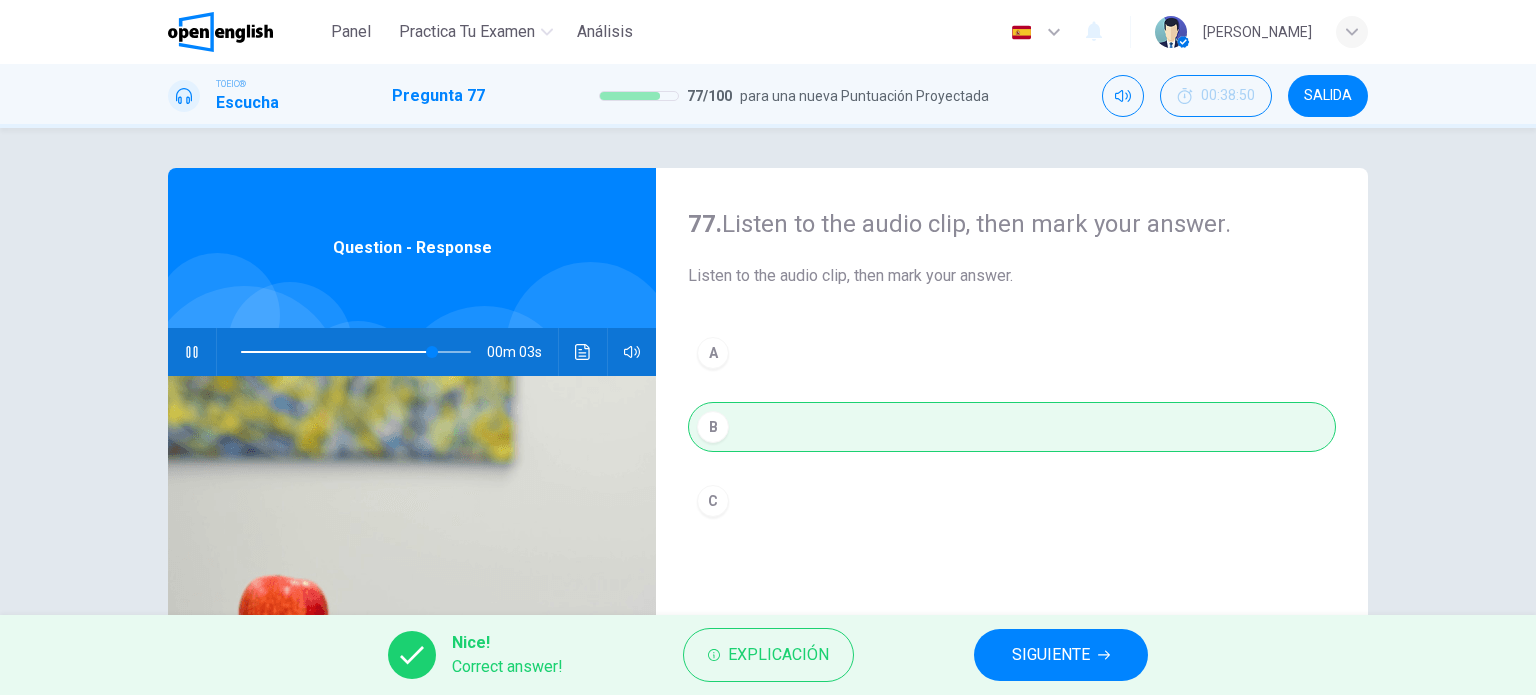 click on "SIGUIENTE" at bounding box center [1051, 655] 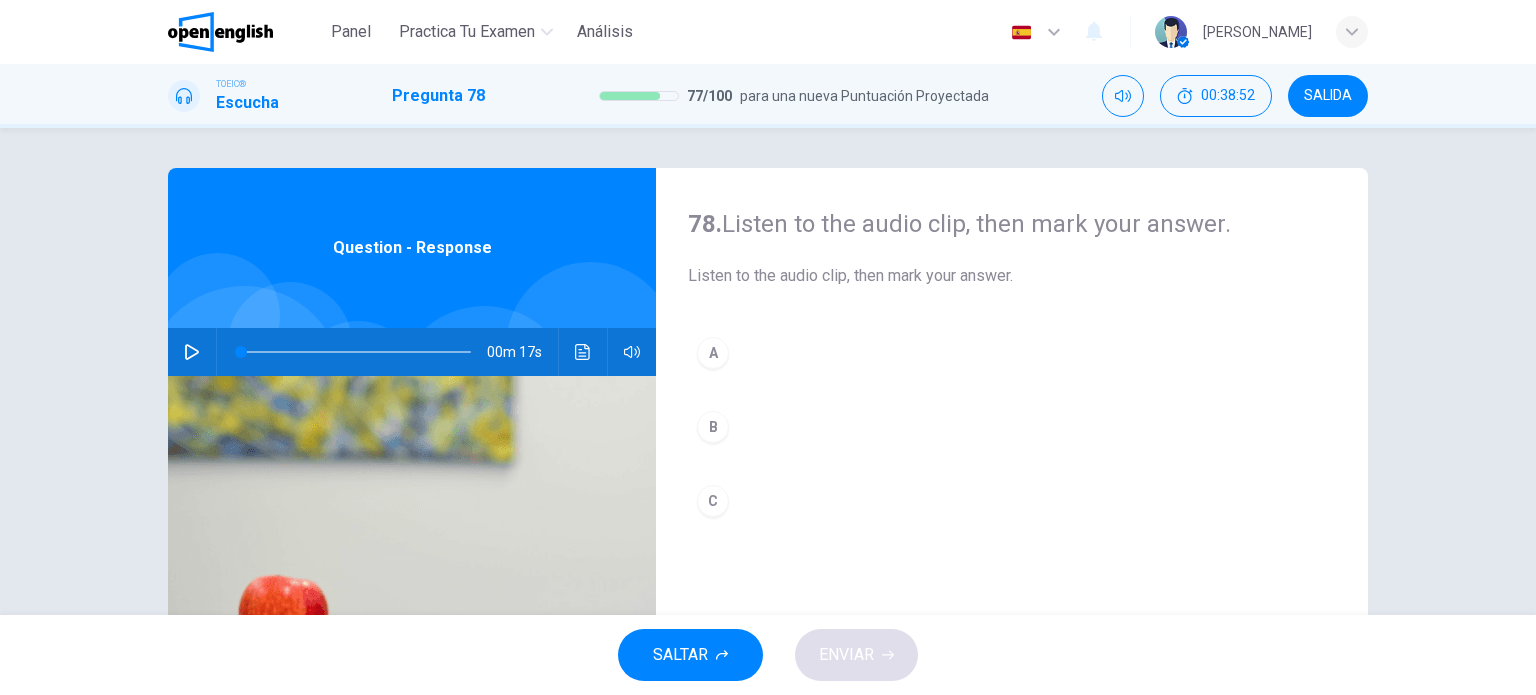 click 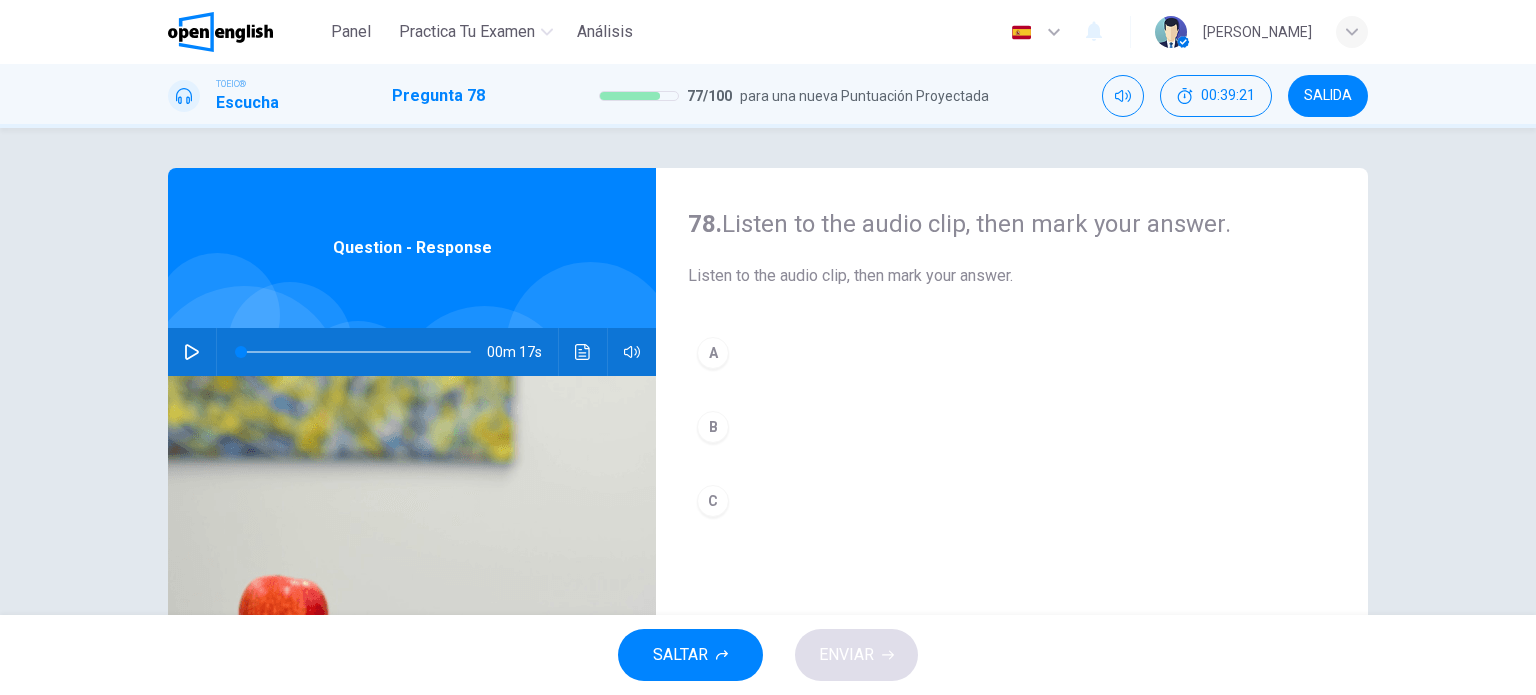 click 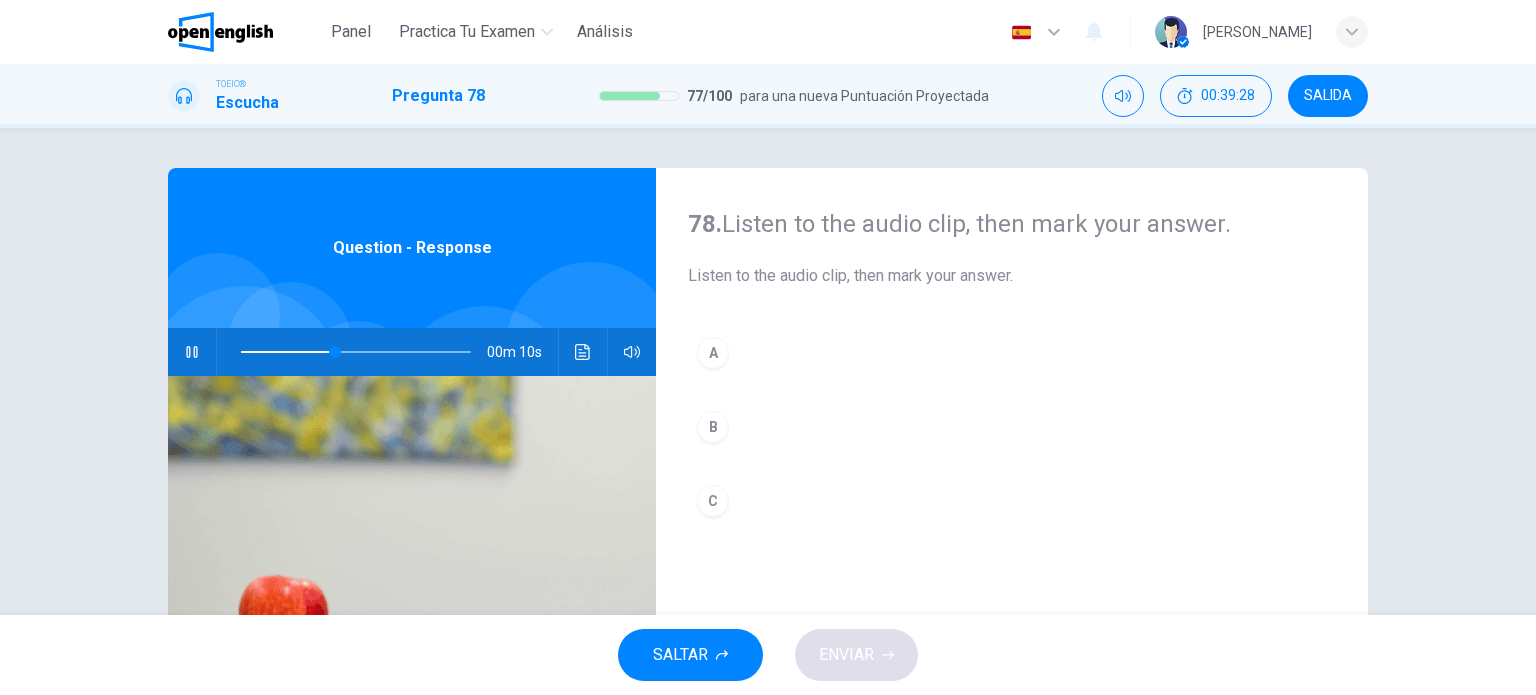 click on "A" at bounding box center (1012, 353) 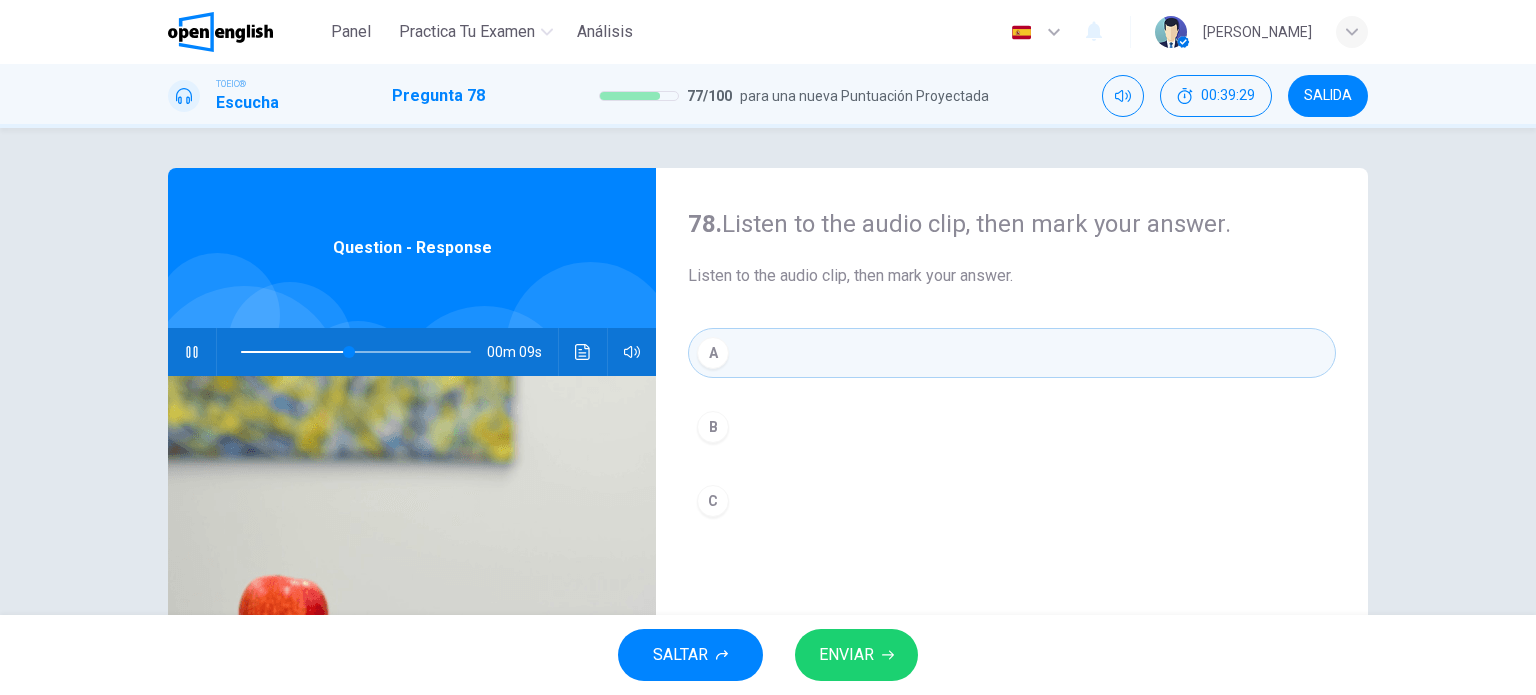 click on "ENVIAR" at bounding box center [846, 655] 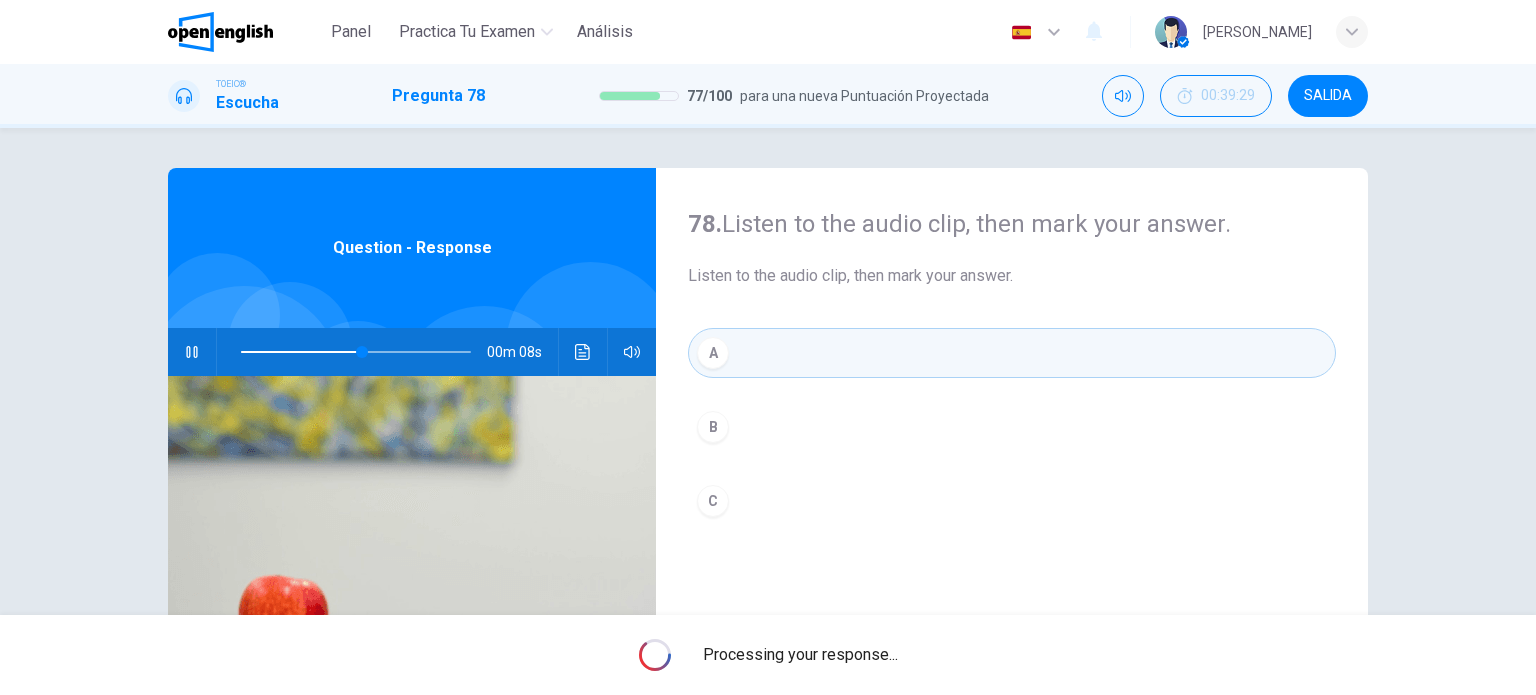 type on "**" 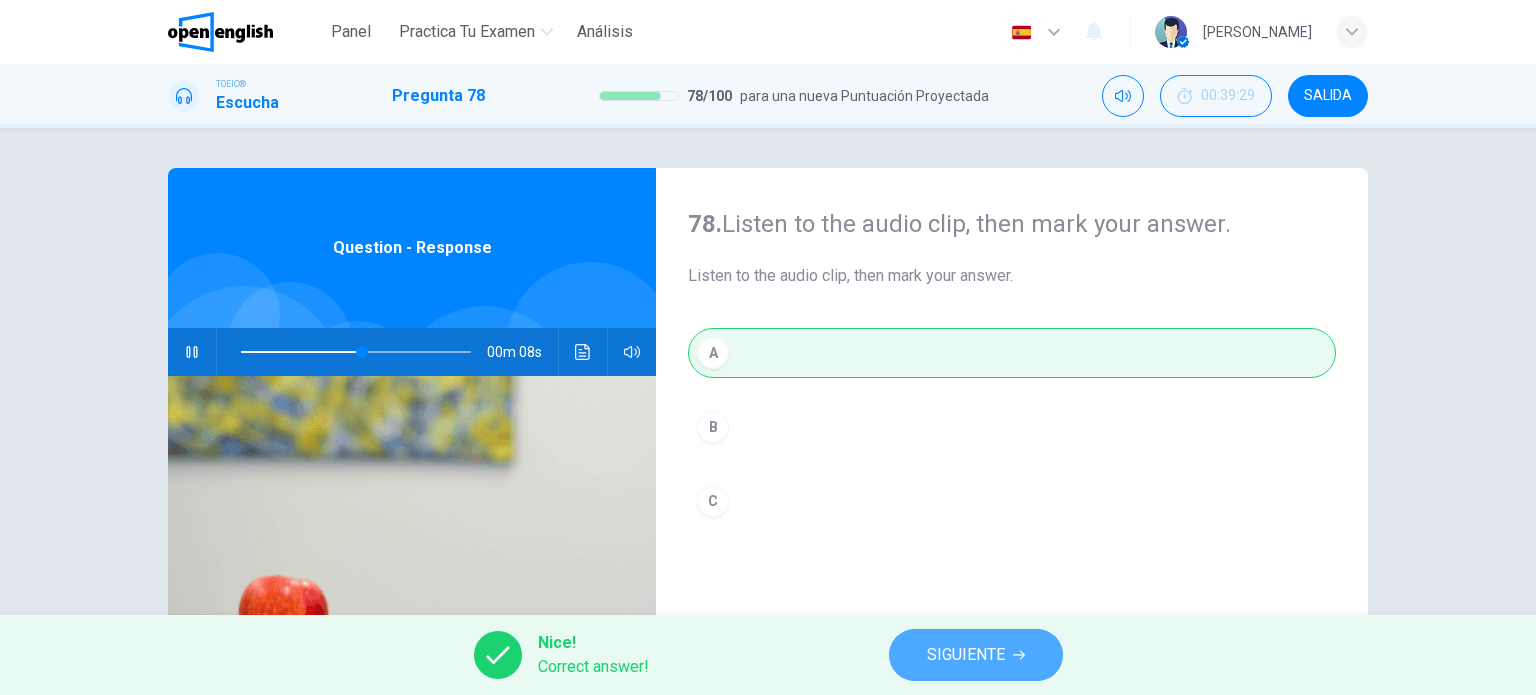 click on "SIGUIENTE" at bounding box center [966, 655] 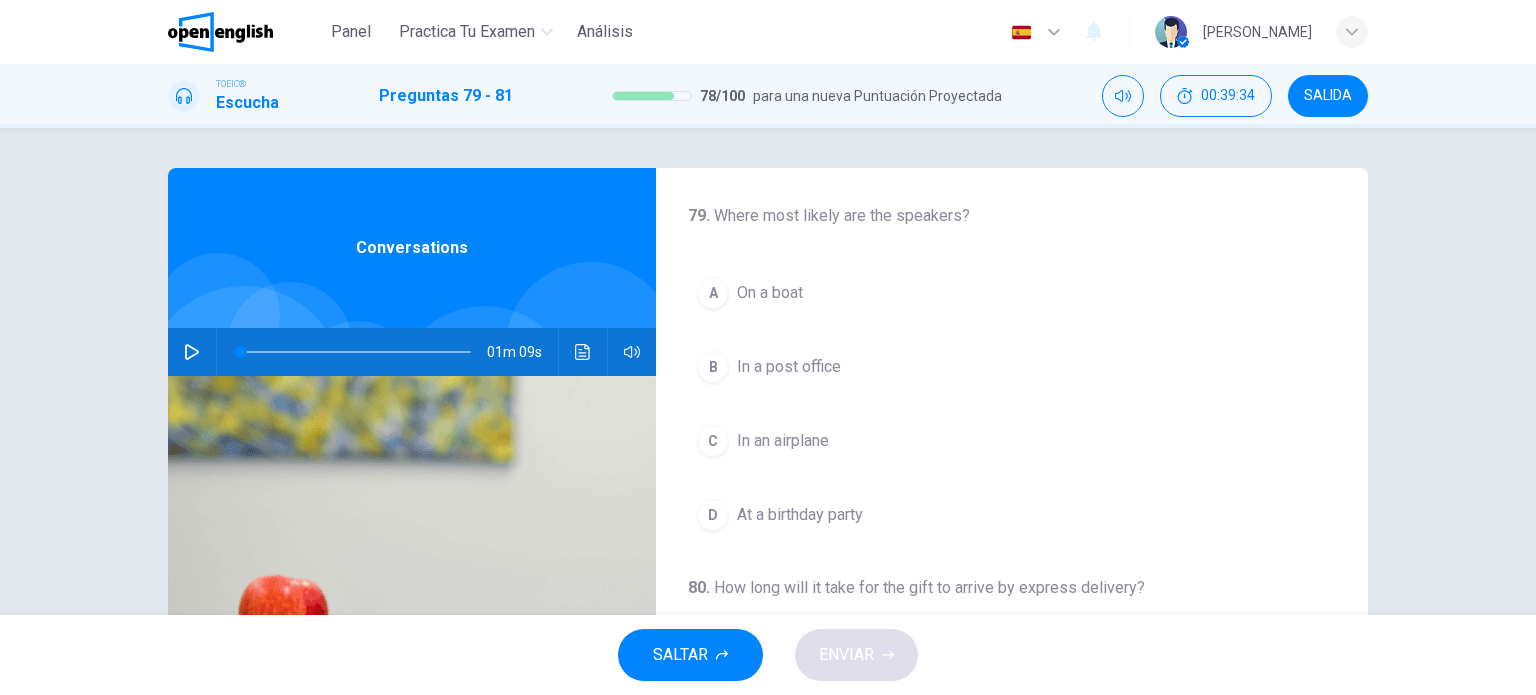 click 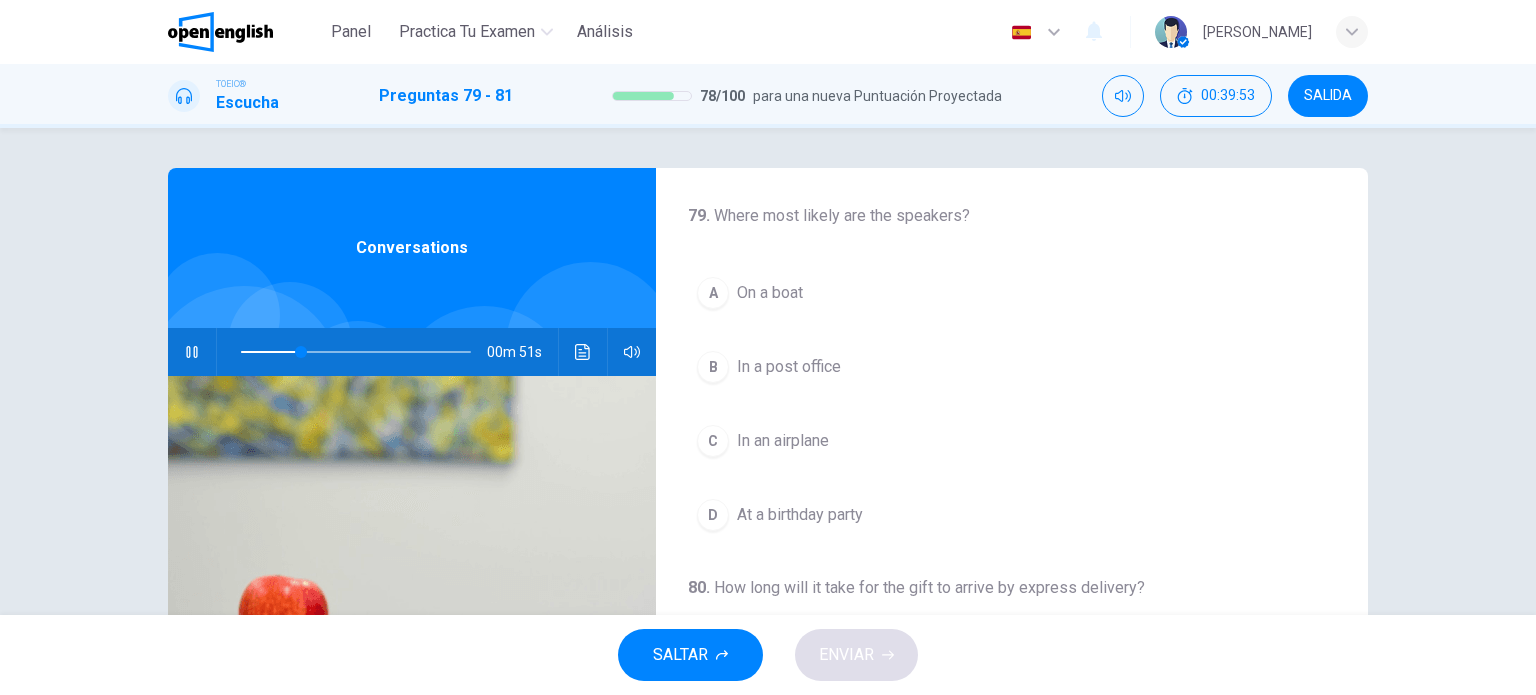 click on "In a post office" at bounding box center [789, 367] 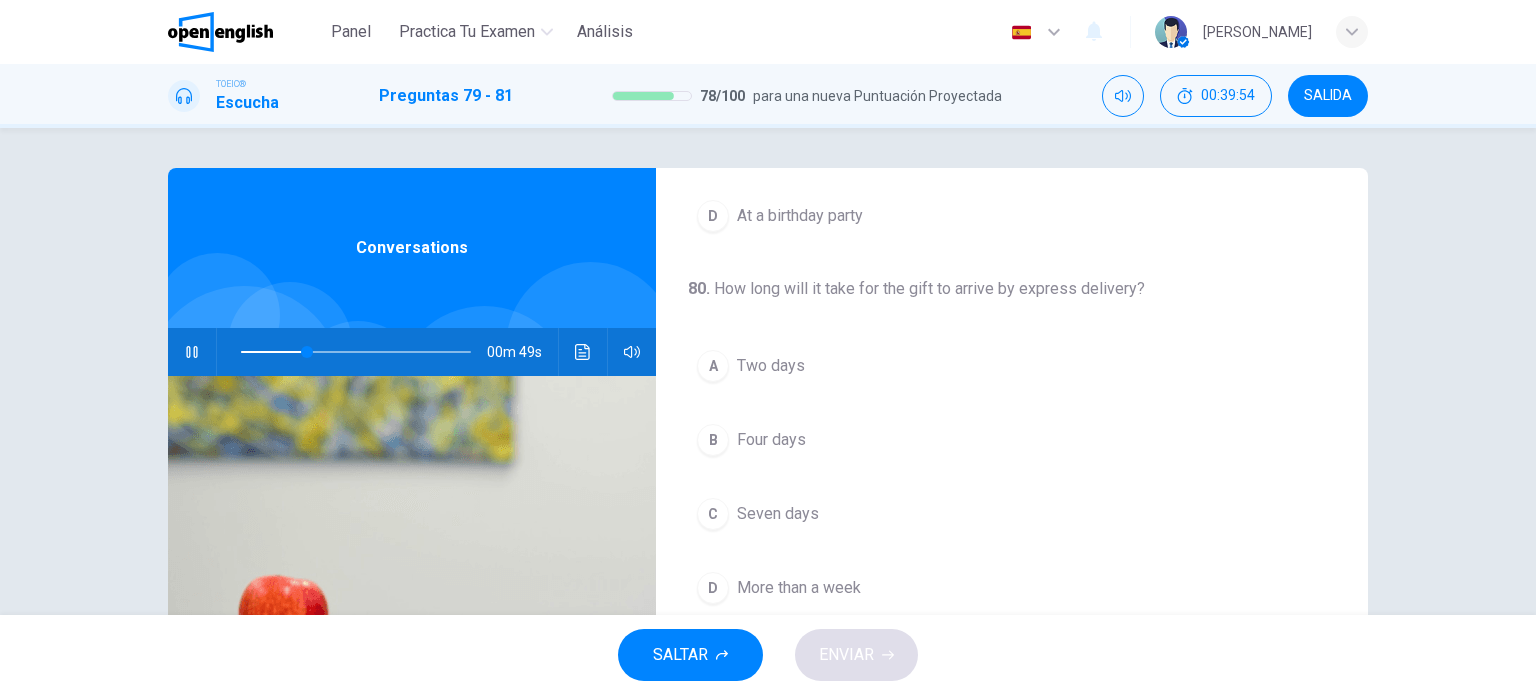 scroll, scrollTop: 300, scrollLeft: 0, axis: vertical 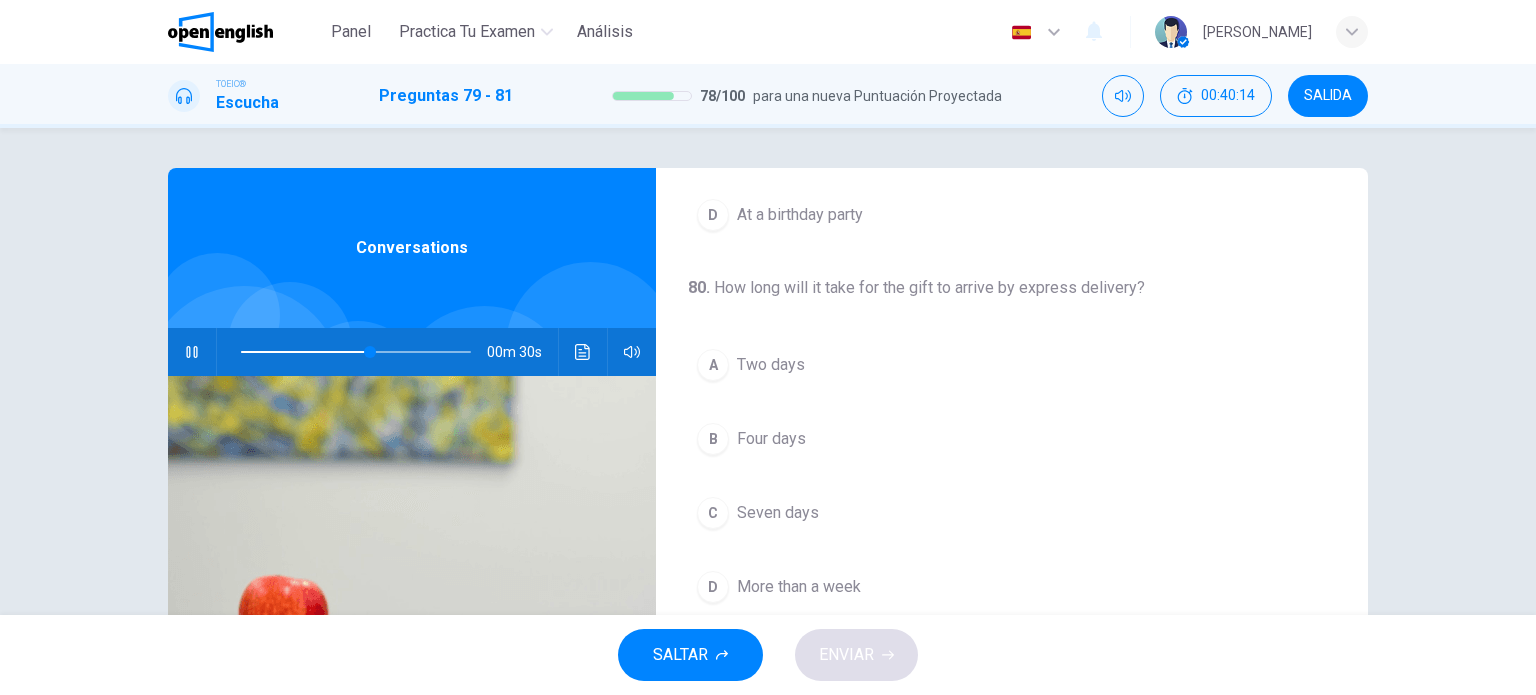 click on "Two days" at bounding box center [771, 365] 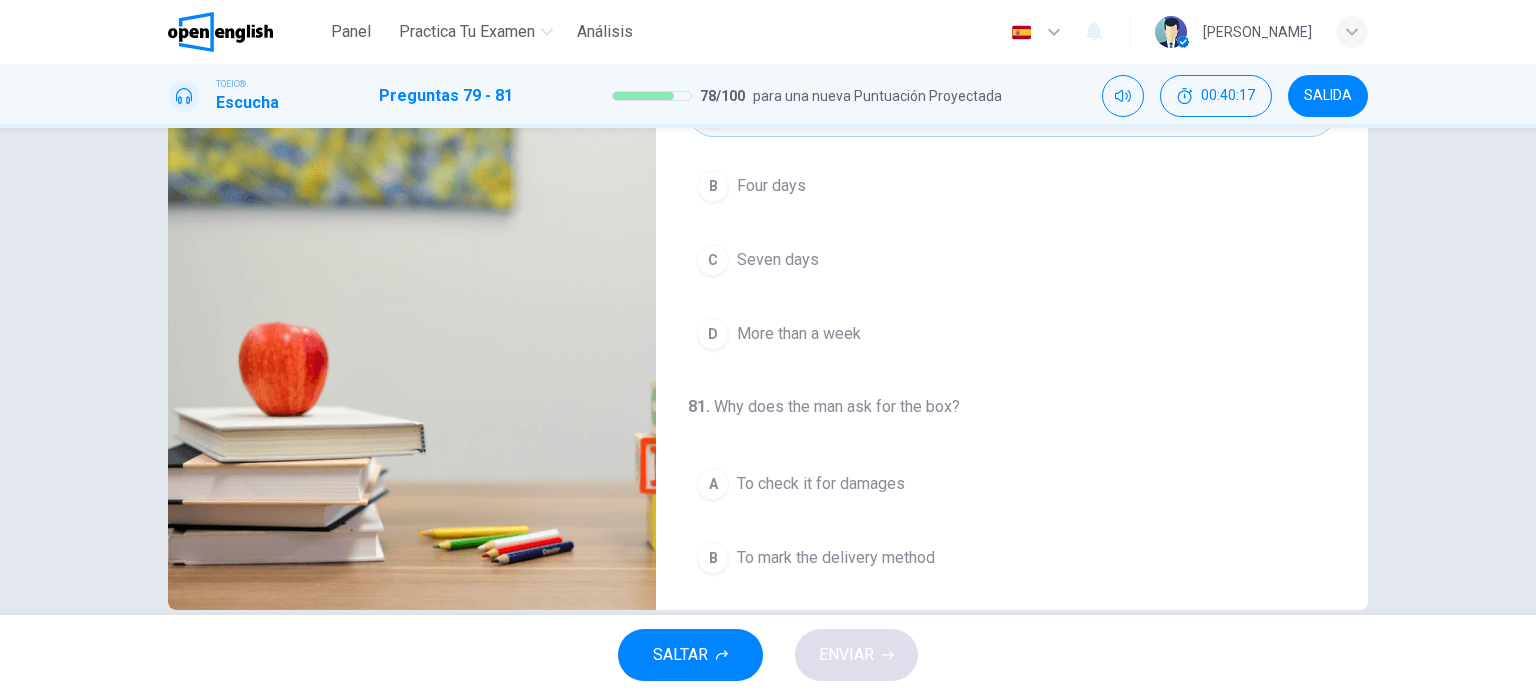 scroll, scrollTop: 288, scrollLeft: 0, axis: vertical 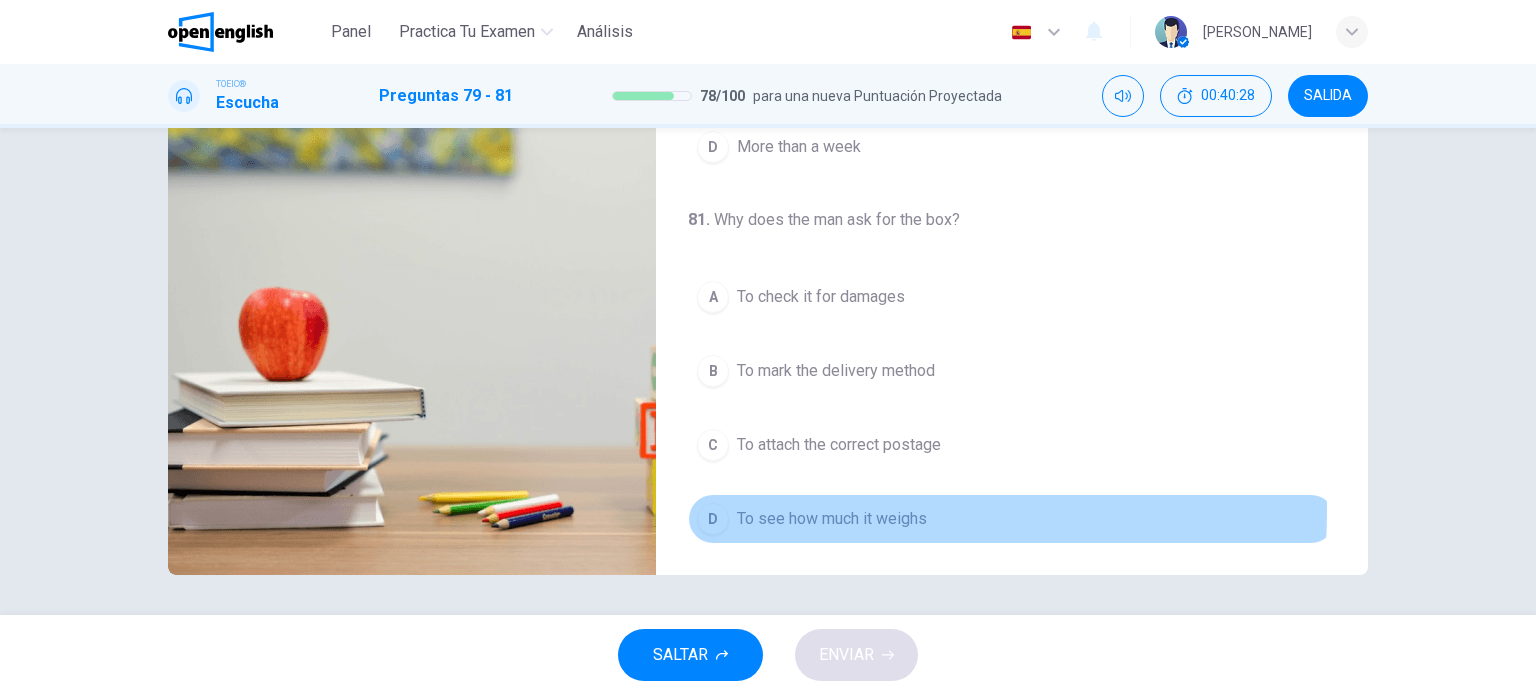 click on "To see how much it weighs" at bounding box center [832, 519] 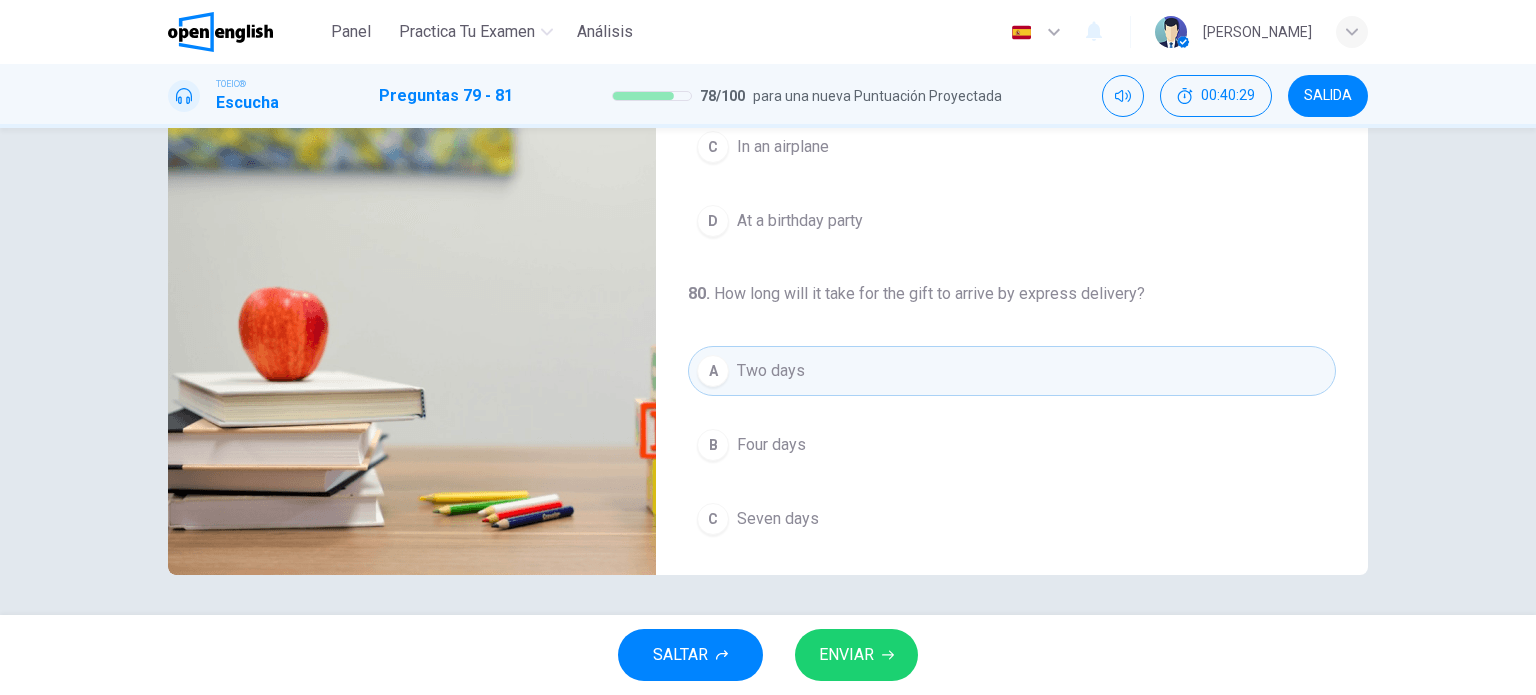 scroll, scrollTop: 0, scrollLeft: 0, axis: both 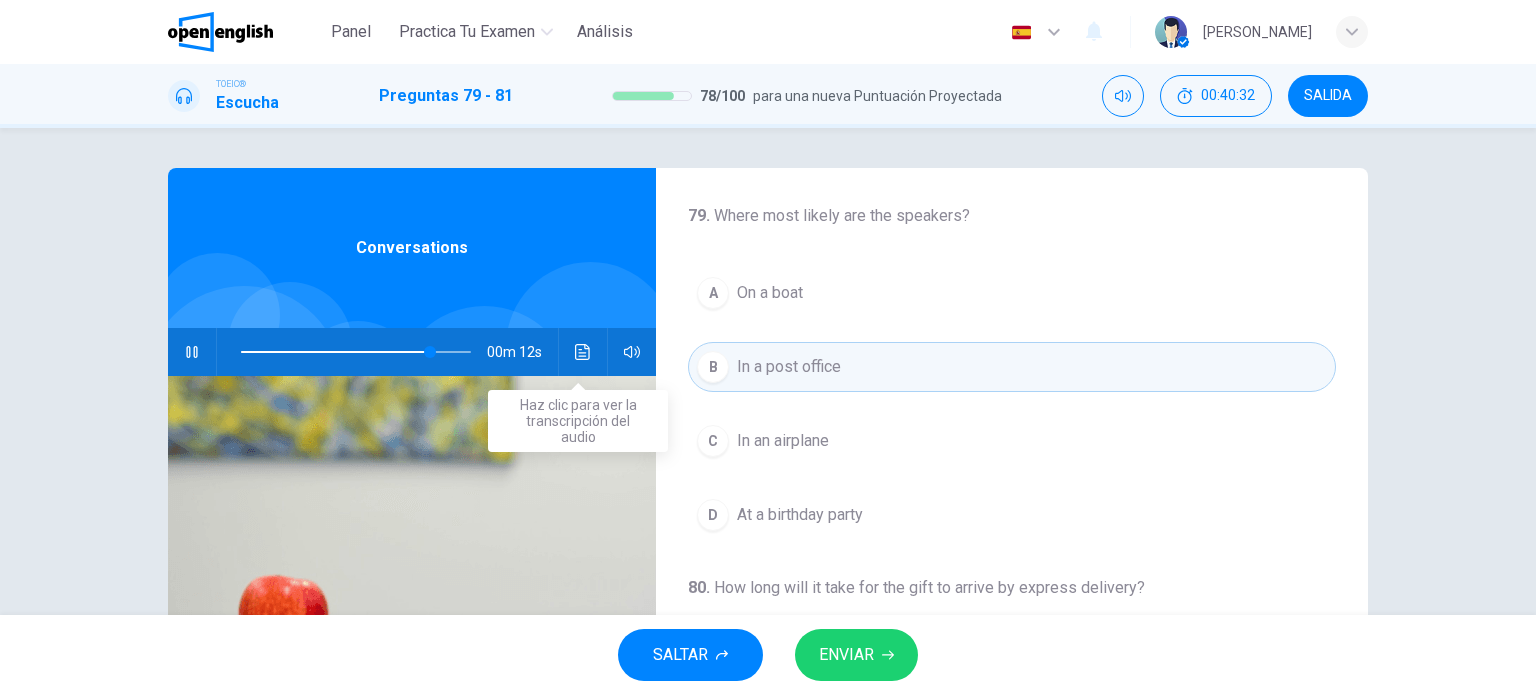 click 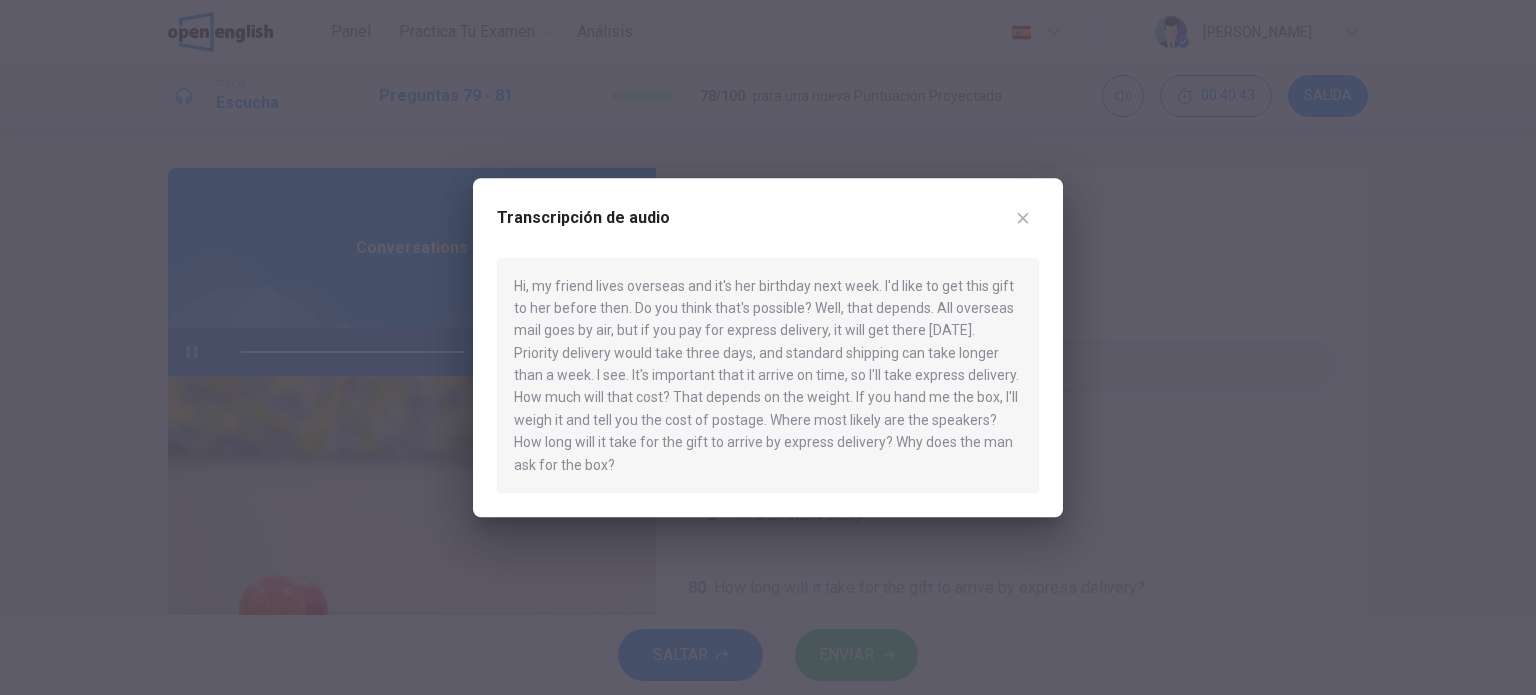 type on "*" 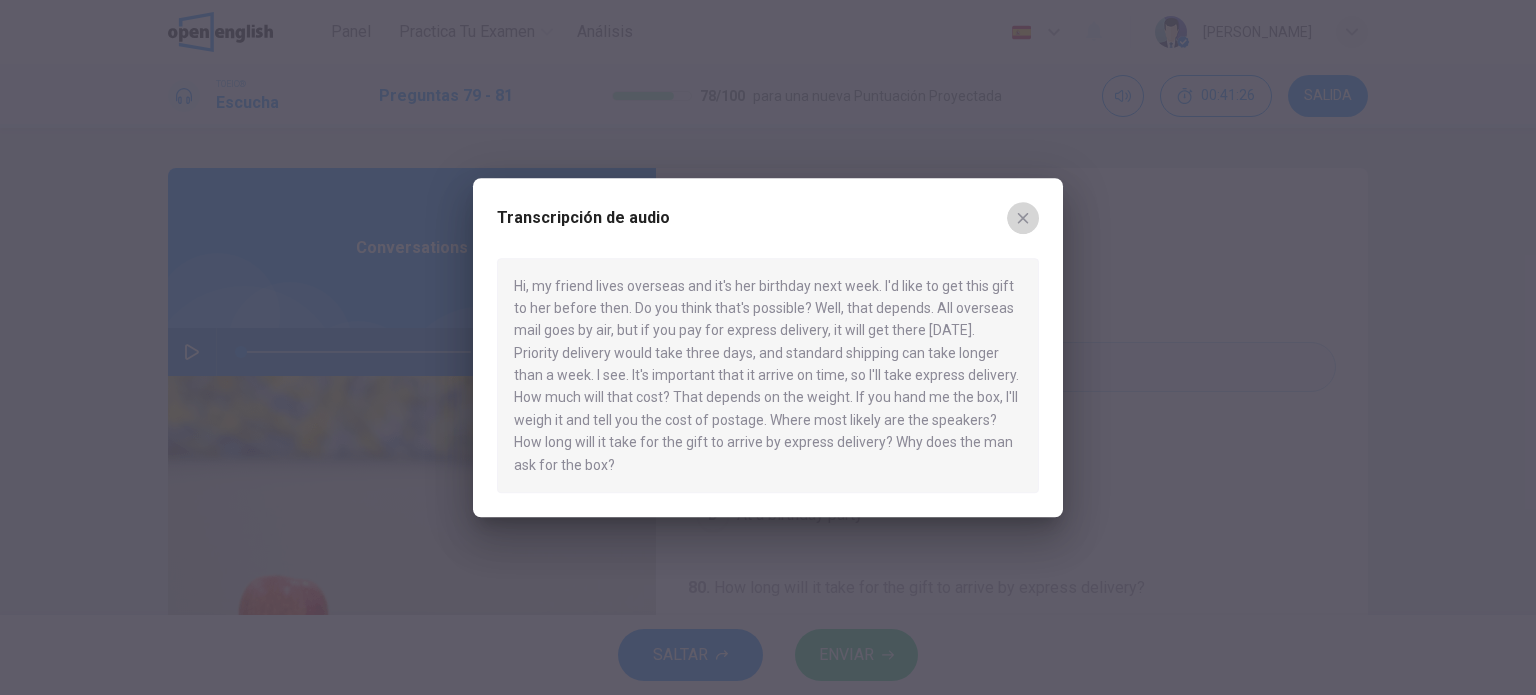 click 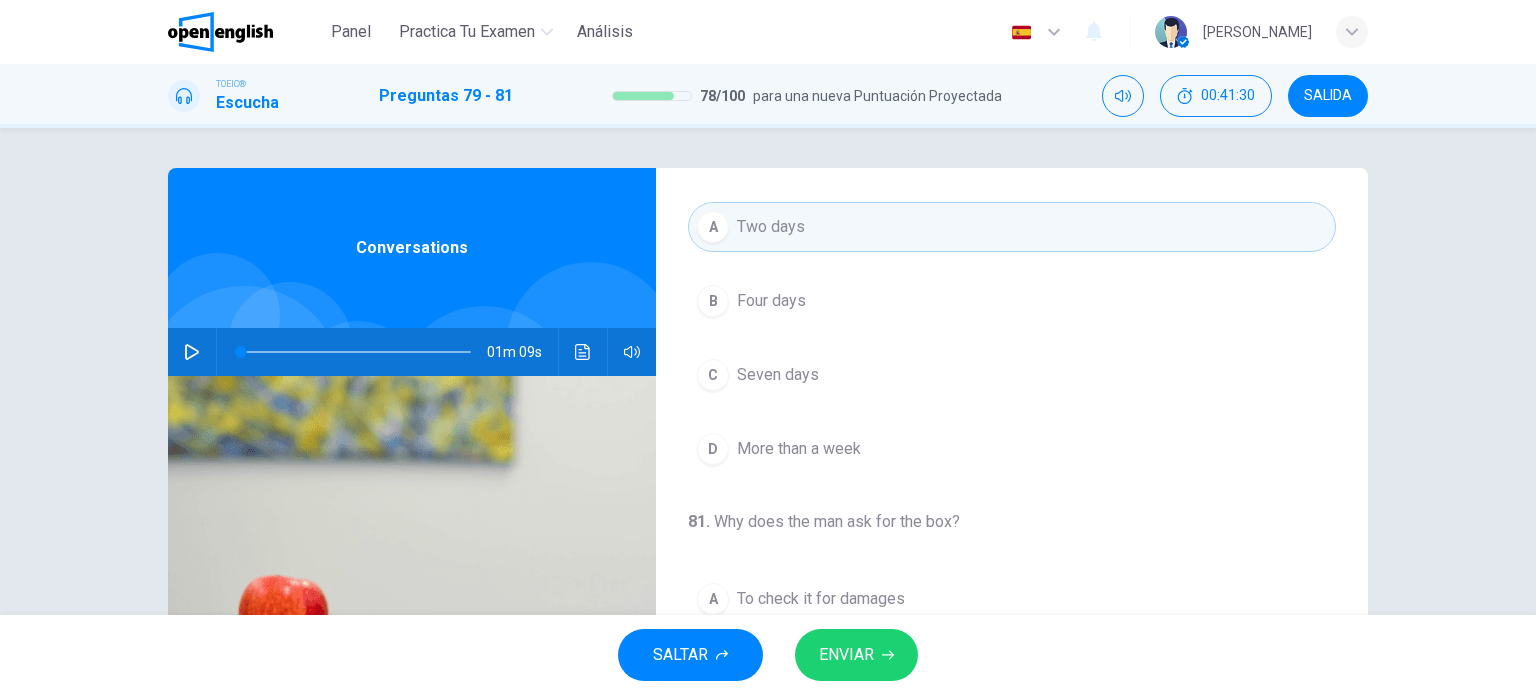 scroll, scrollTop: 452, scrollLeft: 0, axis: vertical 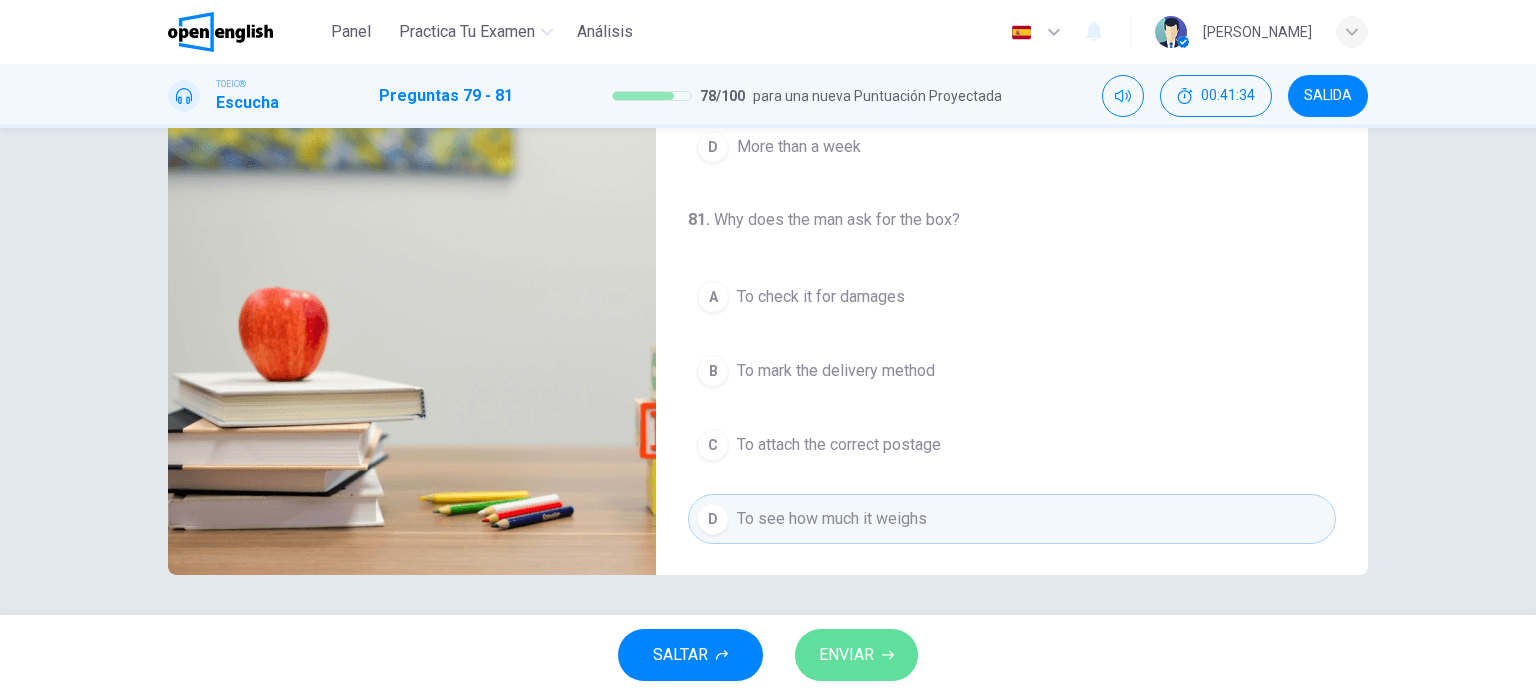 click on "ENVIAR" at bounding box center [846, 655] 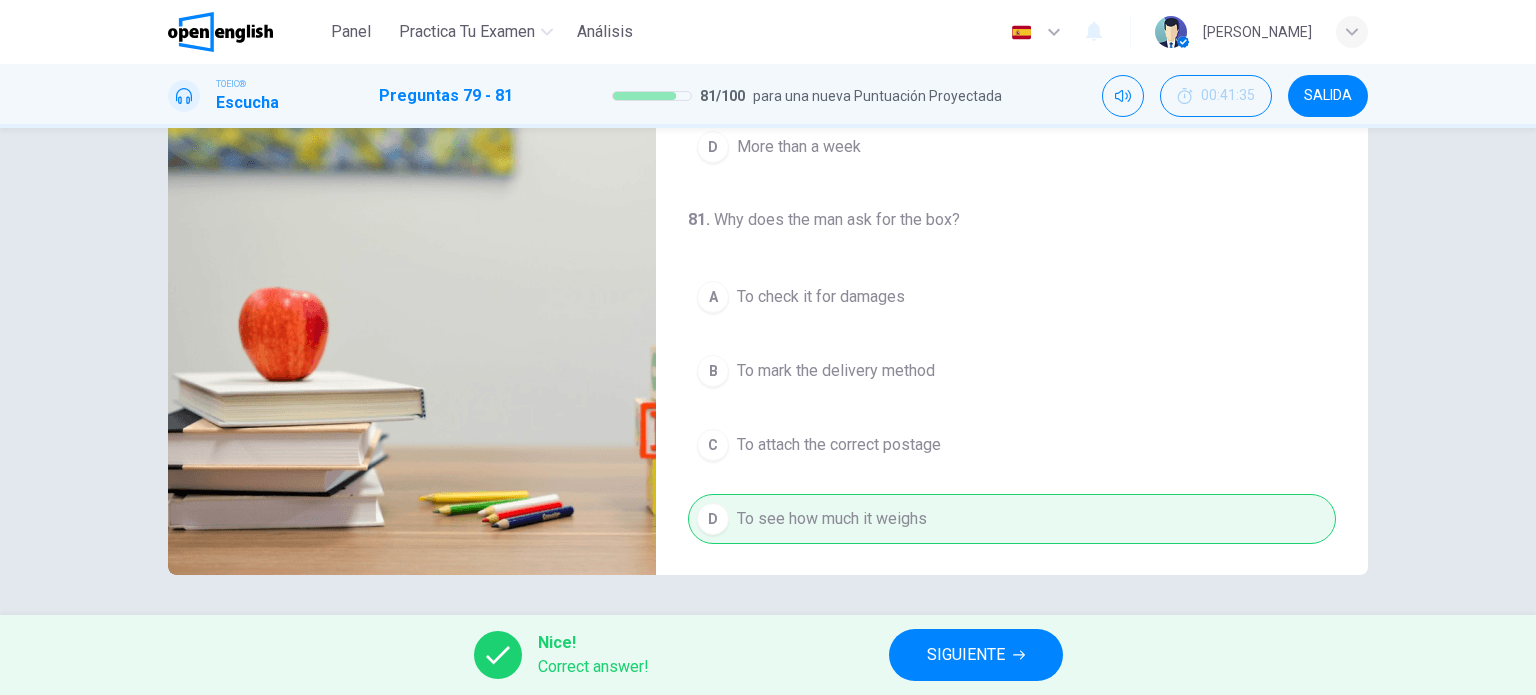 click on "SIGUIENTE" at bounding box center [966, 655] 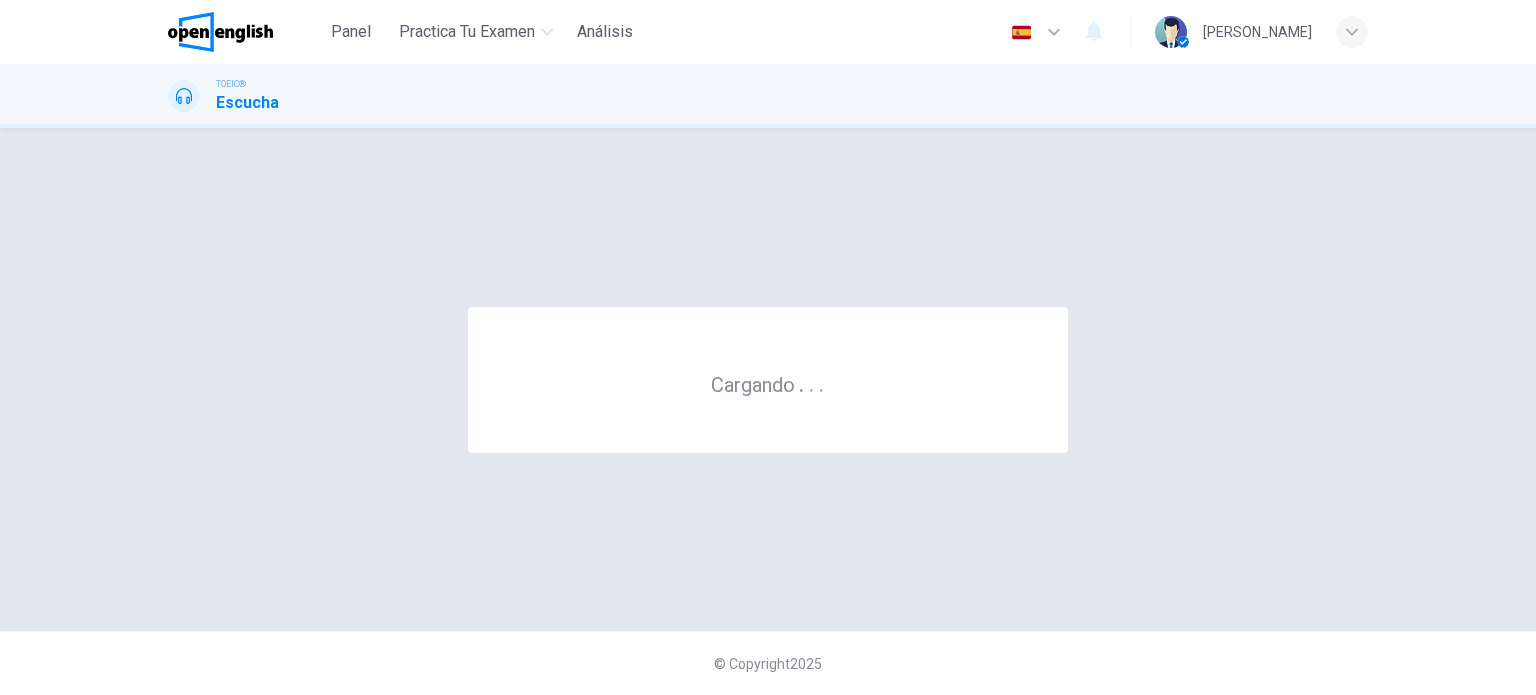 scroll, scrollTop: 0, scrollLeft: 0, axis: both 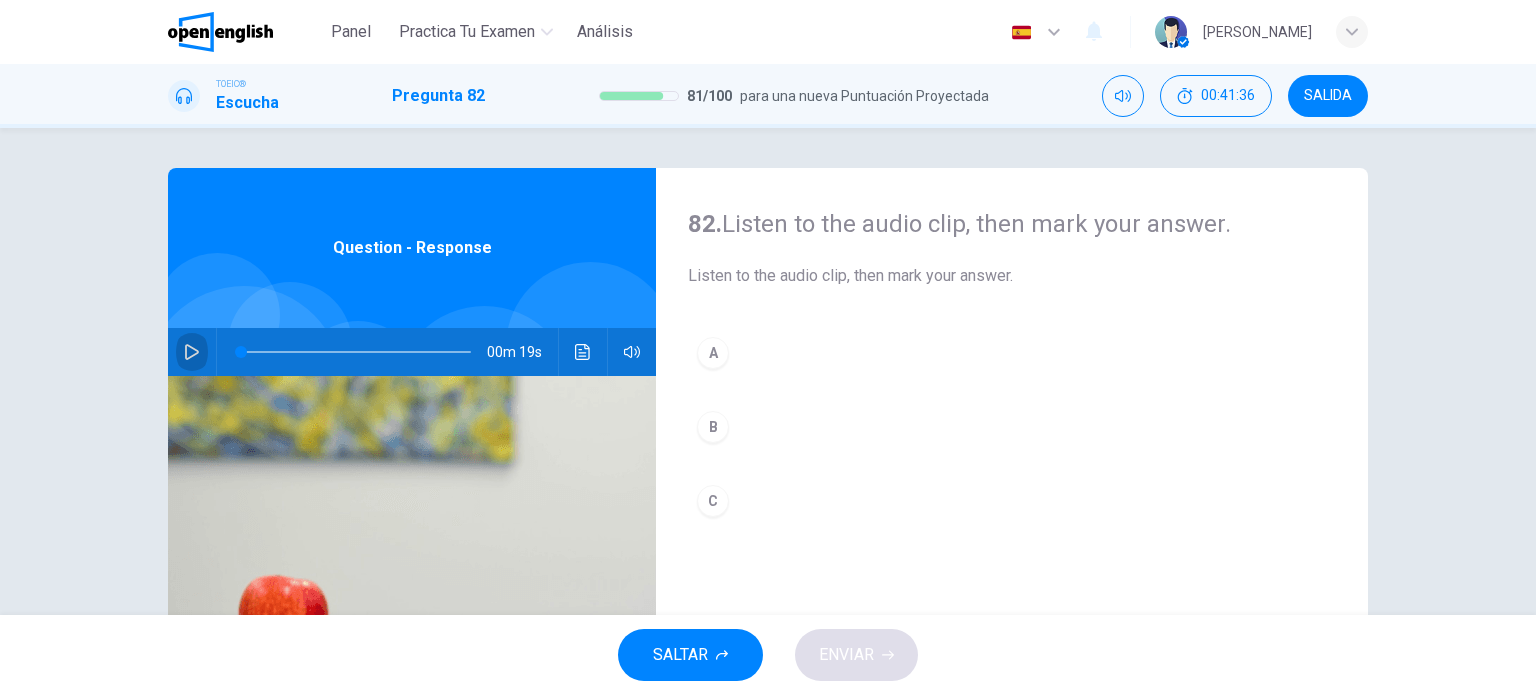 click 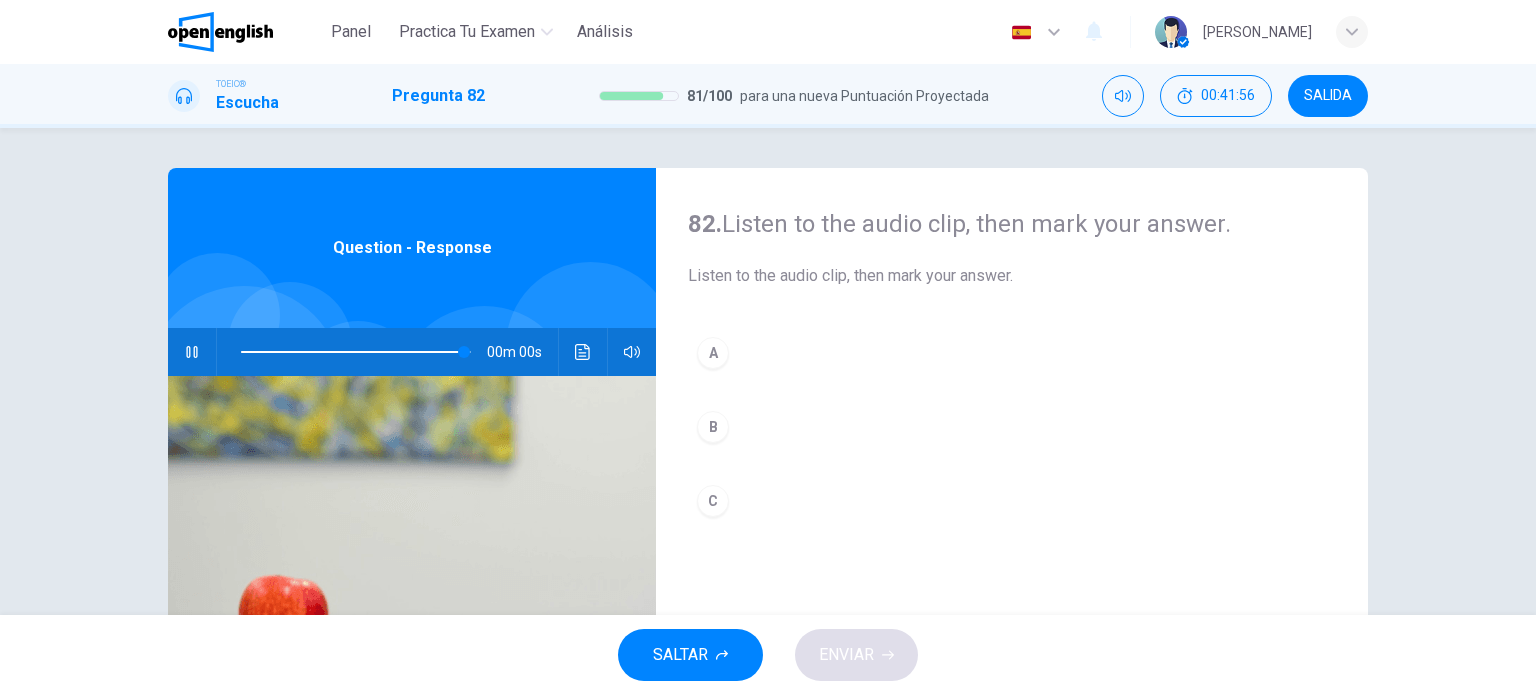 type on "*" 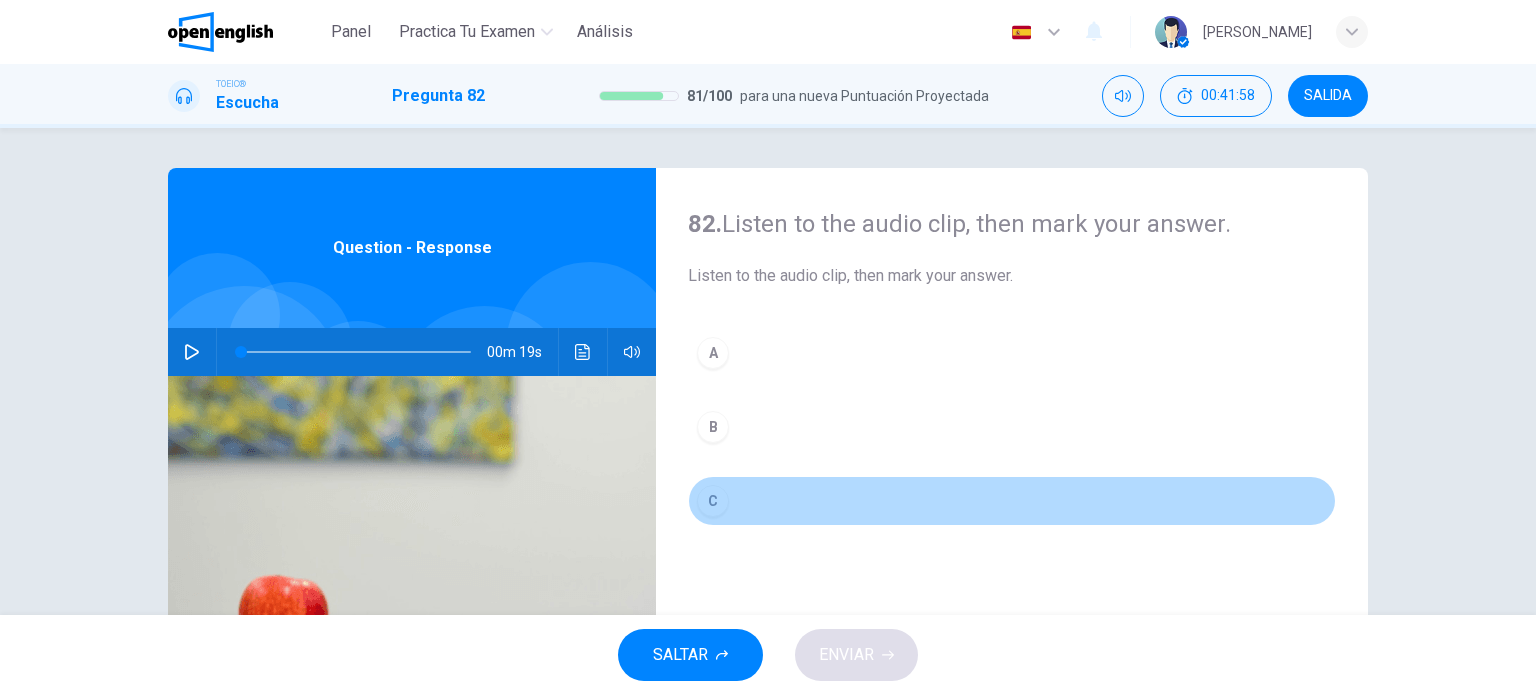 click on "C" at bounding box center (713, 501) 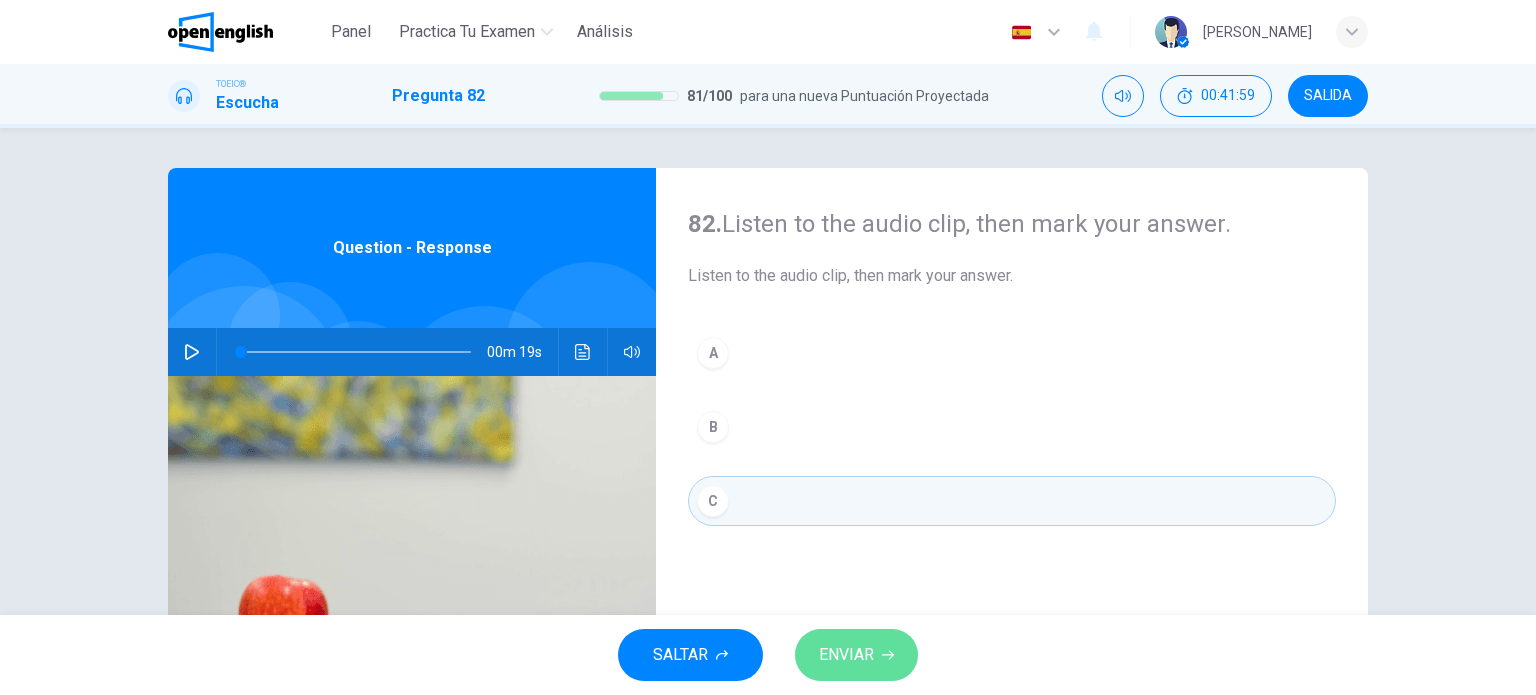 click on "ENVIAR" at bounding box center [846, 655] 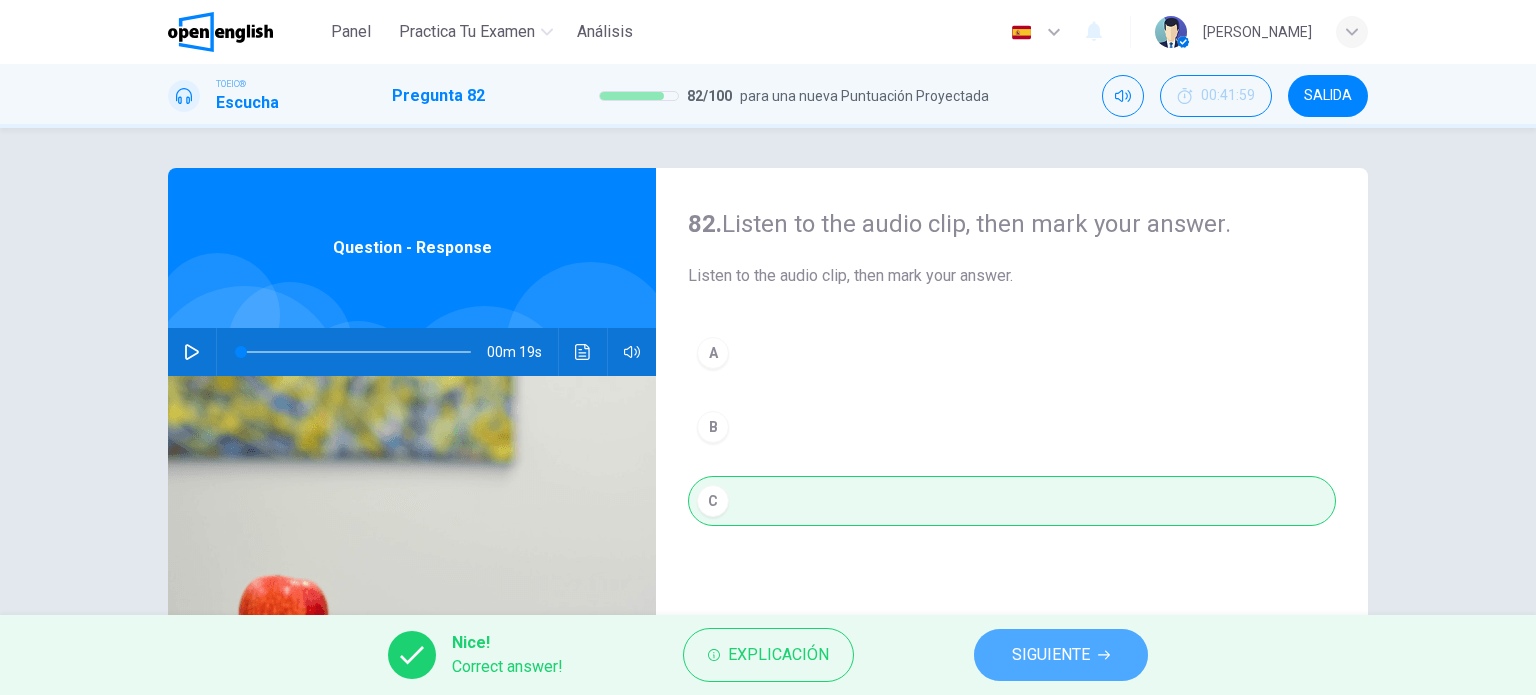 click on "SIGUIENTE" at bounding box center (1061, 655) 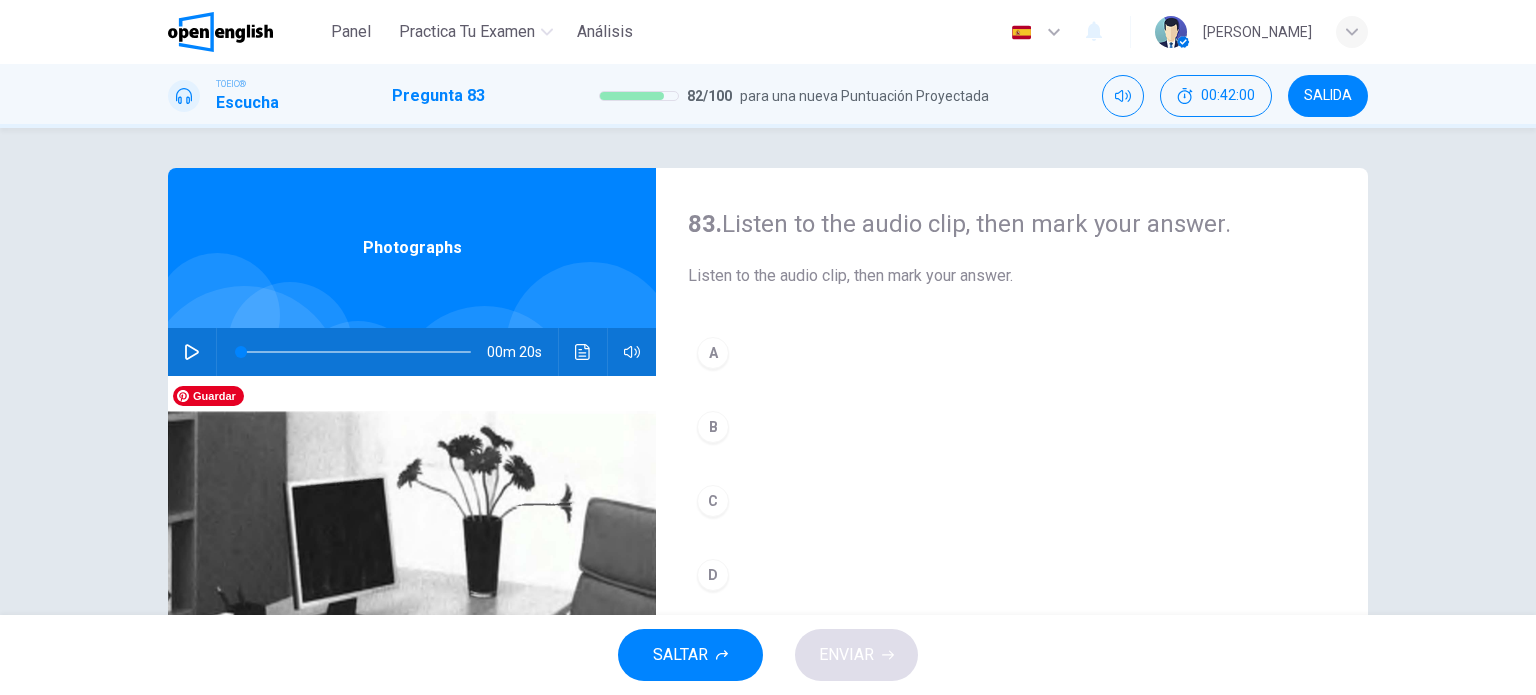 click 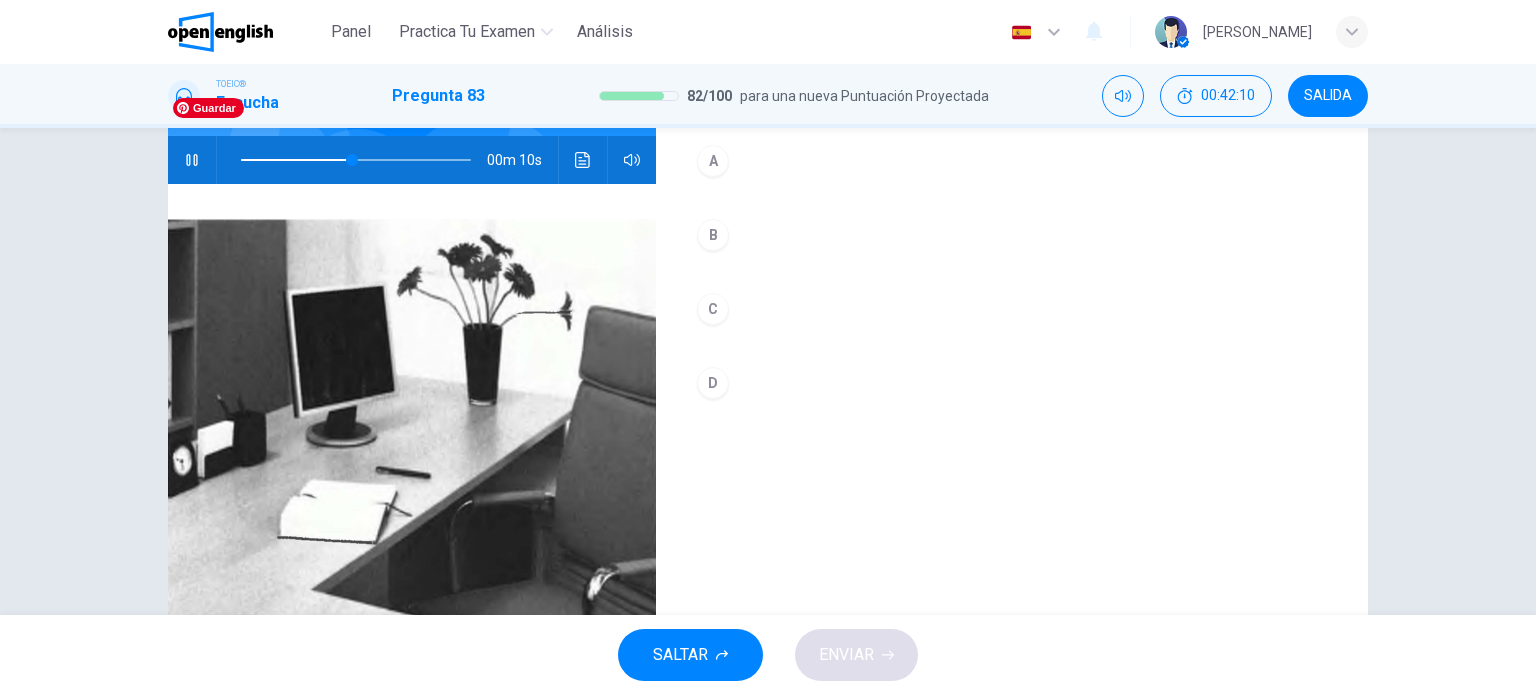 scroll, scrollTop: 188, scrollLeft: 0, axis: vertical 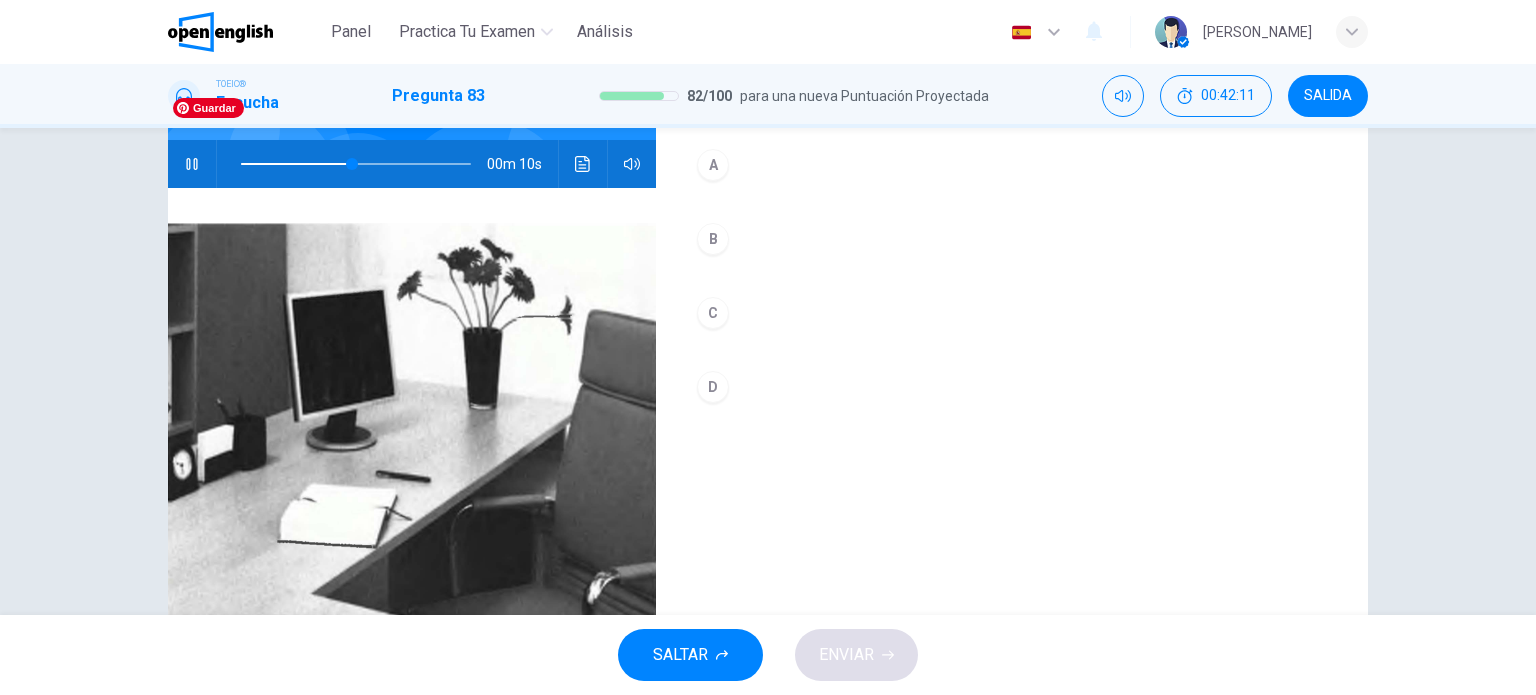 click on "B" at bounding box center (713, 239) 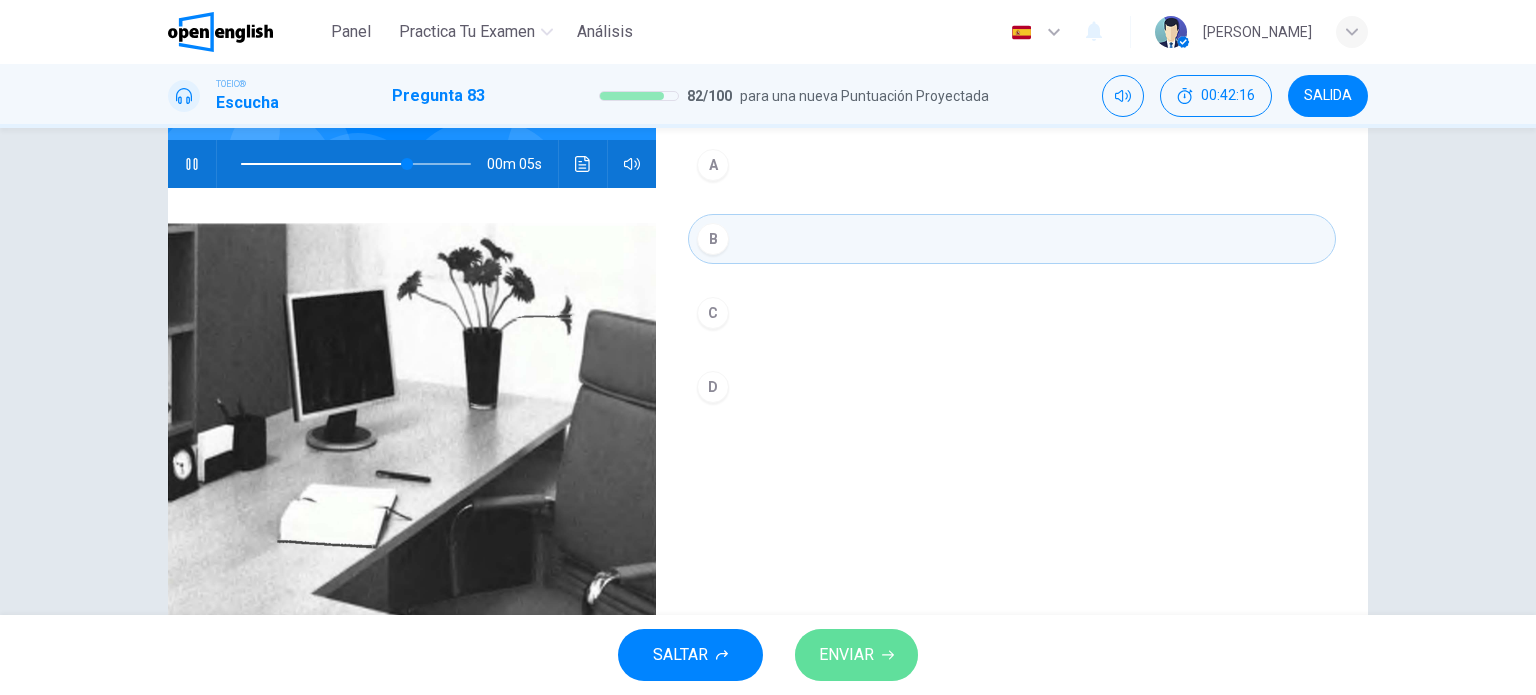 click on "ENVIAR" at bounding box center [846, 655] 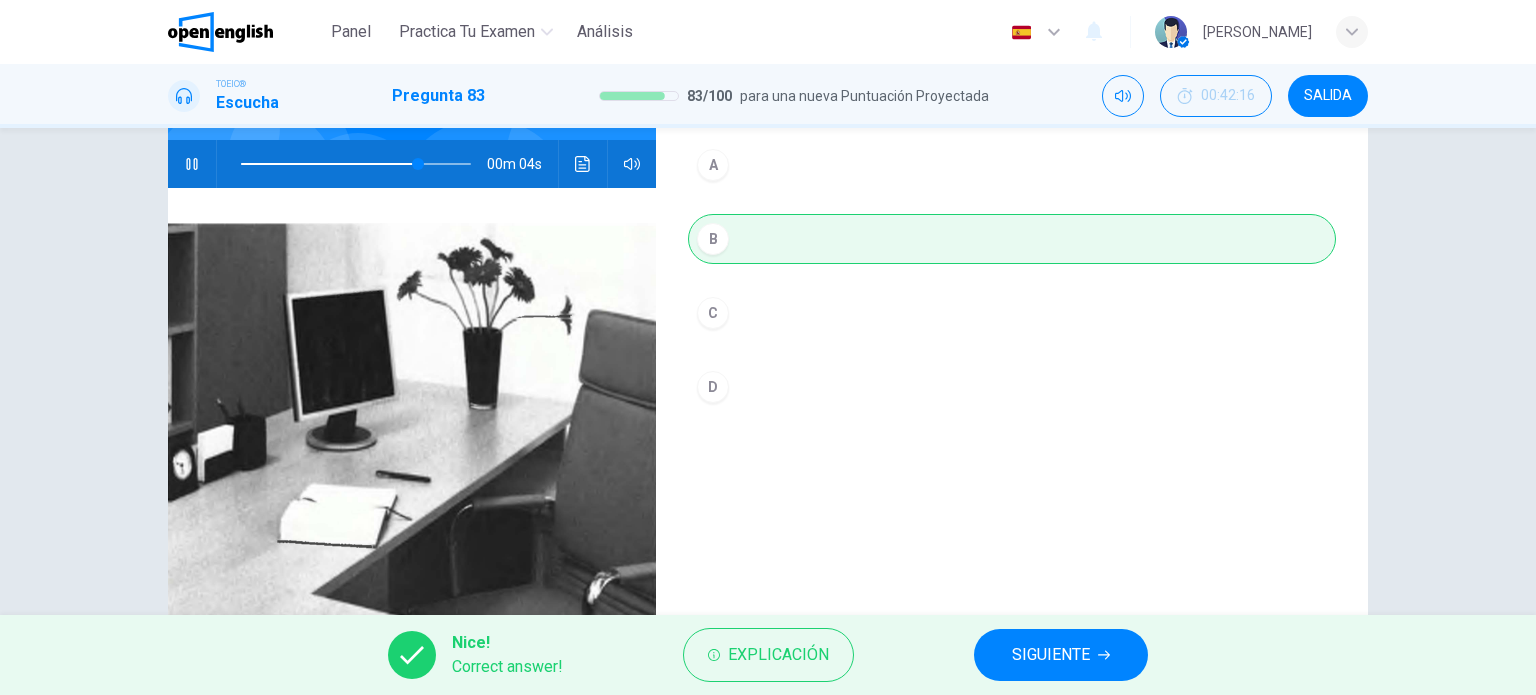 type on "**" 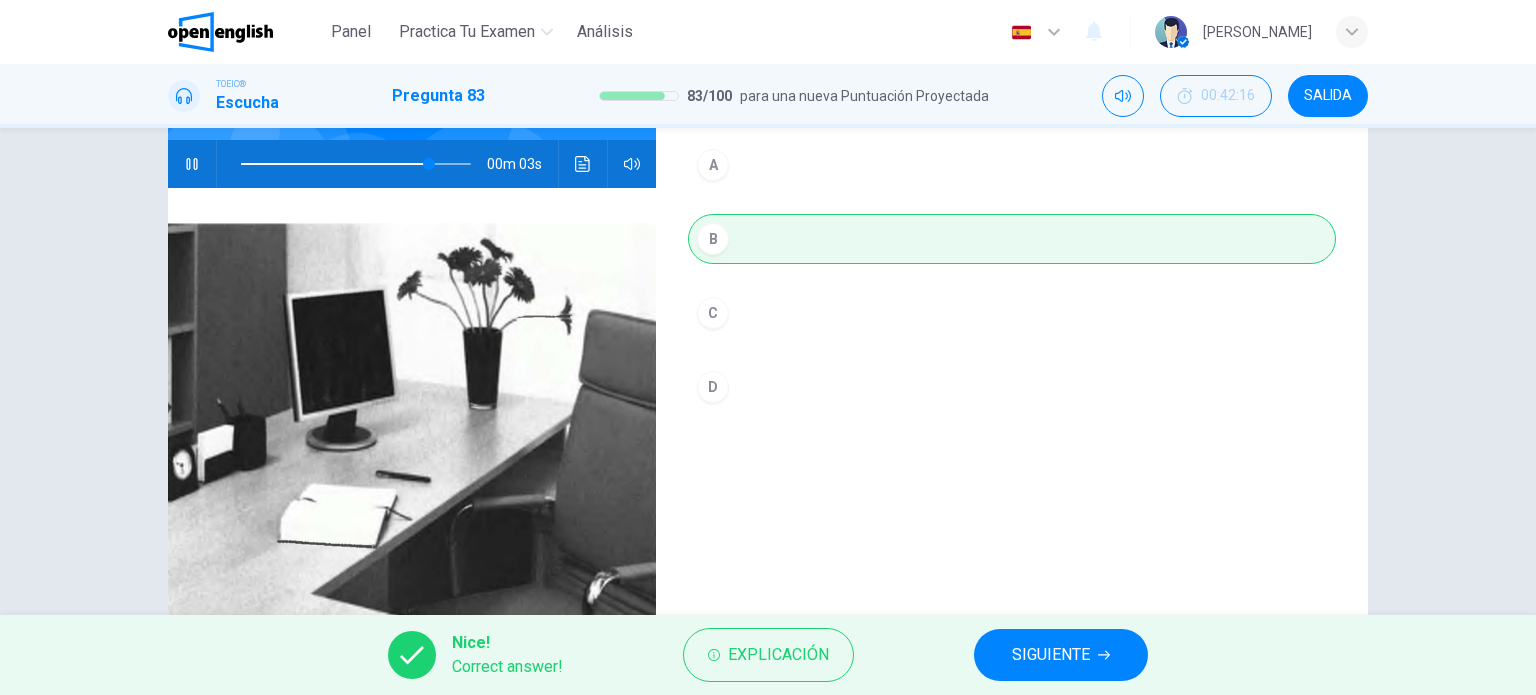 click on "SIGUIENTE" at bounding box center (1051, 655) 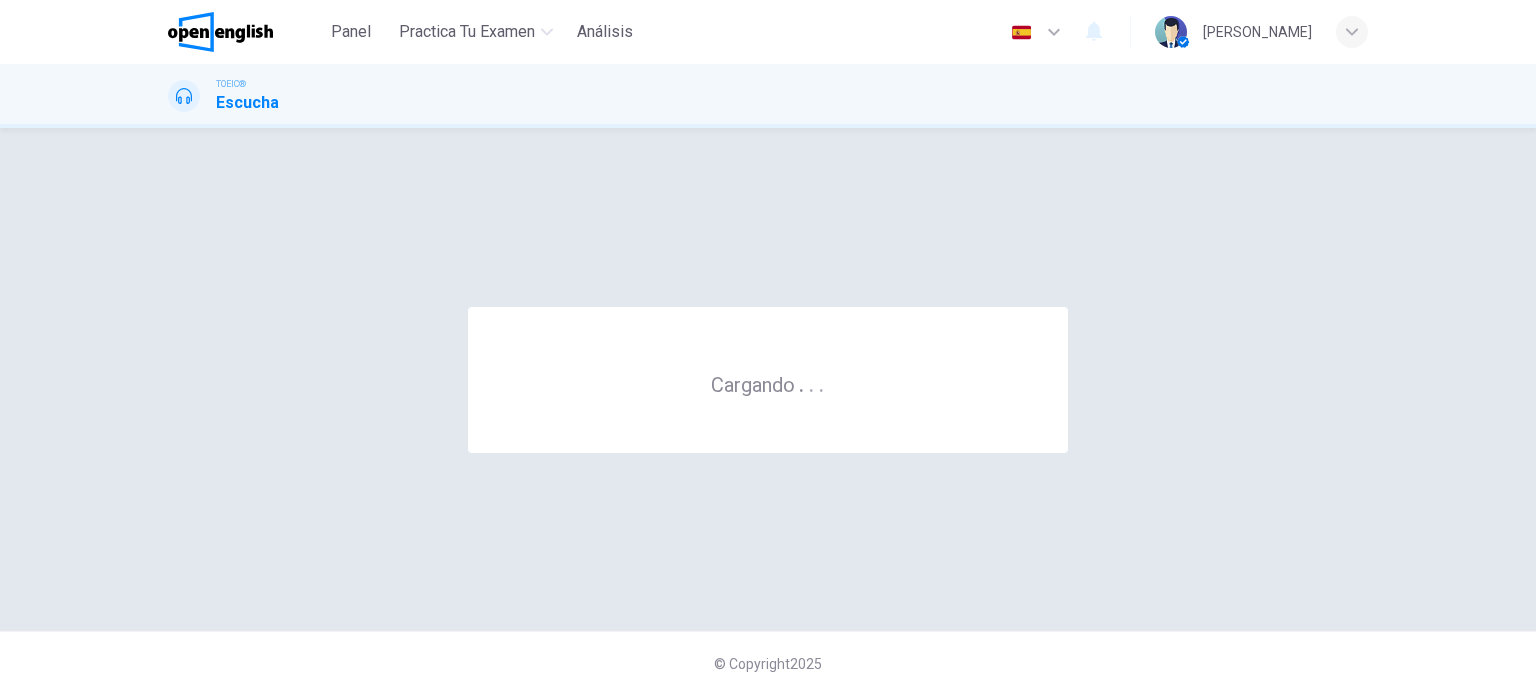 scroll, scrollTop: 0, scrollLeft: 0, axis: both 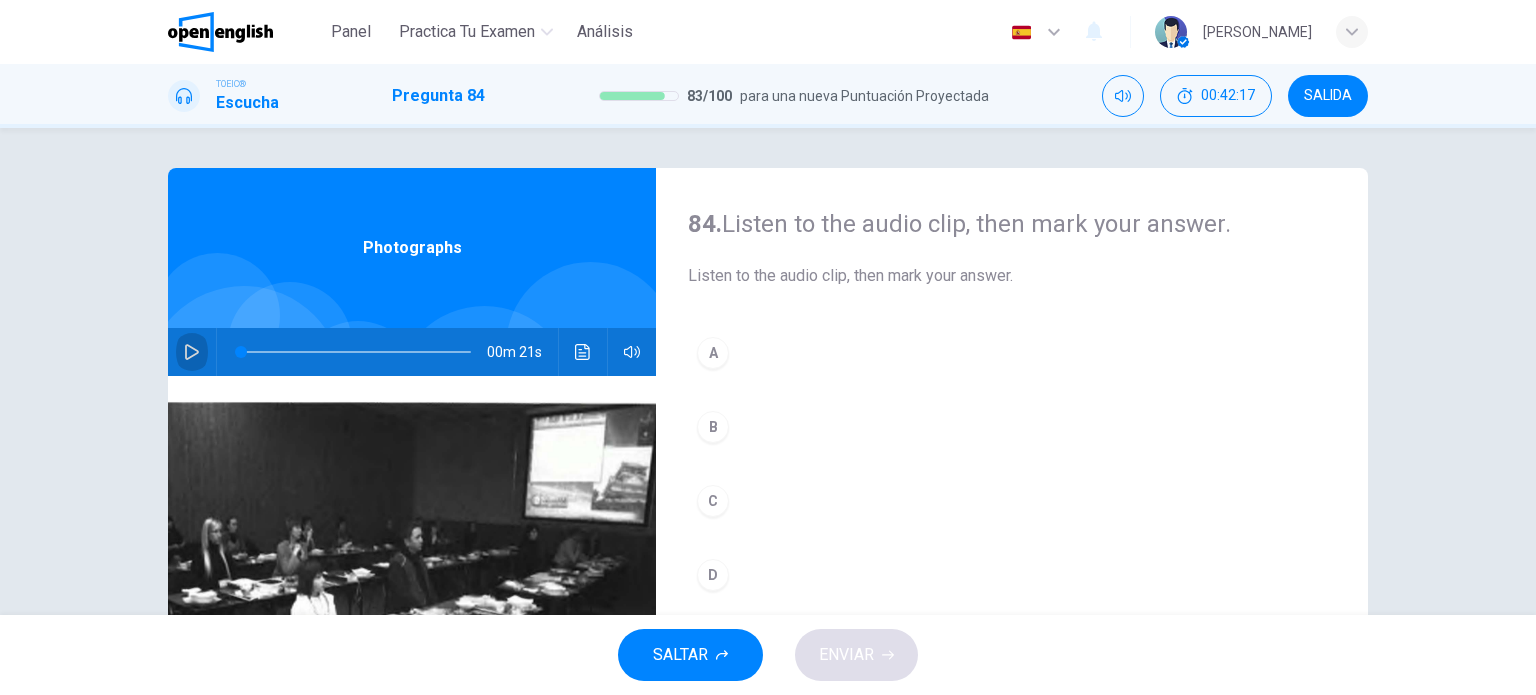 click 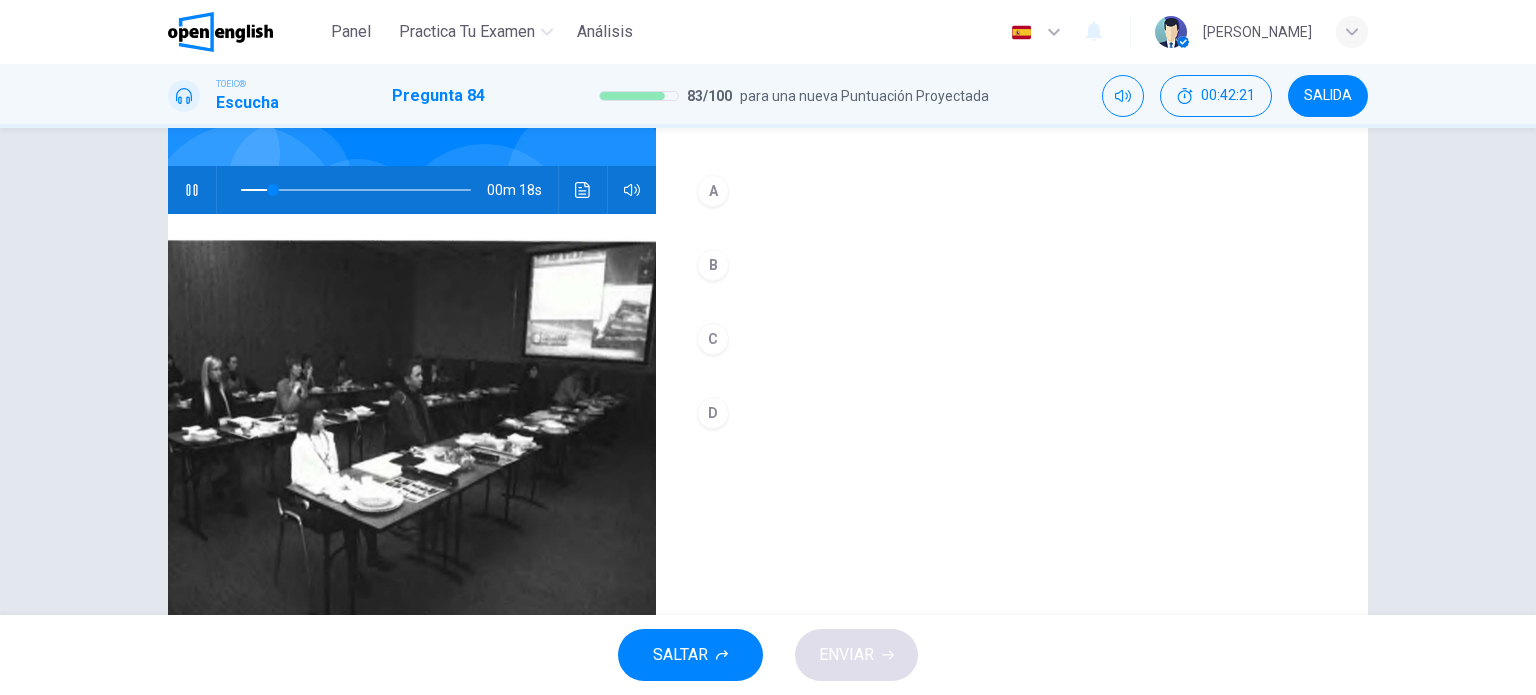 scroll, scrollTop: 200, scrollLeft: 0, axis: vertical 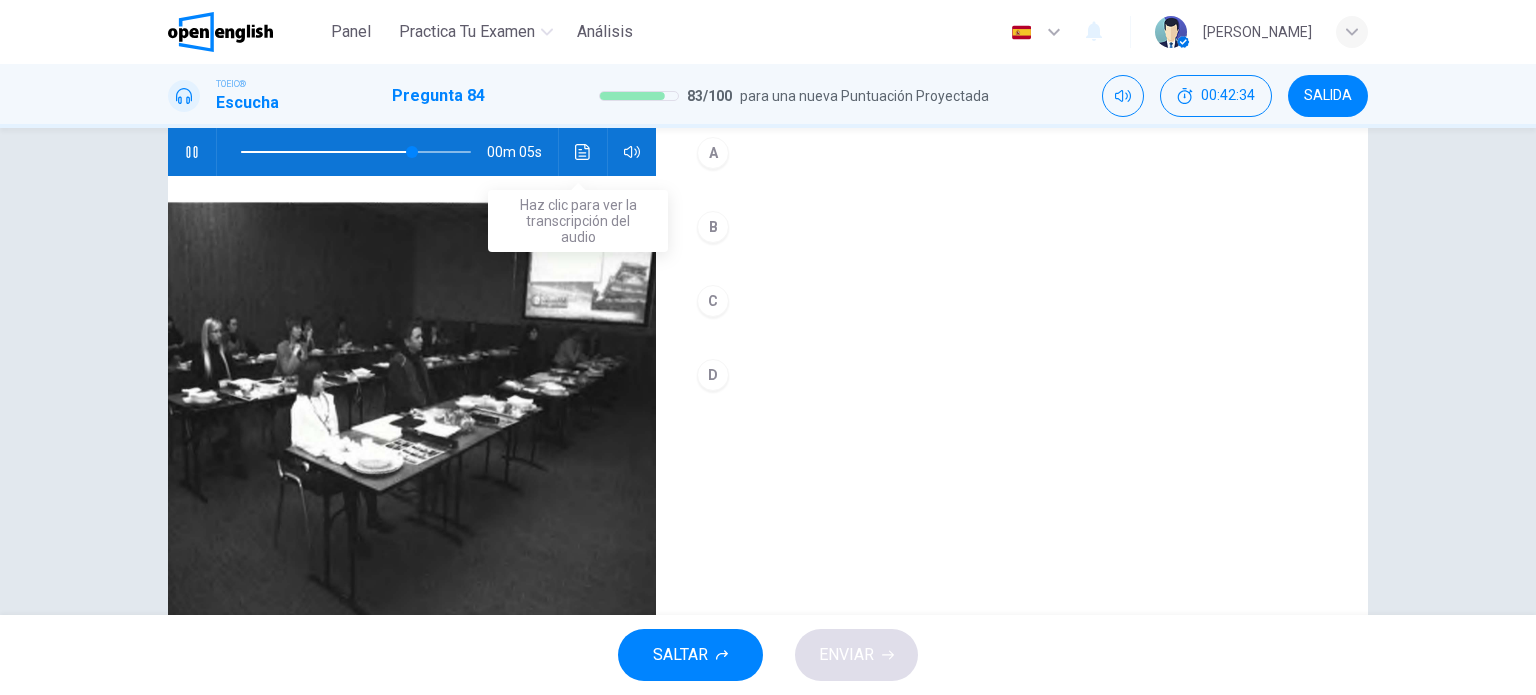 click 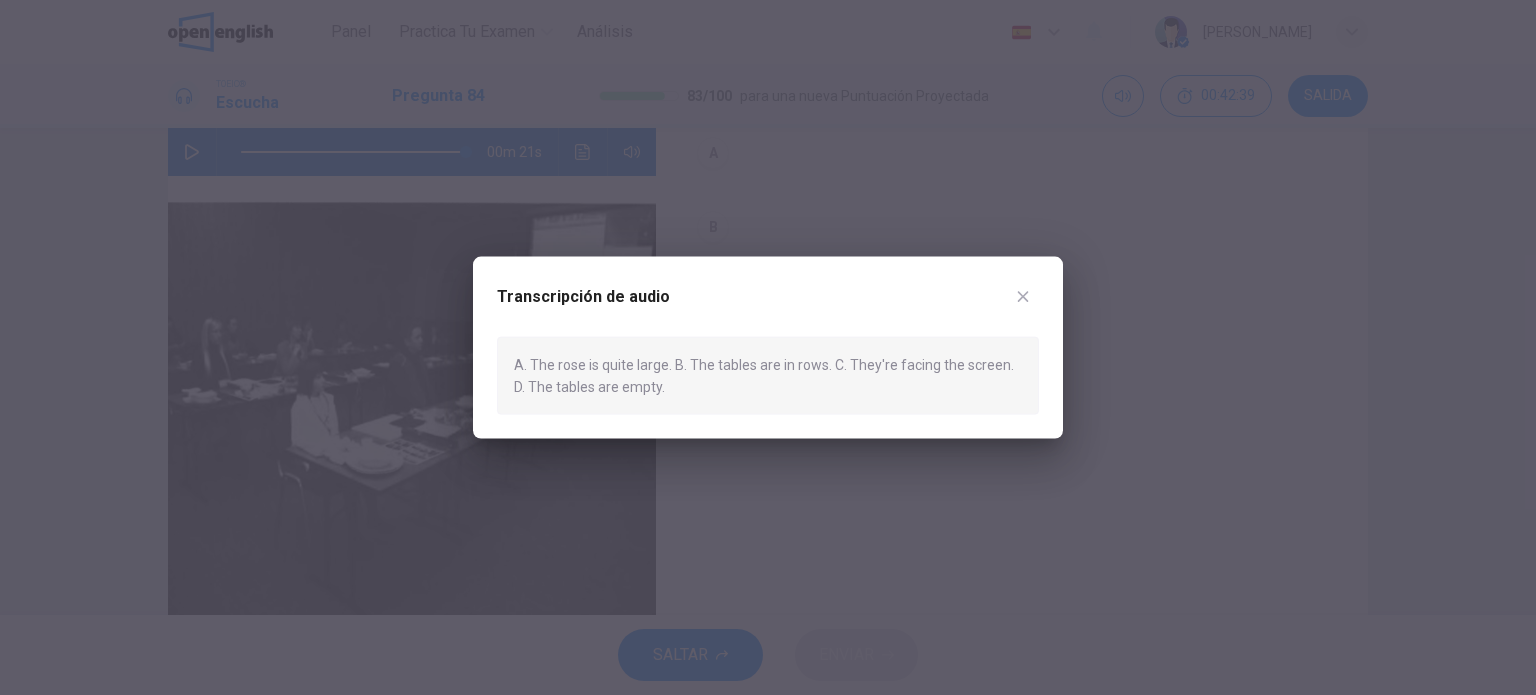 type on "*" 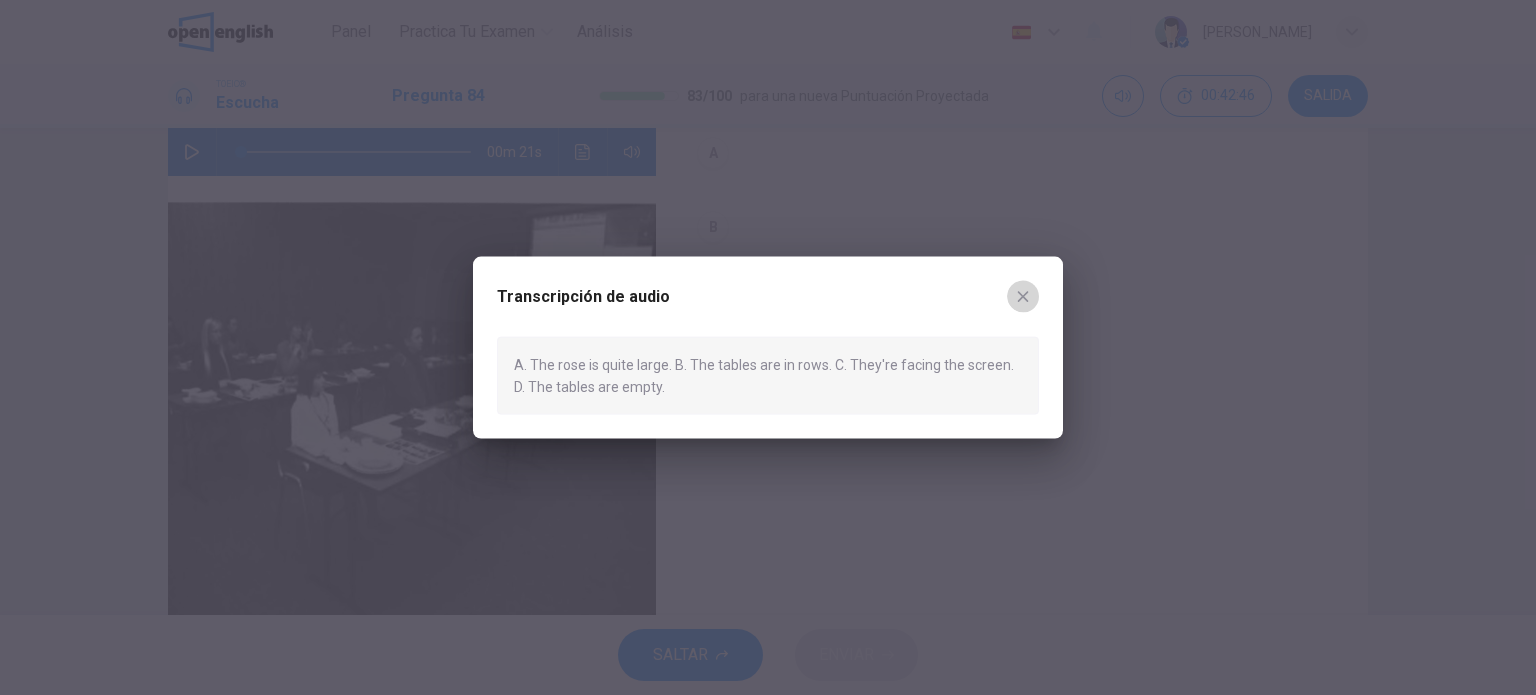 click 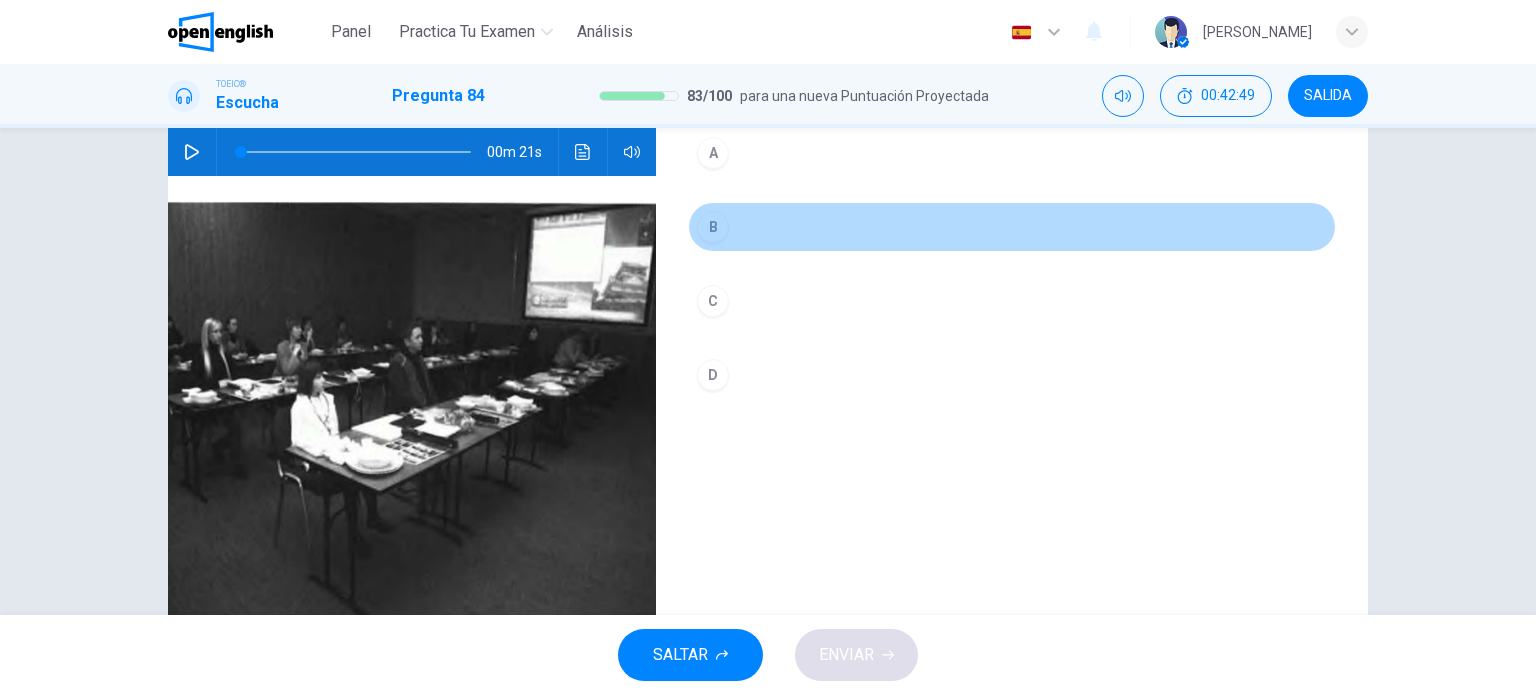 click on "B" at bounding box center (713, 227) 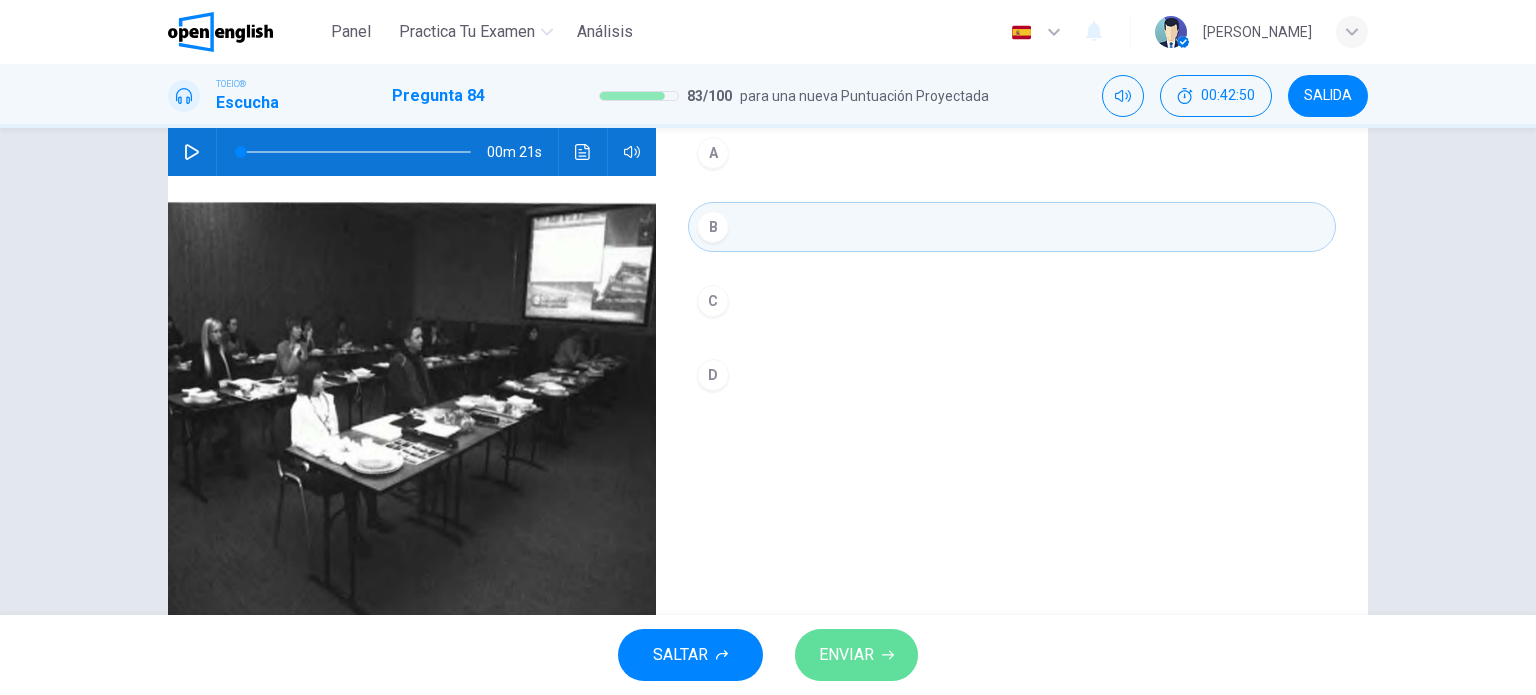 click 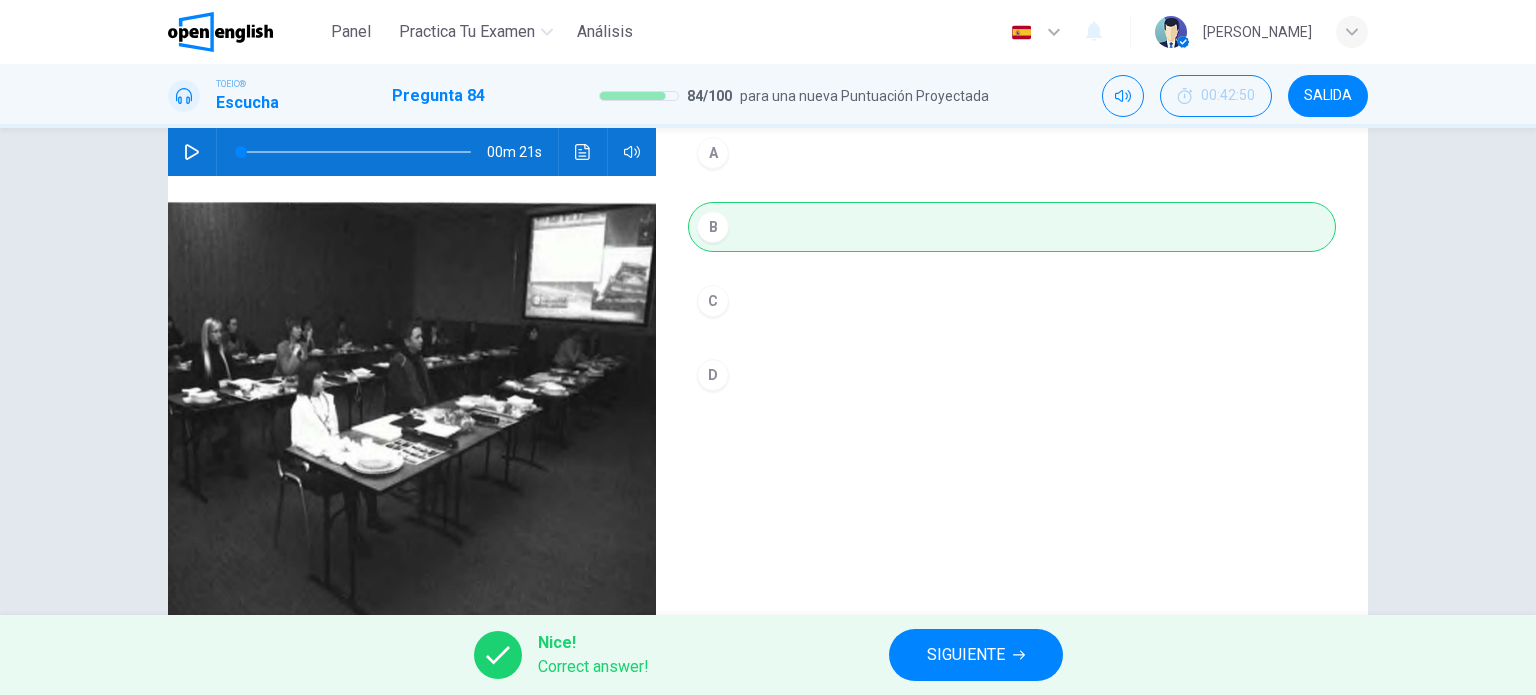 click on "SIGUIENTE" at bounding box center [966, 655] 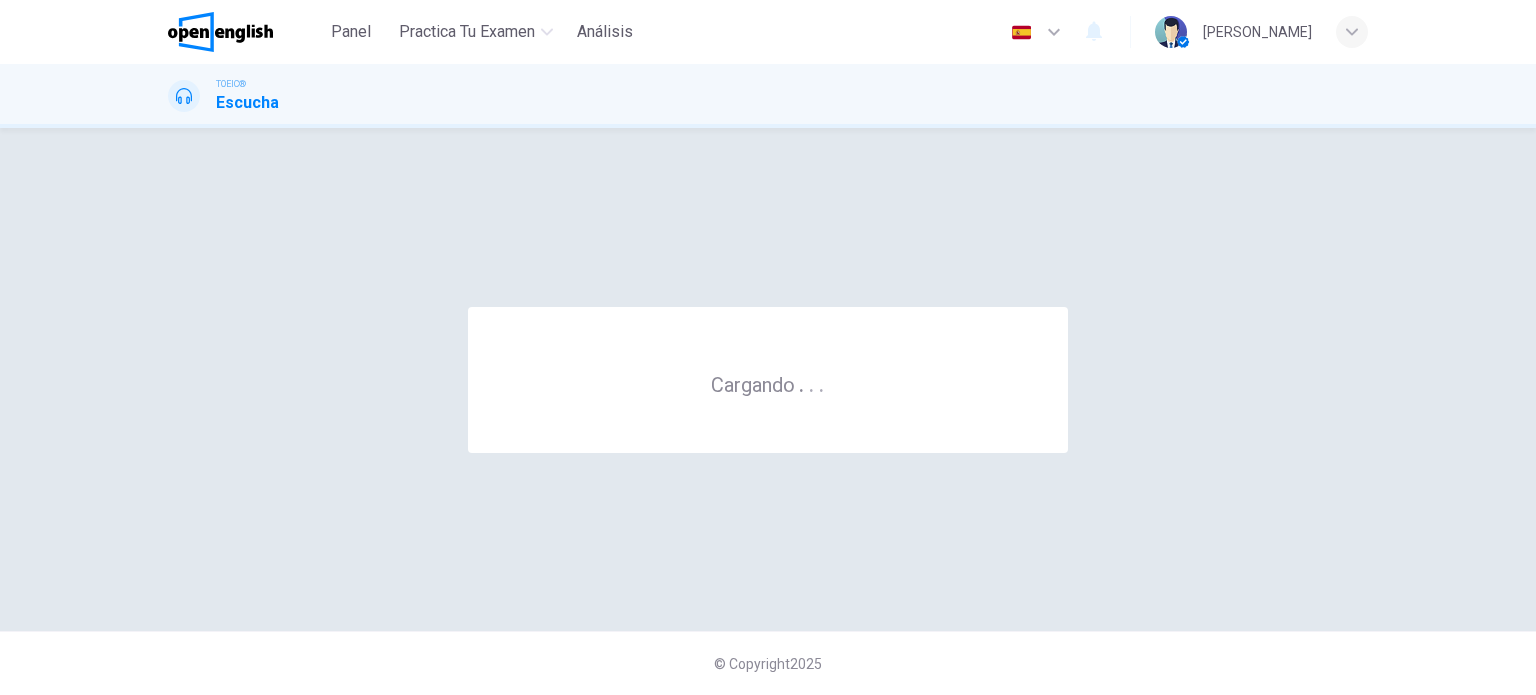 scroll, scrollTop: 0, scrollLeft: 0, axis: both 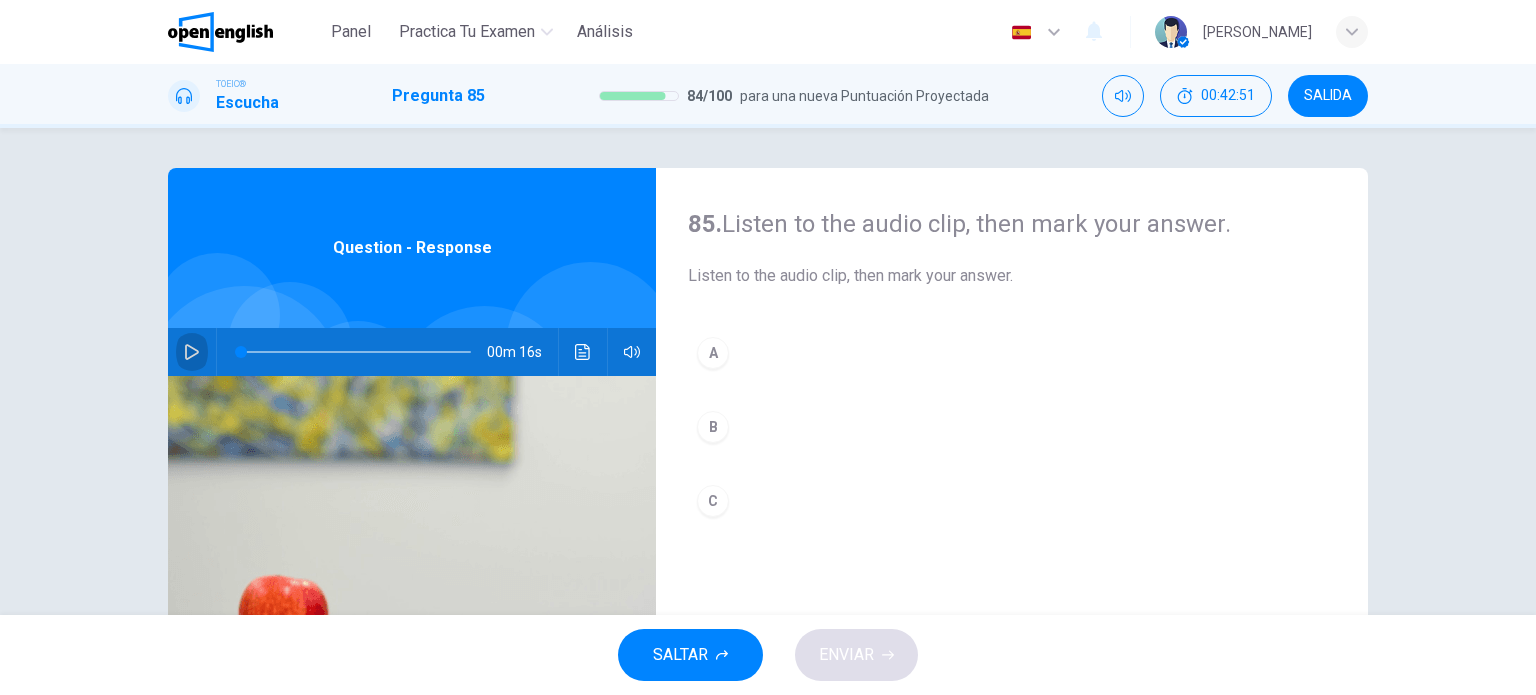 click 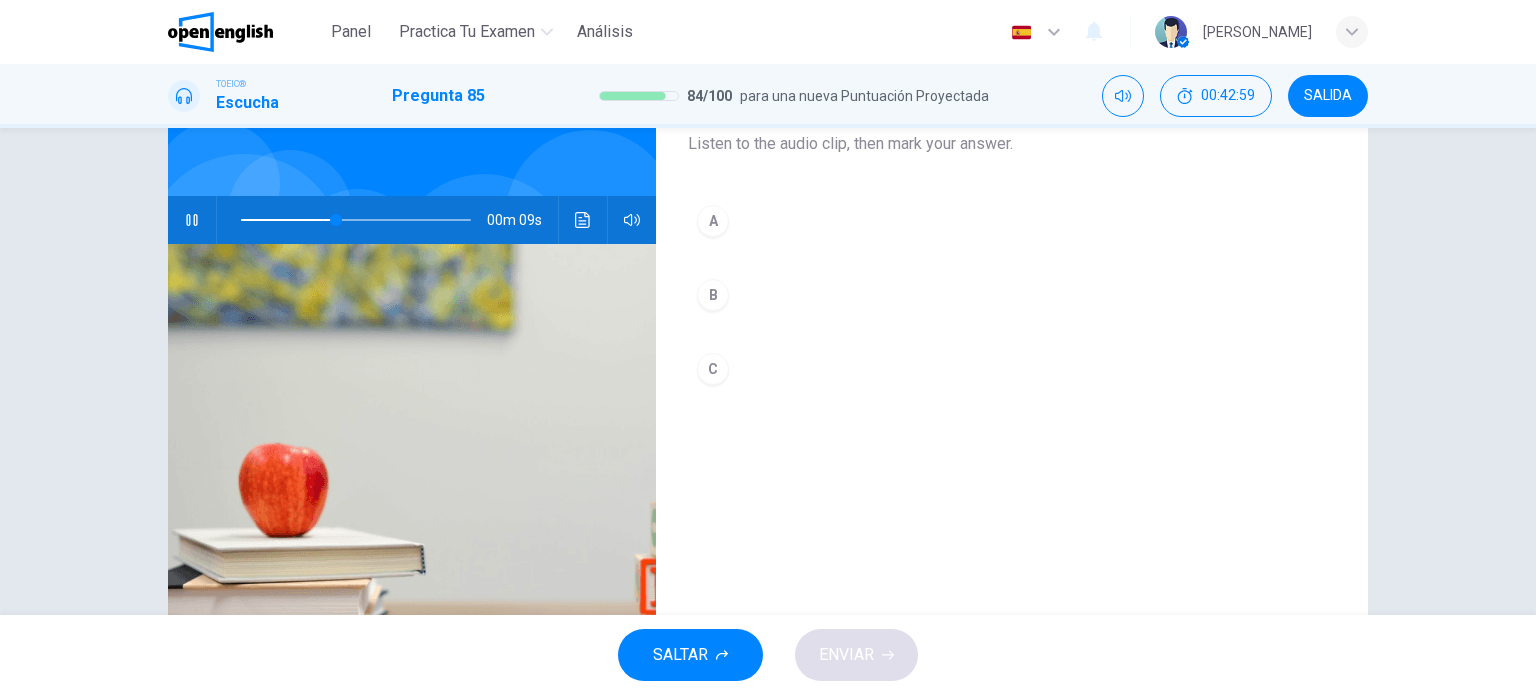 scroll, scrollTop: 88, scrollLeft: 0, axis: vertical 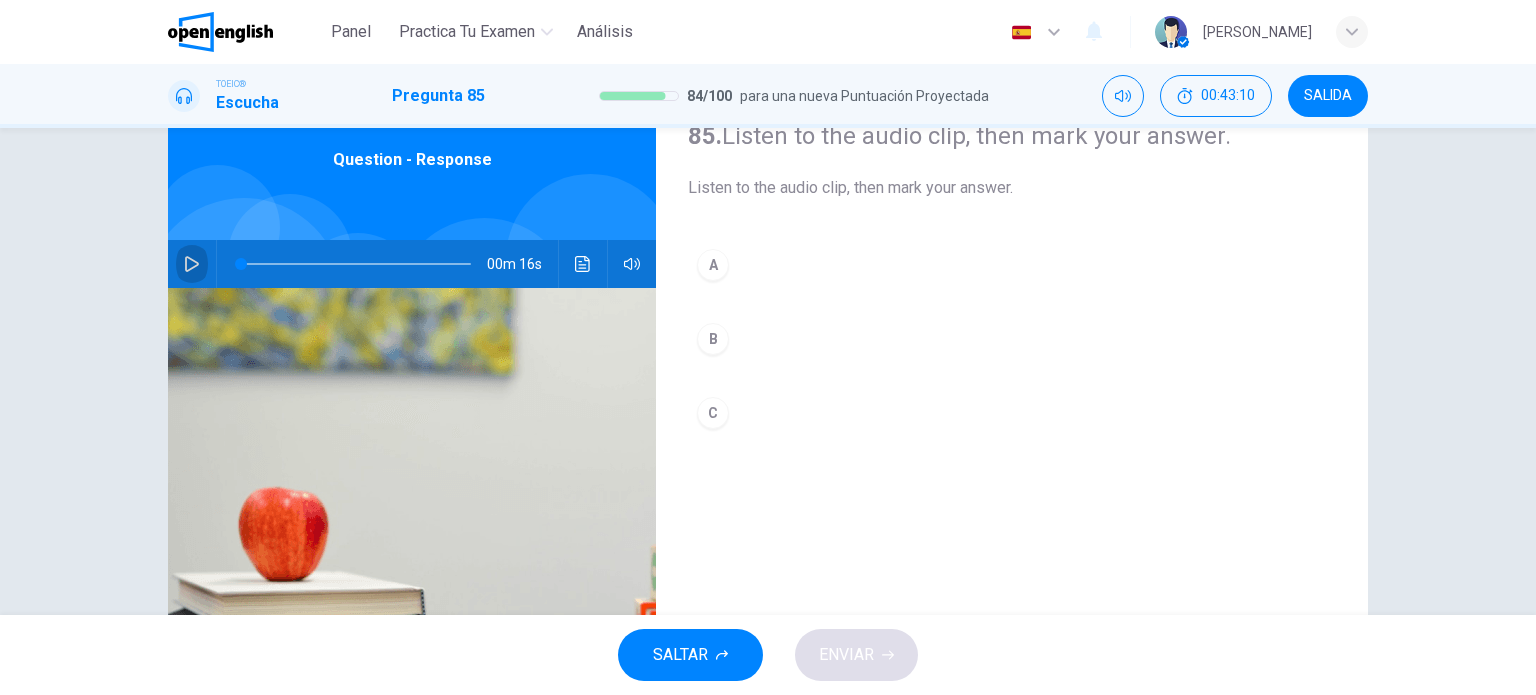 click 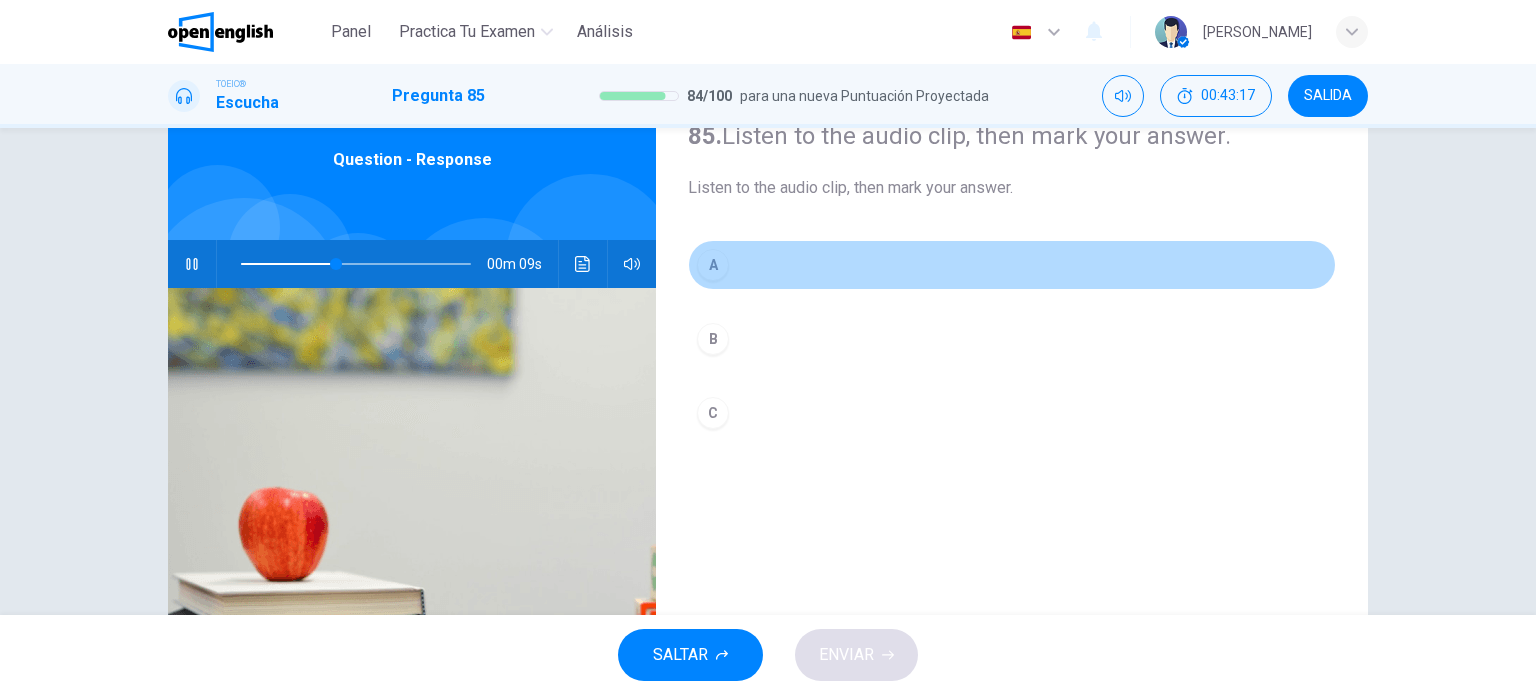 click on "A" at bounding box center [713, 265] 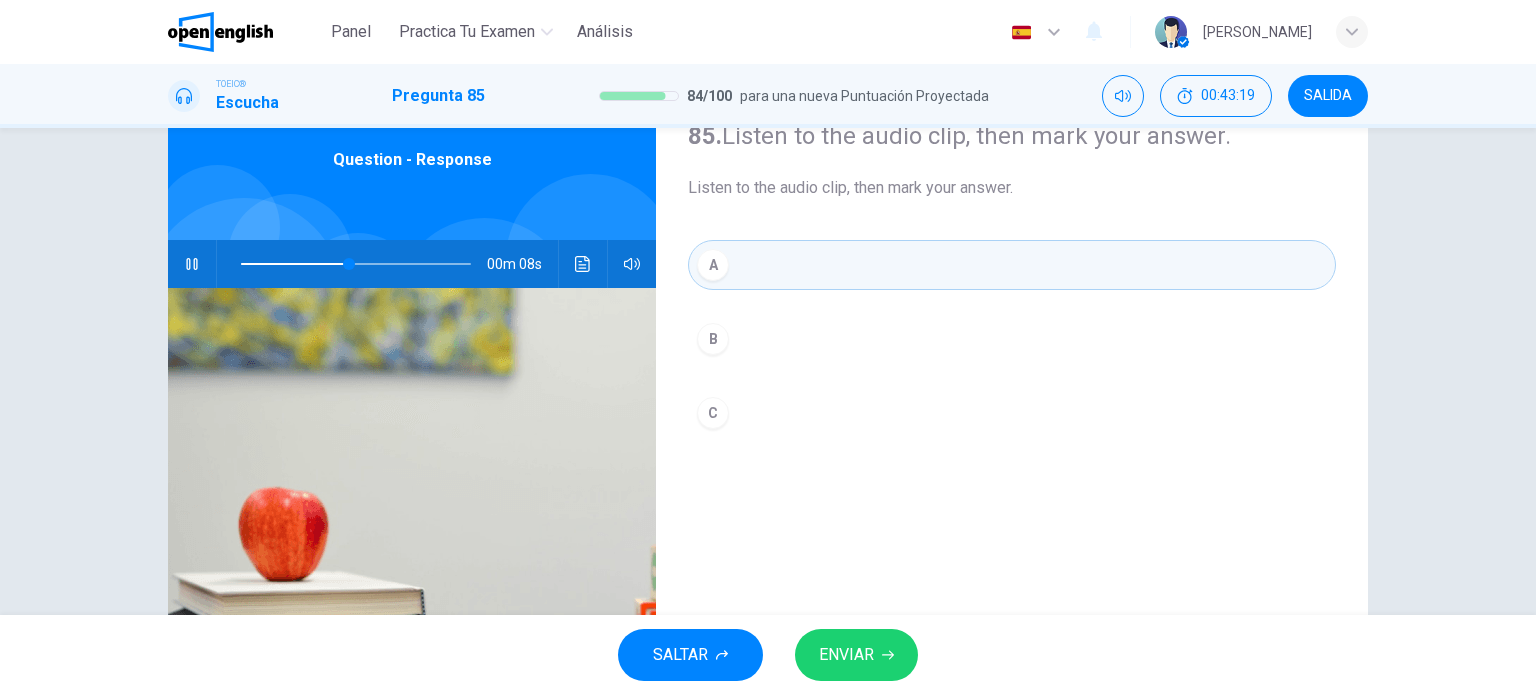 click on "ENVIAR" at bounding box center (846, 655) 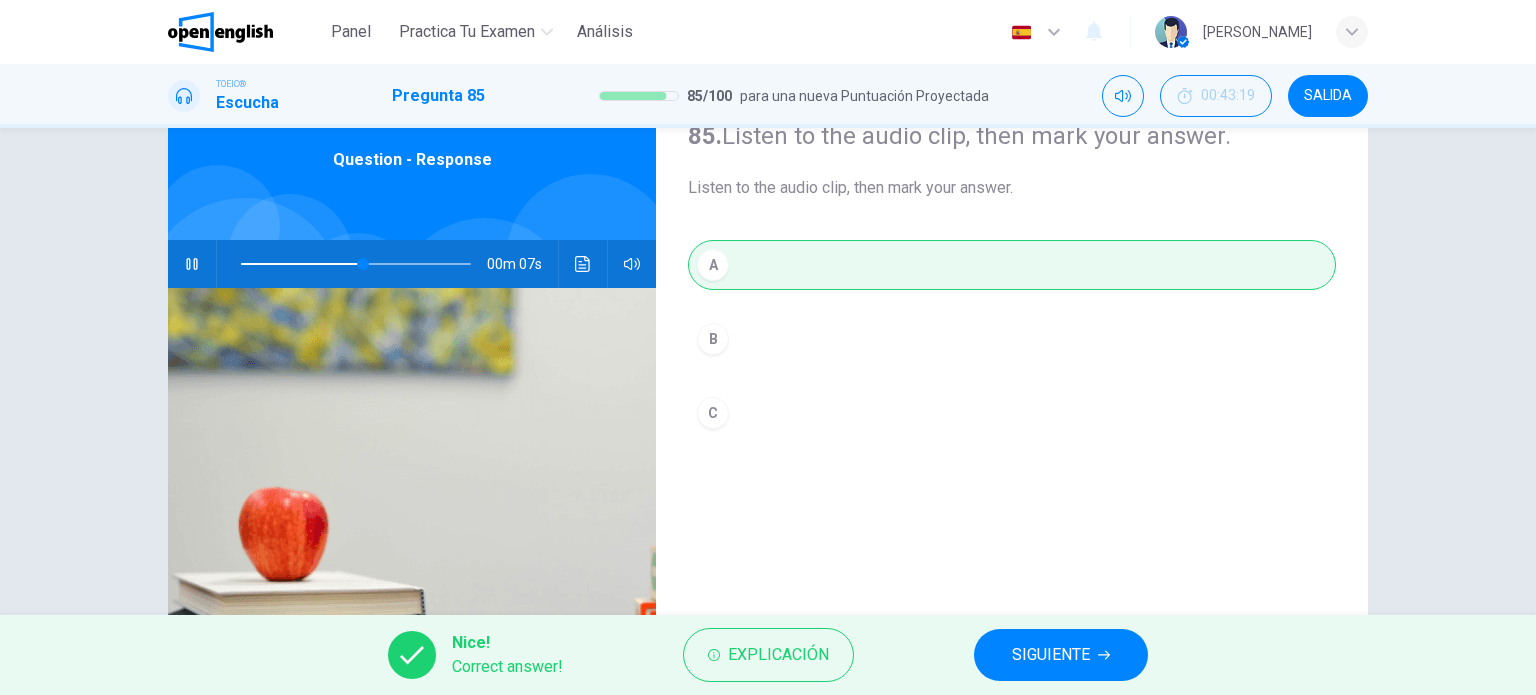 type on "**" 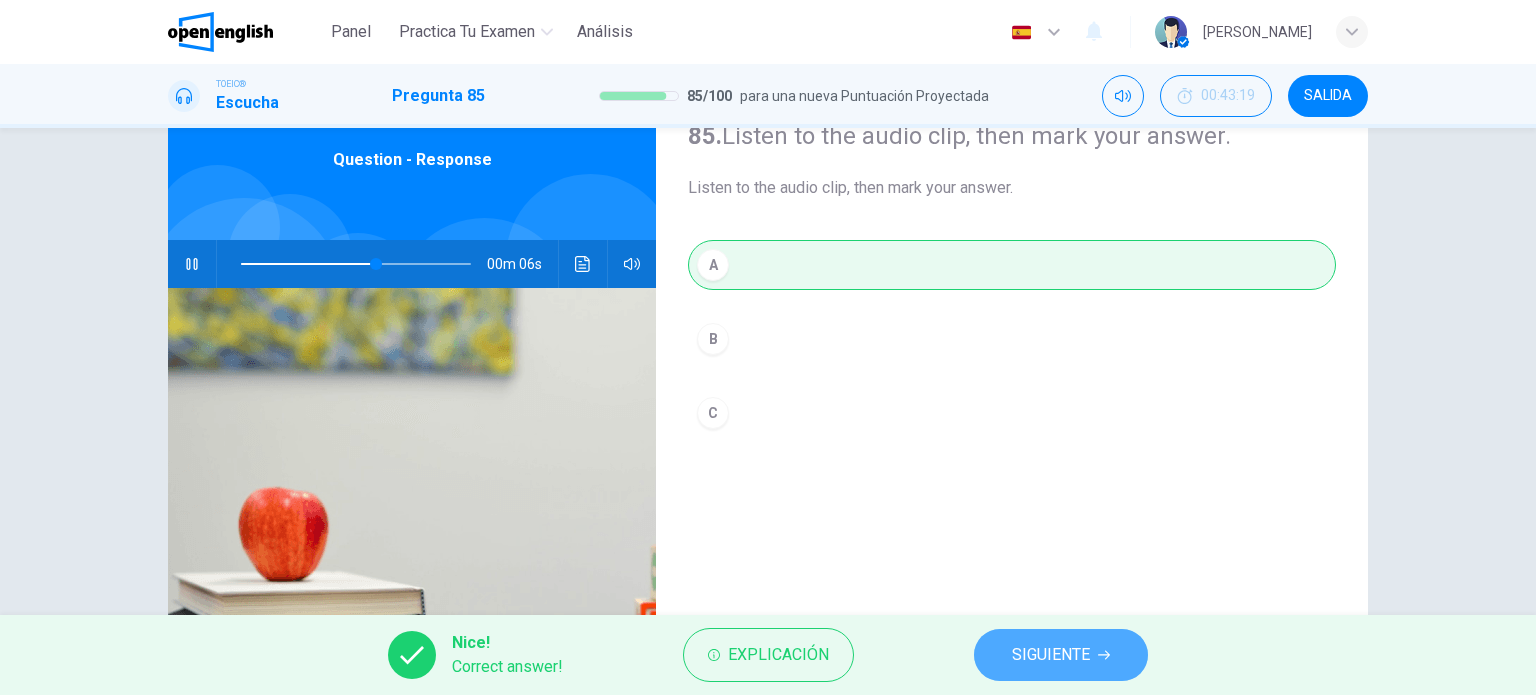 click on "SIGUIENTE" at bounding box center [1051, 655] 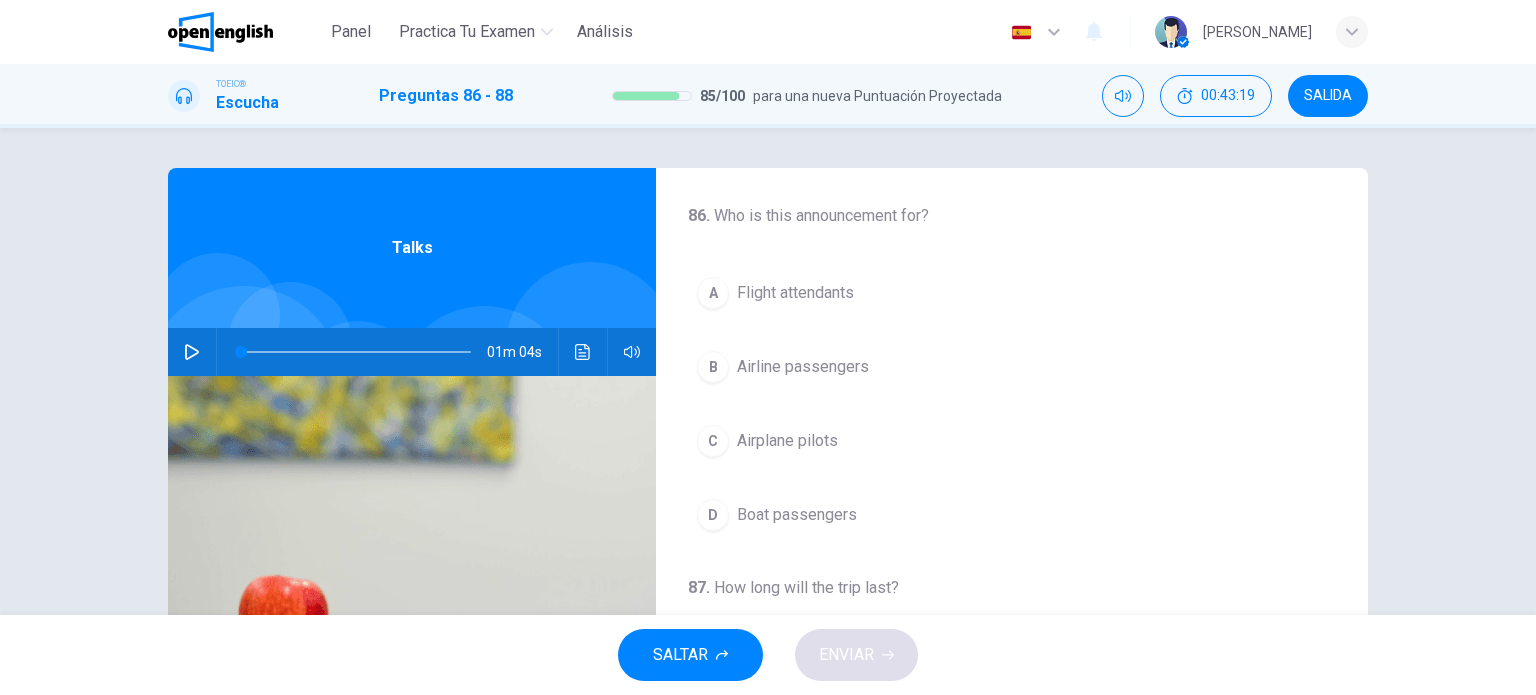 click 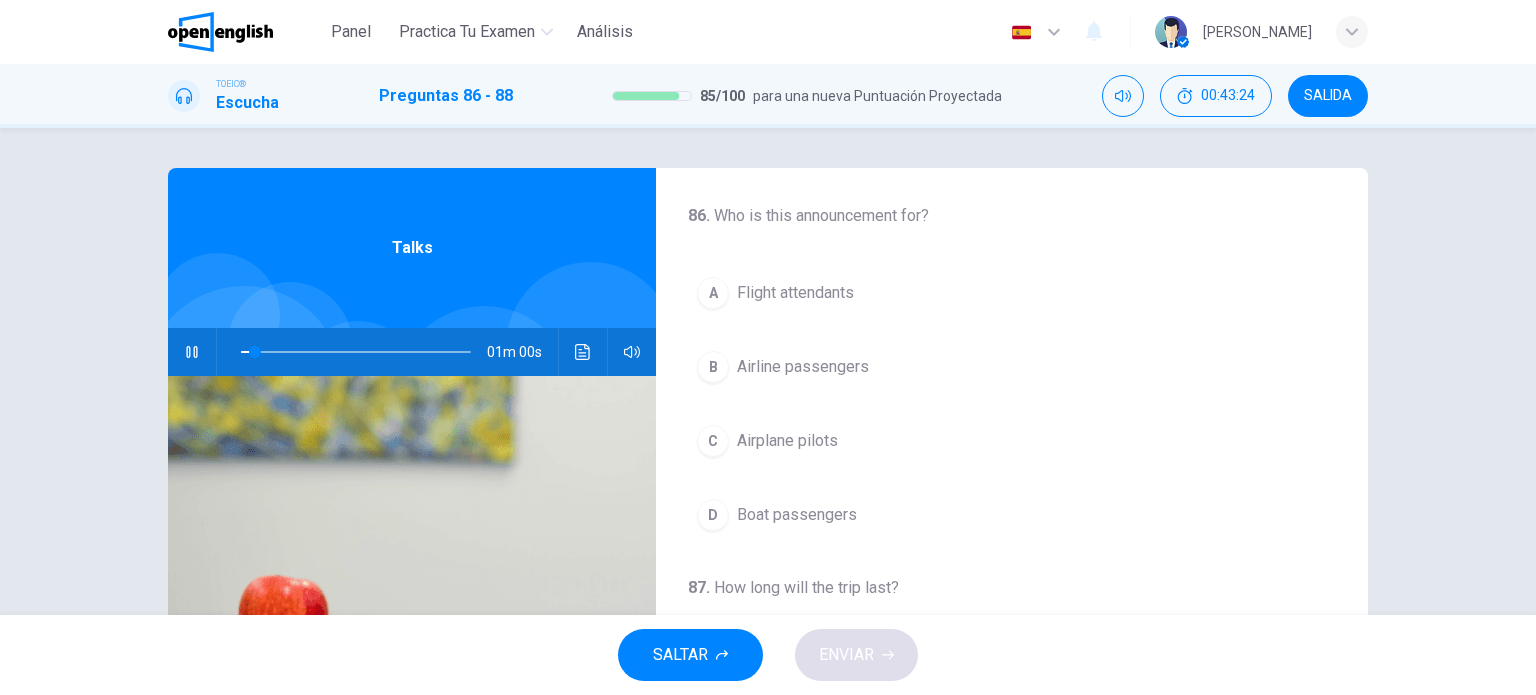 click on "Flight attendants" at bounding box center (795, 293) 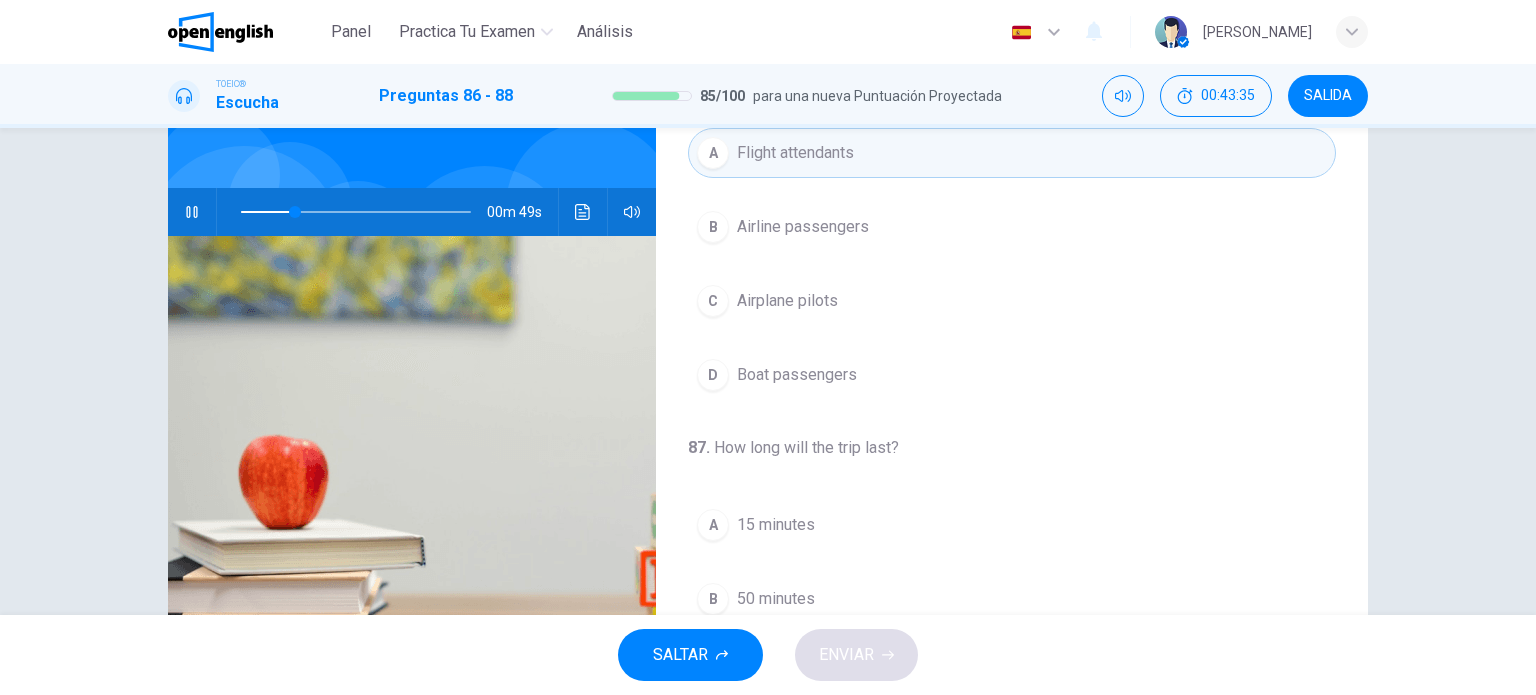 scroll, scrollTop: 142, scrollLeft: 0, axis: vertical 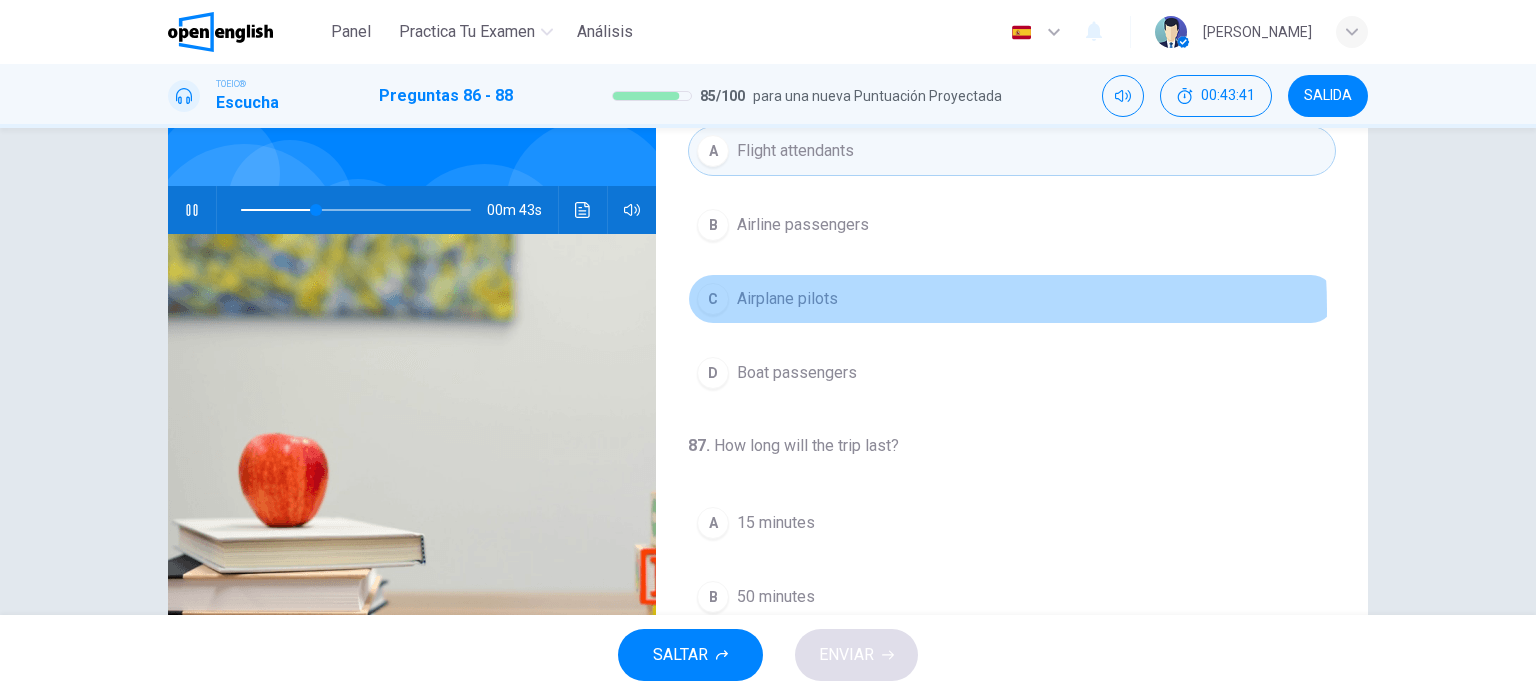 click on "Airplane pilots" at bounding box center (787, 299) 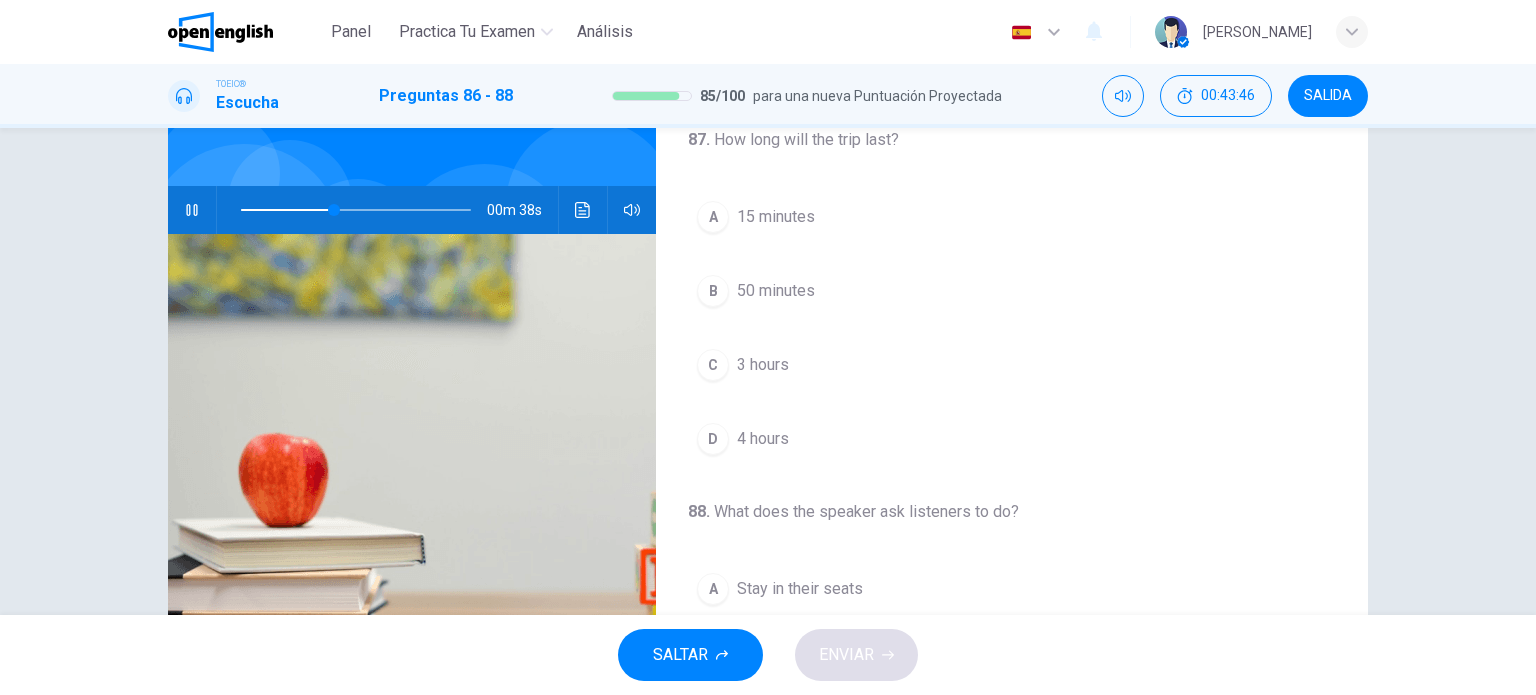 scroll, scrollTop: 277, scrollLeft: 0, axis: vertical 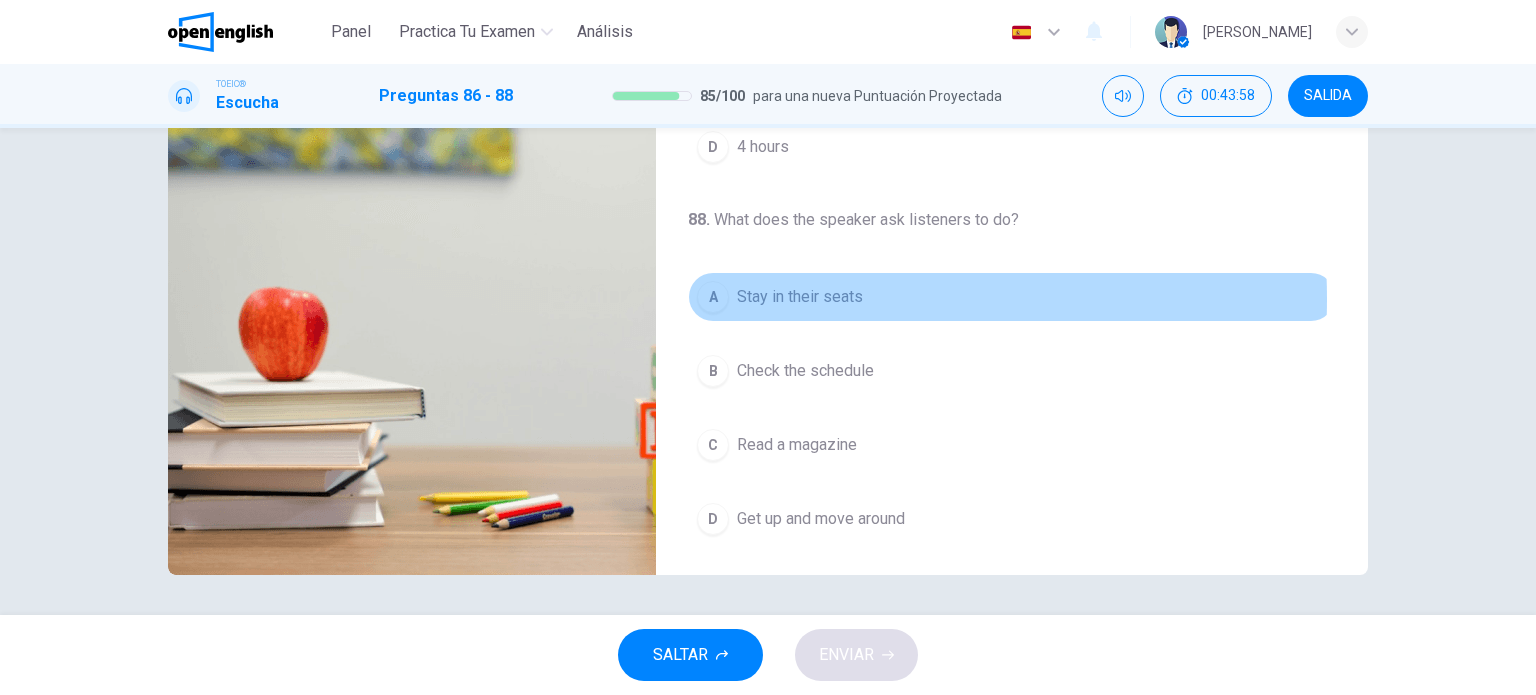 click on "Stay in their seats" at bounding box center (800, 297) 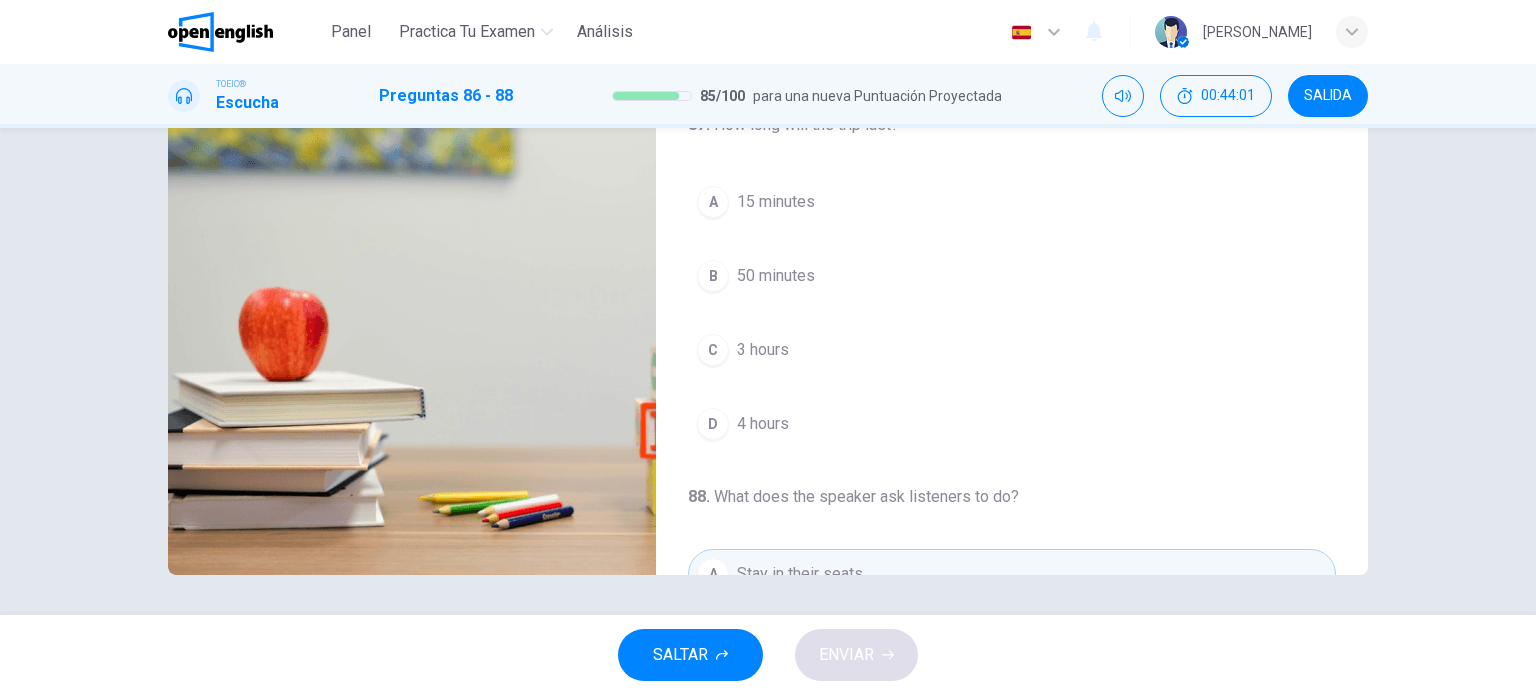 scroll, scrollTop: 87, scrollLeft: 0, axis: vertical 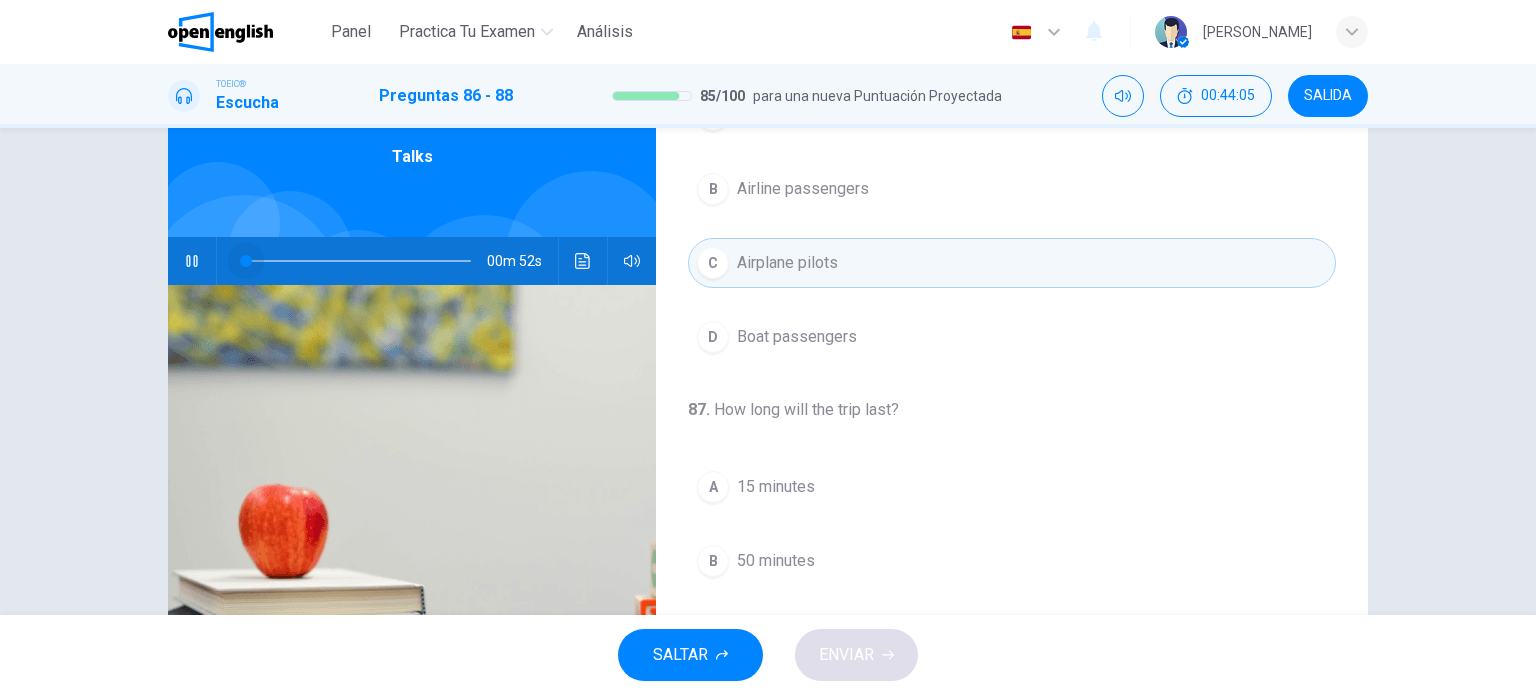 type on "*" 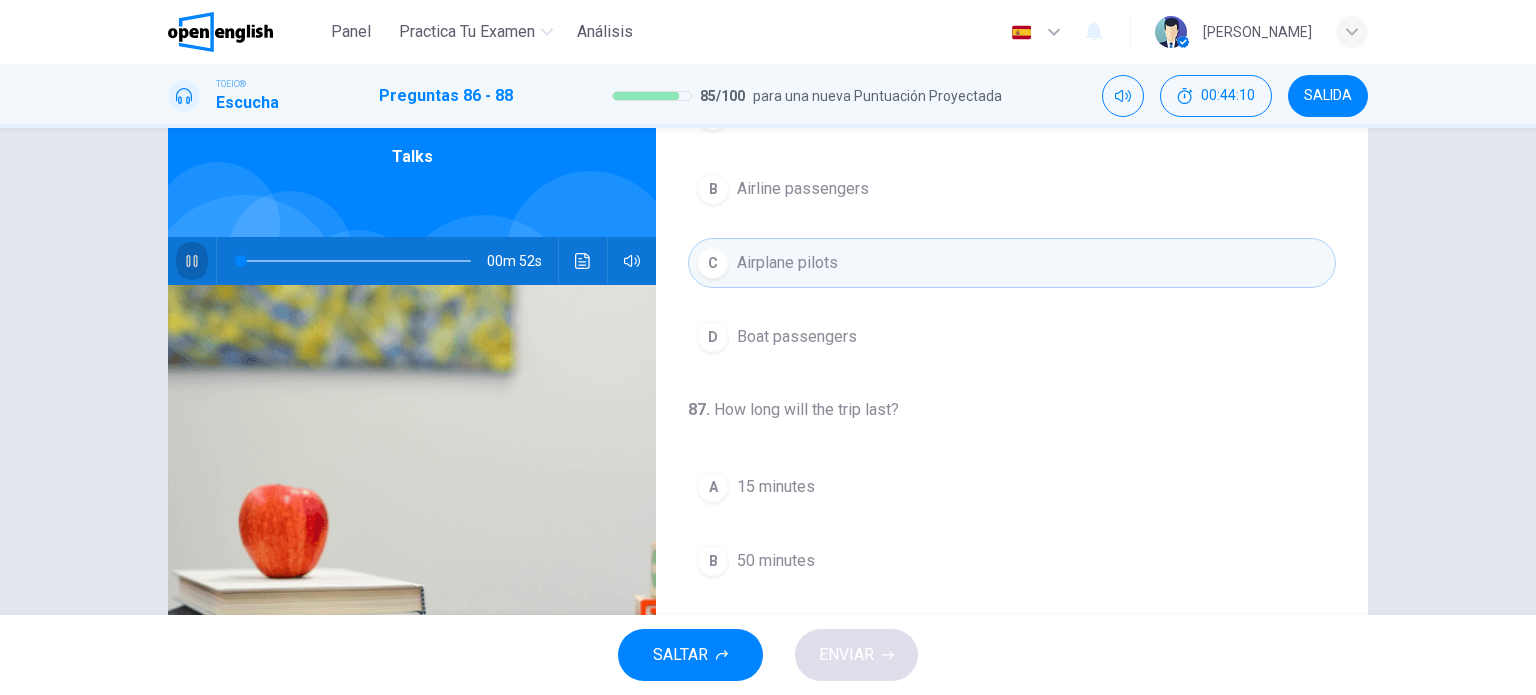click 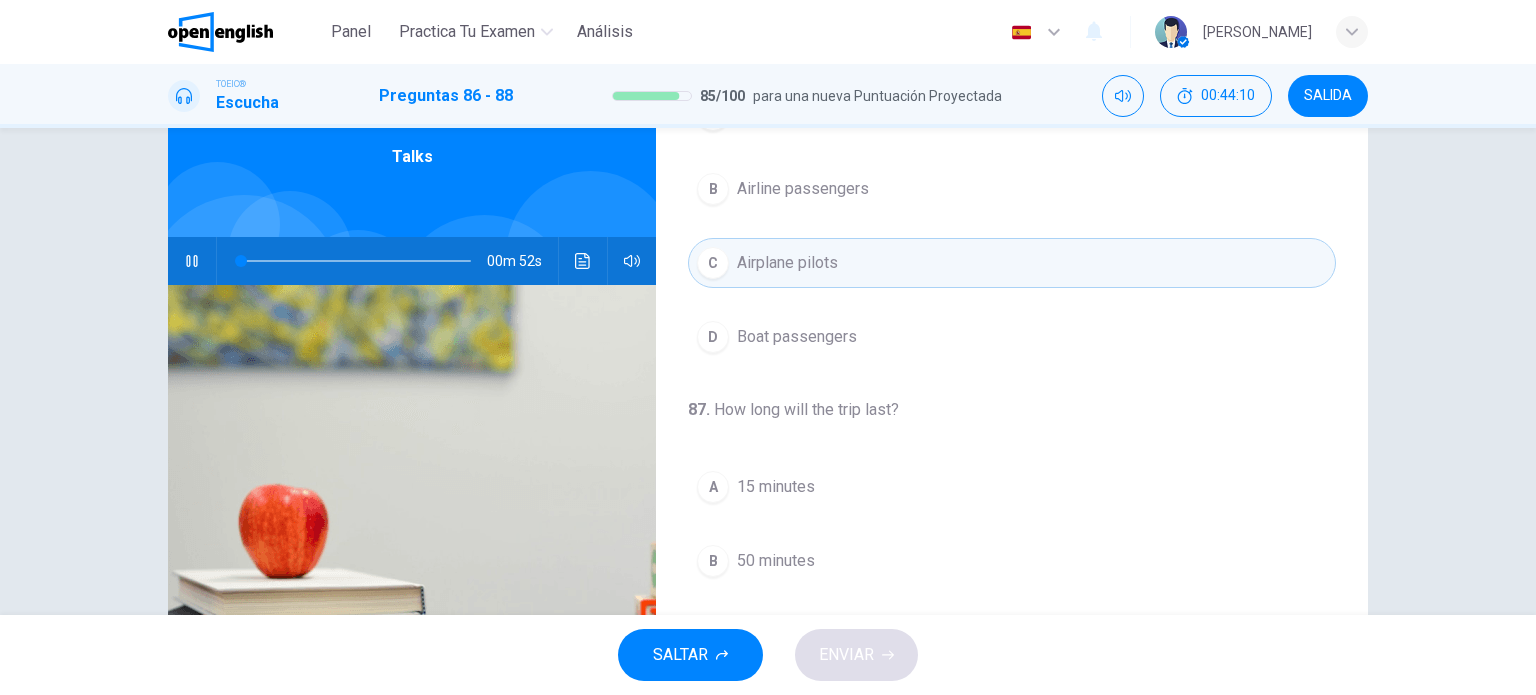 click 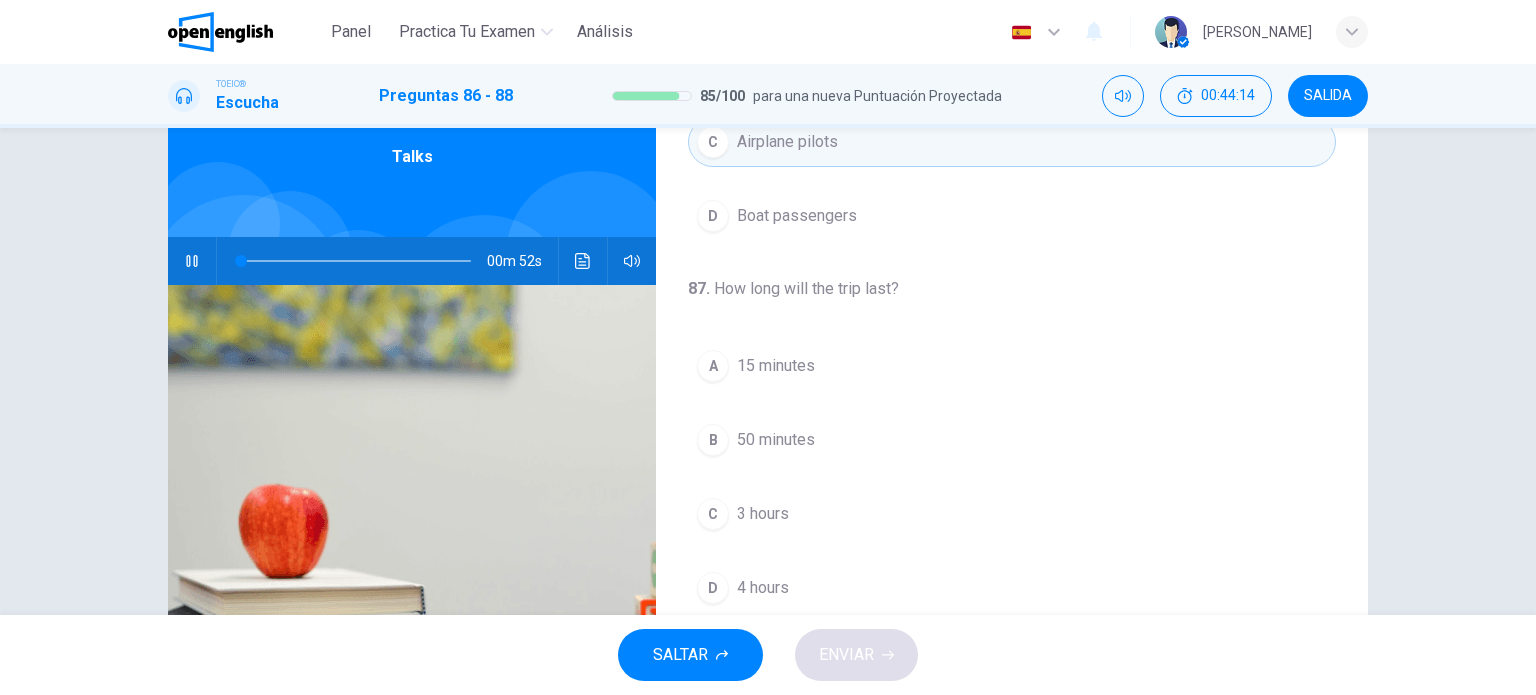 scroll, scrollTop: 218, scrollLeft: 0, axis: vertical 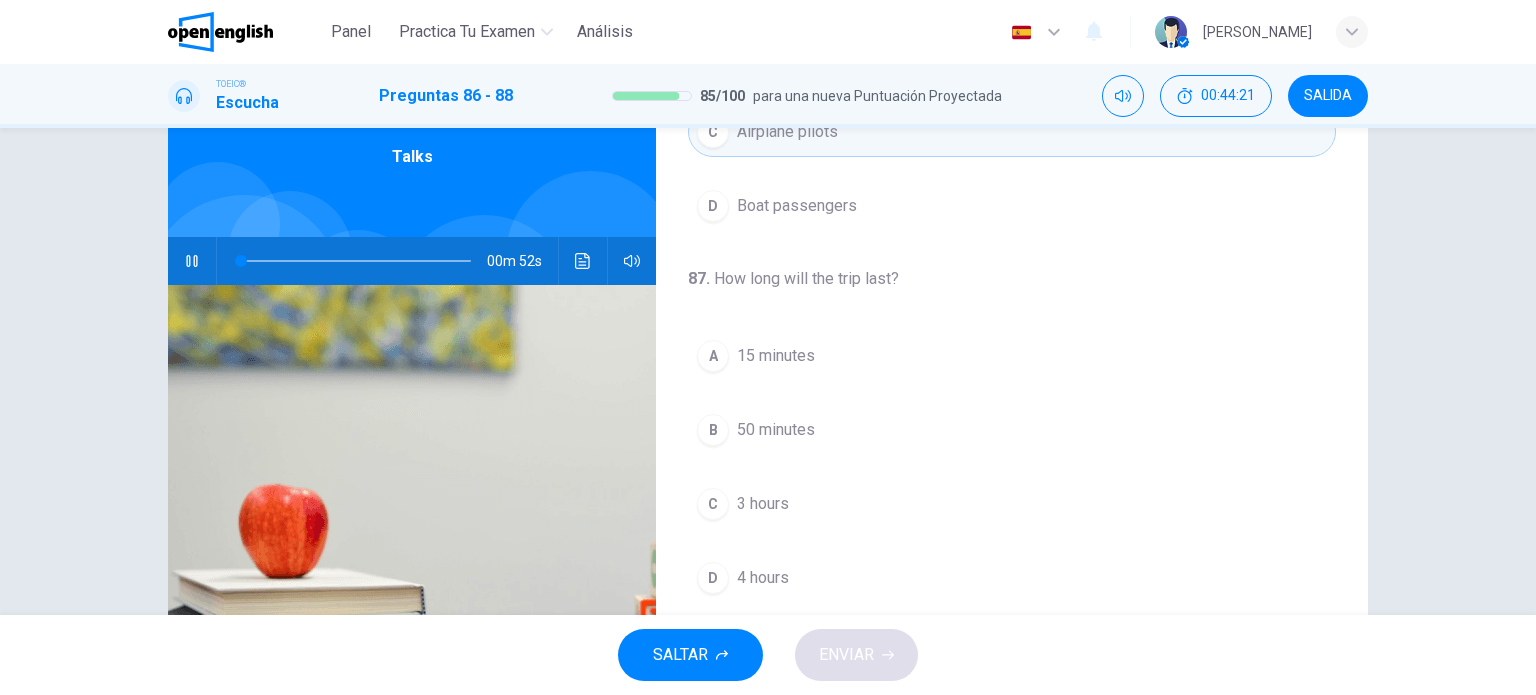 click on "3 hours" at bounding box center [763, 504] 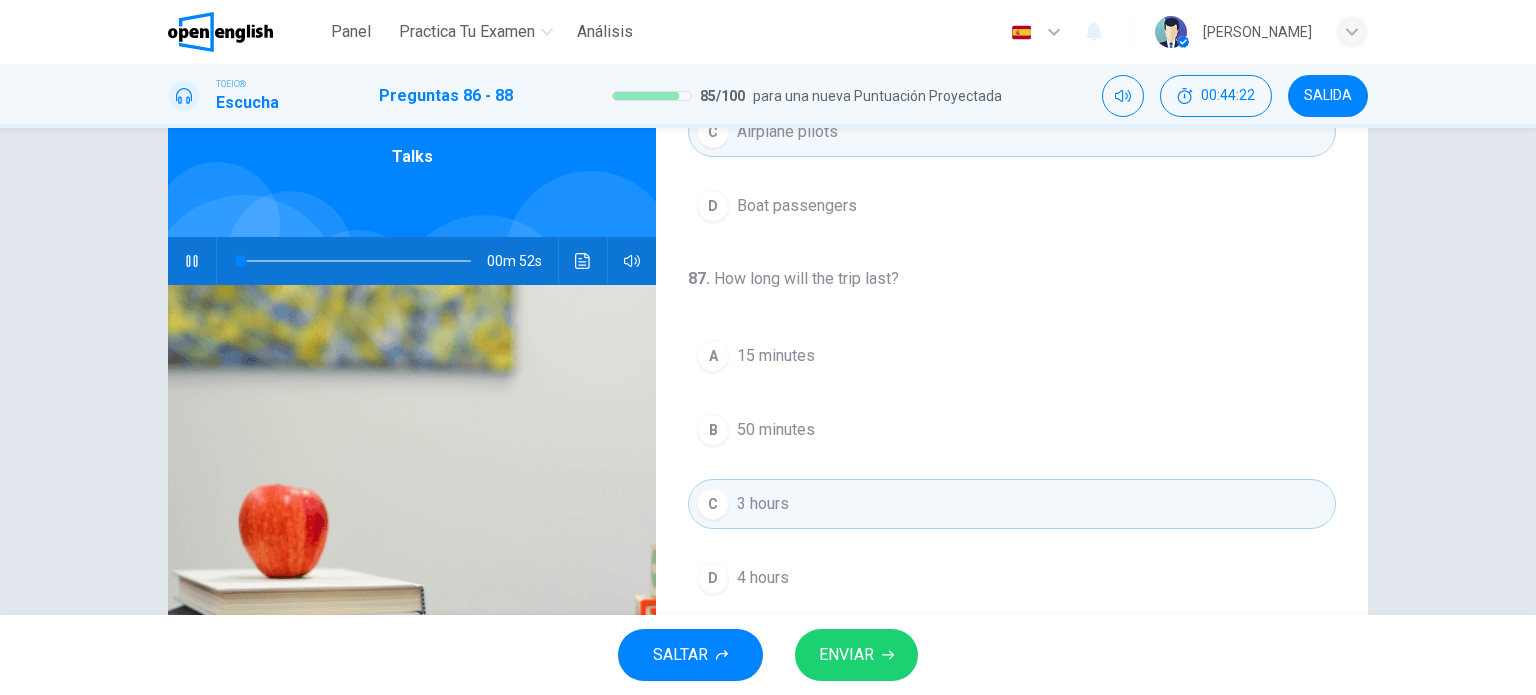 click on "ENVIAR" at bounding box center (846, 655) 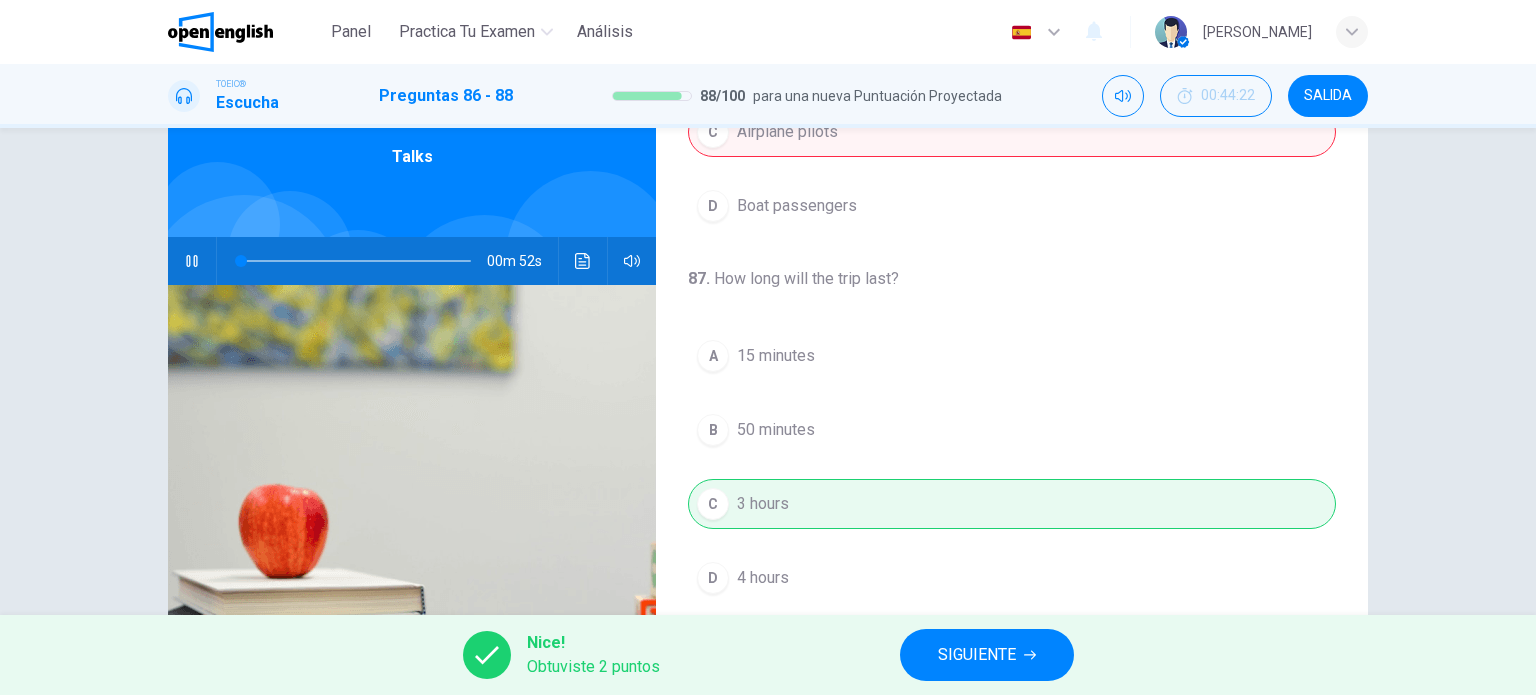 drag, startPoint x: 919, startPoint y: 651, endPoint x: 1192, endPoint y: 257, distance: 479.33807 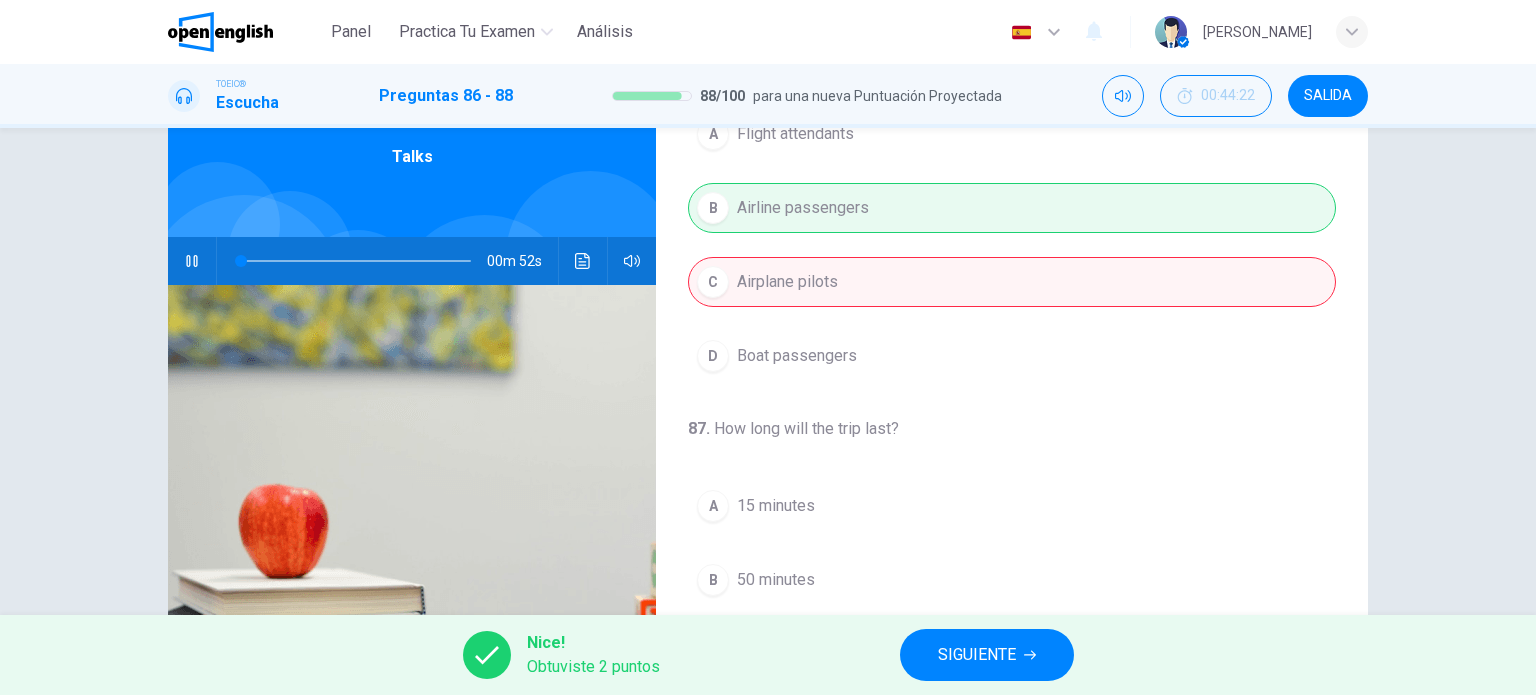 scroll, scrollTop: 65, scrollLeft: 0, axis: vertical 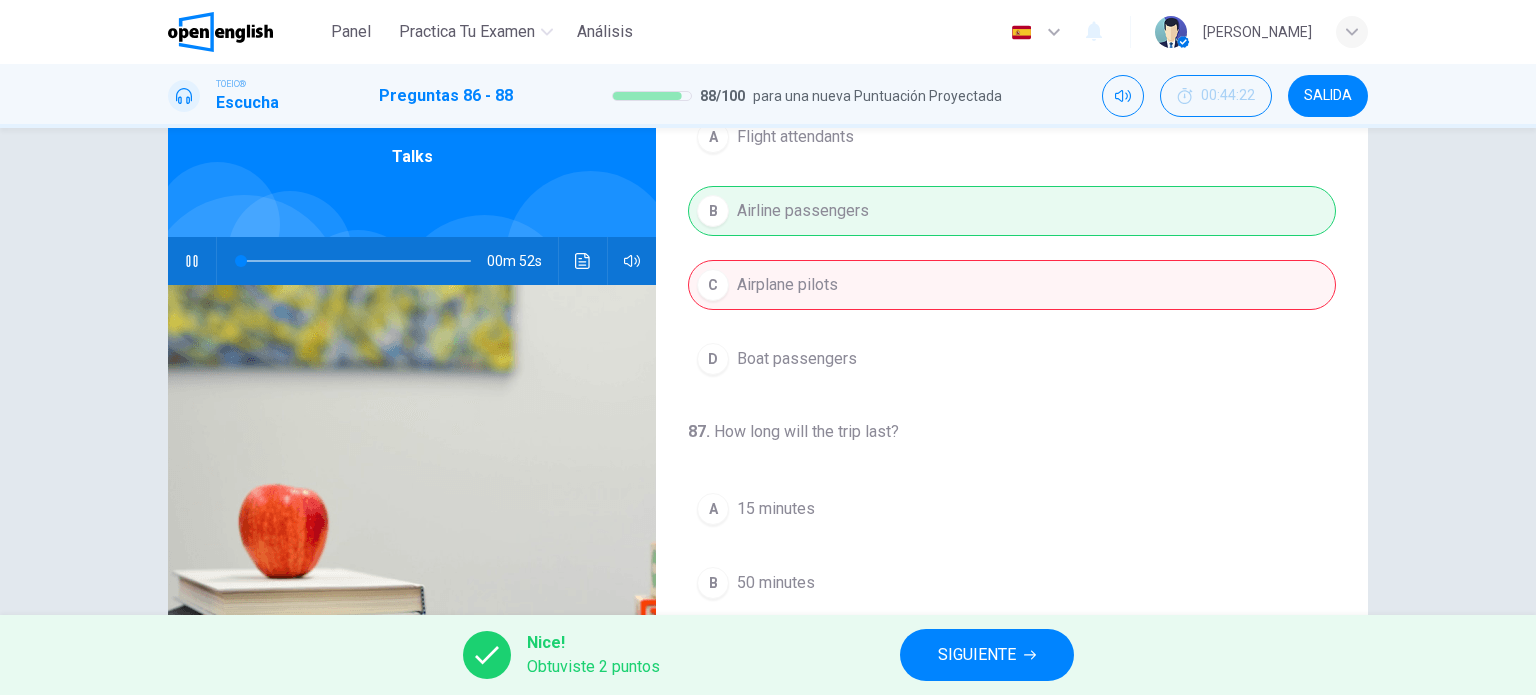 click on "A Flight attendants B Airline passengers C Airplane pilots D Boat passengers" at bounding box center [1012, 248] 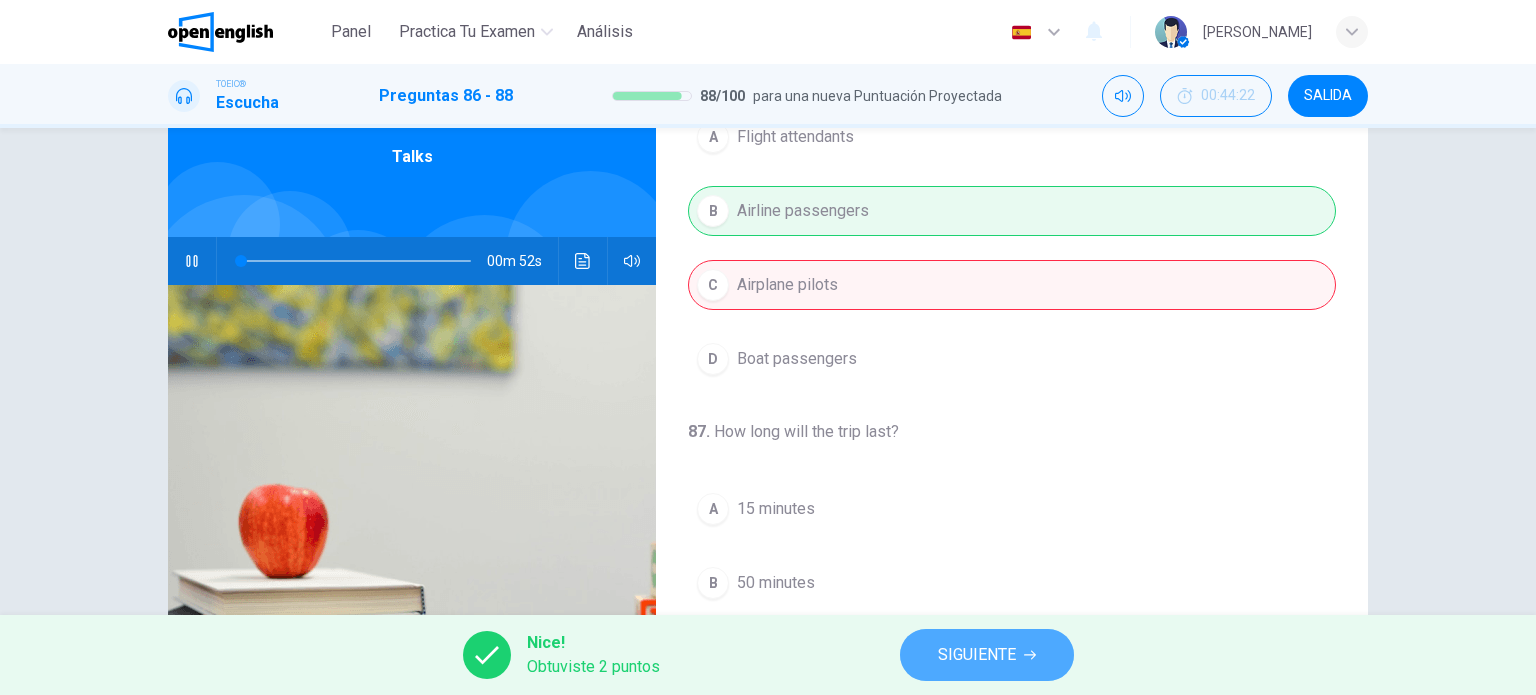 click on "SIGUIENTE" at bounding box center (977, 655) 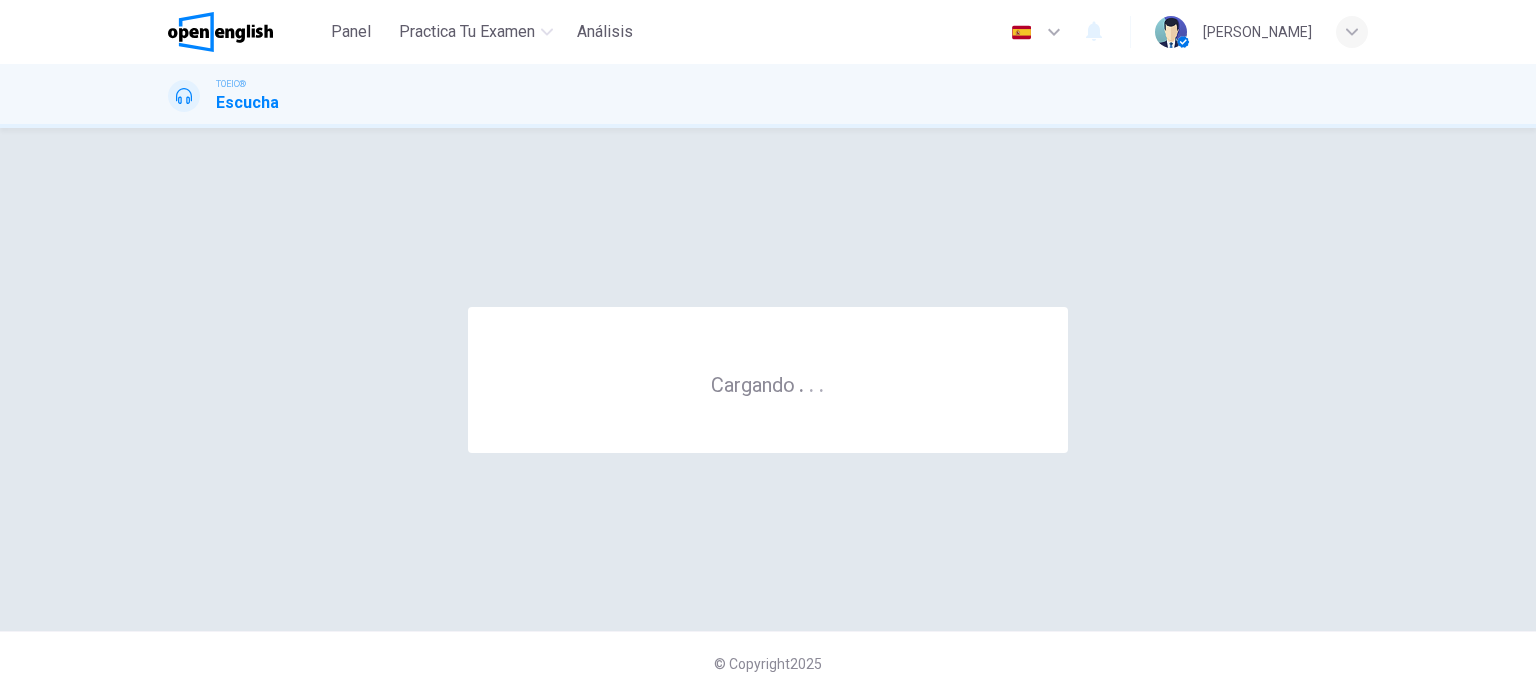 scroll, scrollTop: 0, scrollLeft: 0, axis: both 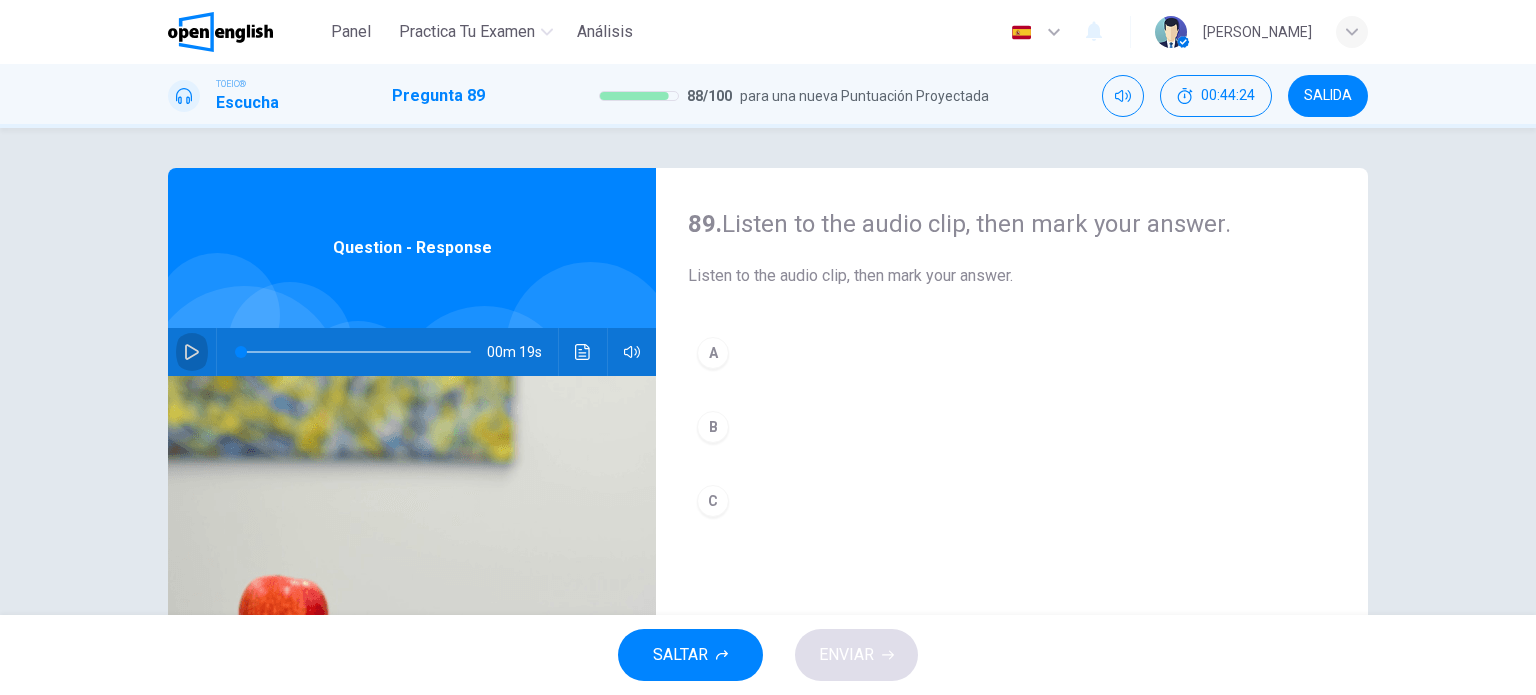 click 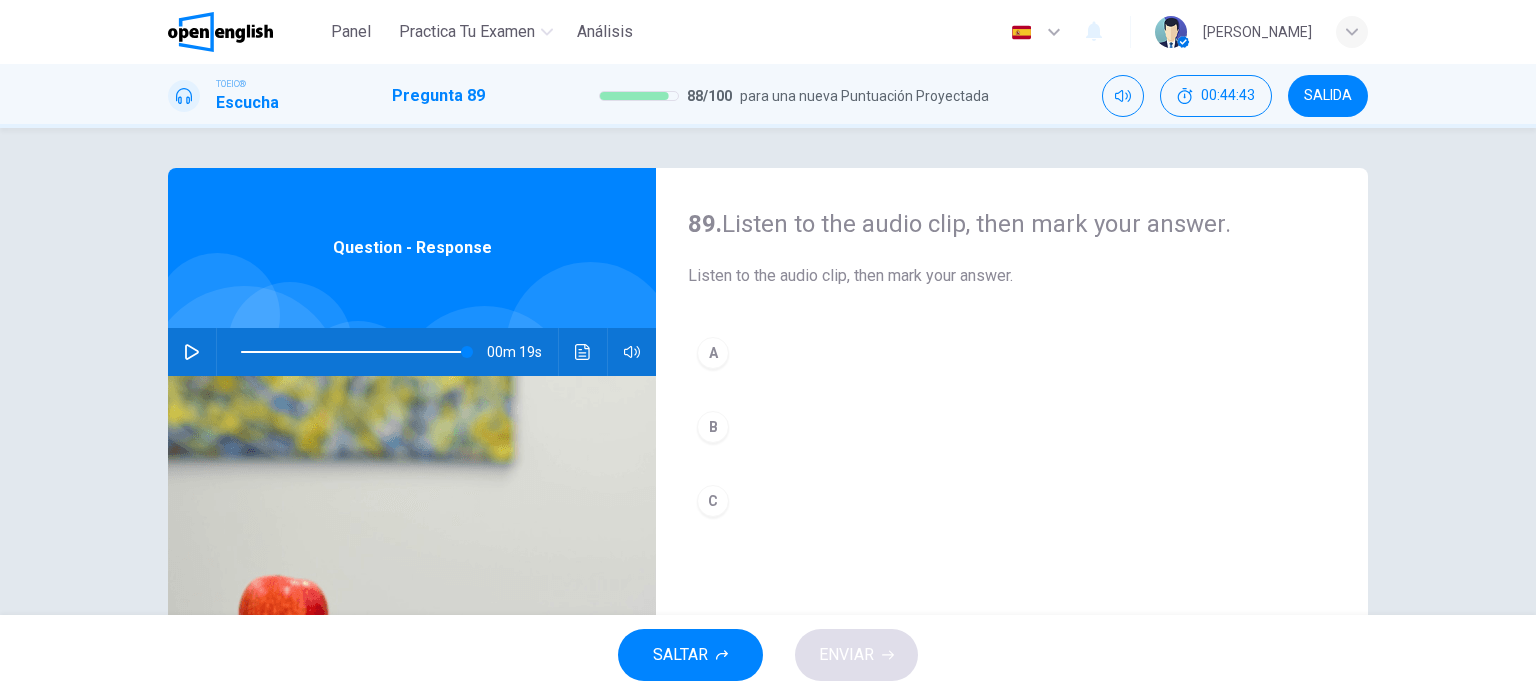 type on "*" 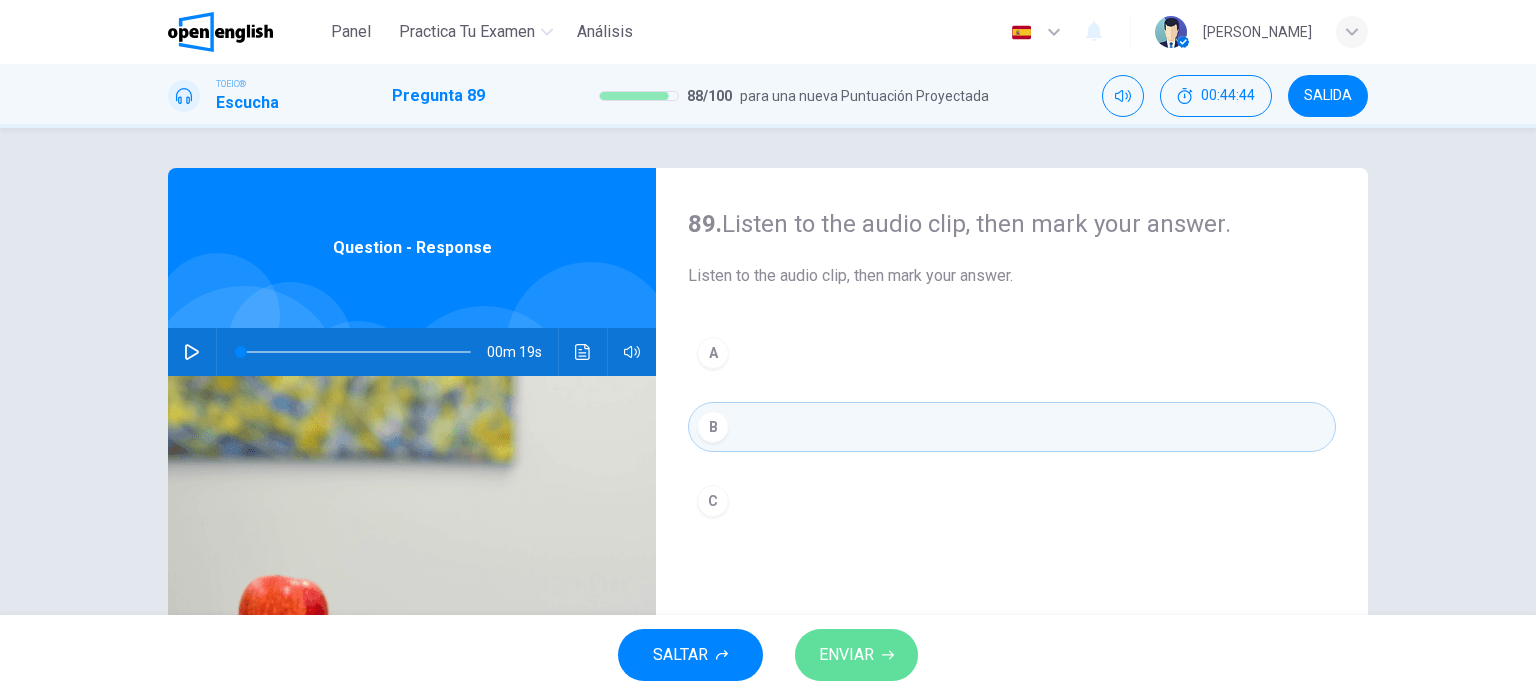 click on "ENVIAR" at bounding box center (846, 655) 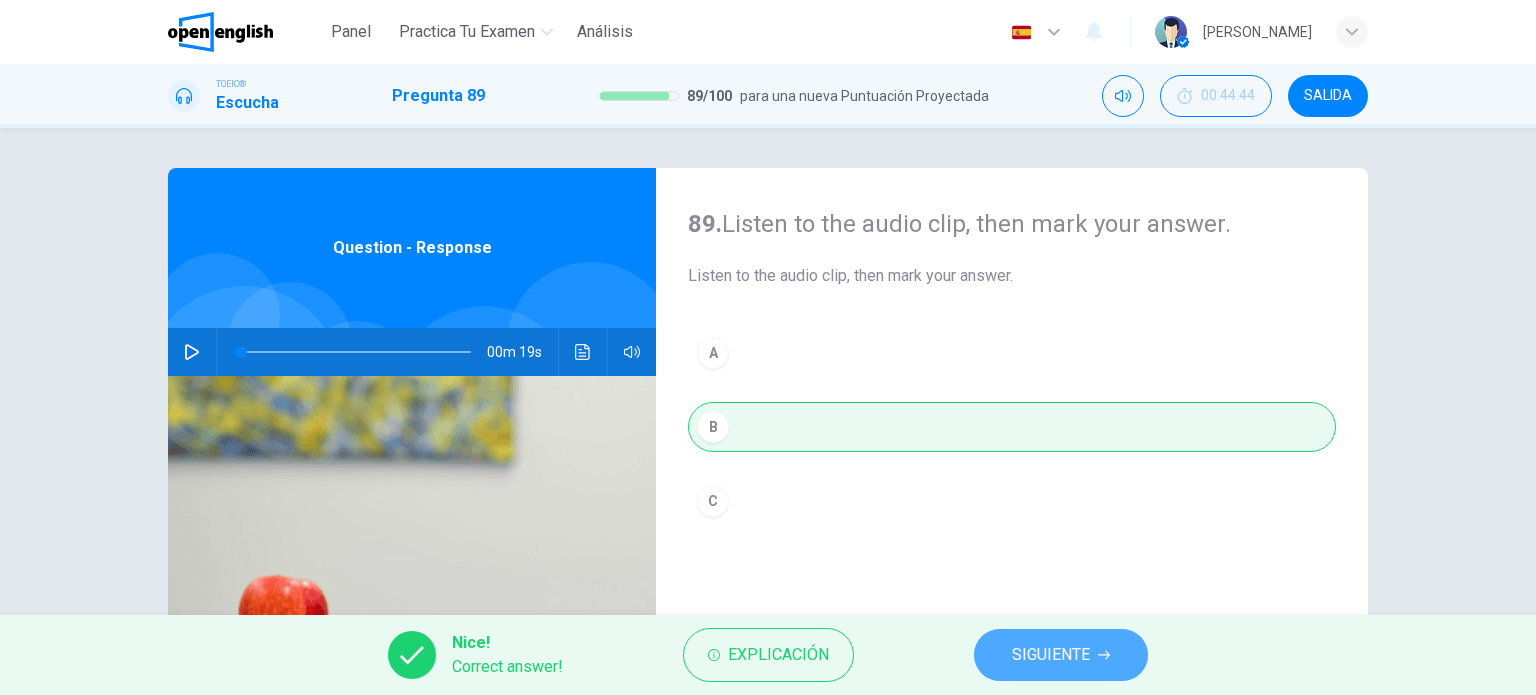 click on "SIGUIENTE" at bounding box center [1051, 655] 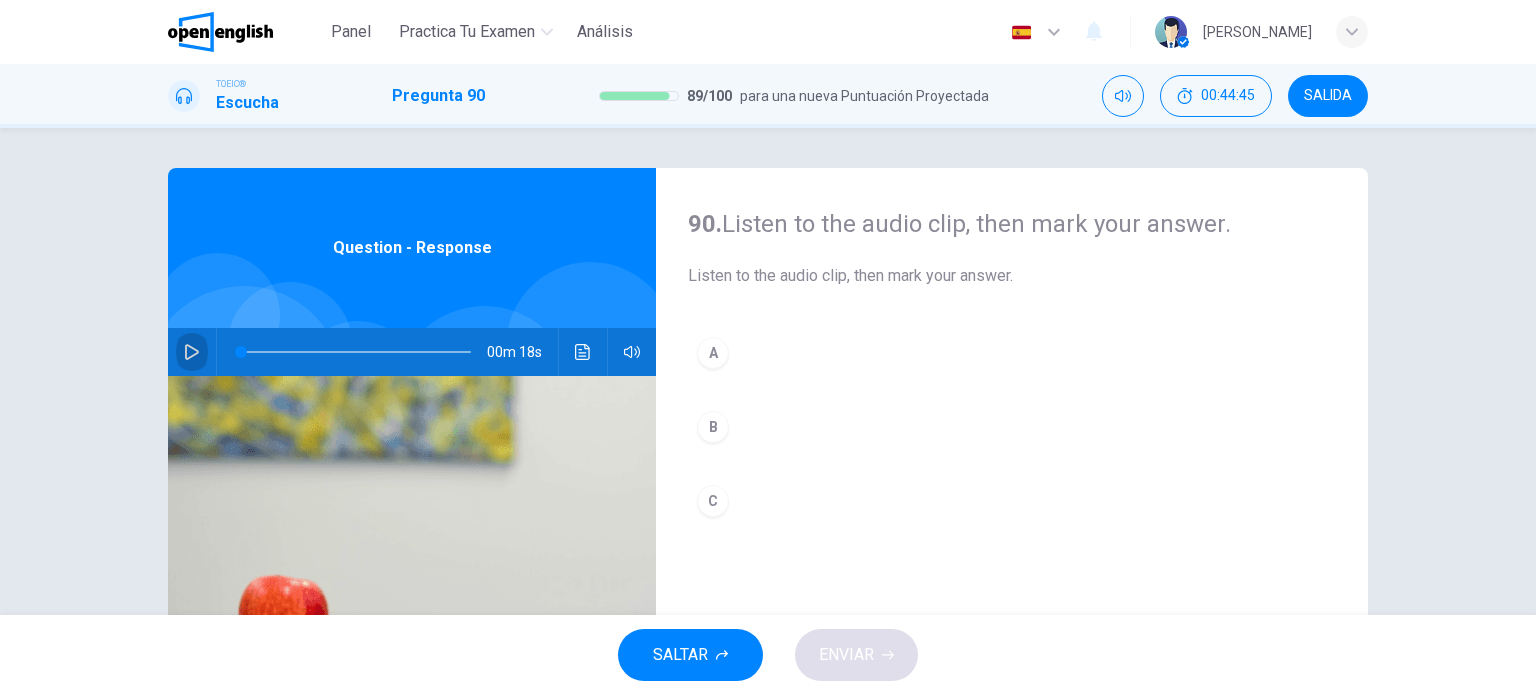 click 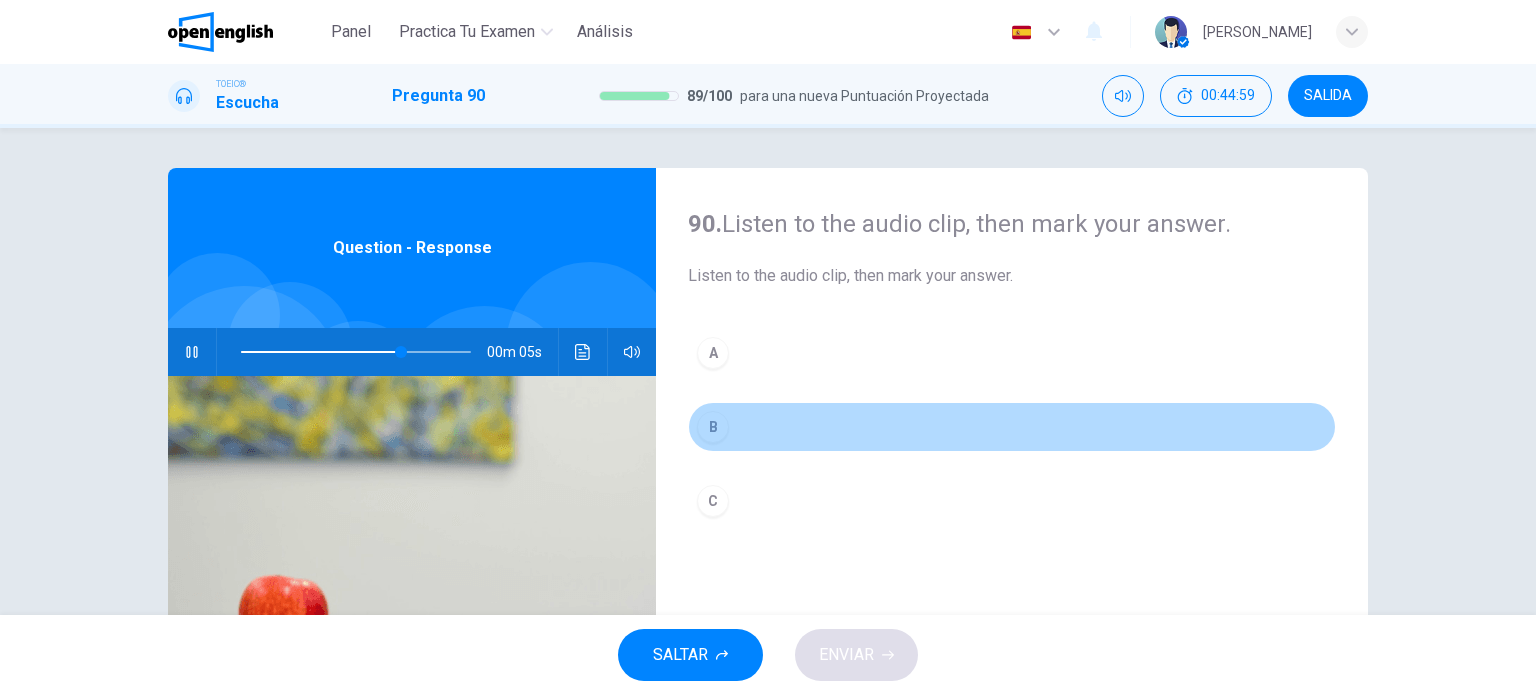 click on "B" at bounding box center (713, 427) 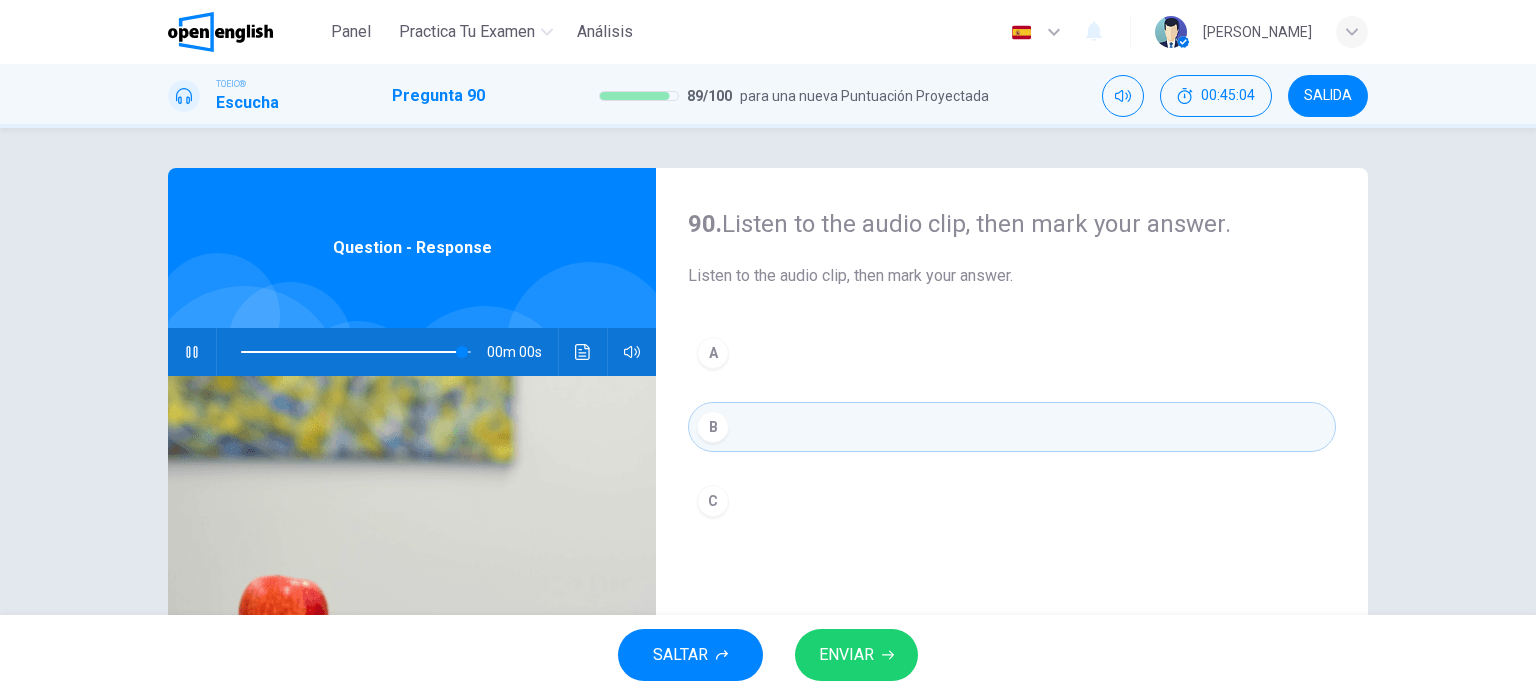 type on "*" 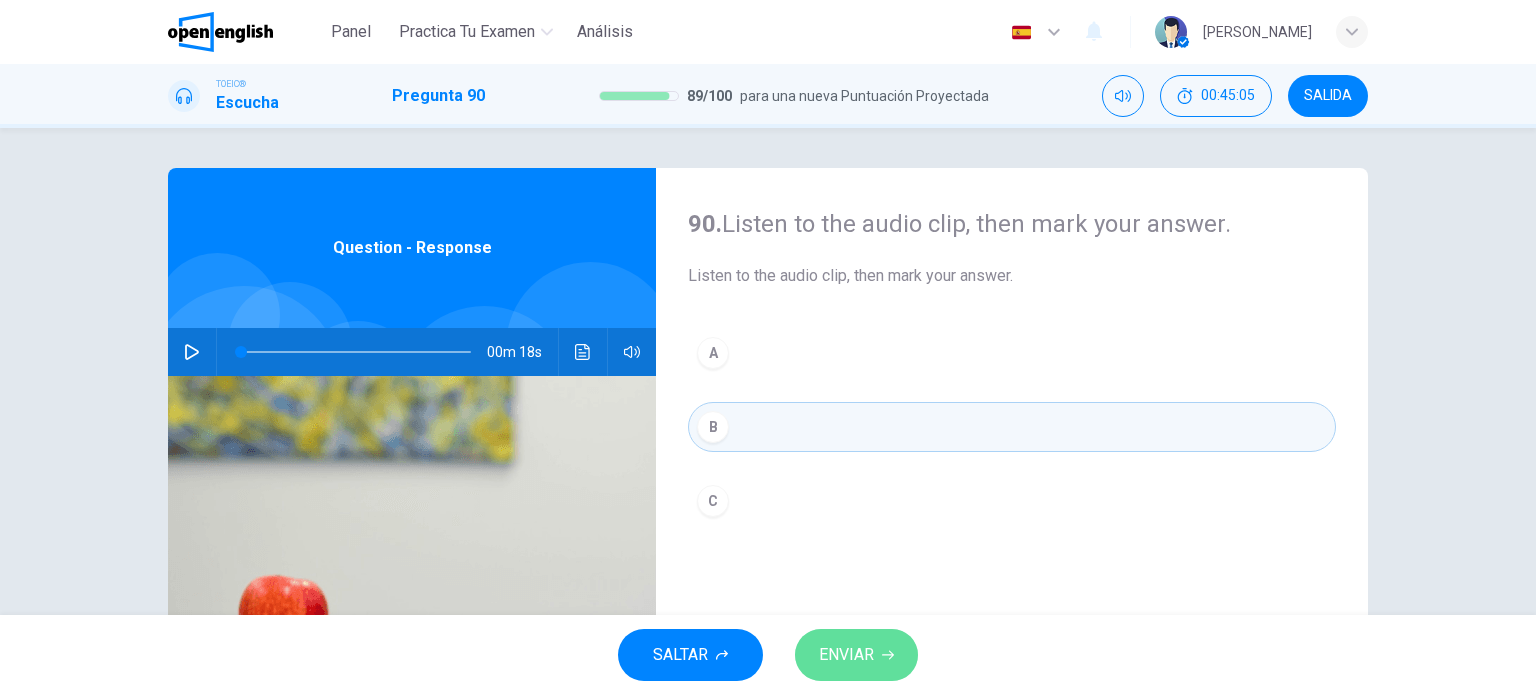 click on "ENVIAR" at bounding box center (846, 655) 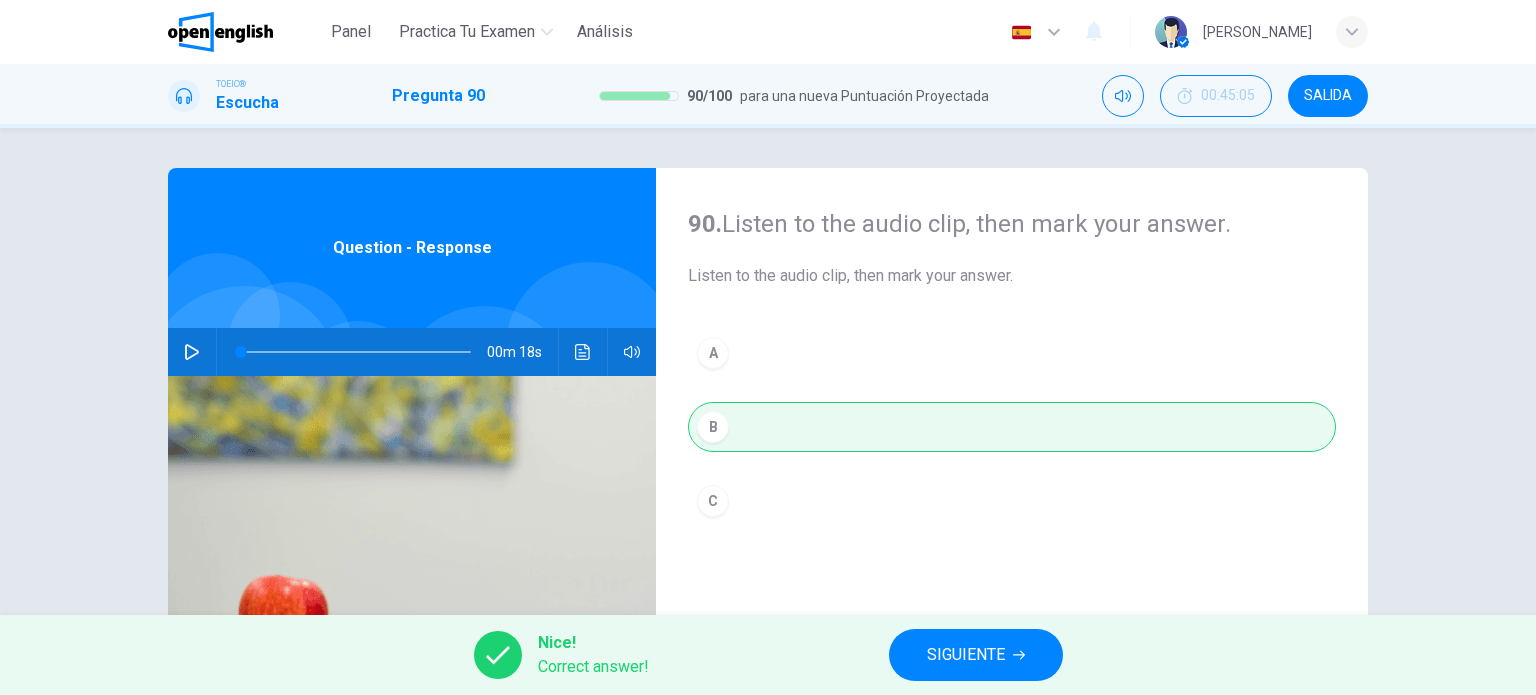 click on "SIGUIENTE" at bounding box center (966, 655) 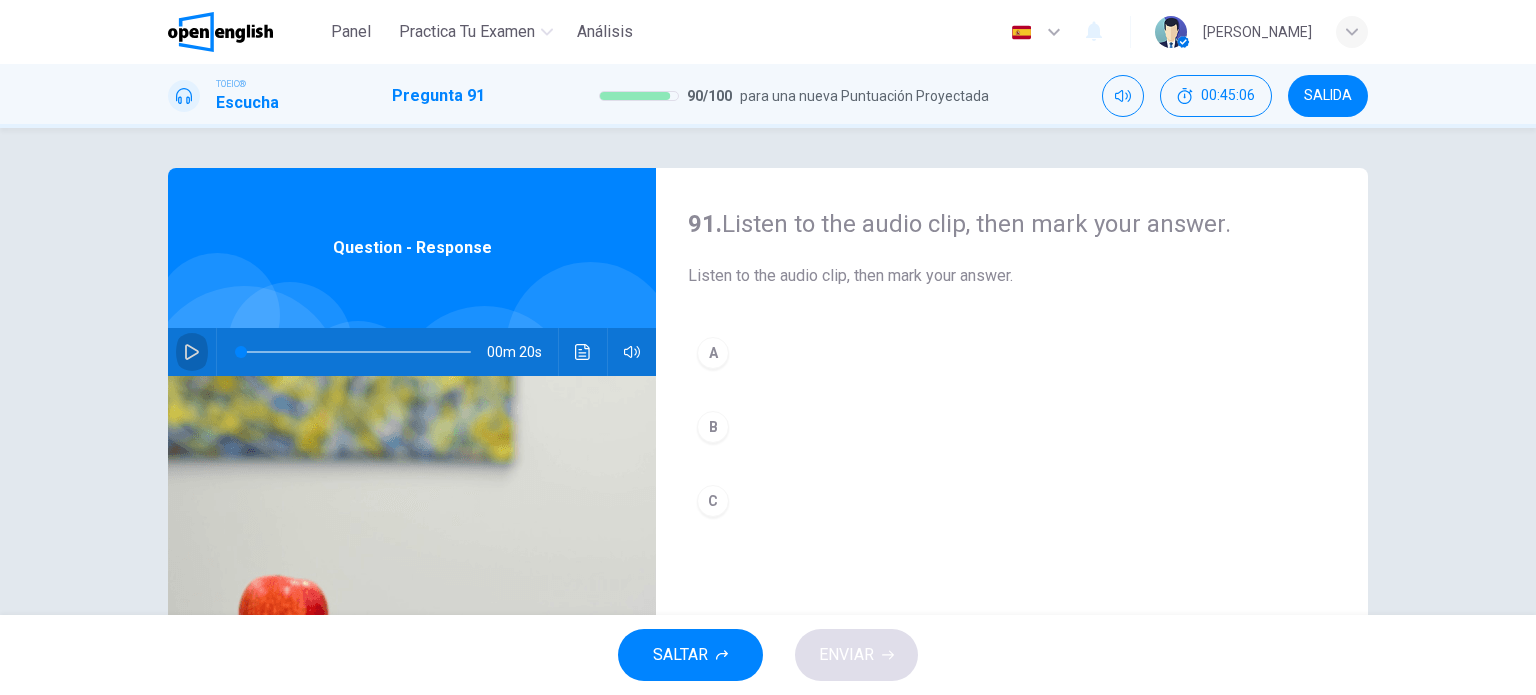click 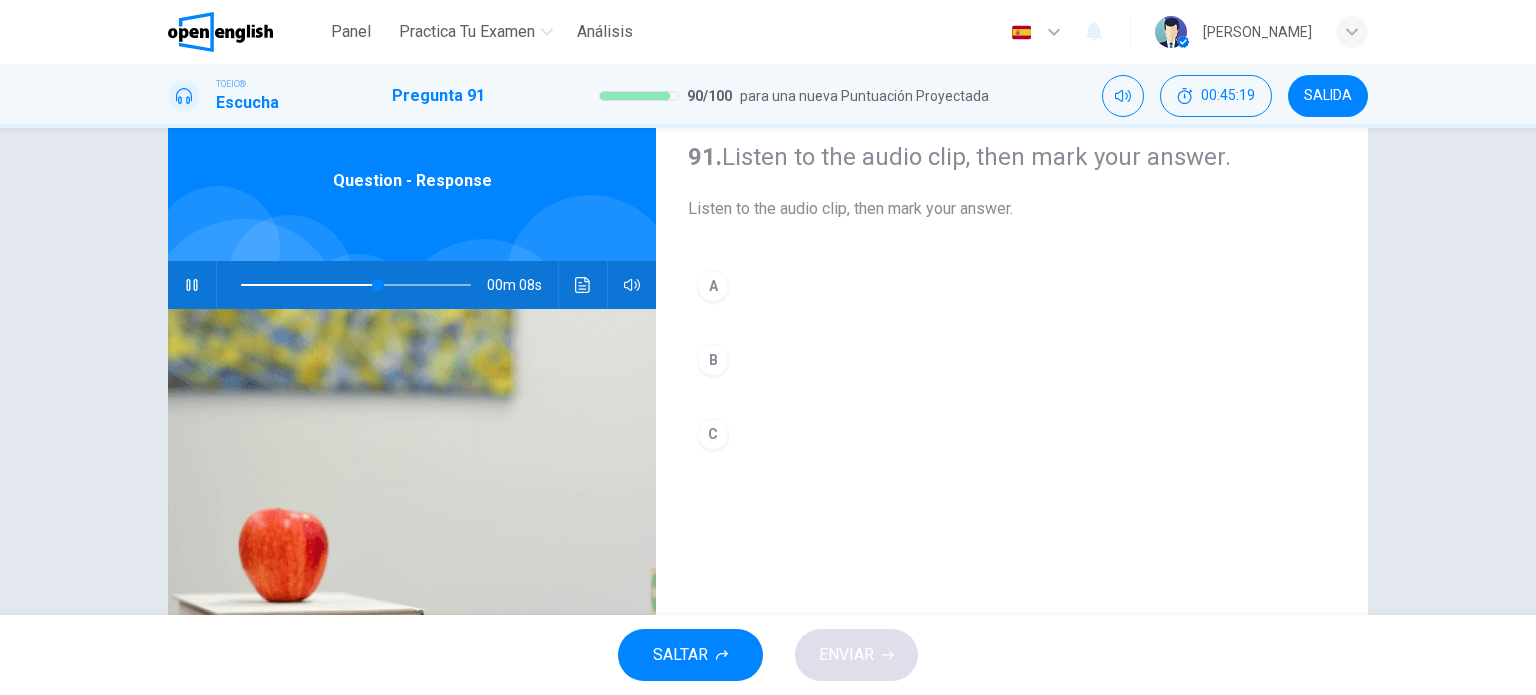 scroll, scrollTop: 100, scrollLeft: 0, axis: vertical 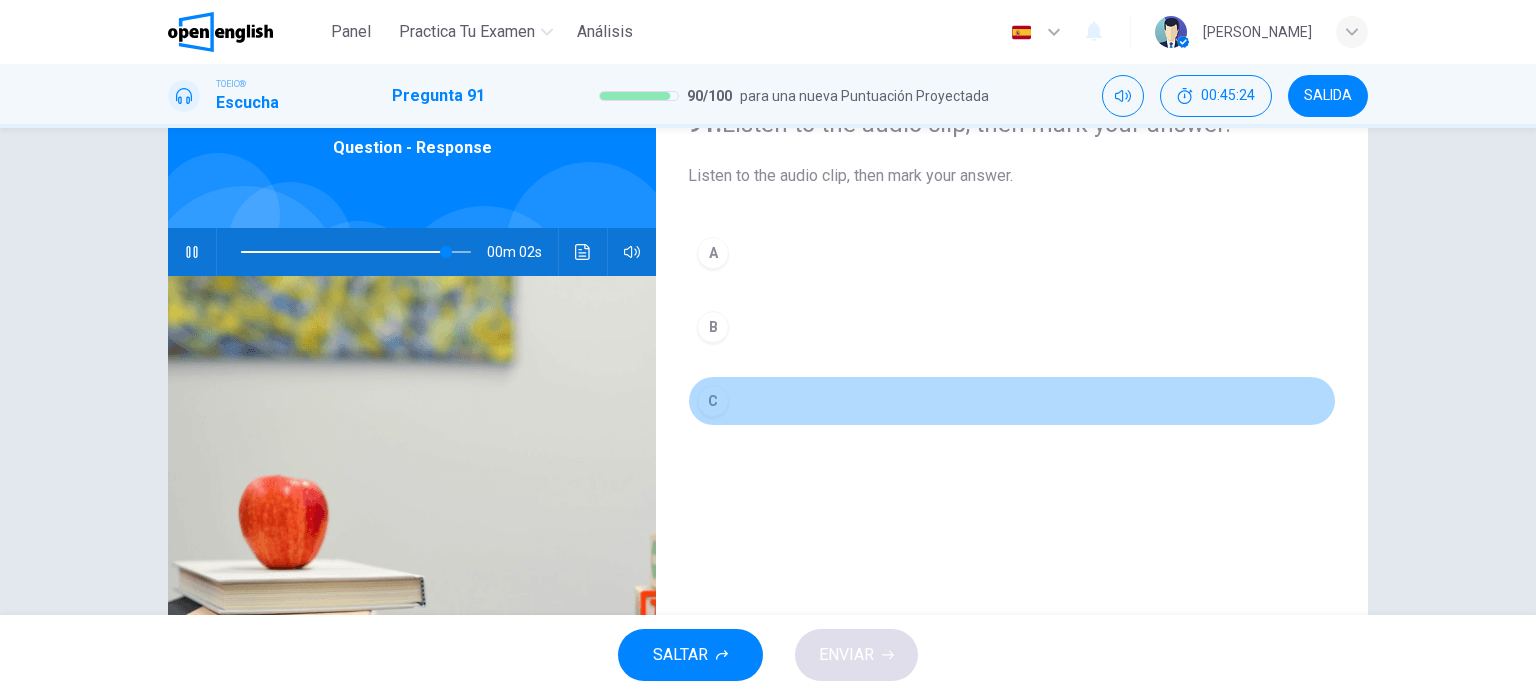 click on "C" at bounding box center [713, 401] 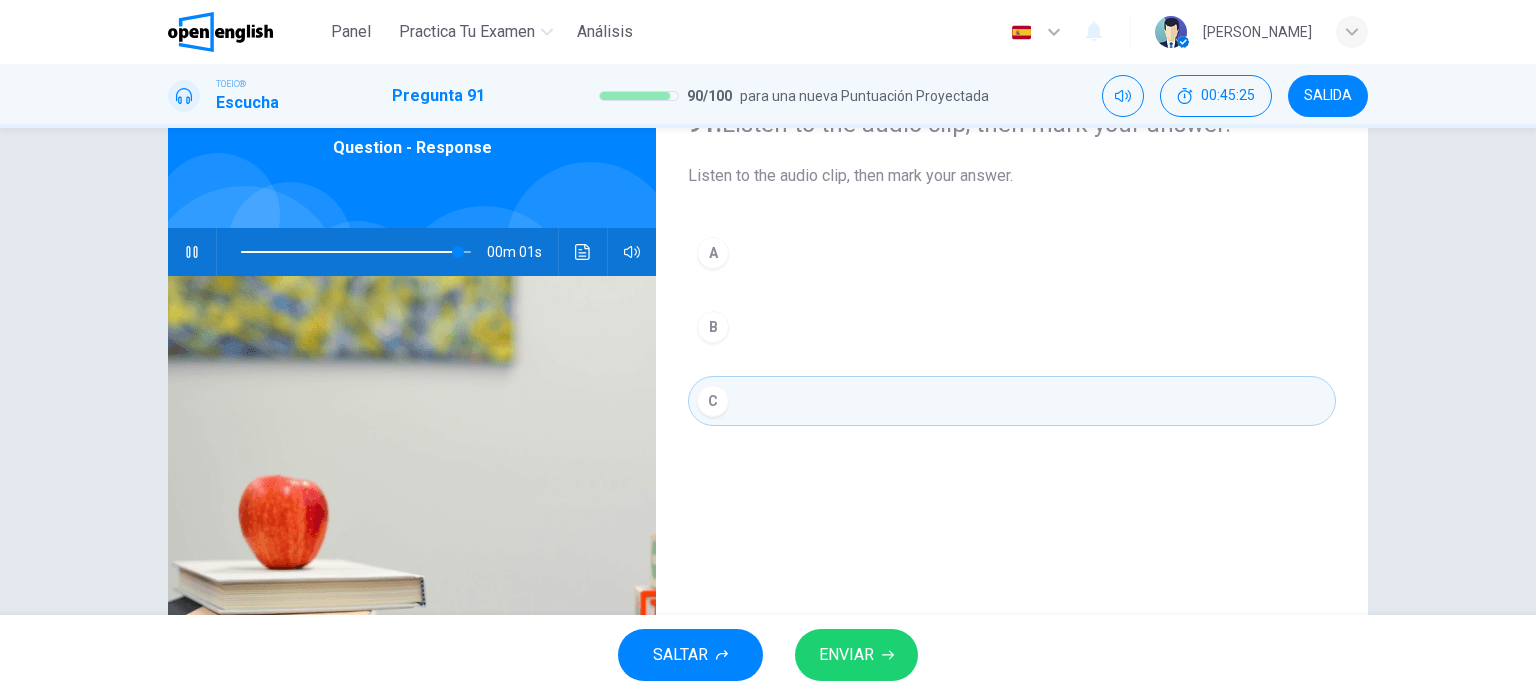 click on "ENVIAR" at bounding box center [856, 655] 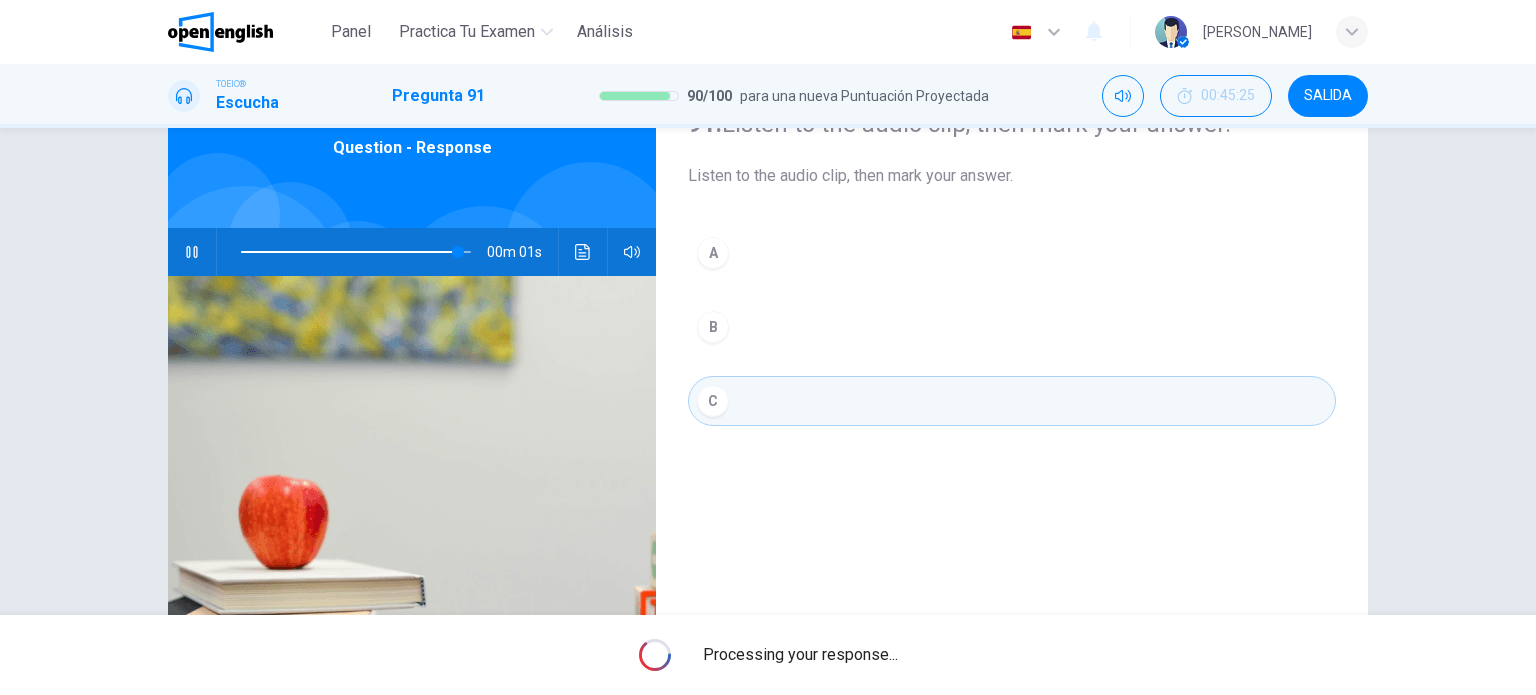 type on "*" 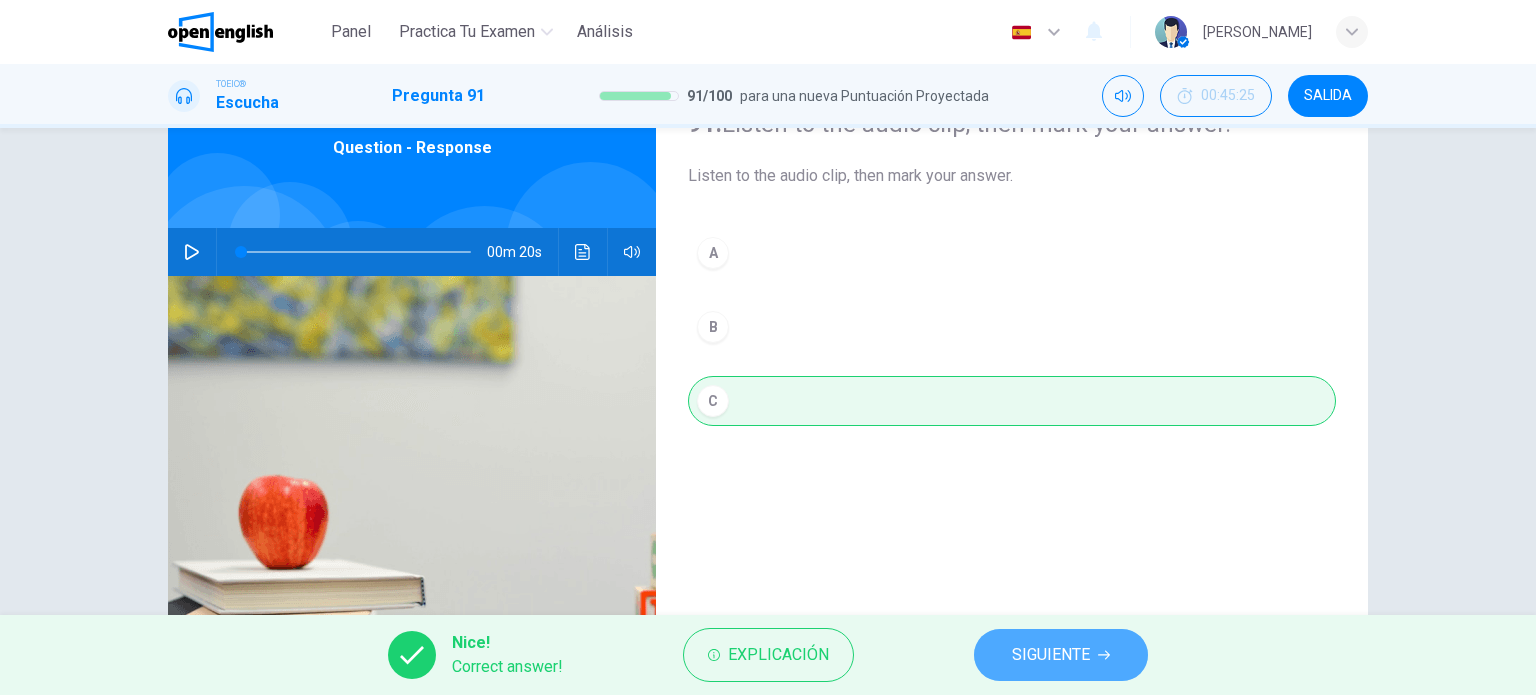 click on "SIGUIENTE" at bounding box center (1051, 655) 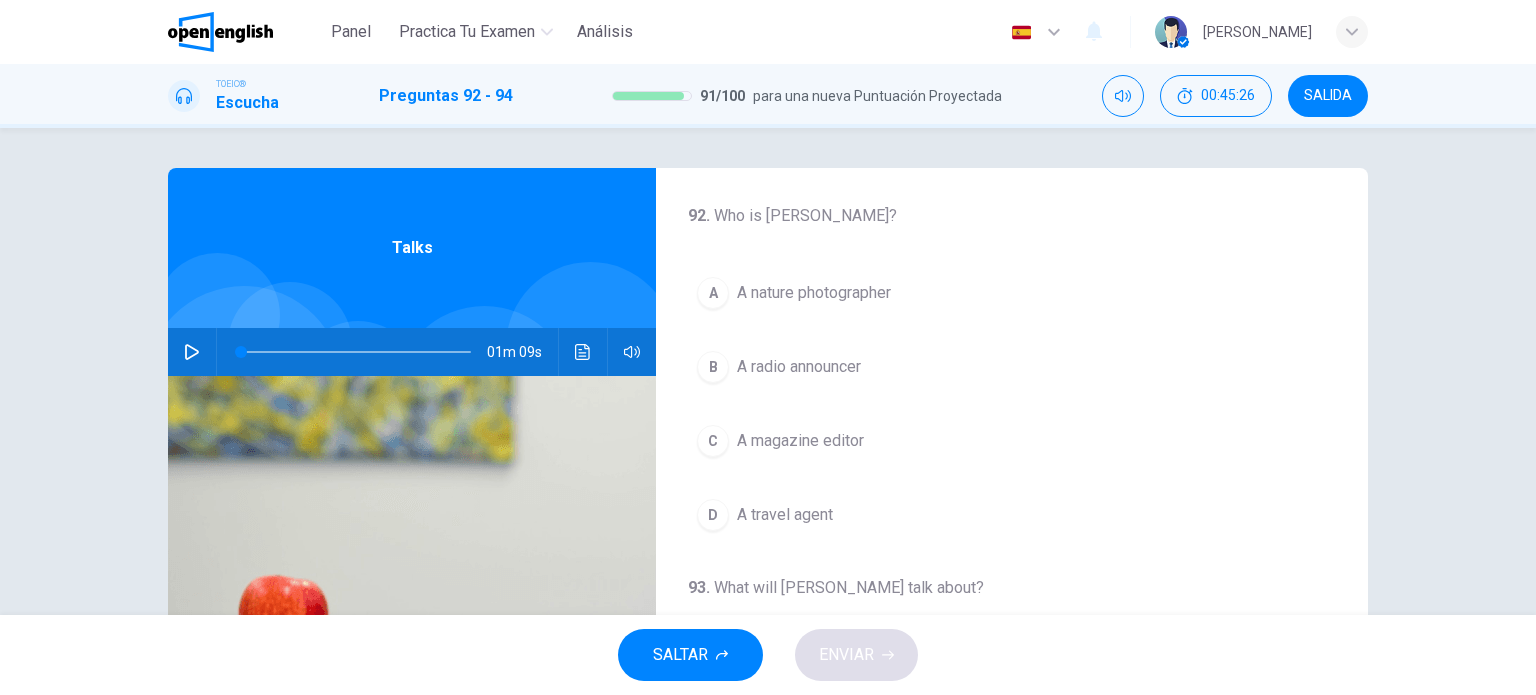click 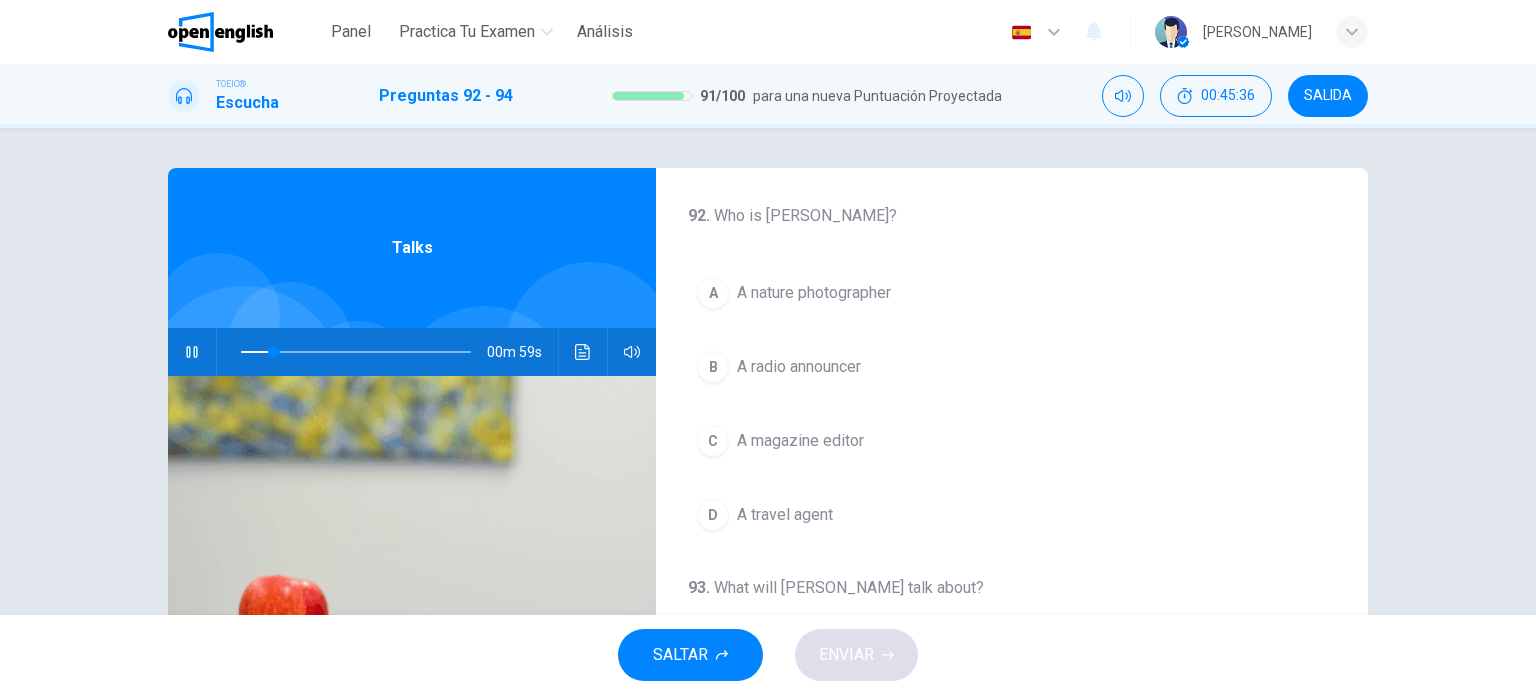 click on "A nature photographer" at bounding box center [814, 293] 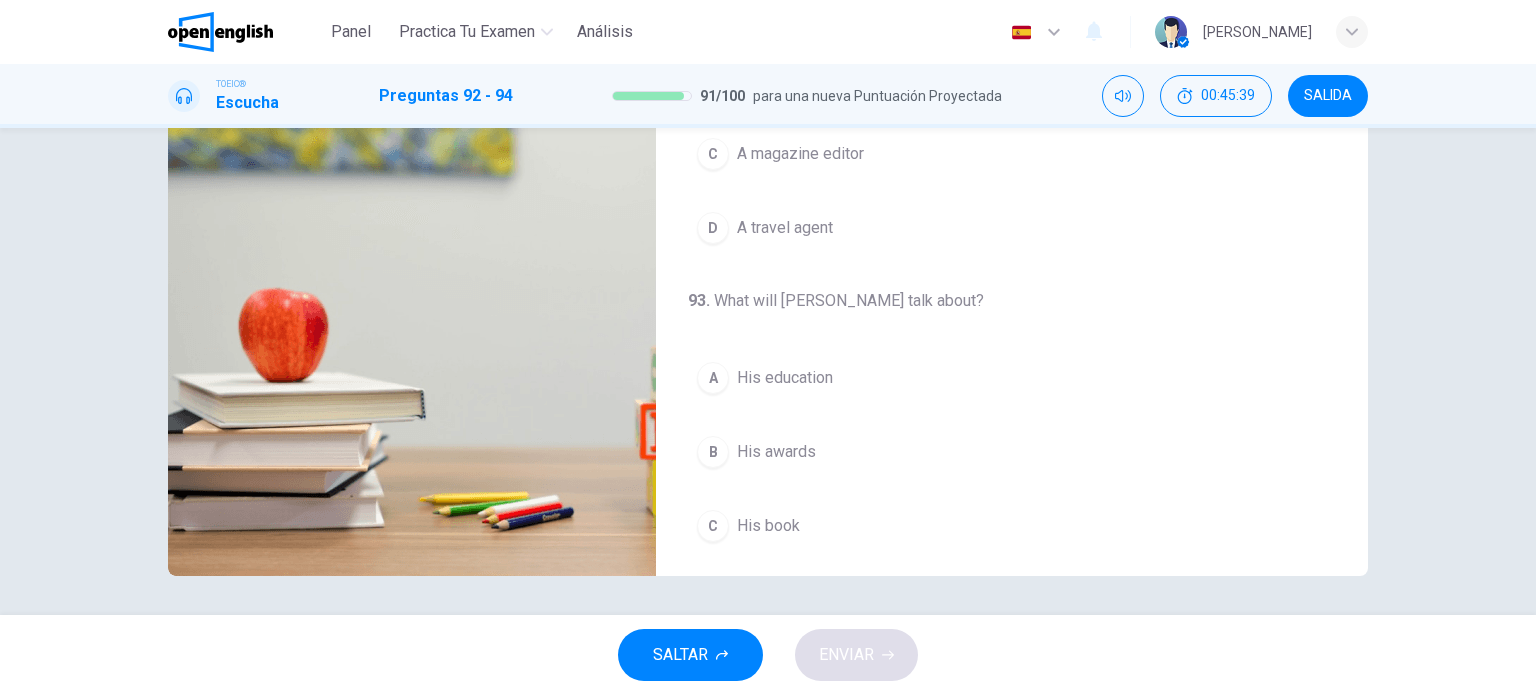 scroll, scrollTop: 288, scrollLeft: 0, axis: vertical 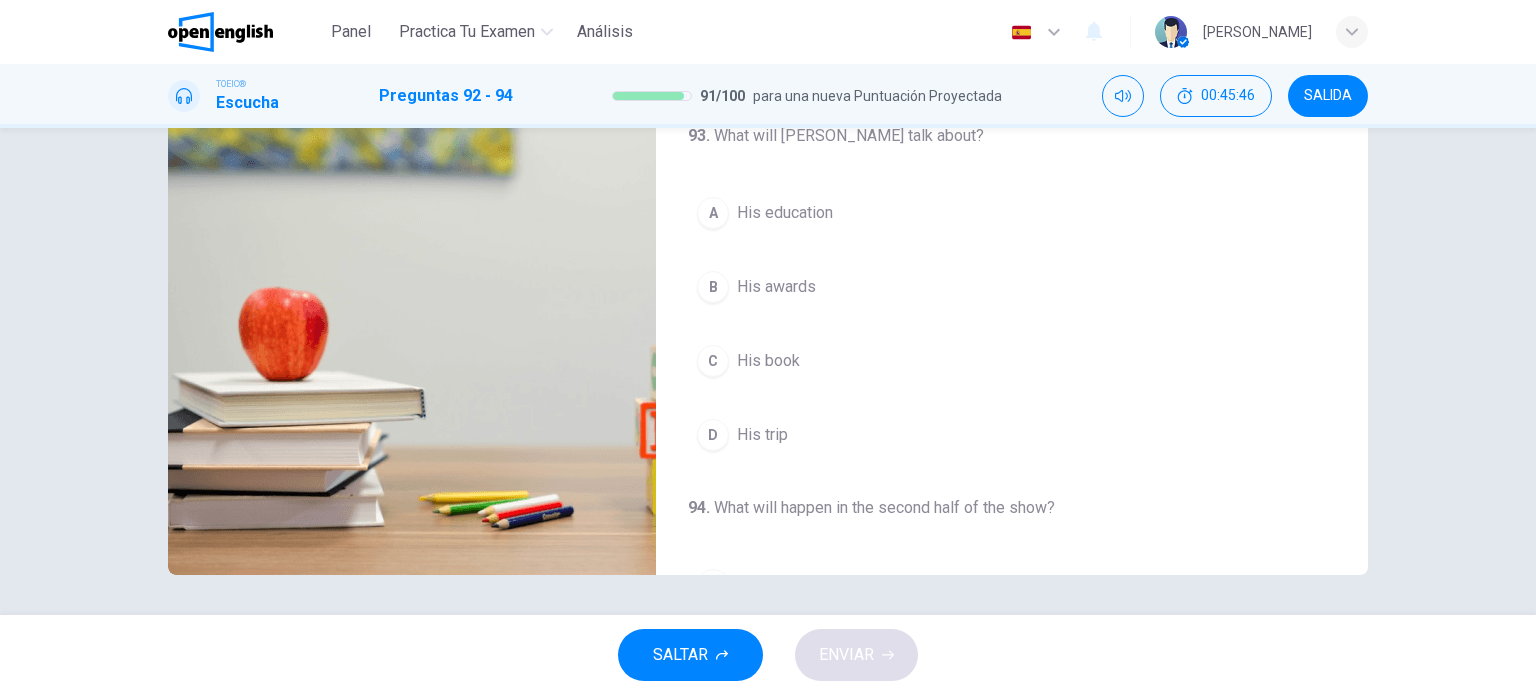 click on "His trip" at bounding box center (762, 435) 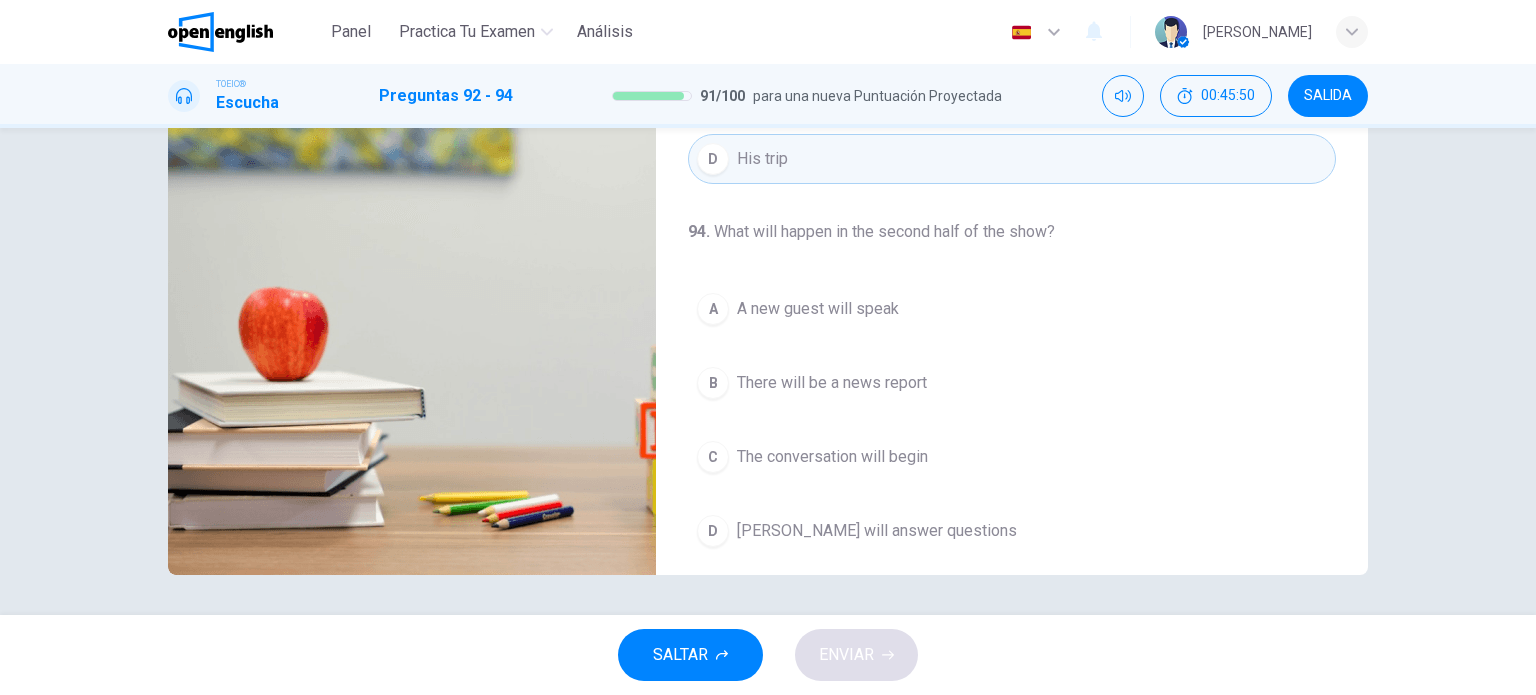scroll, scrollTop: 452, scrollLeft: 0, axis: vertical 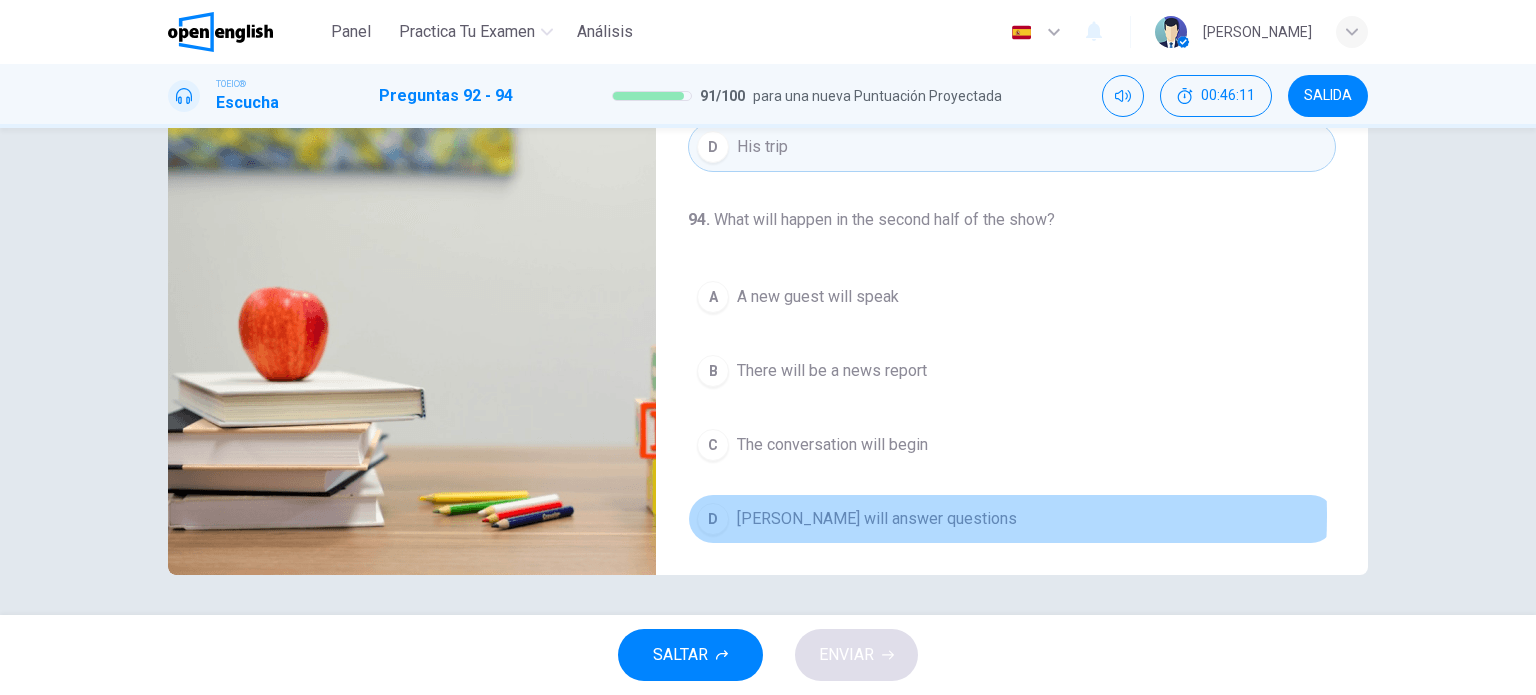 click on "[PERSON_NAME] will answer questions" at bounding box center [877, 519] 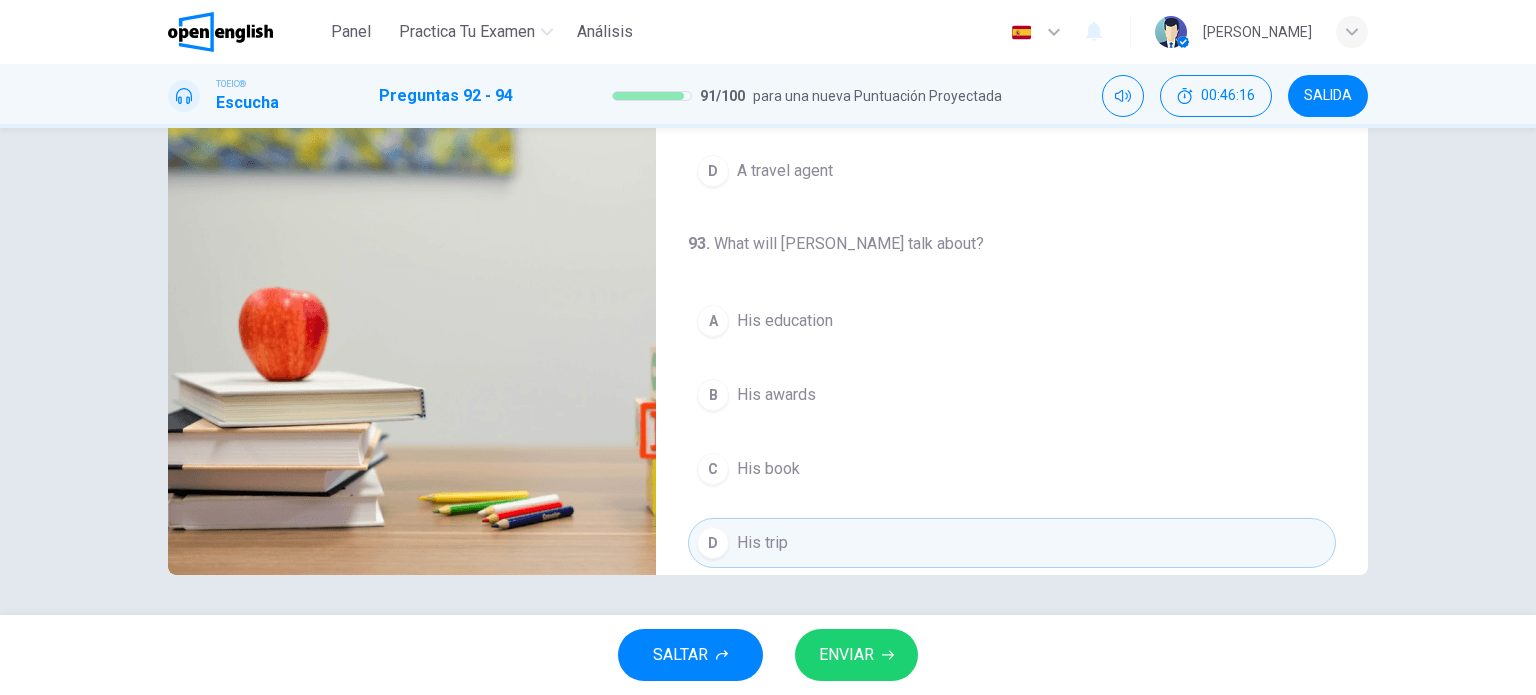scroll, scrollTop: 0, scrollLeft: 0, axis: both 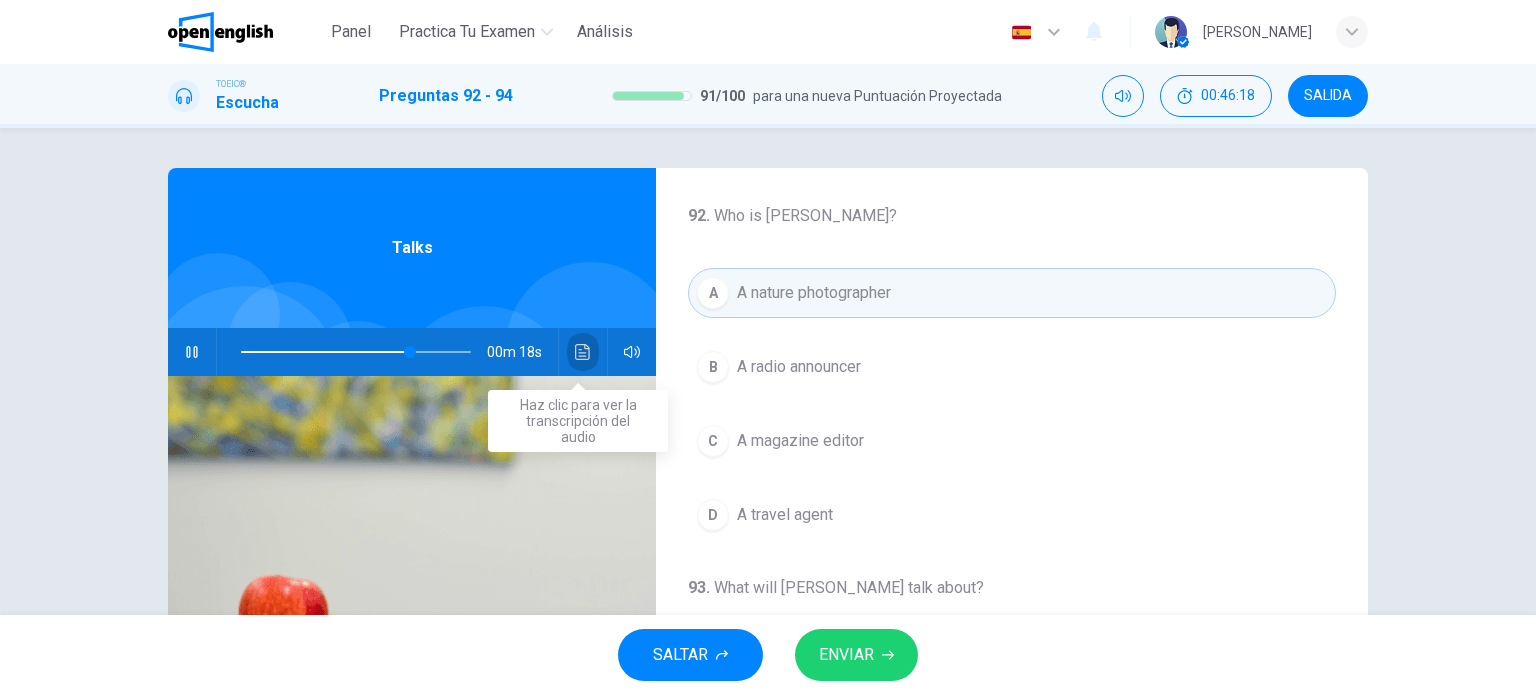 click 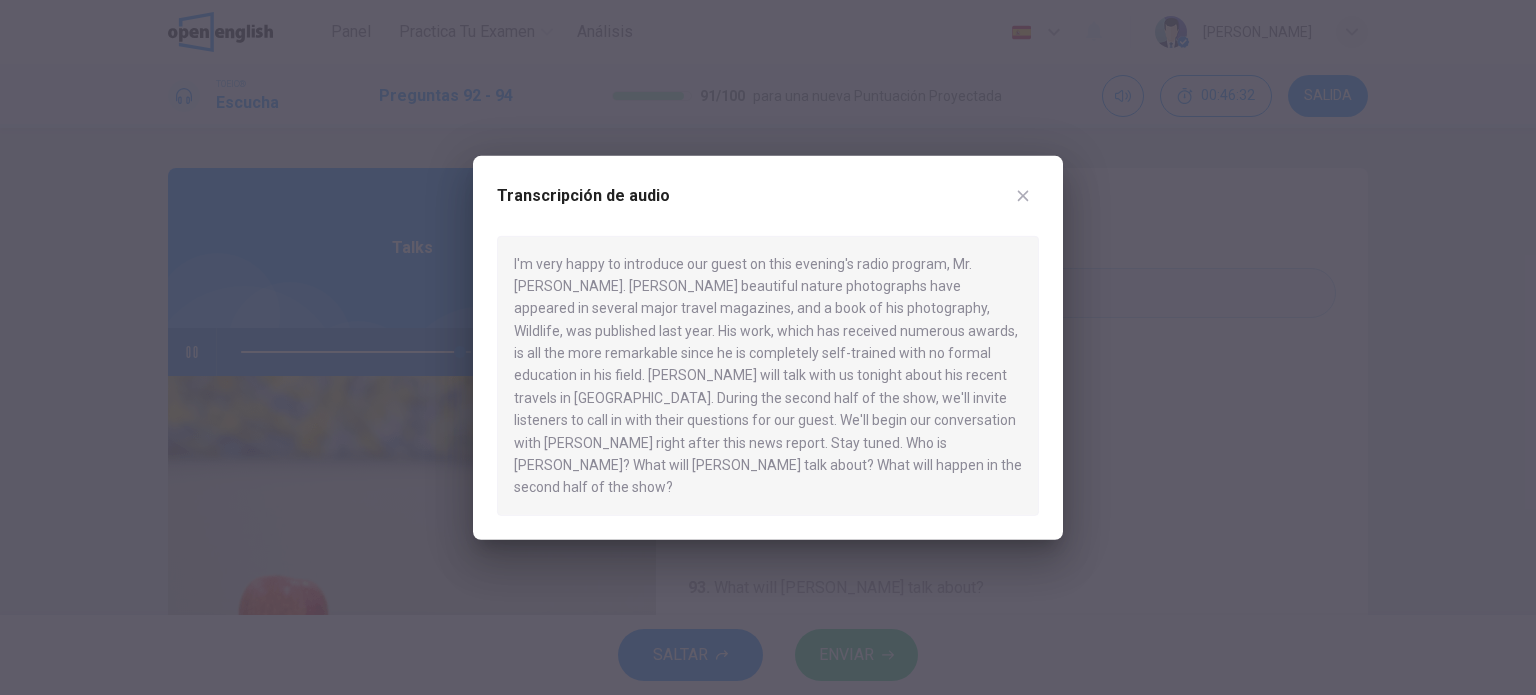 click 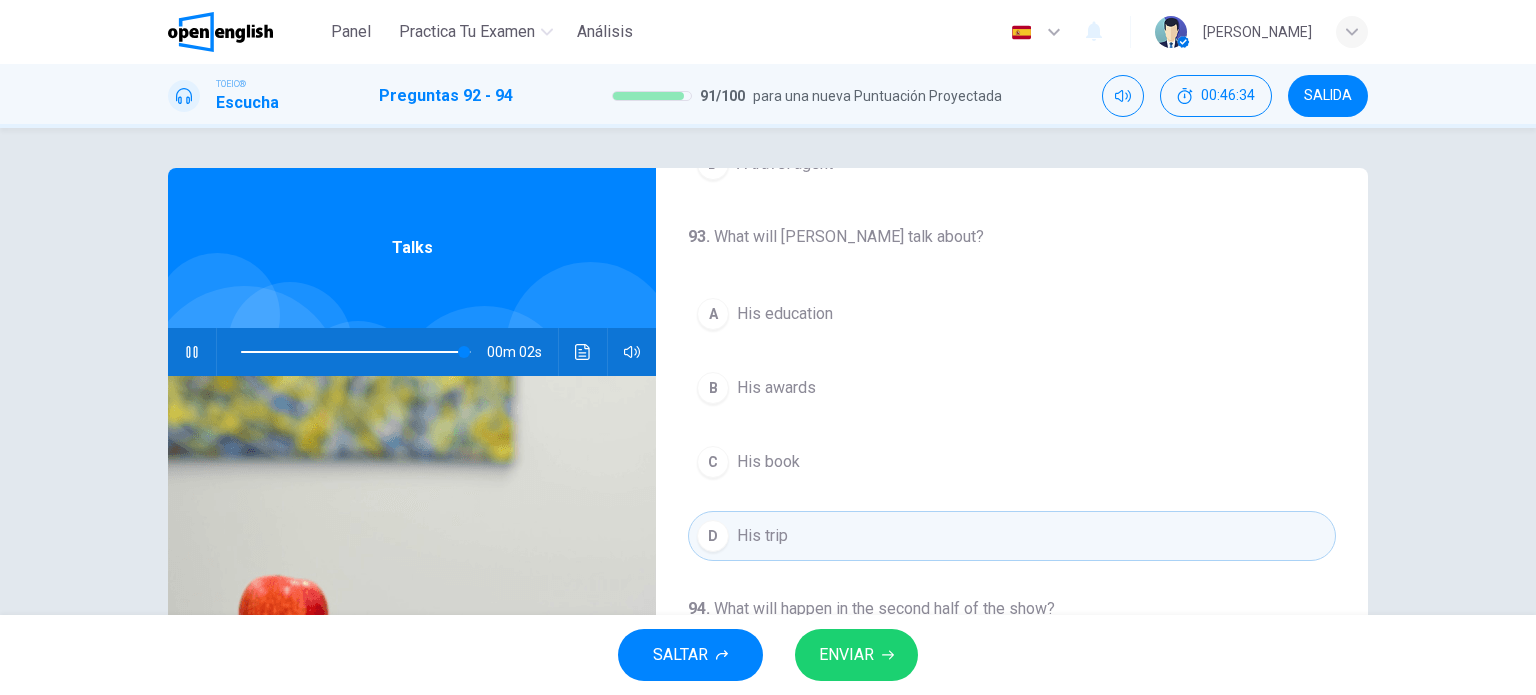 scroll, scrollTop: 400, scrollLeft: 0, axis: vertical 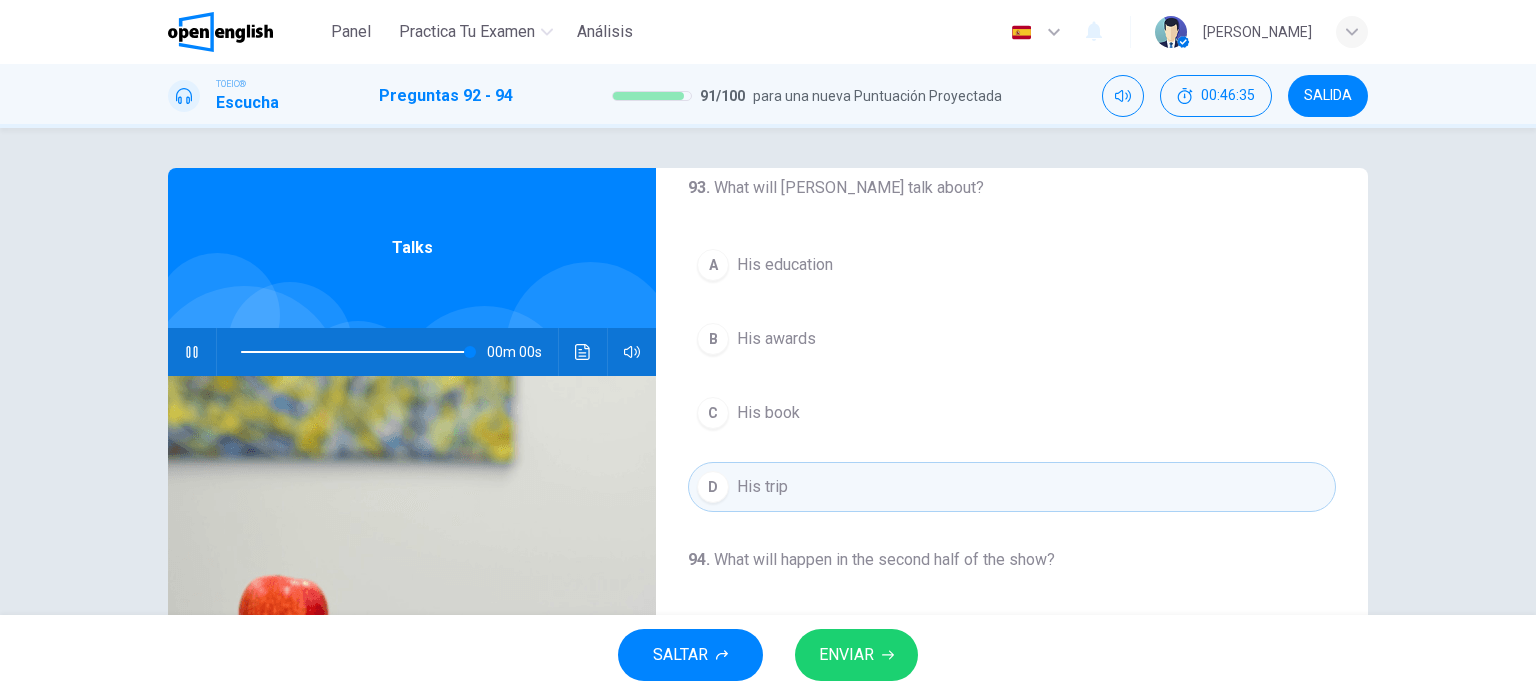 type on "*" 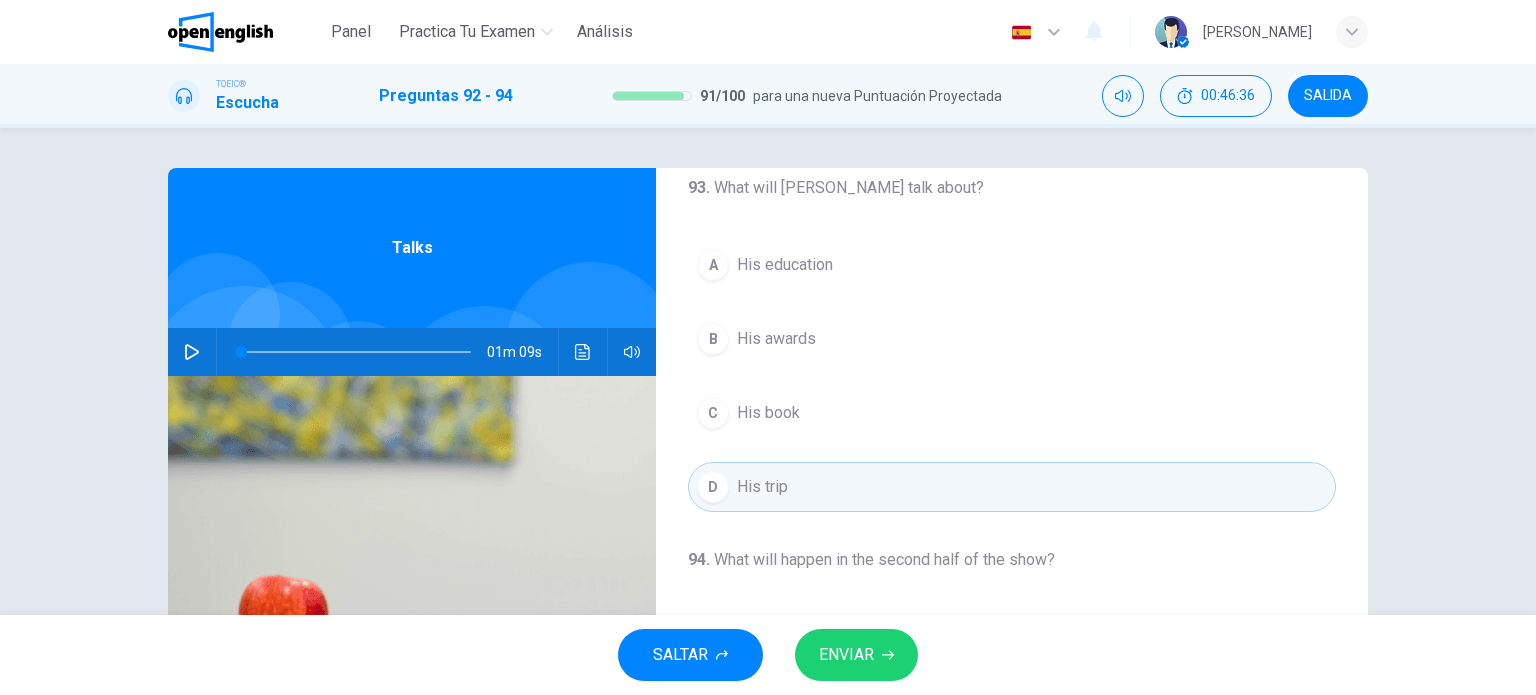 scroll, scrollTop: 452, scrollLeft: 0, axis: vertical 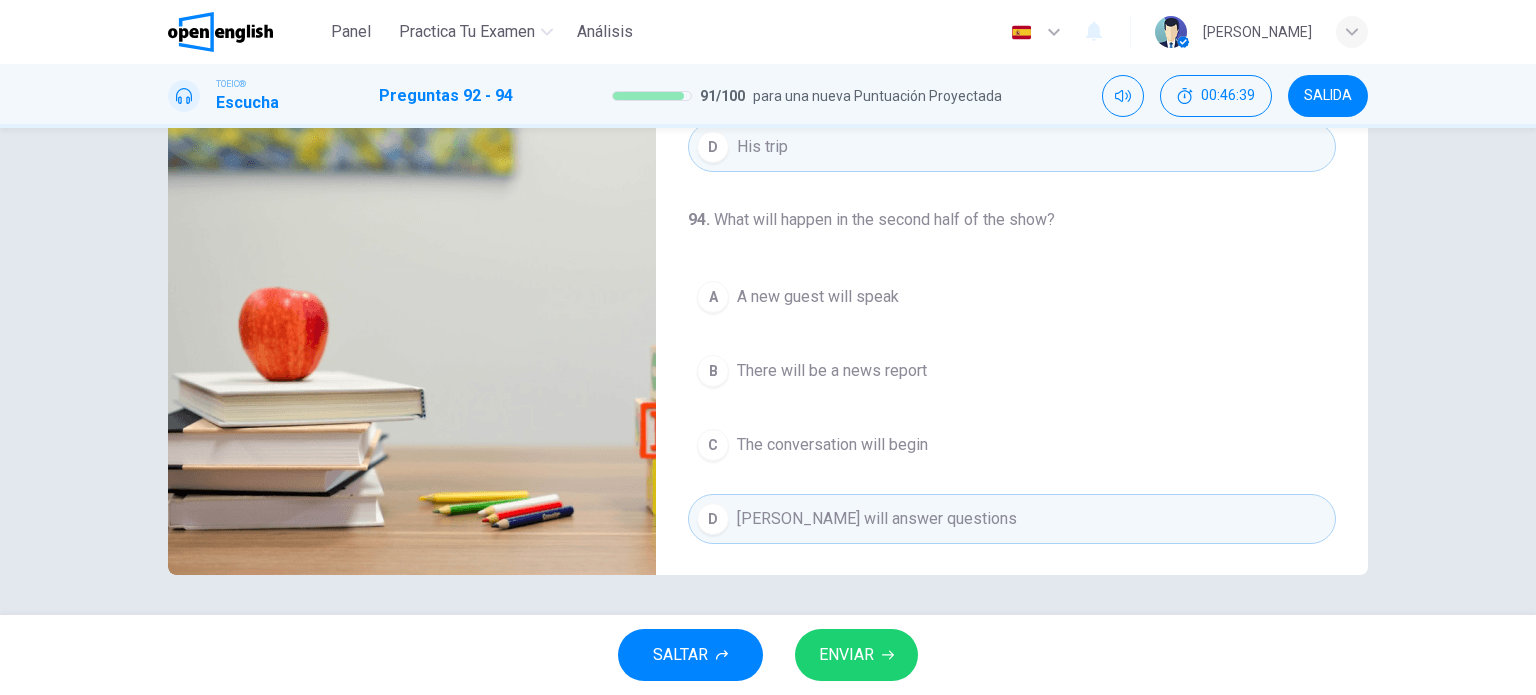 click on "A new guest will speak" at bounding box center [818, 297] 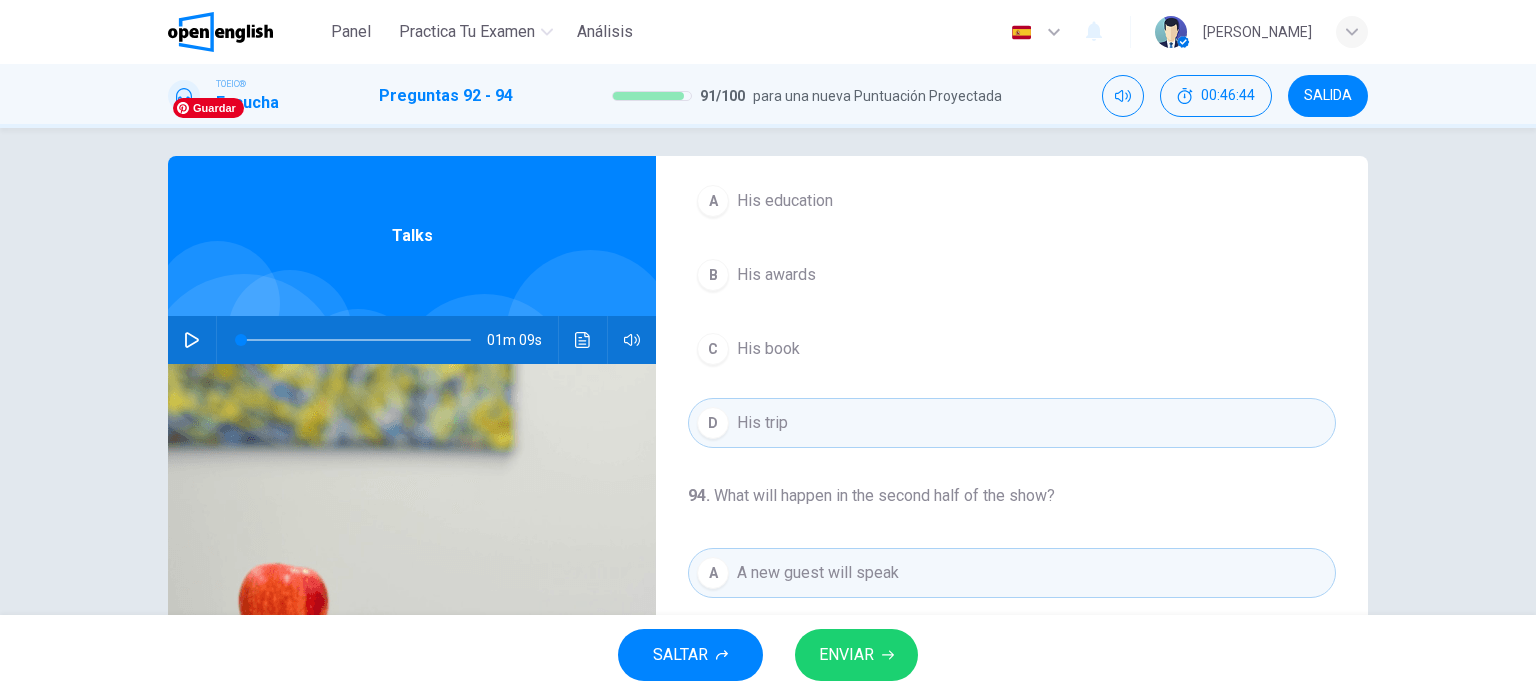 scroll, scrollTop: 0, scrollLeft: 0, axis: both 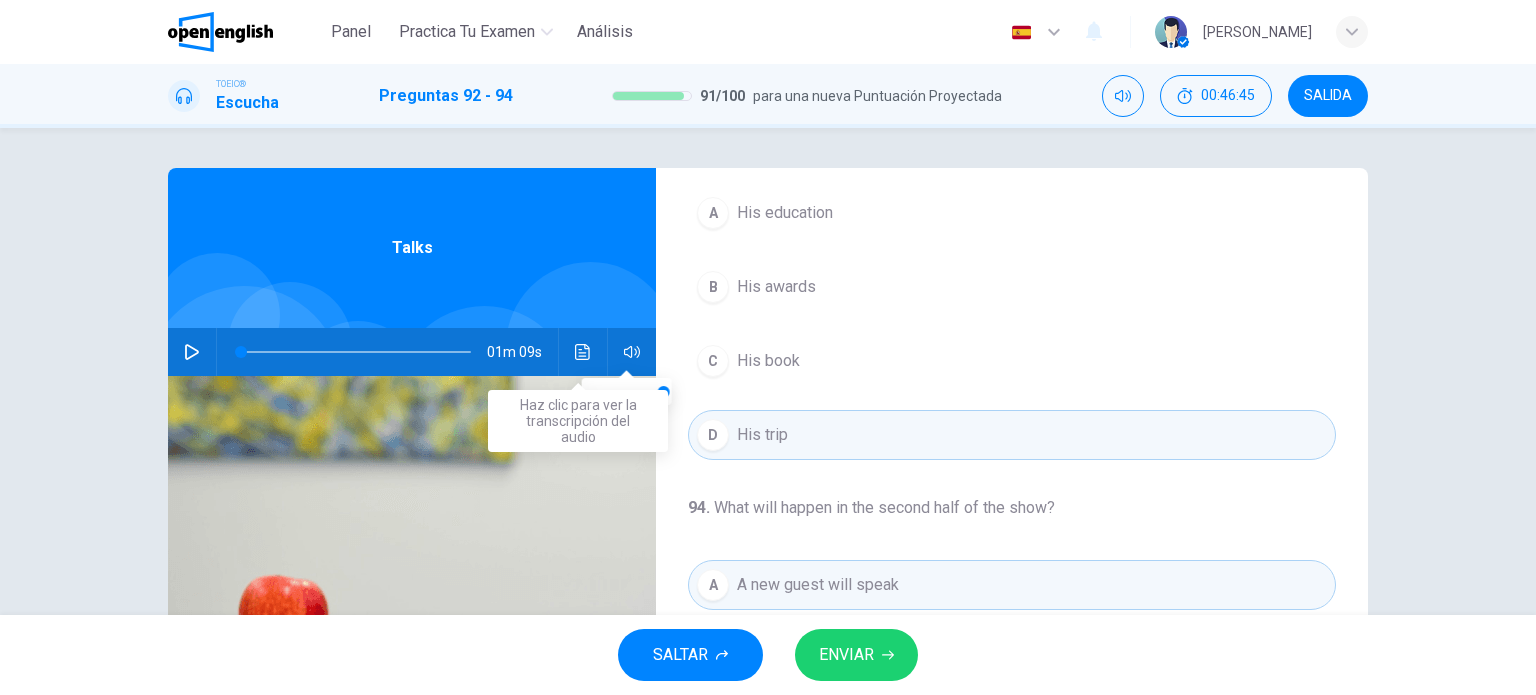 click 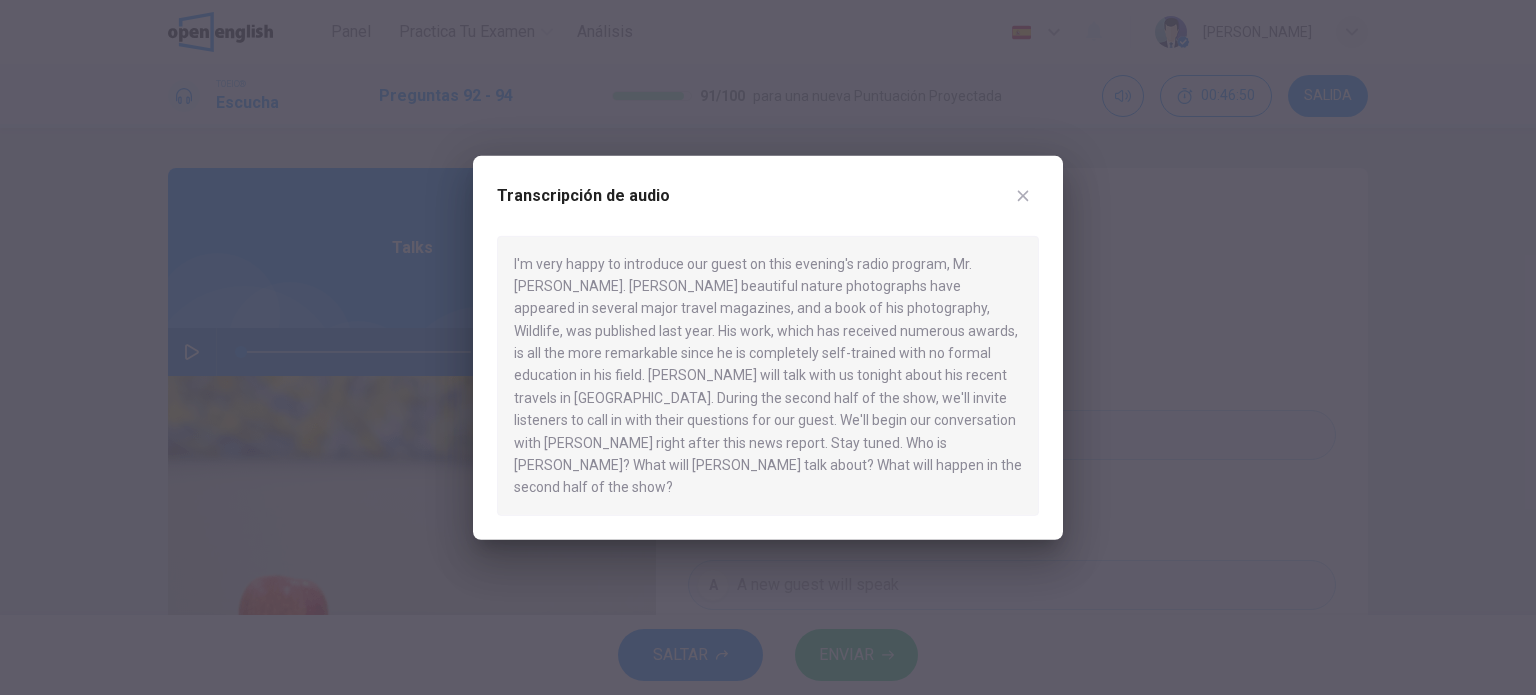 click 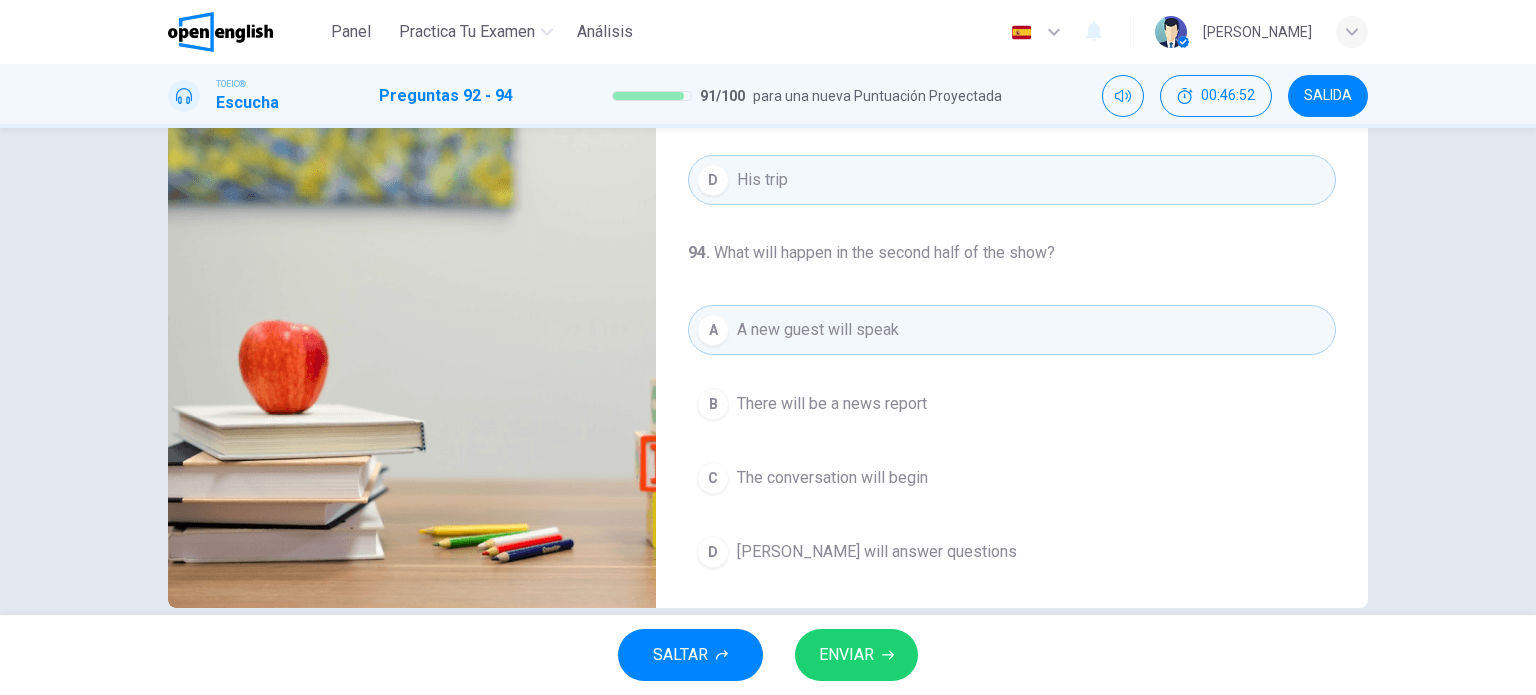 scroll, scrollTop: 288, scrollLeft: 0, axis: vertical 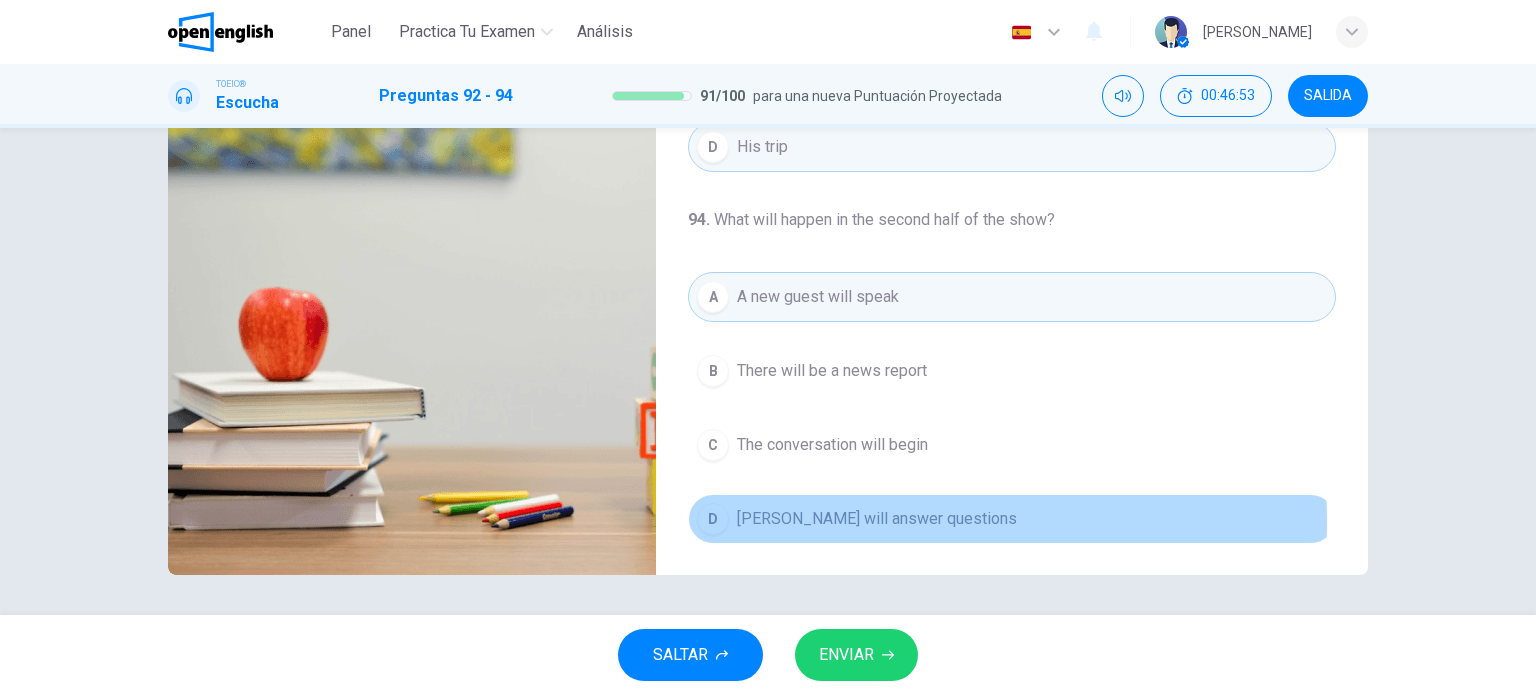 click on "[PERSON_NAME] will answer questions" at bounding box center [877, 519] 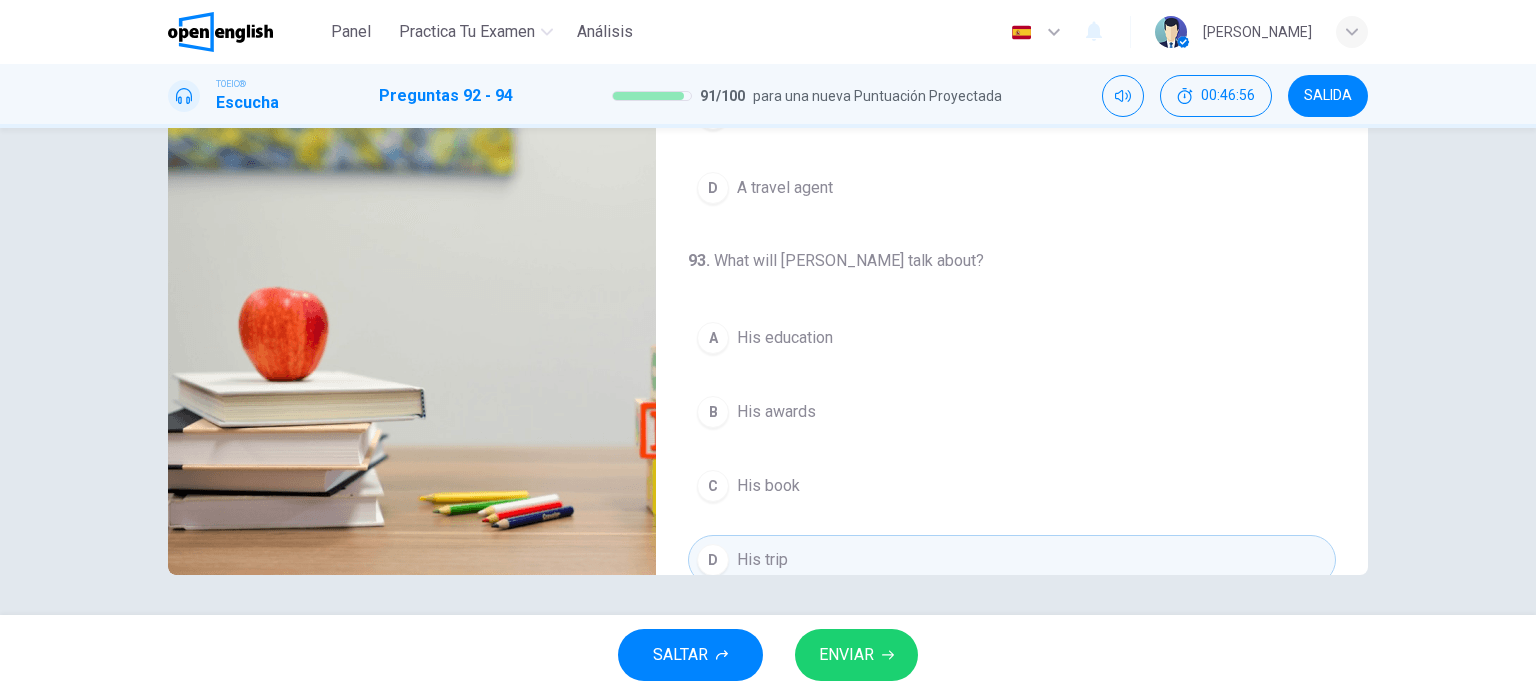 scroll, scrollTop: 0, scrollLeft: 0, axis: both 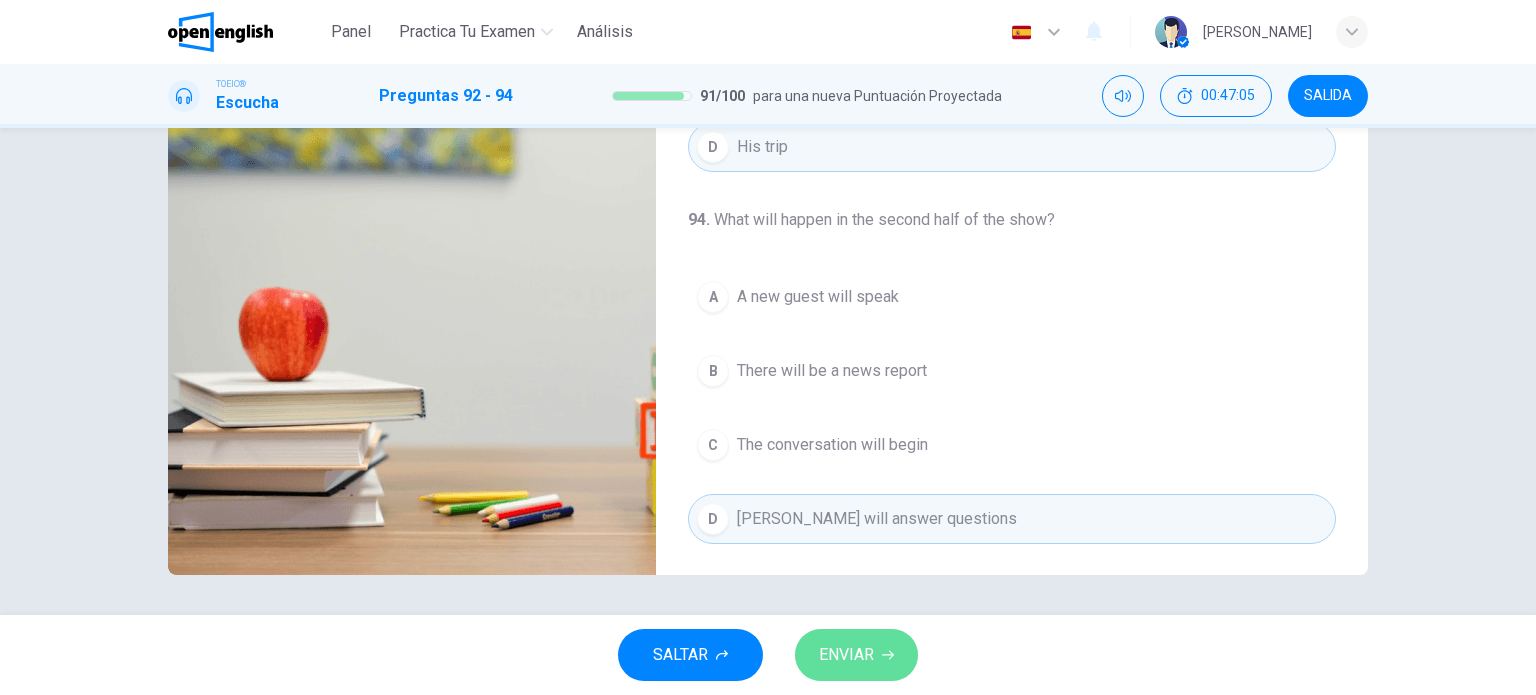 click on "ENVIAR" at bounding box center [846, 655] 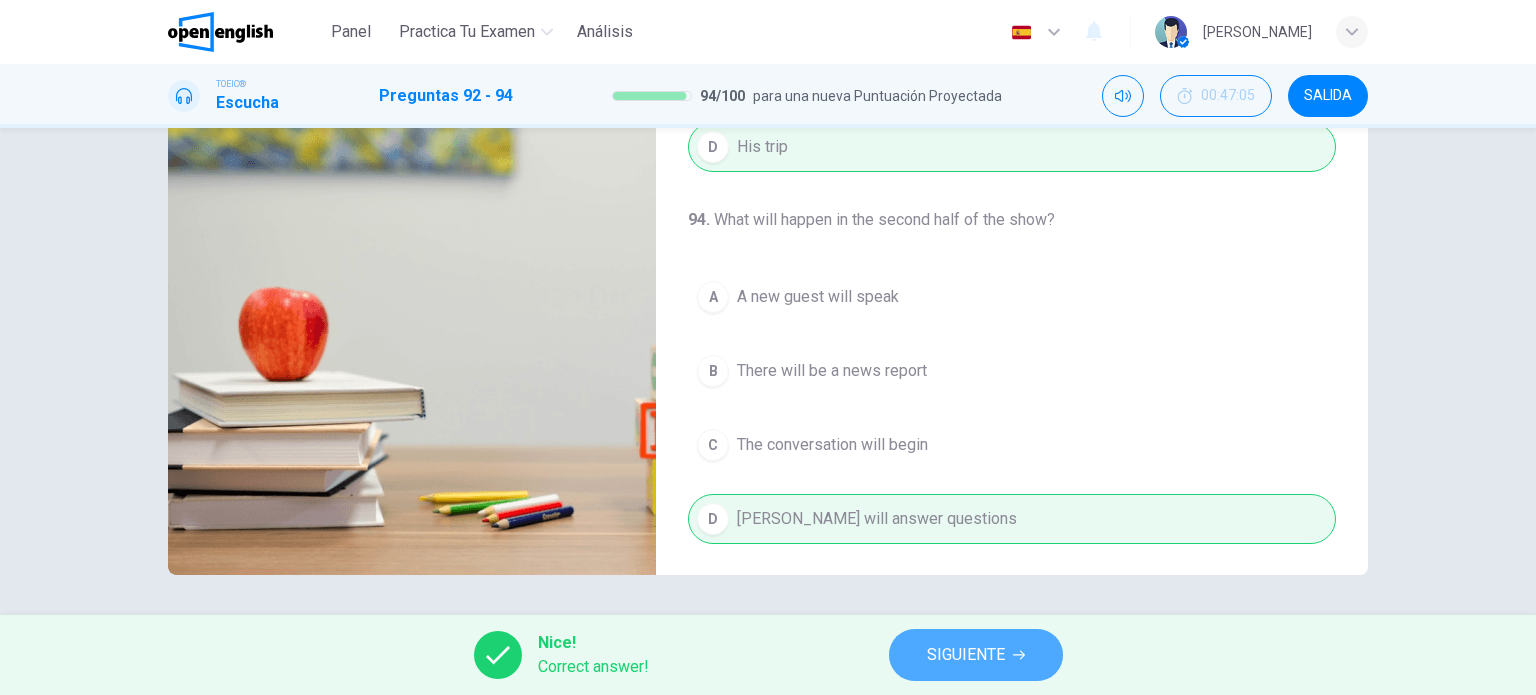 click on "SIGUIENTE" at bounding box center [966, 655] 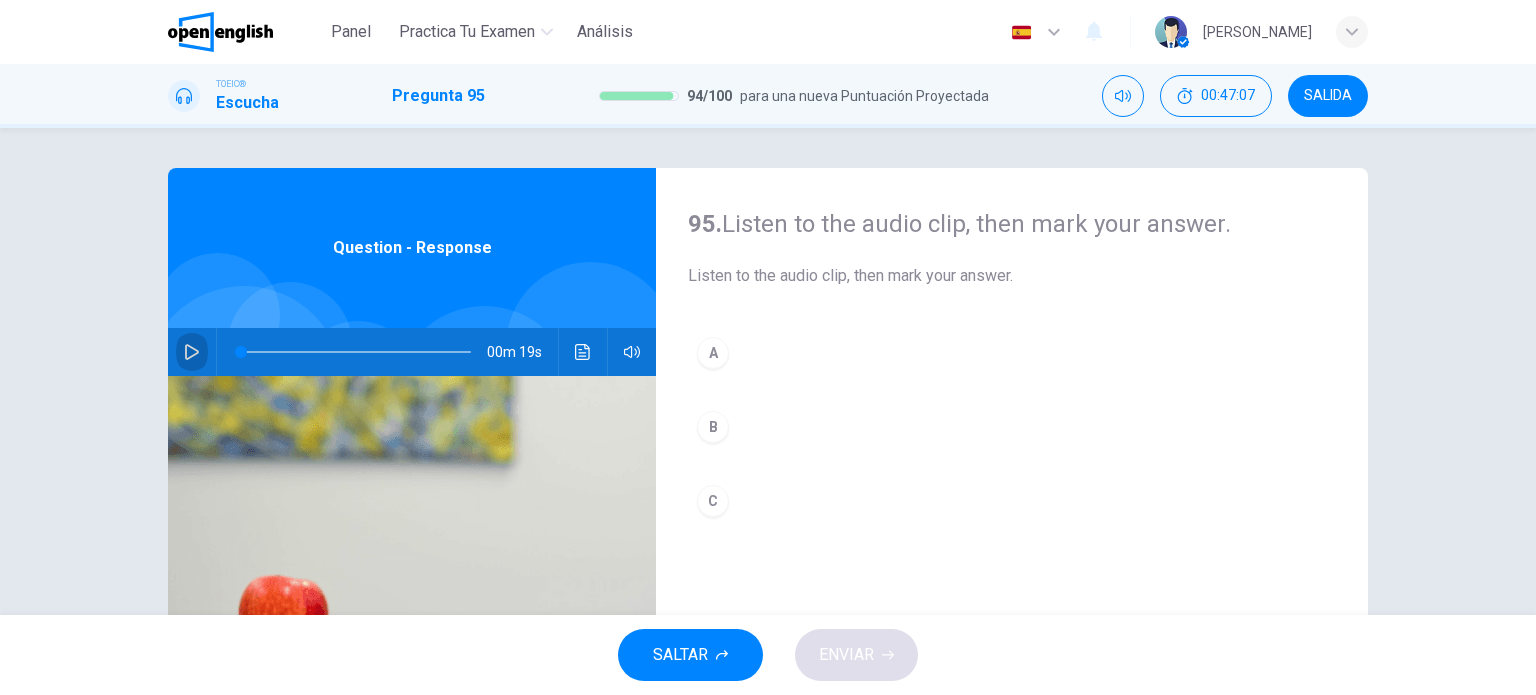 click 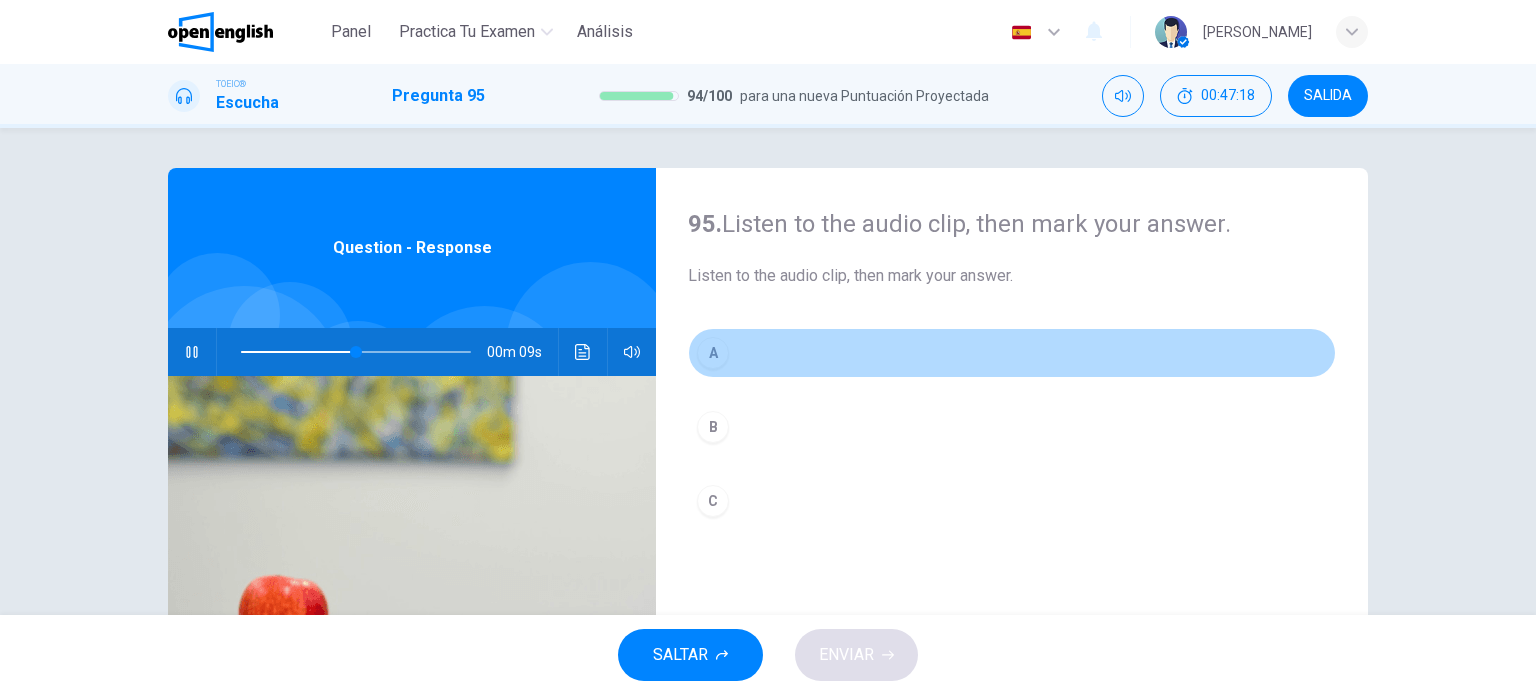 click on "A" at bounding box center [713, 353] 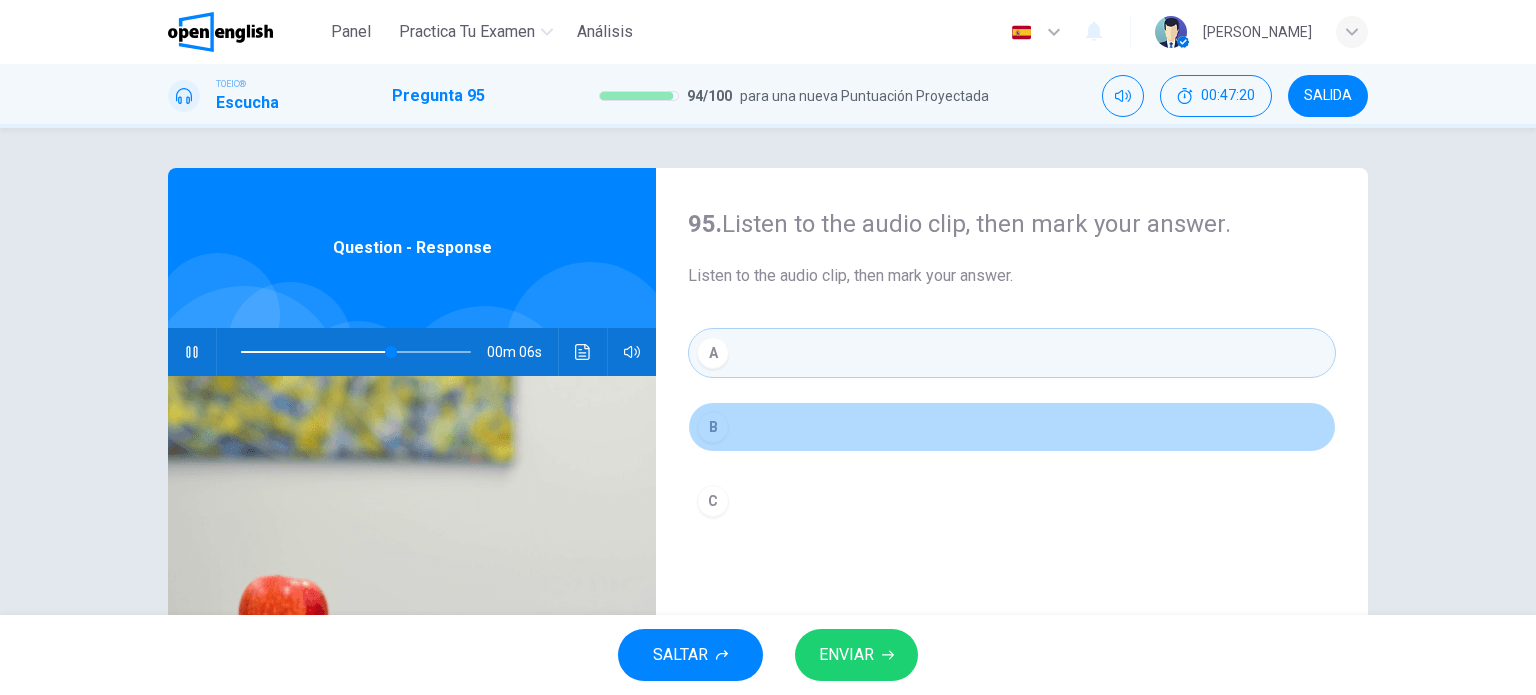 click on "B" at bounding box center (713, 427) 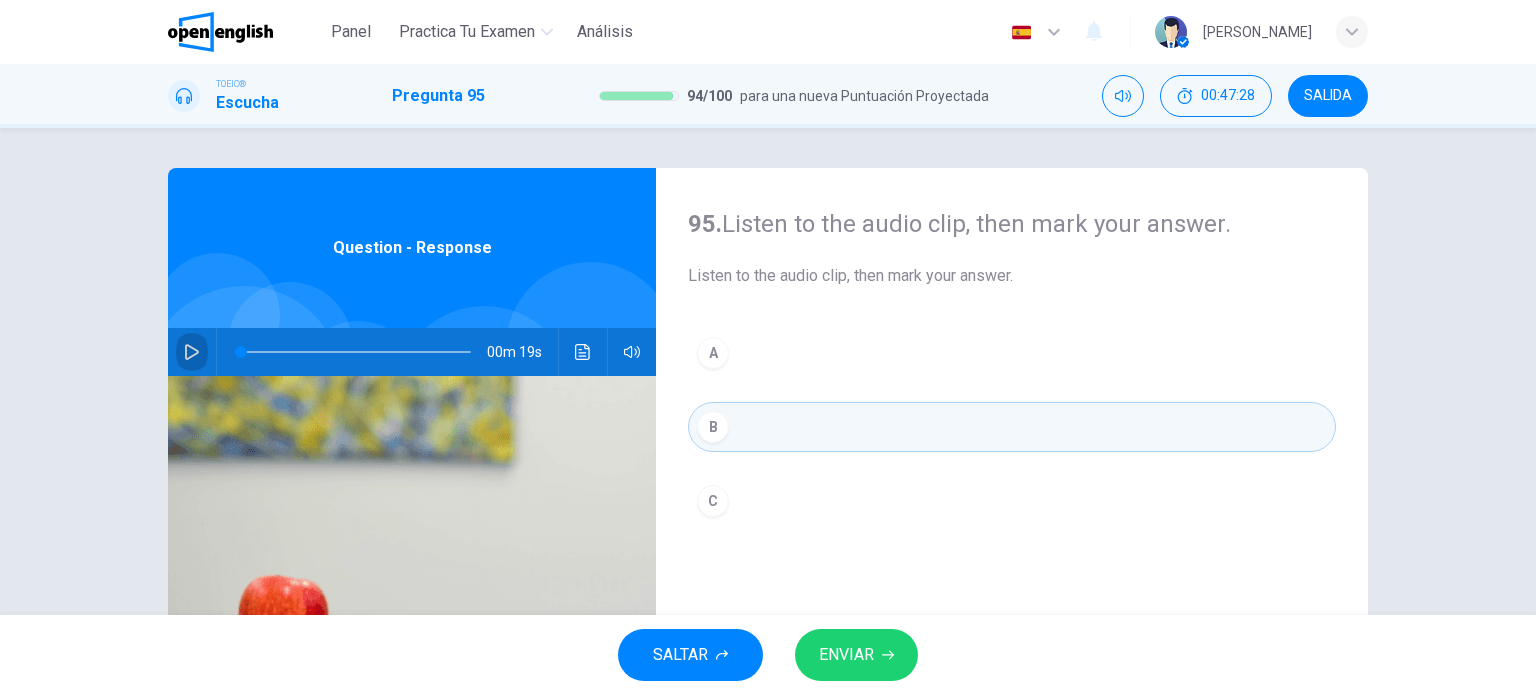 click 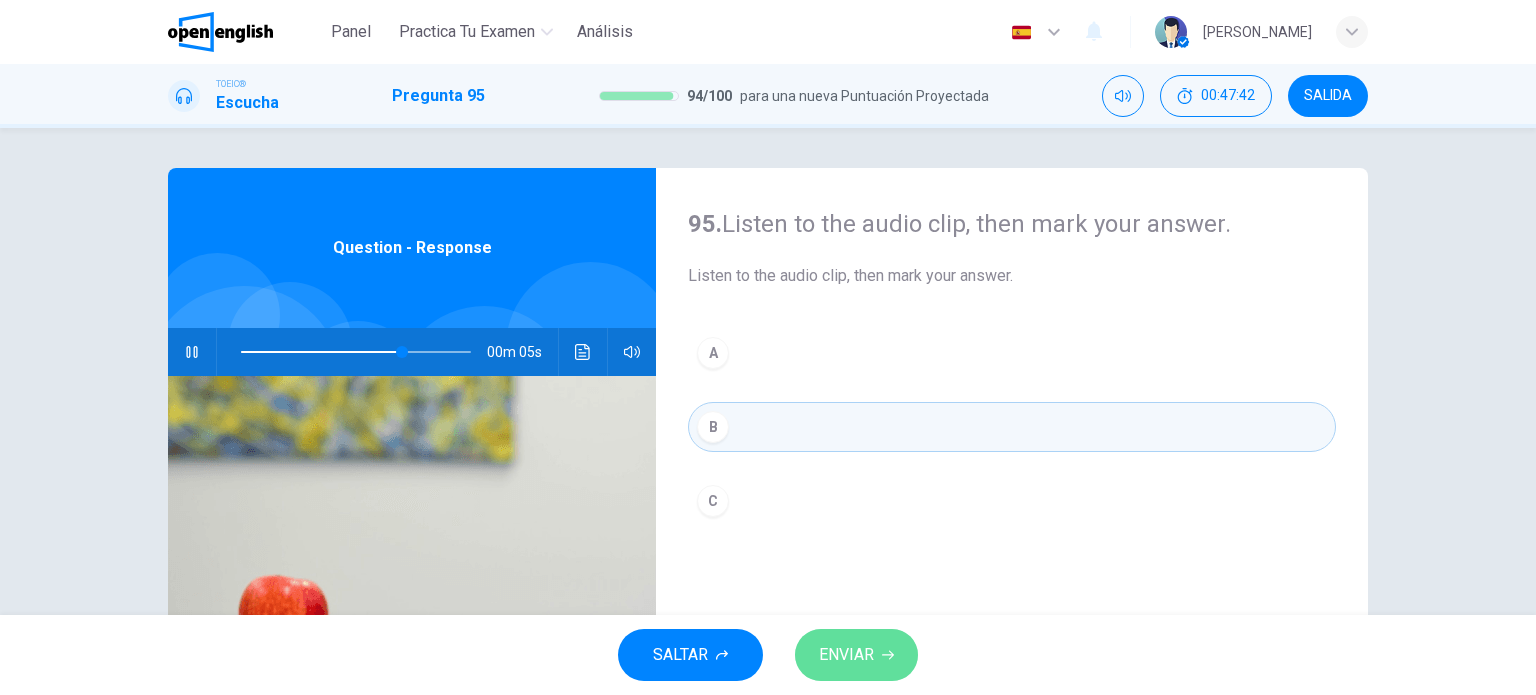 click on "ENVIAR" at bounding box center (846, 655) 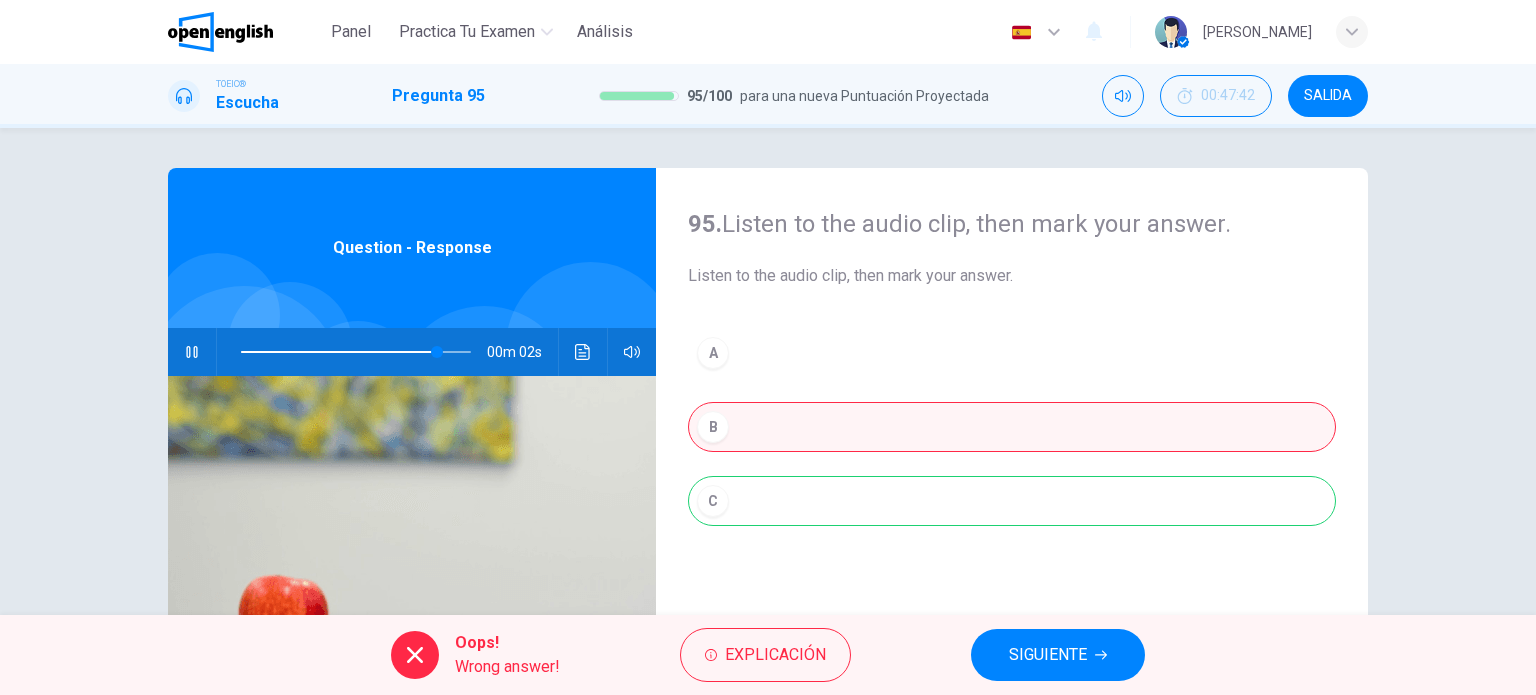 type on "**" 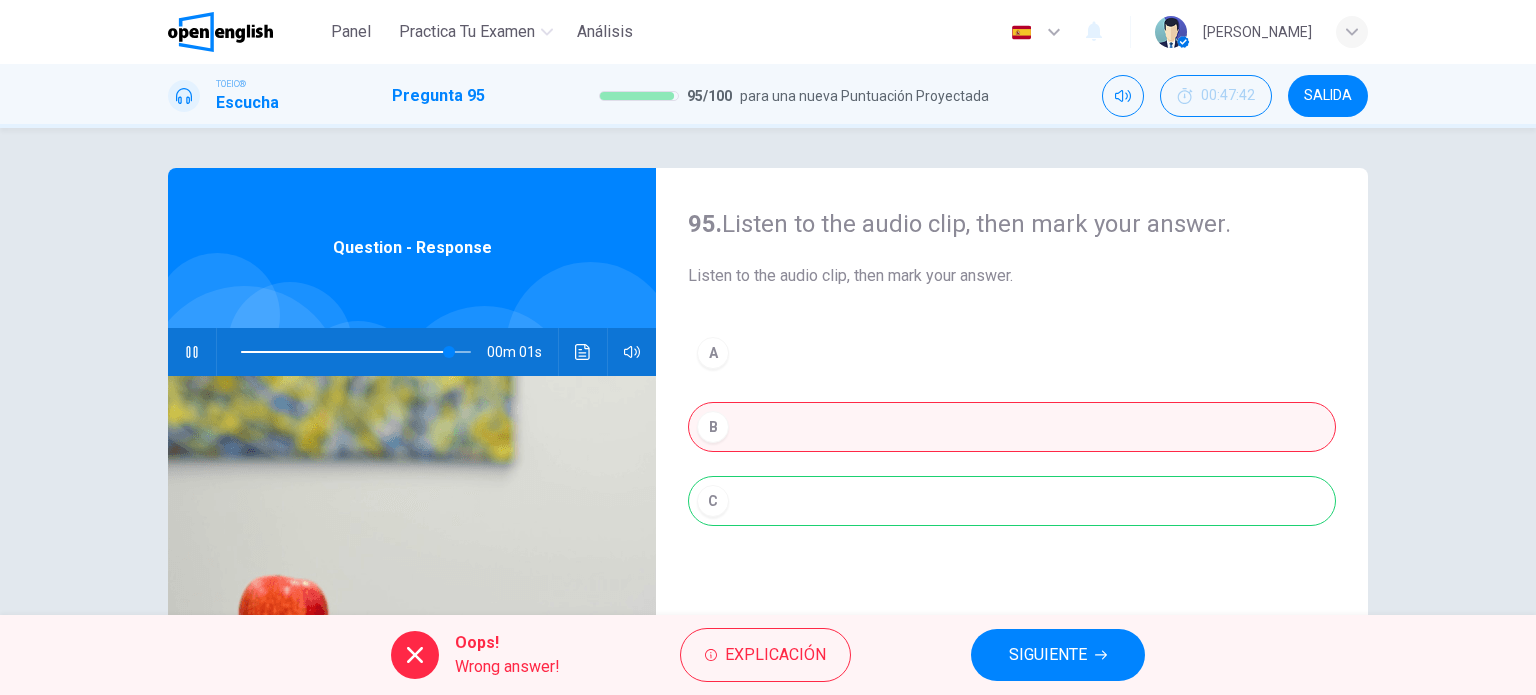 click on "SIGUIENTE" at bounding box center (1058, 655) 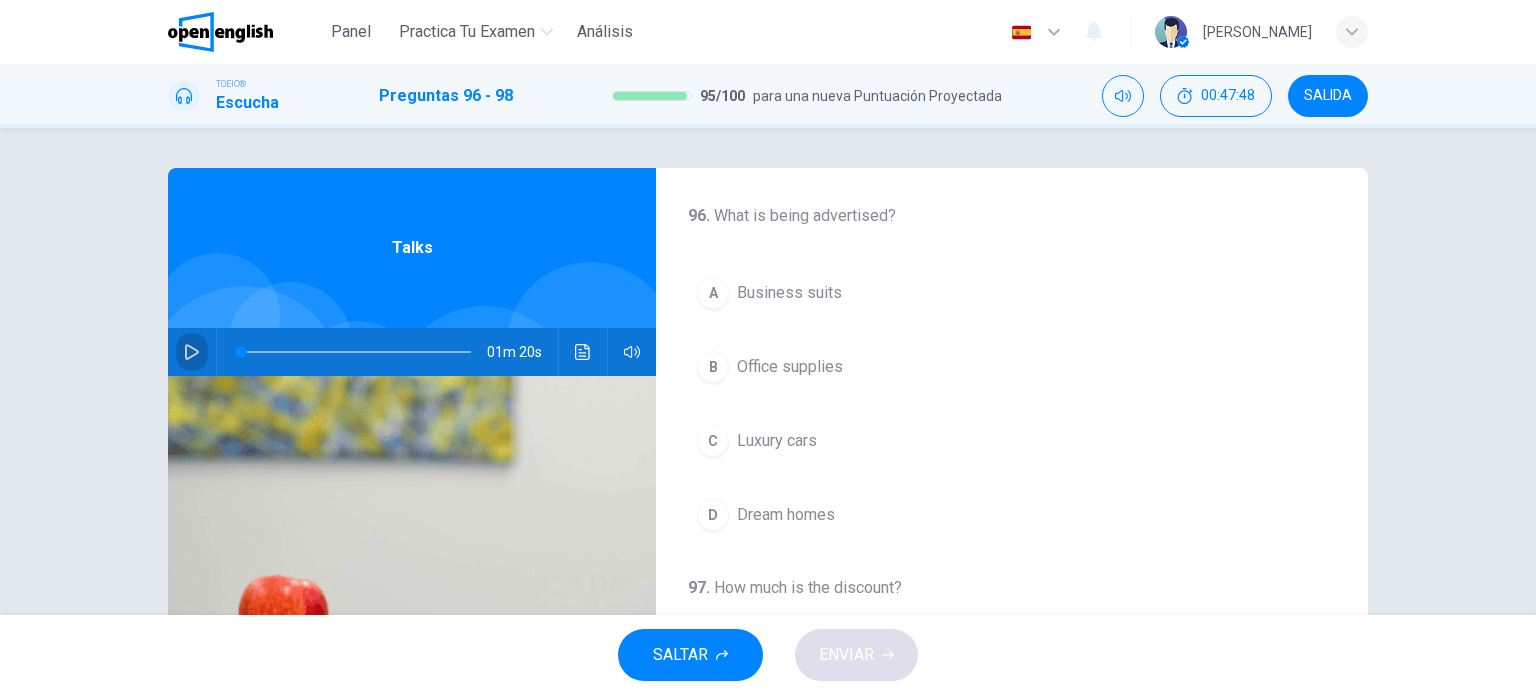 click 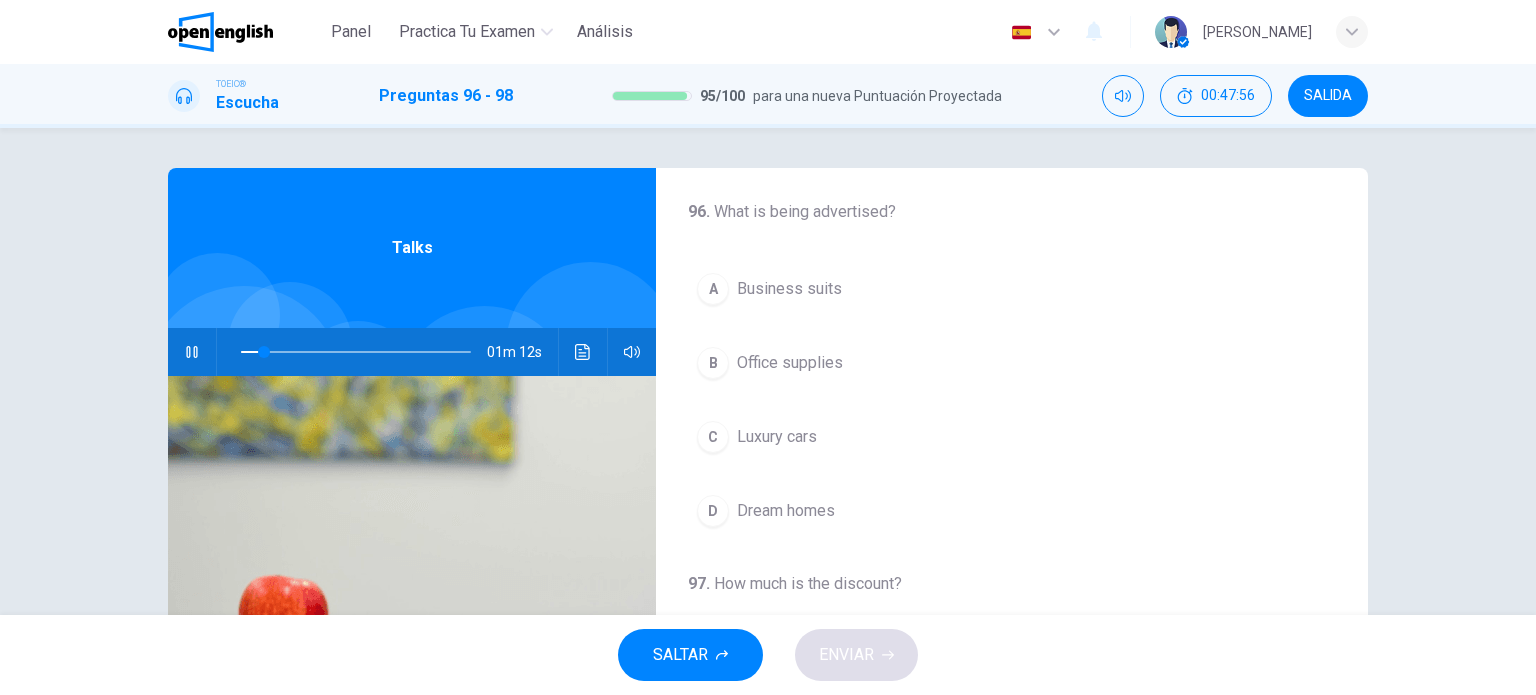 scroll, scrollTop: 0, scrollLeft: 0, axis: both 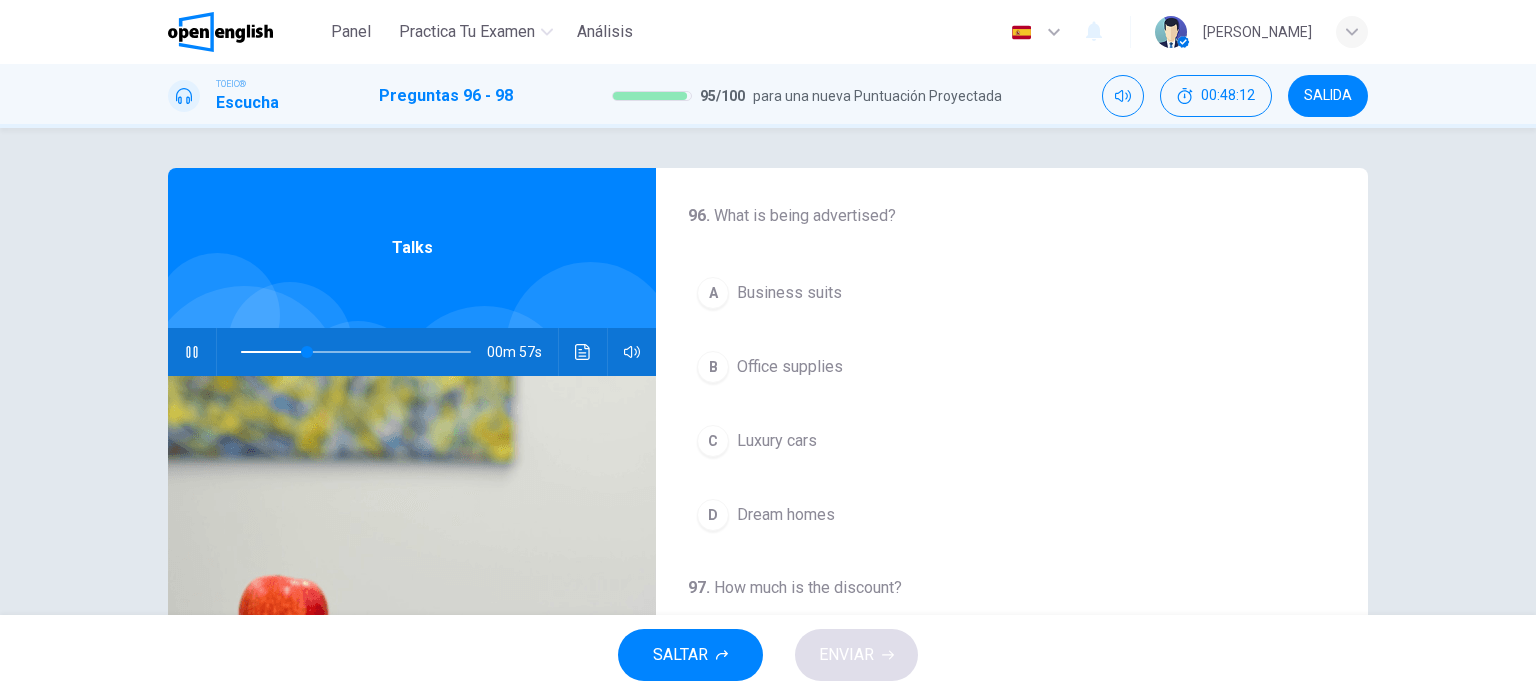 click on "Luxury cars" at bounding box center (777, 441) 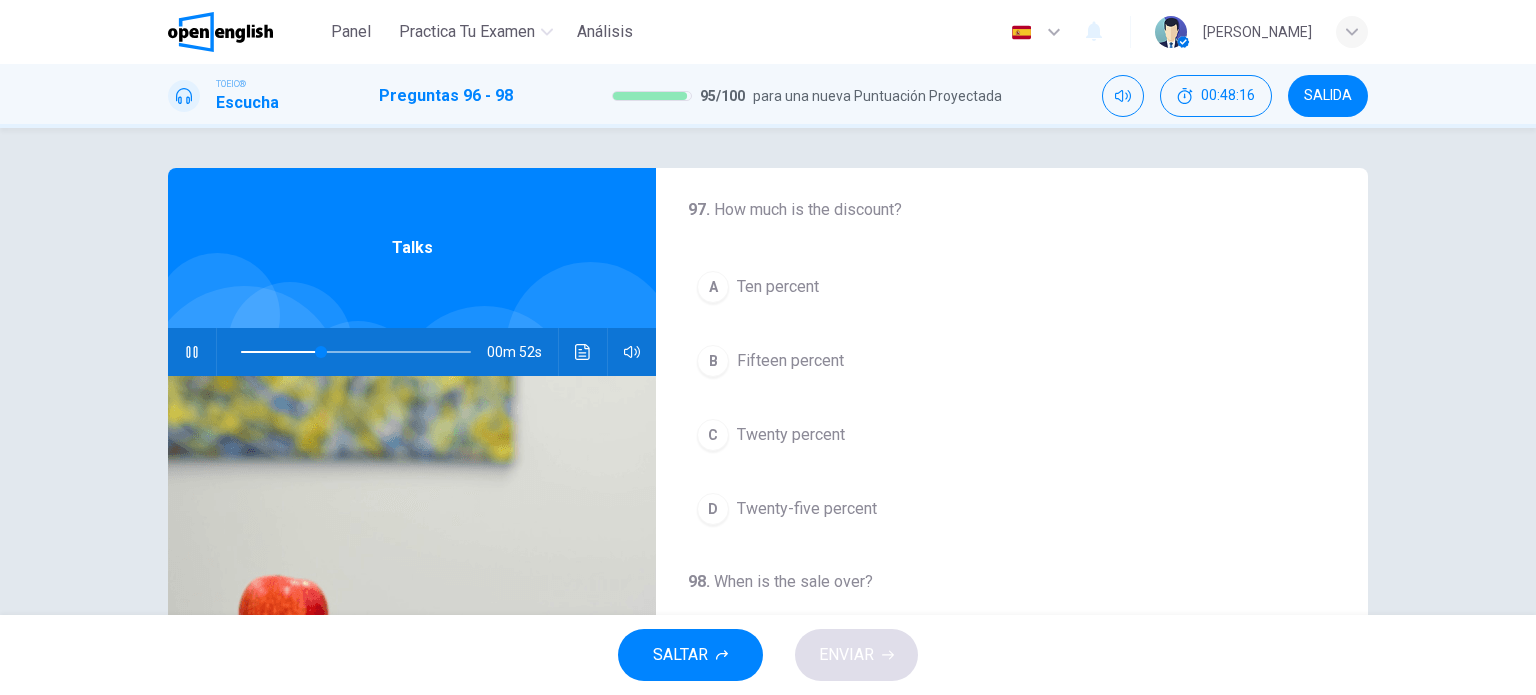 scroll, scrollTop: 380, scrollLeft: 0, axis: vertical 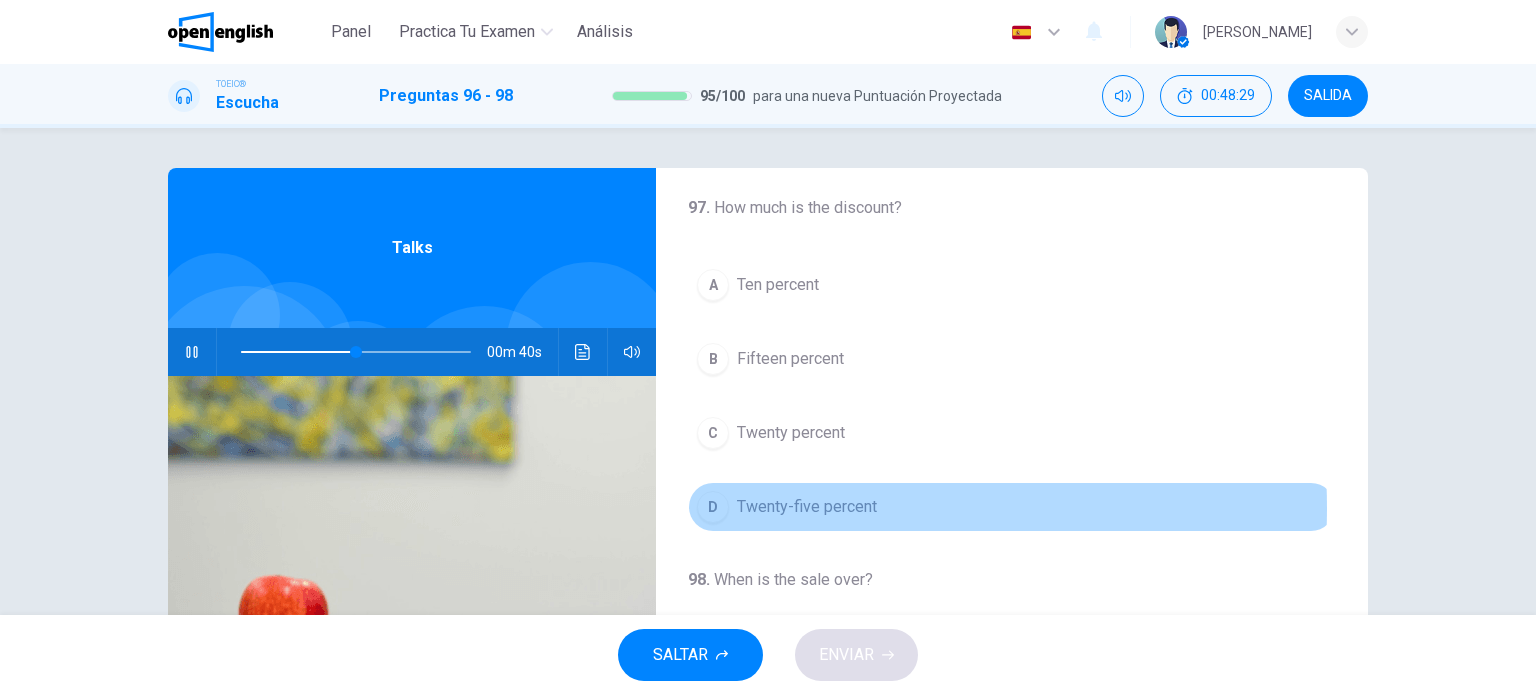 click on "Twenty-five percent" at bounding box center [807, 507] 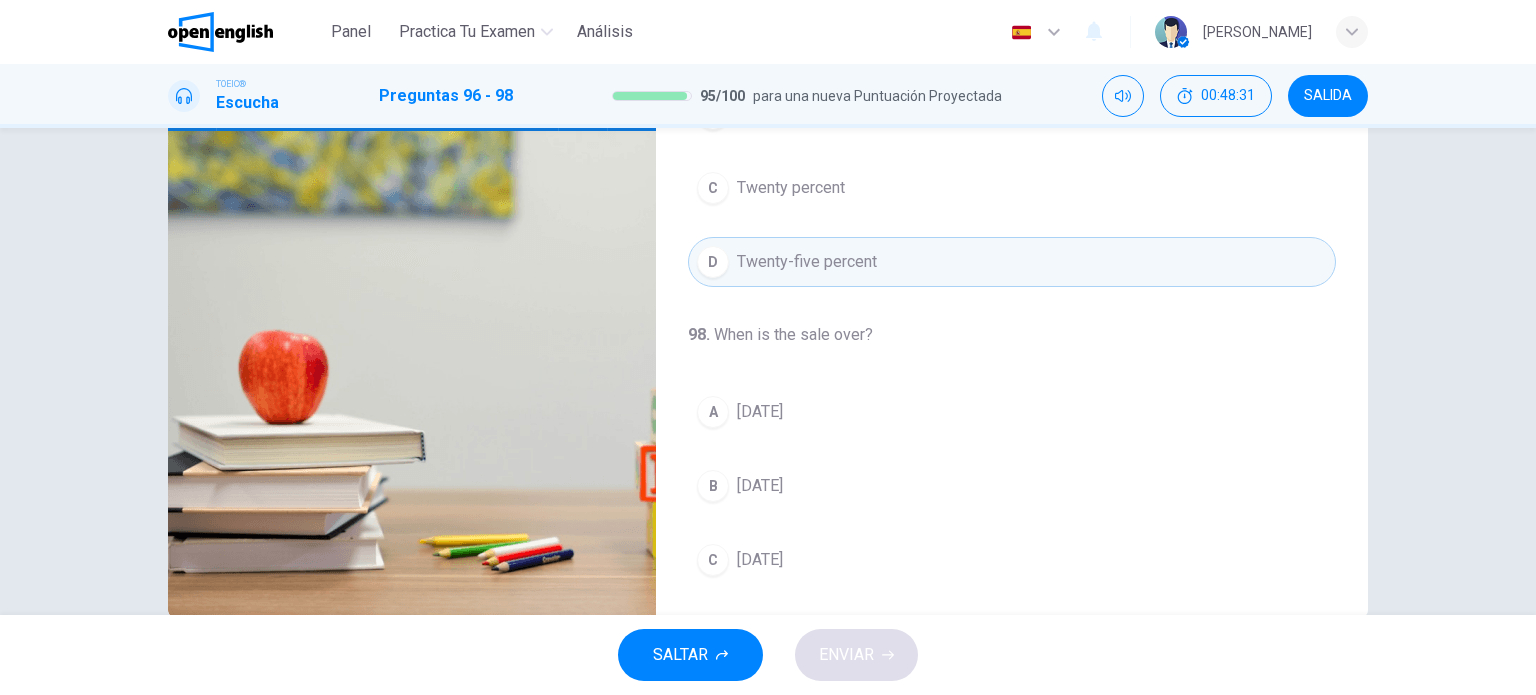 scroll, scrollTop: 288, scrollLeft: 0, axis: vertical 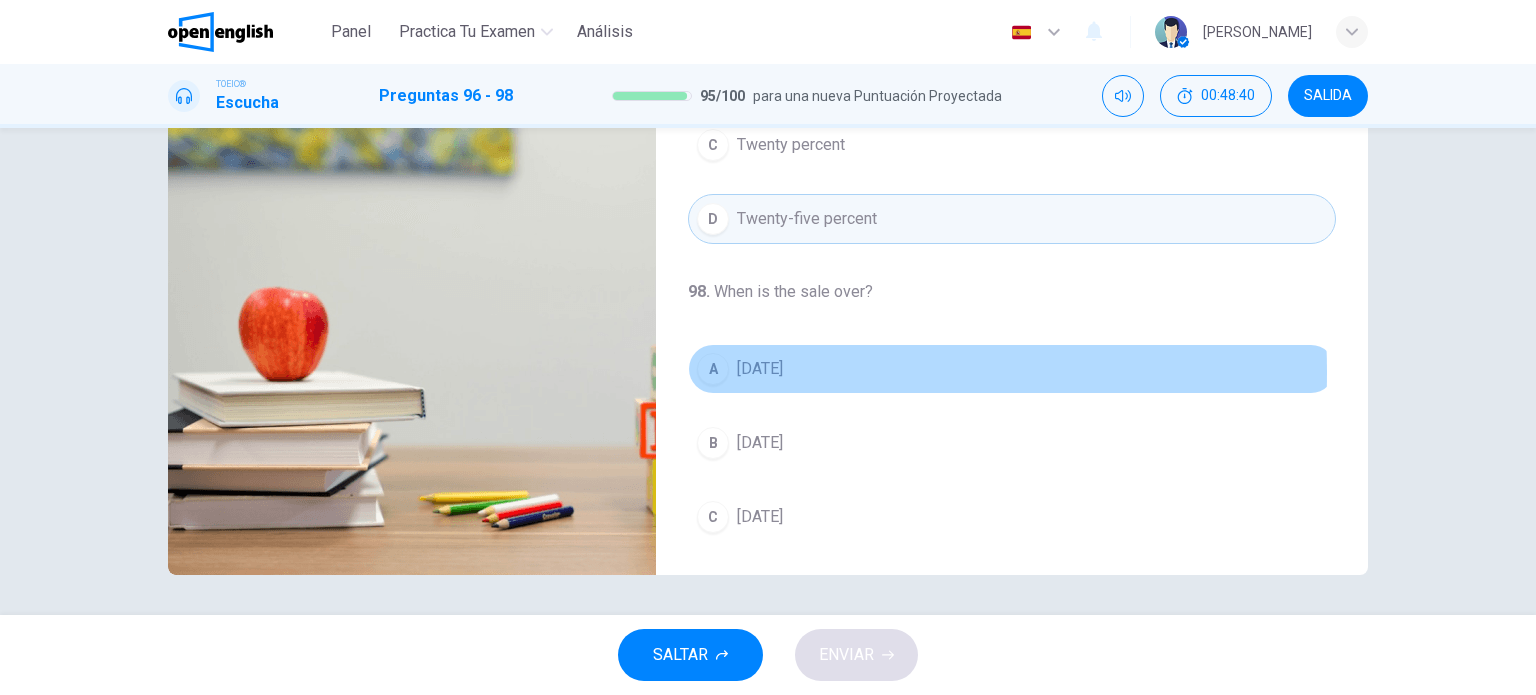 click on "[DATE]" at bounding box center [760, 369] 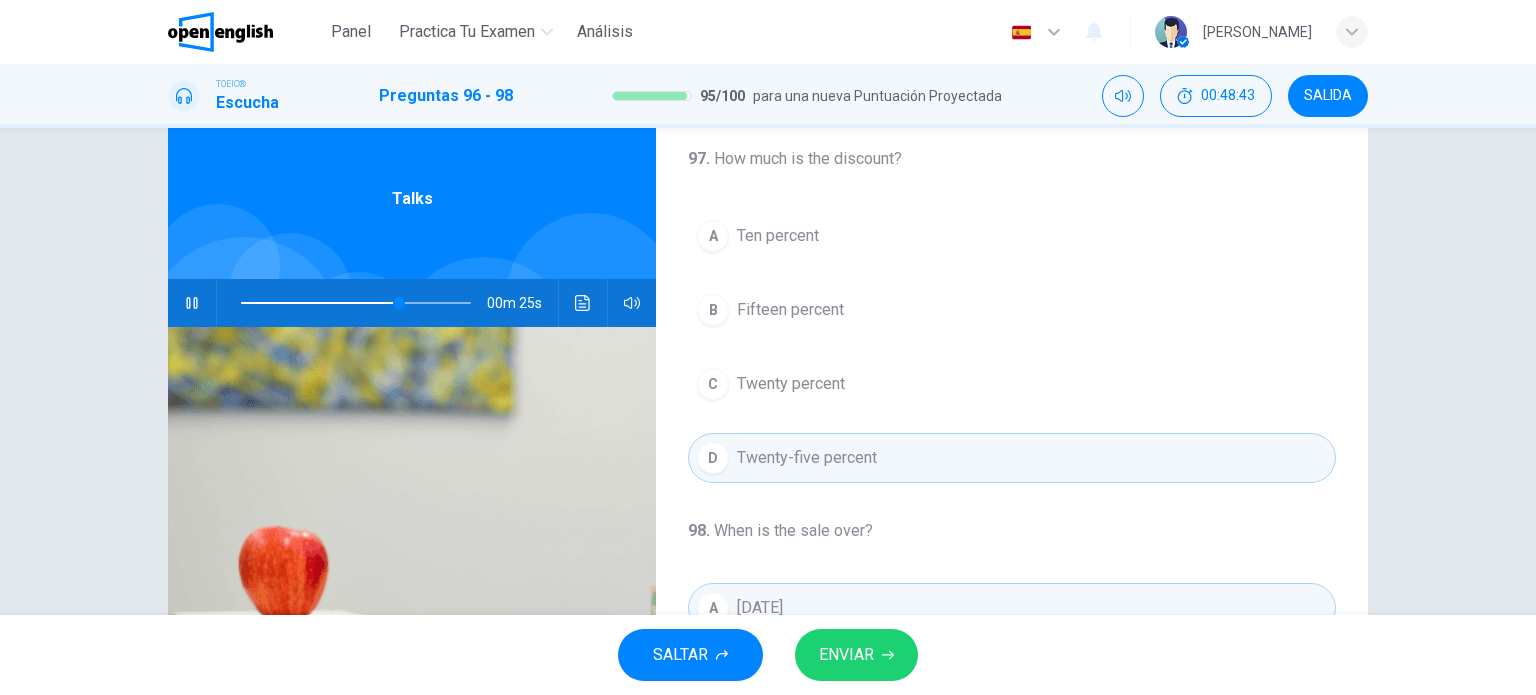 scroll, scrollTop: 0, scrollLeft: 0, axis: both 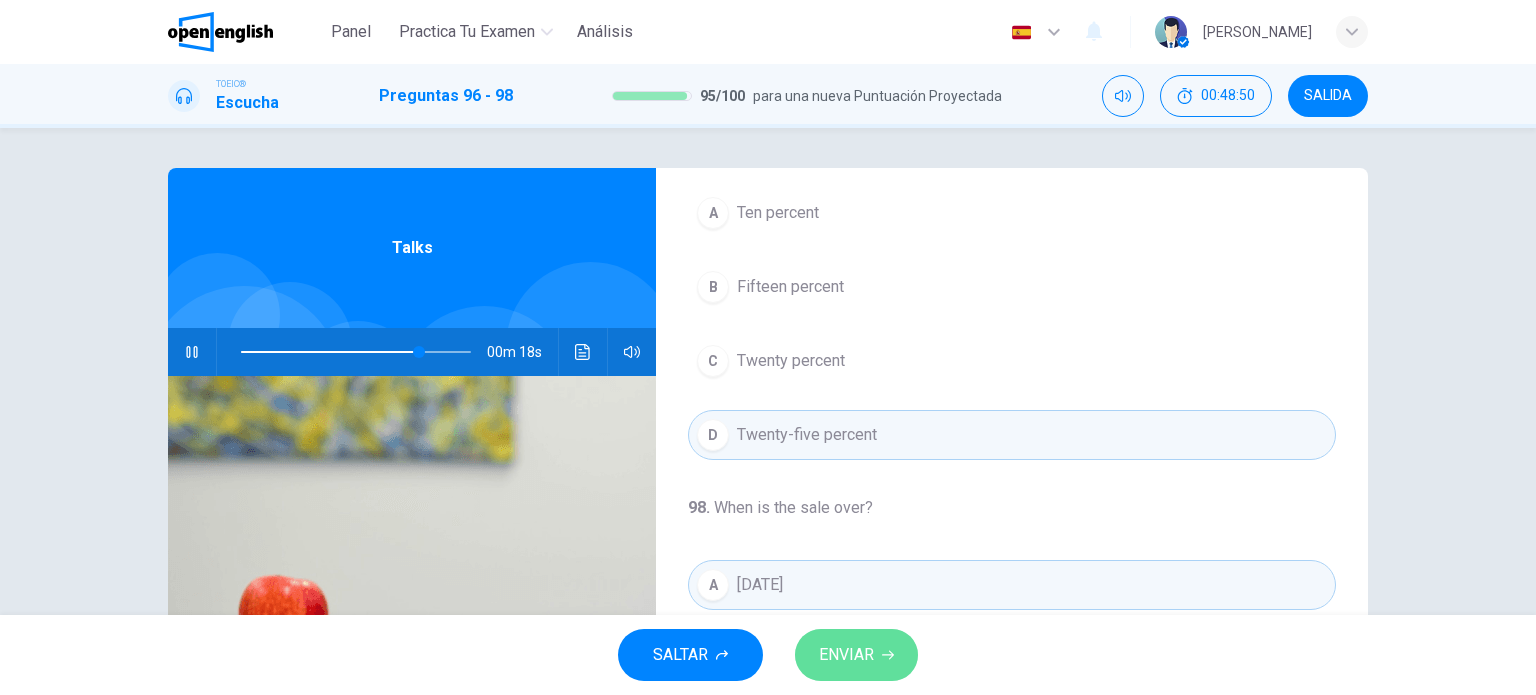 click on "ENVIAR" at bounding box center (846, 655) 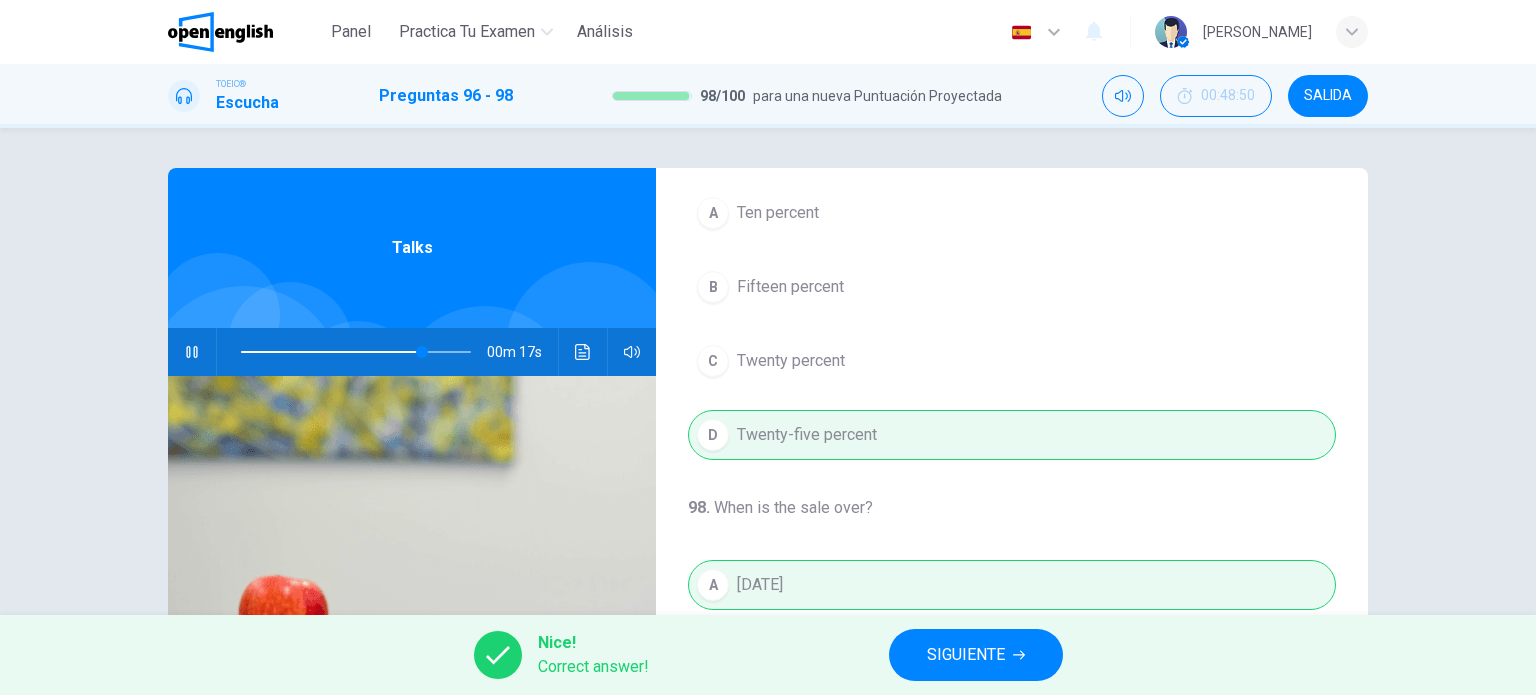 type on "**" 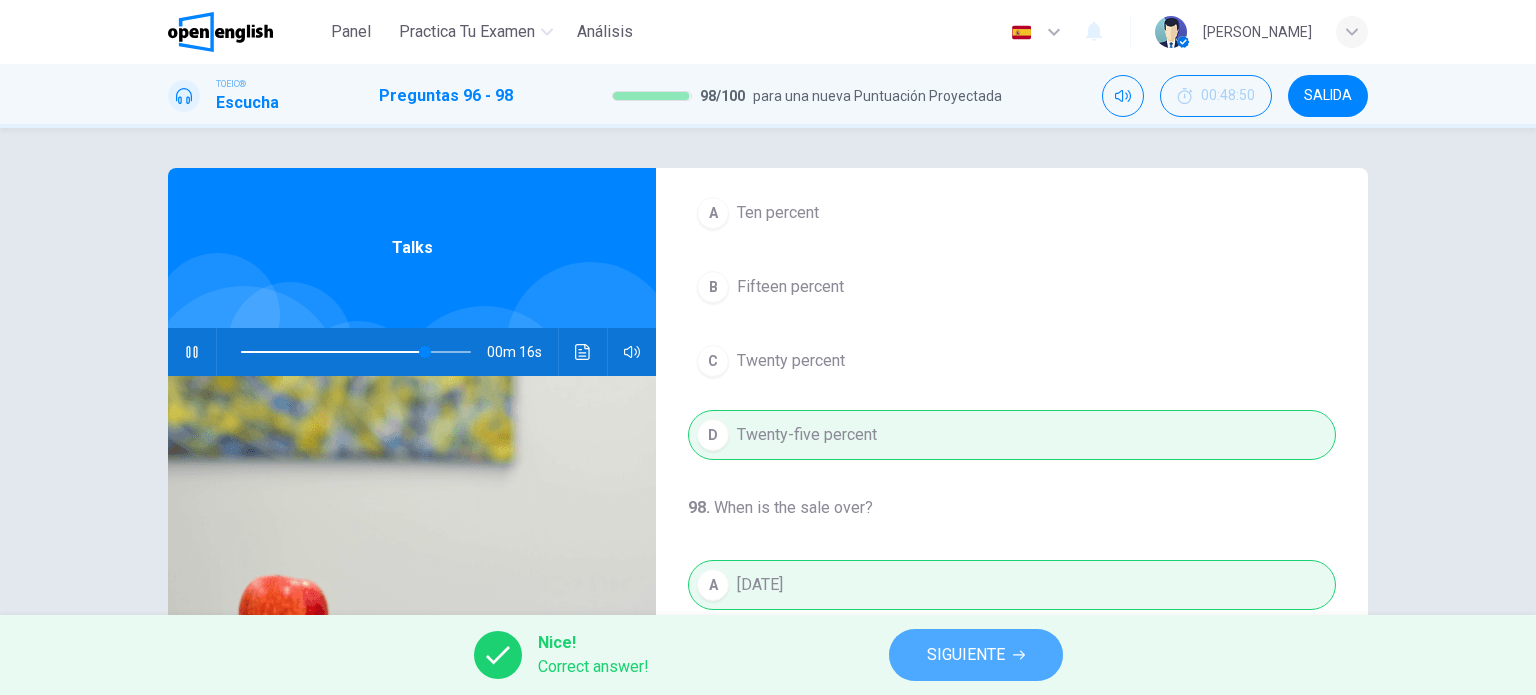 click on "SIGUIENTE" at bounding box center (966, 655) 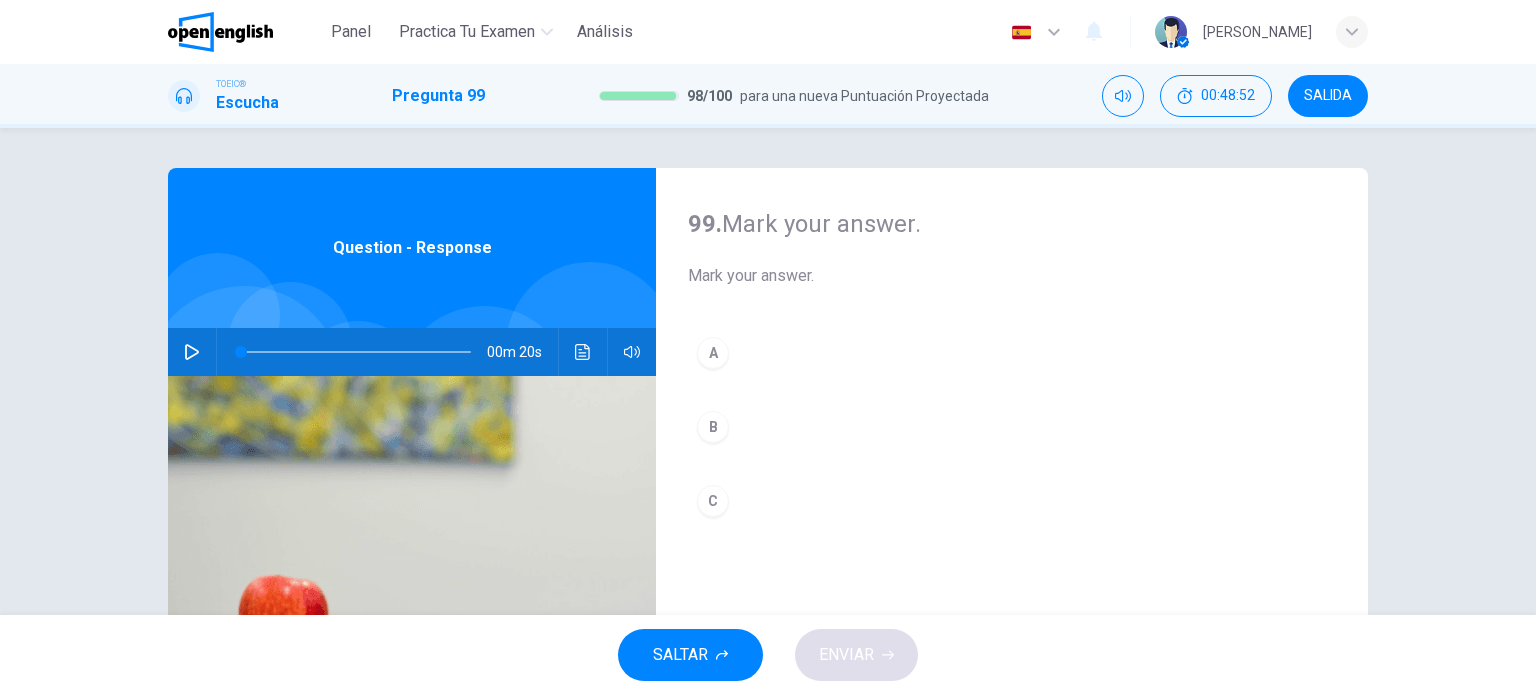 click 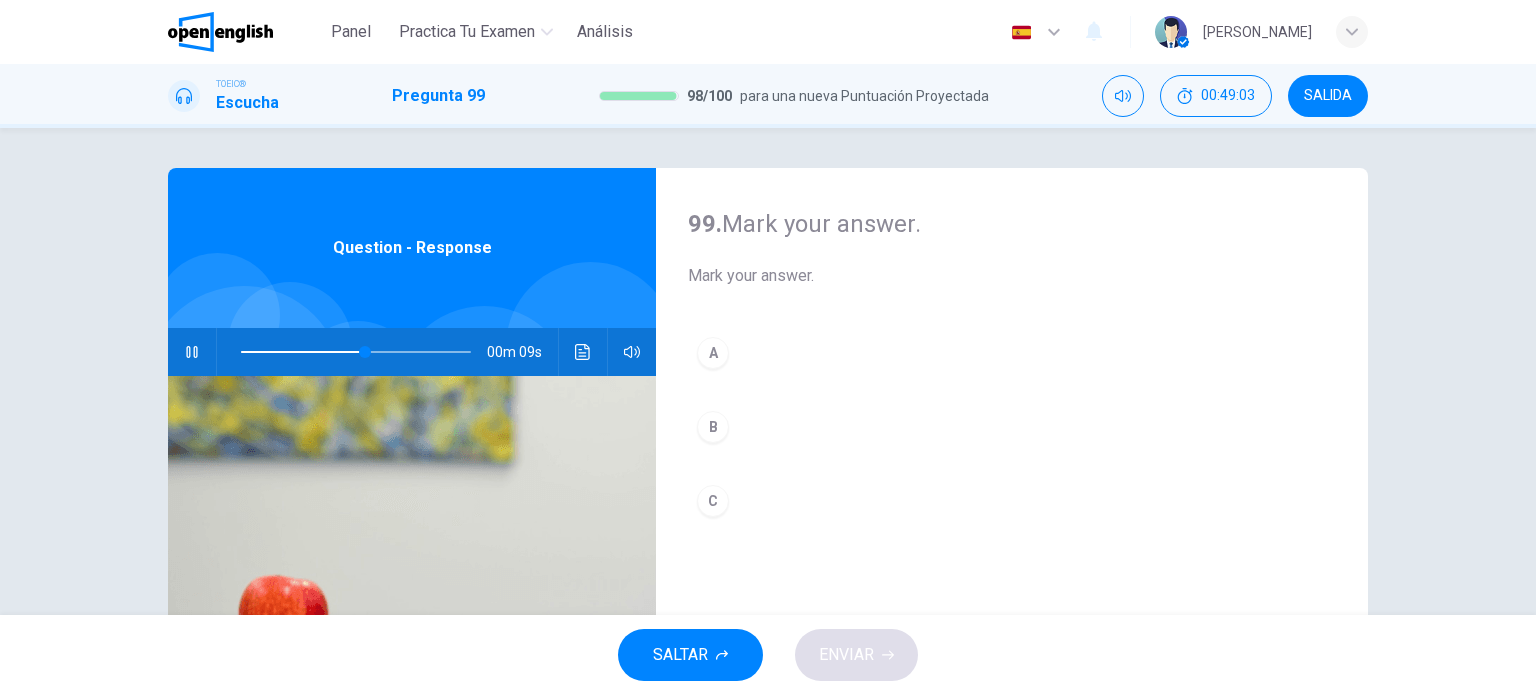 click on "A" at bounding box center [713, 353] 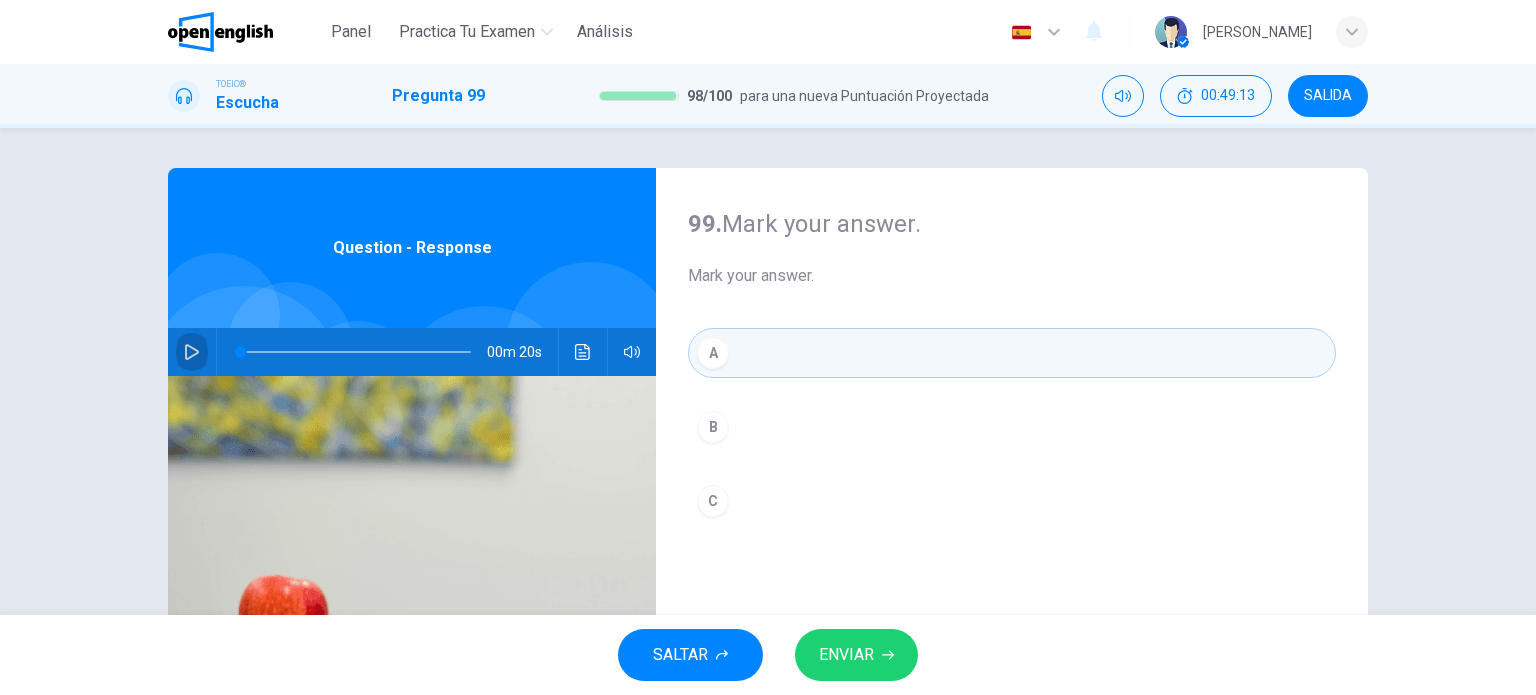 click 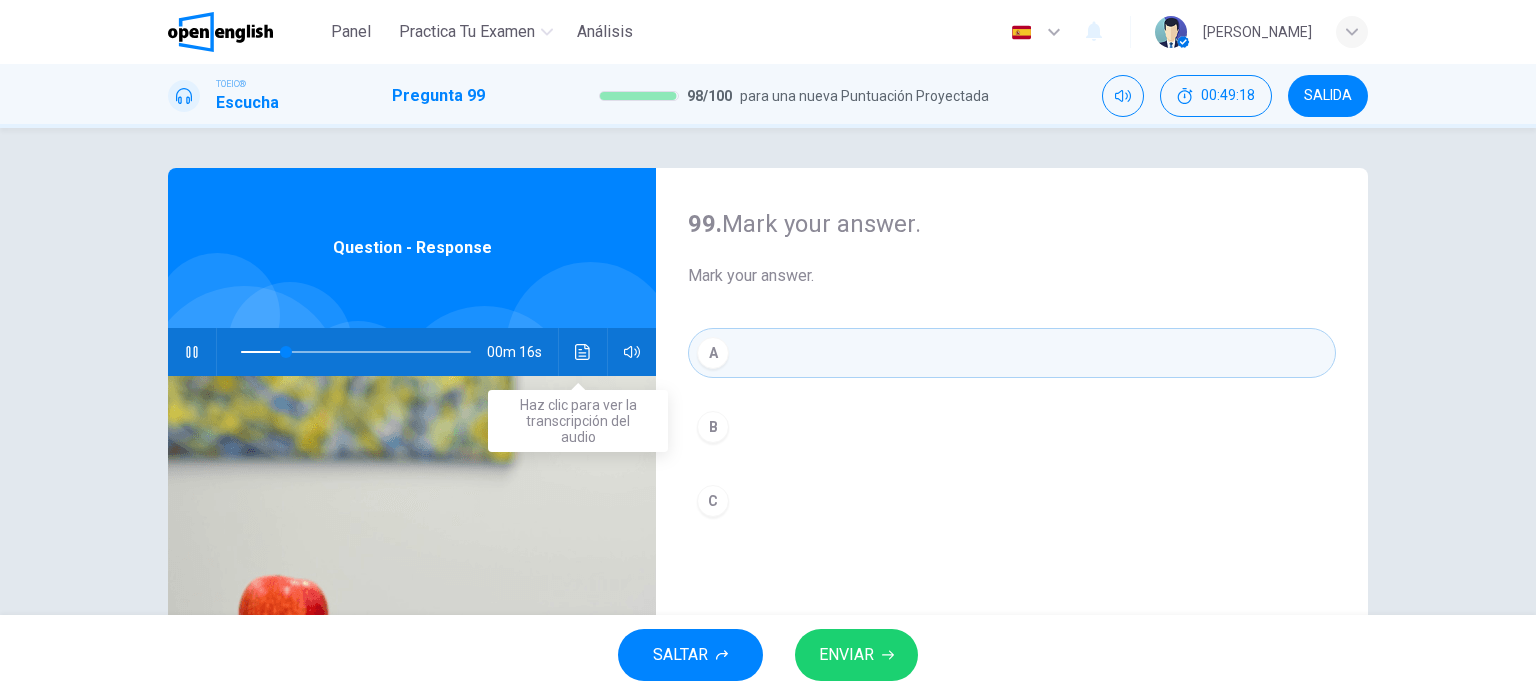 click 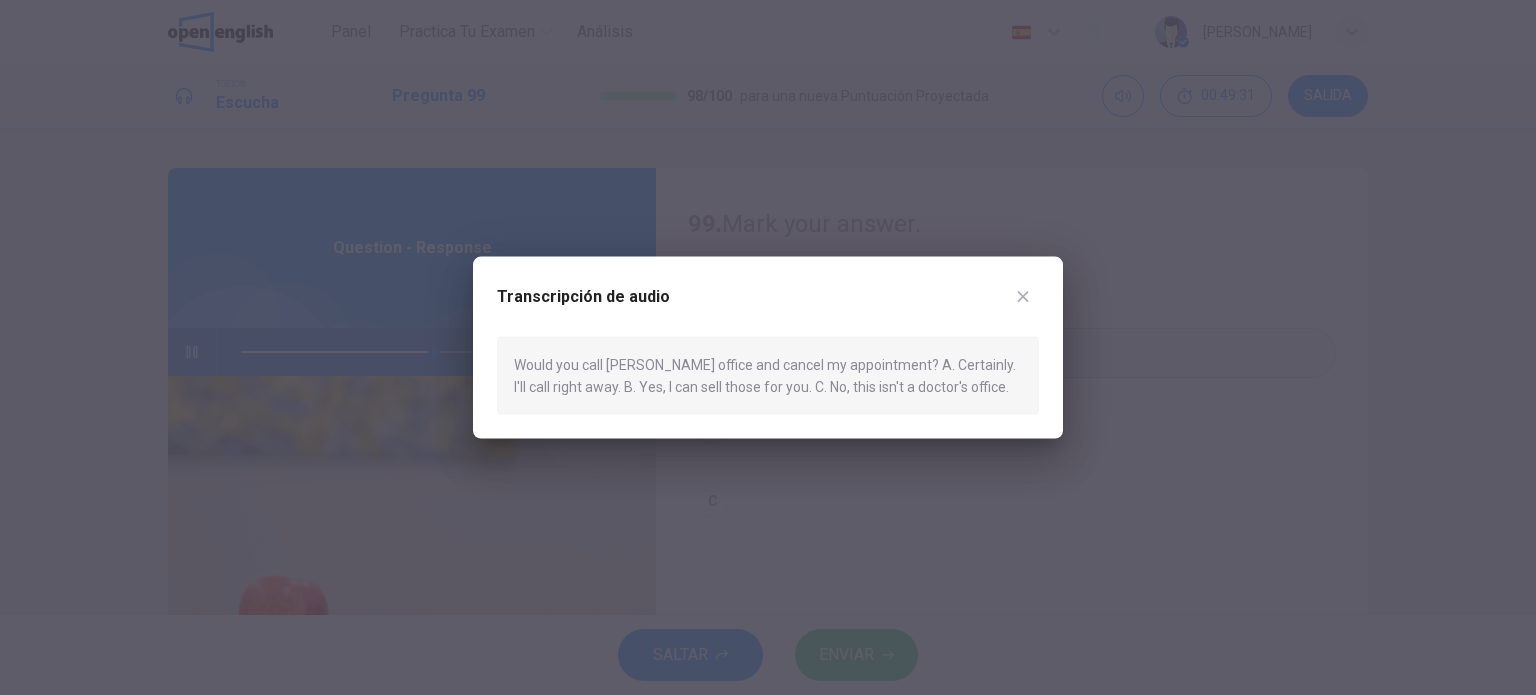 click 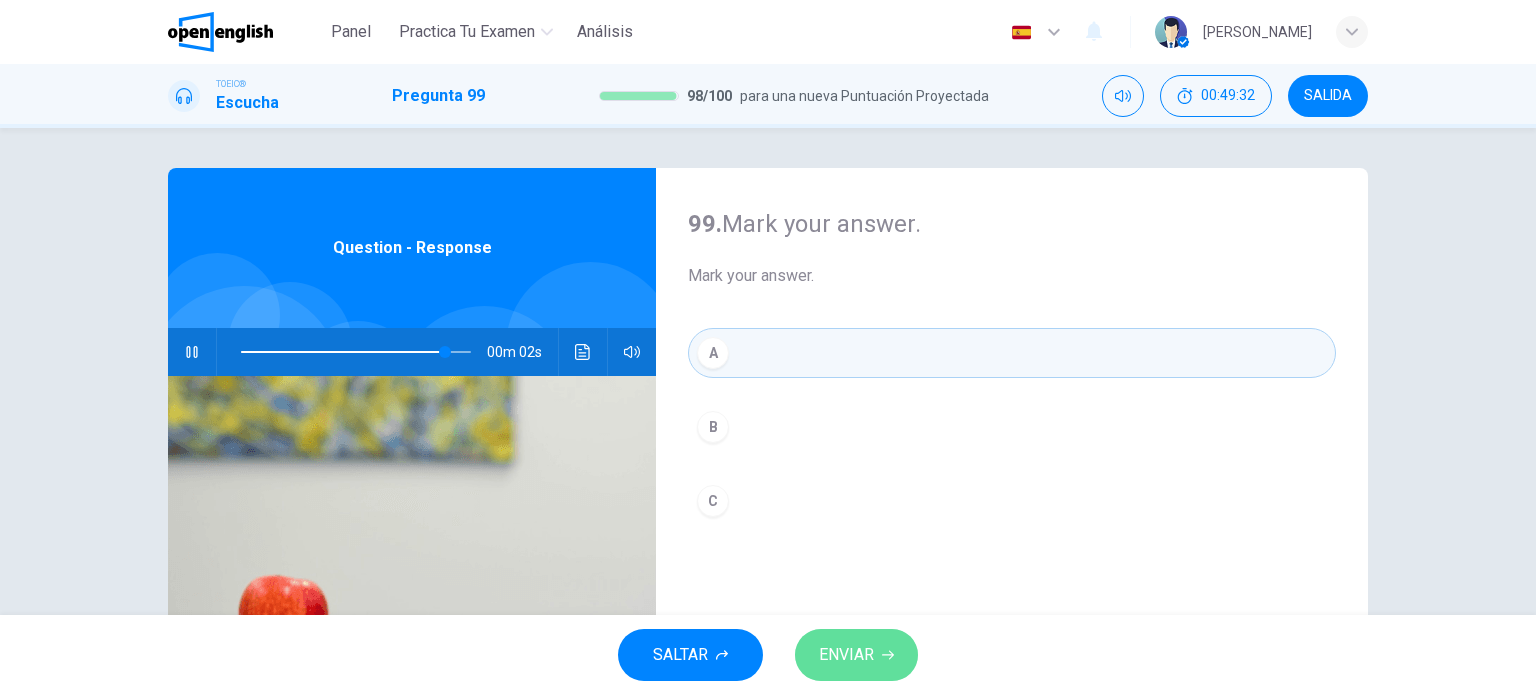 click on "ENVIAR" at bounding box center [846, 655] 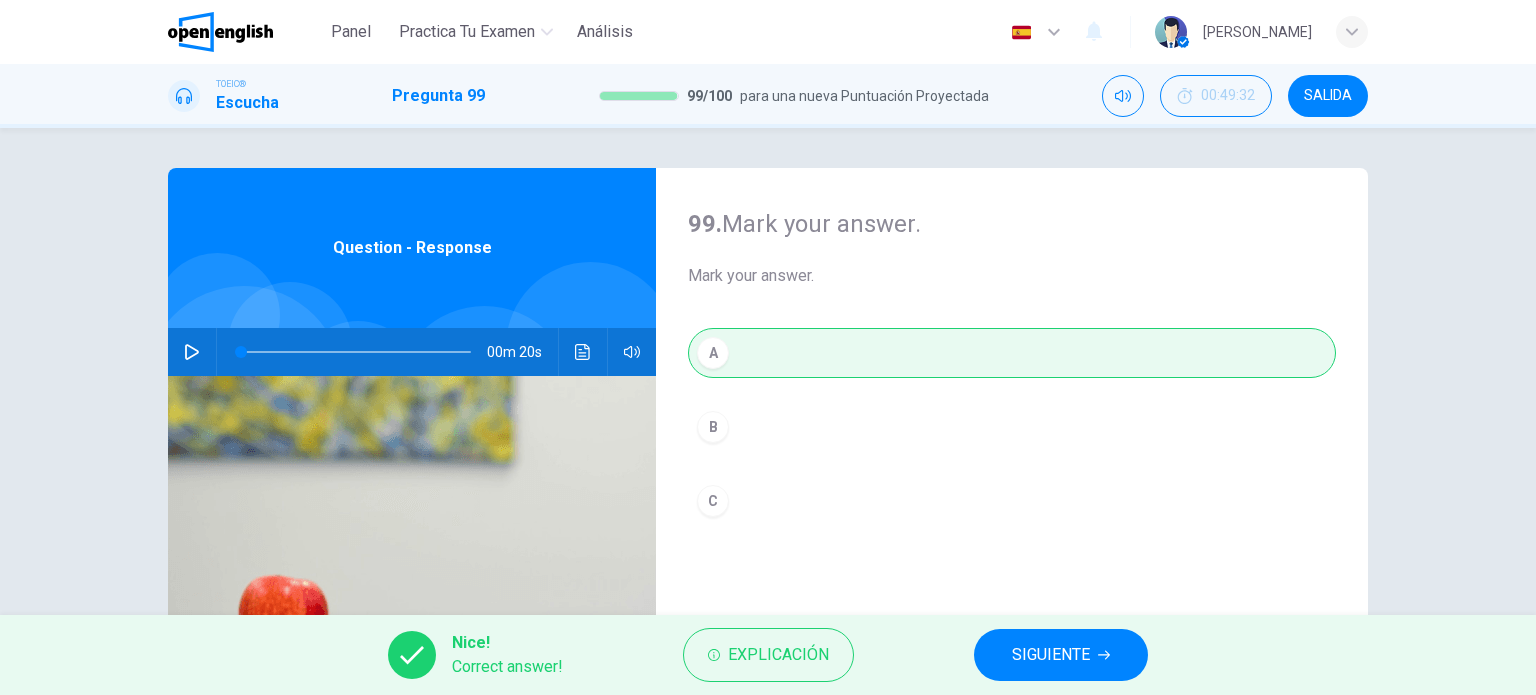 type on "*" 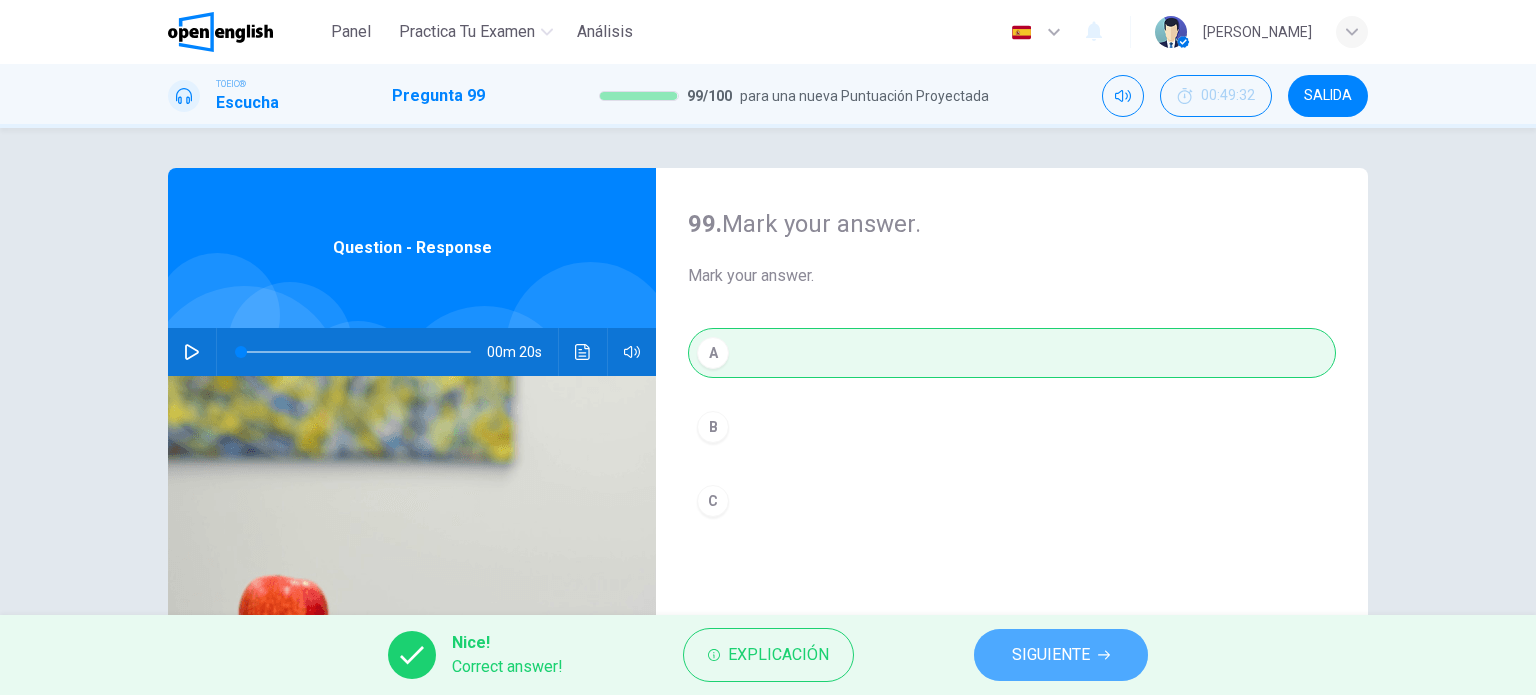 click on "SIGUIENTE" at bounding box center (1051, 655) 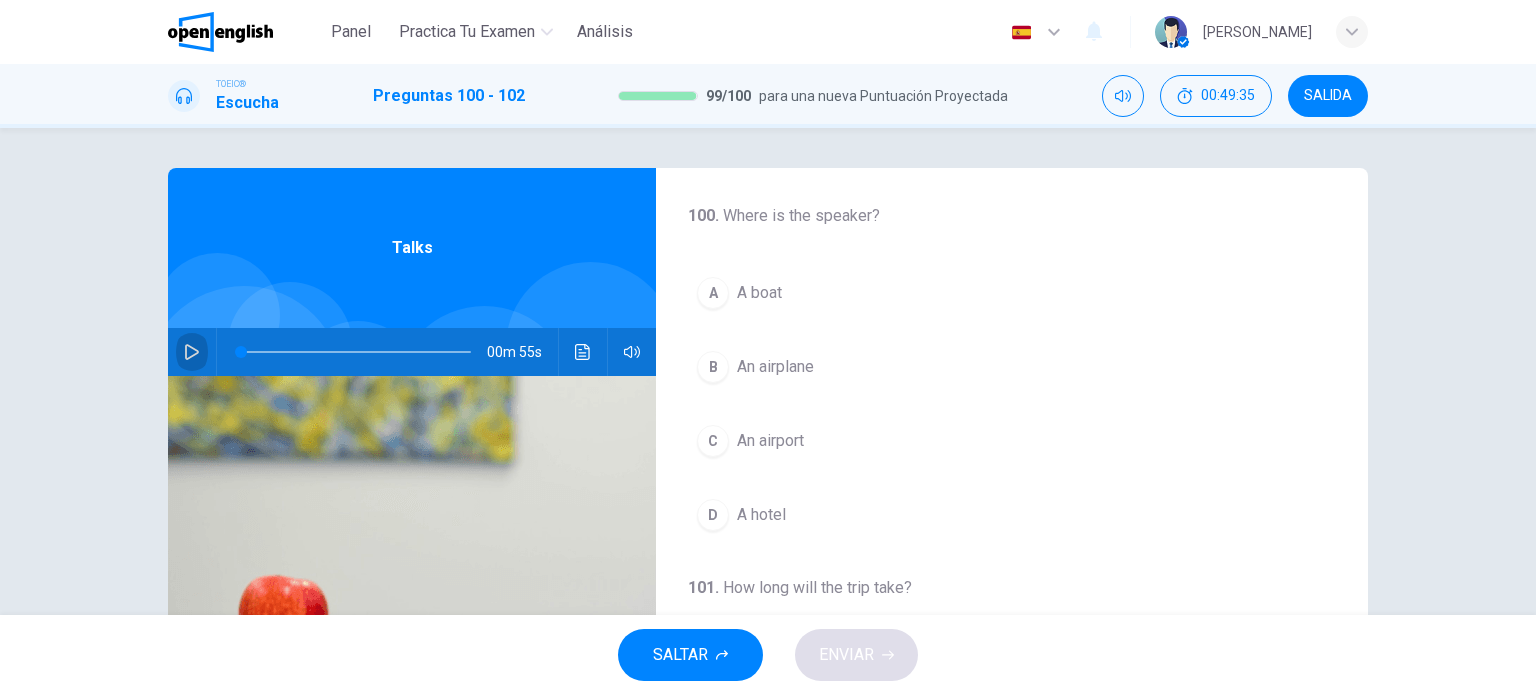 click 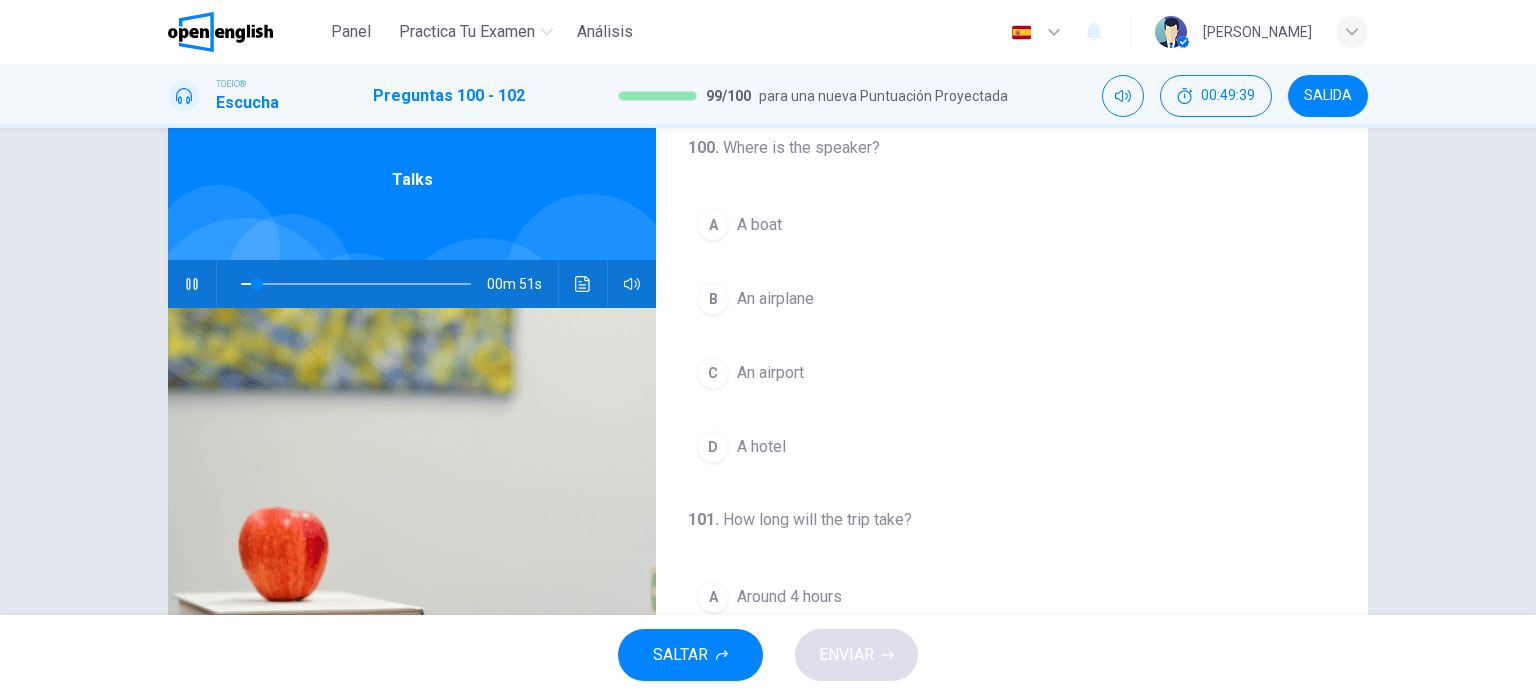 scroll, scrollTop: 74, scrollLeft: 0, axis: vertical 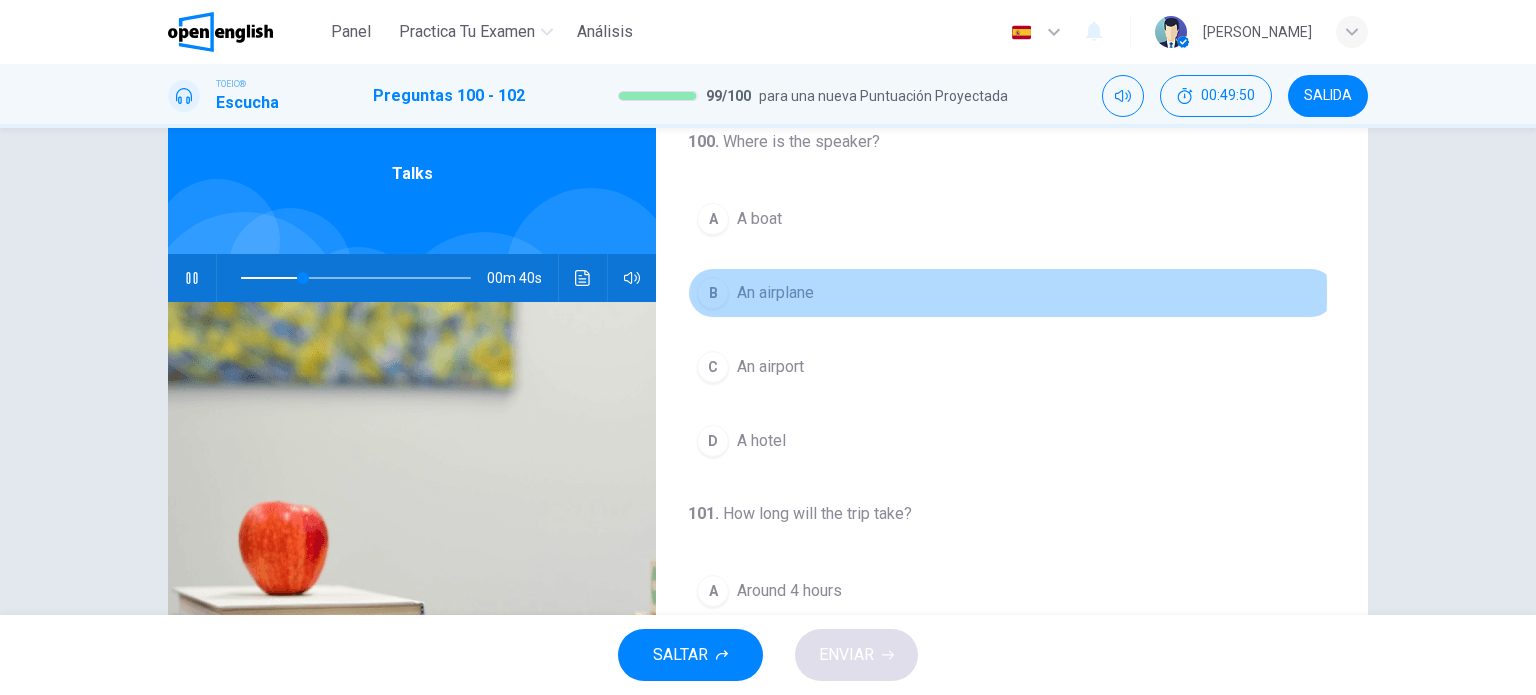 click on "An airplane" at bounding box center [775, 293] 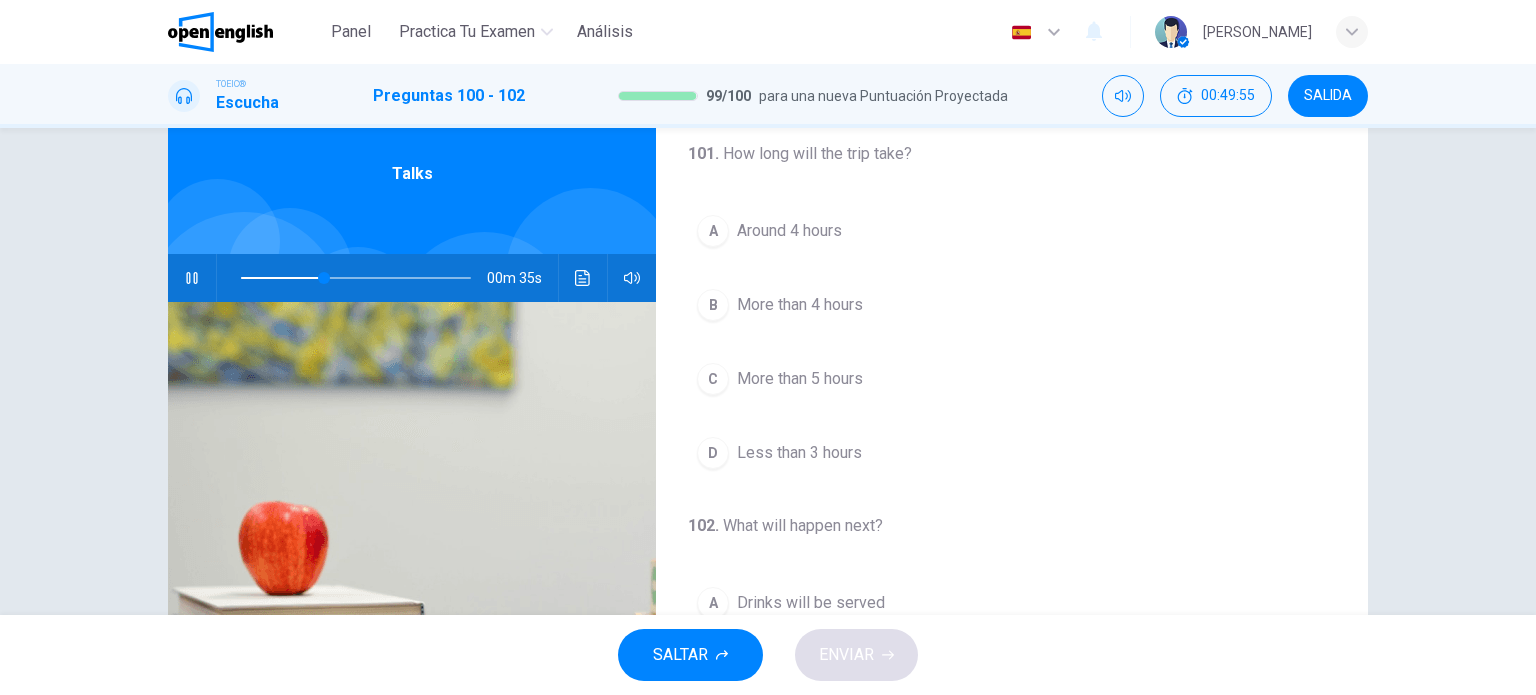 scroll, scrollTop: 363, scrollLeft: 0, axis: vertical 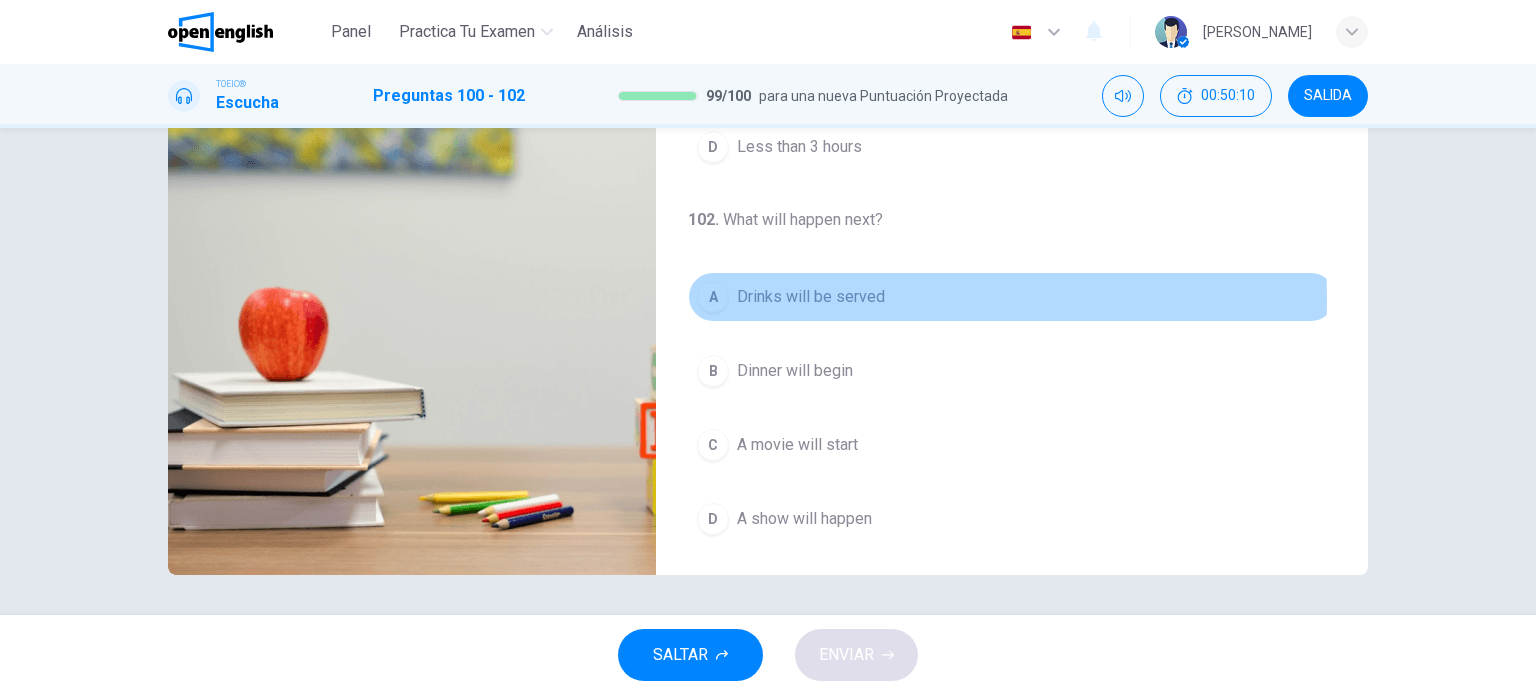 click on "Drinks will be served" at bounding box center [811, 297] 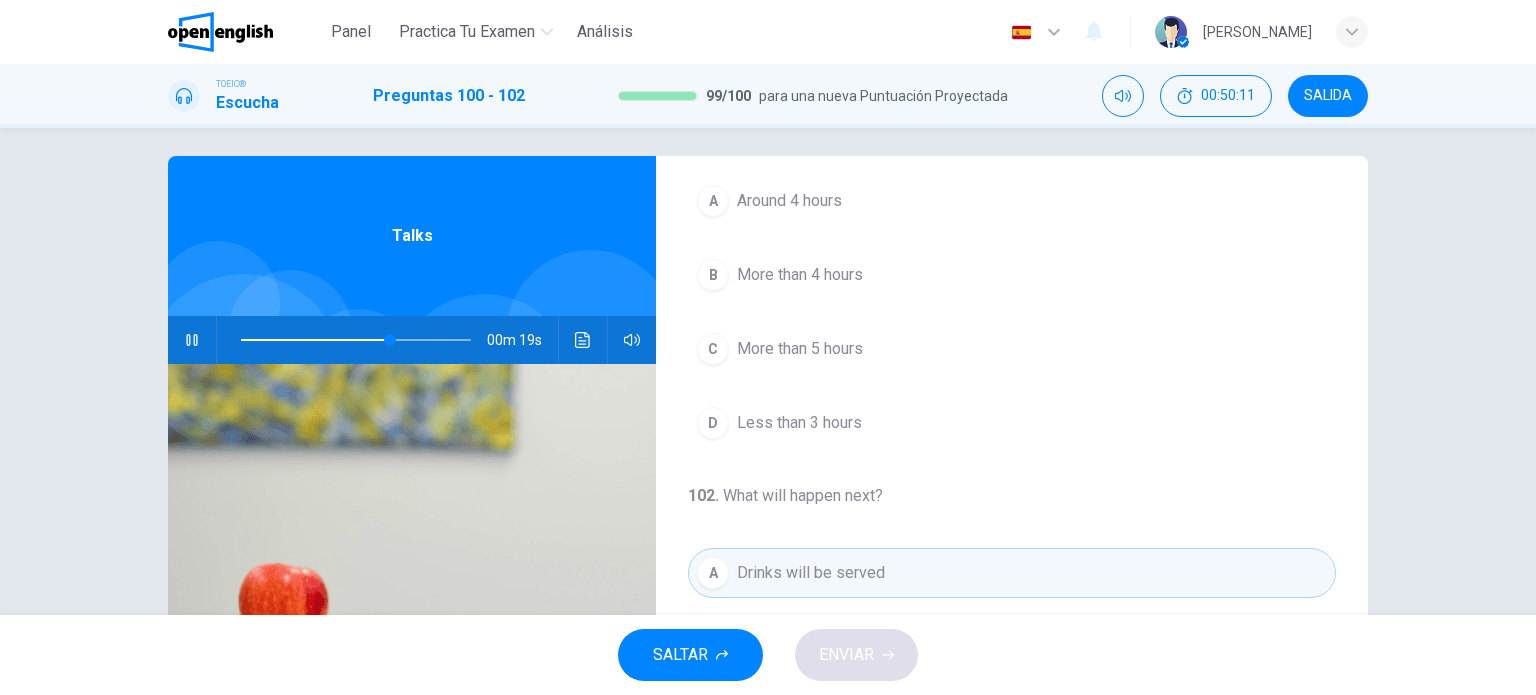 scroll, scrollTop: 0, scrollLeft: 0, axis: both 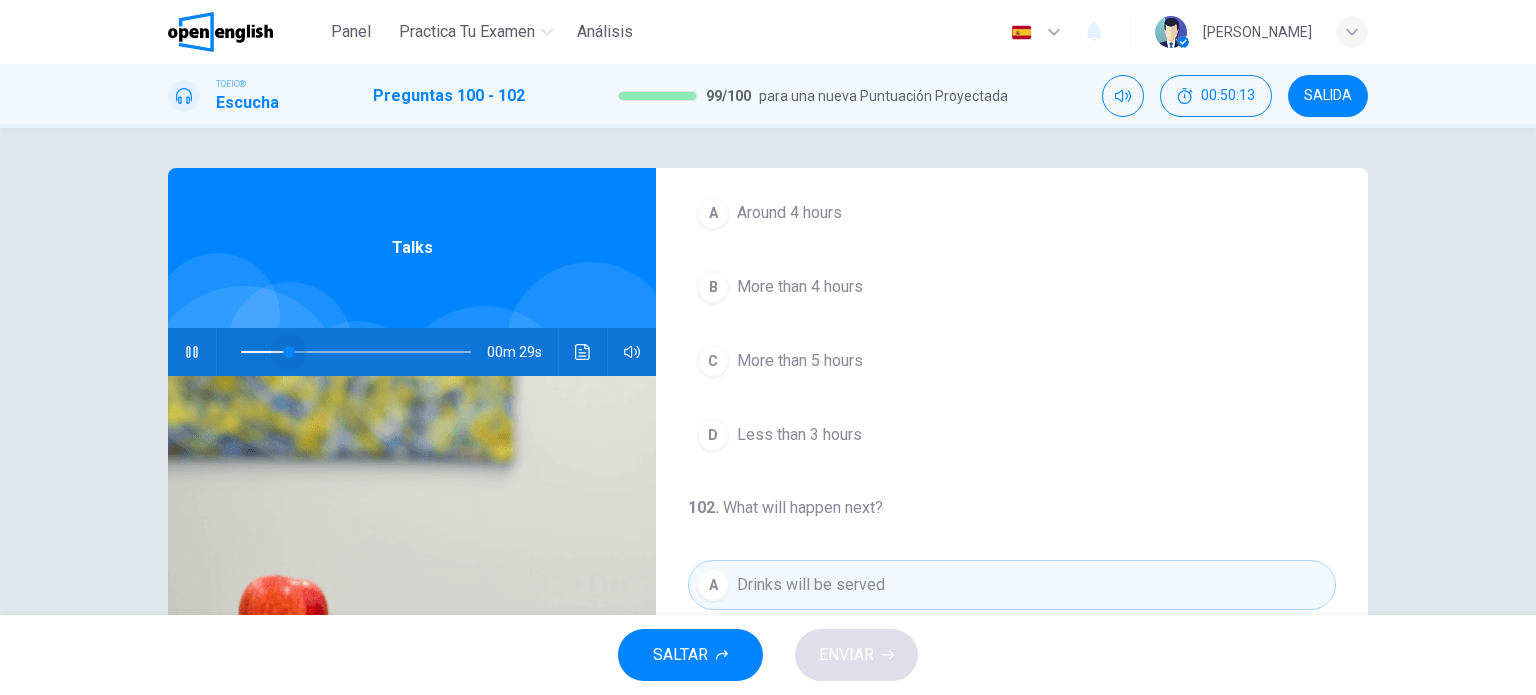 drag, startPoint x: 393, startPoint y: 351, endPoint x: 175, endPoint y: 343, distance: 218.14674 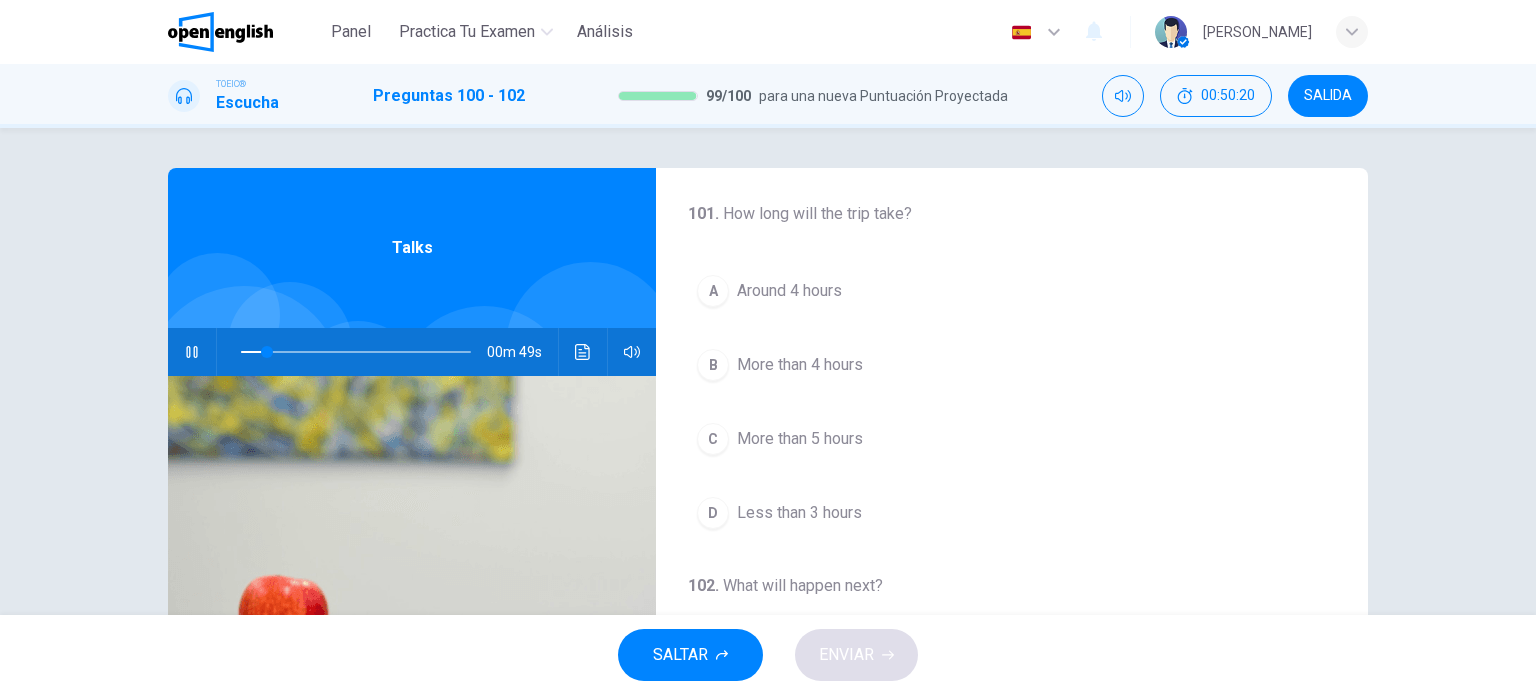 scroll, scrollTop: 389, scrollLeft: 0, axis: vertical 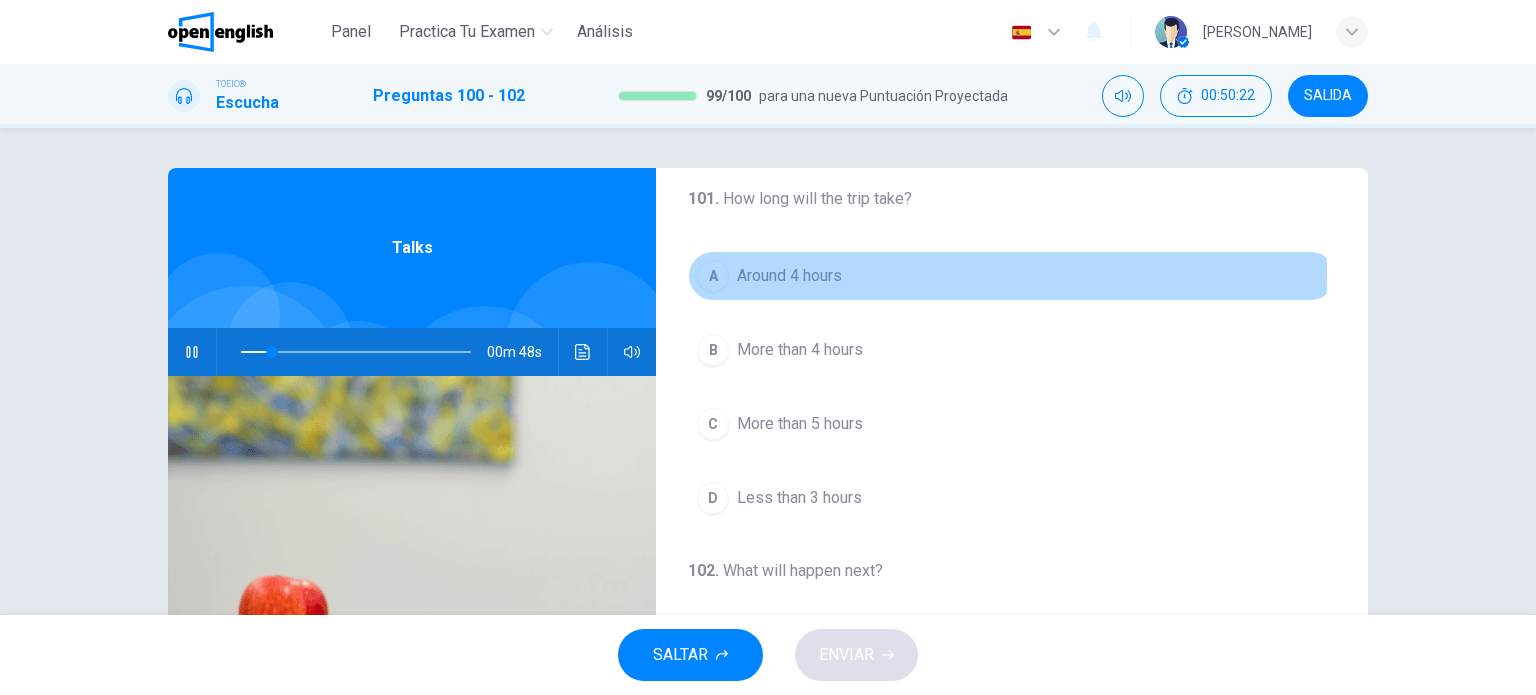 click on "Around 4 hours" at bounding box center (789, 276) 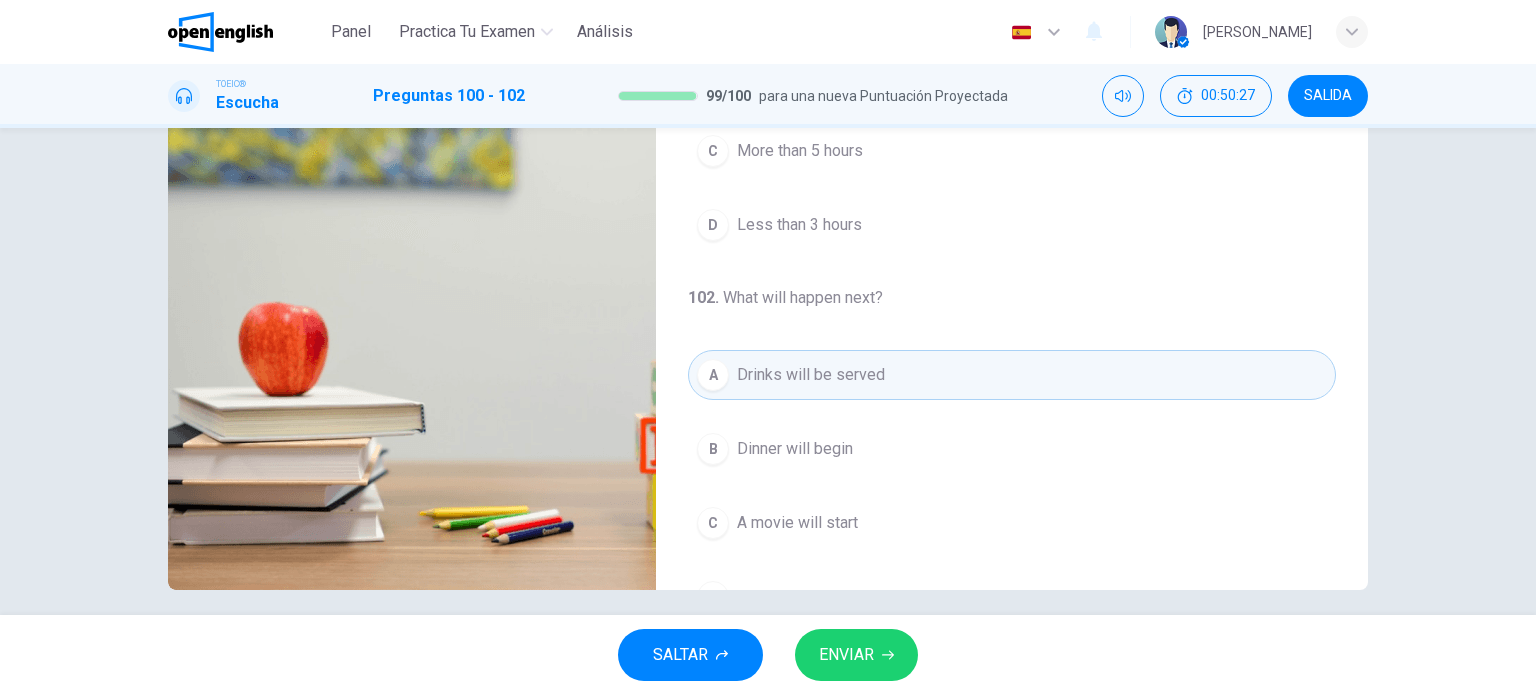 scroll, scrollTop: 279, scrollLeft: 0, axis: vertical 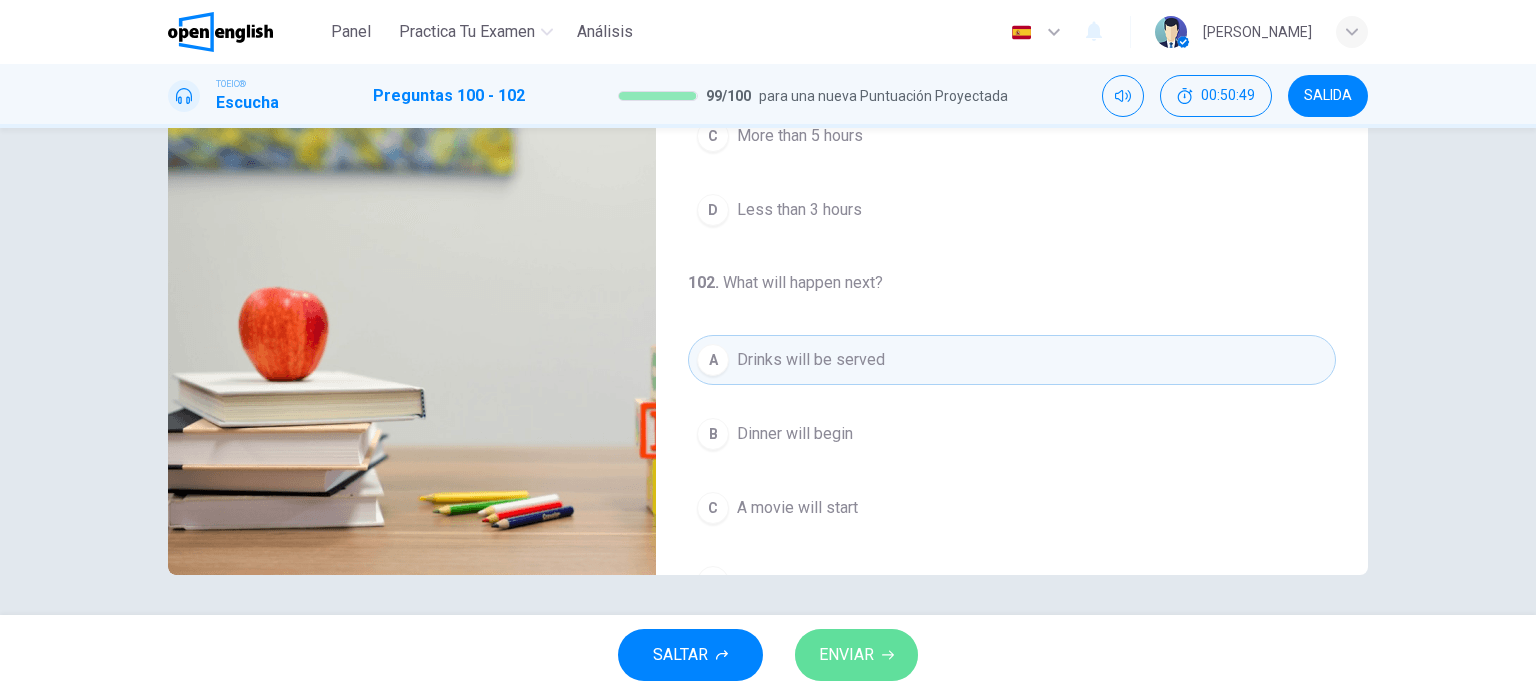 click on "ENVIAR" at bounding box center (846, 655) 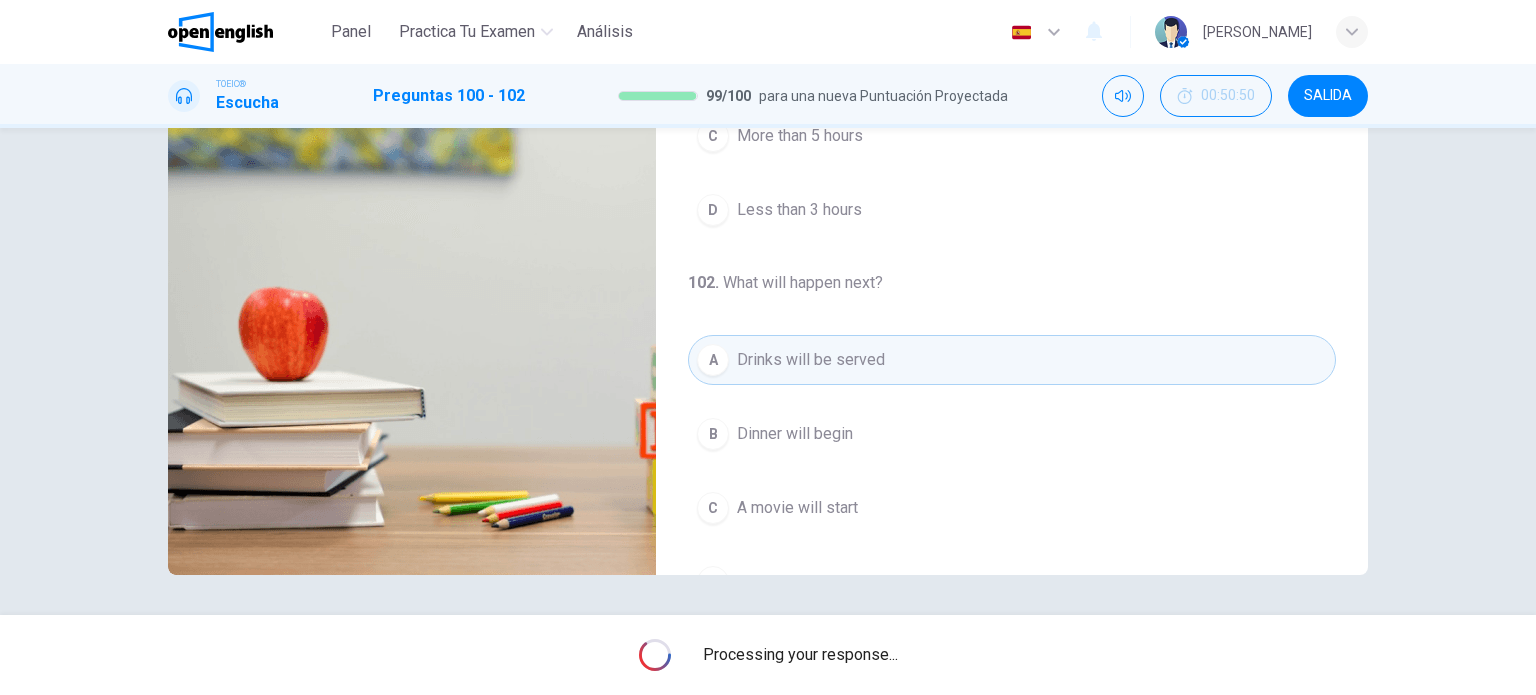 type on "**" 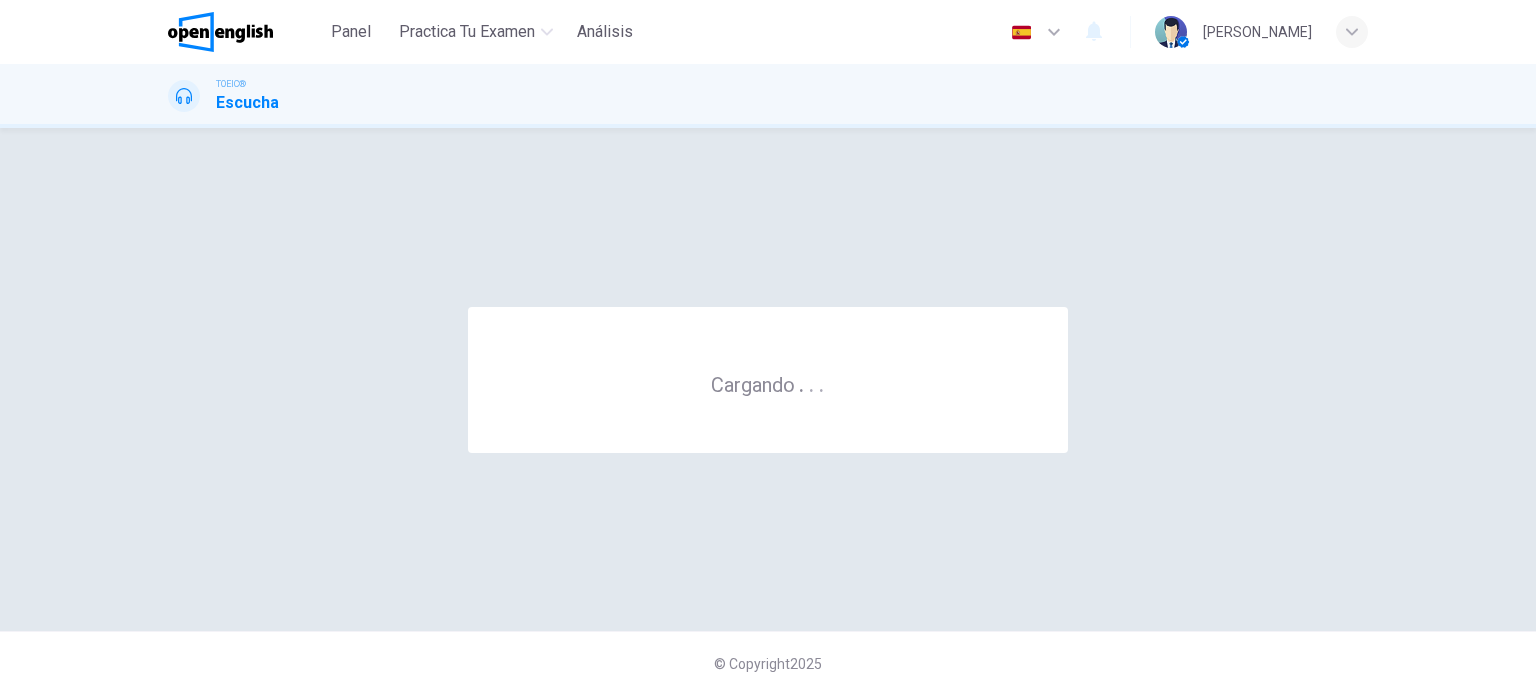 scroll, scrollTop: 0, scrollLeft: 0, axis: both 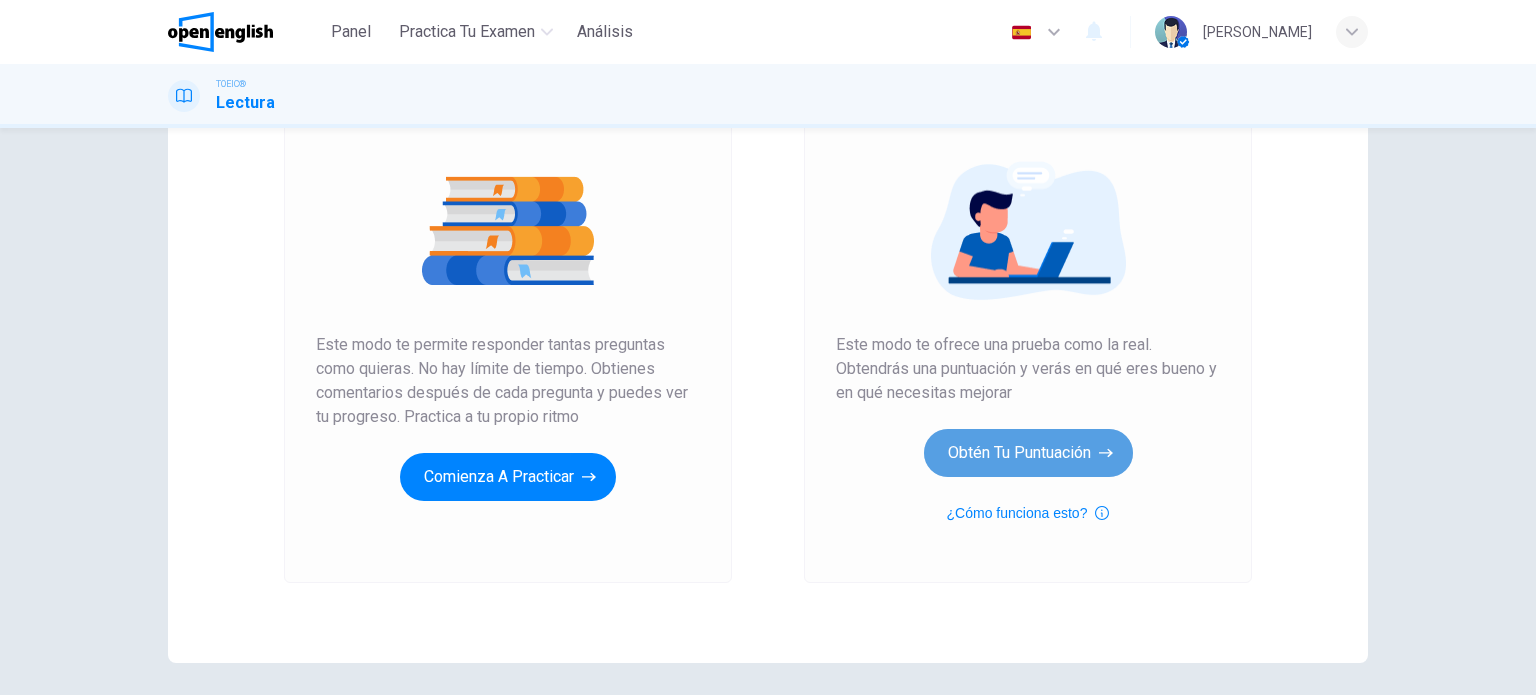 click on "Obtén tu puntuación" at bounding box center [1028, 453] 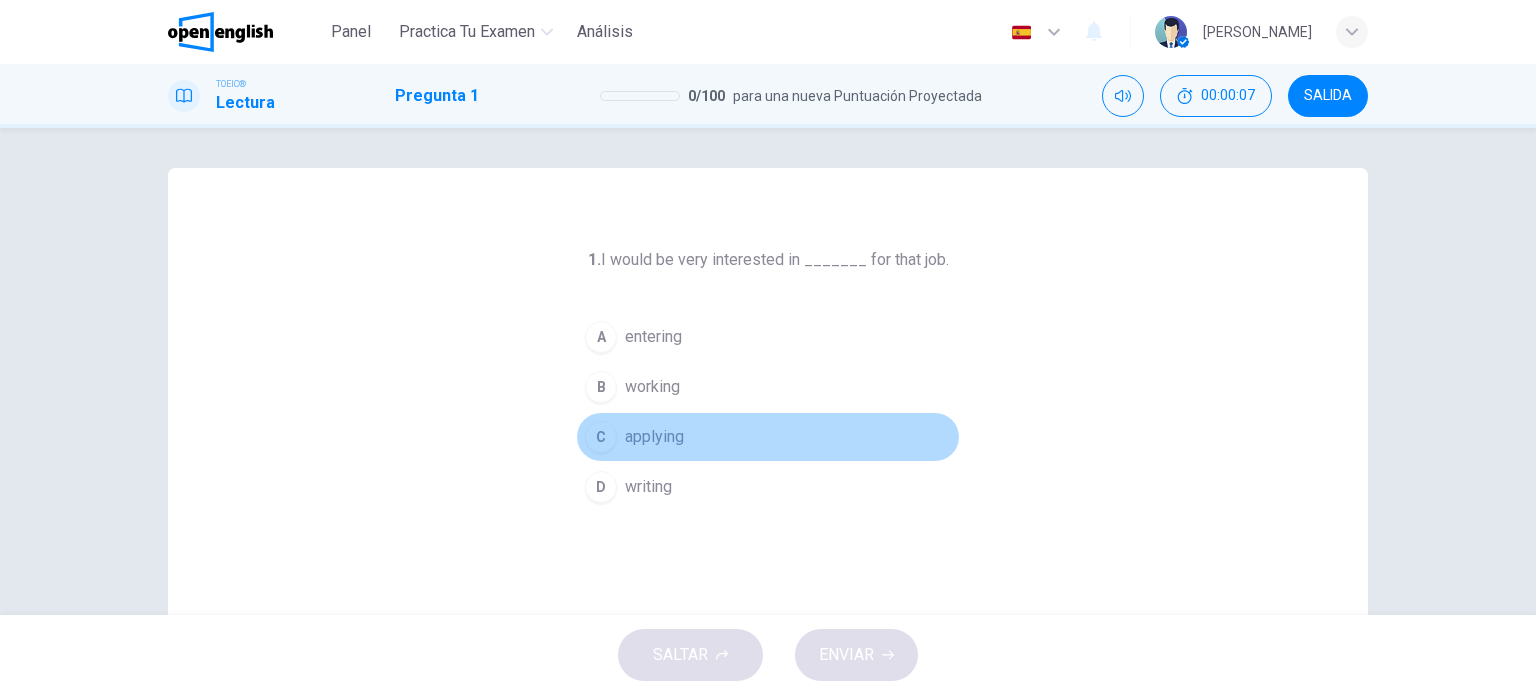 click on "applying" at bounding box center [654, 437] 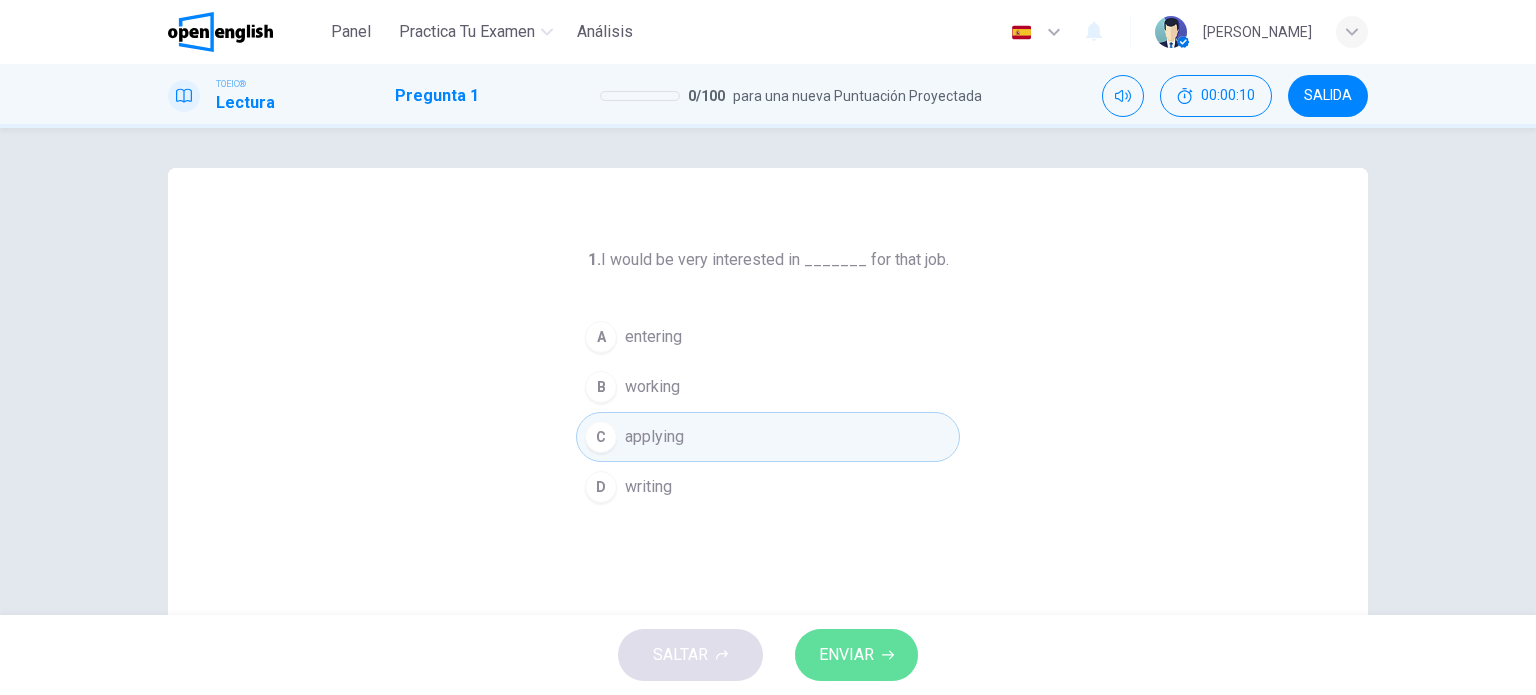 click on "ENVIAR" at bounding box center [846, 655] 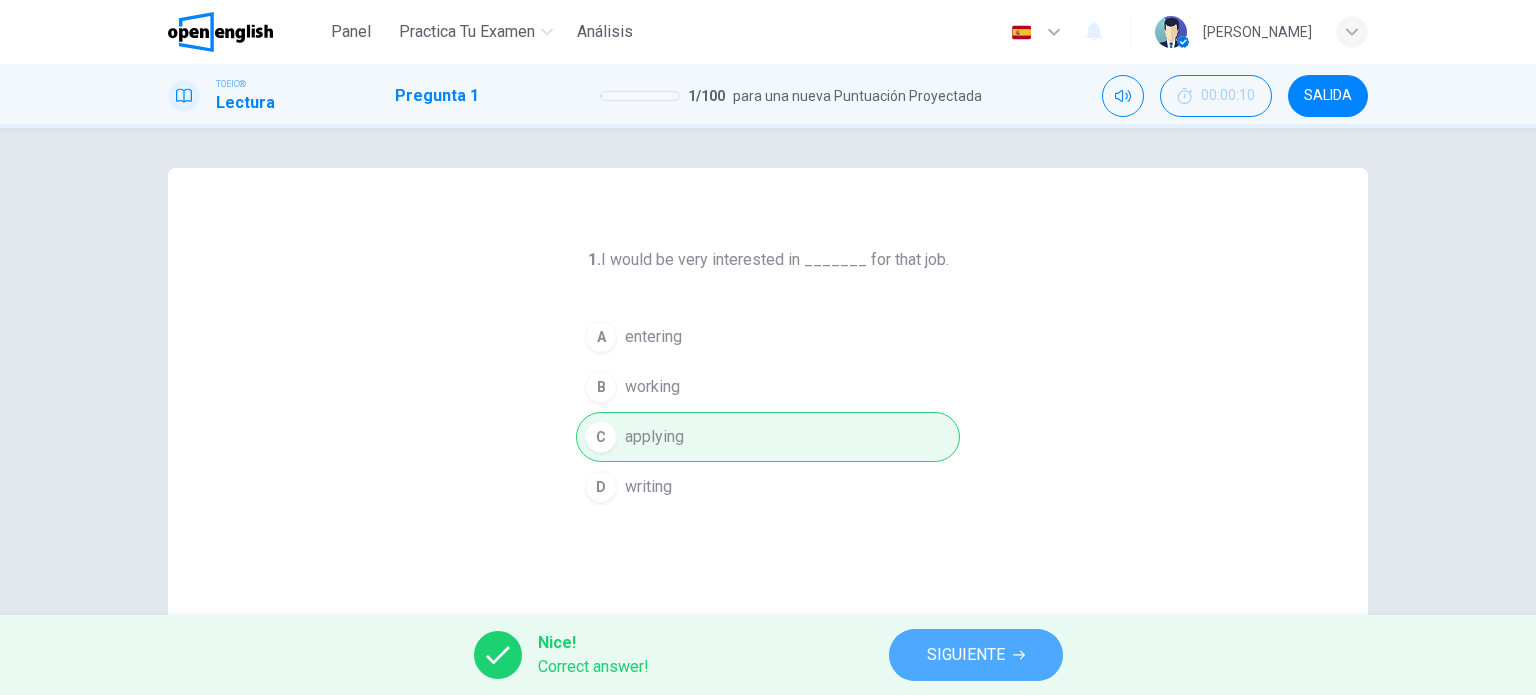 click on "SIGUIENTE" at bounding box center (966, 655) 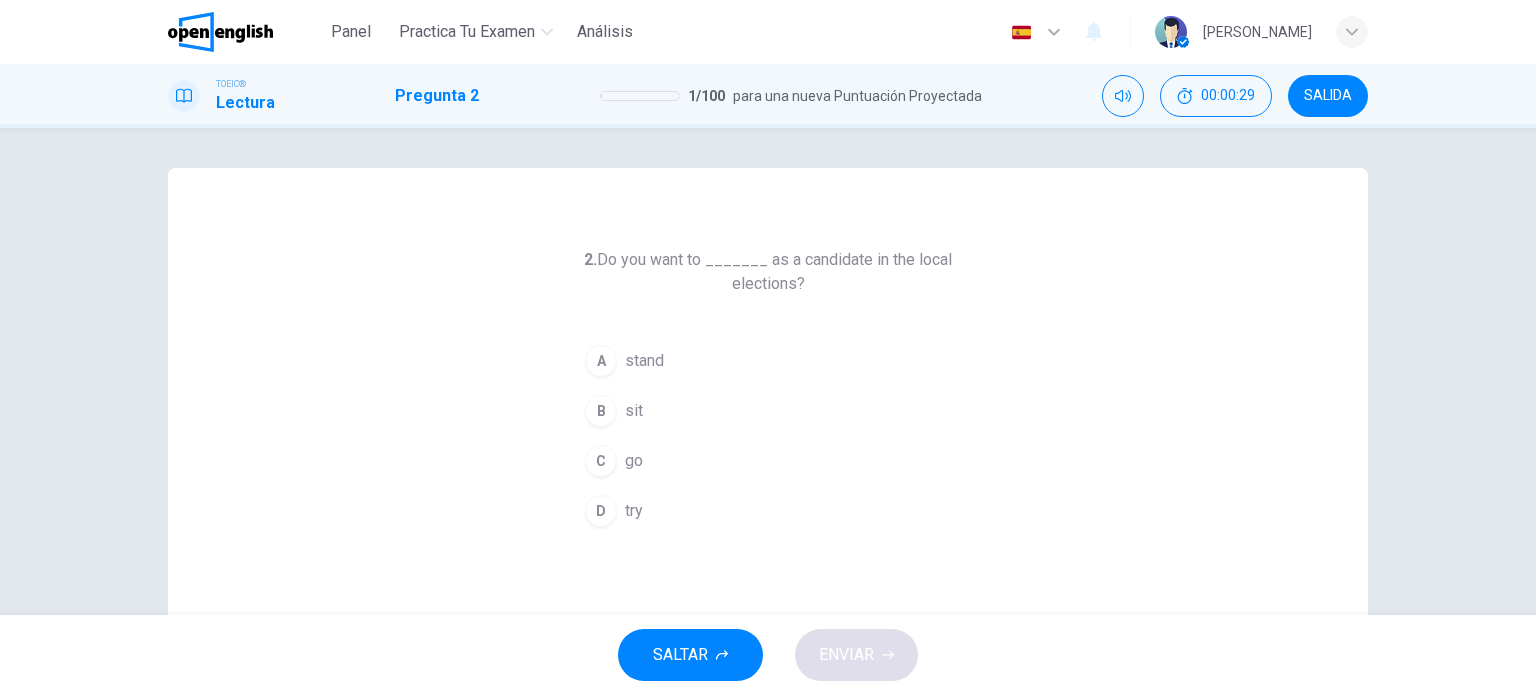 click on "try" at bounding box center [634, 511] 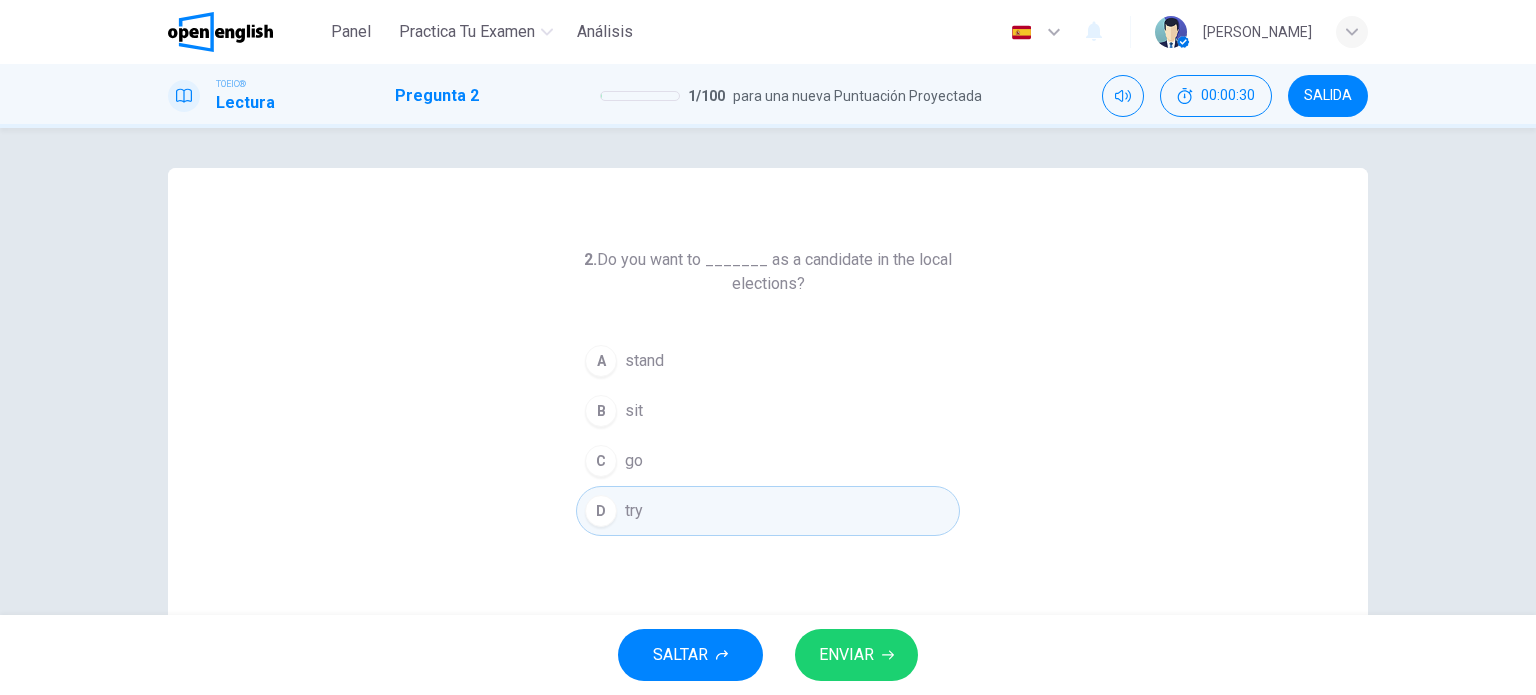 click on "ENVIAR" at bounding box center (846, 655) 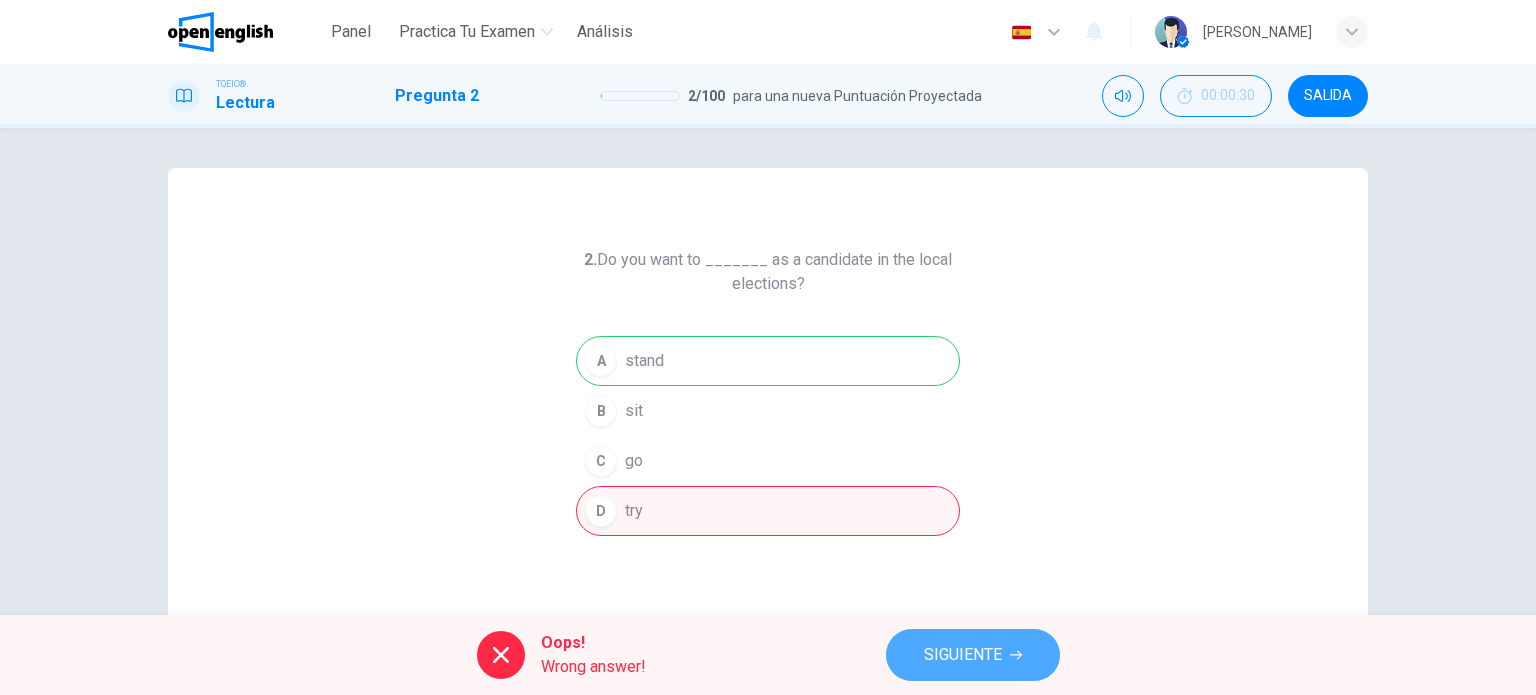 click on "SIGUIENTE" at bounding box center [963, 655] 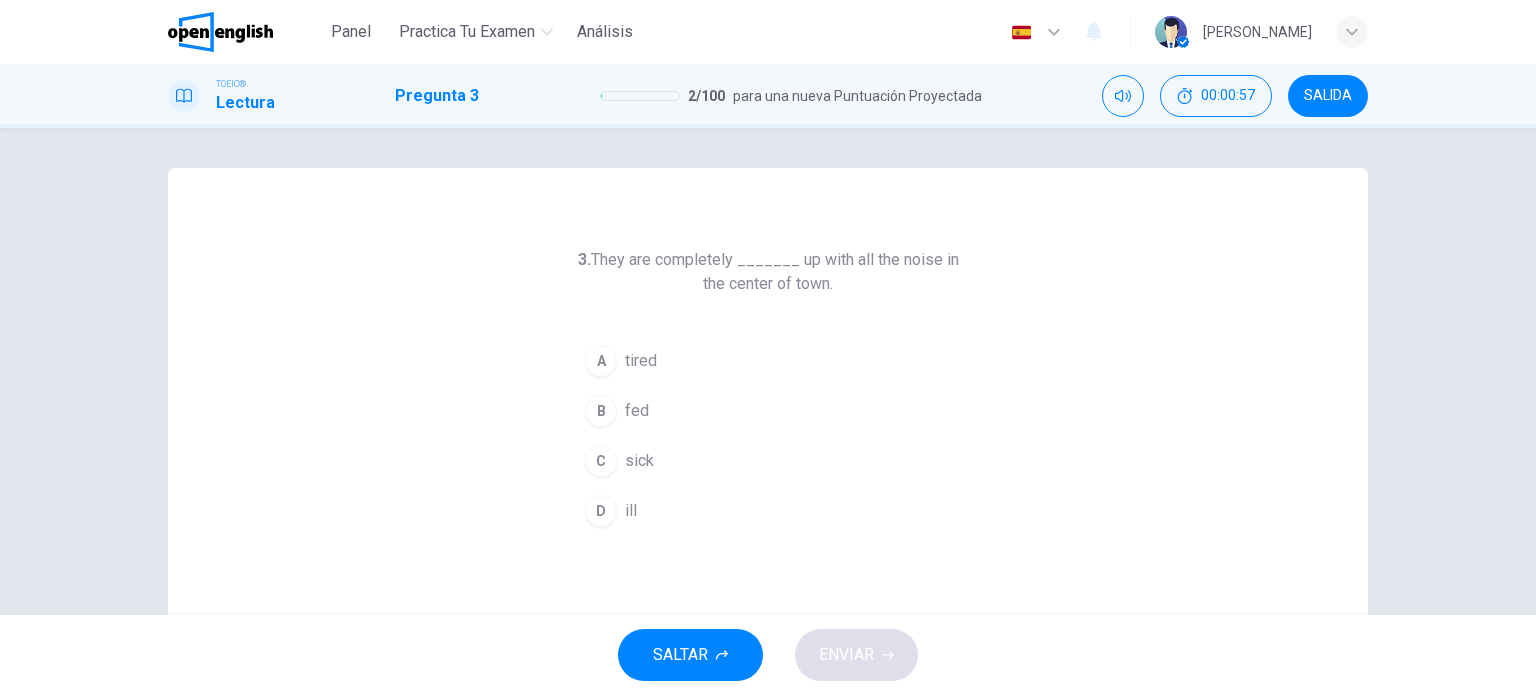 click on "tired" at bounding box center (641, 361) 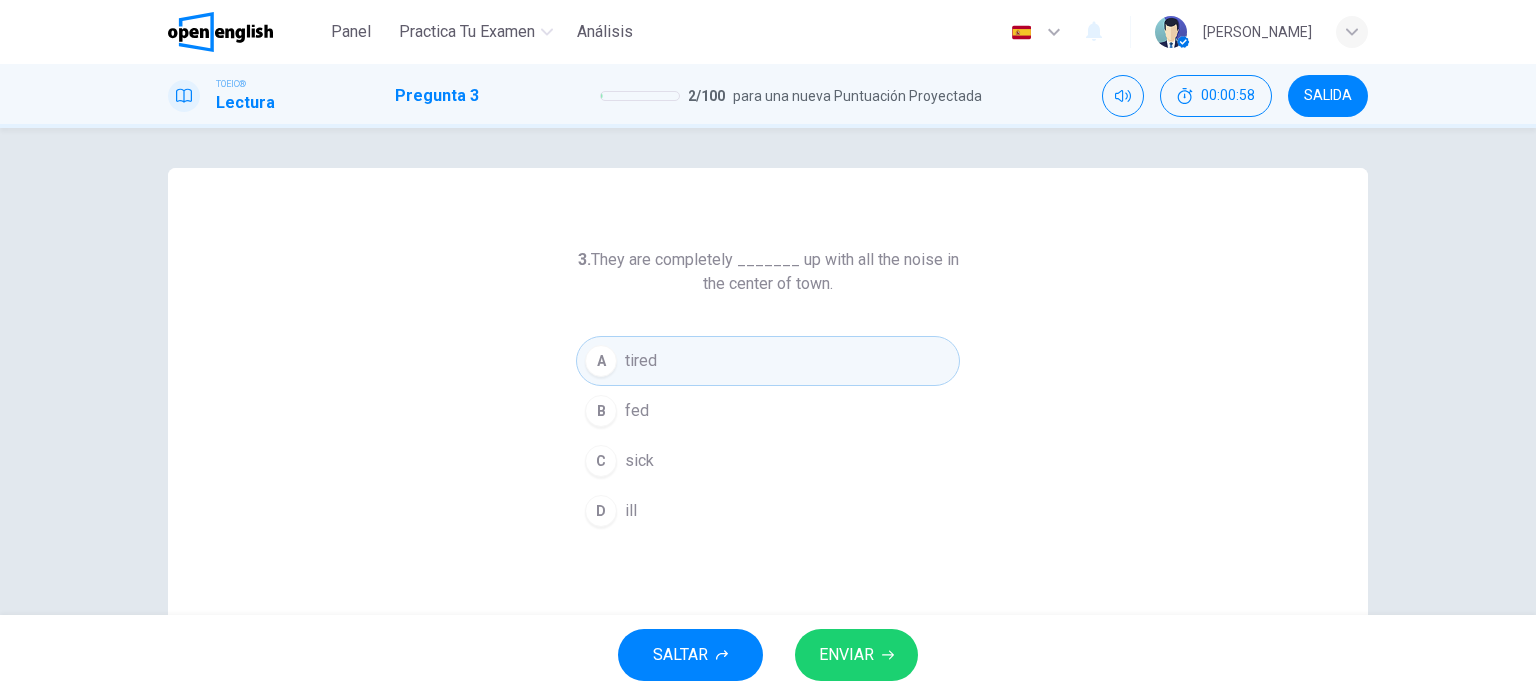 click on "ENVIAR" at bounding box center (846, 655) 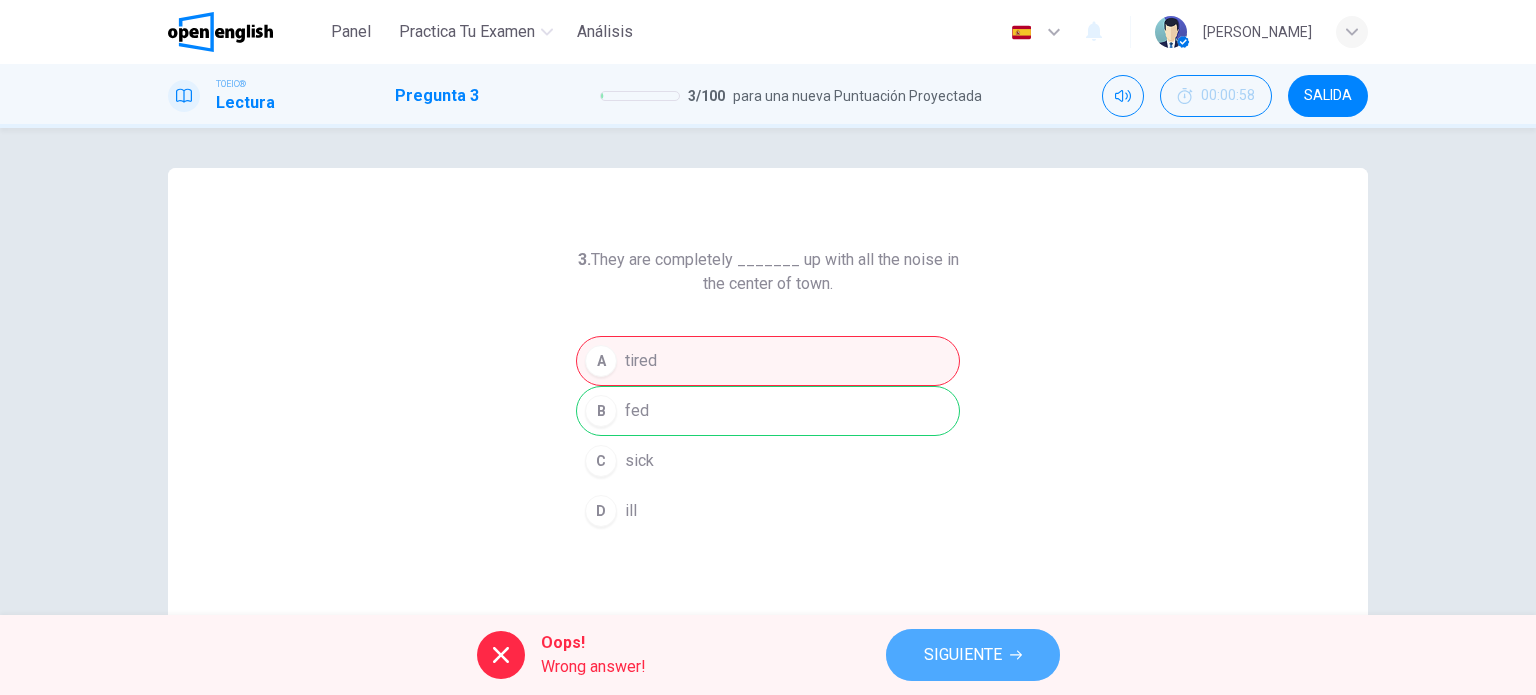 click 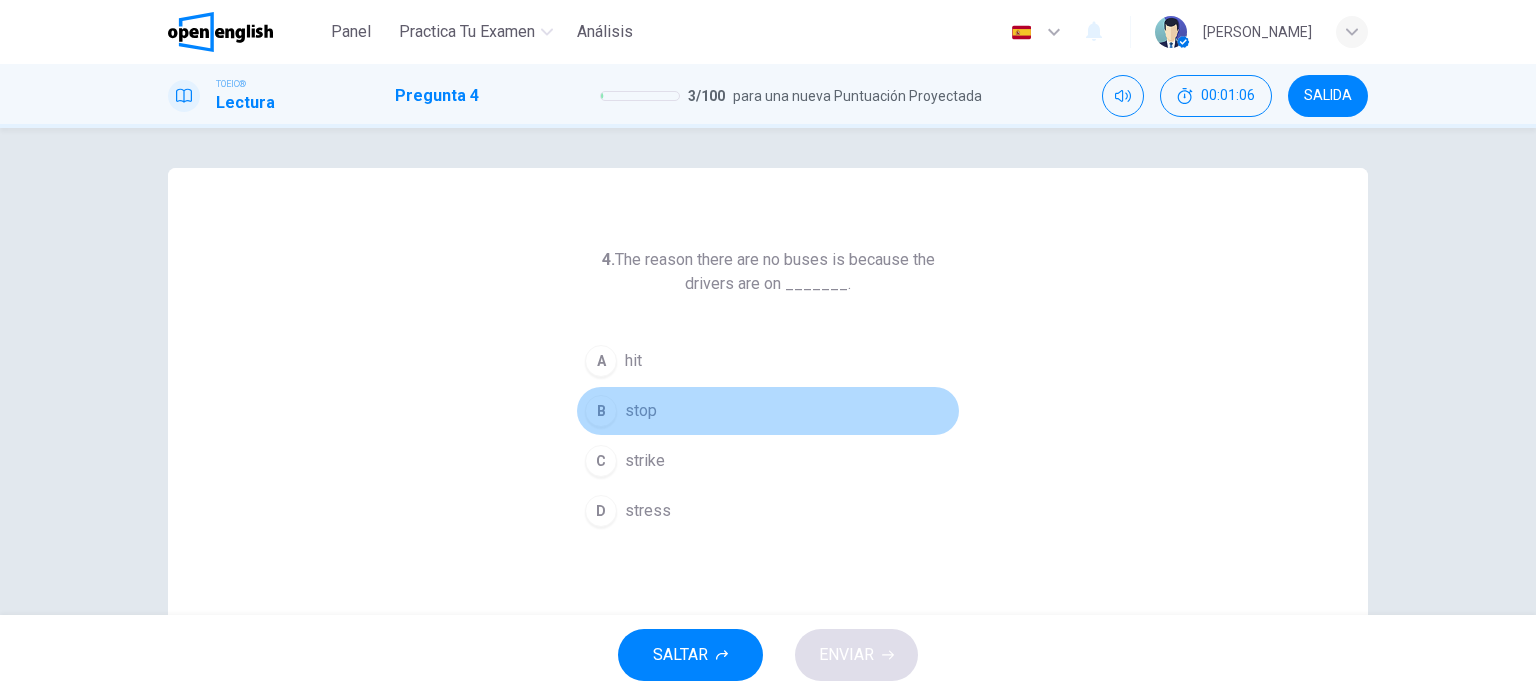 click on "stop" at bounding box center (641, 411) 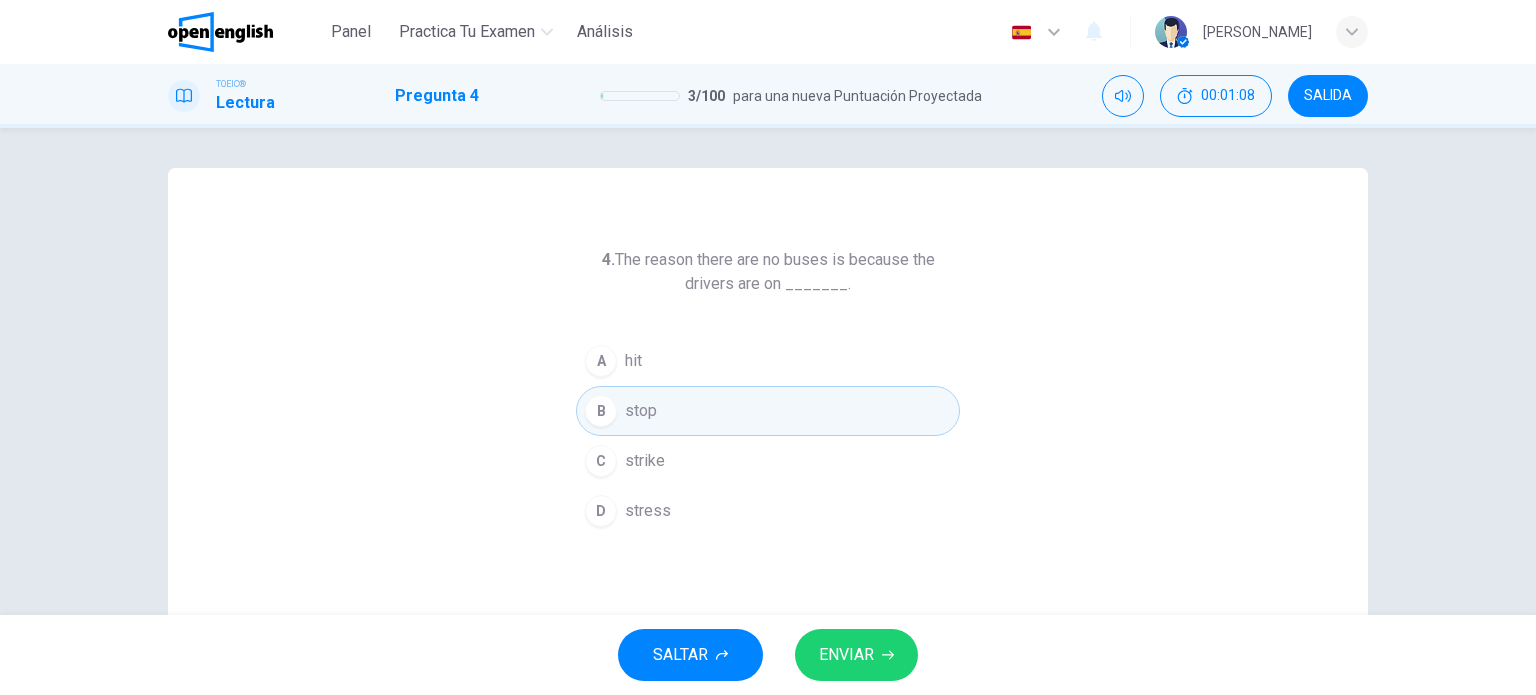click on "ENVIAR" at bounding box center (846, 655) 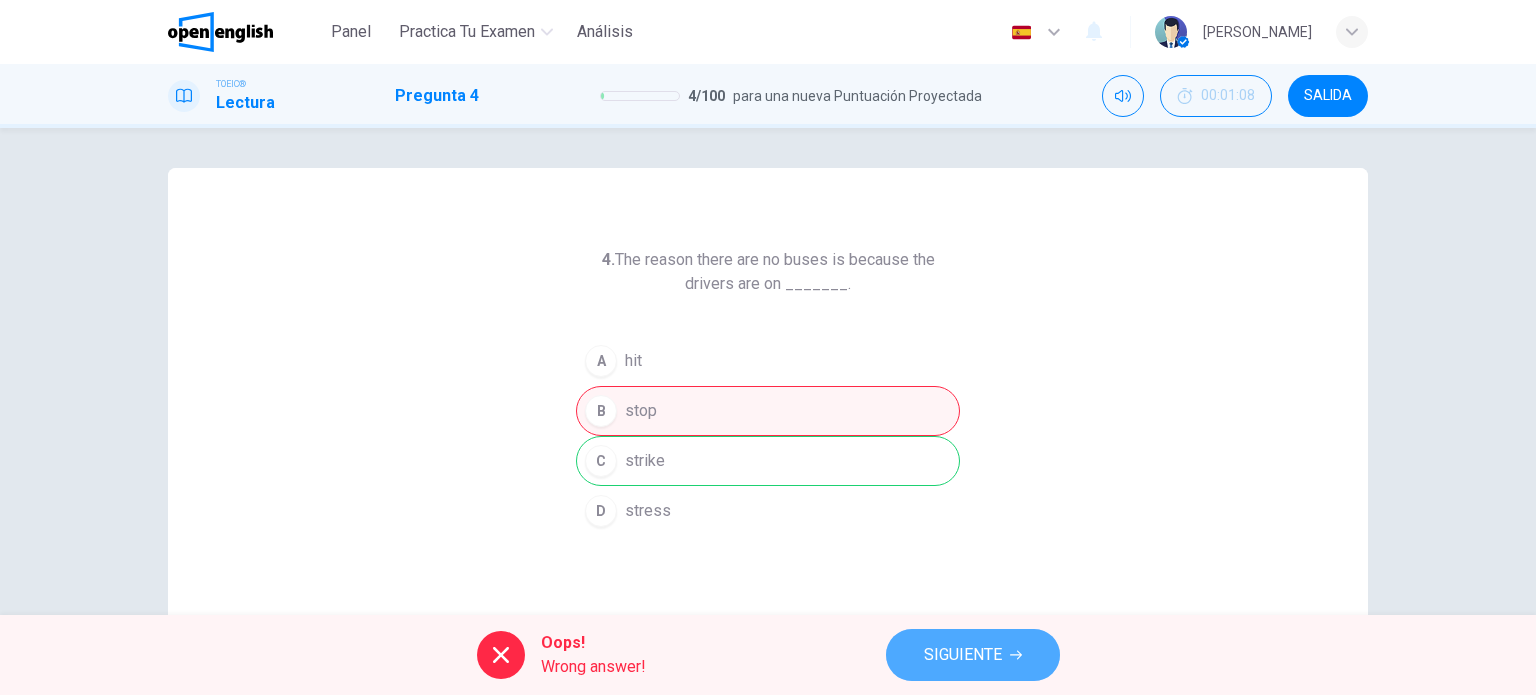click on "SIGUIENTE" at bounding box center [963, 655] 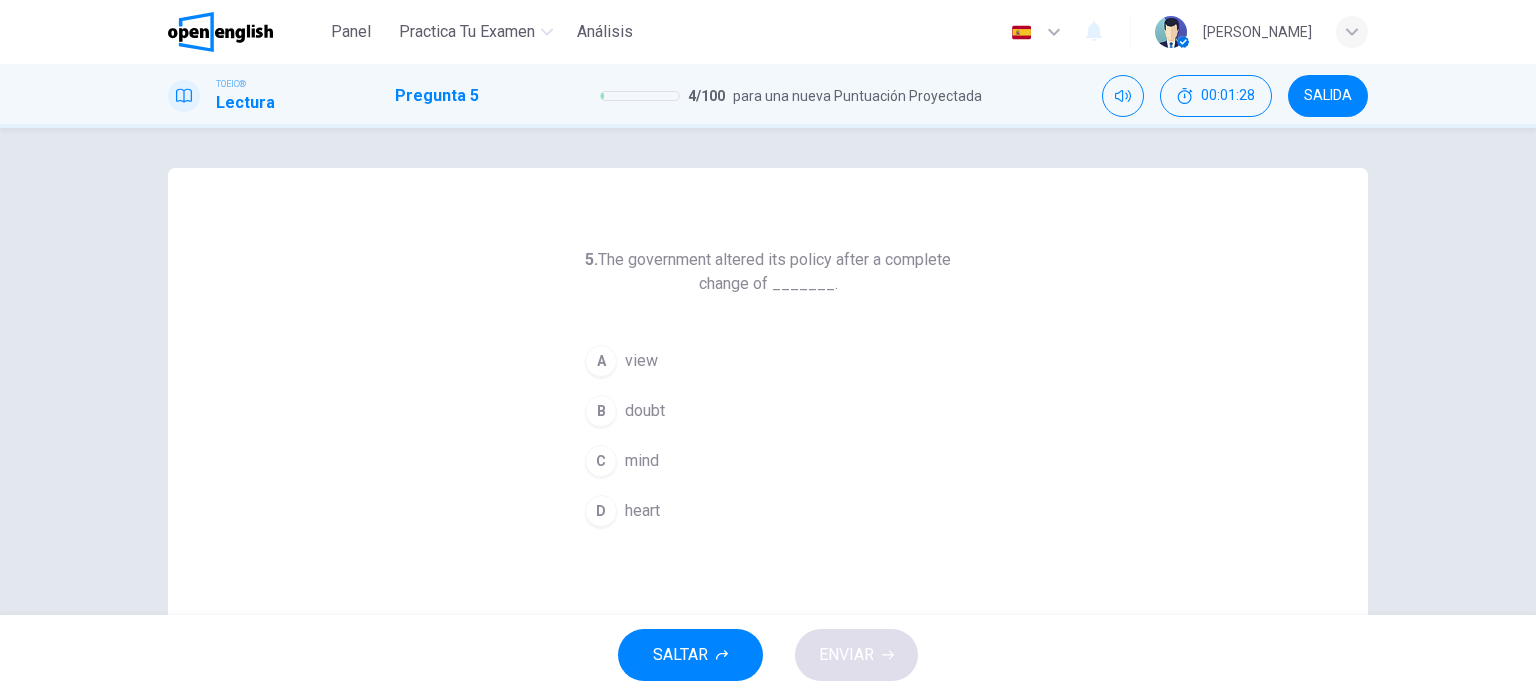 click on "view" at bounding box center [641, 361] 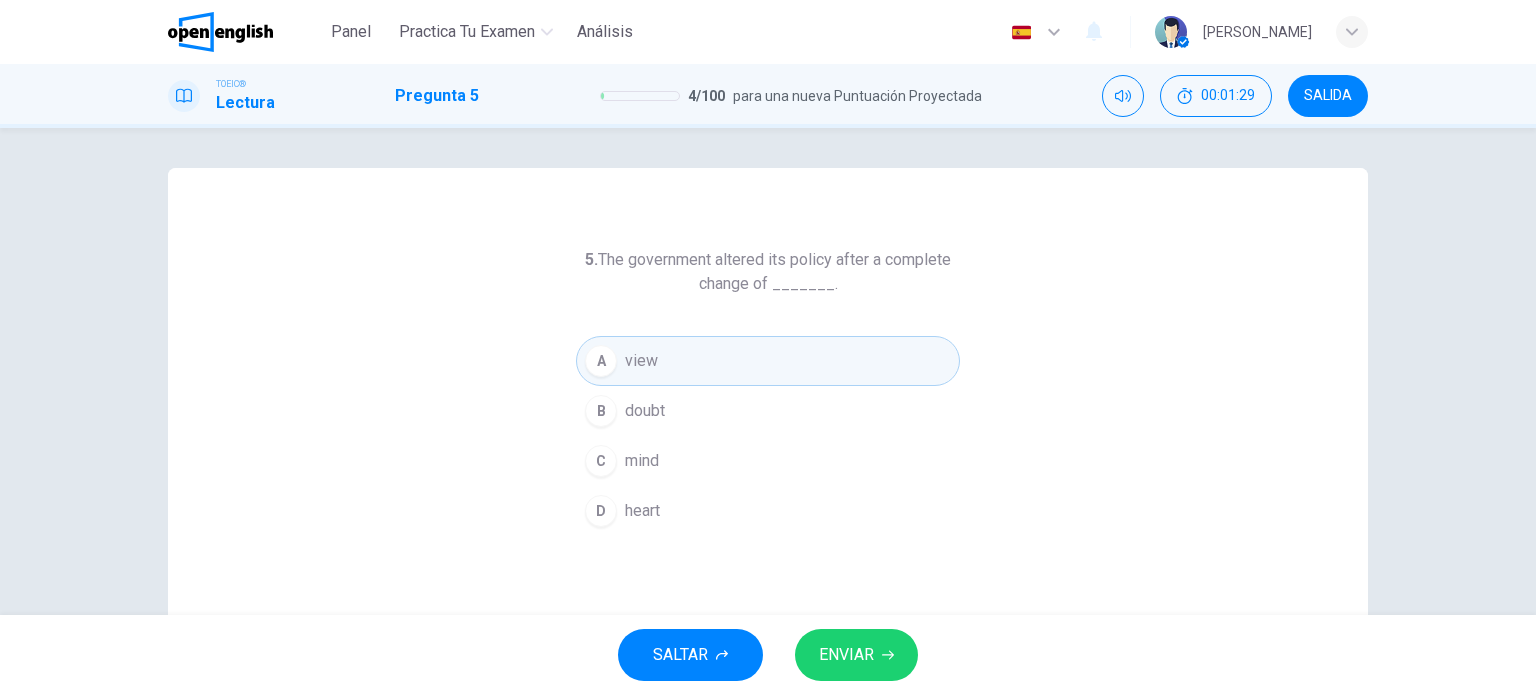 click on "ENVIAR" at bounding box center (846, 655) 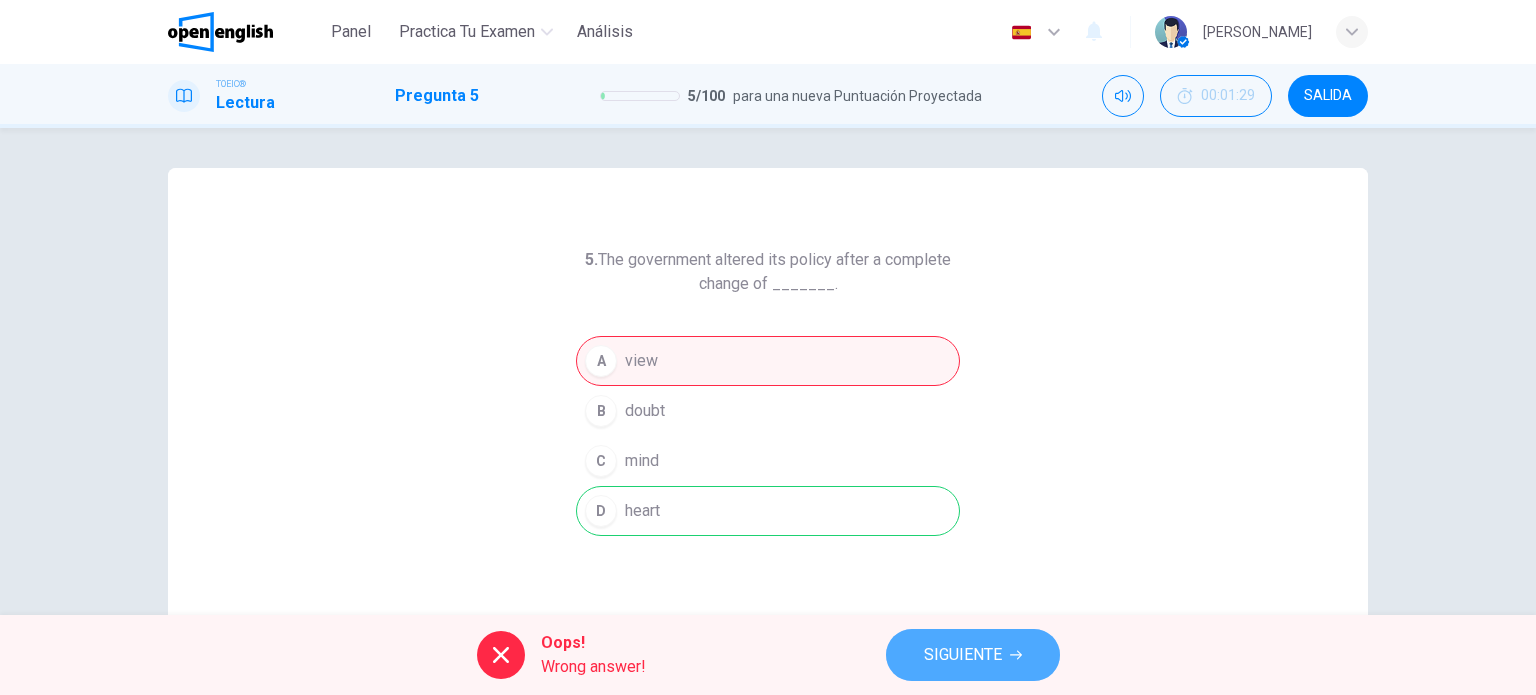 click on "SIGUIENTE" at bounding box center [963, 655] 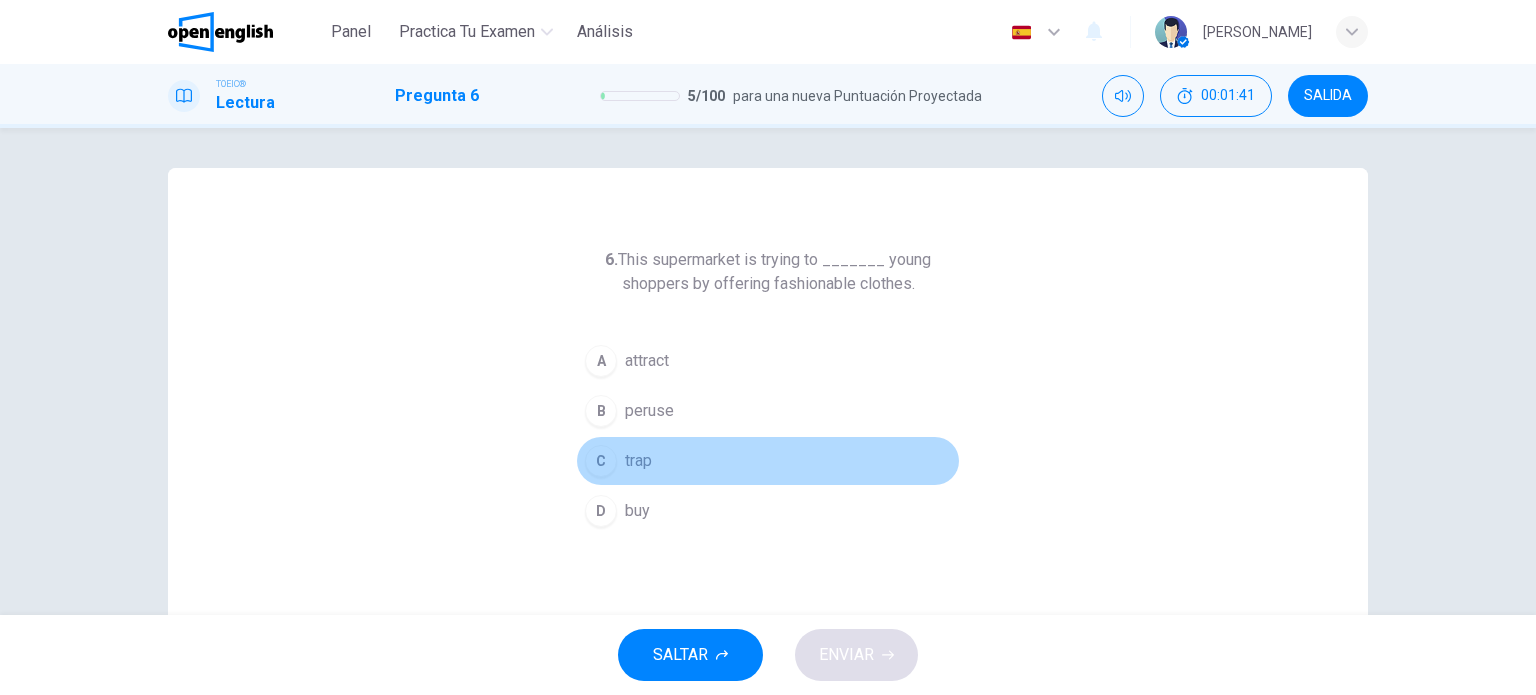 click on "trap" at bounding box center (638, 461) 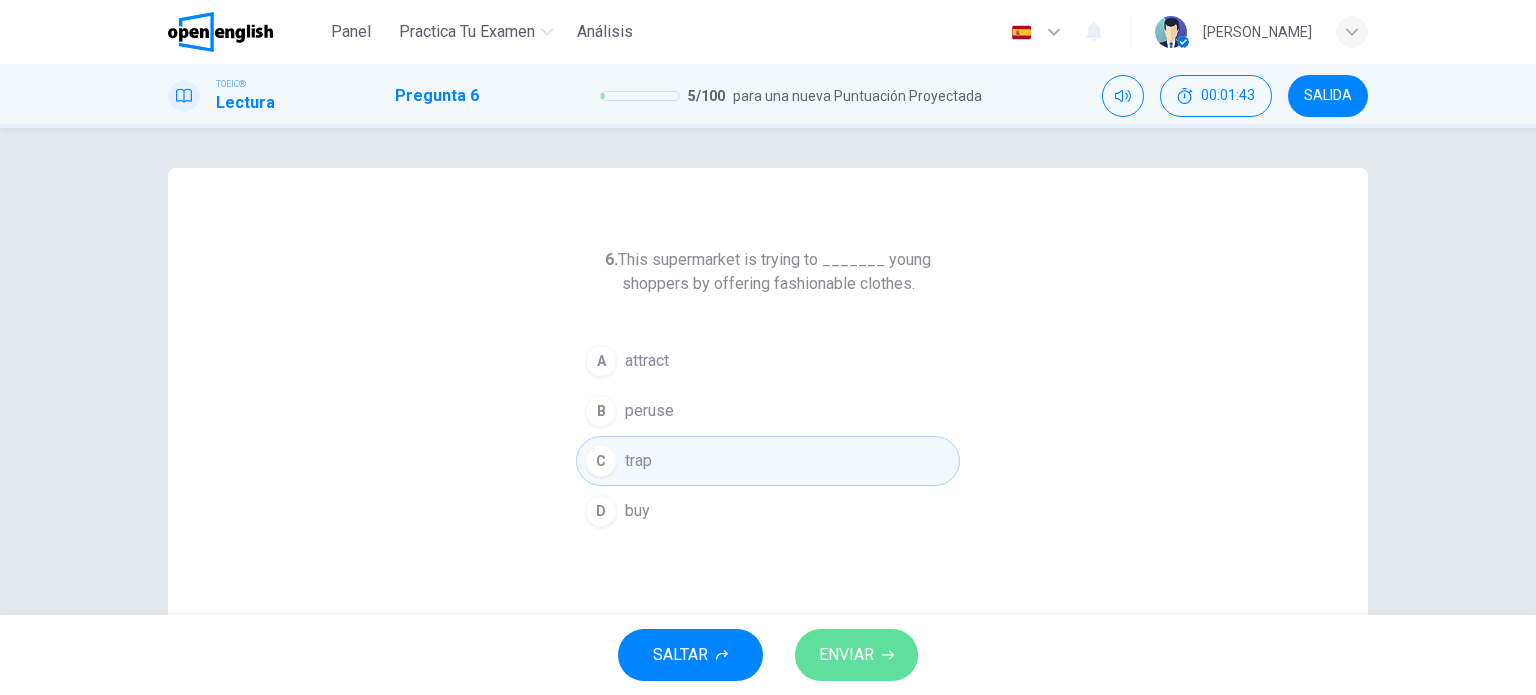 click on "ENVIAR" at bounding box center (846, 655) 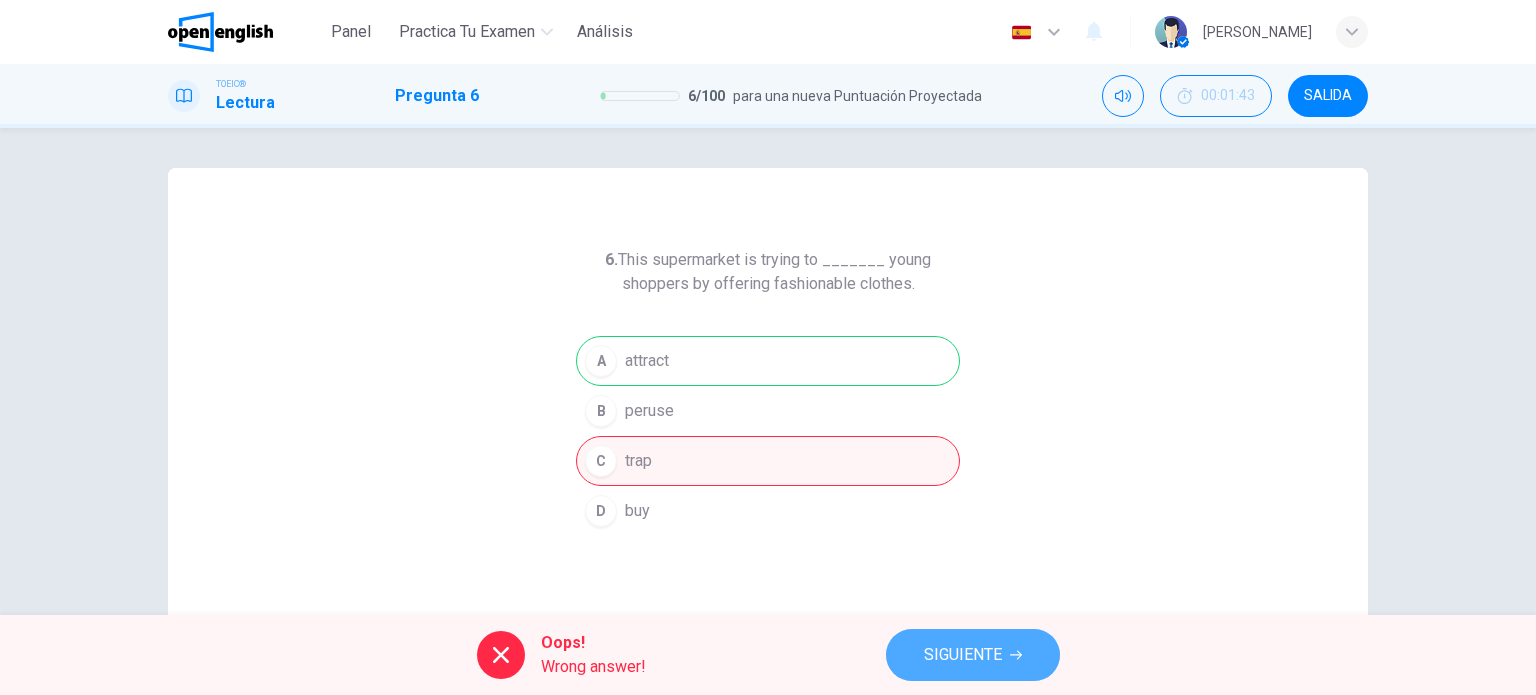 click on "SIGUIENTE" at bounding box center [963, 655] 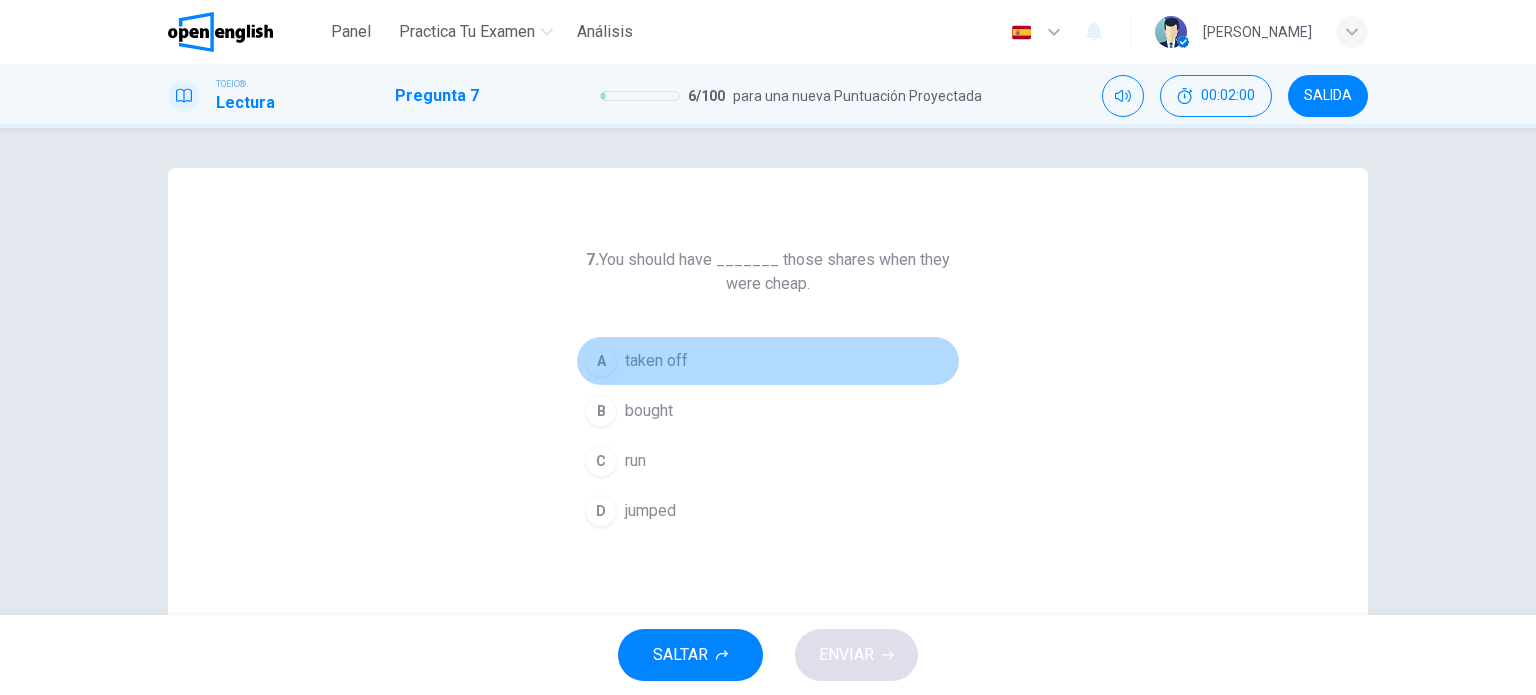 click on "taken off" at bounding box center (656, 361) 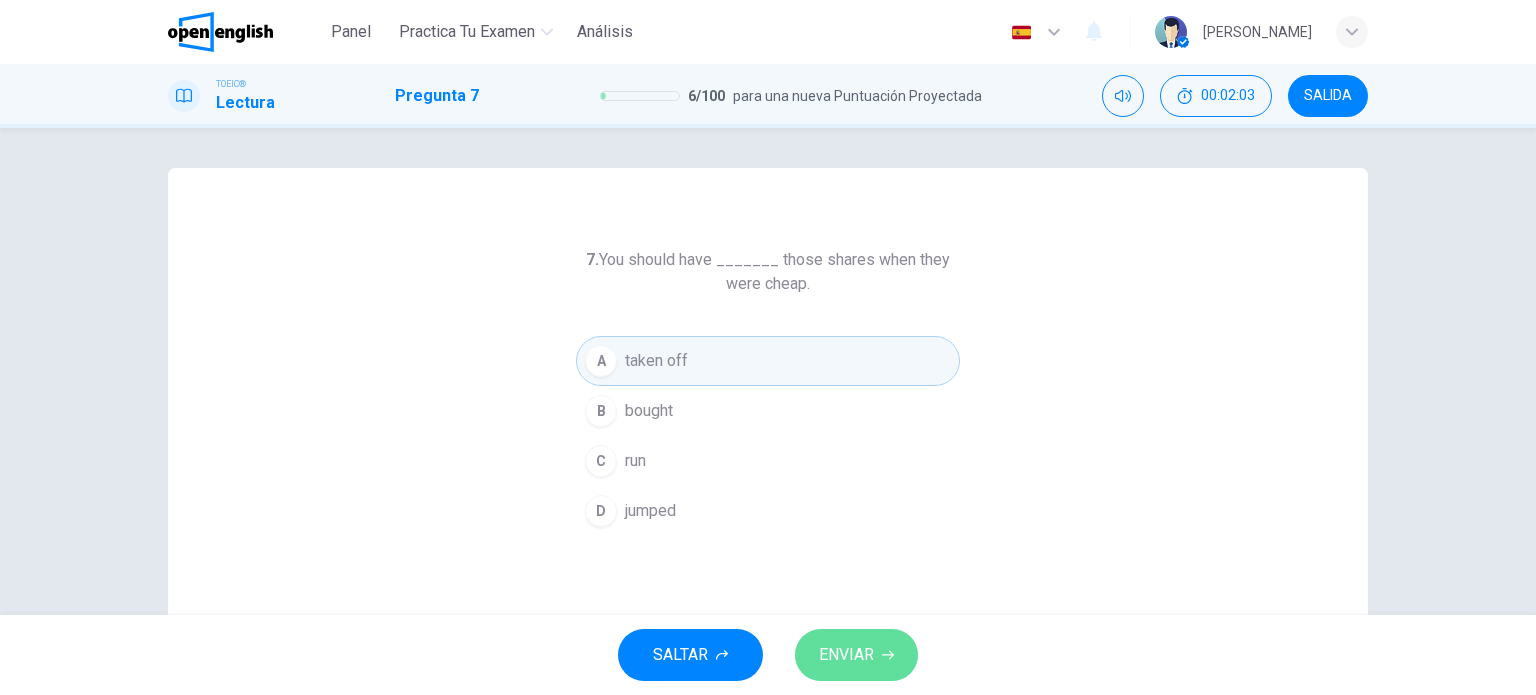 click on "ENVIAR" at bounding box center [846, 655] 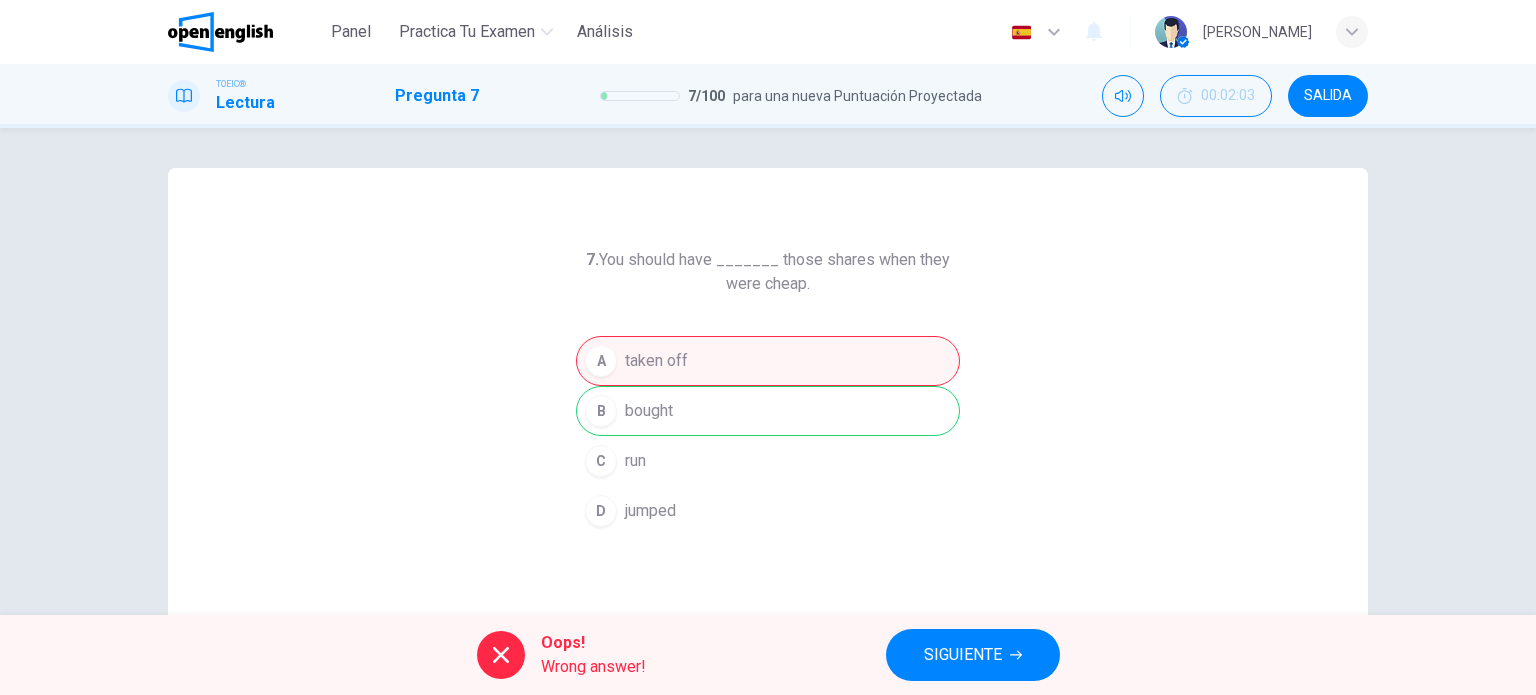 click on "SIGUIENTE" at bounding box center [963, 655] 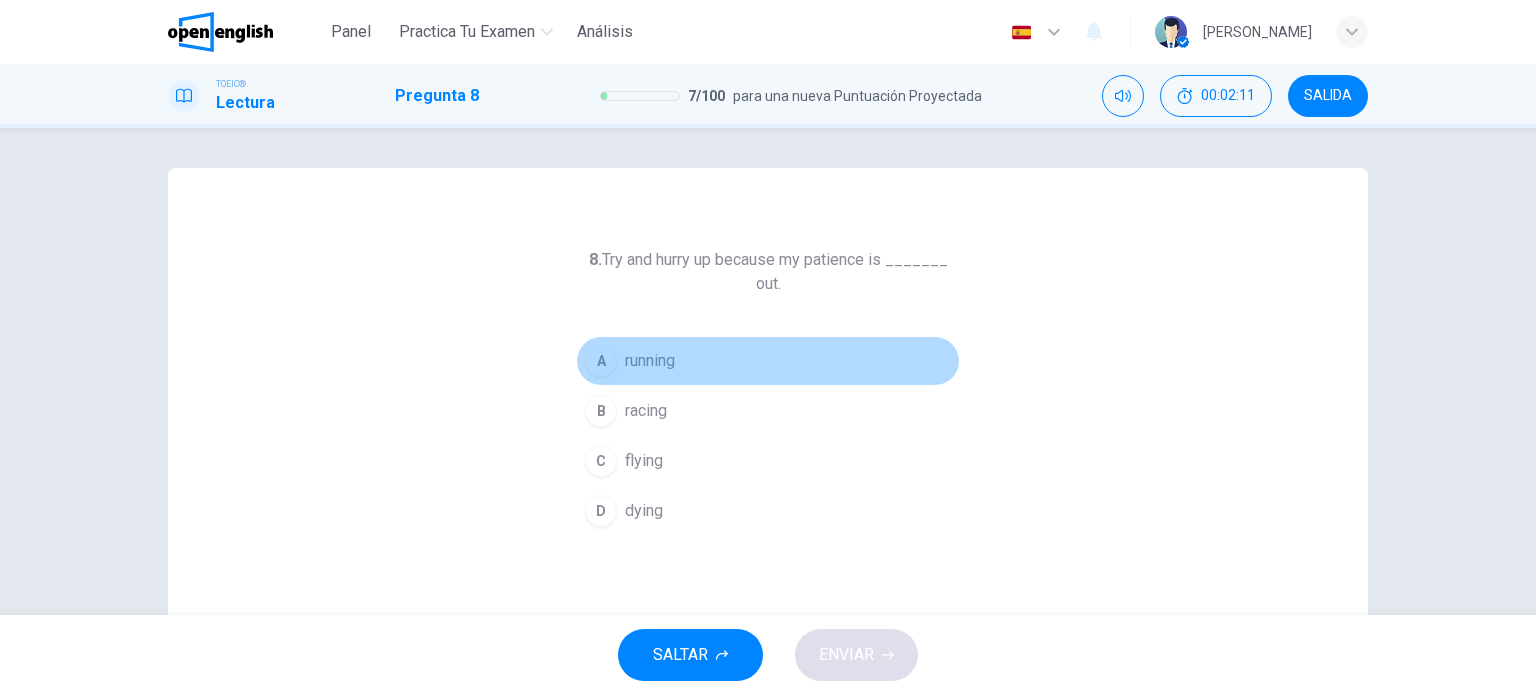 click on "running" at bounding box center [650, 361] 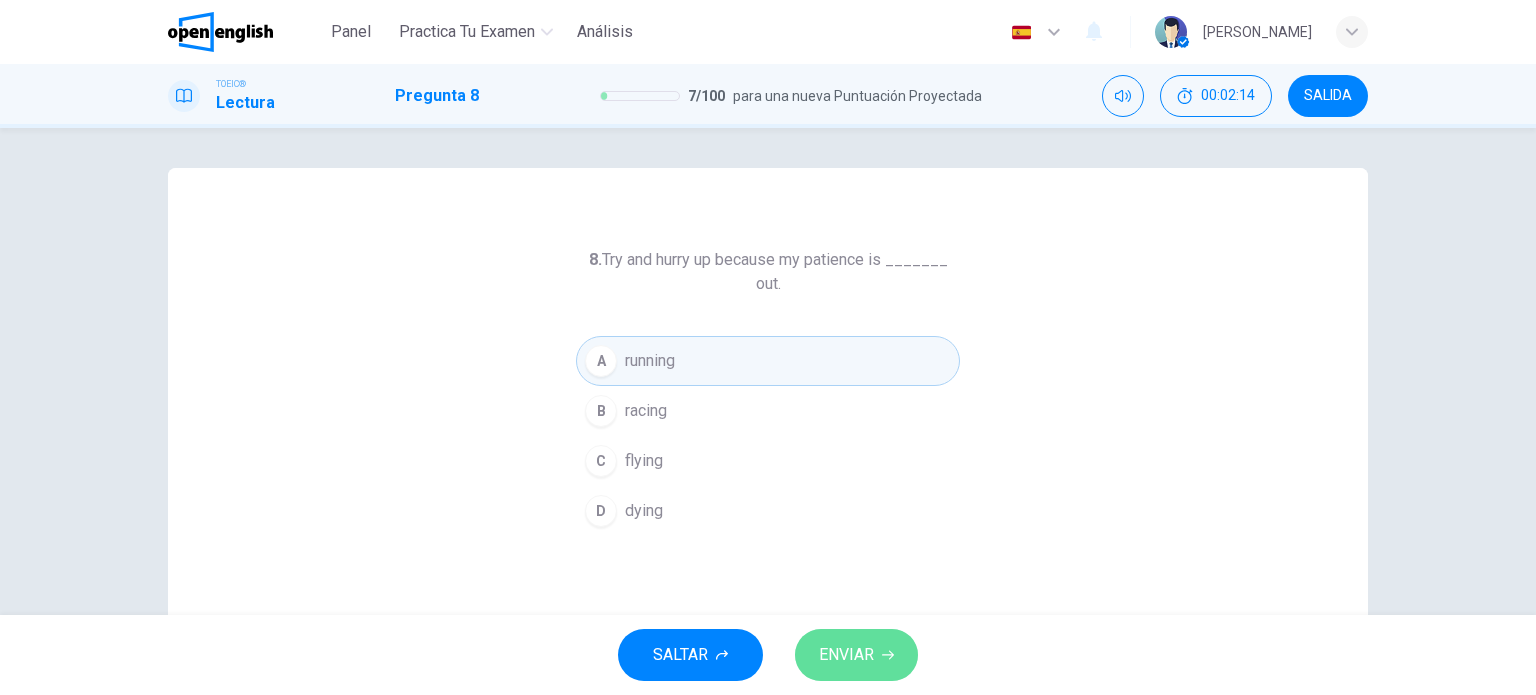 click on "ENVIAR" at bounding box center [856, 655] 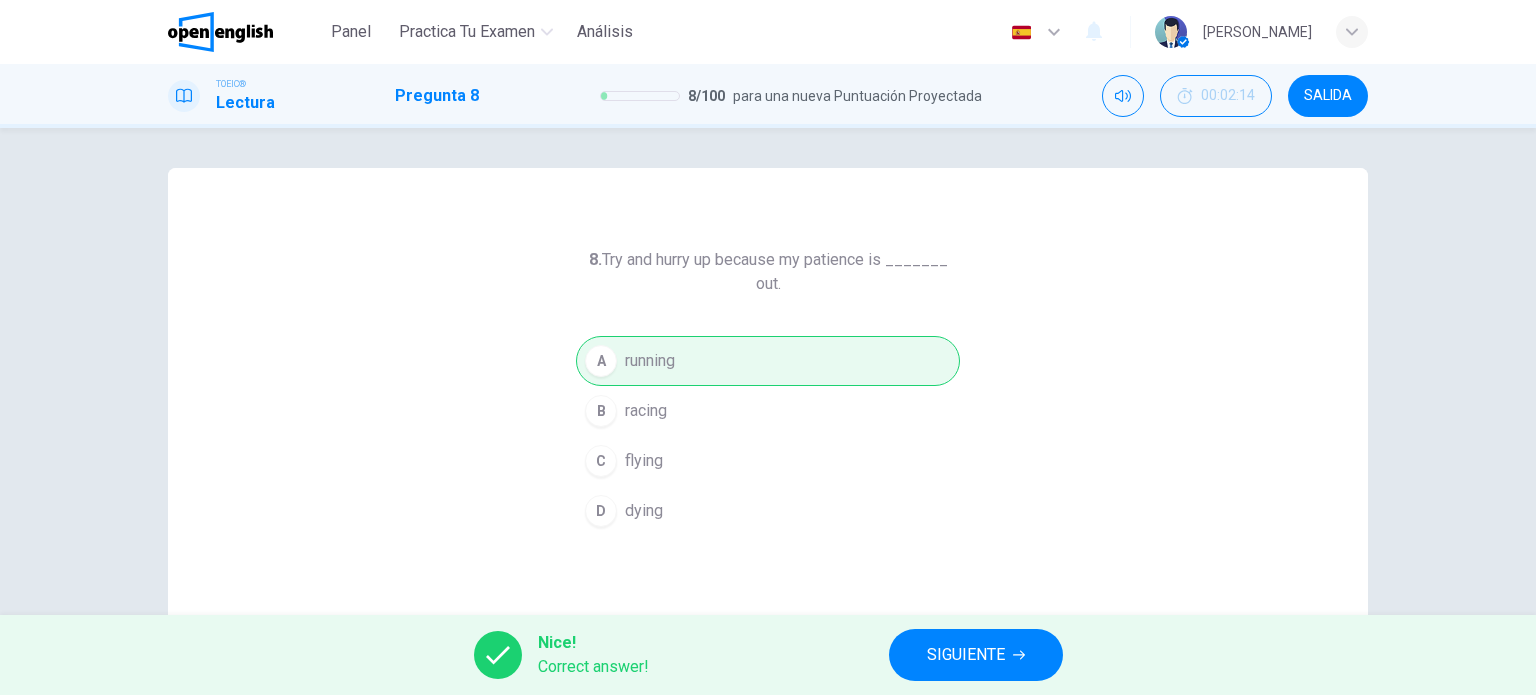 click on "SIGUIENTE" at bounding box center [966, 655] 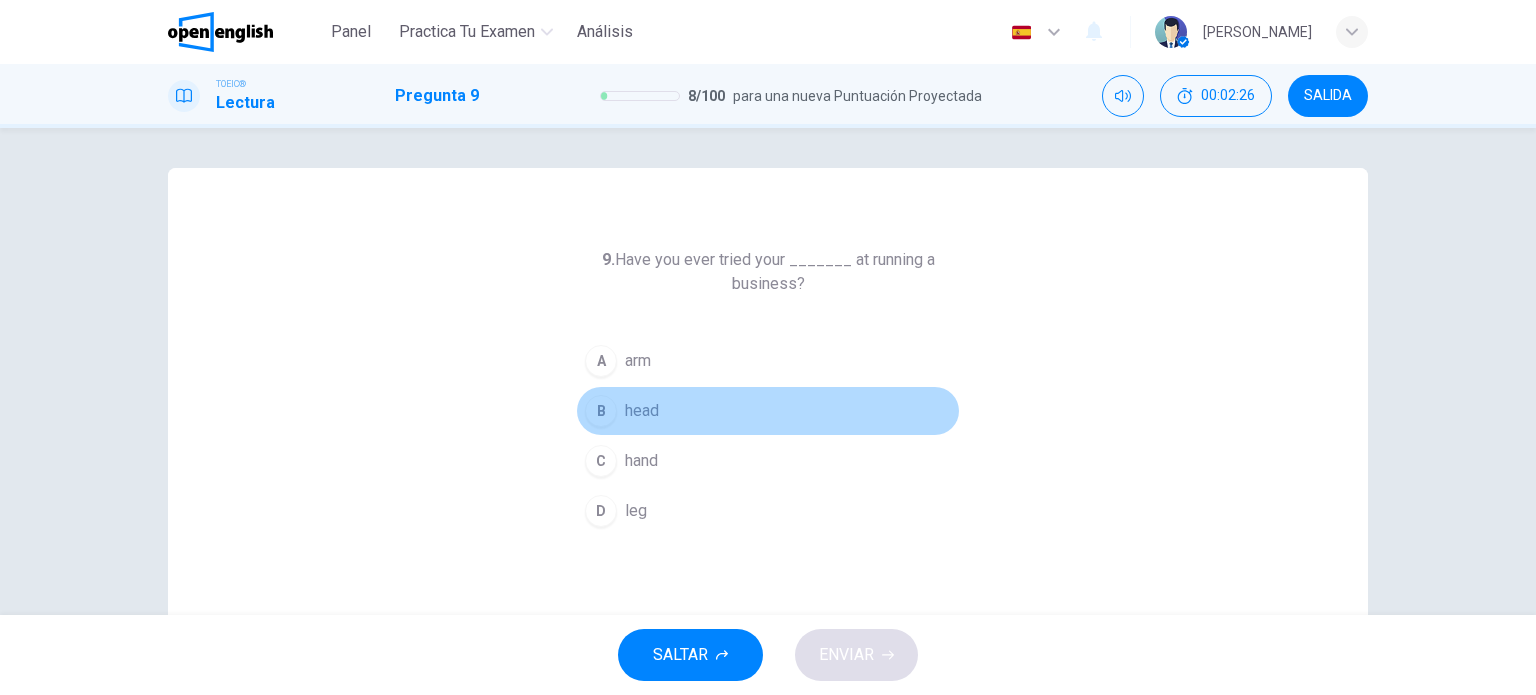 click on "head" at bounding box center [642, 411] 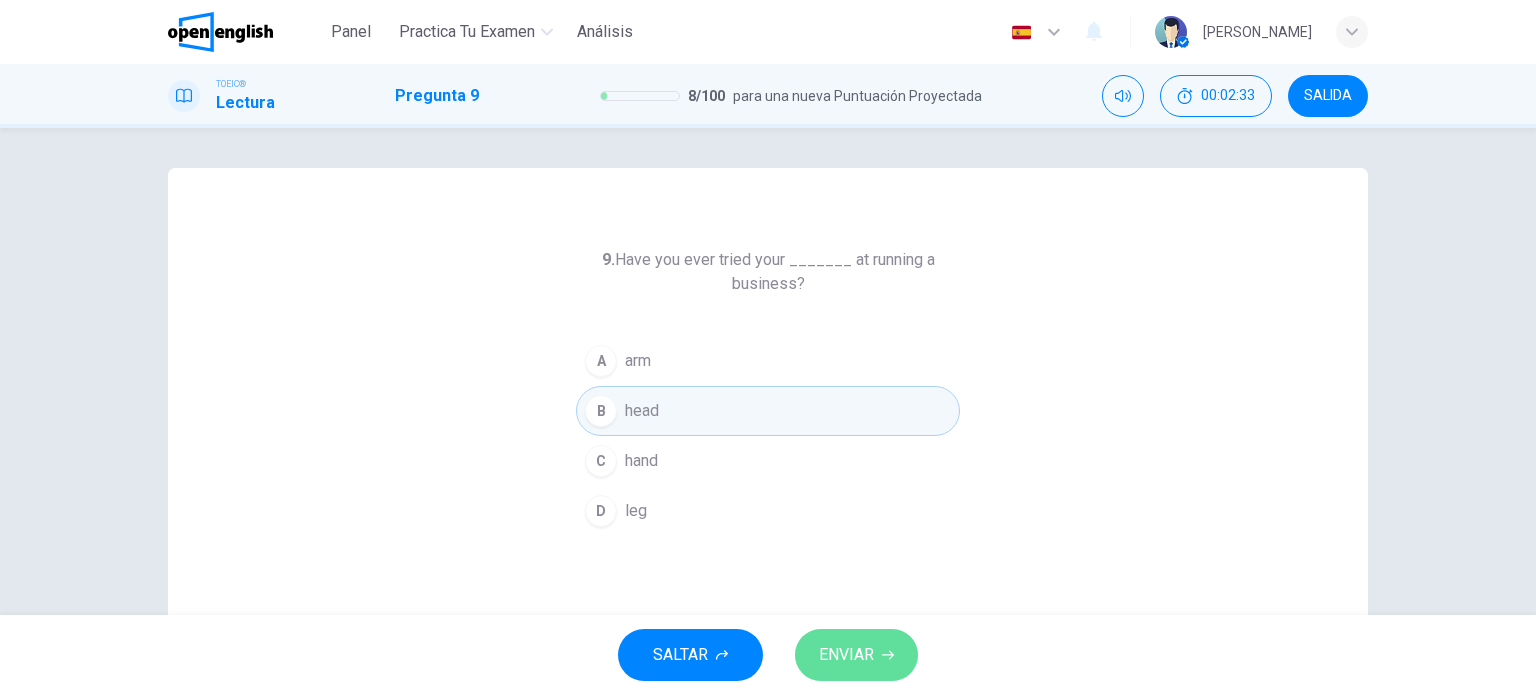 click on "ENVIAR" at bounding box center [856, 655] 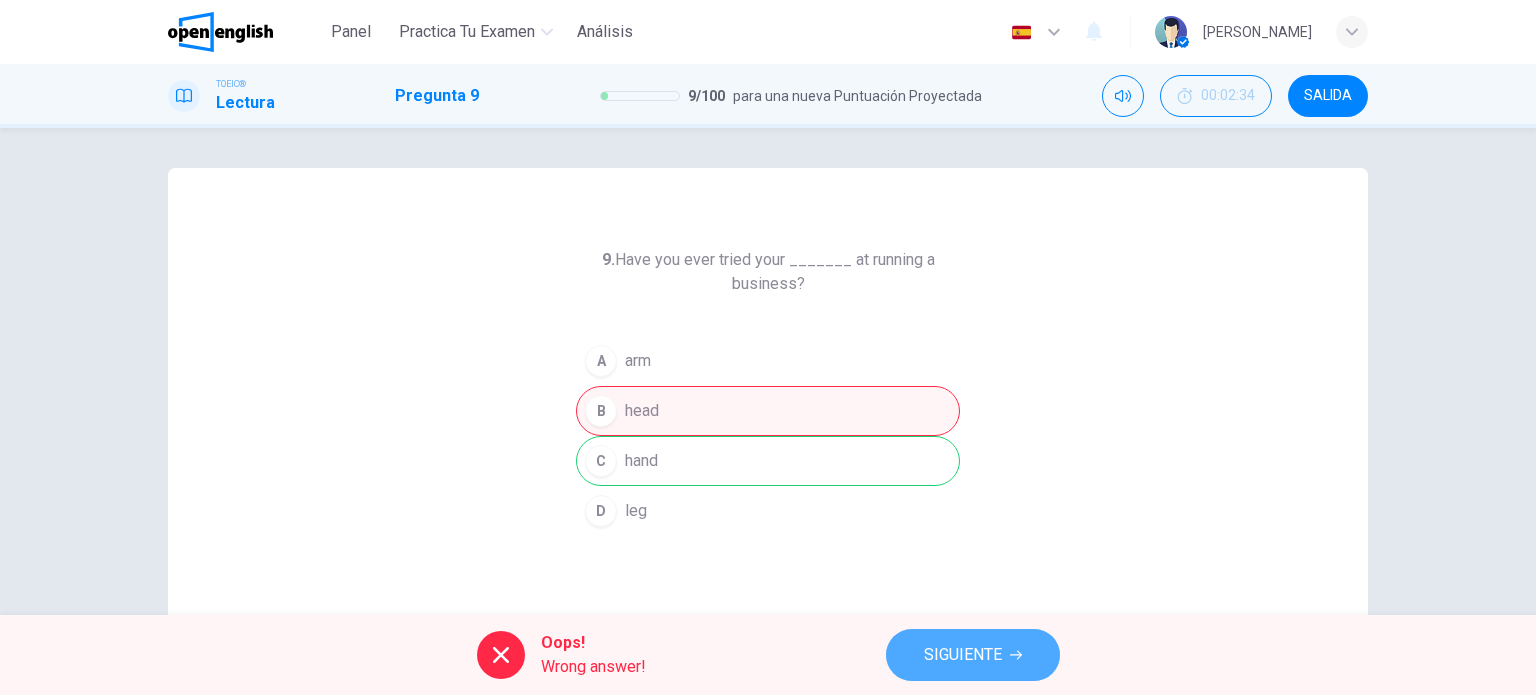 click on "SIGUIENTE" at bounding box center [973, 655] 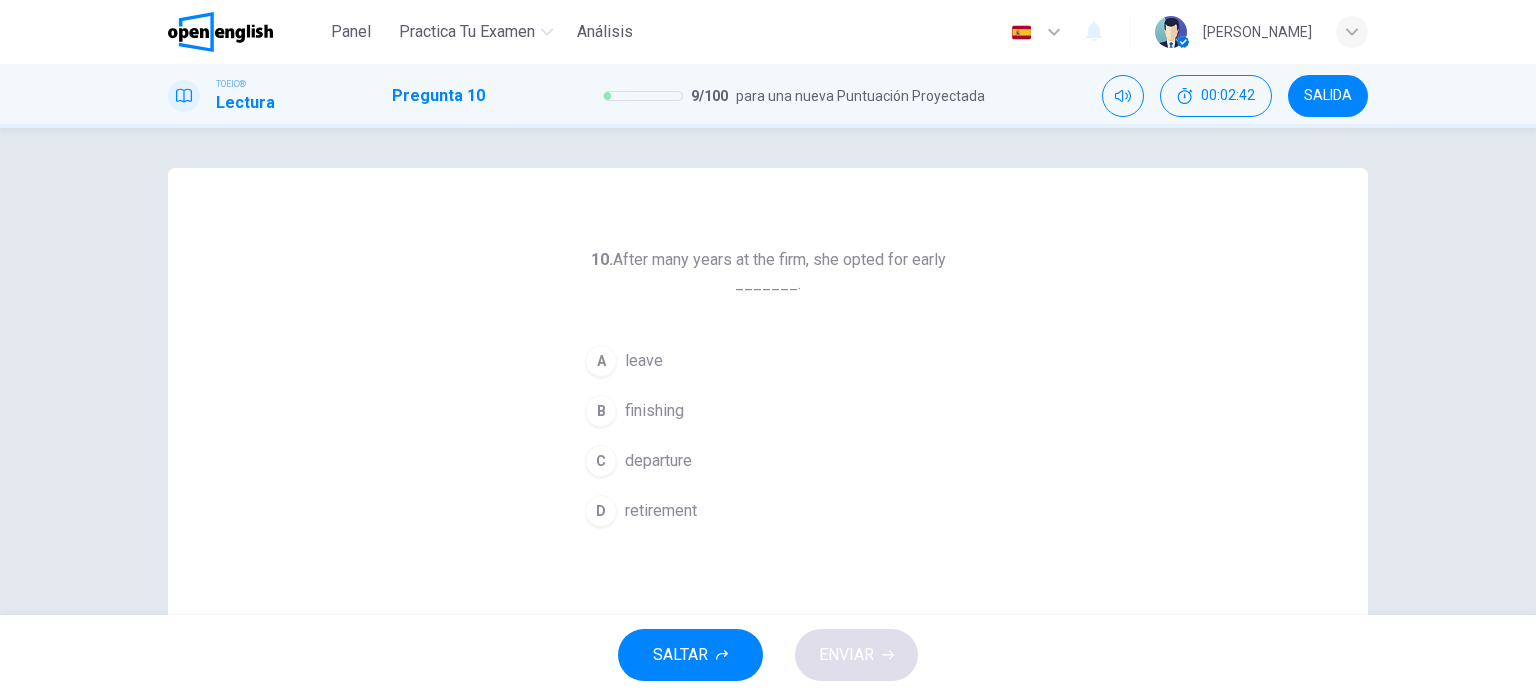 click on "retirement" at bounding box center [661, 511] 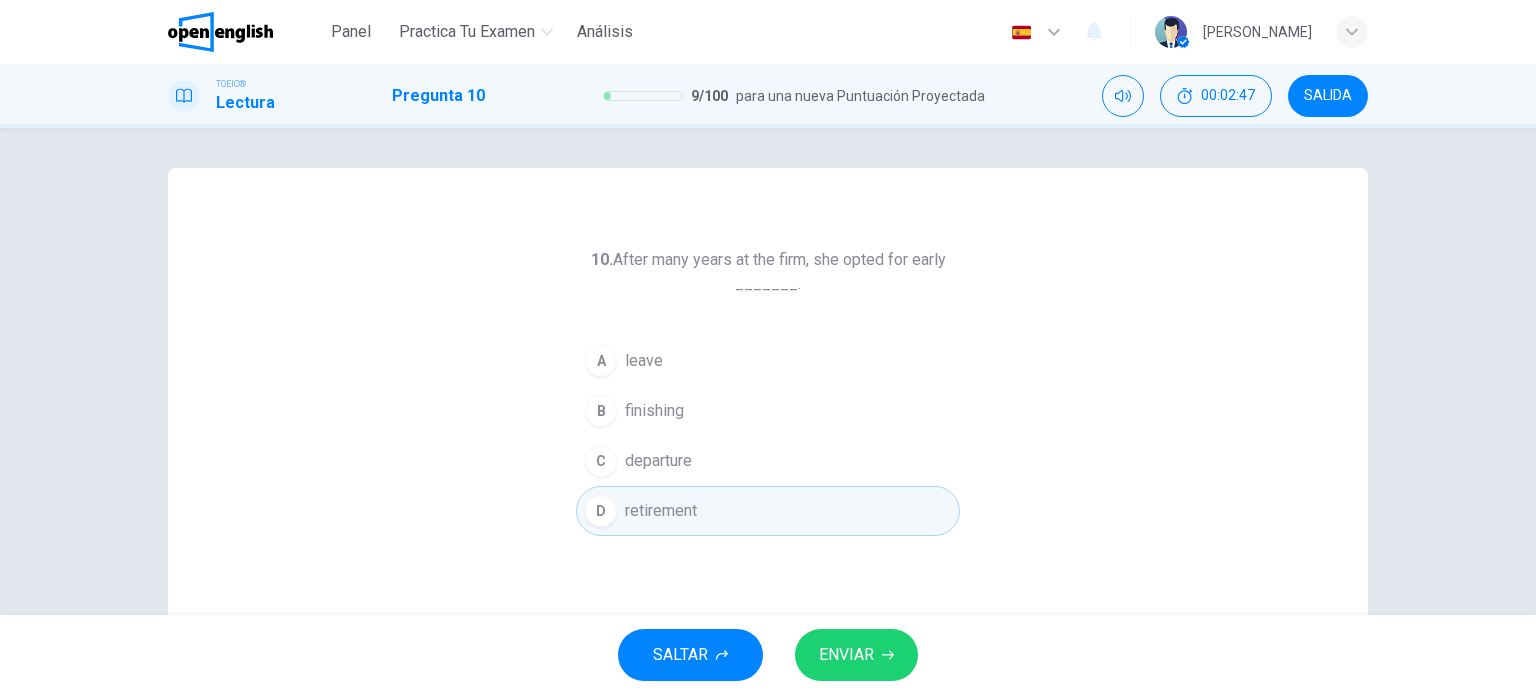 click on "ENVIAR" at bounding box center [846, 655] 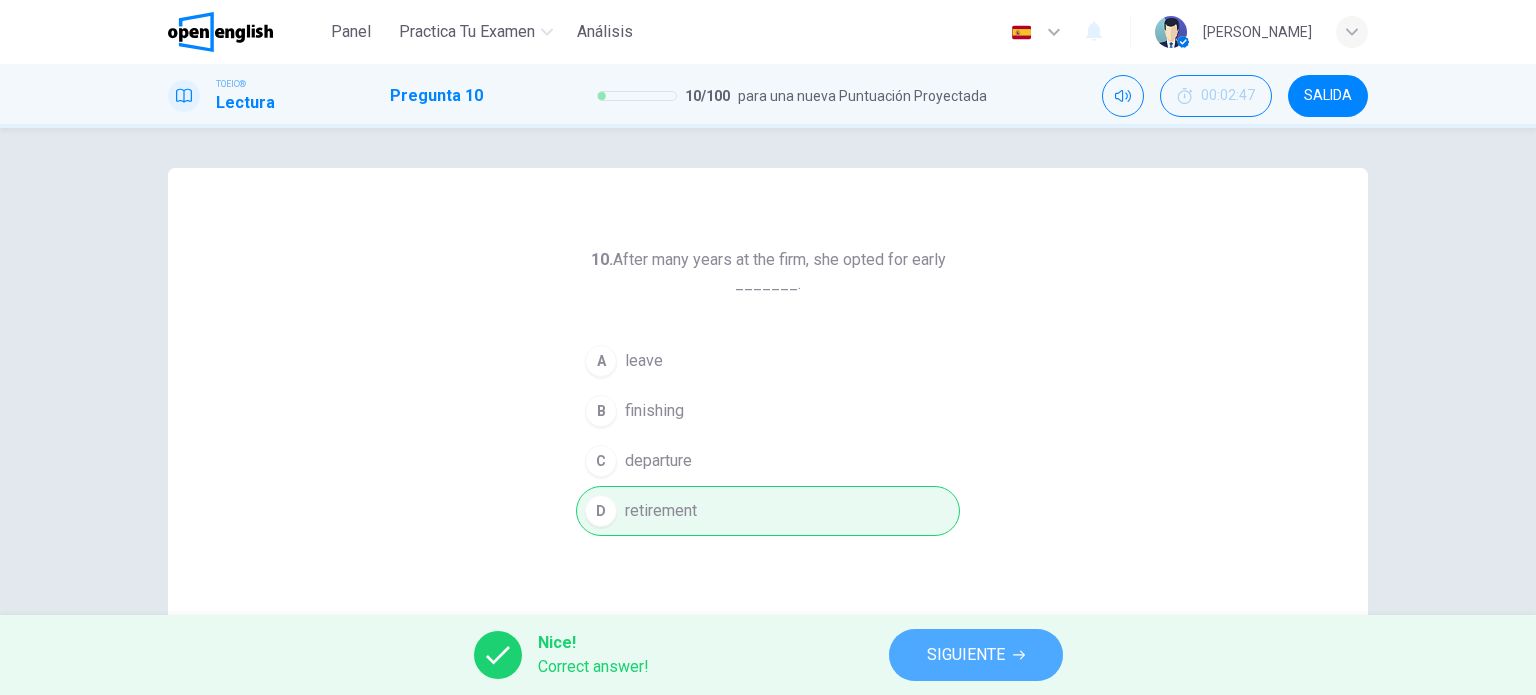click on "SIGUIENTE" at bounding box center (966, 655) 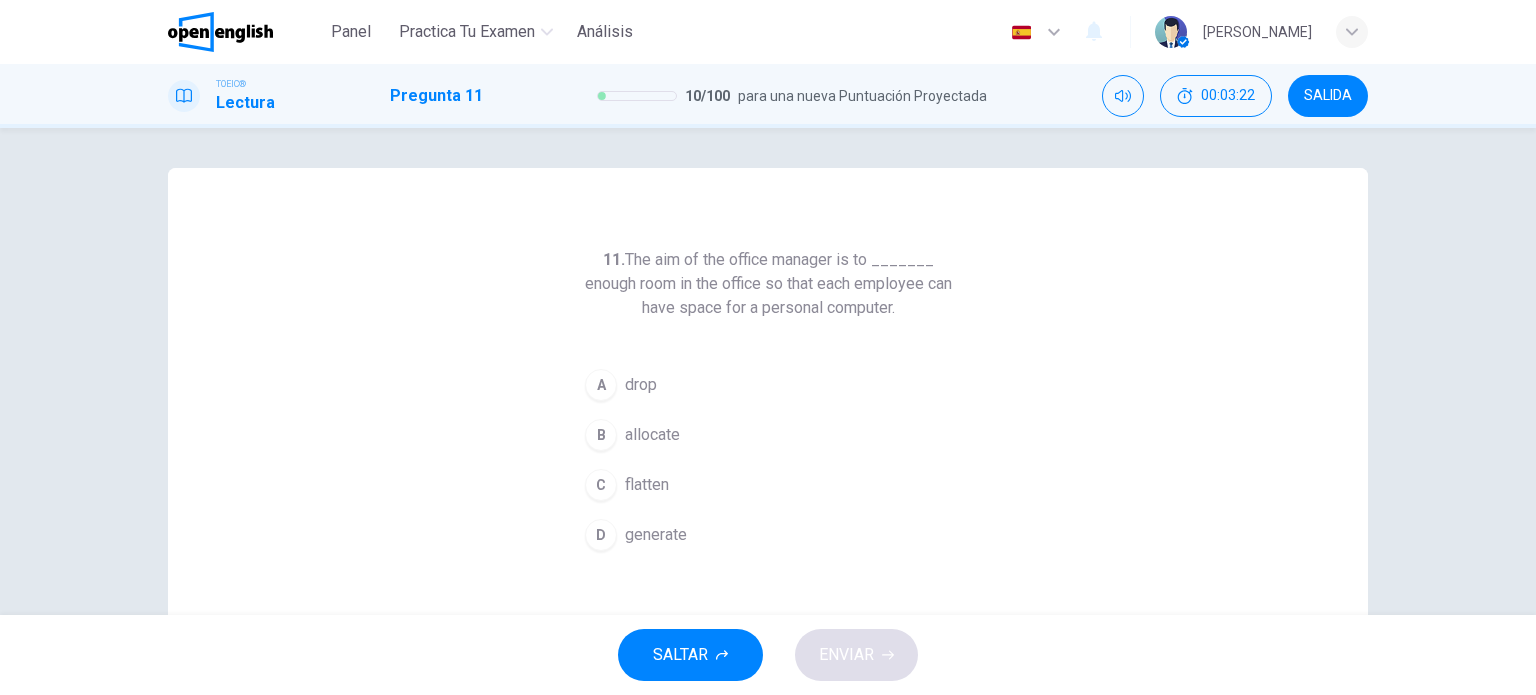 click on "SALIDA" at bounding box center (1328, 96) 